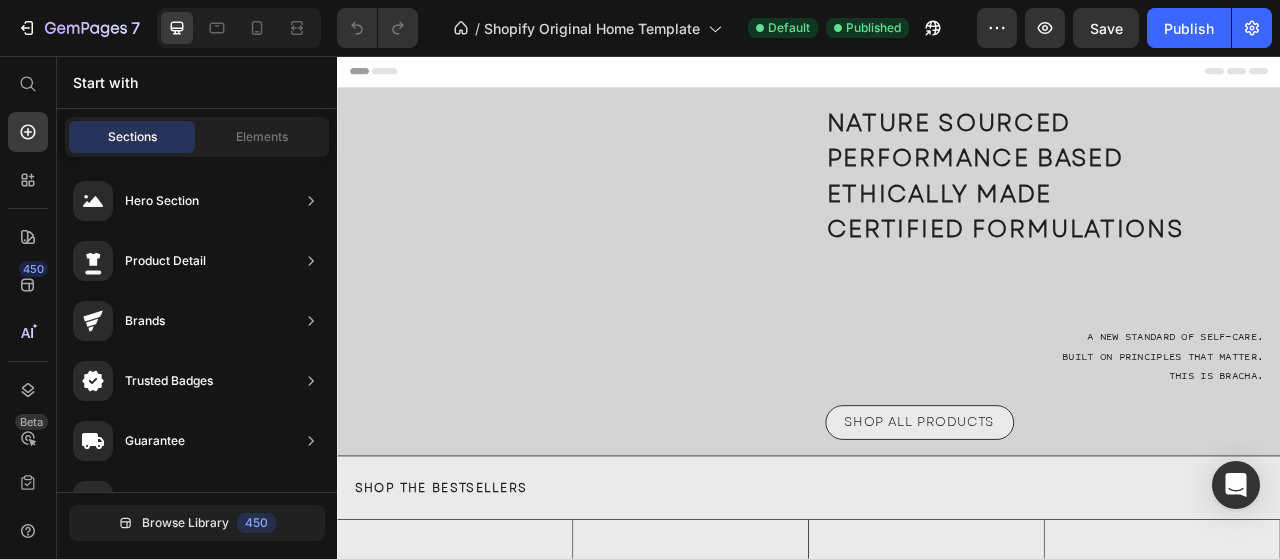 scroll, scrollTop: 0, scrollLeft: 0, axis: both 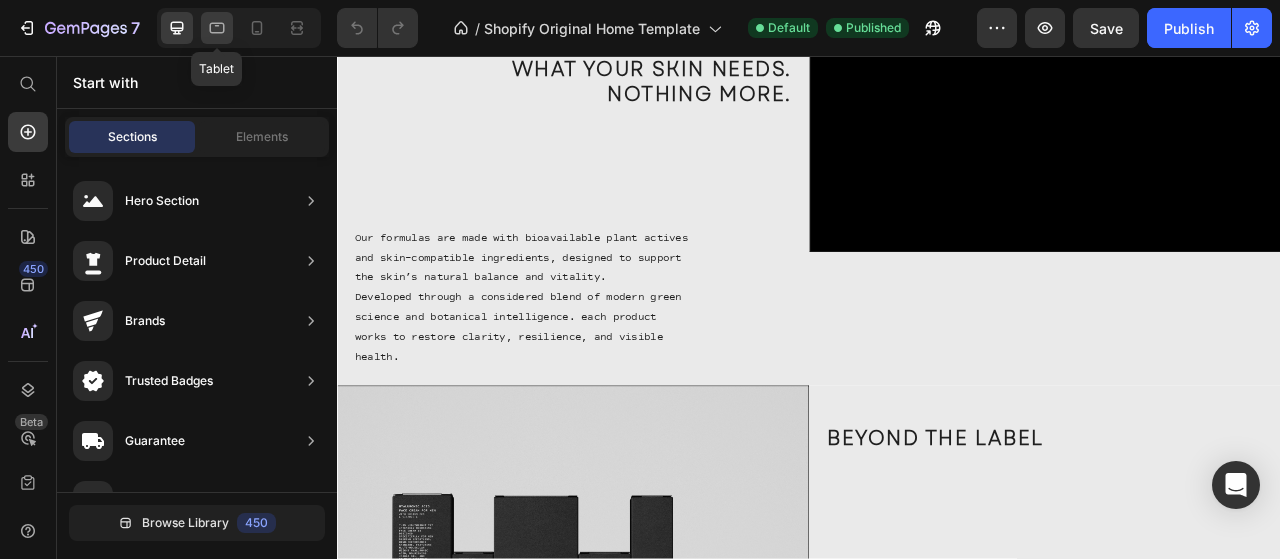 click 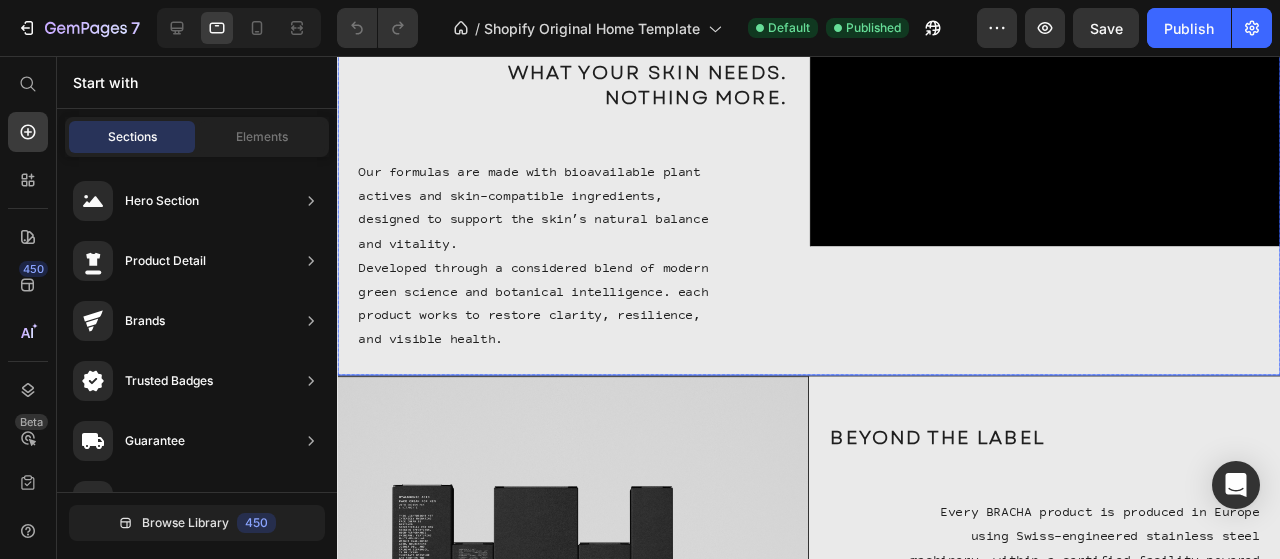 scroll, scrollTop: 1882, scrollLeft: 0, axis: vertical 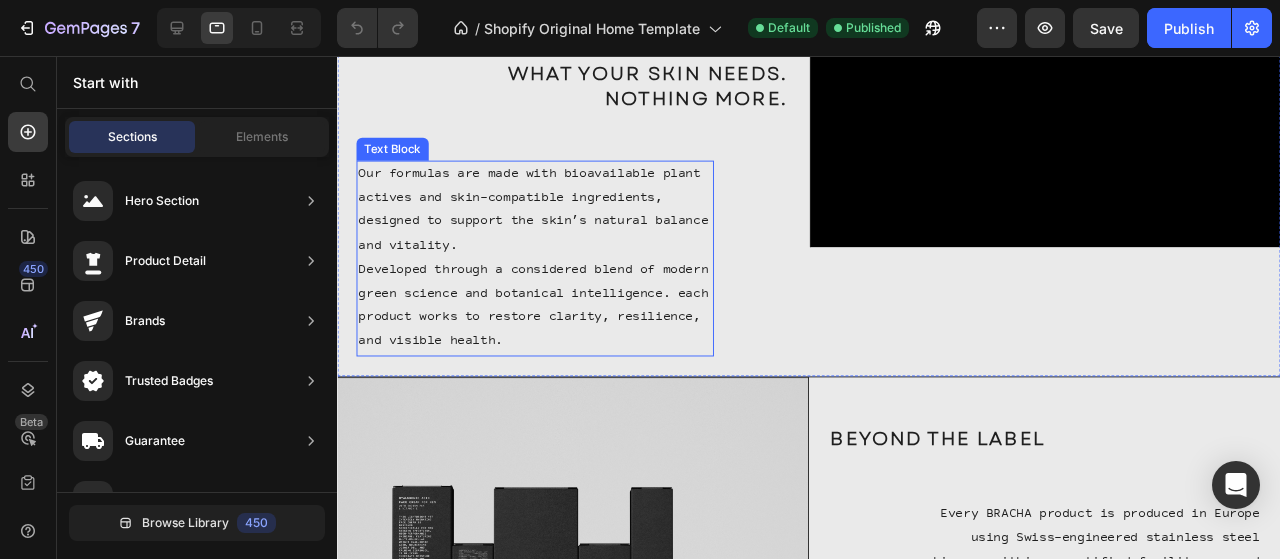 click on "Developed through a considered blend of modern green science and botanical intelligence. each product works to restore clarity, resilience, and visible health." at bounding box center (545, 319) 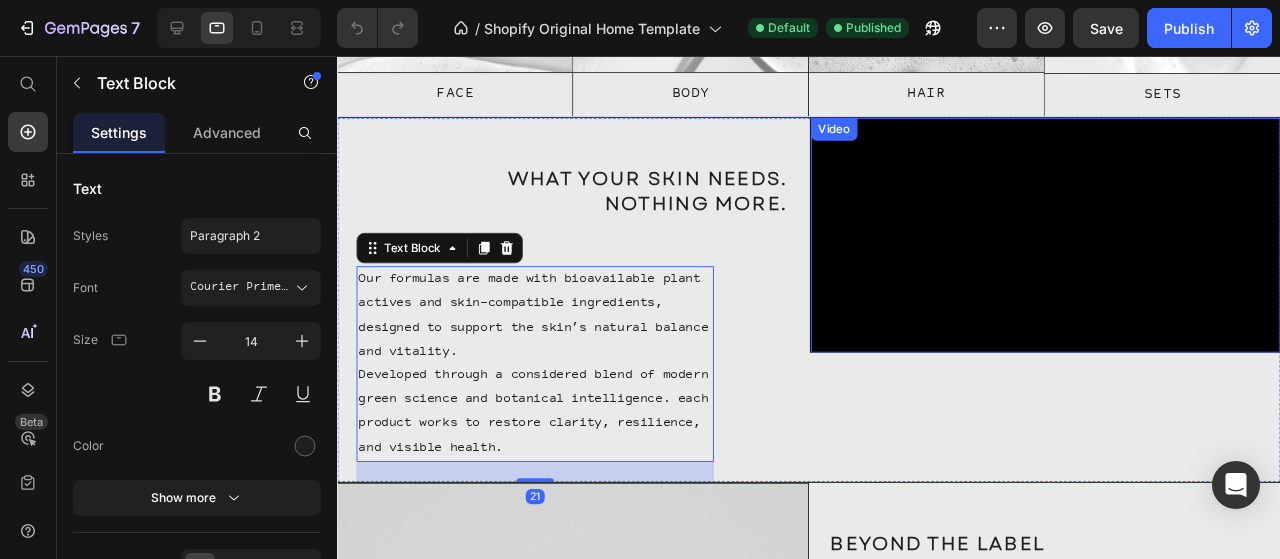 scroll, scrollTop: 2481, scrollLeft: 0, axis: vertical 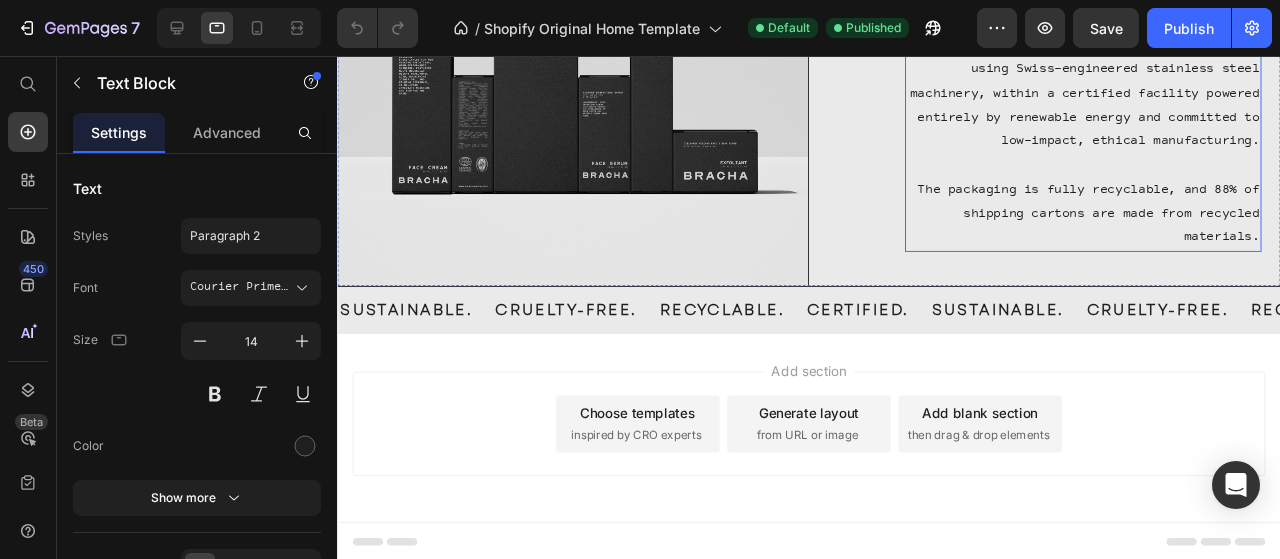 click on "​" at bounding box center [1122, 171] 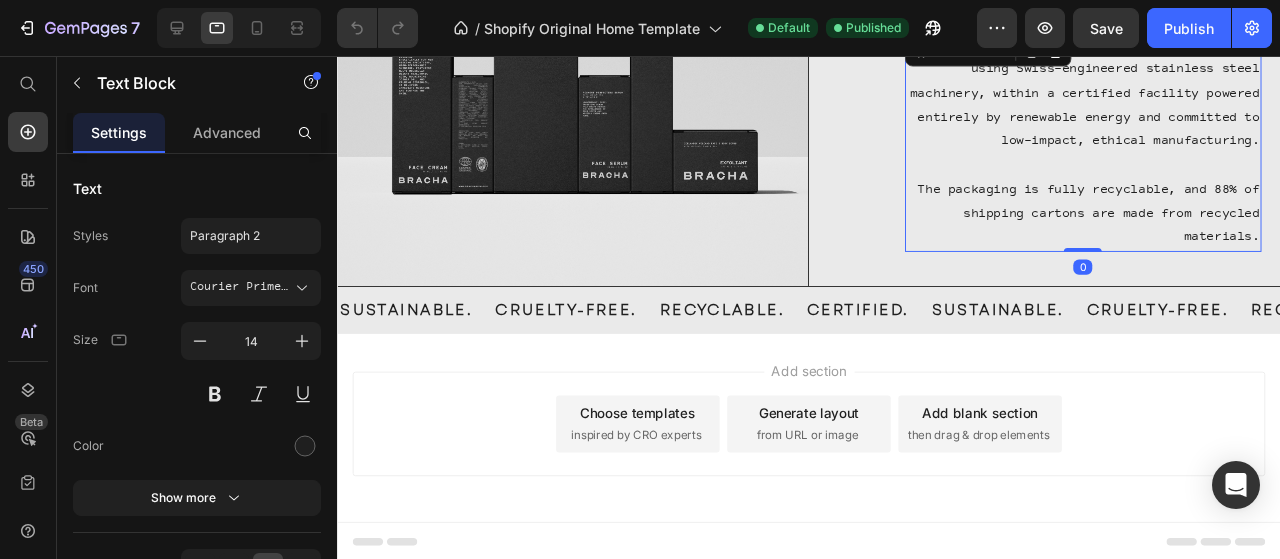 scroll, scrollTop: 2181, scrollLeft: 0, axis: vertical 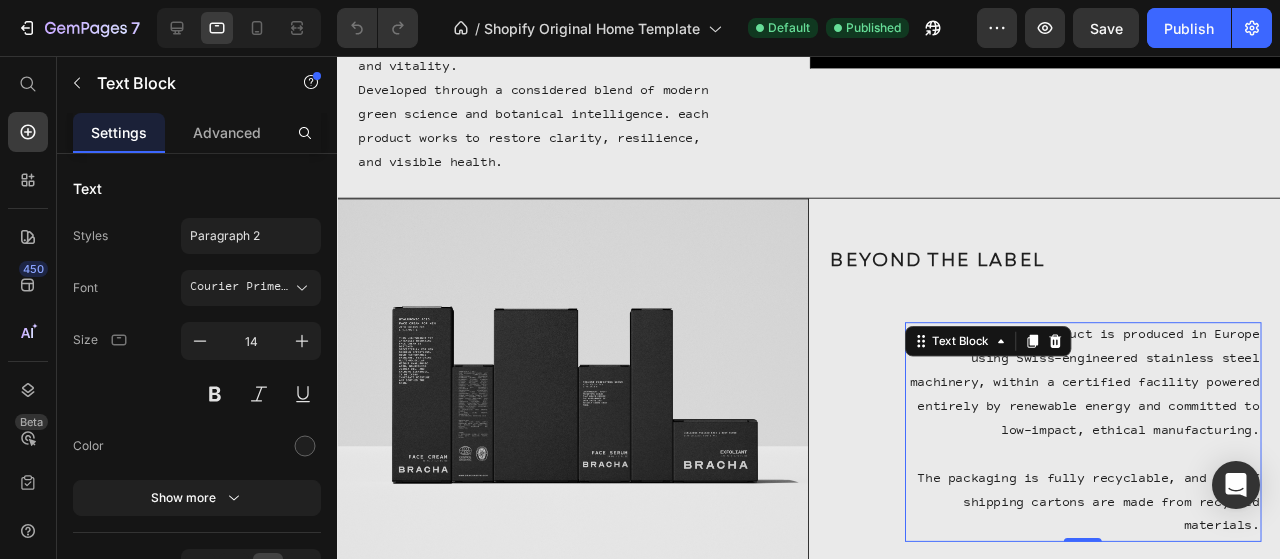 click on "Every BRACHA product is produced in Europe using Swiss-engineered stainless steel machinery, within a certified facility powered entirely by renewable energy and committed to low-impact, ethical manufacturing." at bounding box center (1122, 401) 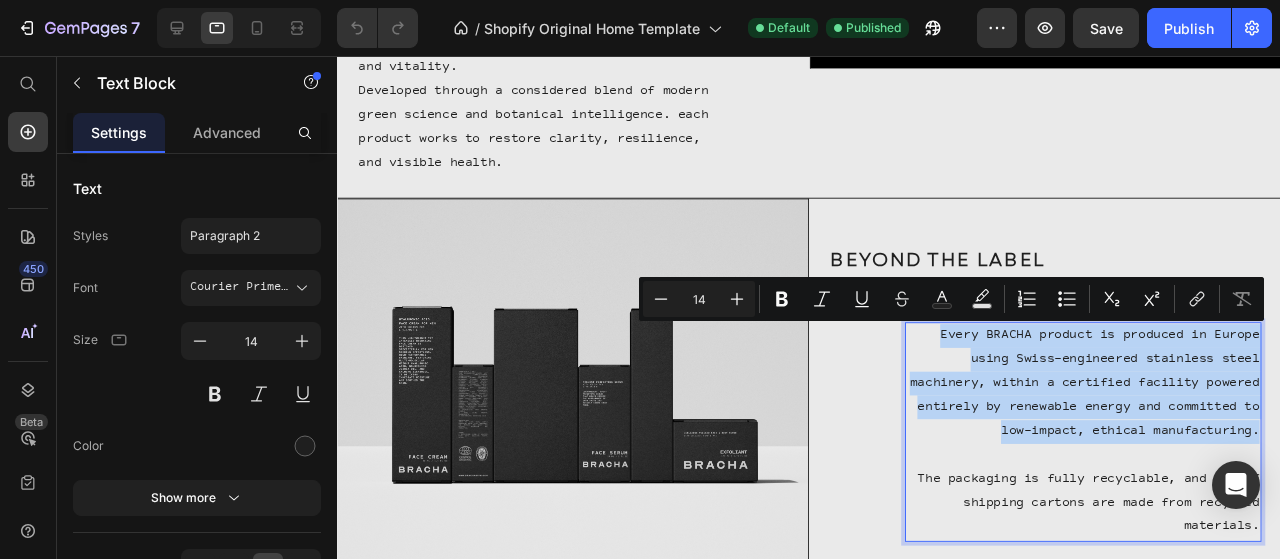 scroll, scrollTop: 2481, scrollLeft: 0, axis: vertical 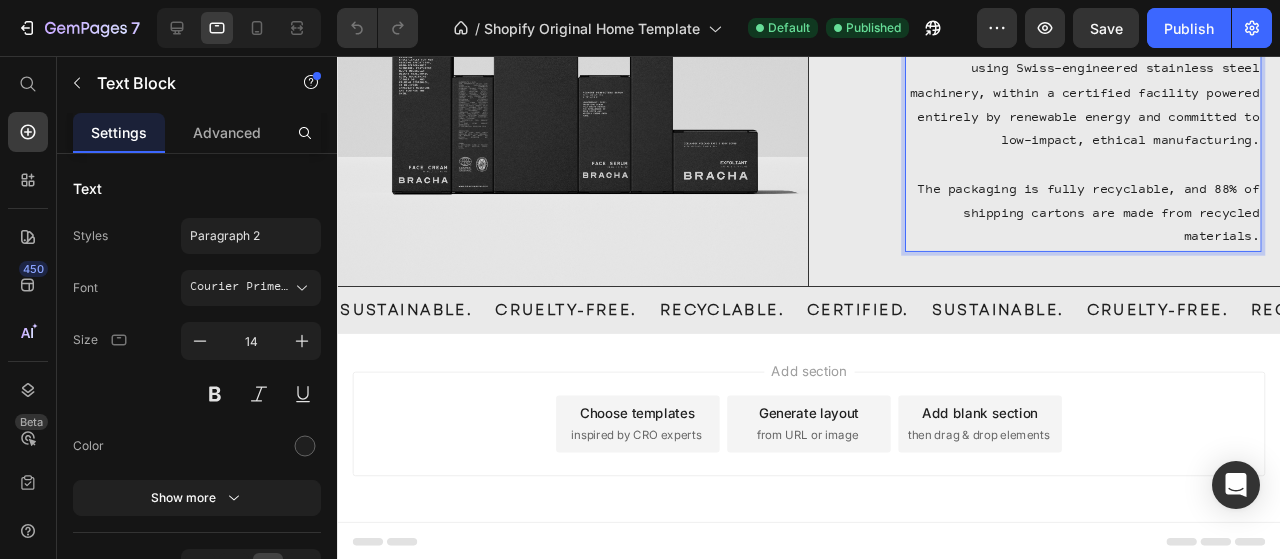 click on "The packaging is fully recyclable, and 88% of shipping cartons are made from recycled materials." at bounding box center (1122, 223) 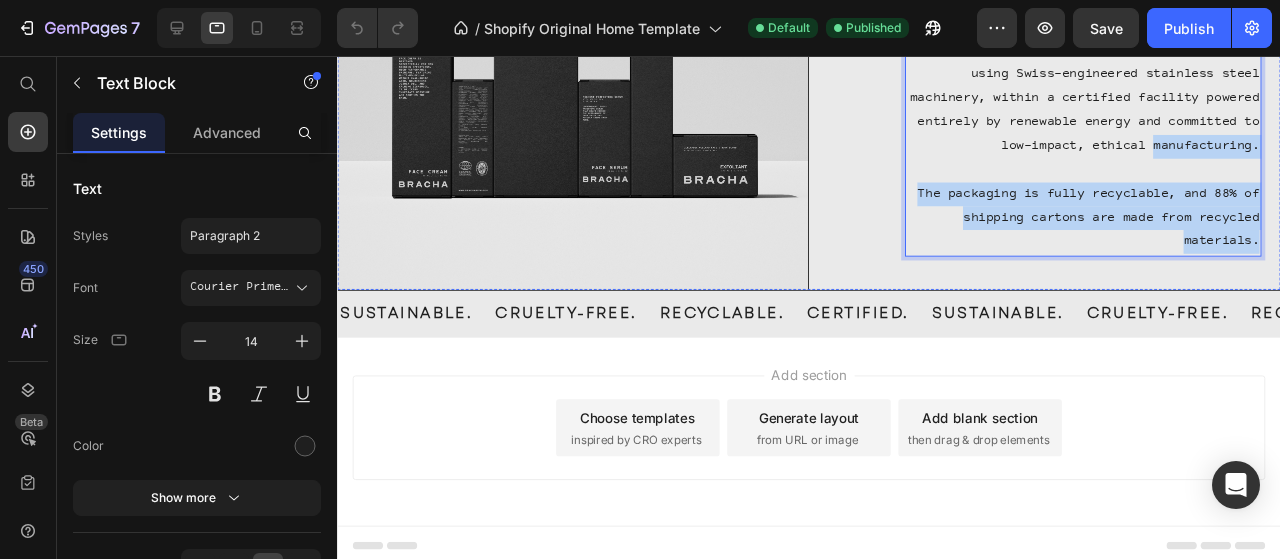 scroll, scrollTop: 2181, scrollLeft: 0, axis: vertical 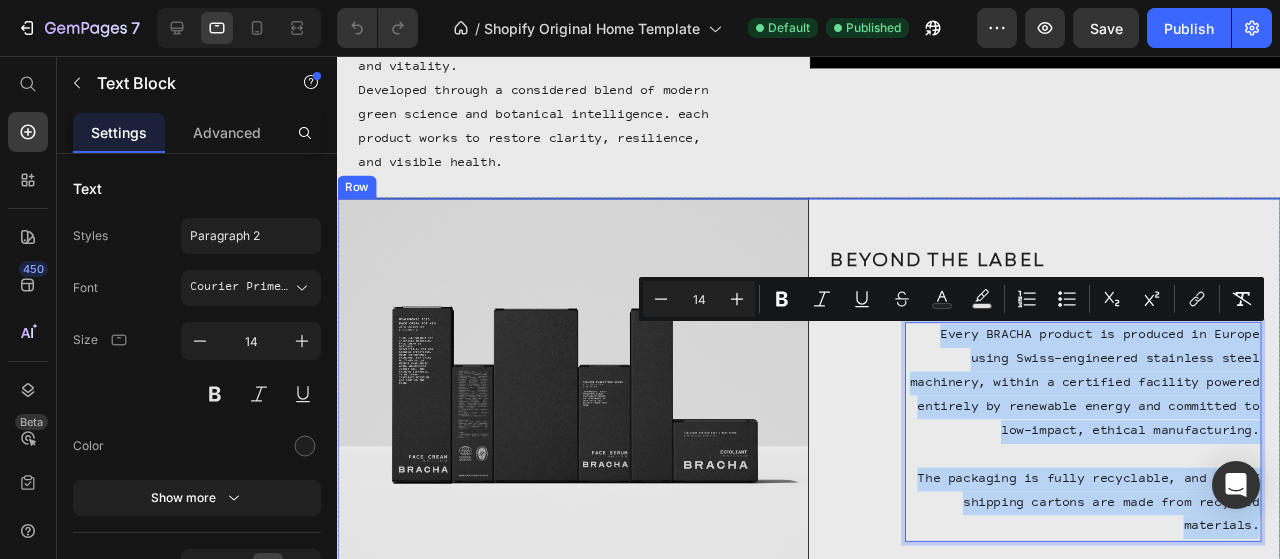 drag, startPoint x: 1287, startPoint y: 274, endPoint x: 897, endPoint y: 322, distance: 392.94275 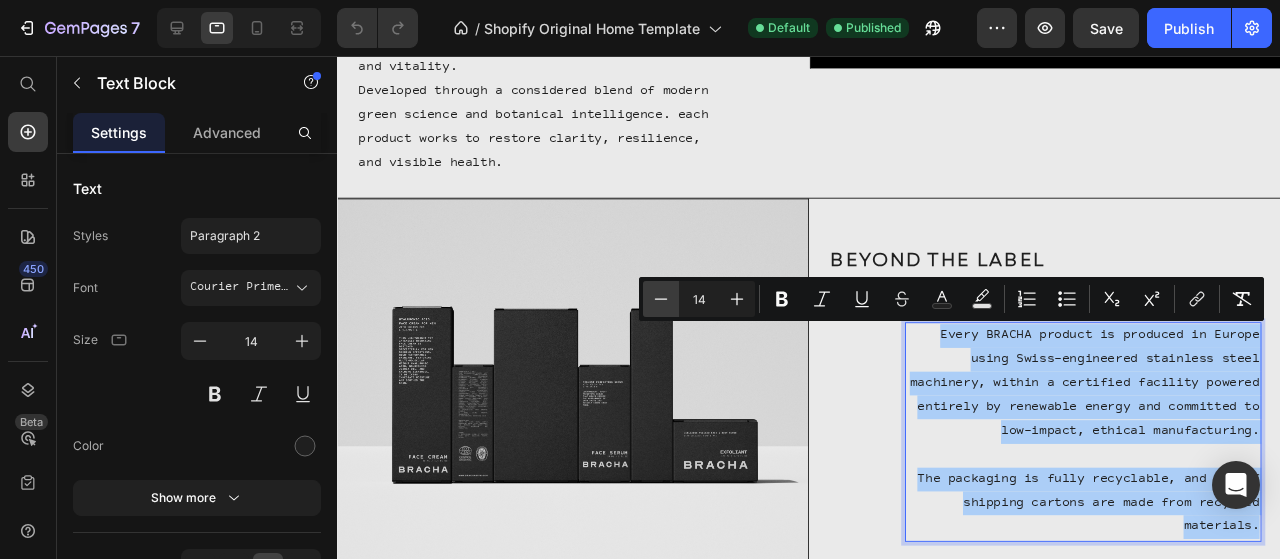click 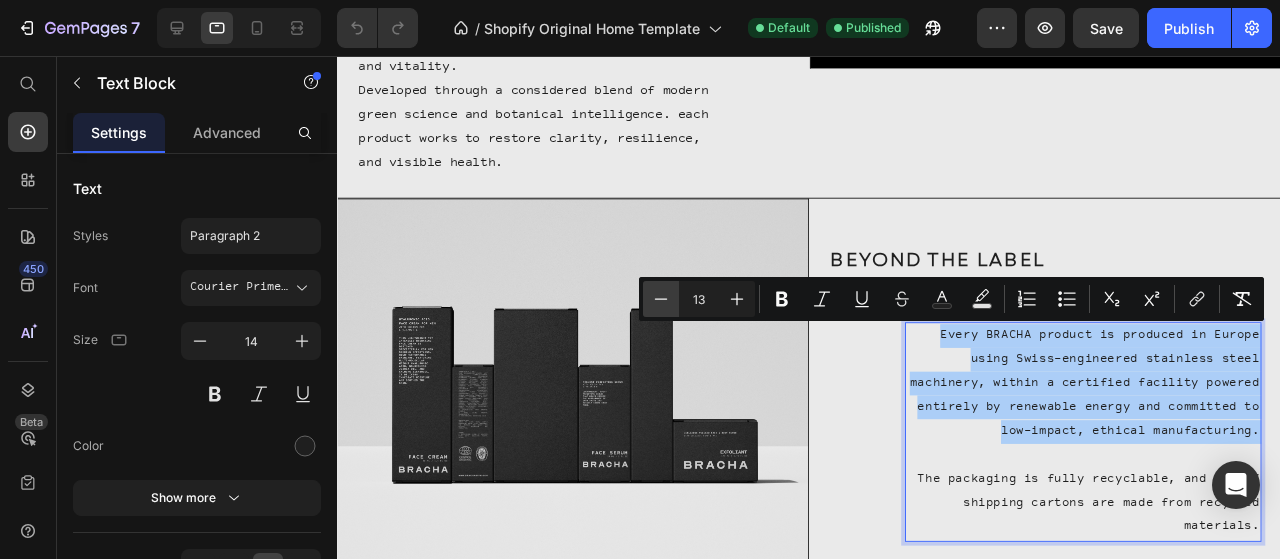 click 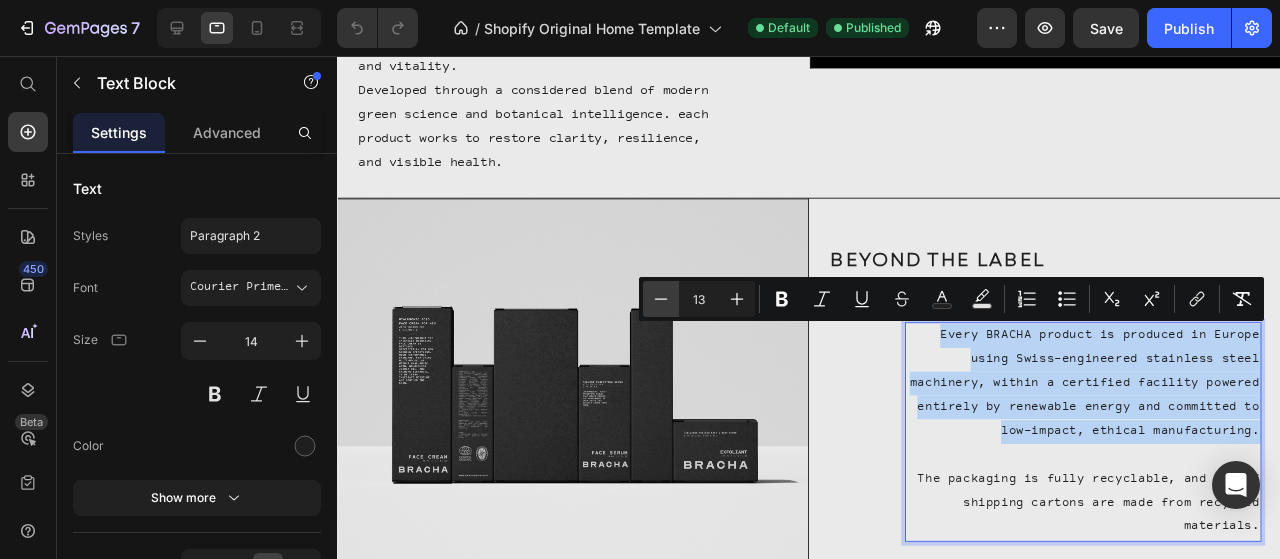 type on "12" 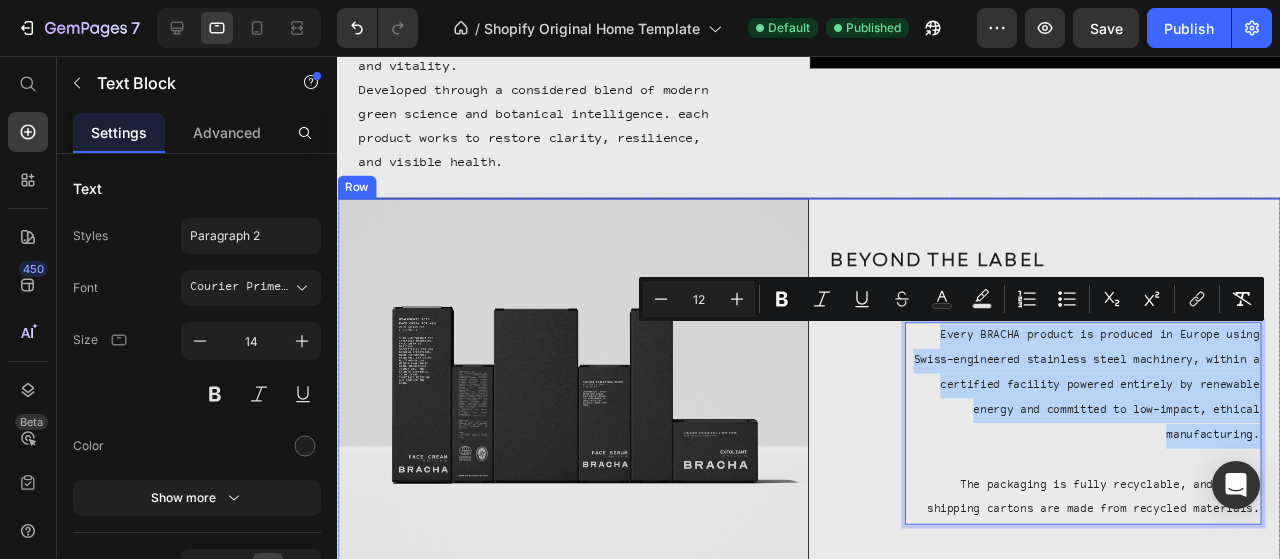 click on "BEYOND THE LABEL Heading Every BRACHA product is produced in Europe using Swiss-engineered stainless steel machinery, within a certified facility powered entirely by renewable energy and committed to low-impact, ethical manufacturing. ​ The packaging is fully recyclable, and 88% of shipping cartons are made from recycled materials. Text Block   0" at bounding box center [1082, 404] 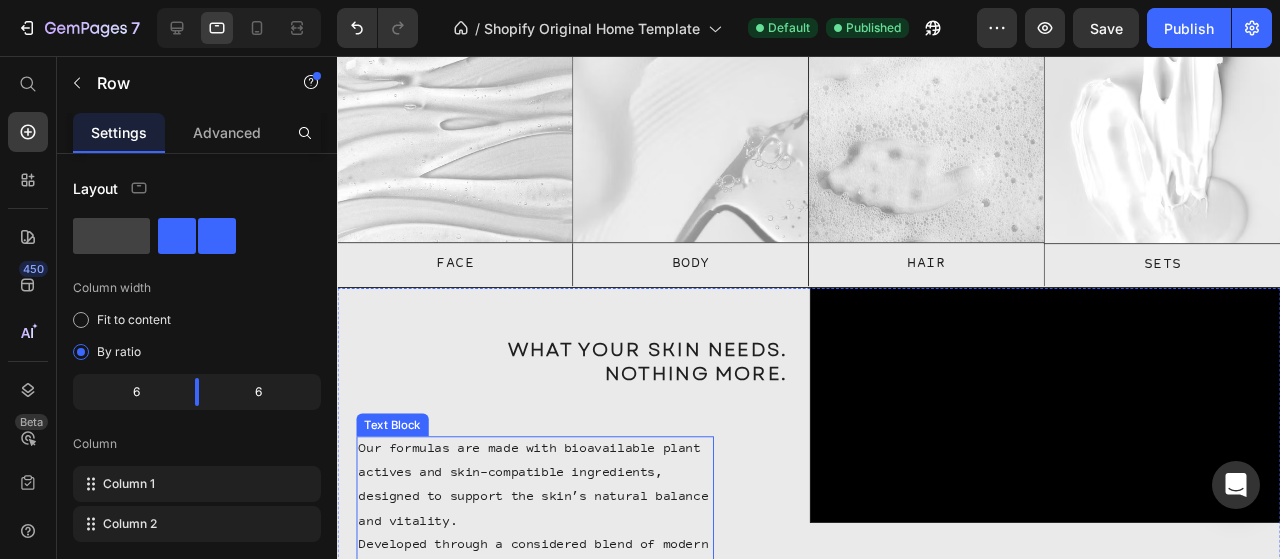 scroll, scrollTop: 1305, scrollLeft: 0, axis: vertical 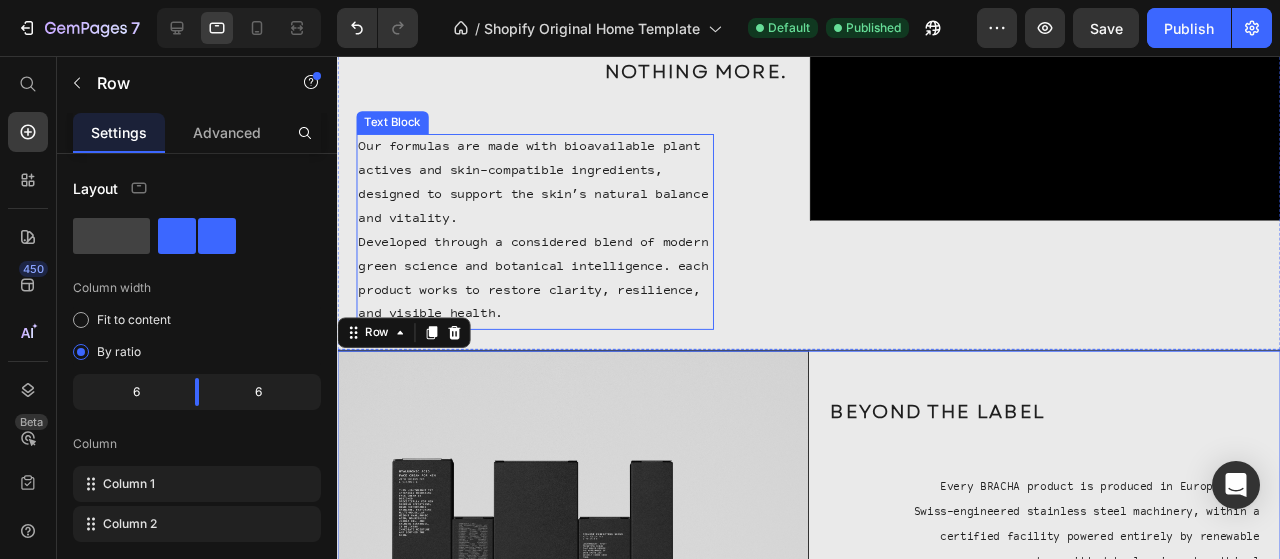 click on "Our formulas are made with bioavailable plant actives and skin-compatible ingredients, designed to support the skin’s natural balance and vitality." at bounding box center [545, 190] 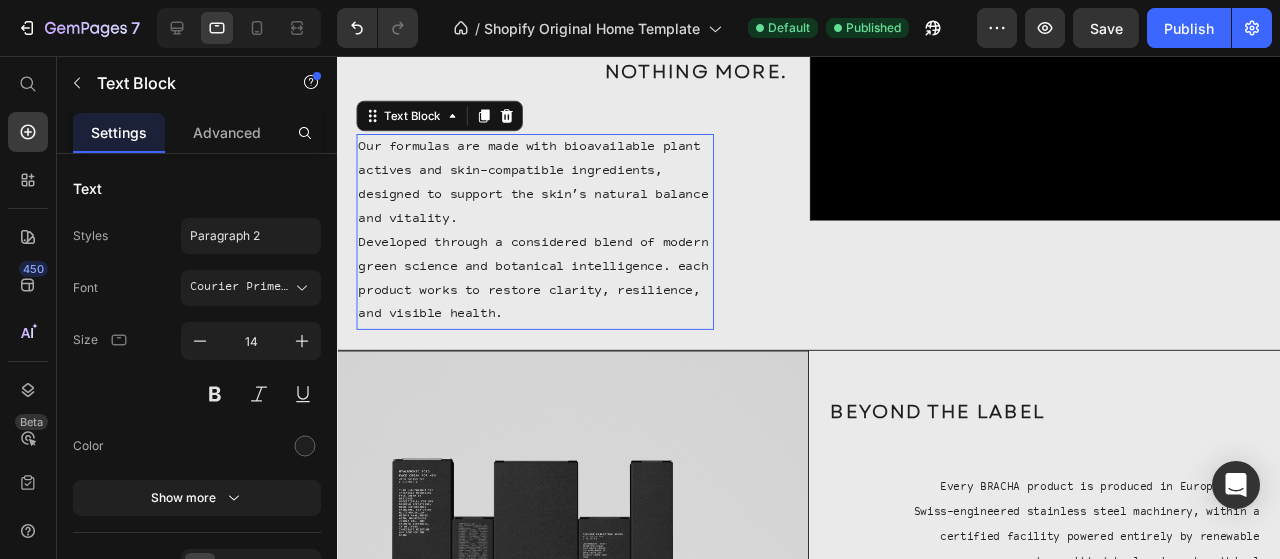 click on "Our formulas are made with bioavailable plant actives and skin-compatible ingredients, designed to support the skin’s natural balance and vitality." at bounding box center (545, 190) 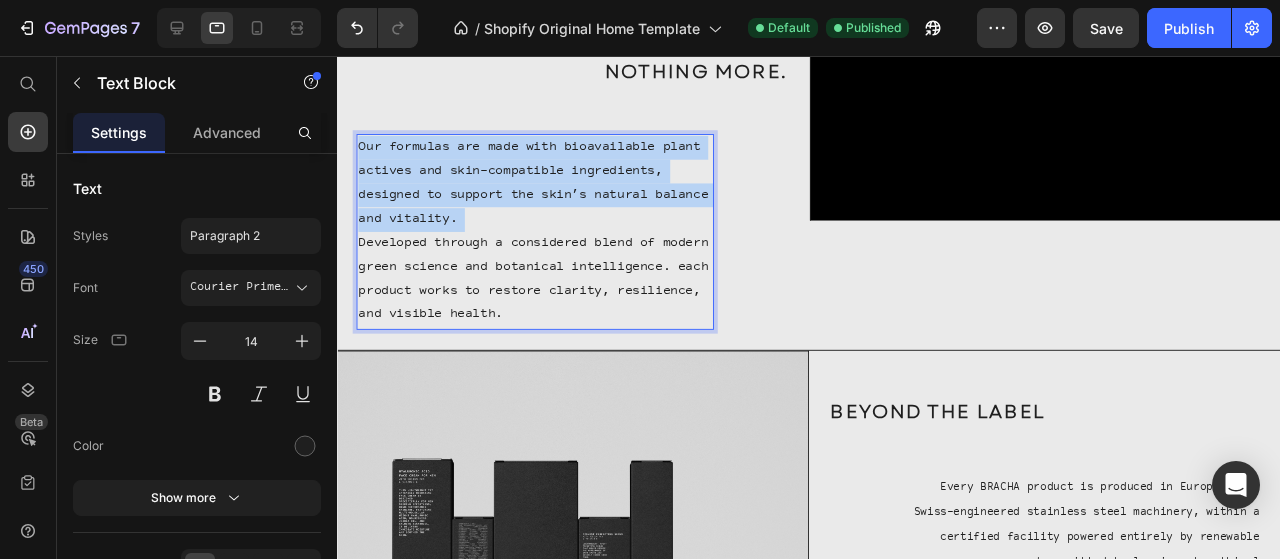 click on "Our formulas are made with bioavailable plant actives and skin-compatible ingredients, designed to support the skin’s natural balance and vitality." at bounding box center [545, 190] 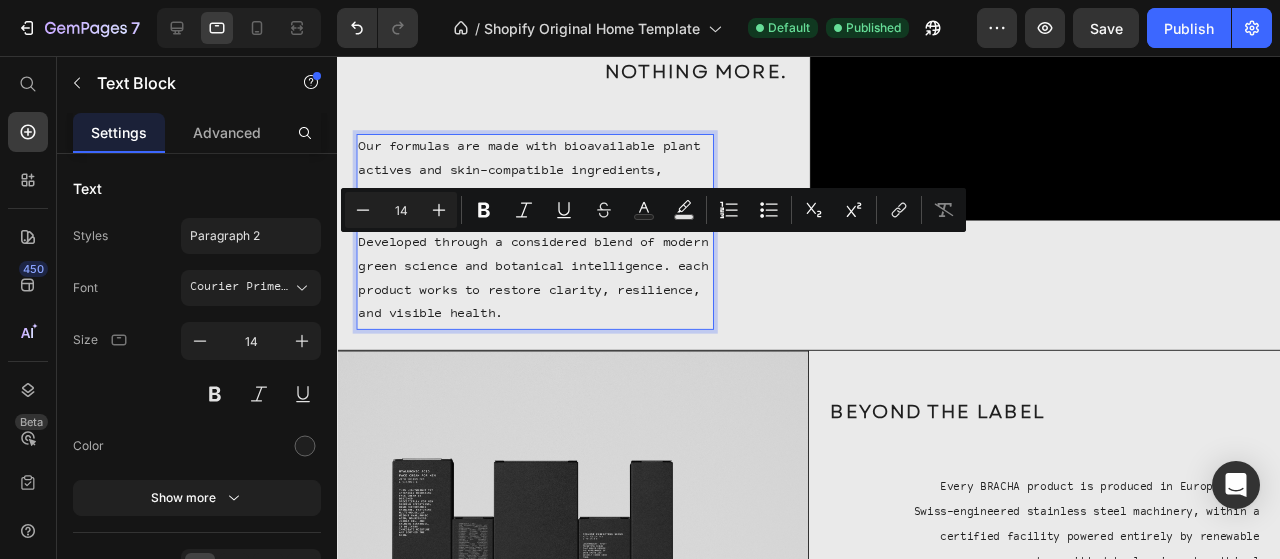 click on "Developed through a considered blend of modern green science and botanical intelligence. each product works to restore clarity, resilience, and visible health." at bounding box center (545, 291) 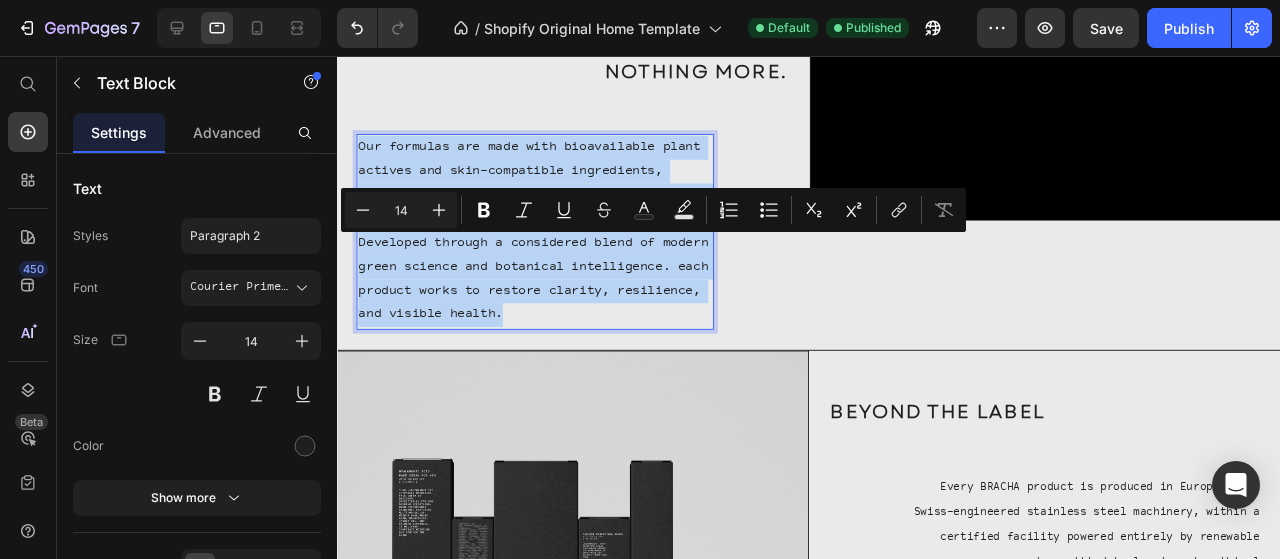 drag, startPoint x: 710, startPoint y: 435, endPoint x: 330, endPoint y: 215, distance: 439.08997 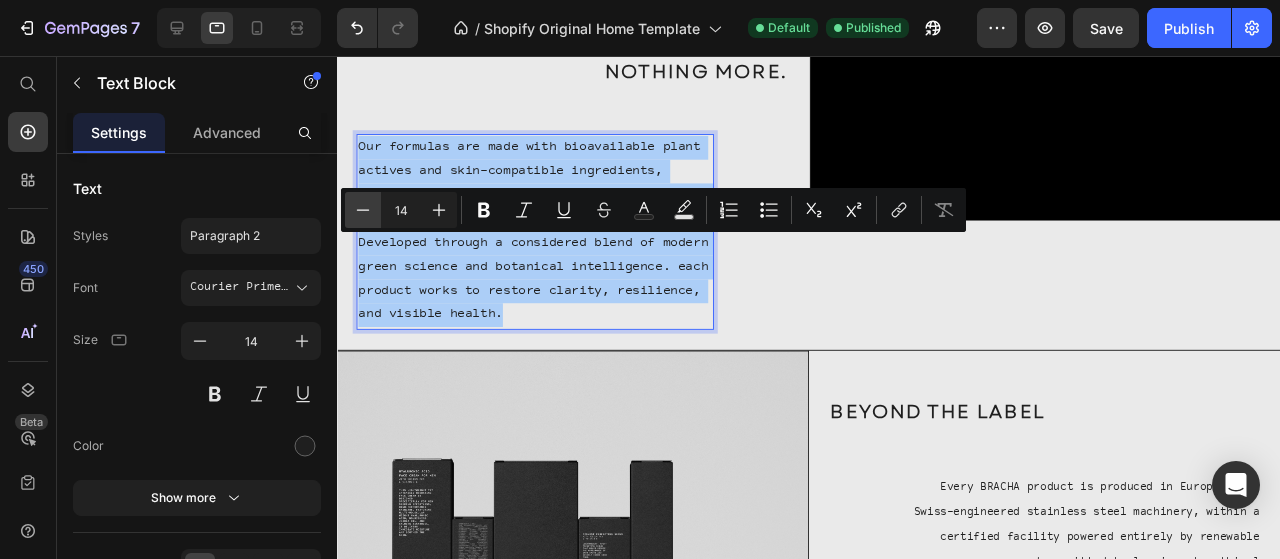 click 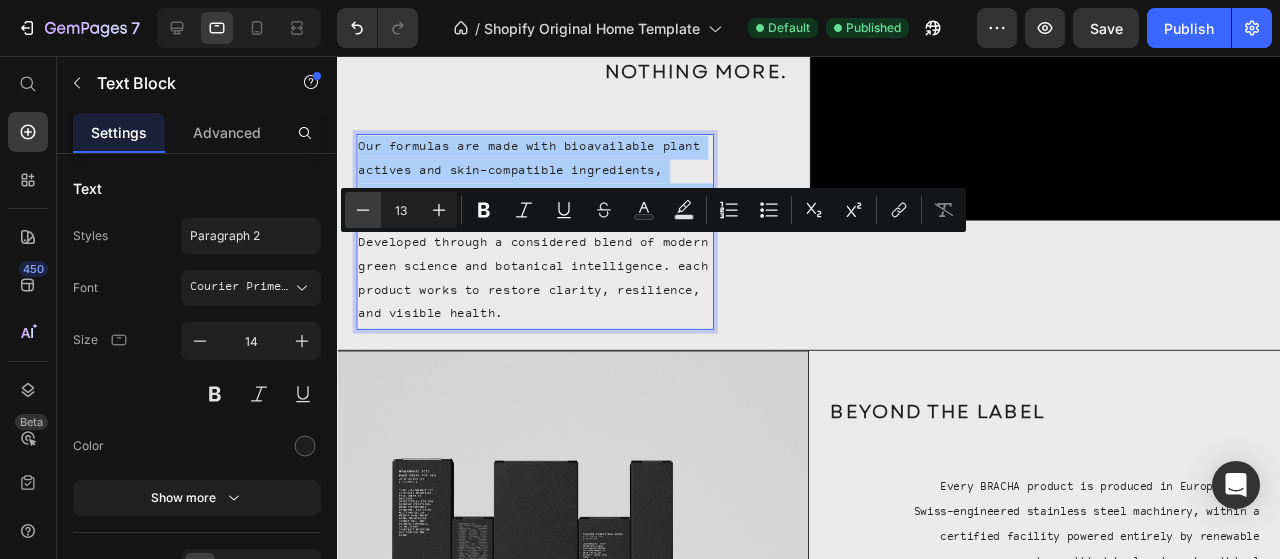 click 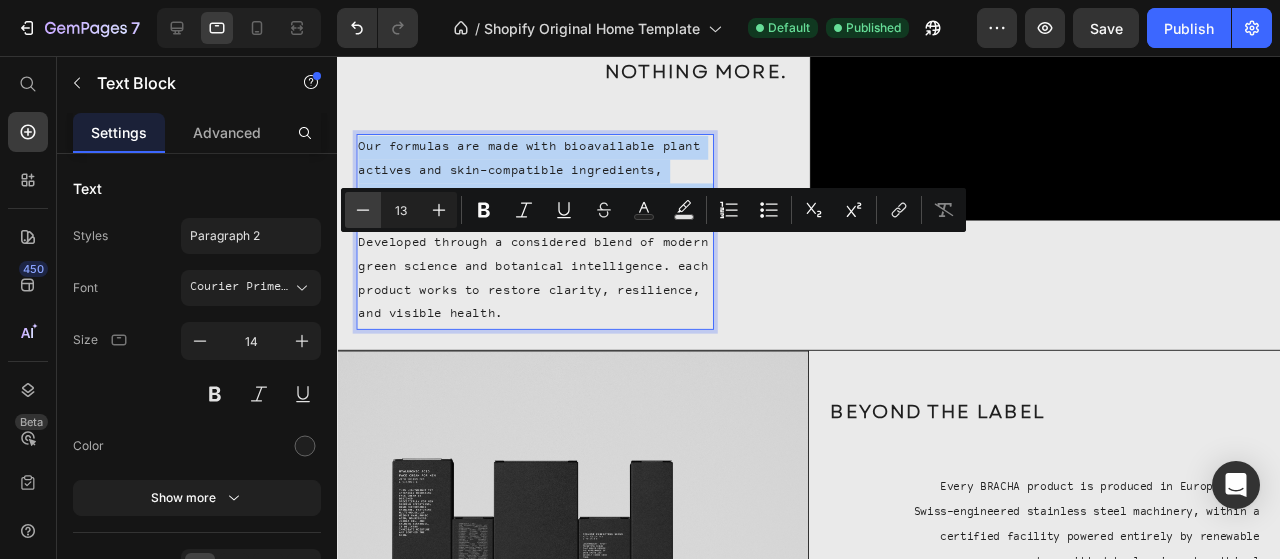 type on "12" 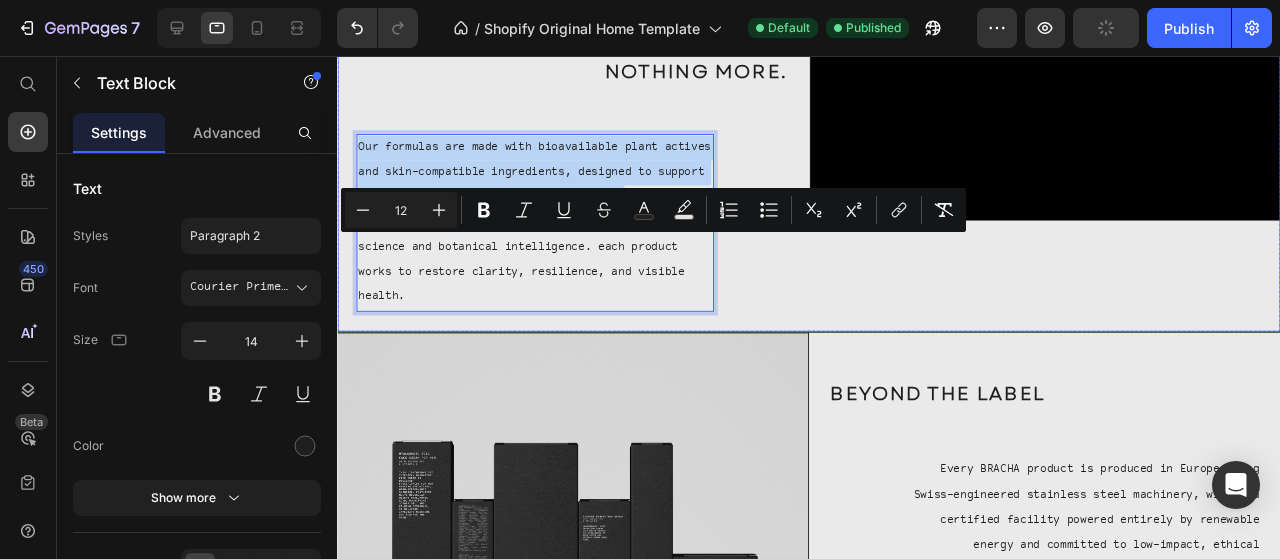 click on "WHAT YOUR SKIN NEEDS. NOTHING MORE. Heading Our formulas are made with bioavailable plant actives and skin-compatible ingredients, designed to support the skin’s natural balance and vitality. Developed through a considered blend of modern green science and botanical intelligence. each product works to restore clarity, resilience, and visible health. Text Block   21" at bounding box center [585, 164] 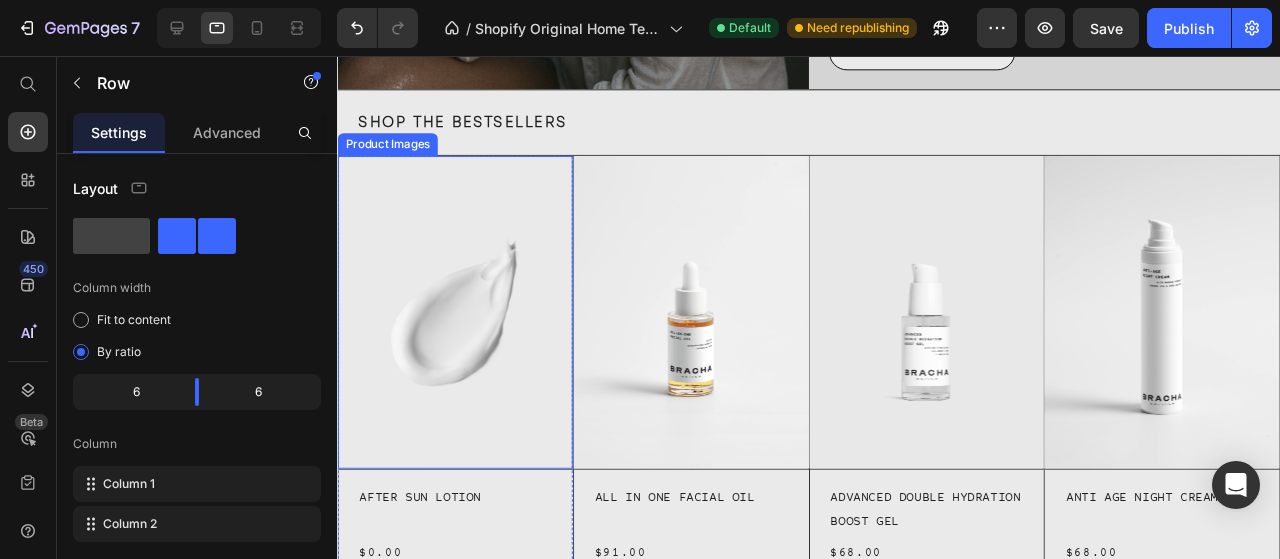 scroll, scrollTop: 0, scrollLeft: 0, axis: both 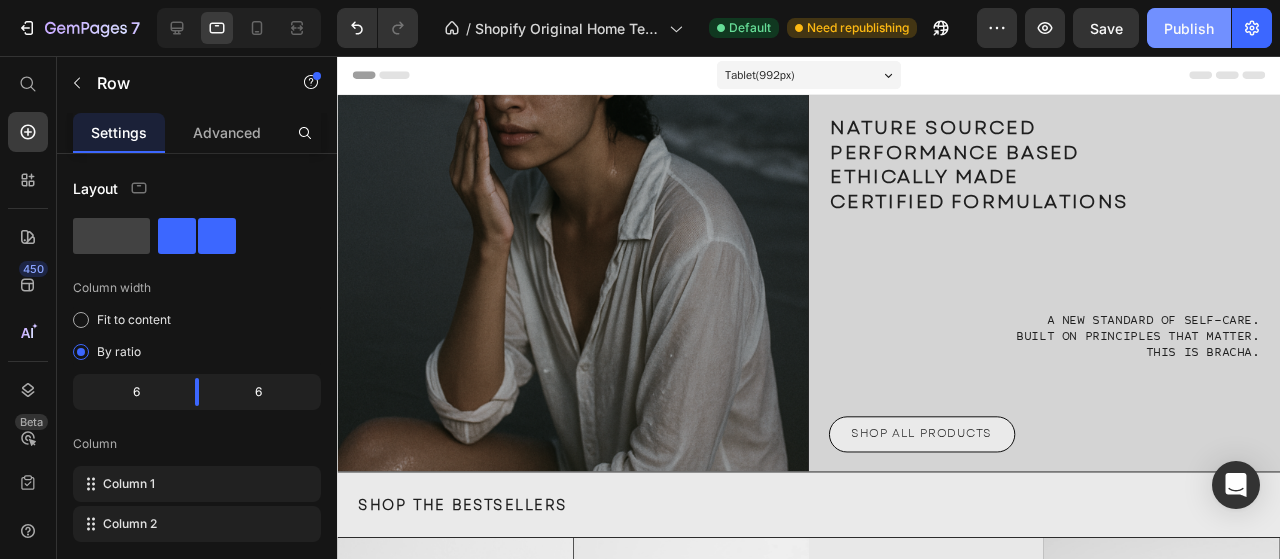 click on "Publish" at bounding box center [1189, 28] 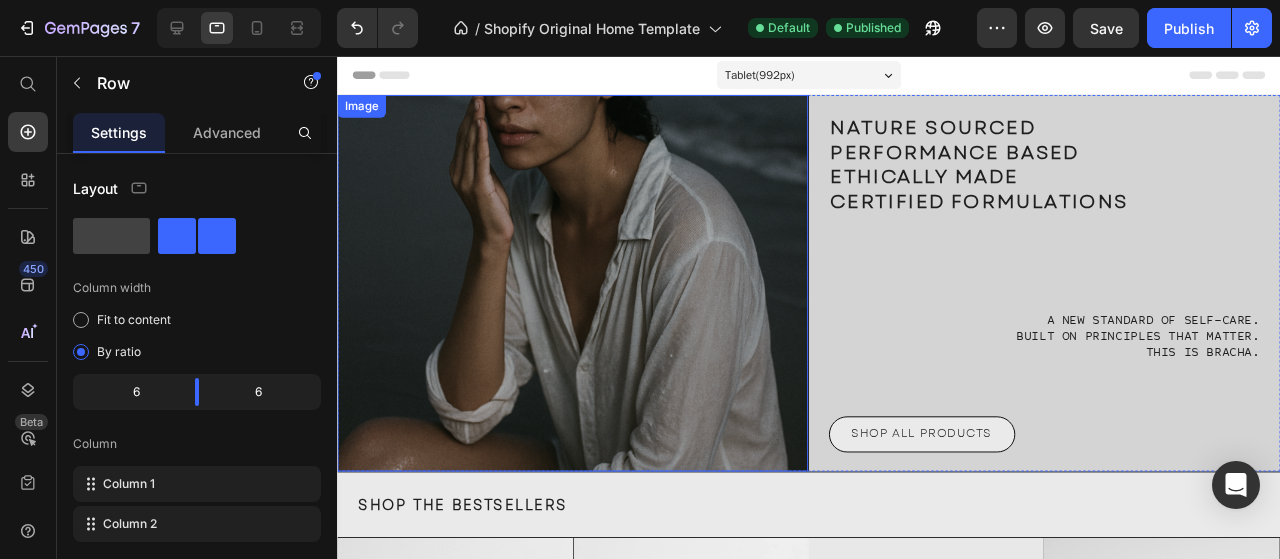 click at bounding box center (584, 295) 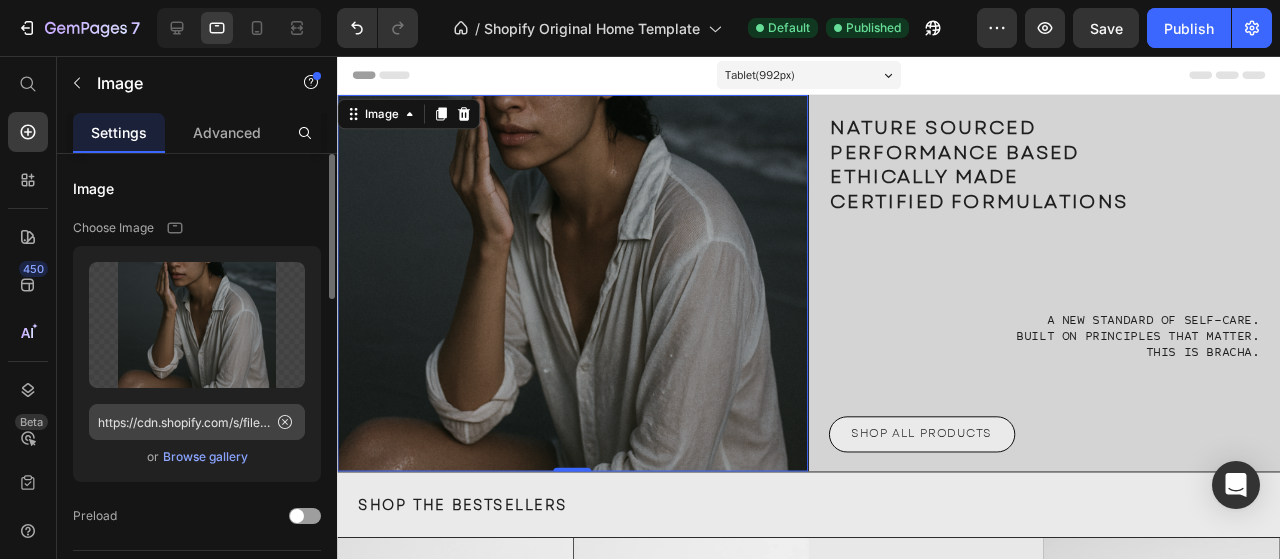 click 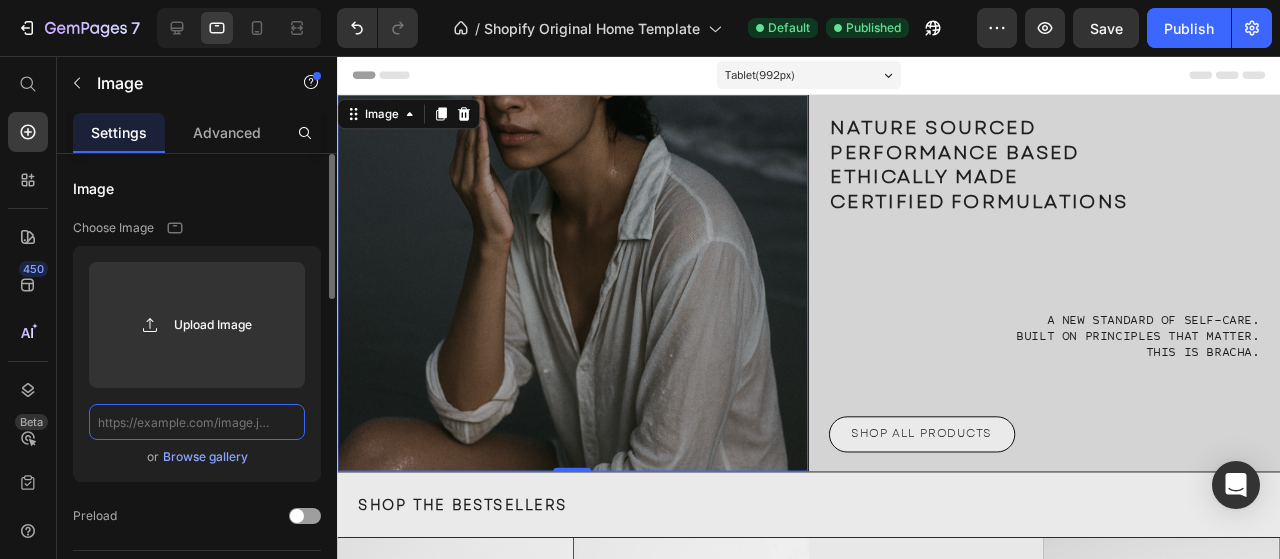 scroll, scrollTop: 0, scrollLeft: 0, axis: both 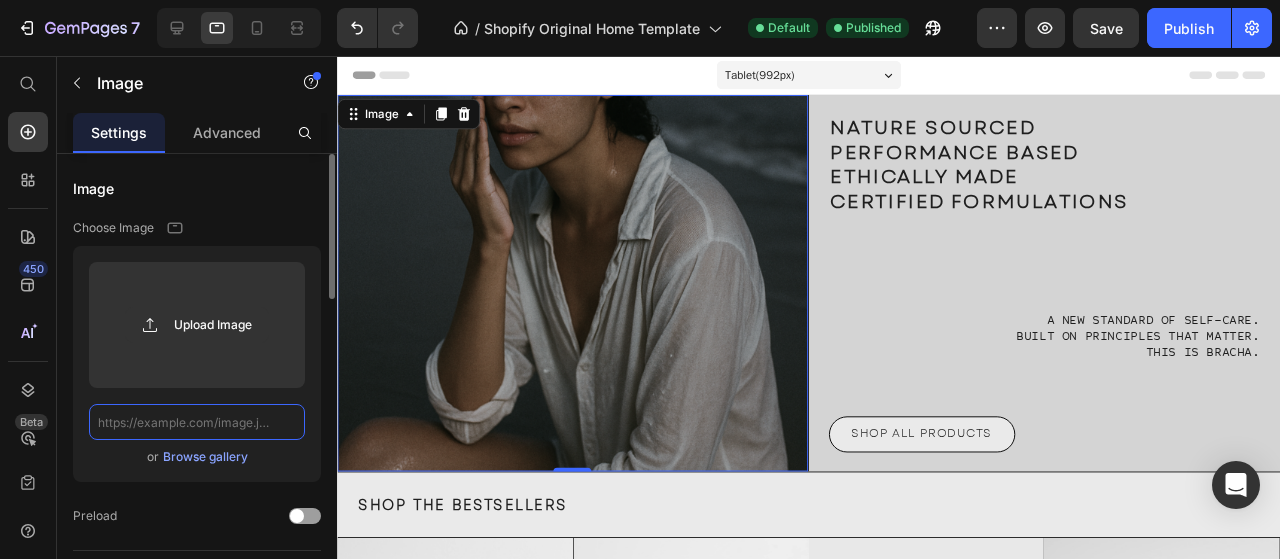paste on "https://cdn.shopify.com/s/files/1/0904/6943/3677/files/BRACHAMAIN.png?v=1752400350" 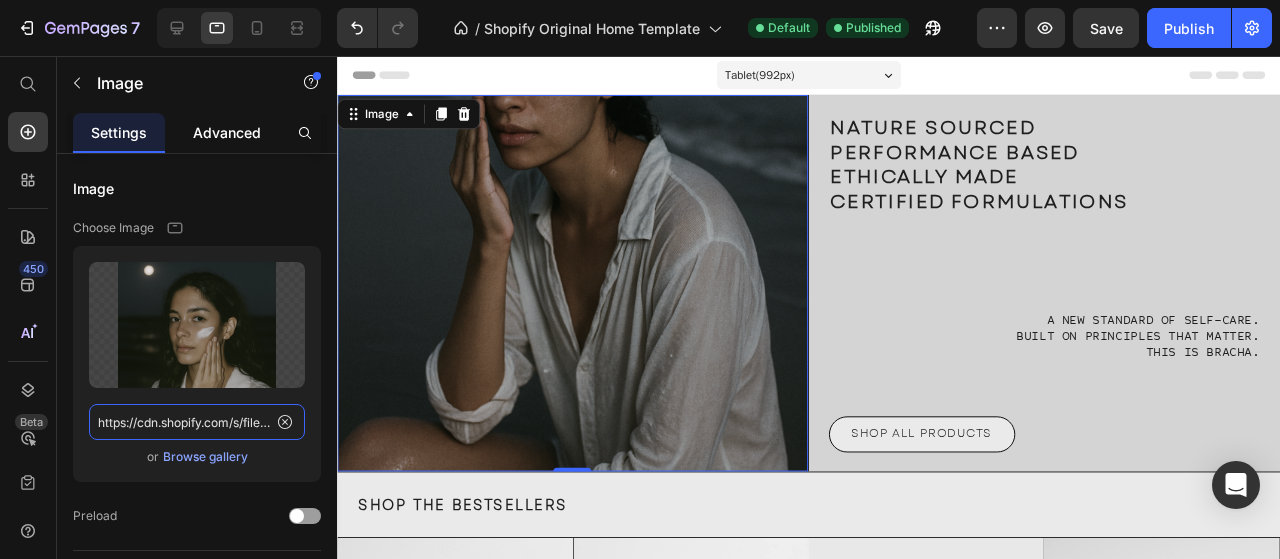 scroll, scrollTop: 0, scrollLeft: 339, axis: horizontal 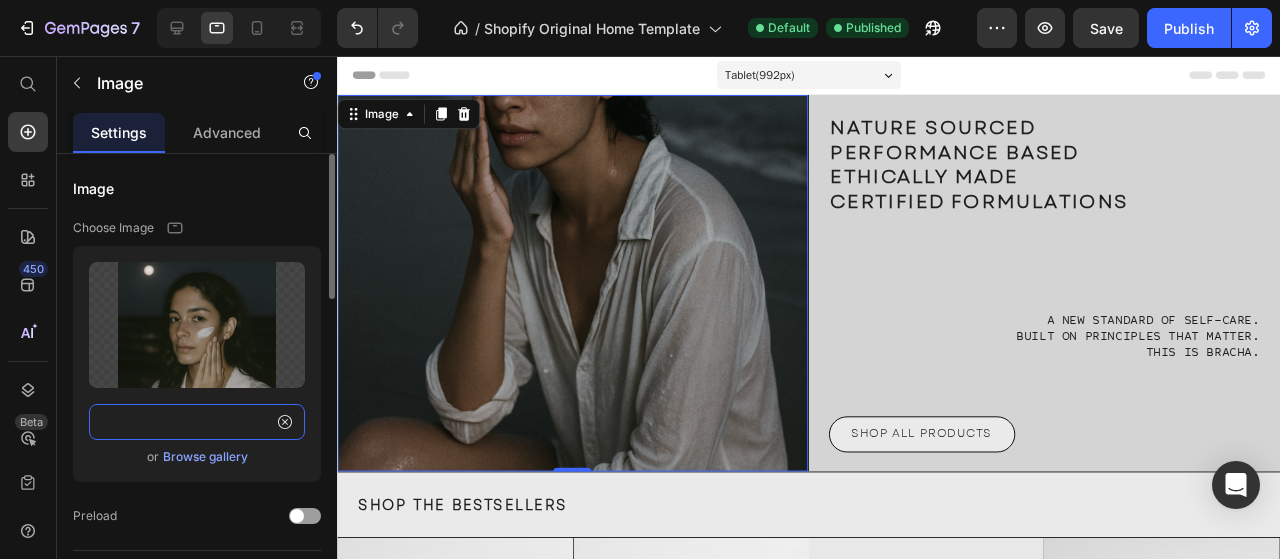 type on "https://cdn.shopify.com/s/files/1/0904/6943/3677/files/BRACHAMAIN.png?v=1752400350" 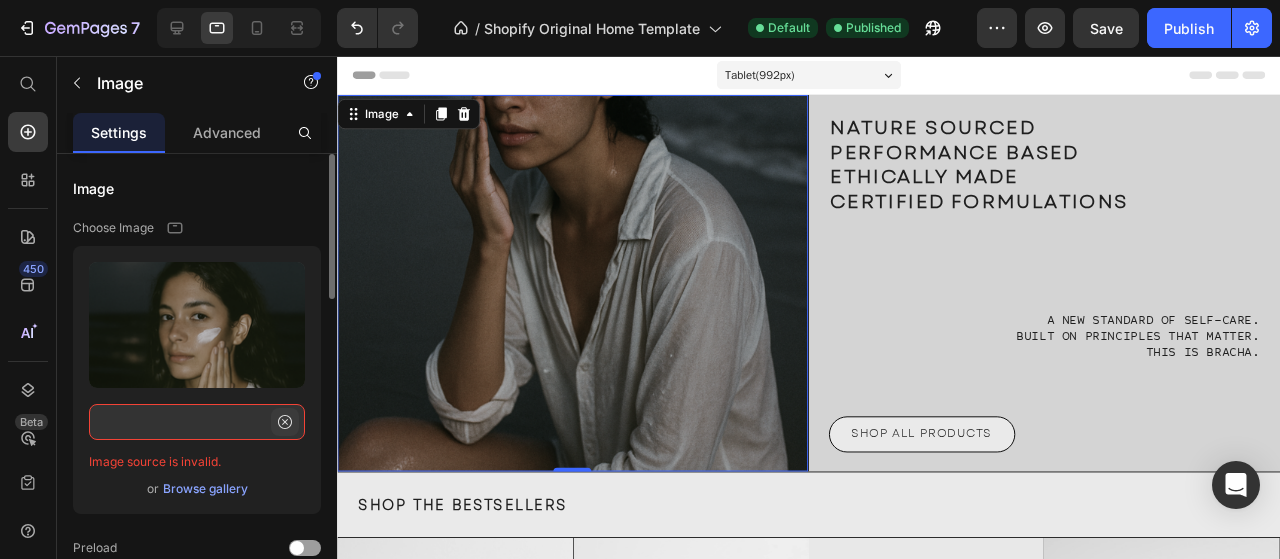 click 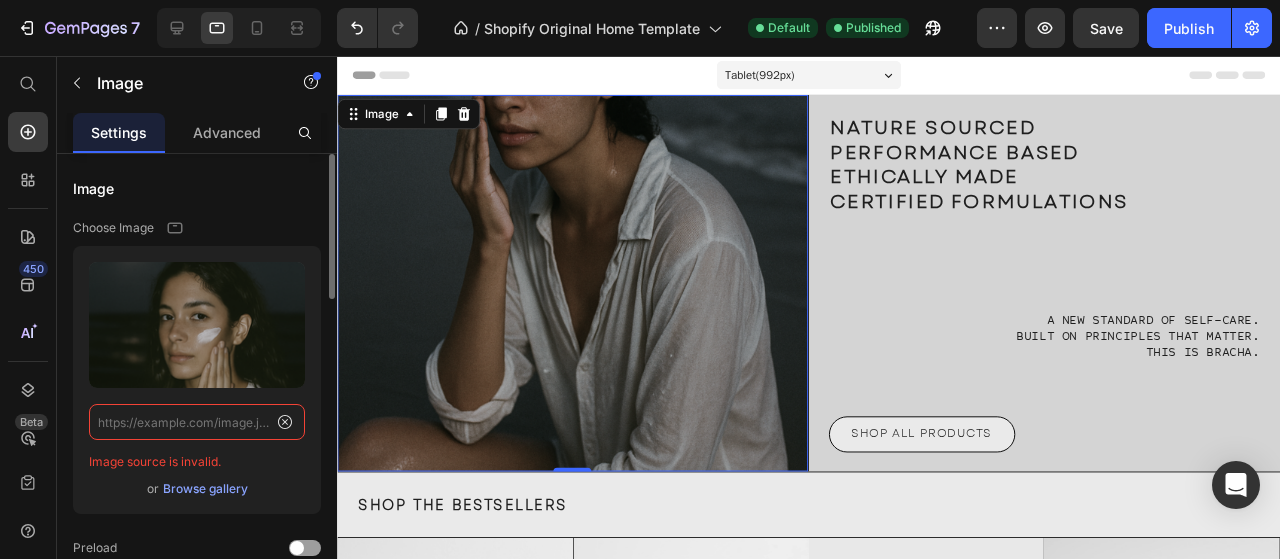 scroll, scrollTop: 0, scrollLeft: 0, axis: both 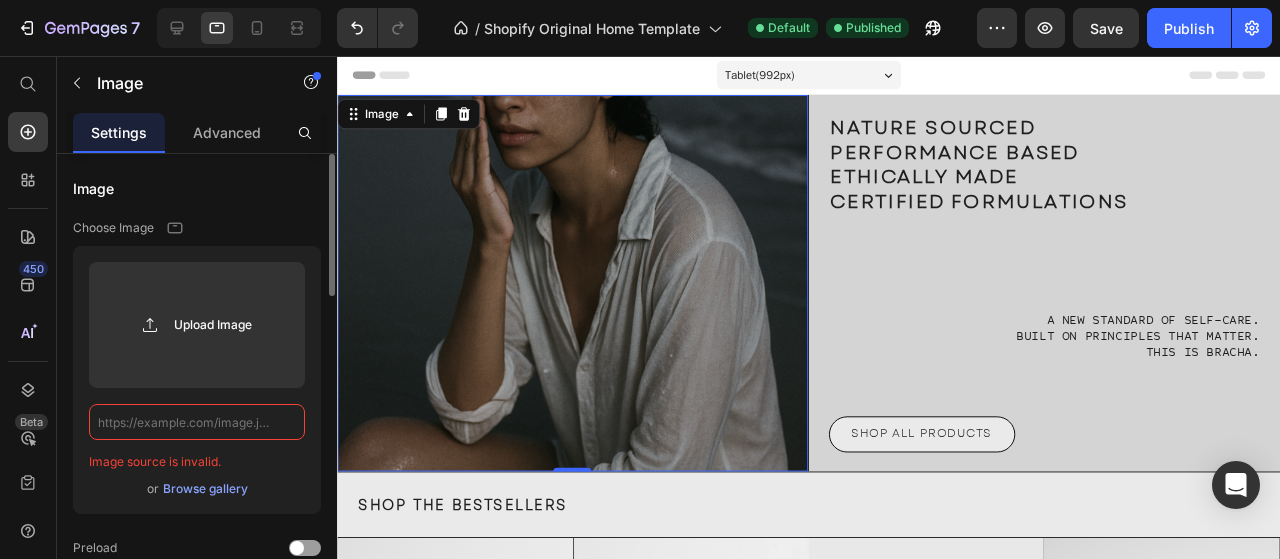 paste on "https://cdn.shopify.com/s/files/1/0904/6943/3677/files/BRACHAMAIN.png?v=1752400350" 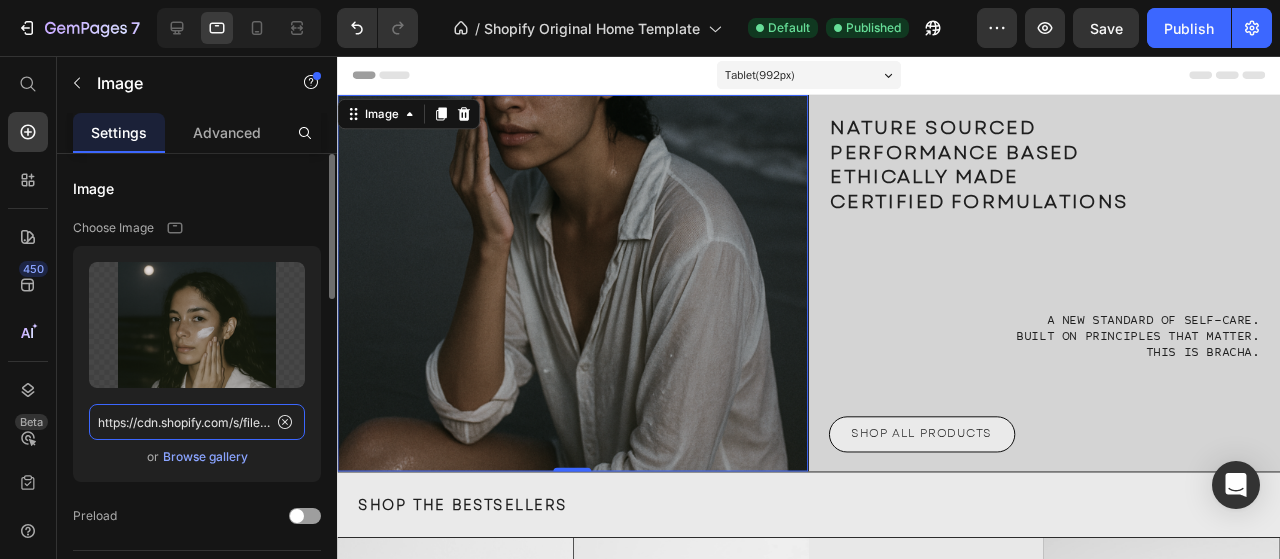 scroll, scrollTop: 0, scrollLeft: 339, axis: horizontal 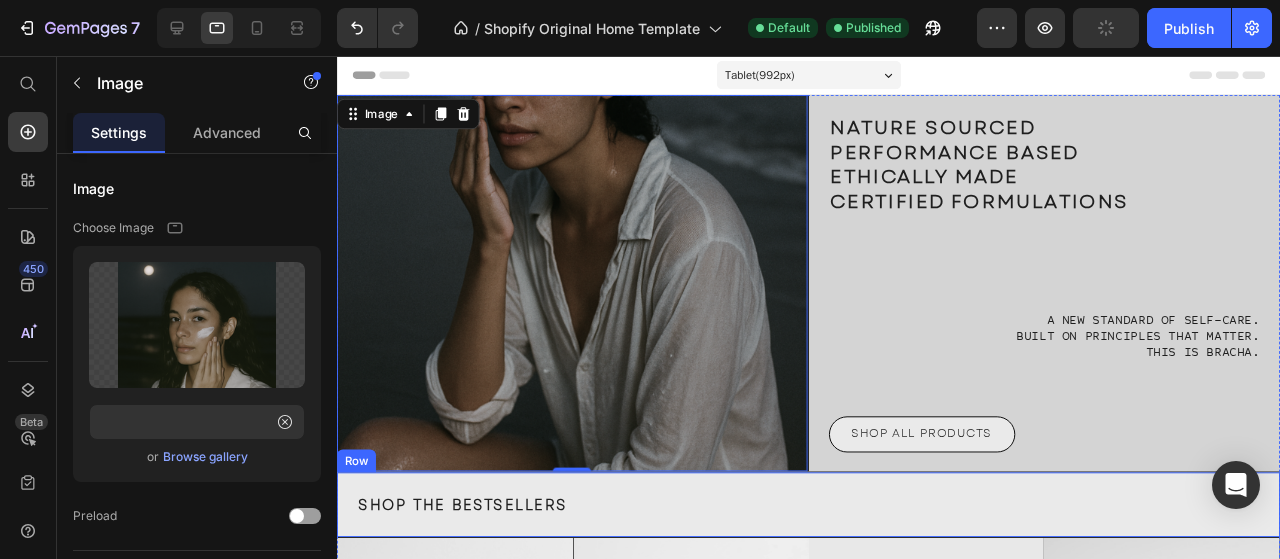 click on "SHOP THE BESTSELLERS Heading" at bounding box center (833, 528) 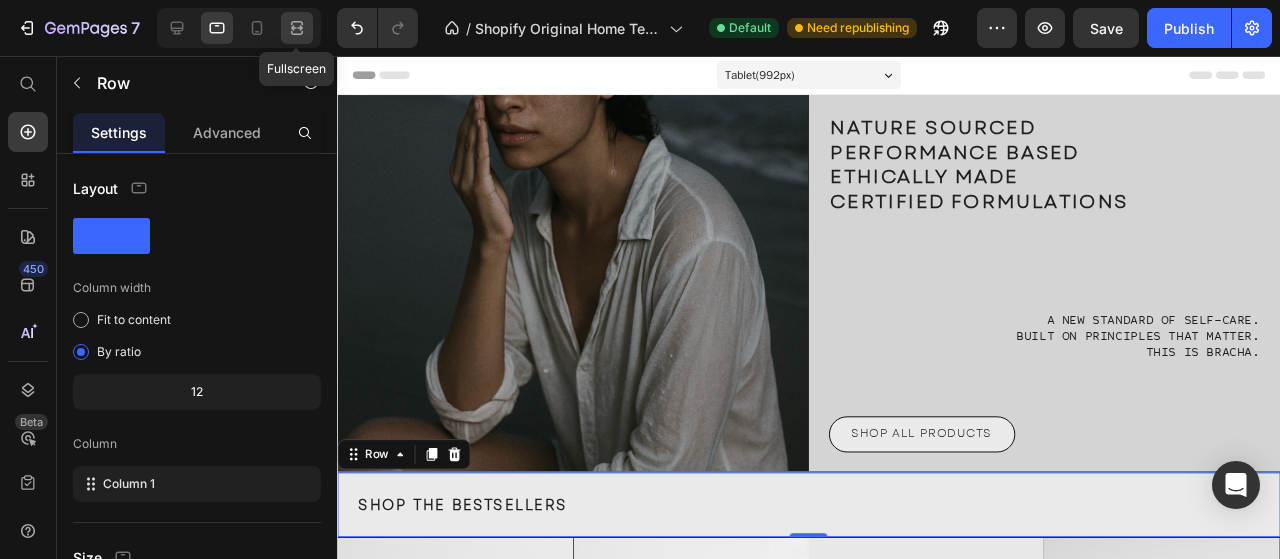 click 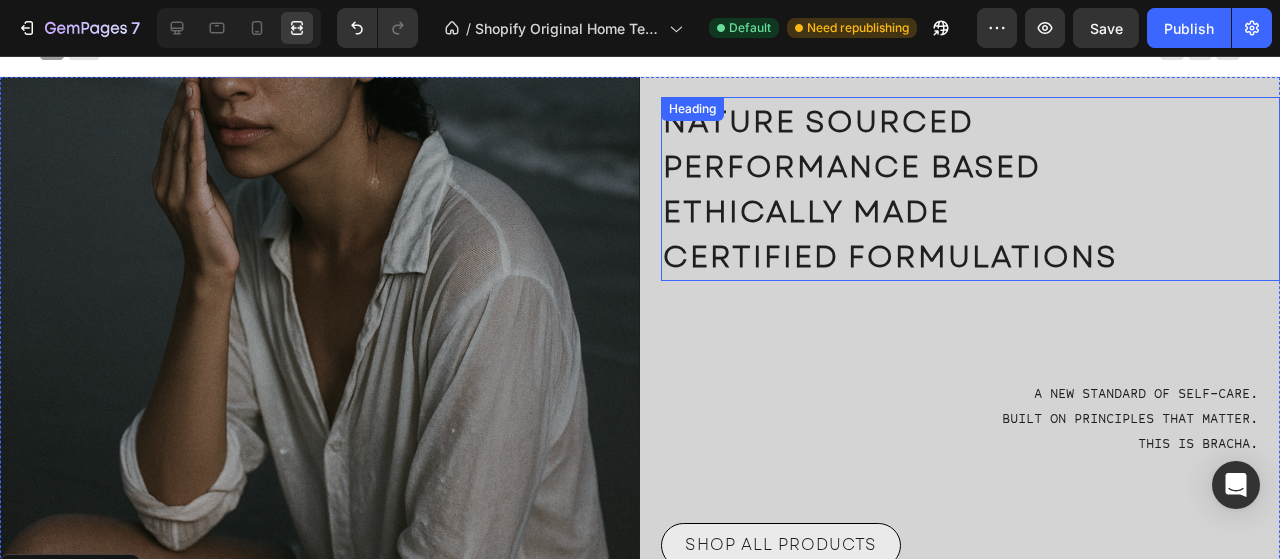 scroll, scrollTop: 0, scrollLeft: 0, axis: both 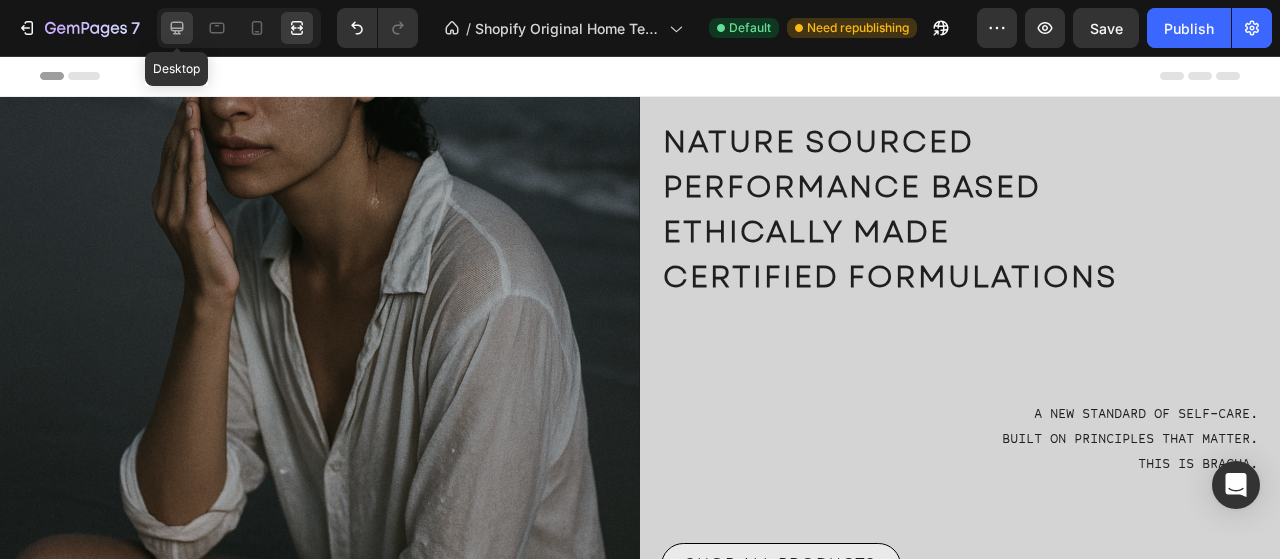 click 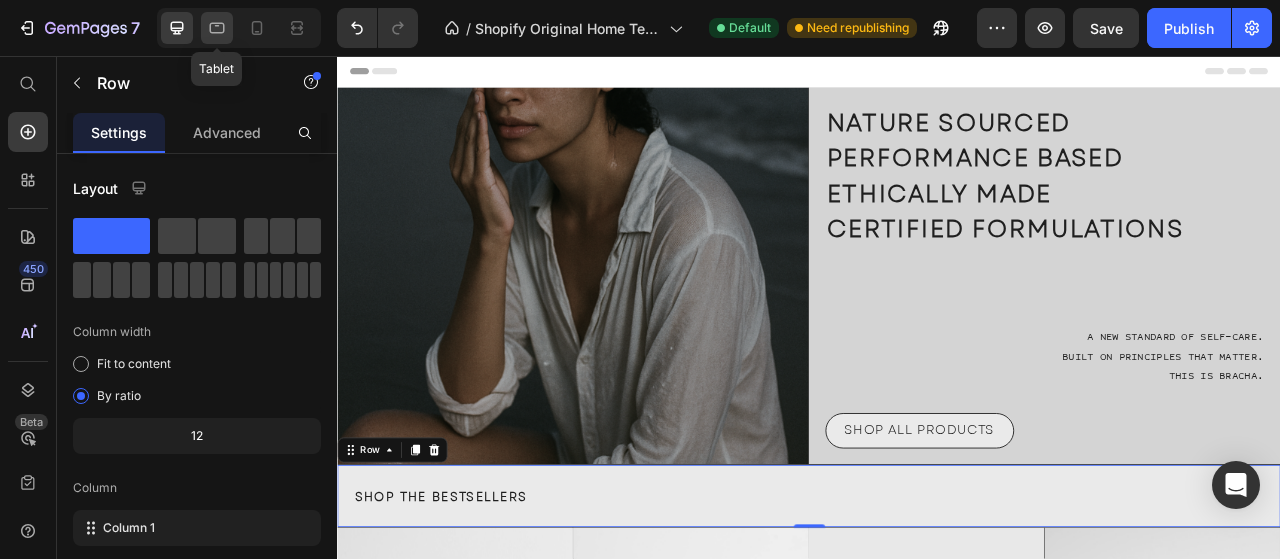 click 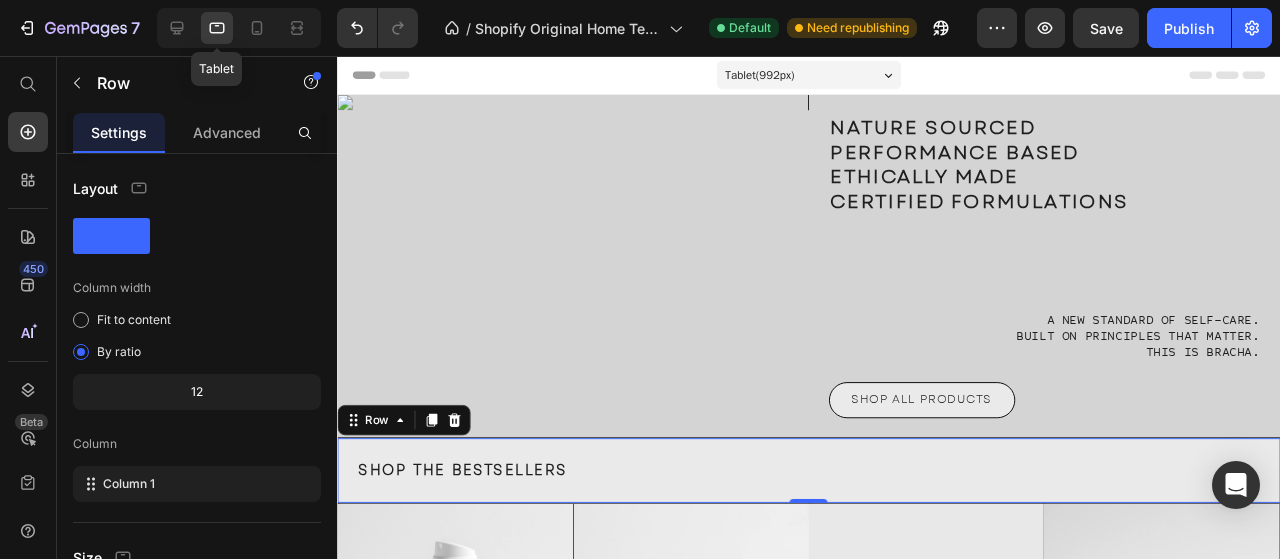 click at bounding box center (584, 105) 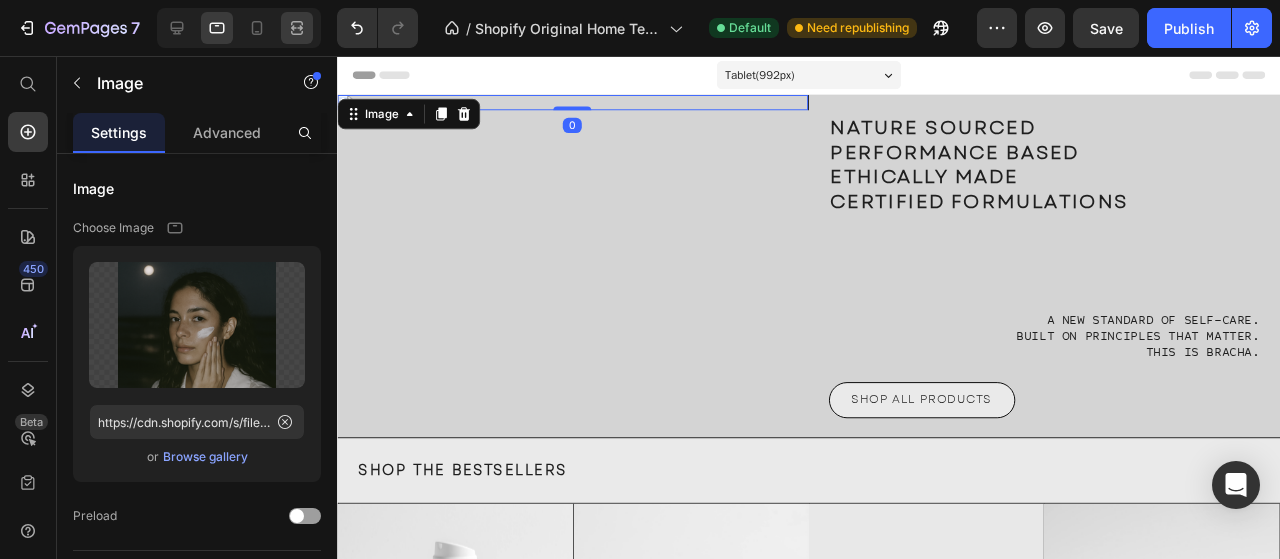 click 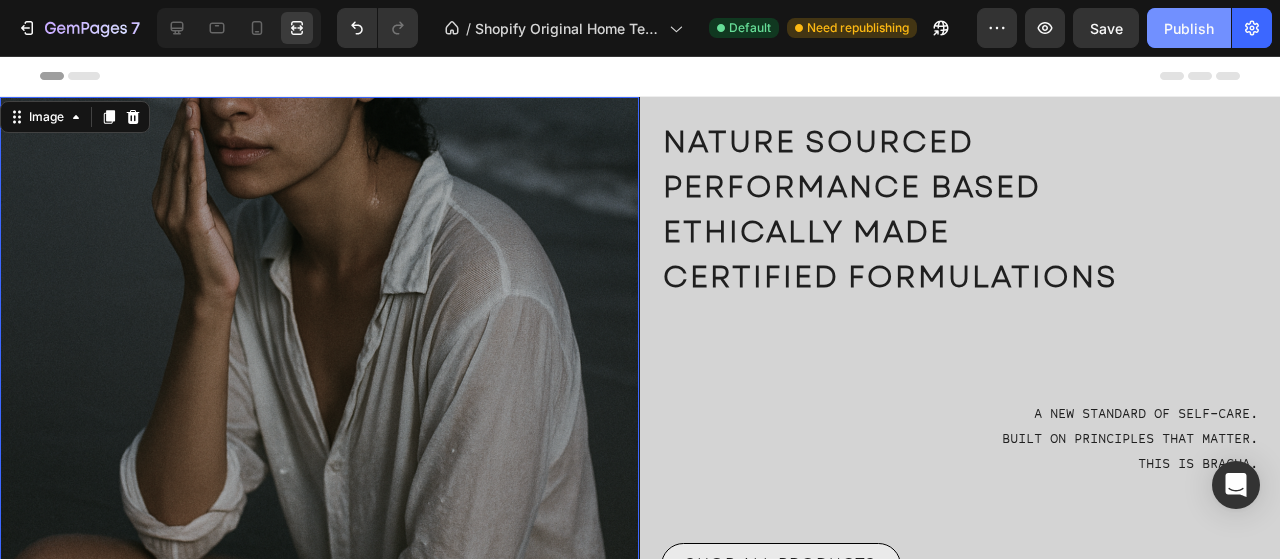 click on "Publish" 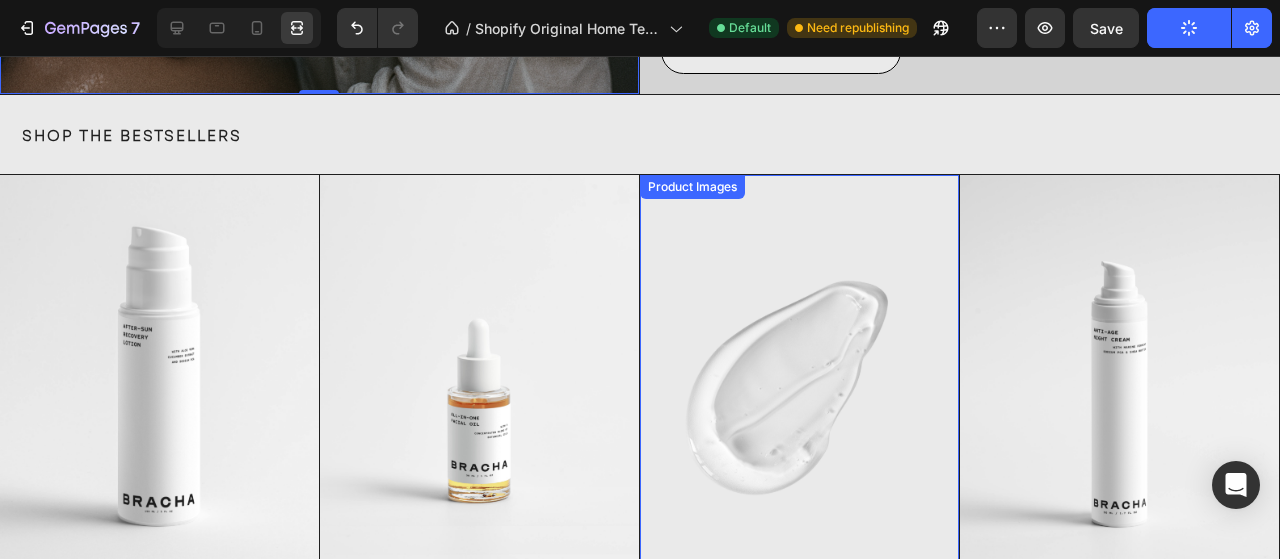 scroll, scrollTop: 0, scrollLeft: 0, axis: both 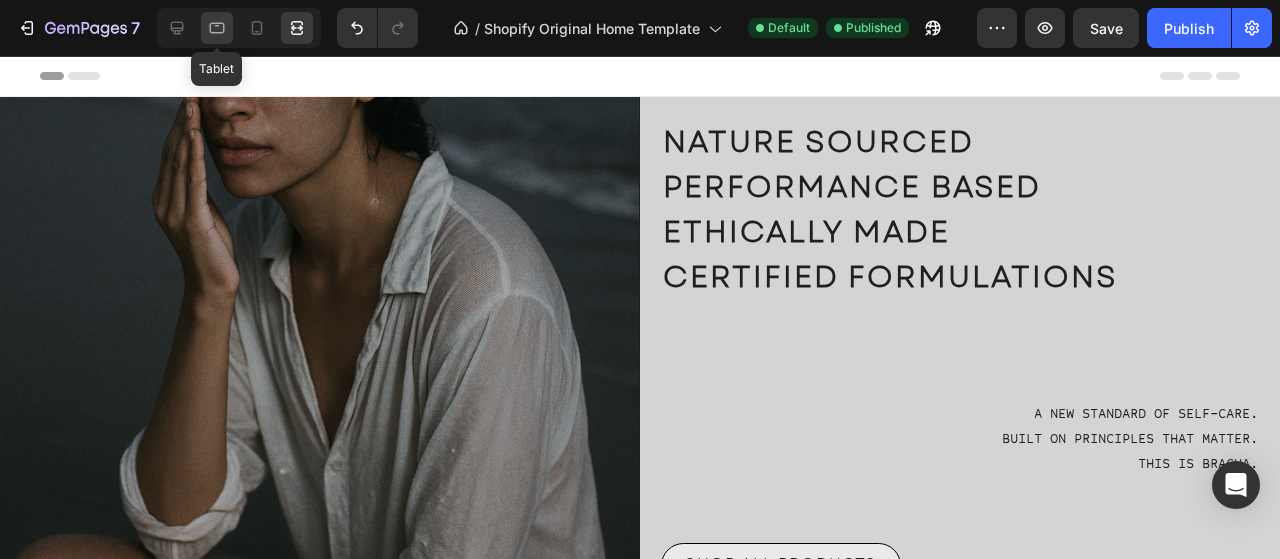 click 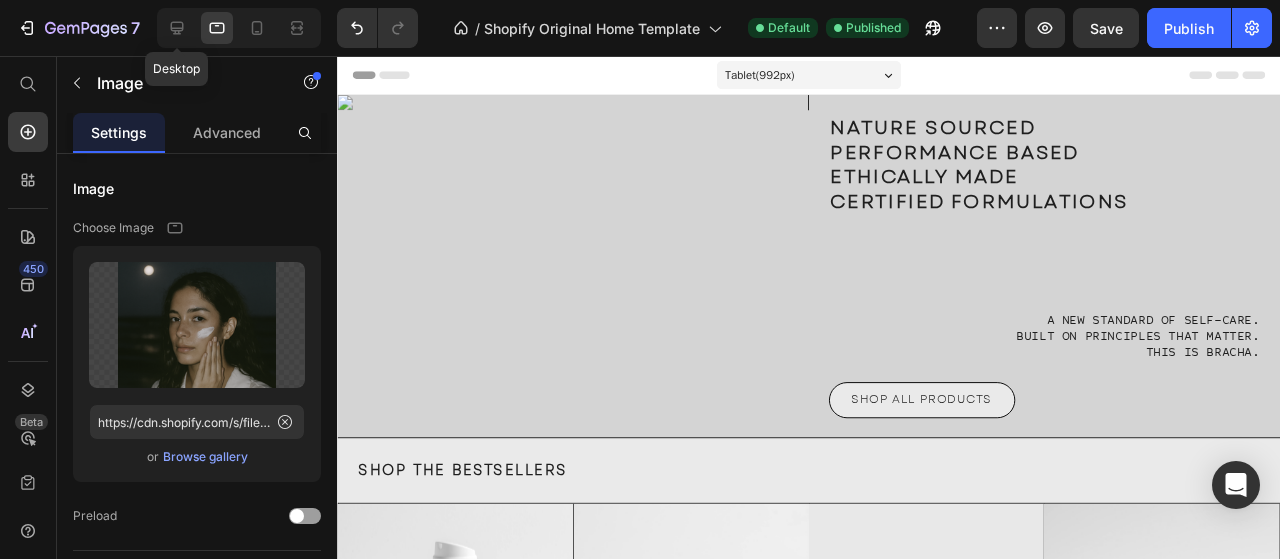 click 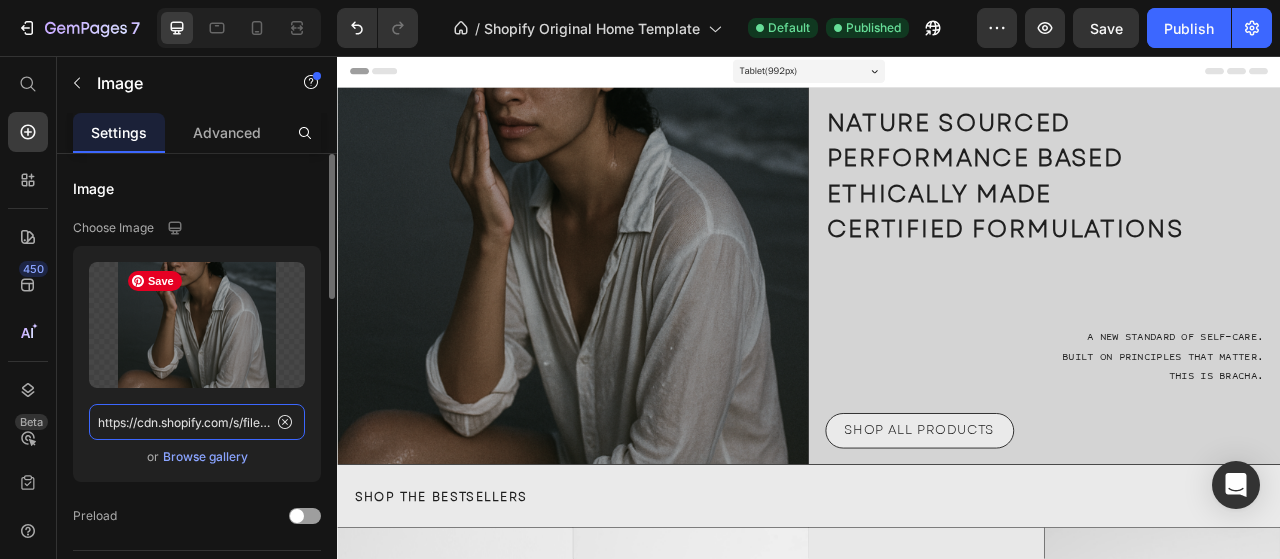 click on "https://cdn.shopify.com/s/files/1/0904/6943/3677/files/artistic.png?v=1752322093" 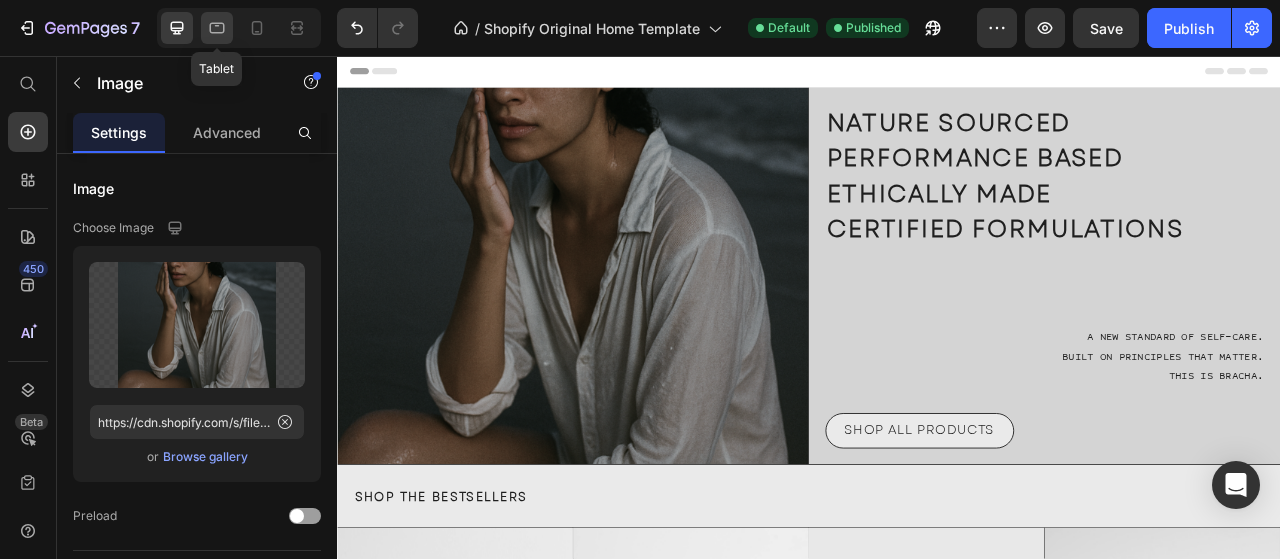 click 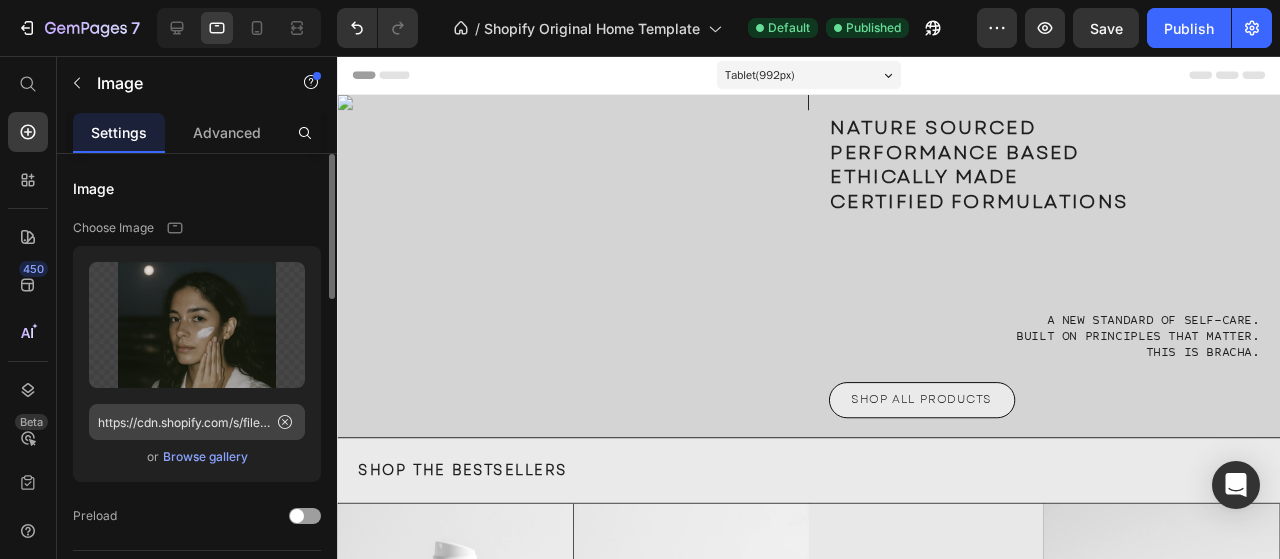 click 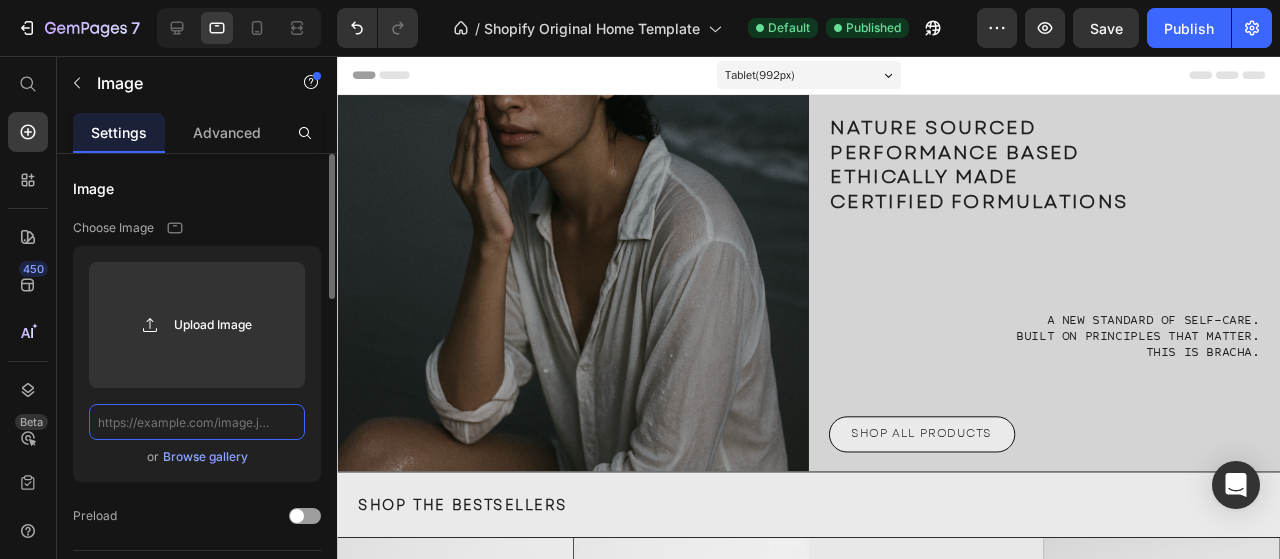scroll, scrollTop: 0, scrollLeft: 0, axis: both 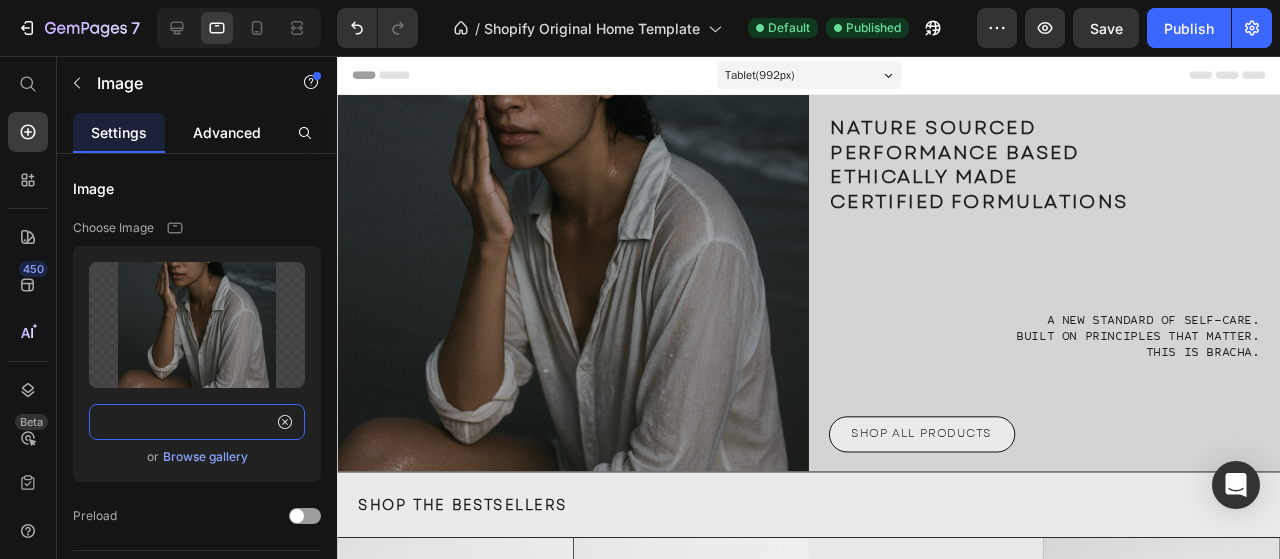 type on "https://cdn.shopify.com/s/files/1/0904/6943/3677/files/artistic.png?v=1752322093" 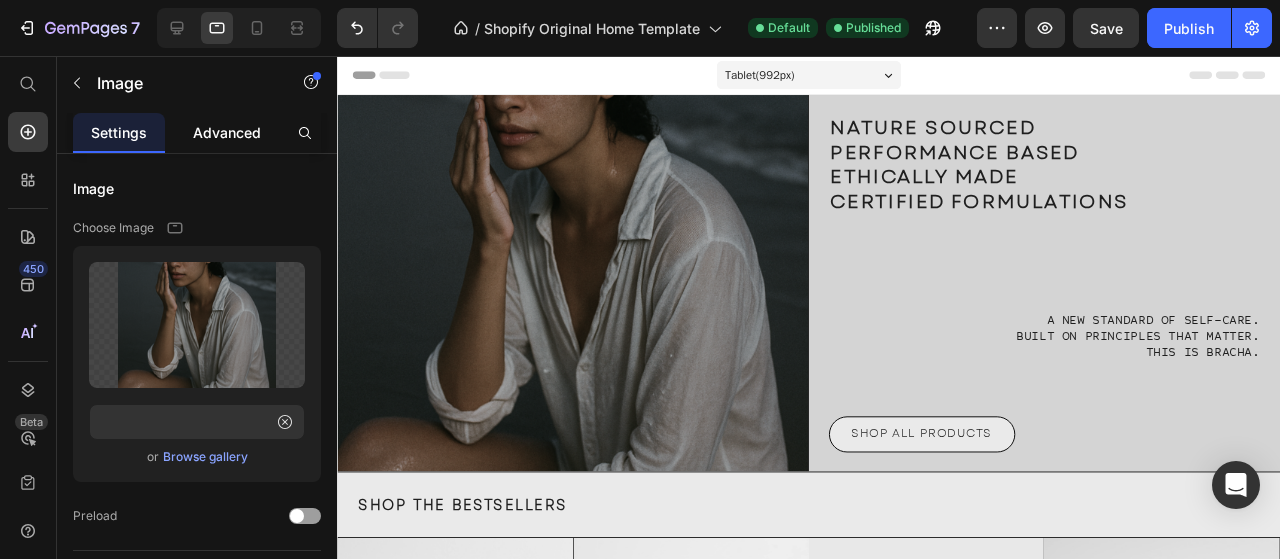 click on "Advanced" at bounding box center (227, 132) 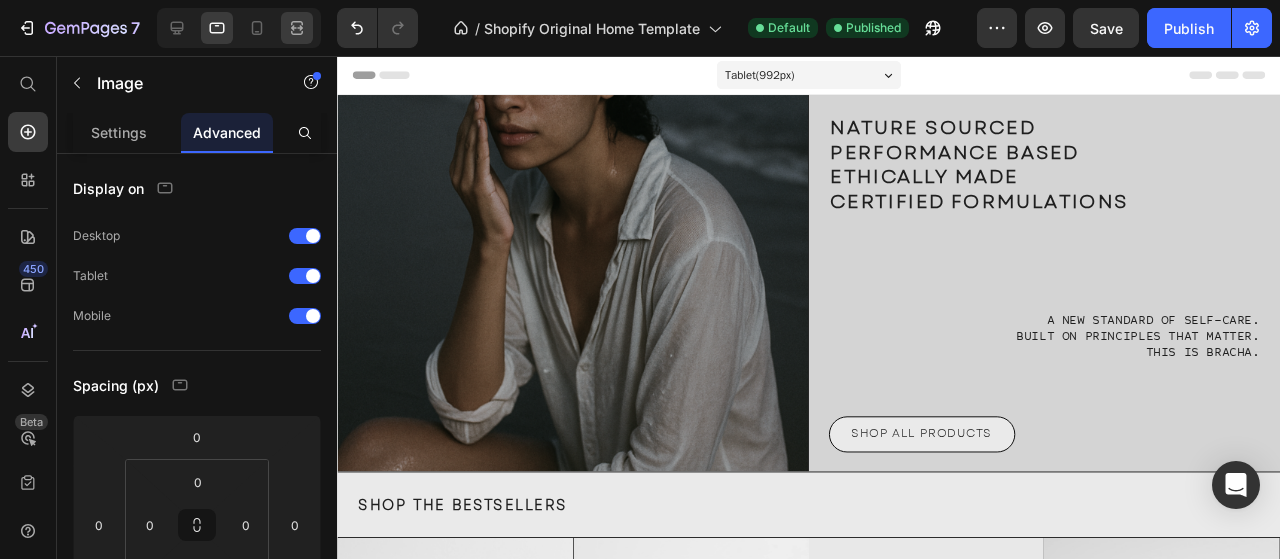 drag, startPoint x: 110, startPoint y: 141, endPoint x: 280, endPoint y: 34, distance: 200.8706 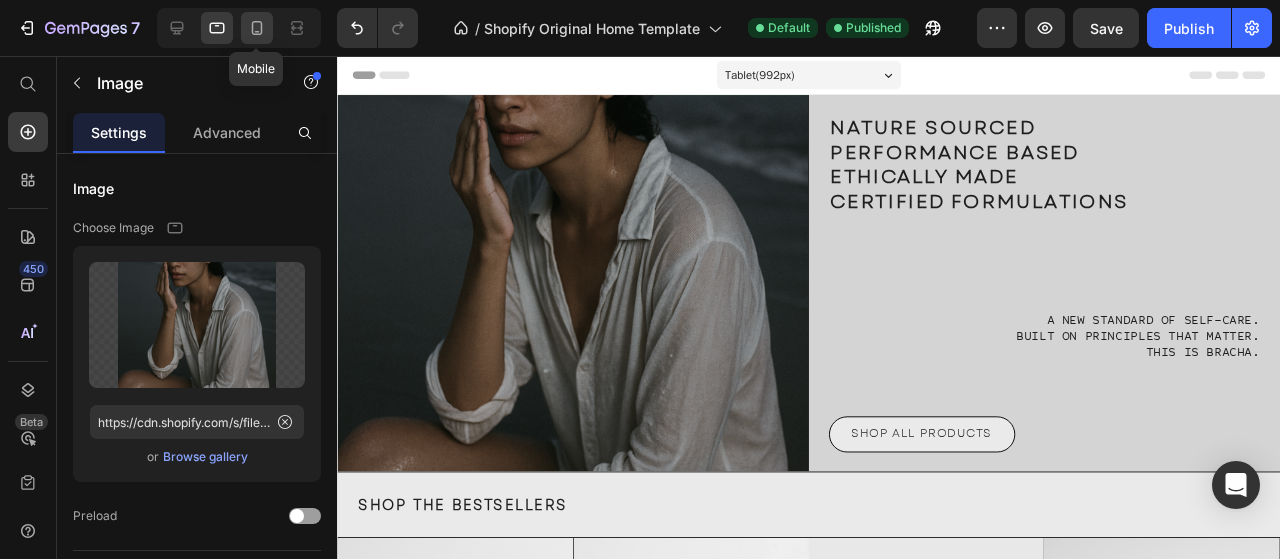 click 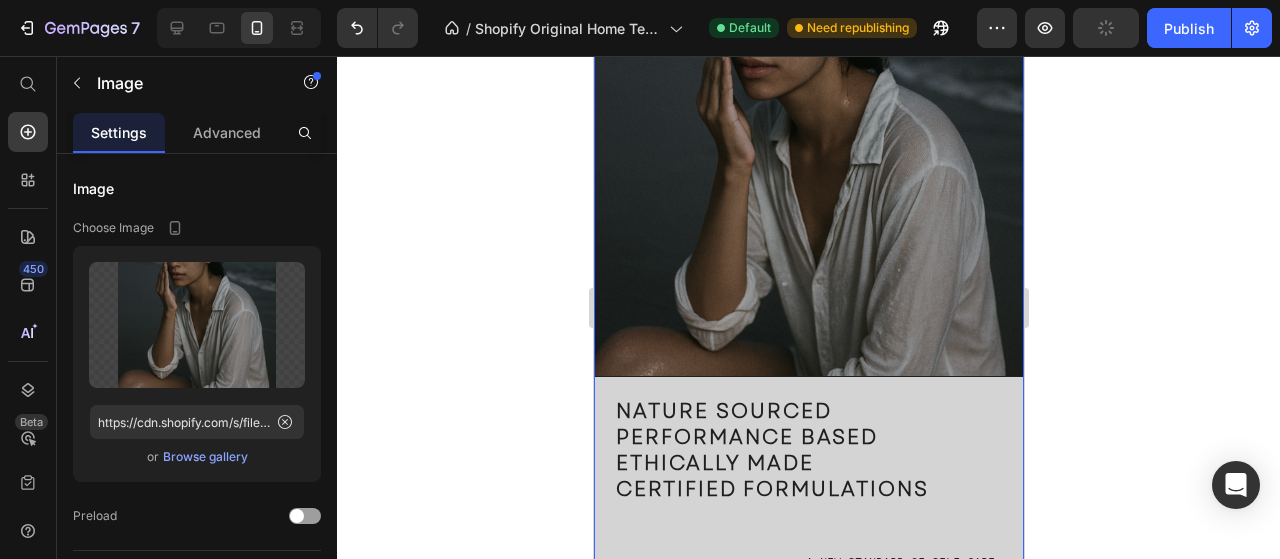 scroll, scrollTop: 300, scrollLeft: 0, axis: vertical 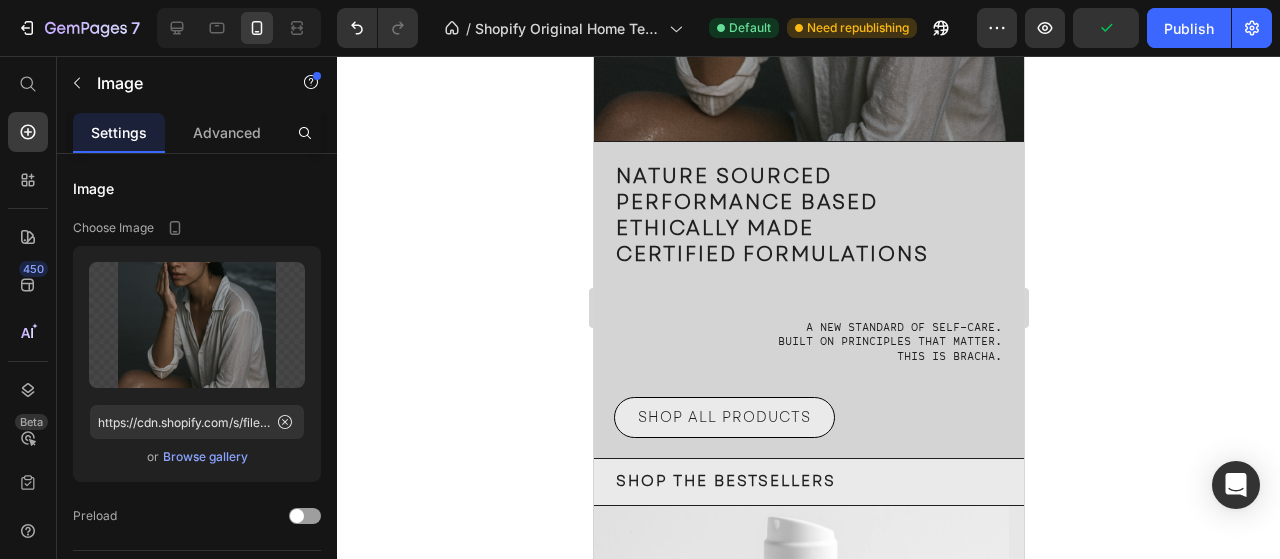 click 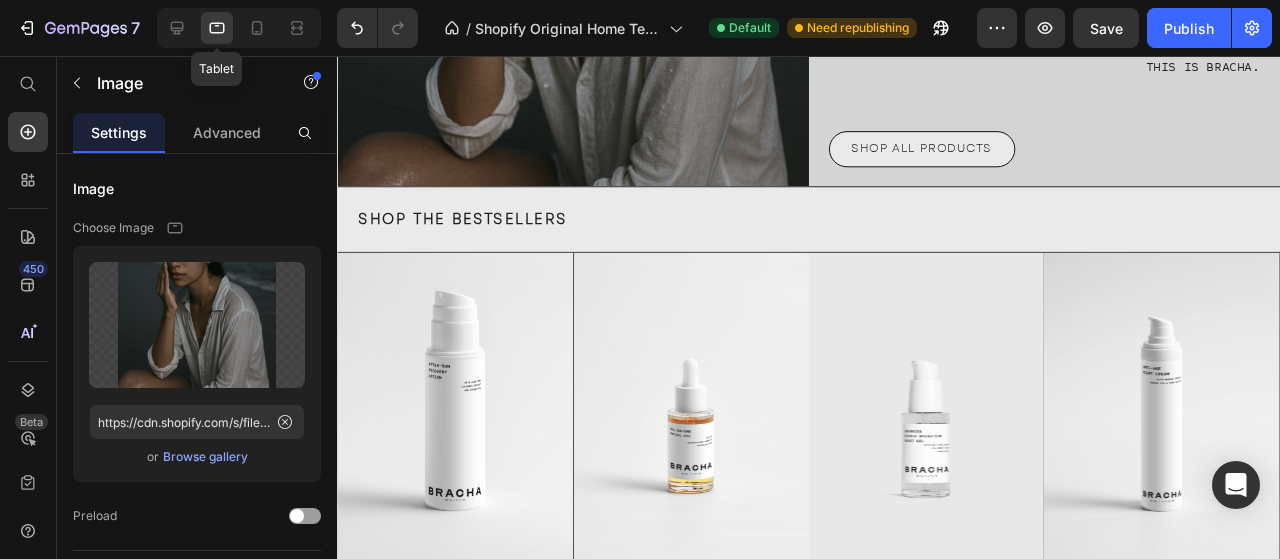 scroll, scrollTop: 0, scrollLeft: 0, axis: both 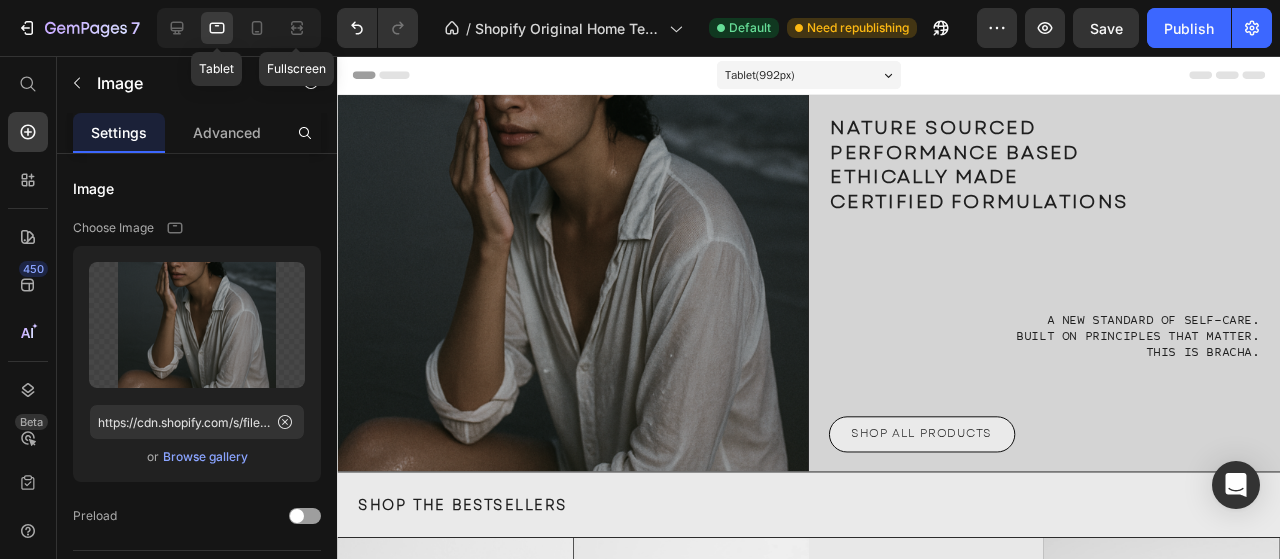 click on "Tablet  ( 992 px)" at bounding box center [833, 76] 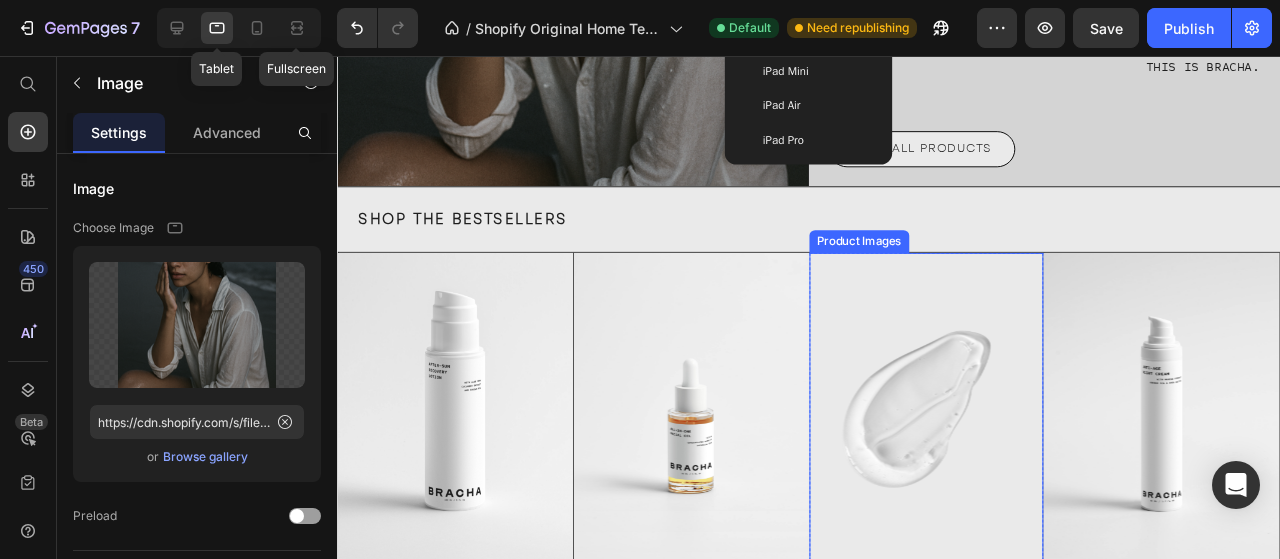 scroll, scrollTop: 0, scrollLeft: 0, axis: both 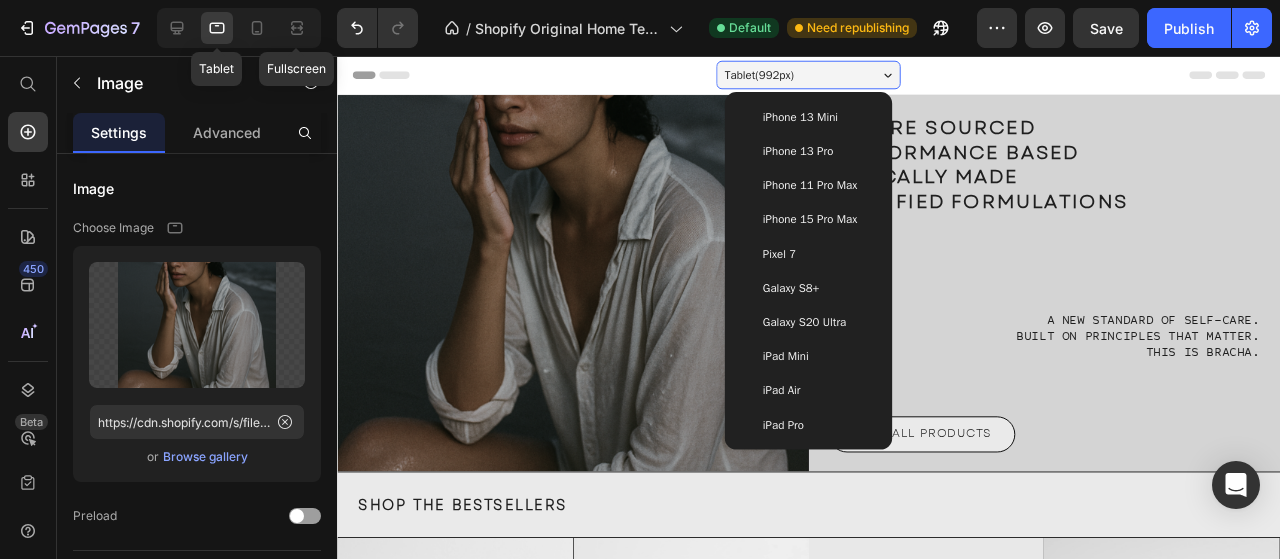 click on "iPad Air" at bounding box center (805, 408) 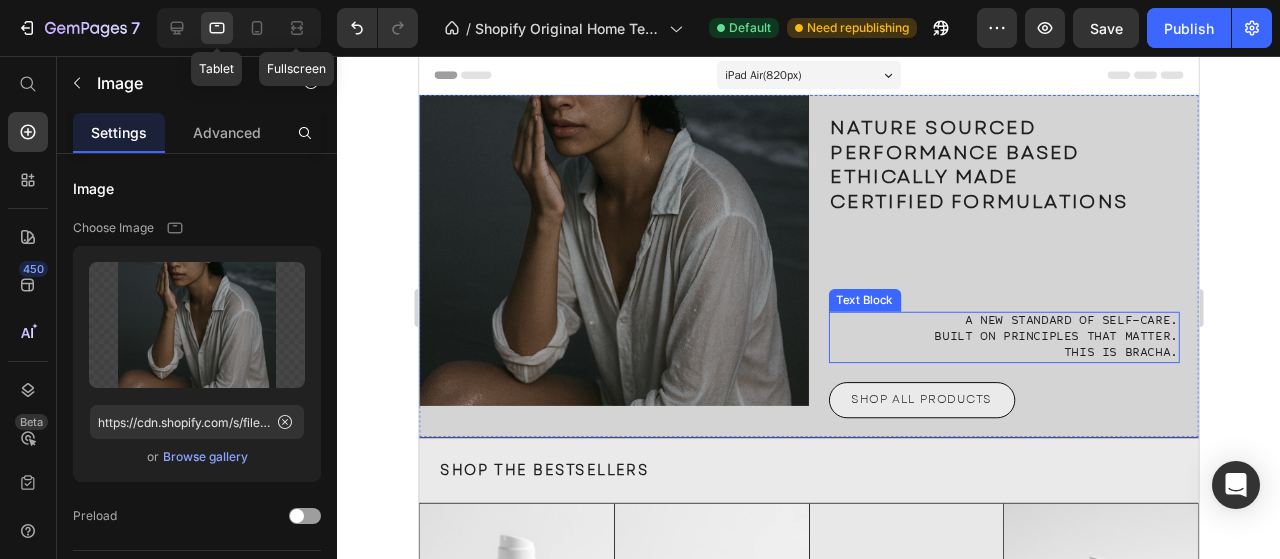 click on "A new standard of self-care." at bounding box center [1034, 335] 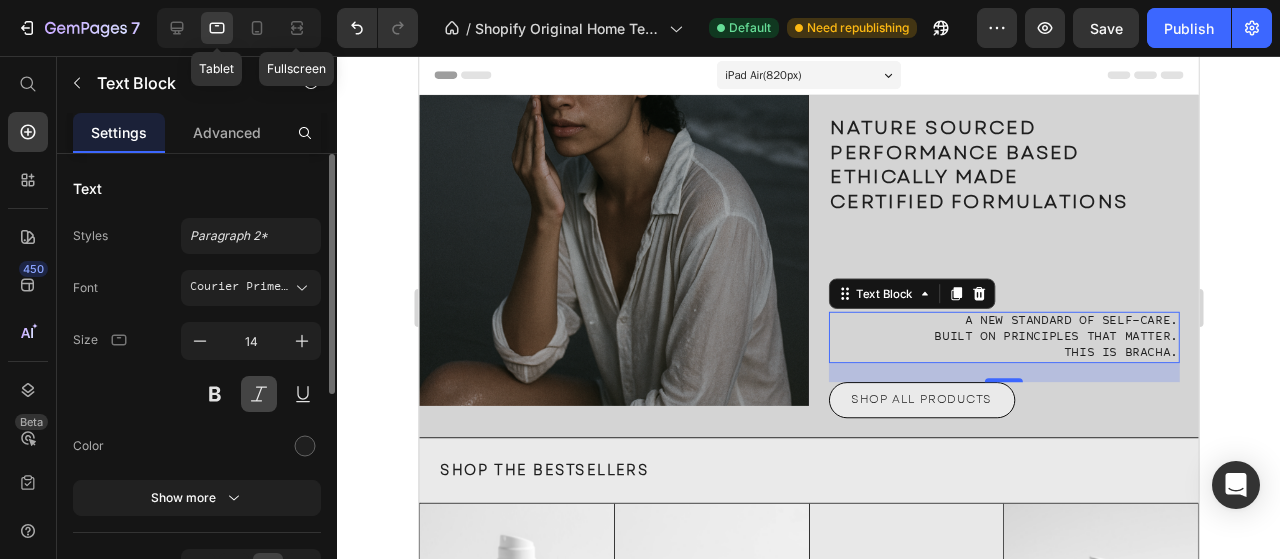 scroll, scrollTop: 300, scrollLeft: 0, axis: vertical 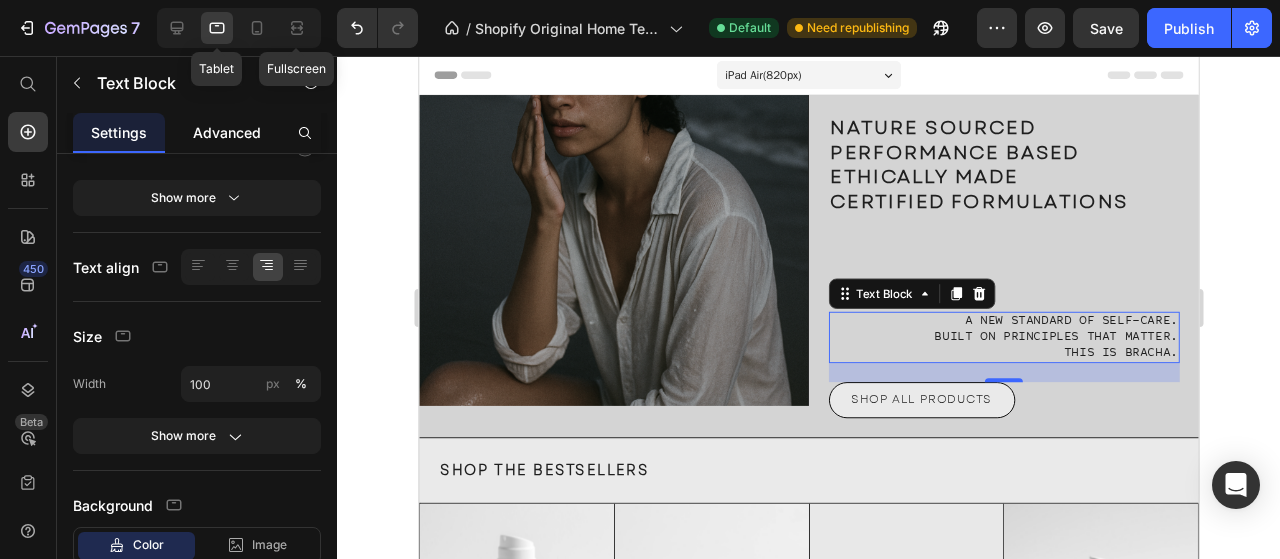 click on "Advanced" at bounding box center (227, 132) 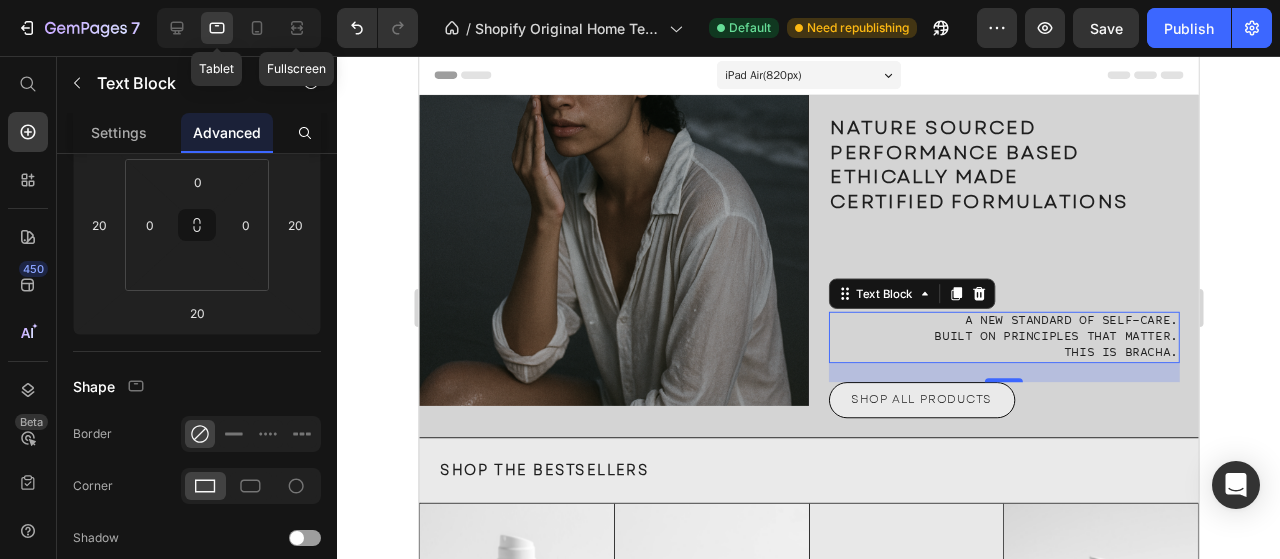 scroll, scrollTop: 0, scrollLeft: 0, axis: both 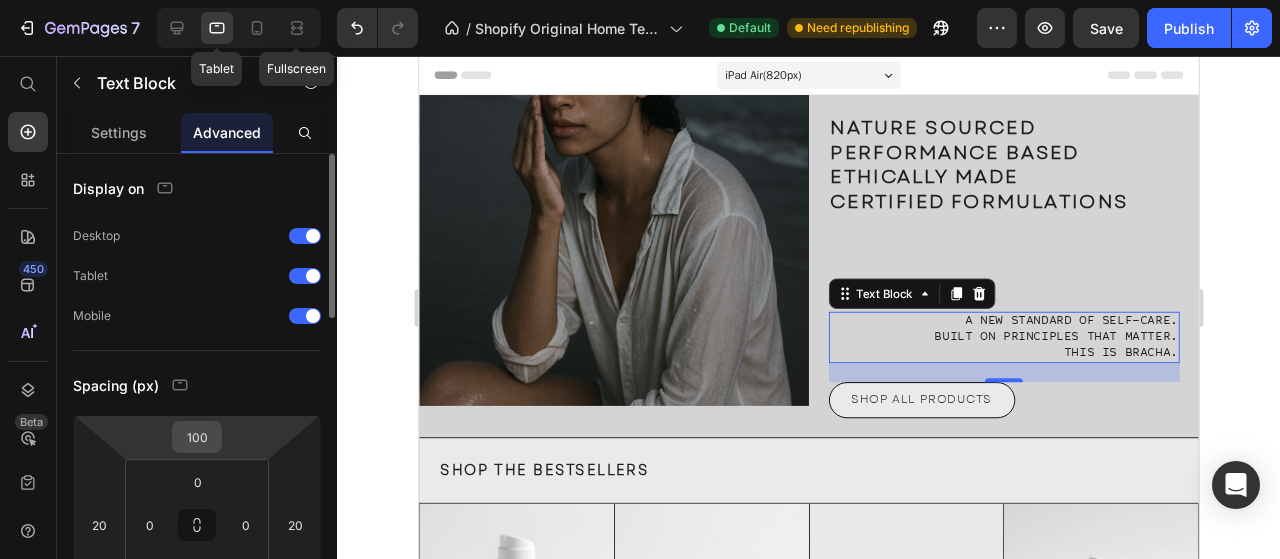 click on "100" at bounding box center [197, 437] 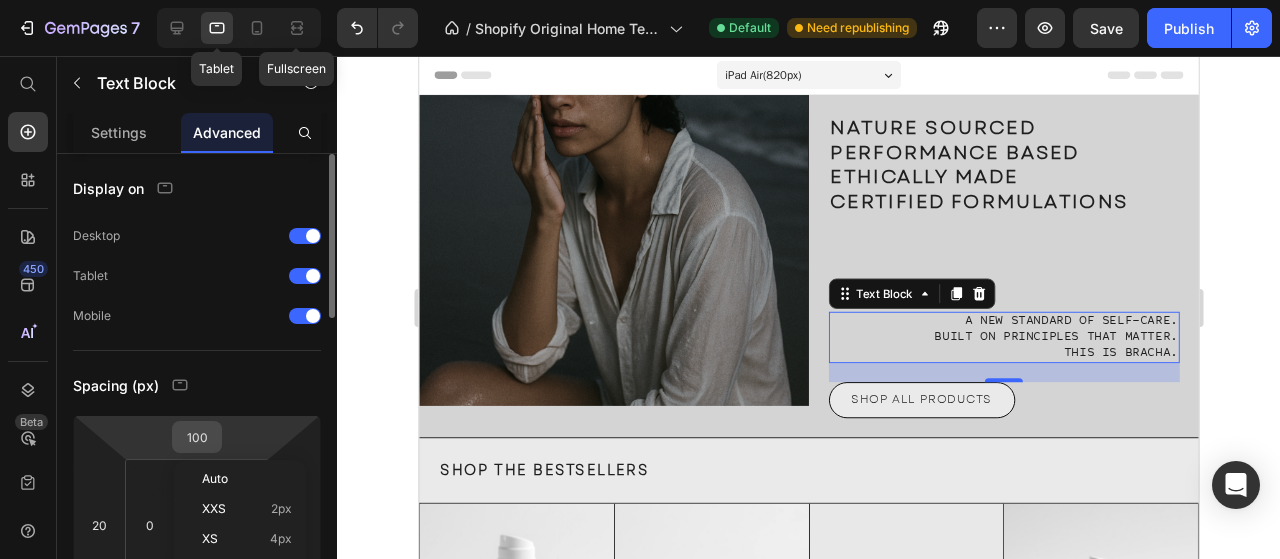 click on "100" at bounding box center [197, 437] 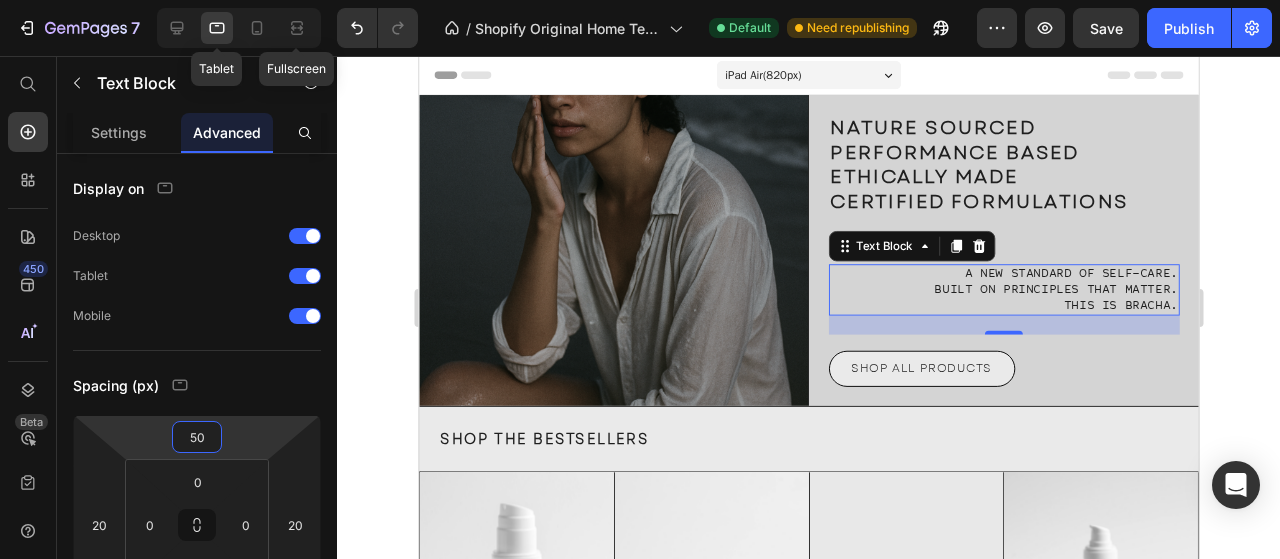 click on "iPad Air  ( 820 px)" at bounding box center (780, 76) 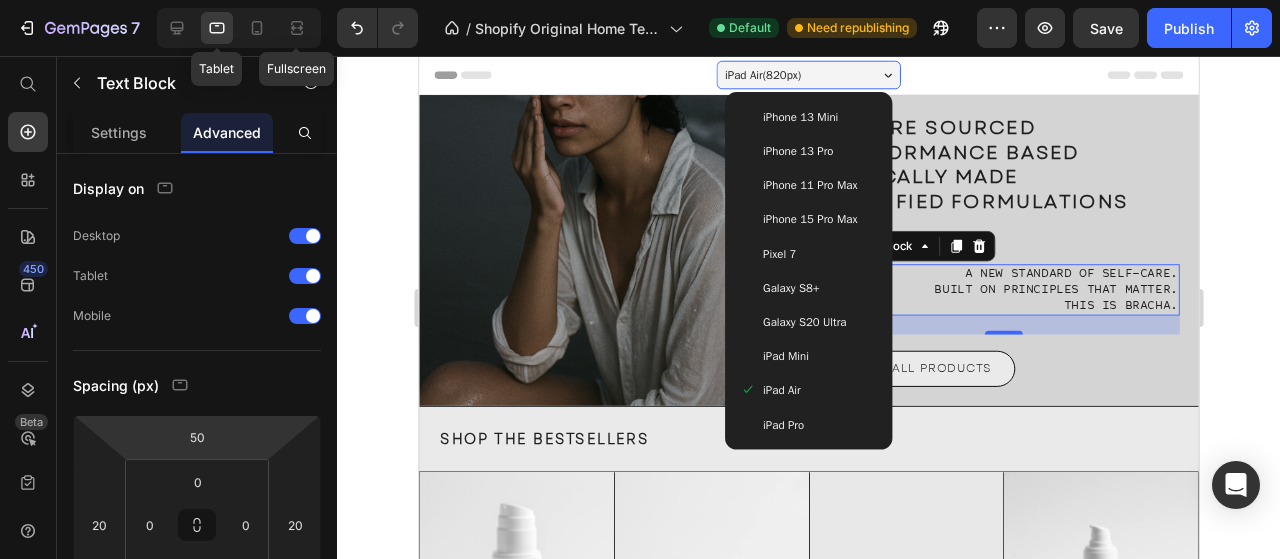 click on "iPad Pro" at bounding box center (828, 444) 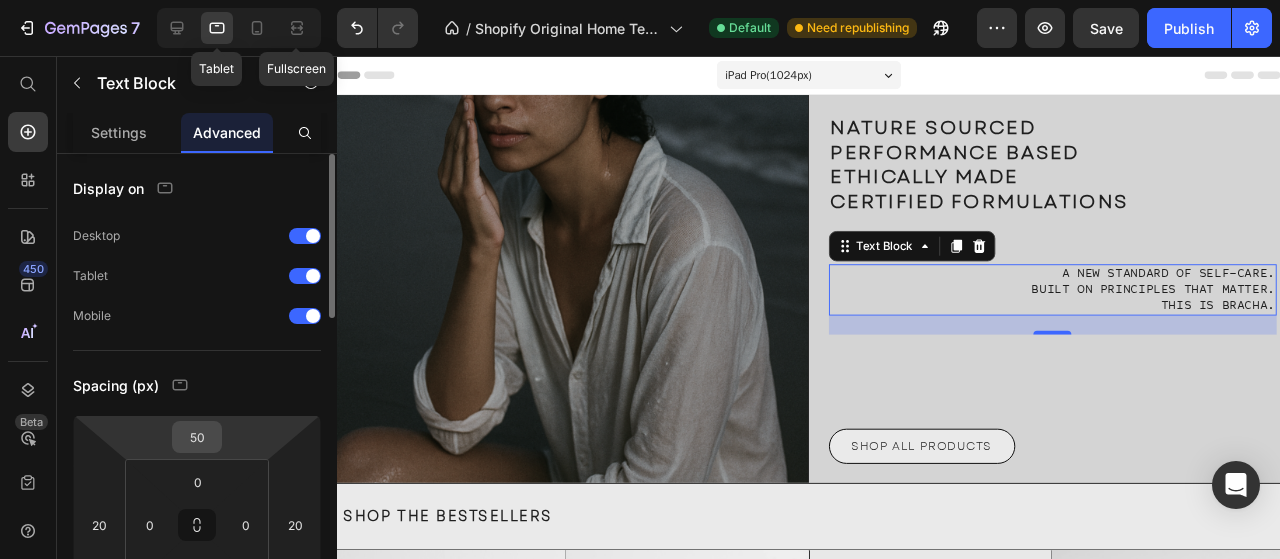 click on "50" at bounding box center [197, 437] 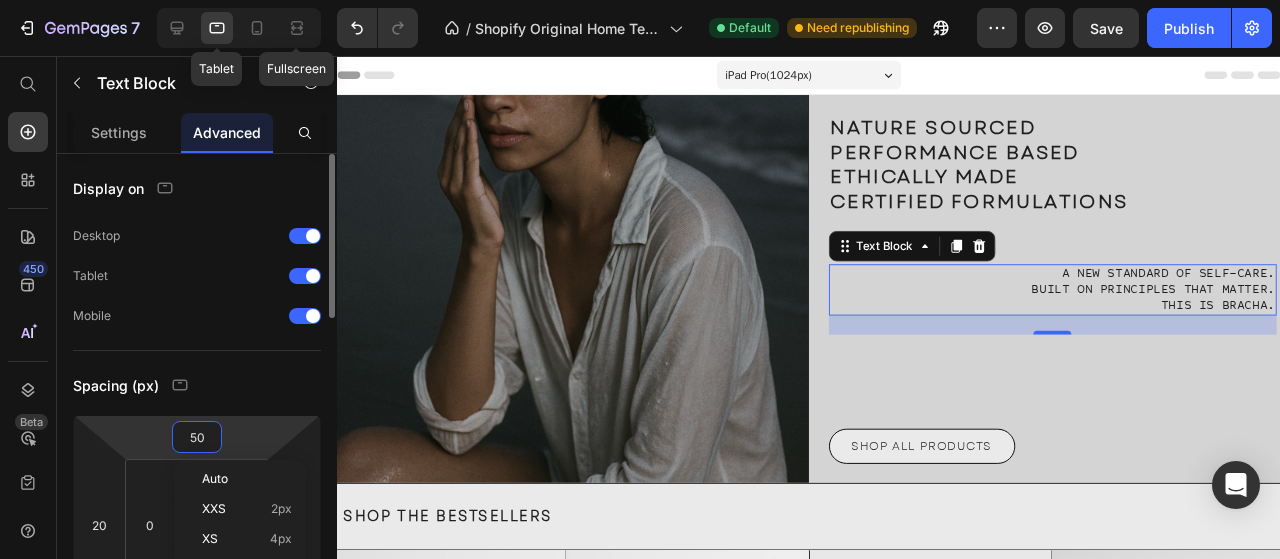 click on "50" at bounding box center [197, 437] 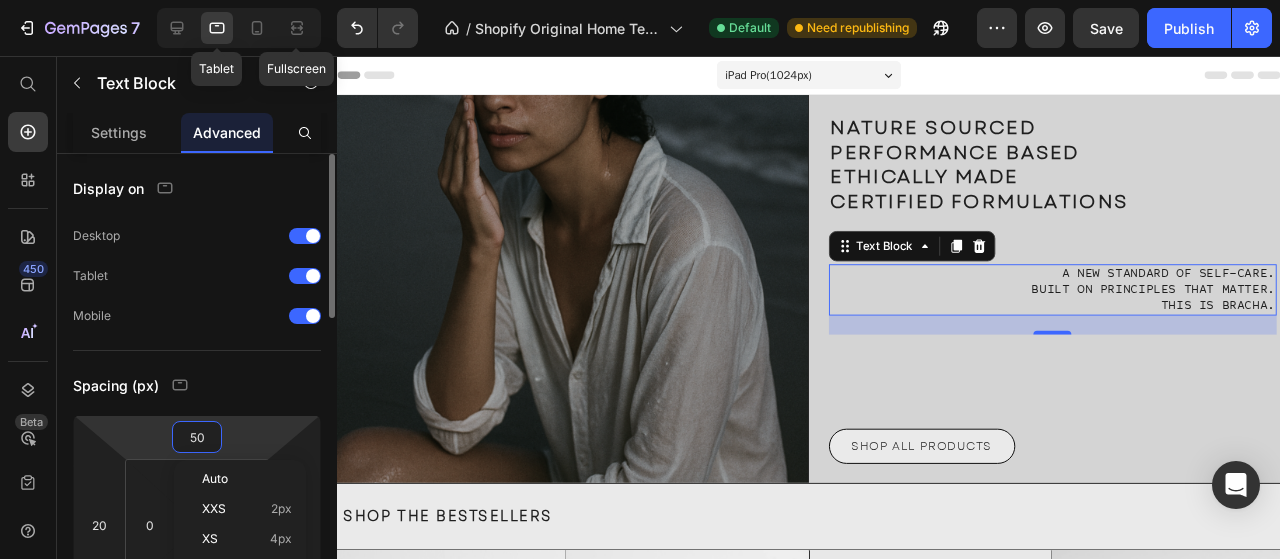 click on "50" at bounding box center (197, 437) 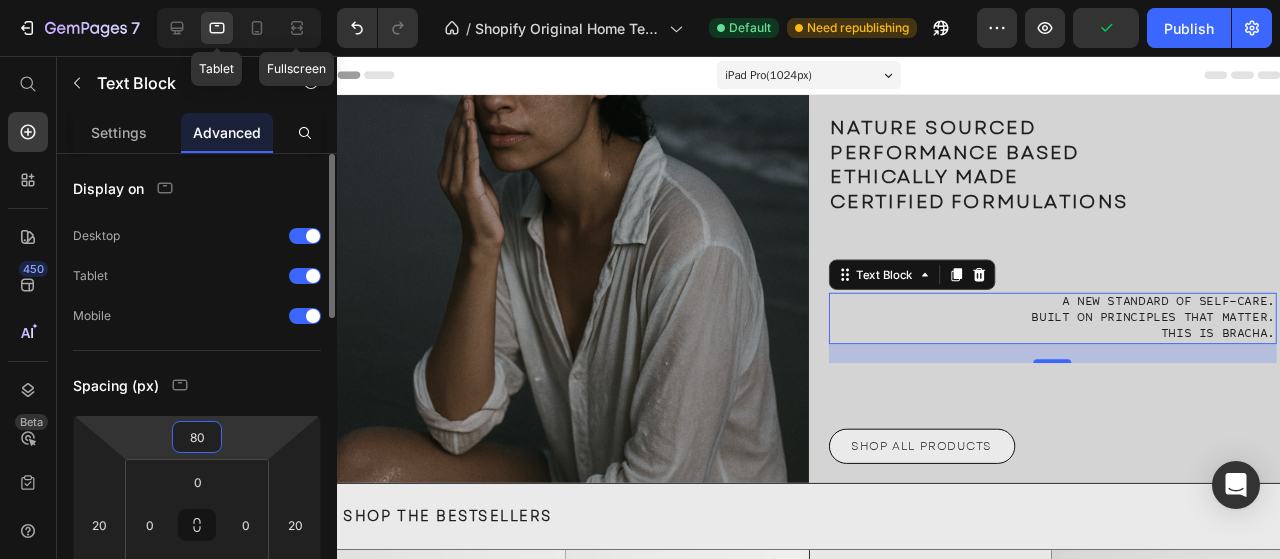 click on "80" at bounding box center (197, 437) 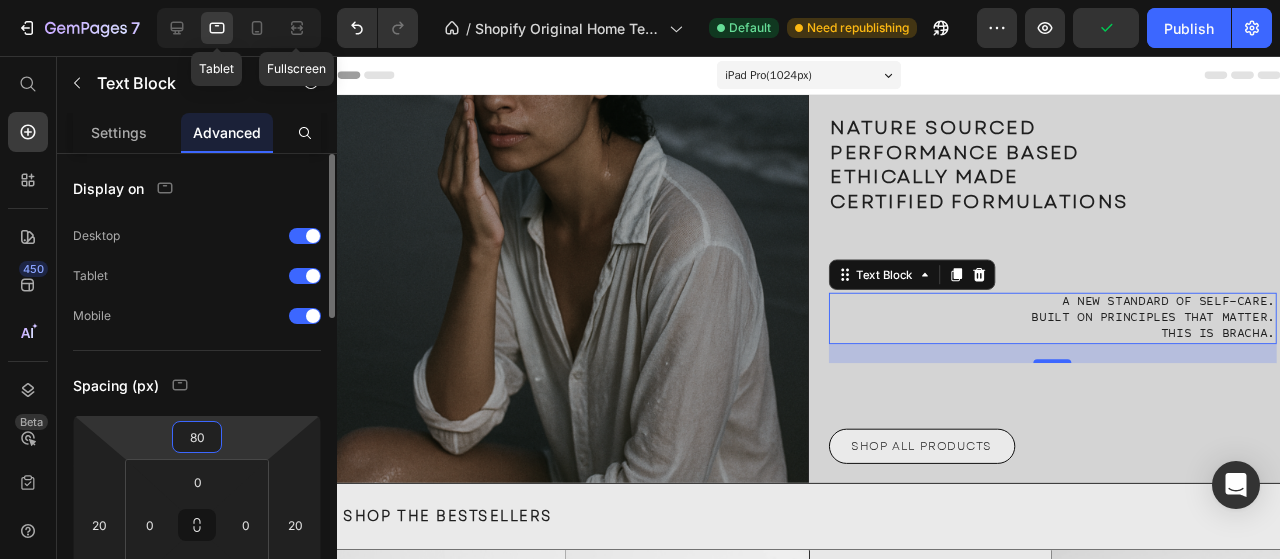 click on "80" at bounding box center (197, 437) 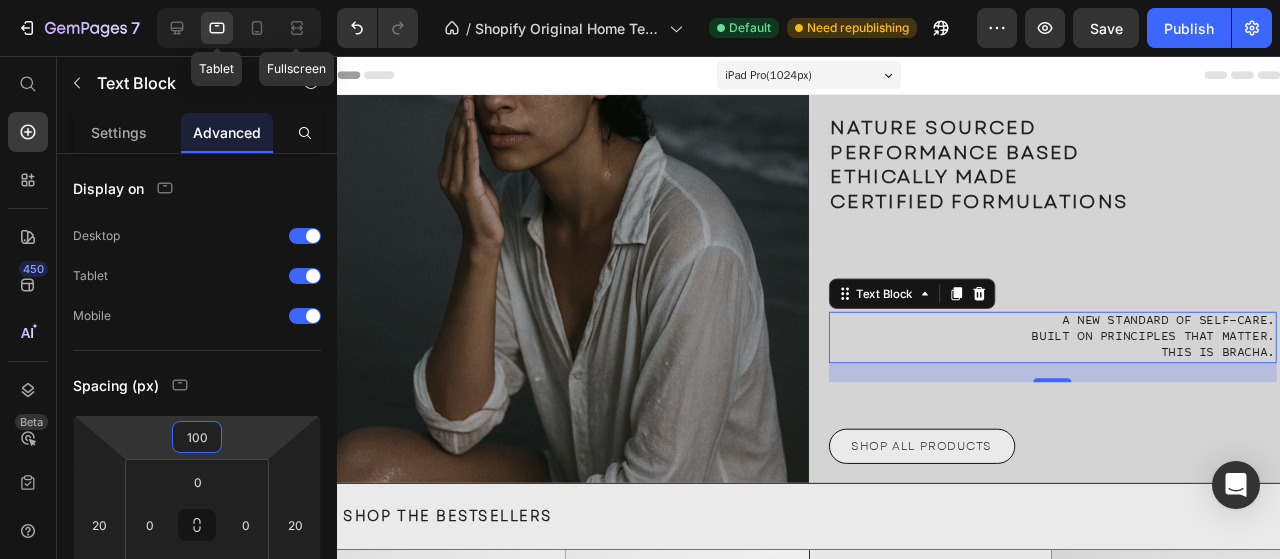 click on "iPad Pro  ( 1024 px)" at bounding box center [833, 76] 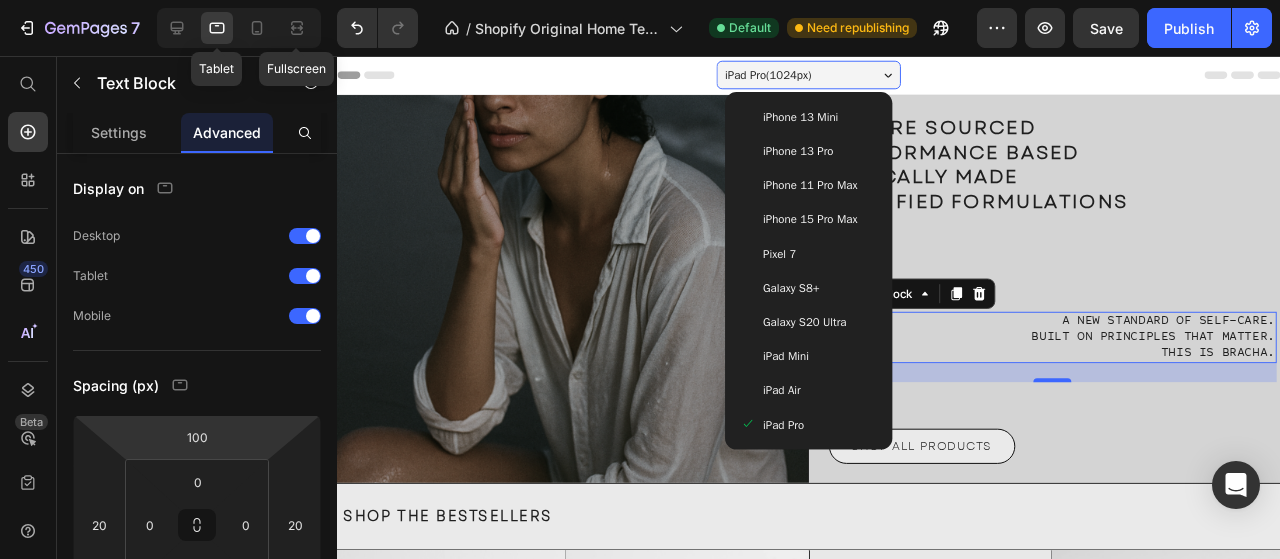 click on "iPad Air" at bounding box center (833, 408) 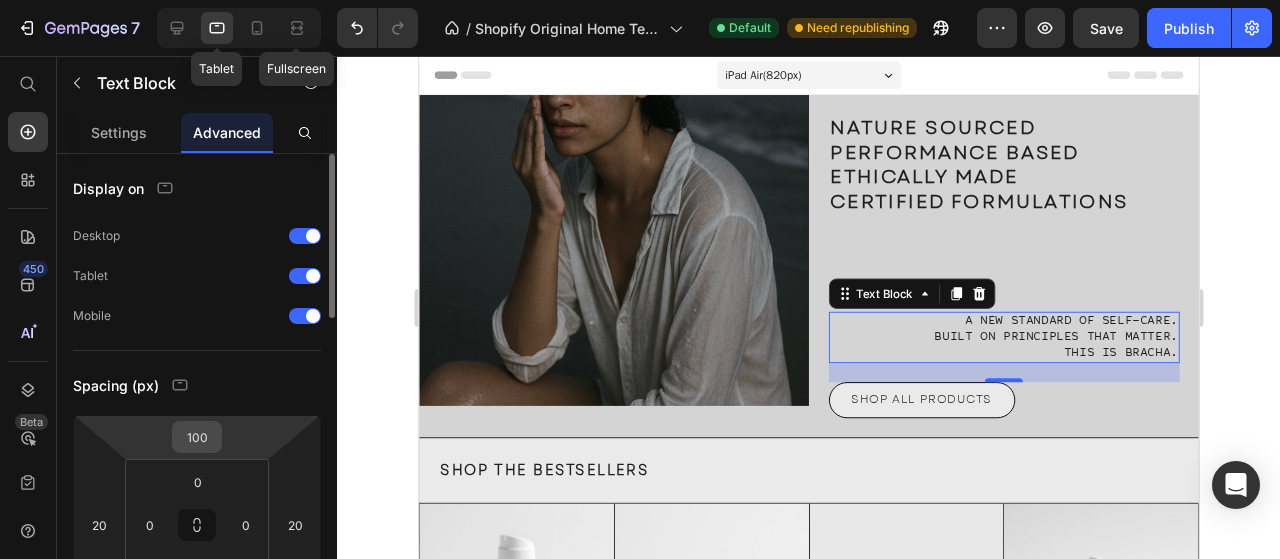 click on "100" at bounding box center (197, 437) 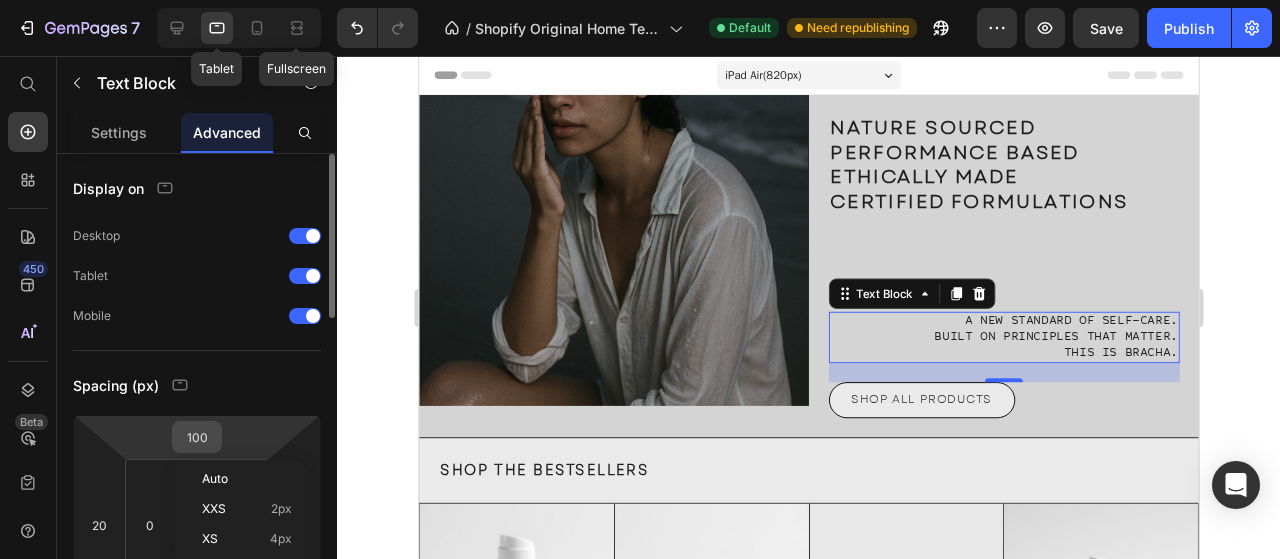 click on "100" at bounding box center (197, 437) 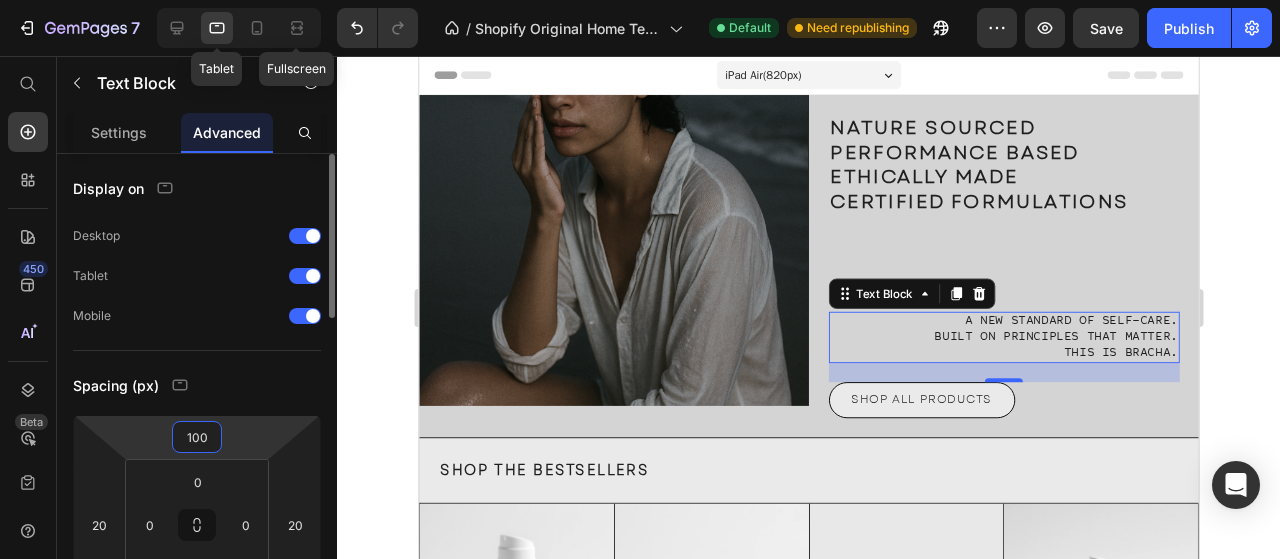 click on "100" at bounding box center [197, 437] 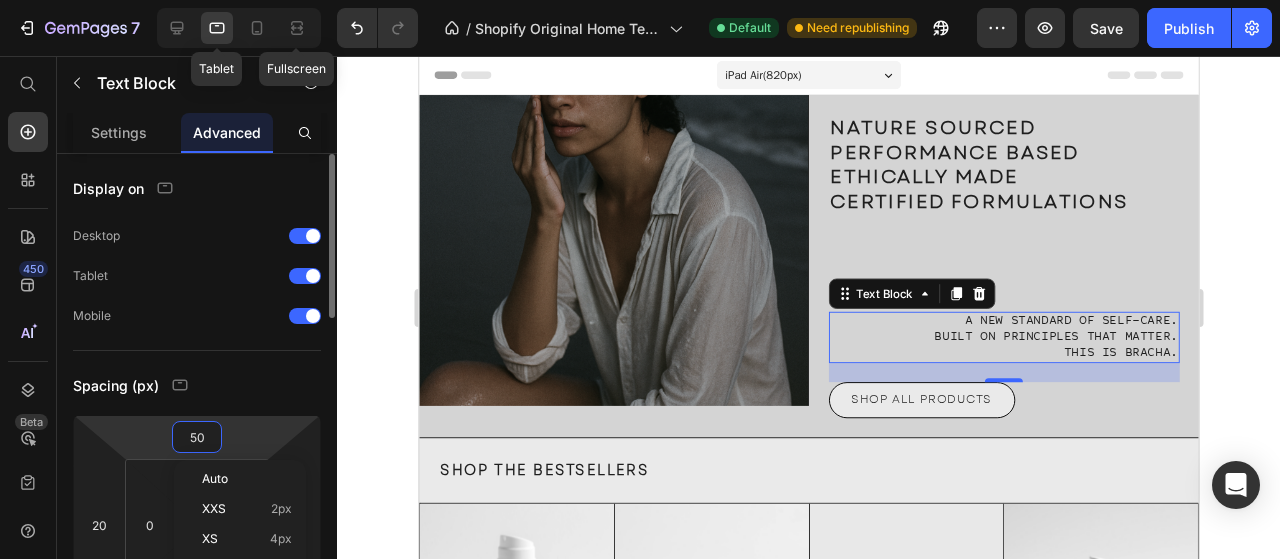 type on "50" 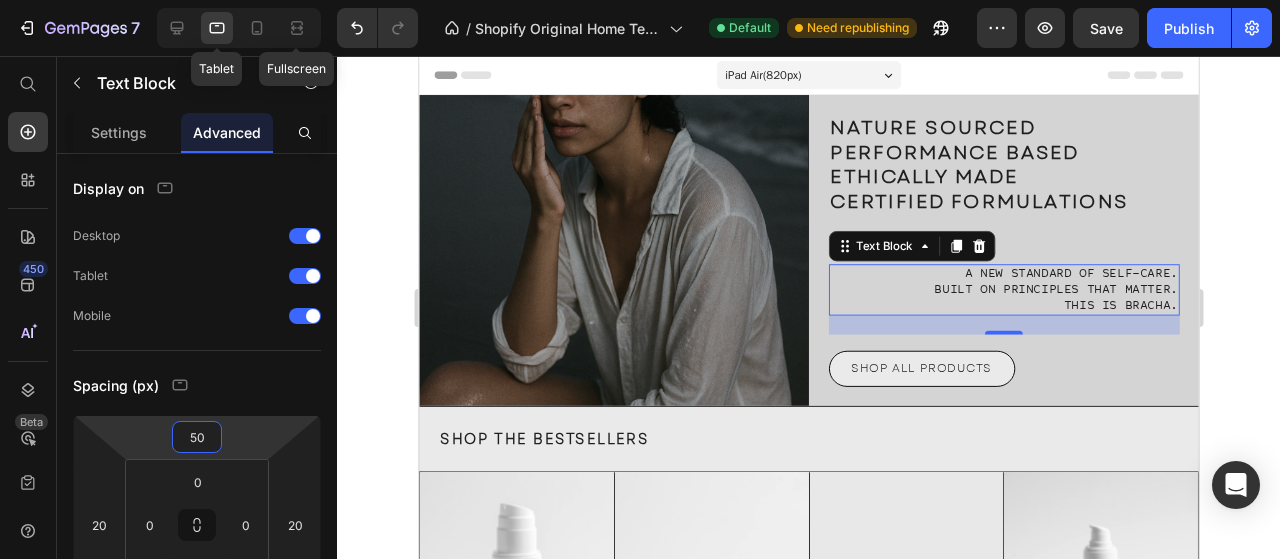 click on "iPad Air  ( 820 px)" at bounding box center (780, 76) 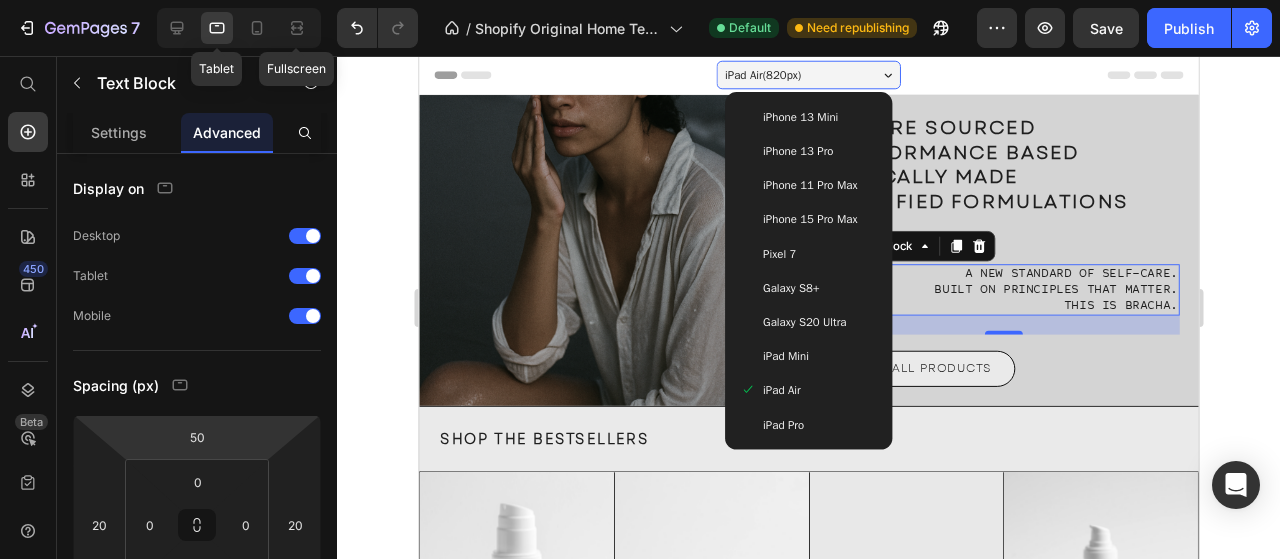 click on "Galaxy S20 Ultra" at bounding box center [824, 336] 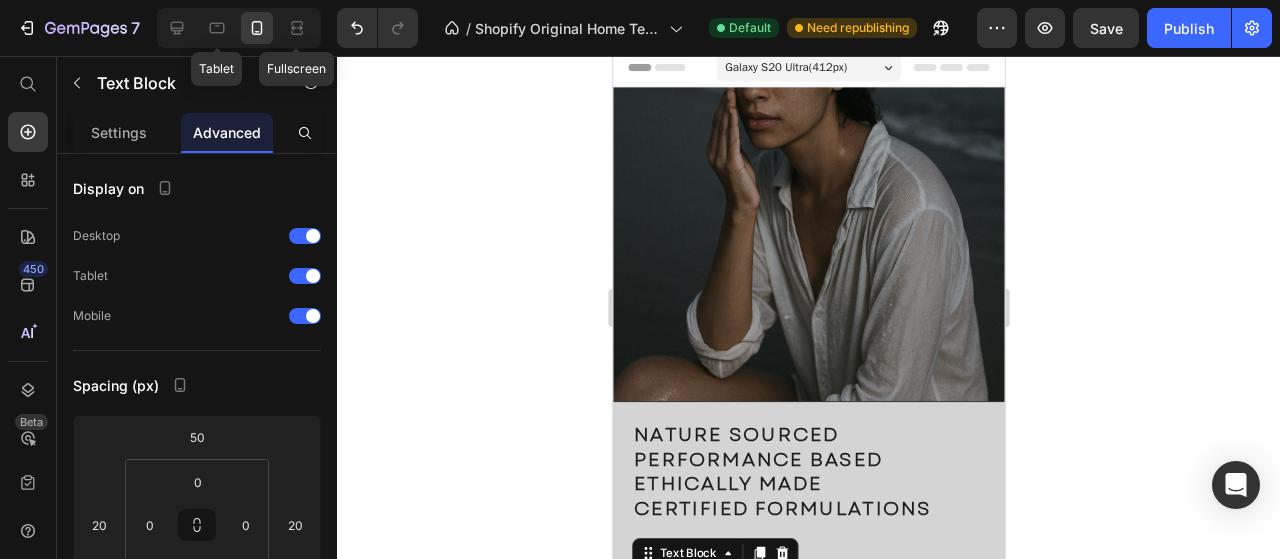 scroll, scrollTop: 0, scrollLeft: 0, axis: both 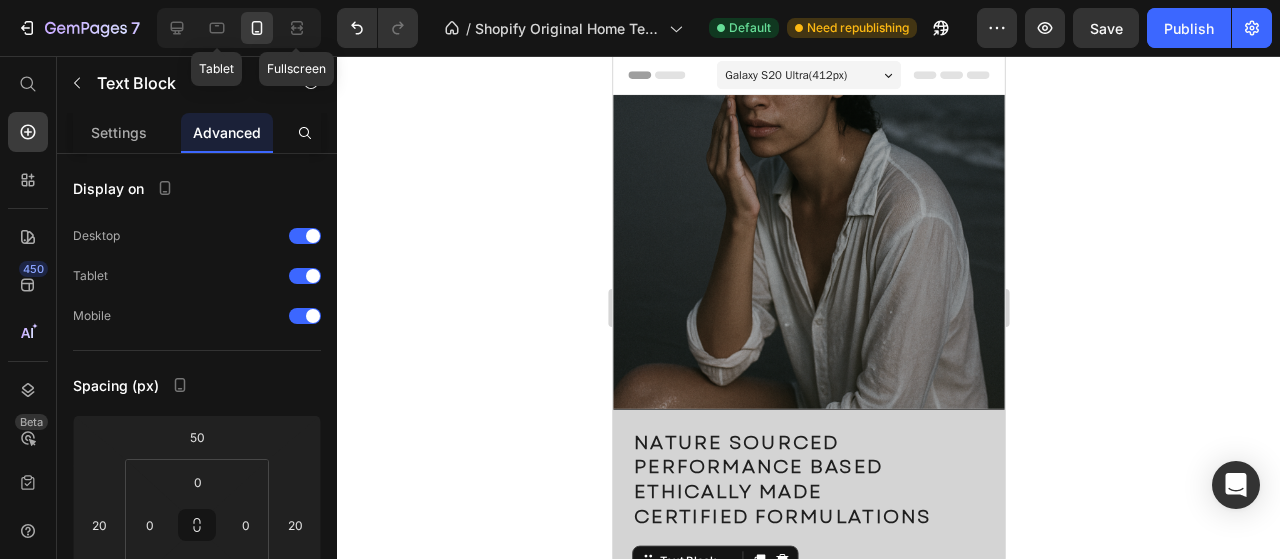 click on "Galaxy S20 Ultra  ( 412 px)" at bounding box center [794, 76] 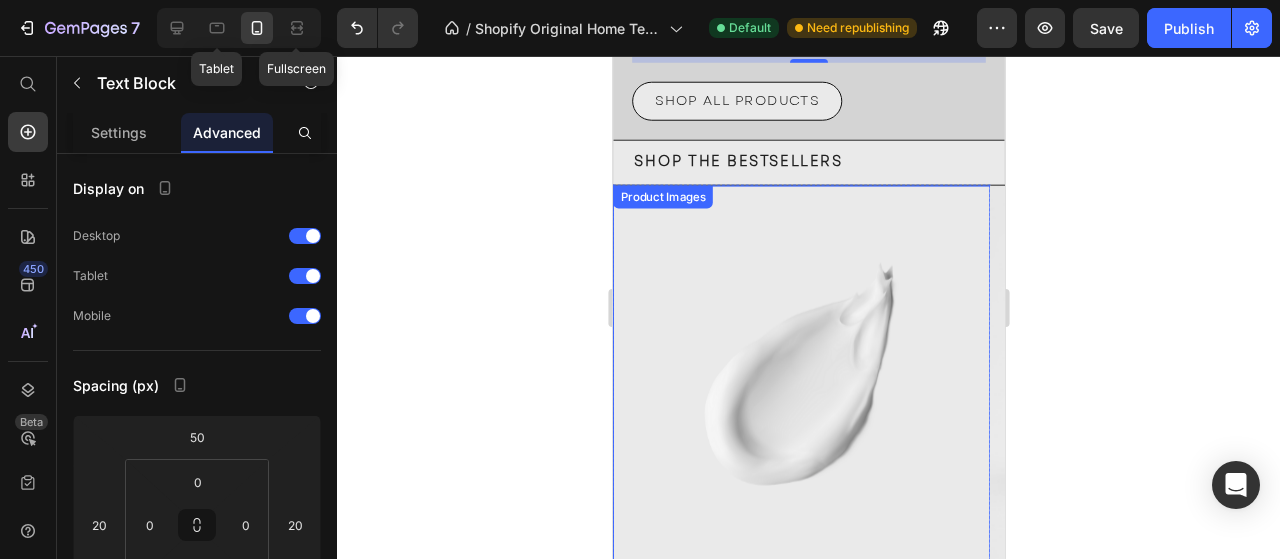 scroll, scrollTop: 0, scrollLeft: 0, axis: both 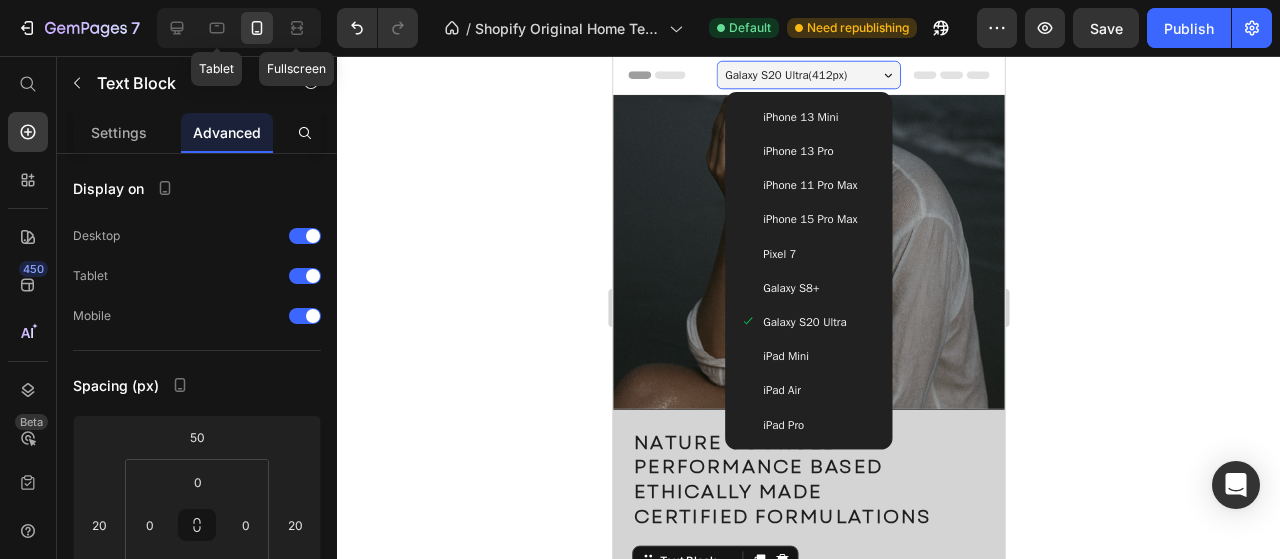 click on "iPhone 15 Pro Max" at bounding box center (819, 228) 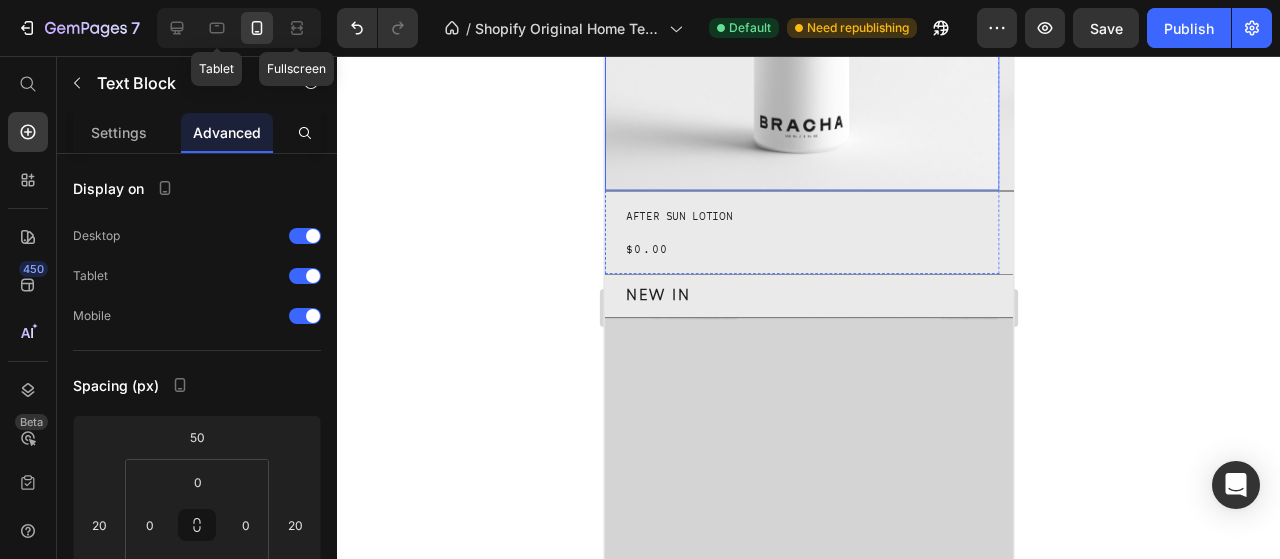 scroll, scrollTop: 0, scrollLeft: 0, axis: both 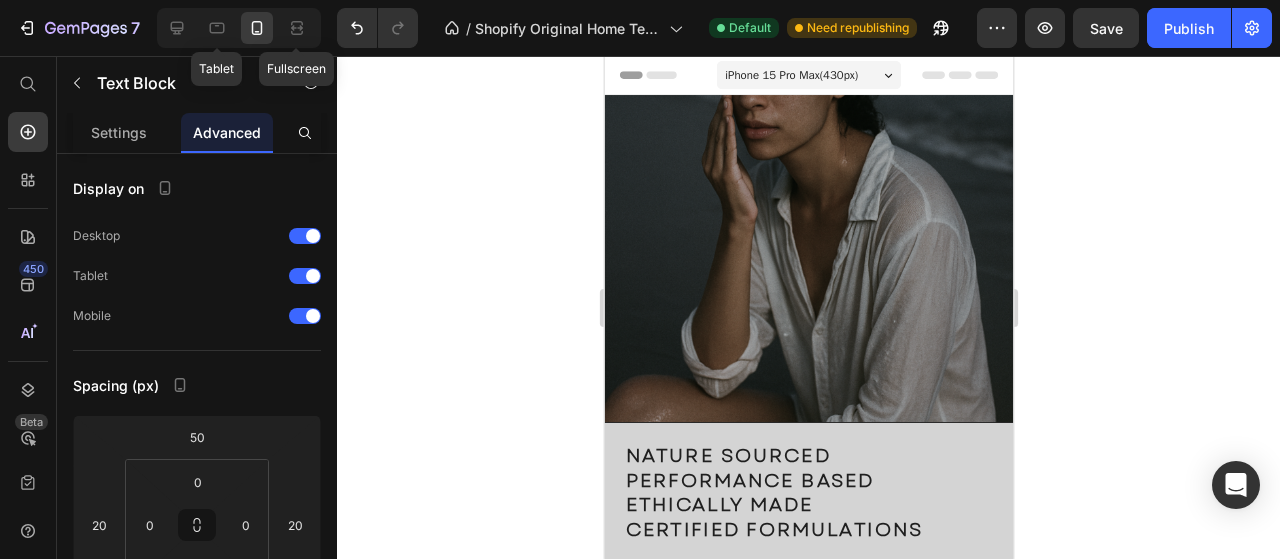 click on "iPhone 15 Pro Max  ( 430 px) iPhone 13 Mini iPhone 13 Pro iPhone 11 Pro Max iPhone 15 Pro Max Pixel 7 Galaxy S8+ Galaxy S20 Ultra iPad Mini iPad Air iPad Pro" at bounding box center (819, 78) 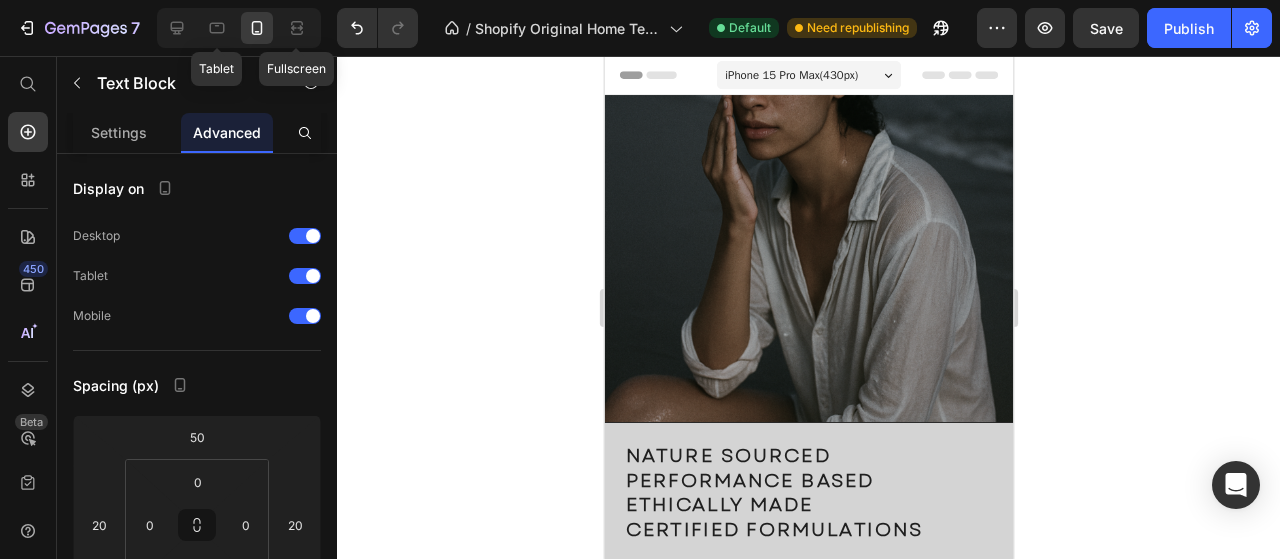 click on "iPhone 15 Pro Max  ( 430 px)" at bounding box center (801, 76) 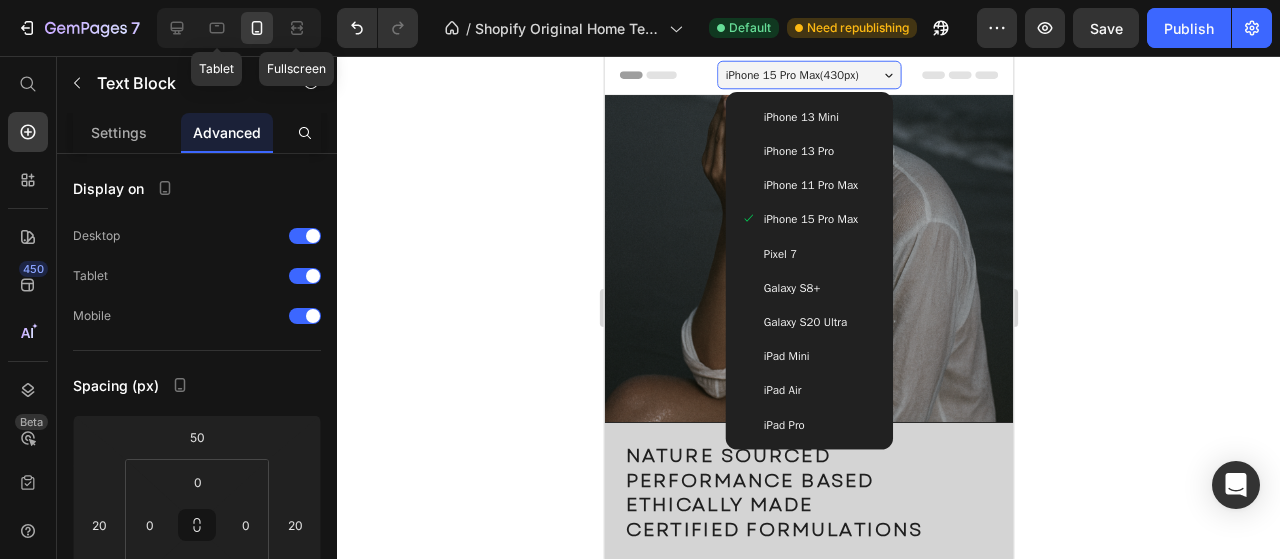 click on "iPhone 11 Pro Max" at bounding box center [819, 192] 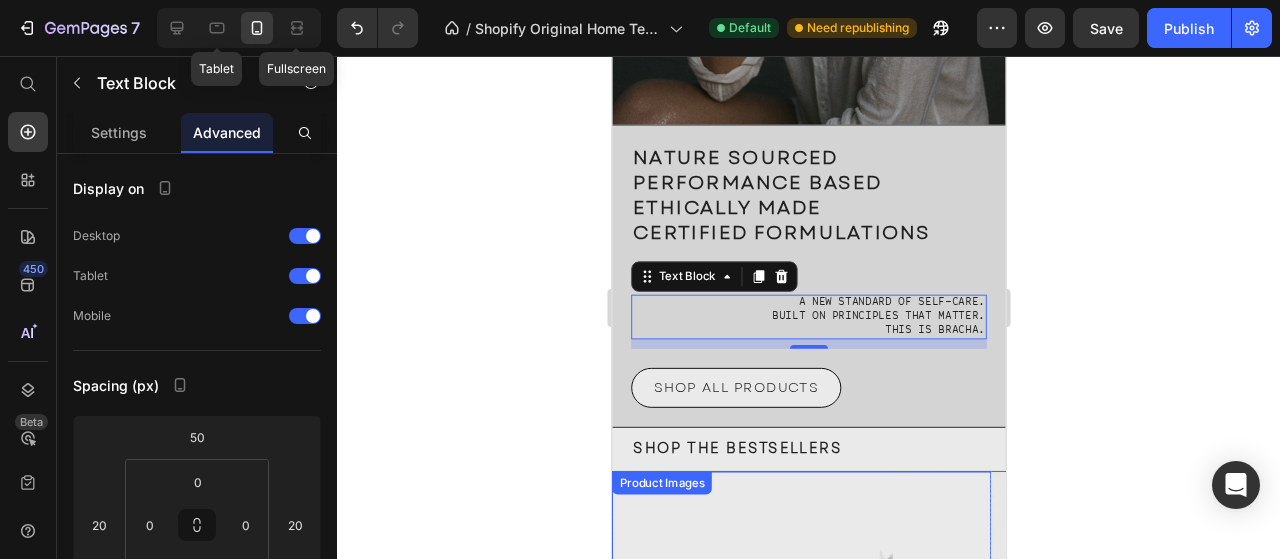 scroll, scrollTop: 0, scrollLeft: 0, axis: both 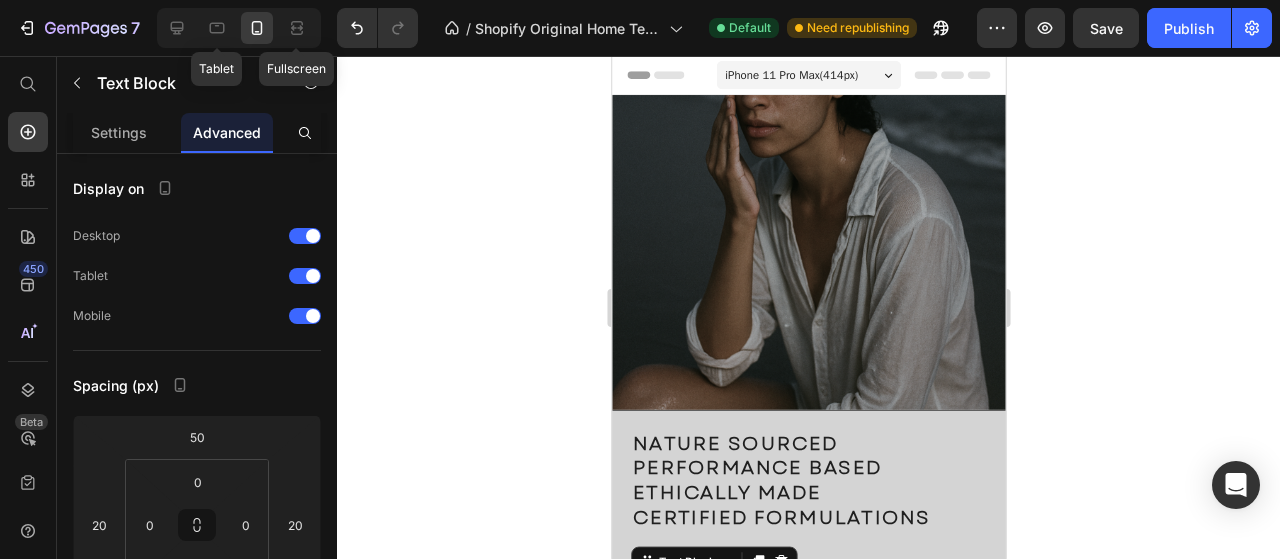 click on "iPhone 11 Pro Max  ( 414 px)" at bounding box center [800, 76] 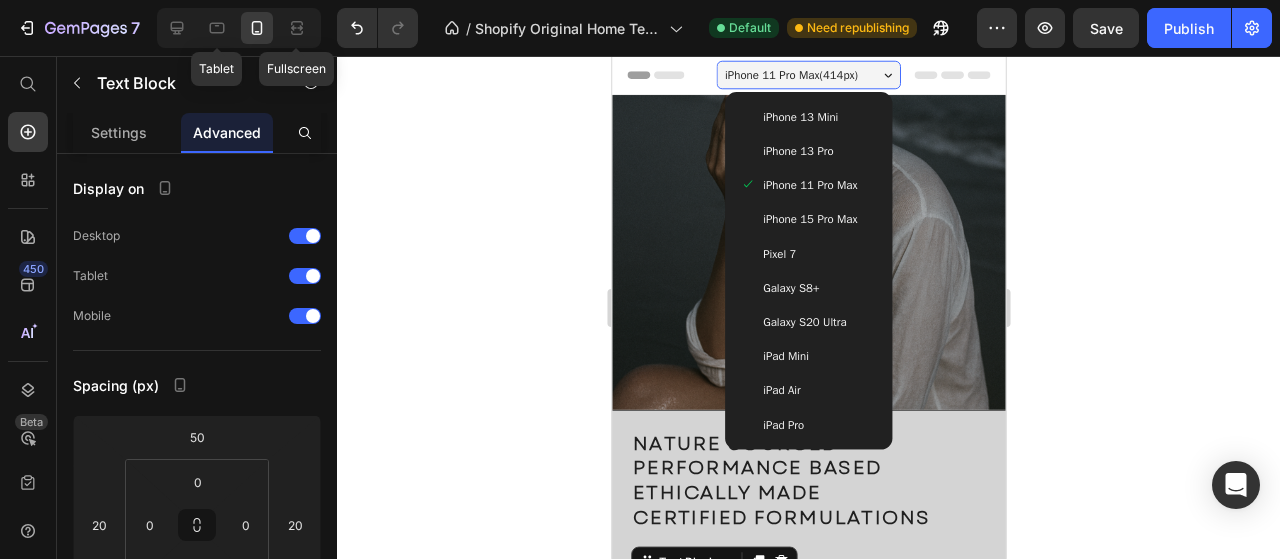 click on "iPhone 13 Mini" at bounding box center [809, 120] 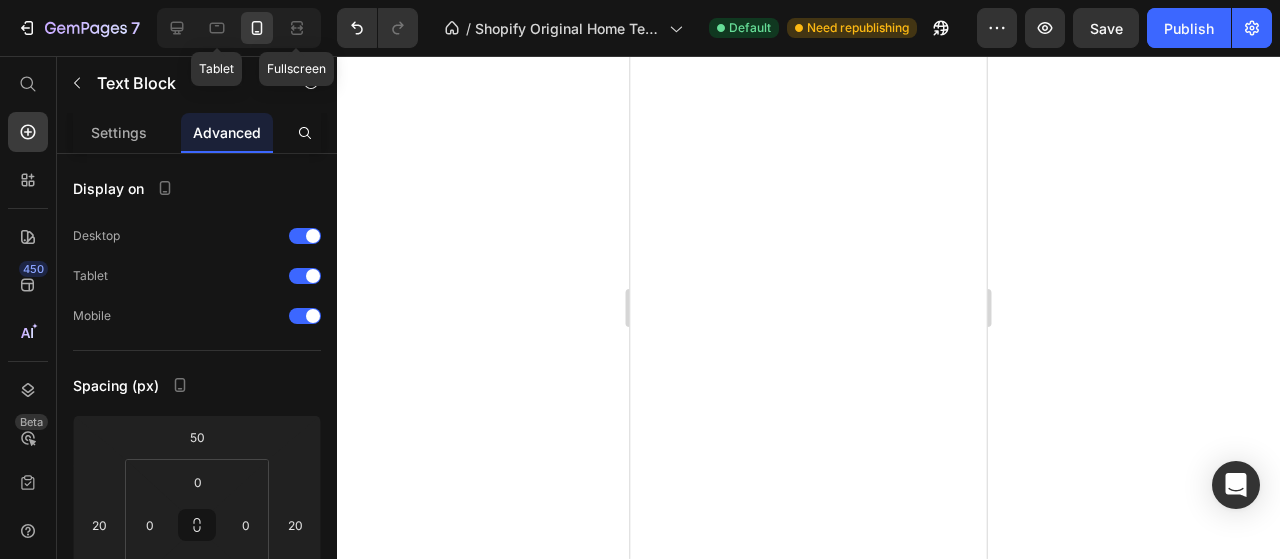 scroll, scrollTop: 0, scrollLeft: 0, axis: both 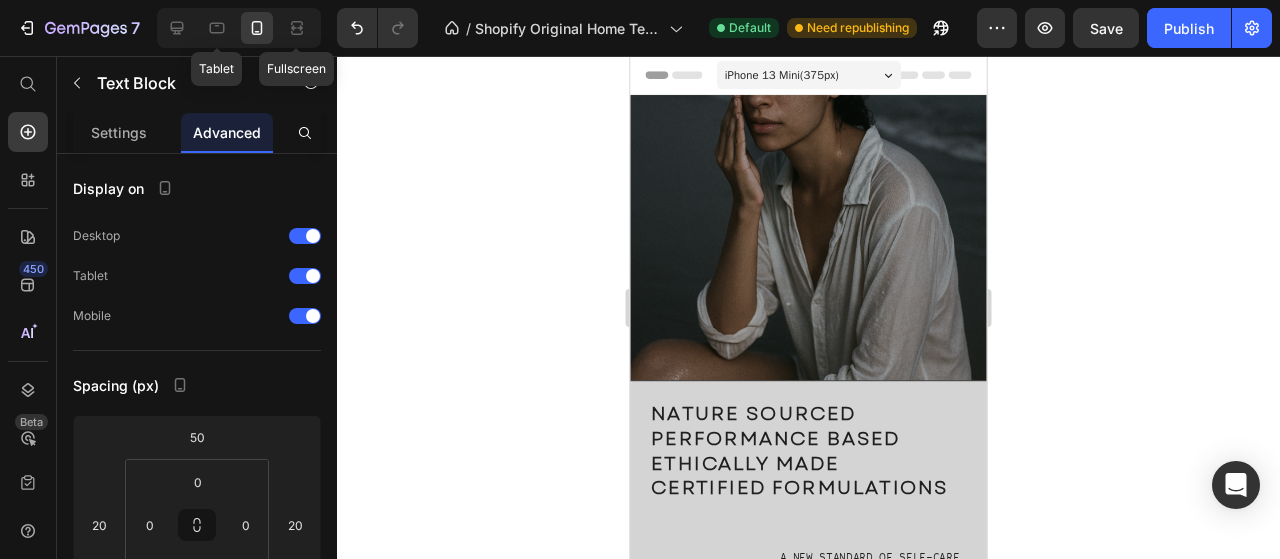 click on "iPhone 13 Mini  ( 375 px)" at bounding box center (818, 76) 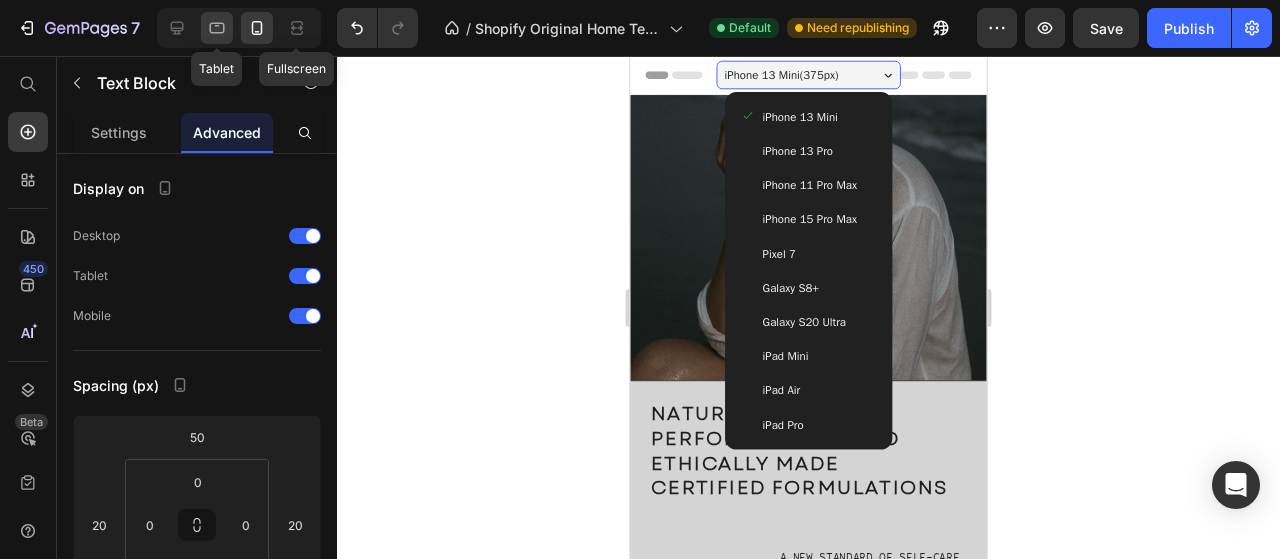 click 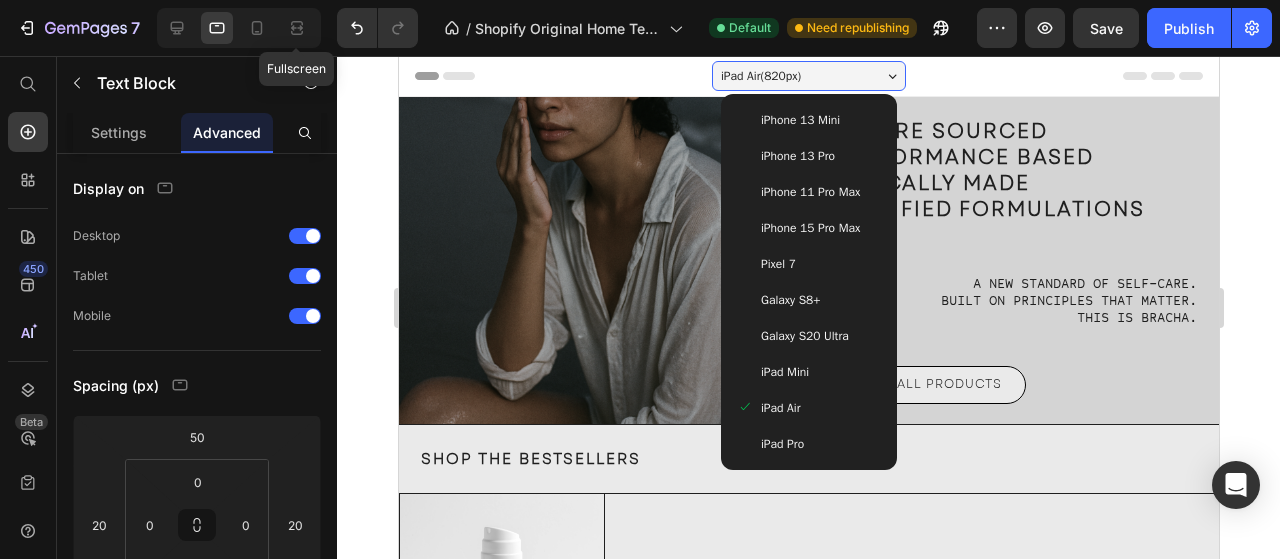 scroll, scrollTop: 148, scrollLeft: 0, axis: vertical 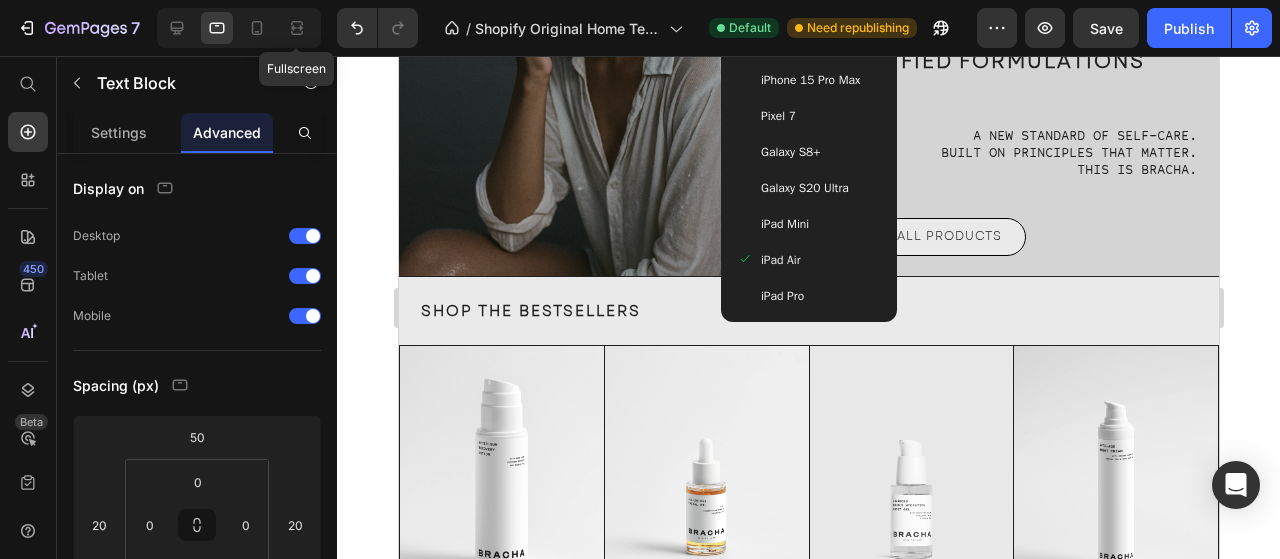 click on "iPad Mini" at bounding box center (784, 224) 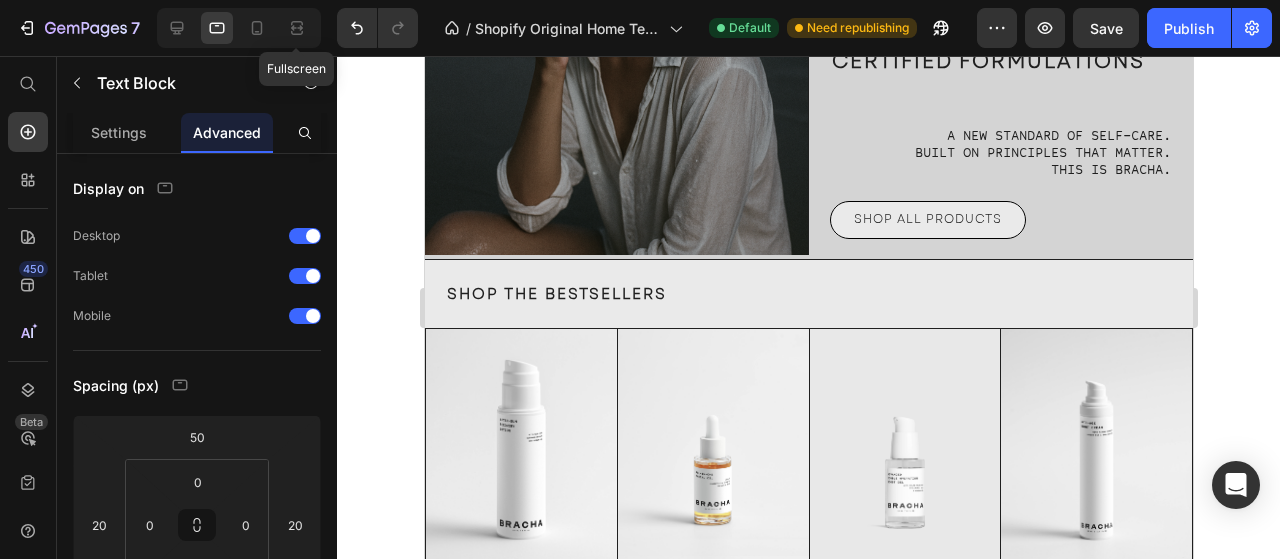 click on "A new standard of self-care." at bounding box center (1001, 137) 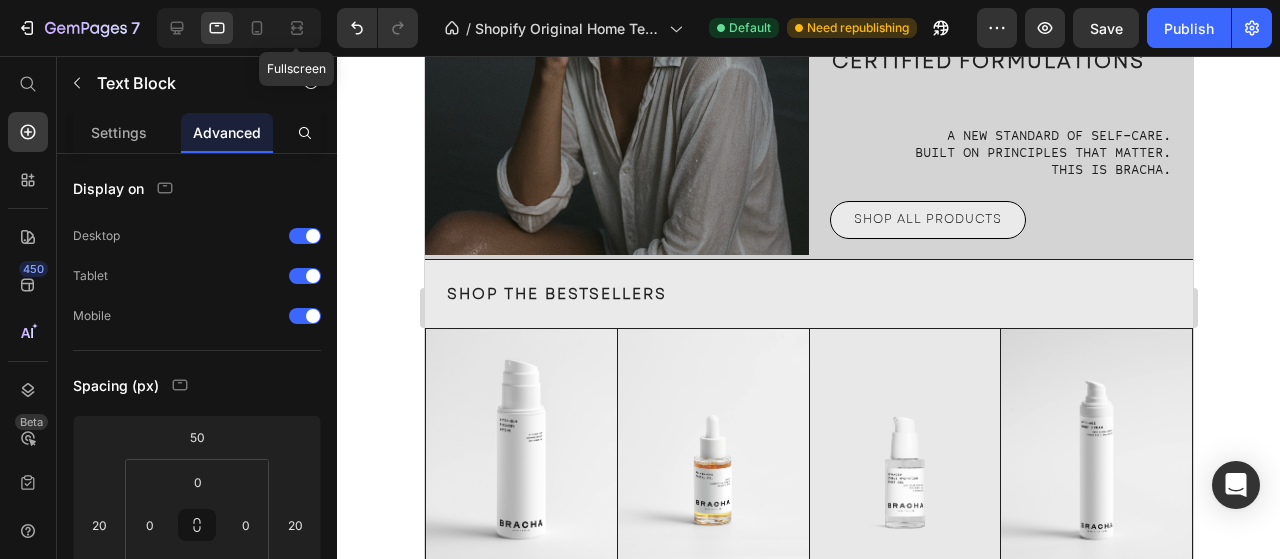 click on "Built on principles that matter." at bounding box center [1001, 154] 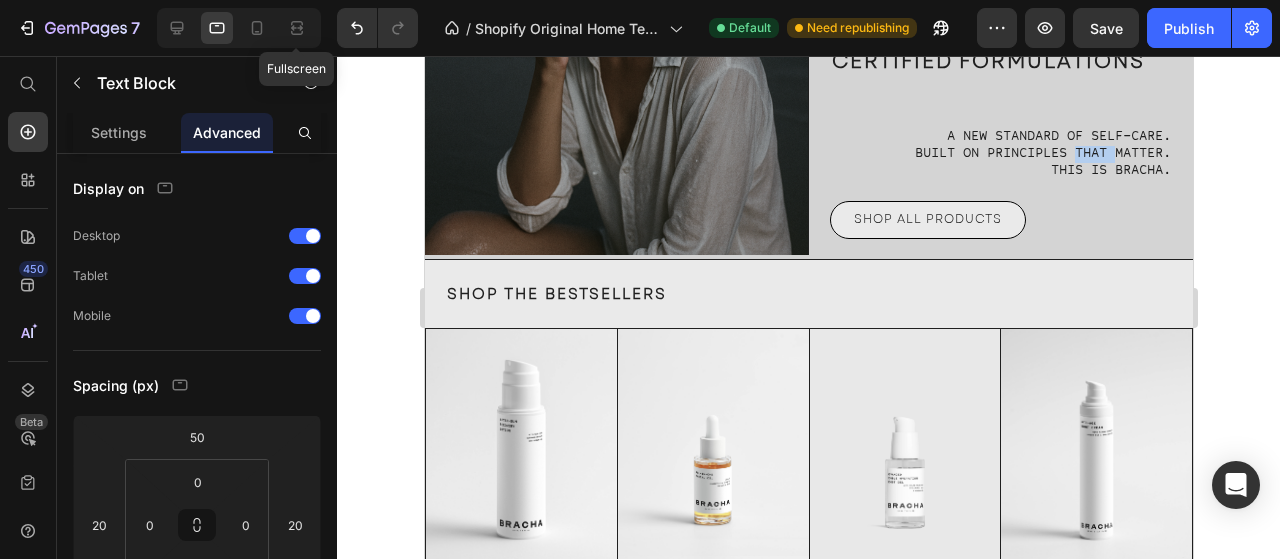 click on "Built on principles that matter." at bounding box center (1001, 154) 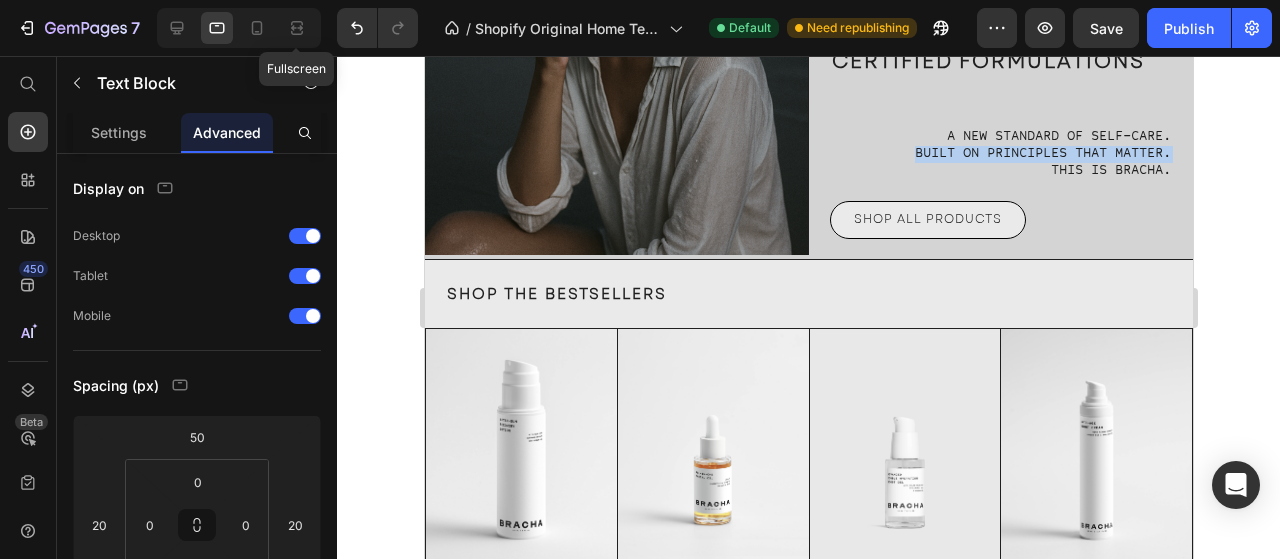 click on "Built on principles that matter." at bounding box center (1001, 154) 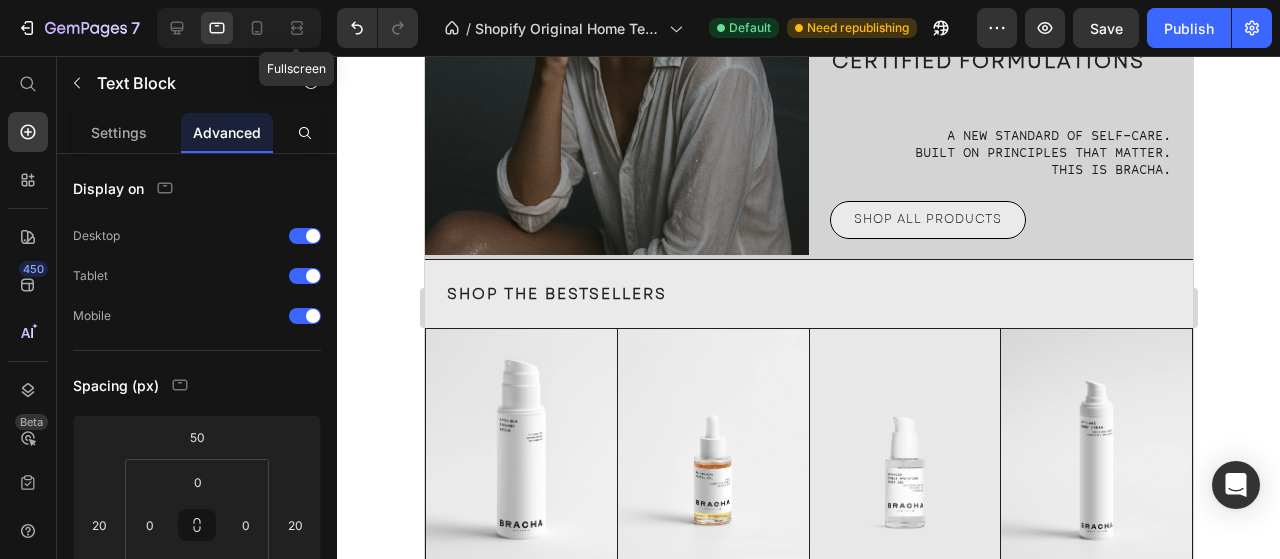 click on "This is Bracha." at bounding box center (1001, 171) 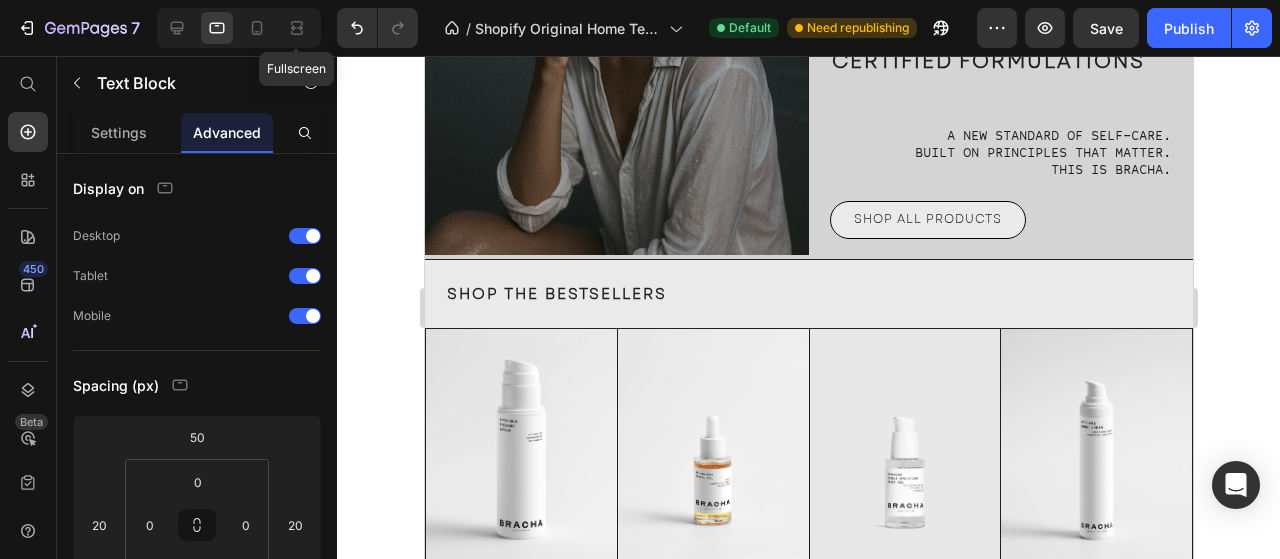 click on "This is Bracha." at bounding box center (1001, 171) 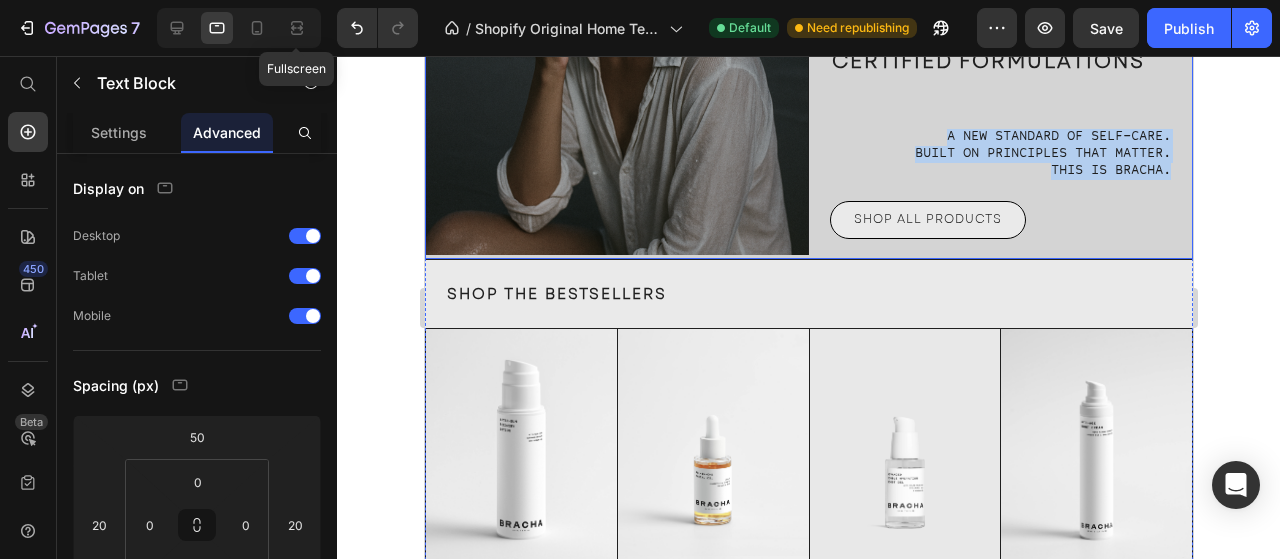 drag, startPoint x: 1154, startPoint y: 173, endPoint x: 909, endPoint y: 111, distance: 252.72318 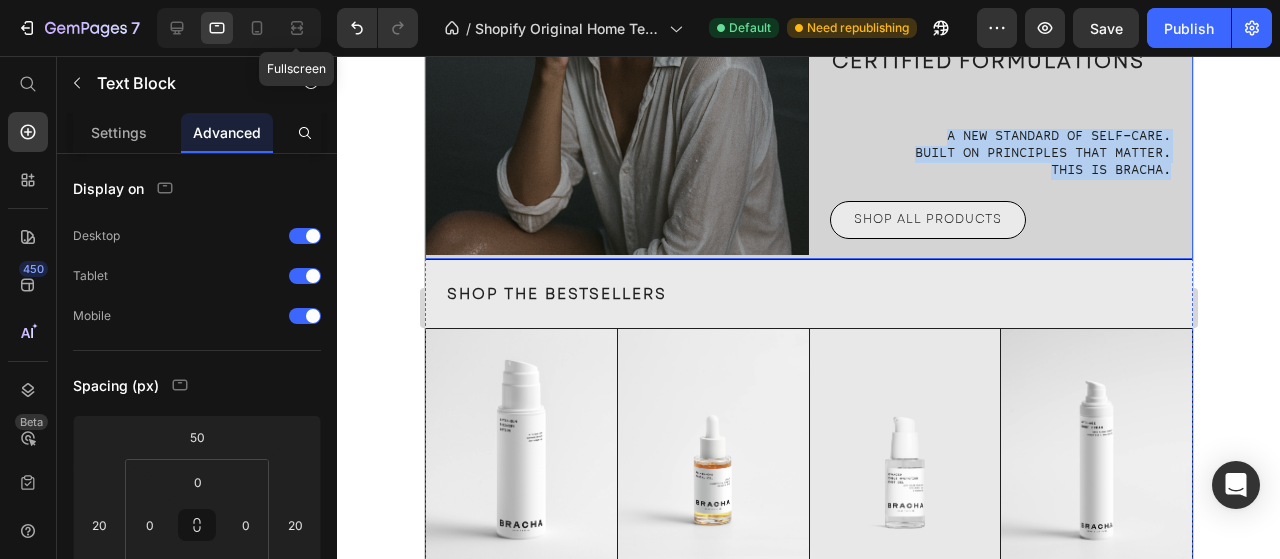 click on "NATURE SOURCED PERFORMANCE BASED ETHICALLY MADE CERTIFIED FORMULATIONS Heading A new standard of self-care. Built on principles that matter. This is Bracha. Text Block SHOP ALL PRODUCTS Button" at bounding box center [1001, 104] 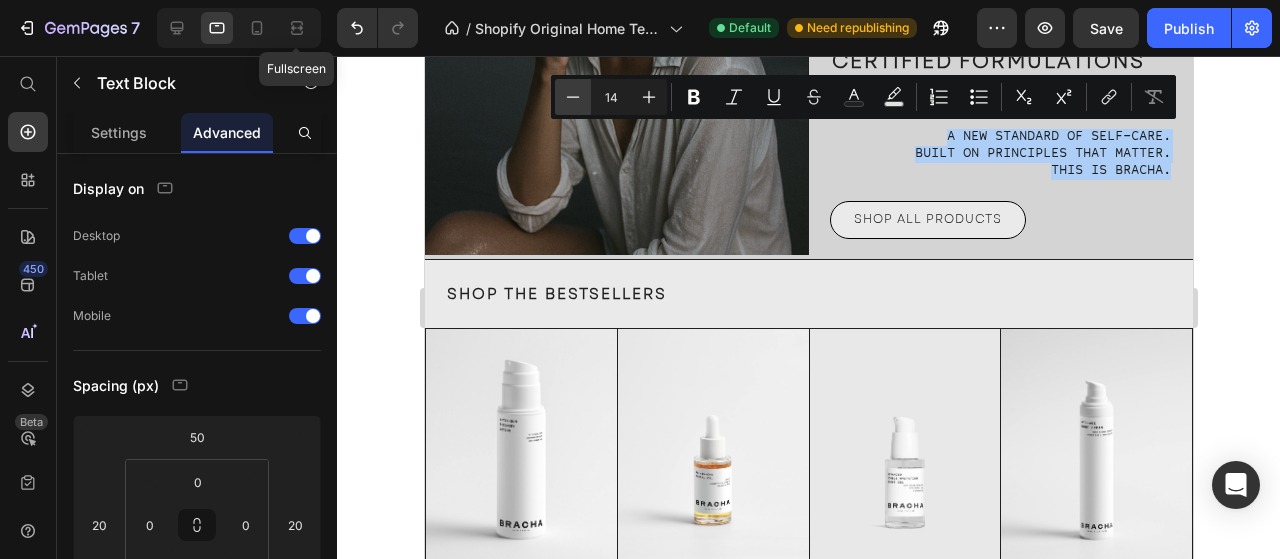 click 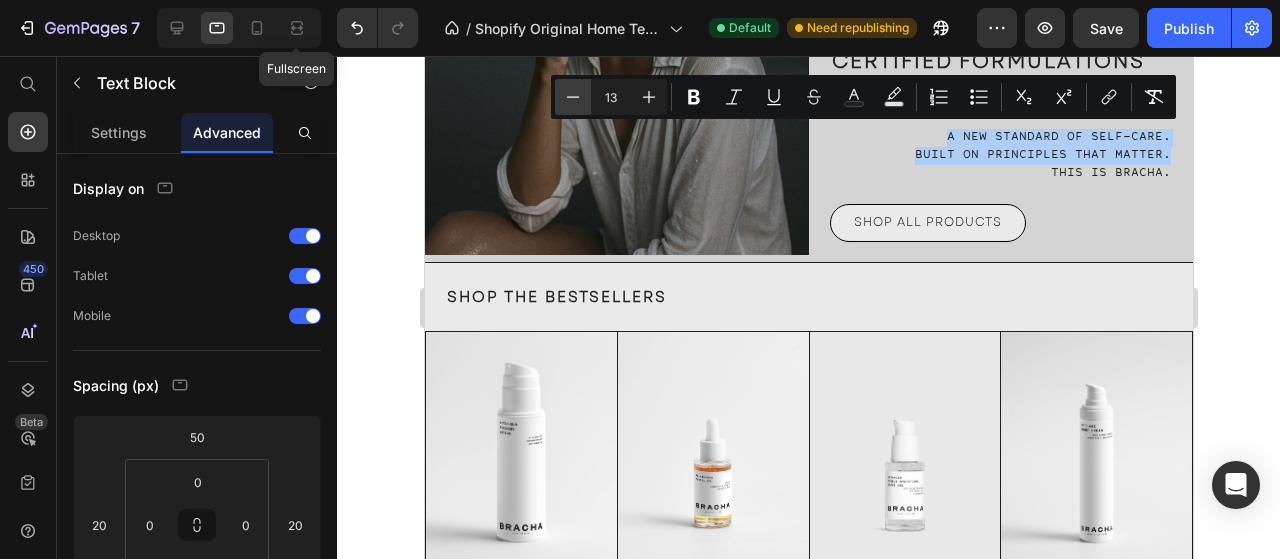 click 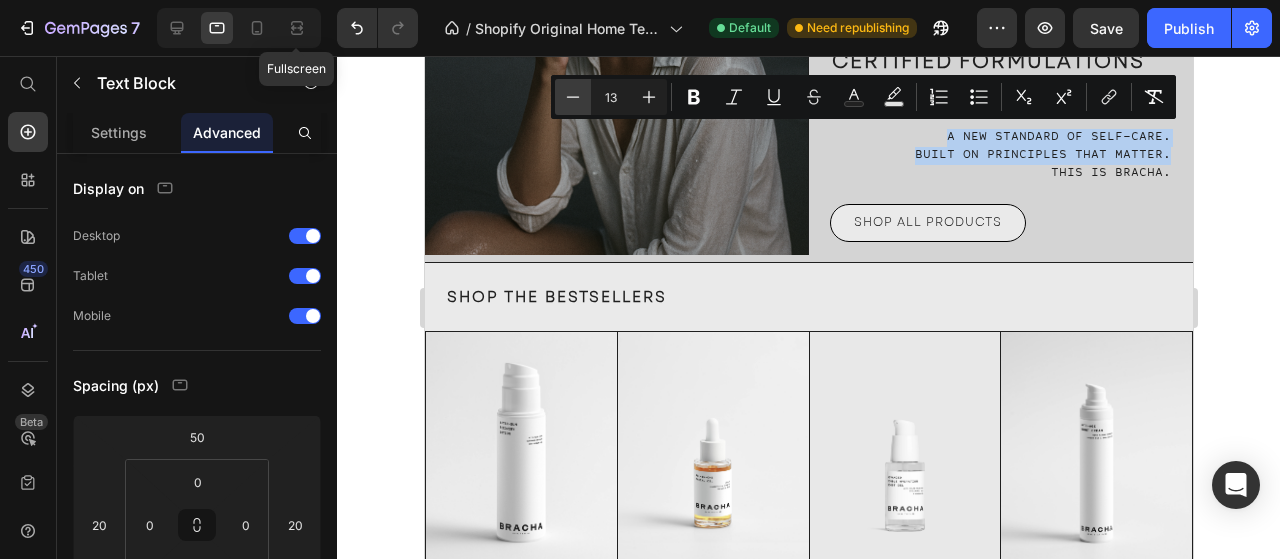 type on "12" 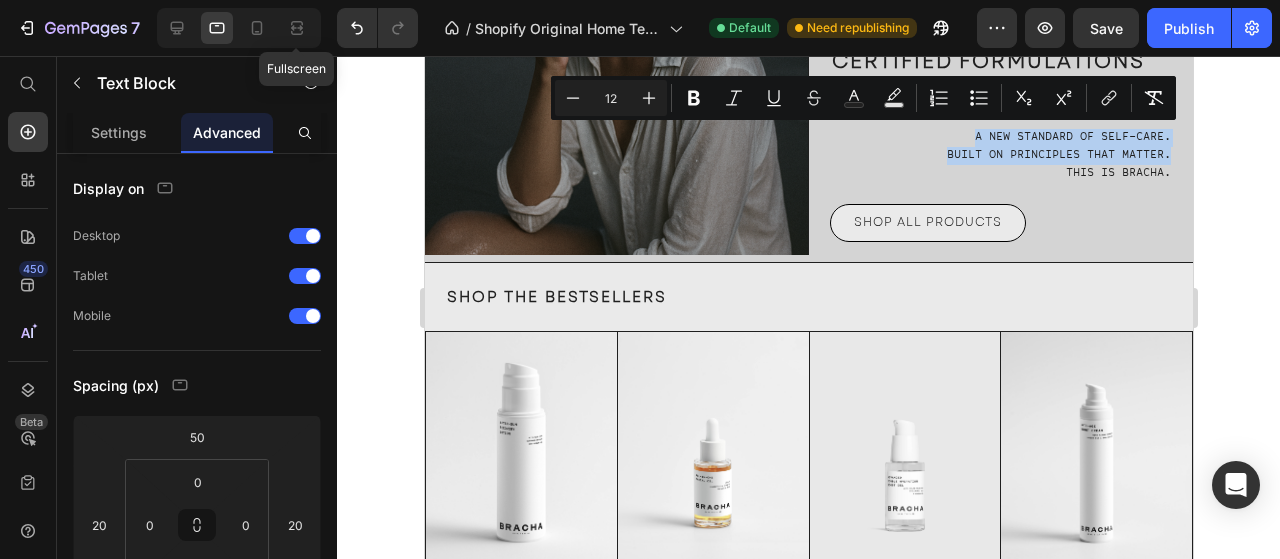 scroll, scrollTop: 300, scrollLeft: 0, axis: vertical 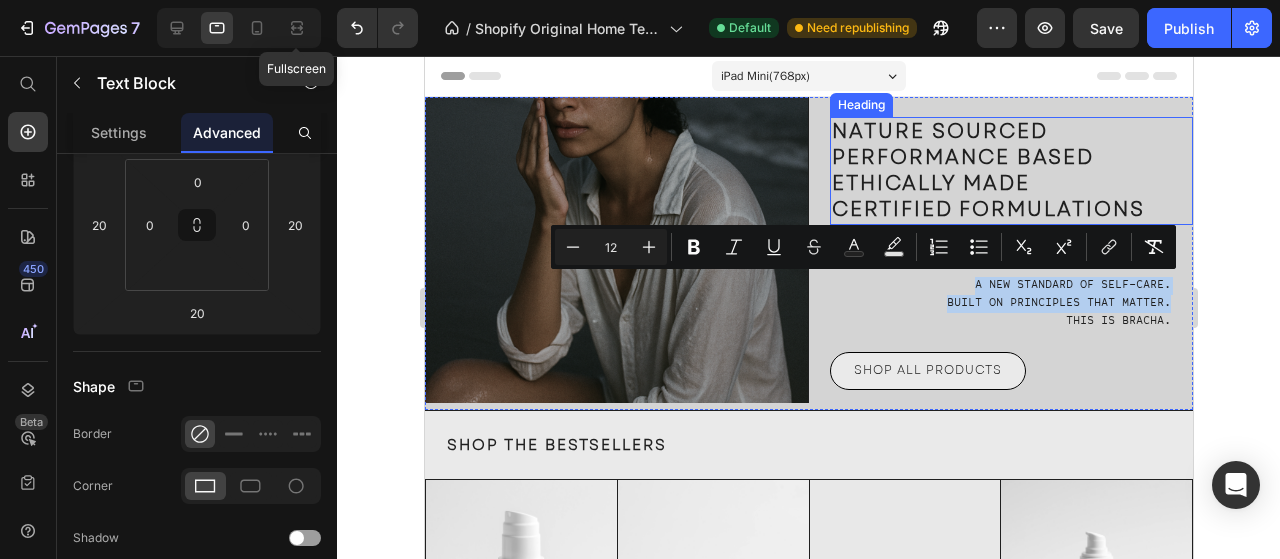 click on "NATURE SOURCED PERFORMANCE BASED ETHICALLY MADE CERTIFIED FORMULATIONS" at bounding box center (1011, 171) 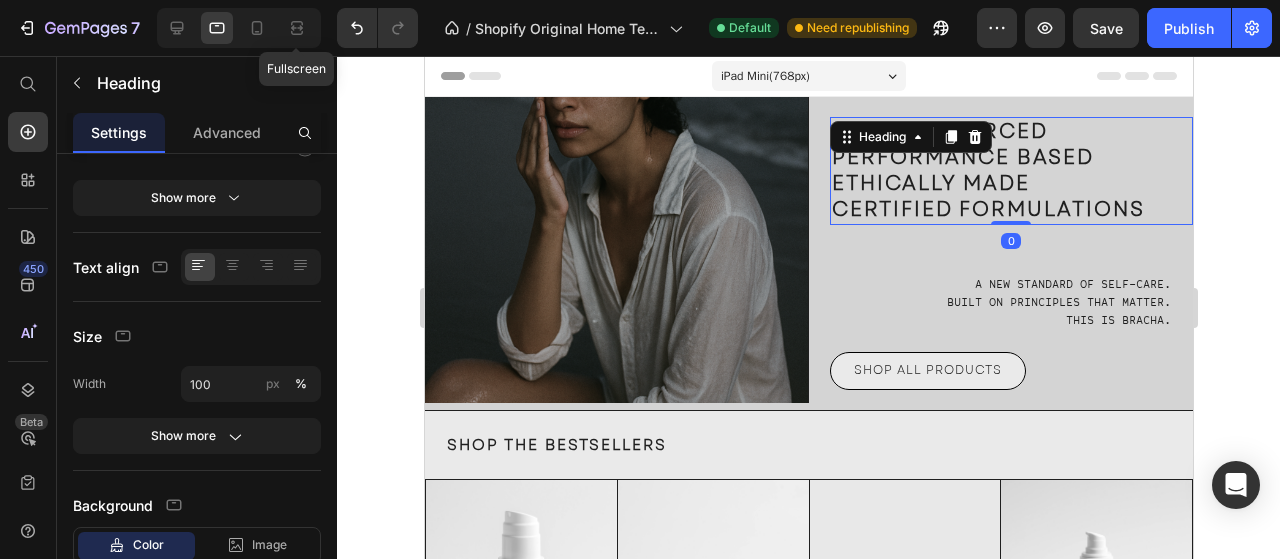scroll, scrollTop: 0, scrollLeft: 0, axis: both 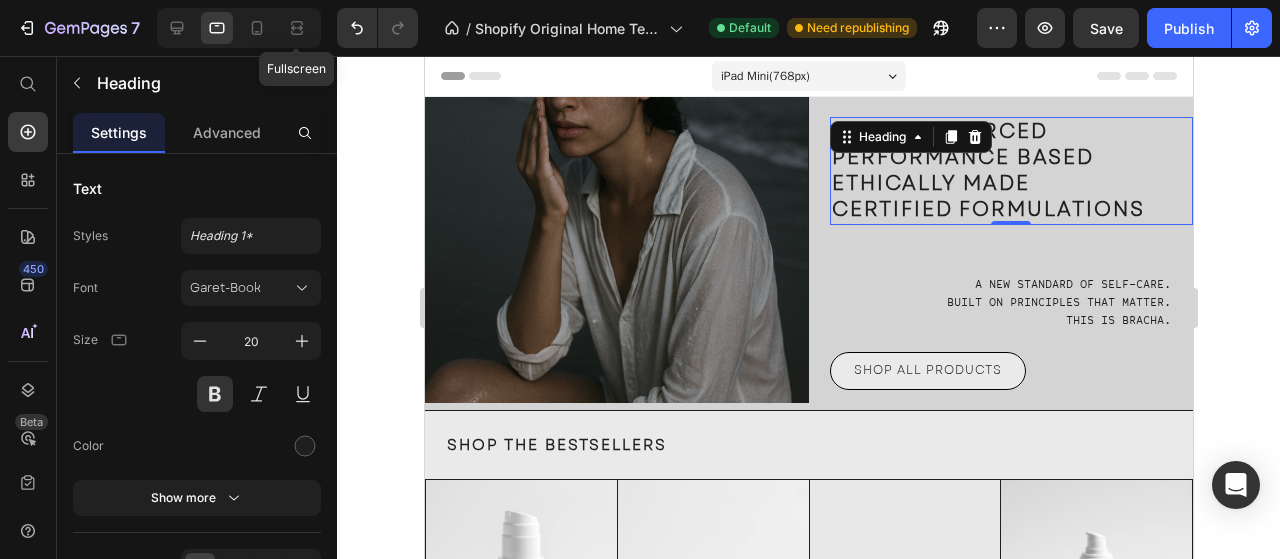 click on "NATURE SOURCED PERFORMANCE BASED ETHICALLY MADE CERTIFIED FORMULATIONS" at bounding box center [1011, 171] 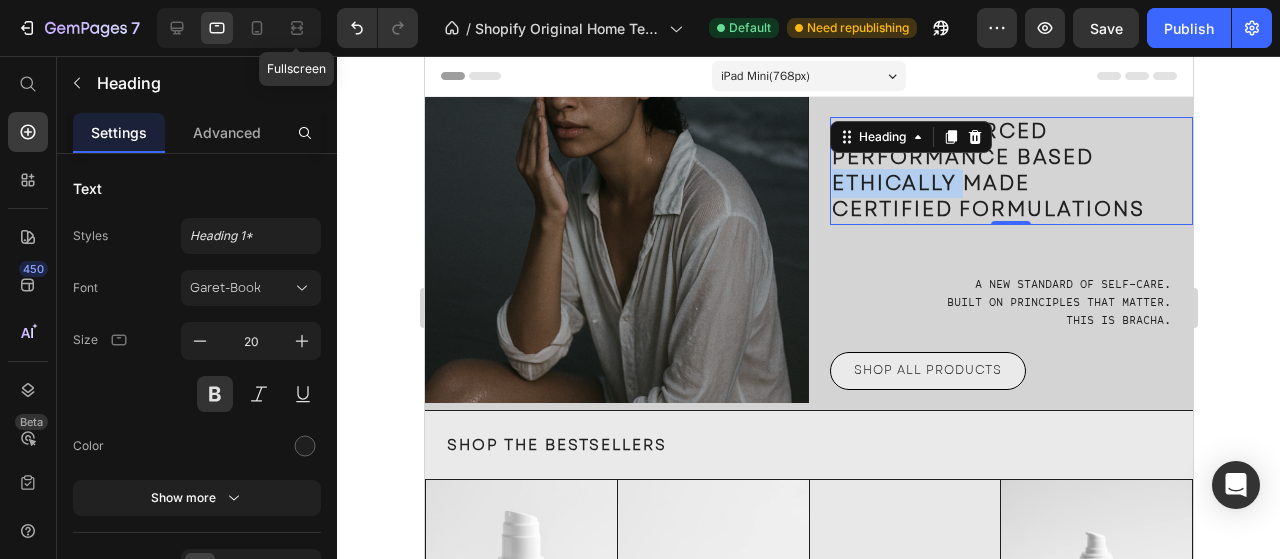 click on "NATURE SOURCED PERFORMANCE BASED ETHICALLY MADE CERTIFIED FORMULATIONS" at bounding box center [1011, 171] 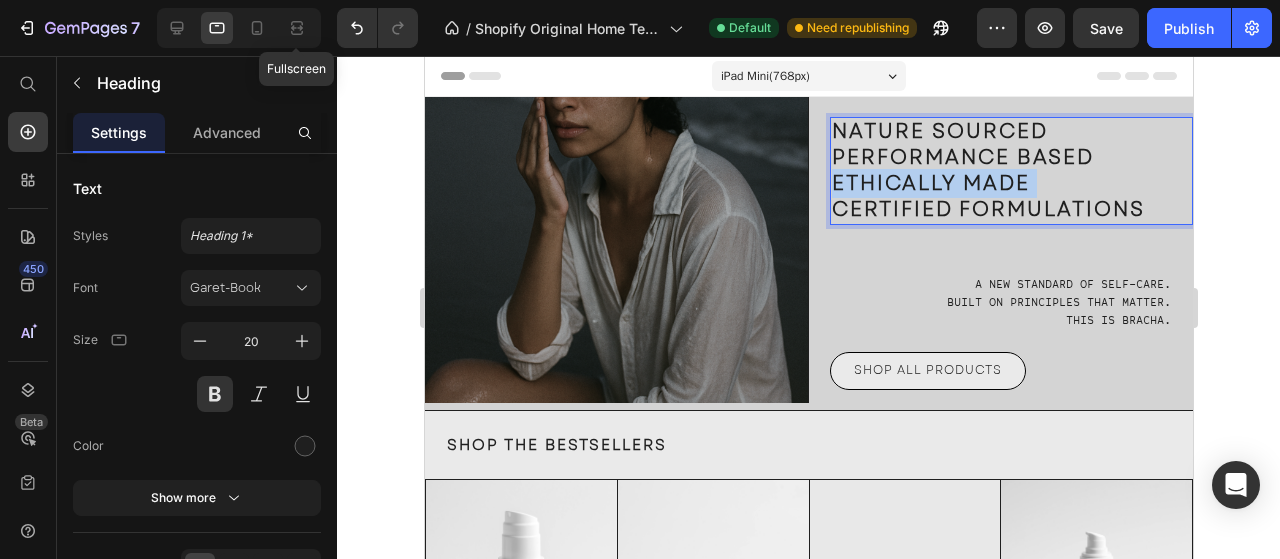 click on "NATURE SOURCED PERFORMANCE BASED ETHICALLY MADE CERTIFIED FORMULATIONS" at bounding box center (1011, 171) 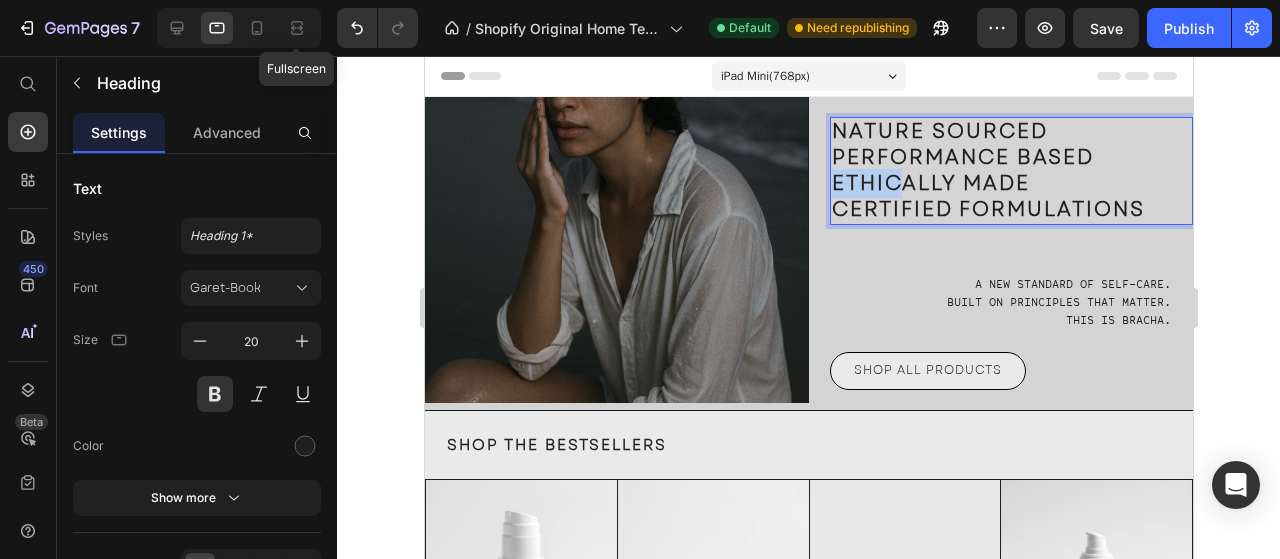 click on "NATURE SOURCED PERFORMANCE BASED ETHICALLY MADE CERTIFIED FORMULATIONS" at bounding box center [1011, 171] 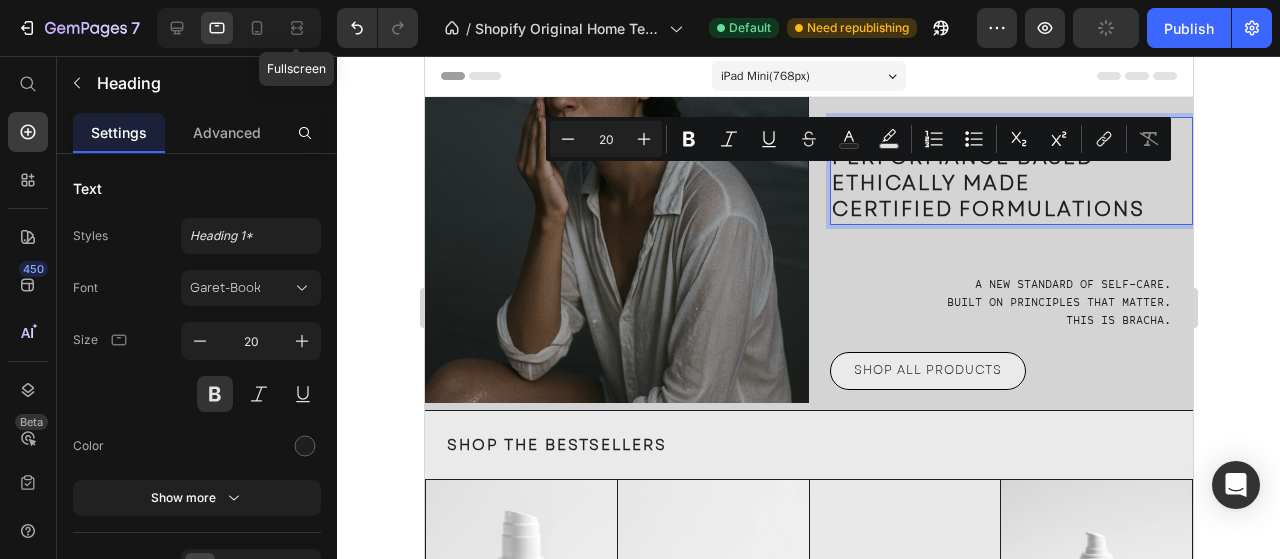 click on "NATURE SOURCED PERFORMANCE BASED ETHICALLY MADE CERTIFIED FORMULATIONS" at bounding box center (1011, 171) 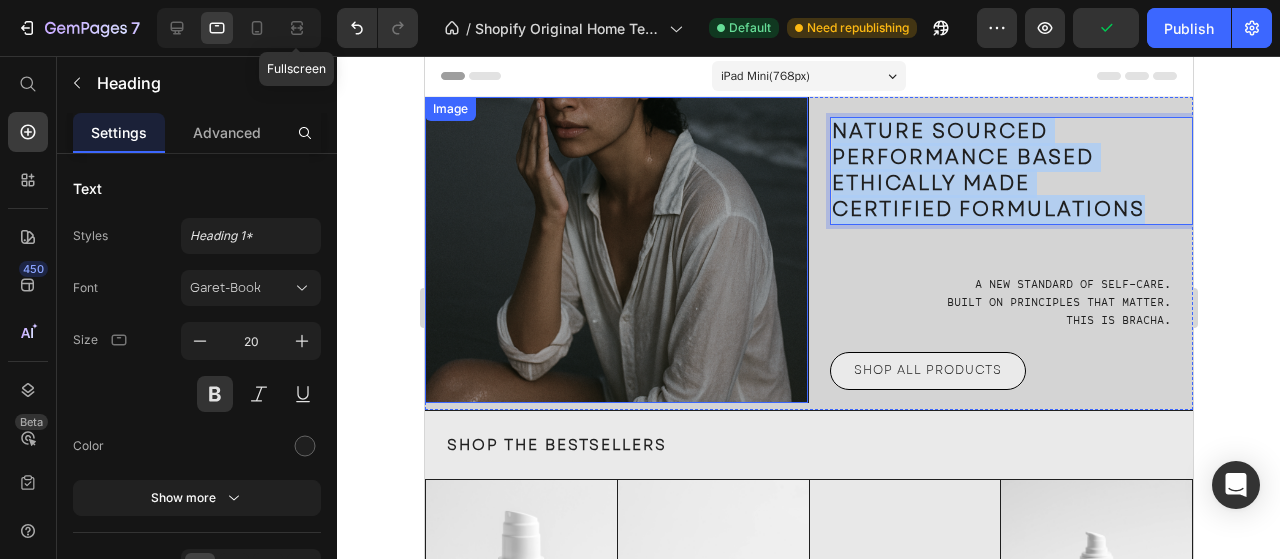 drag, startPoint x: 1148, startPoint y: 207, endPoint x: 733, endPoint y: 101, distance: 428.3235 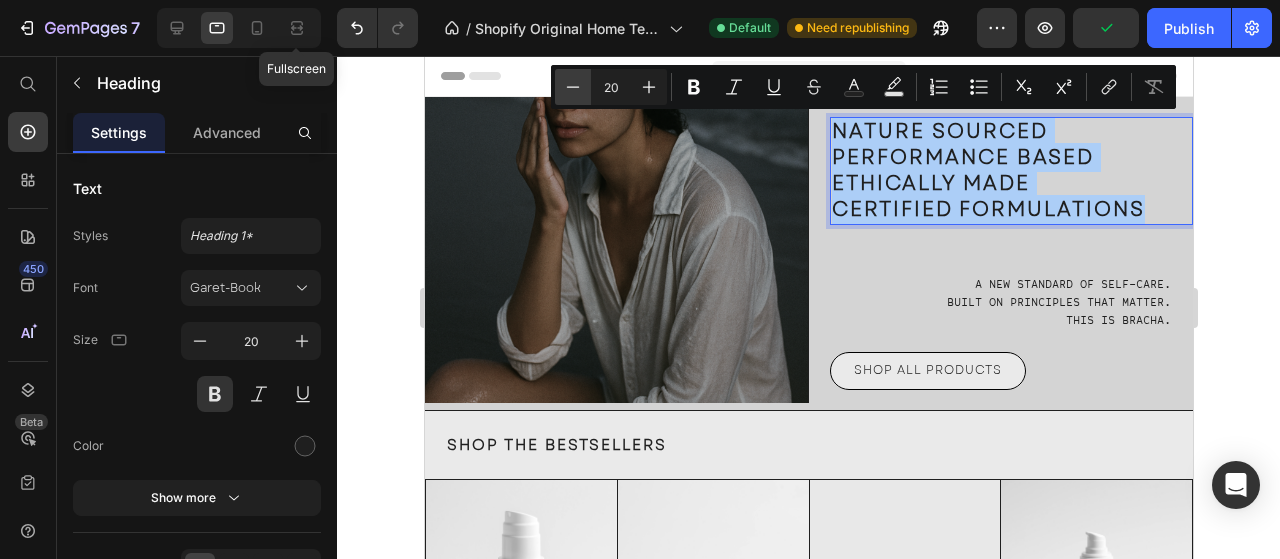 click 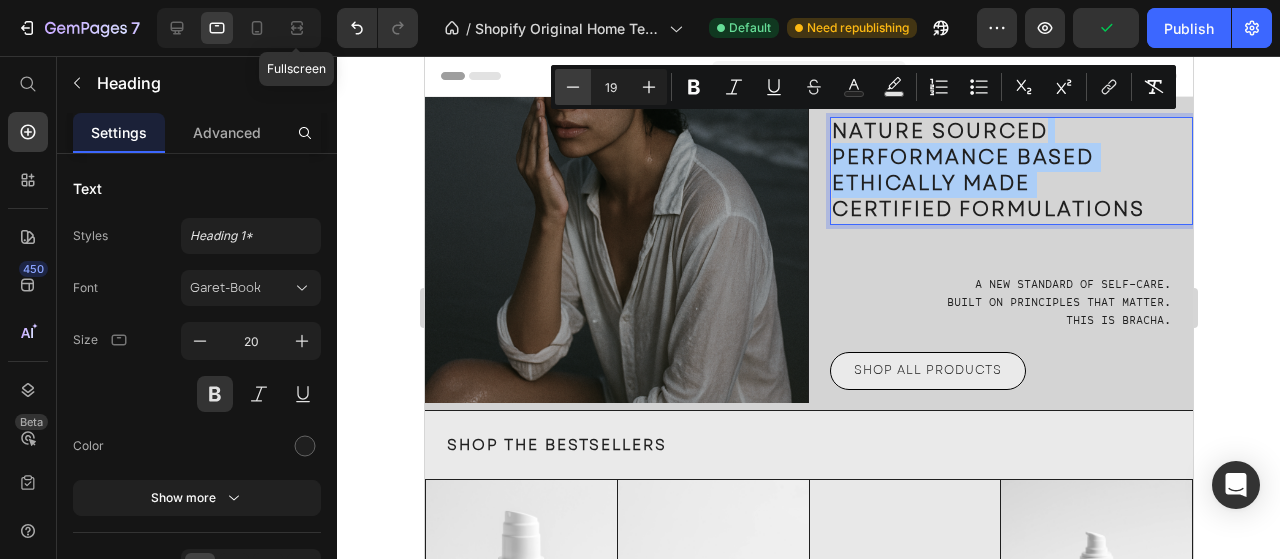 click 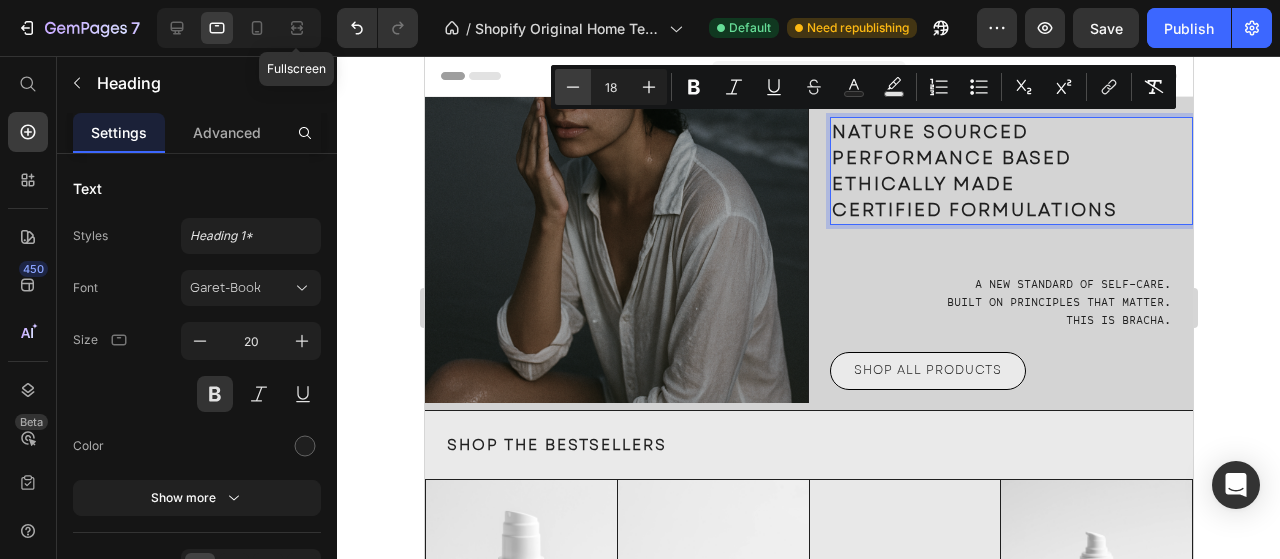 click 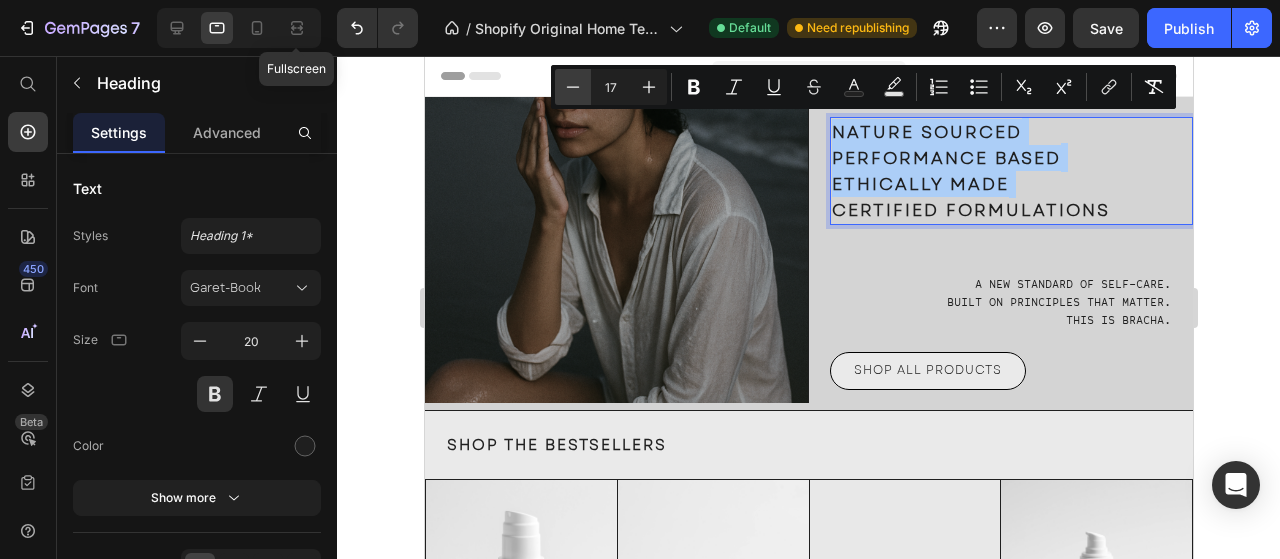 click 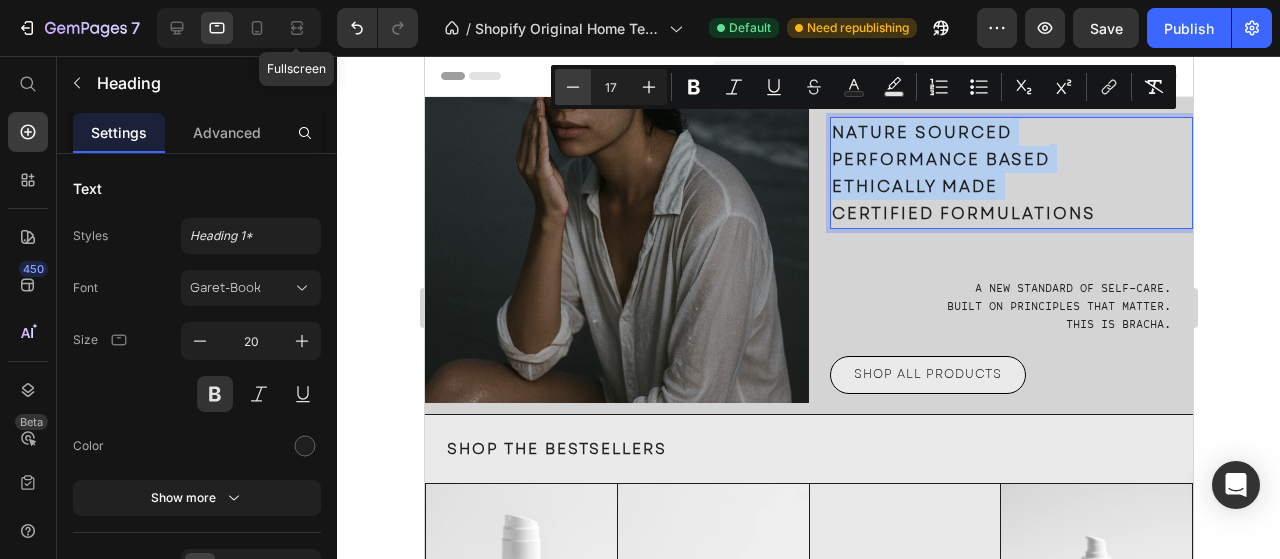 type on "16" 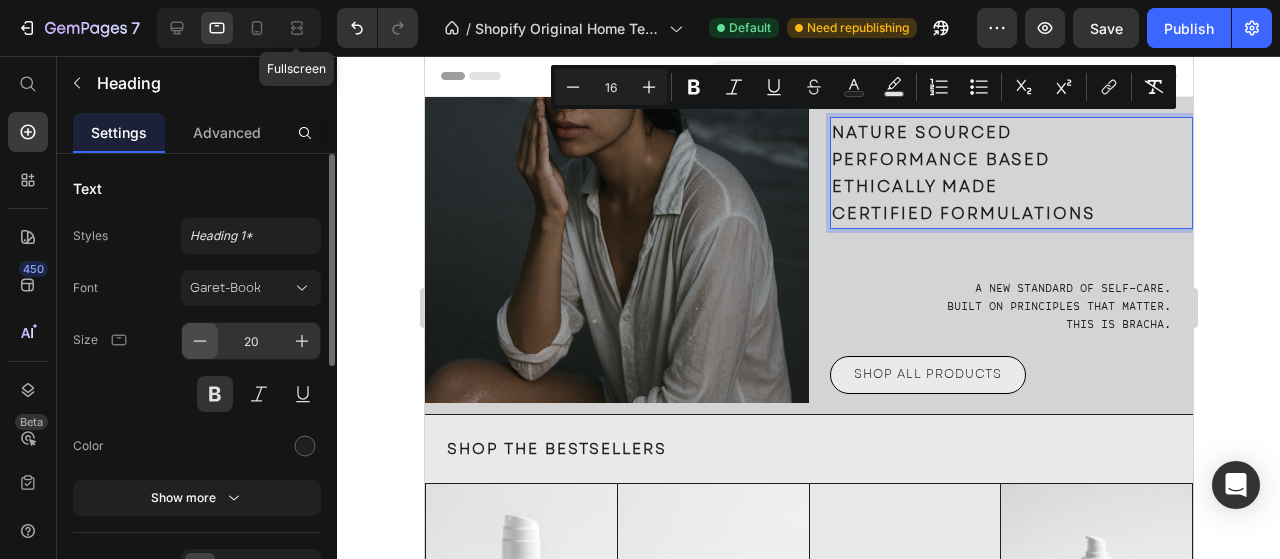 click 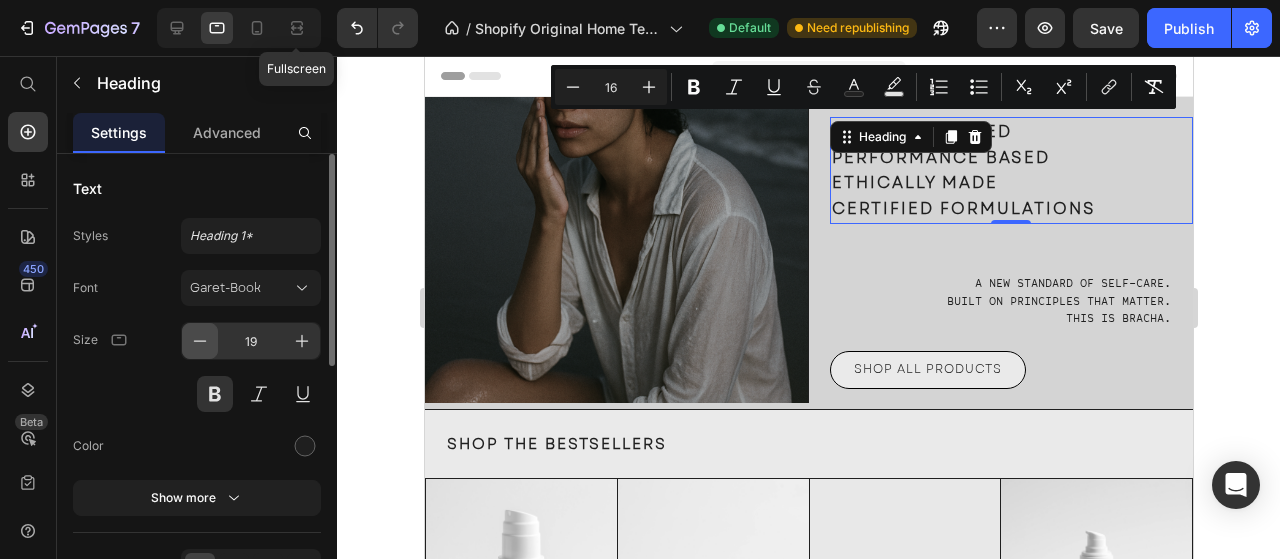 click 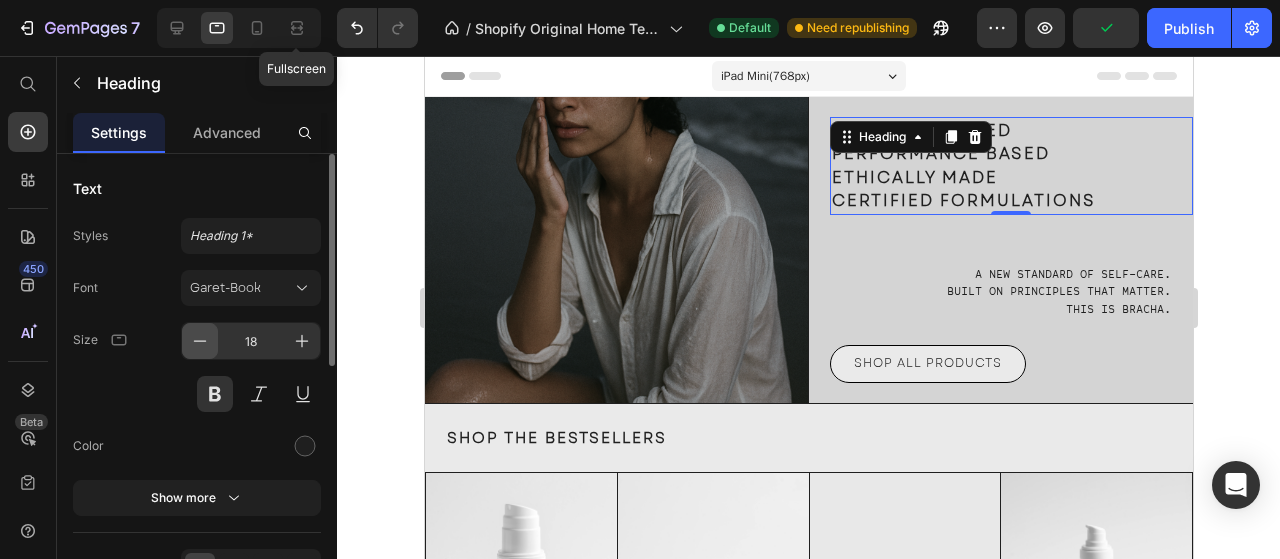 click 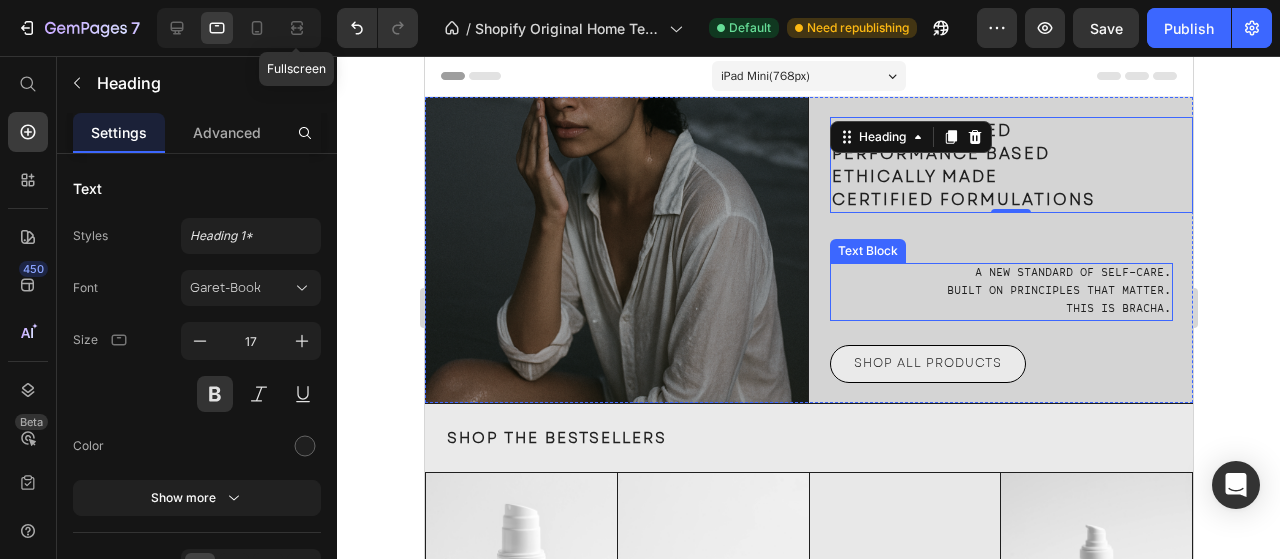 click on "A new standard of self-care." at bounding box center [1072, 274] 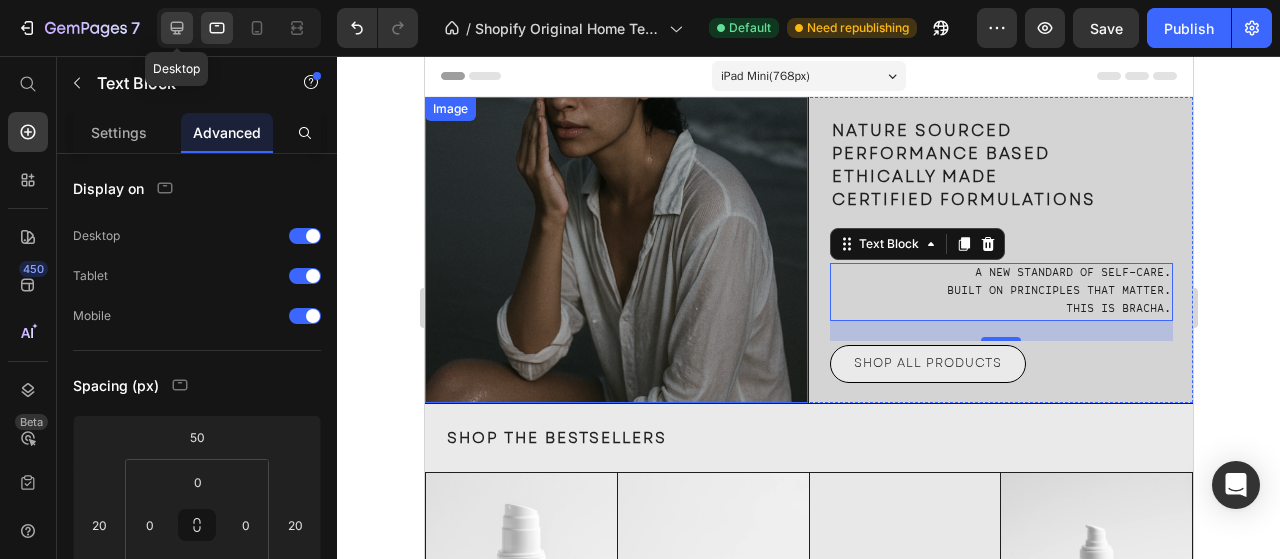 click 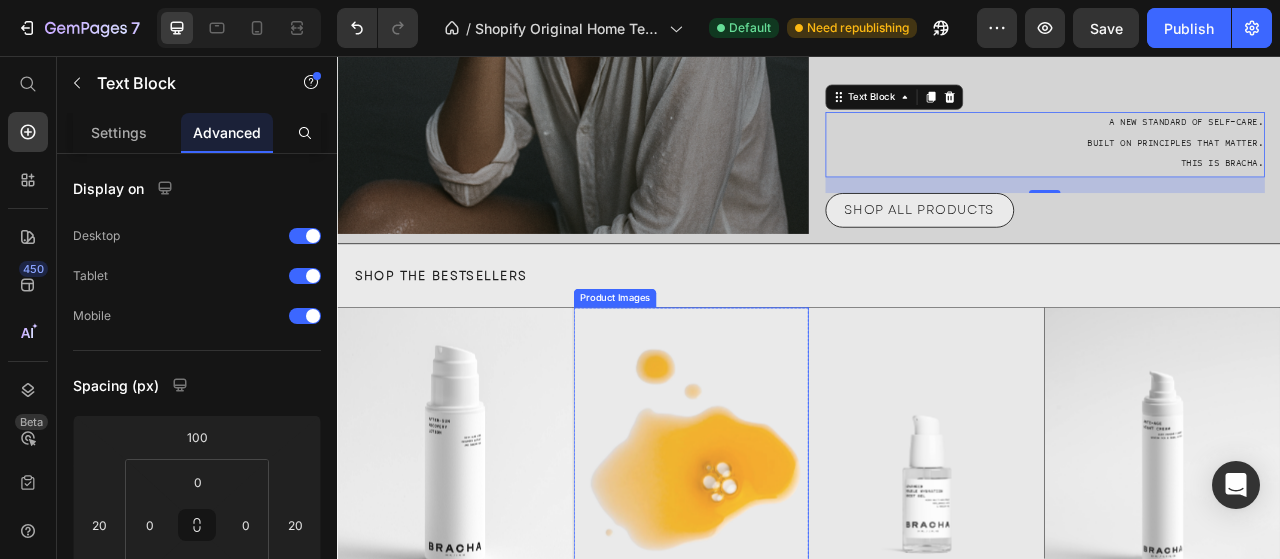 scroll, scrollTop: 0, scrollLeft: 0, axis: both 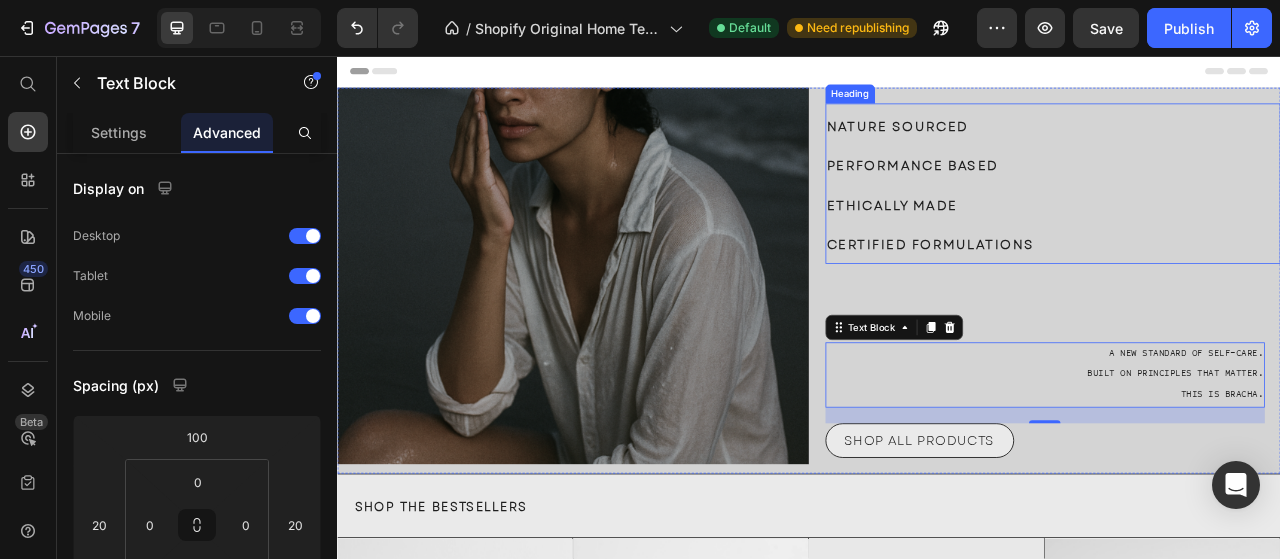 click on "PERFORMANCE BASED" at bounding box center (1069, 196) 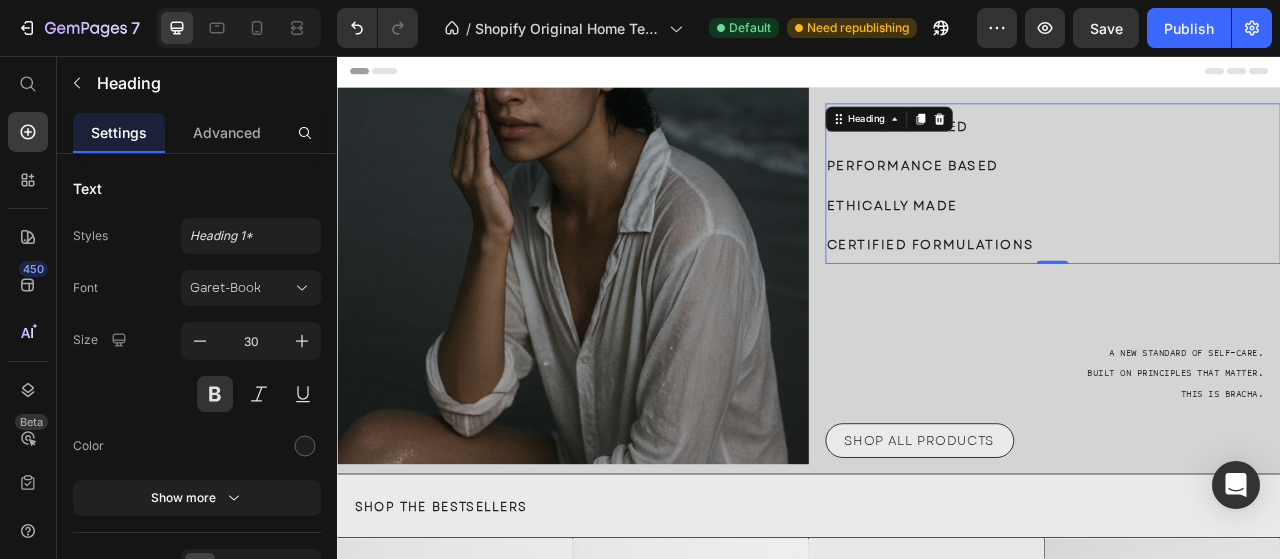 click on "NATURE SOURCED PERFORMANCE BASED ETHICALLY MADE CERTIFIED FORMULATIONS" at bounding box center (1248, 219) 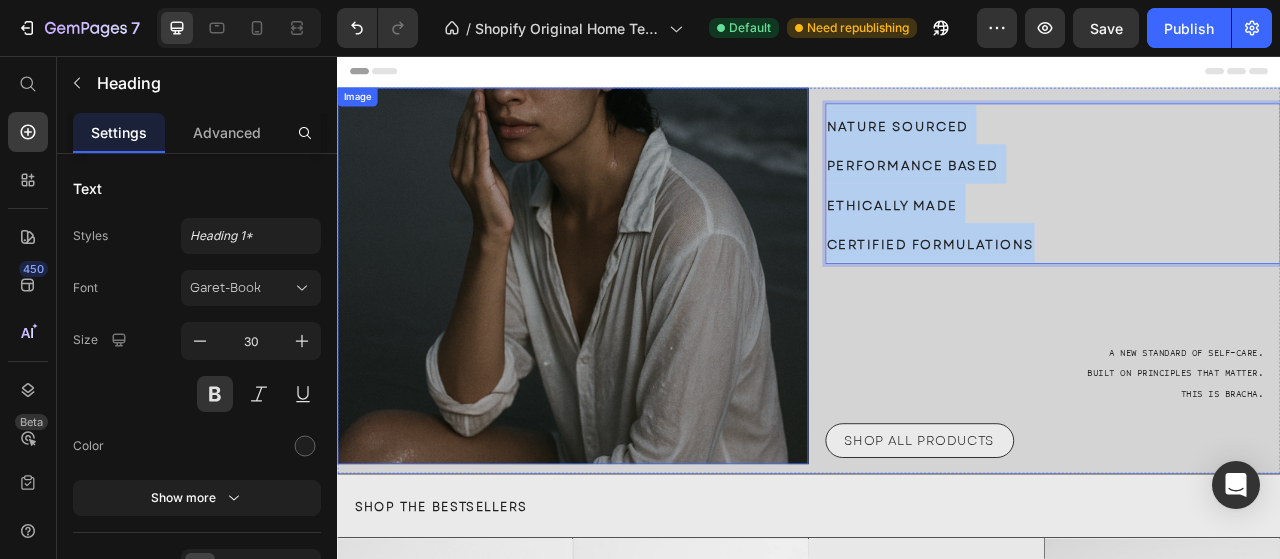 drag, startPoint x: 1262, startPoint y: 289, endPoint x: 897, endPoint y: 99, distance: 411.49118 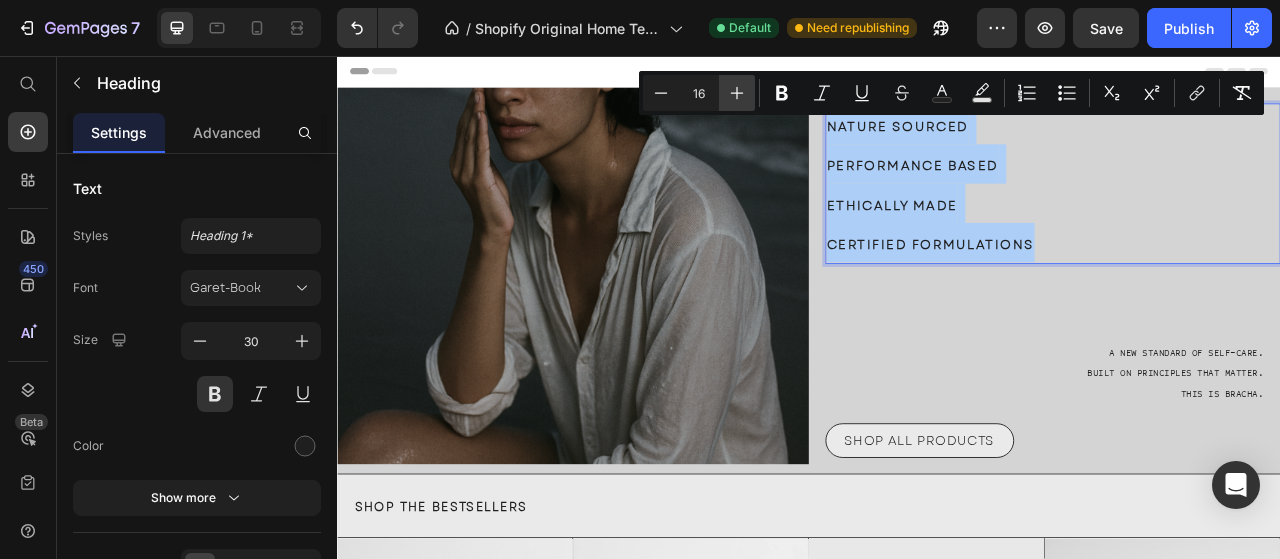 click on "Plus" at bounding box center [737, 93] 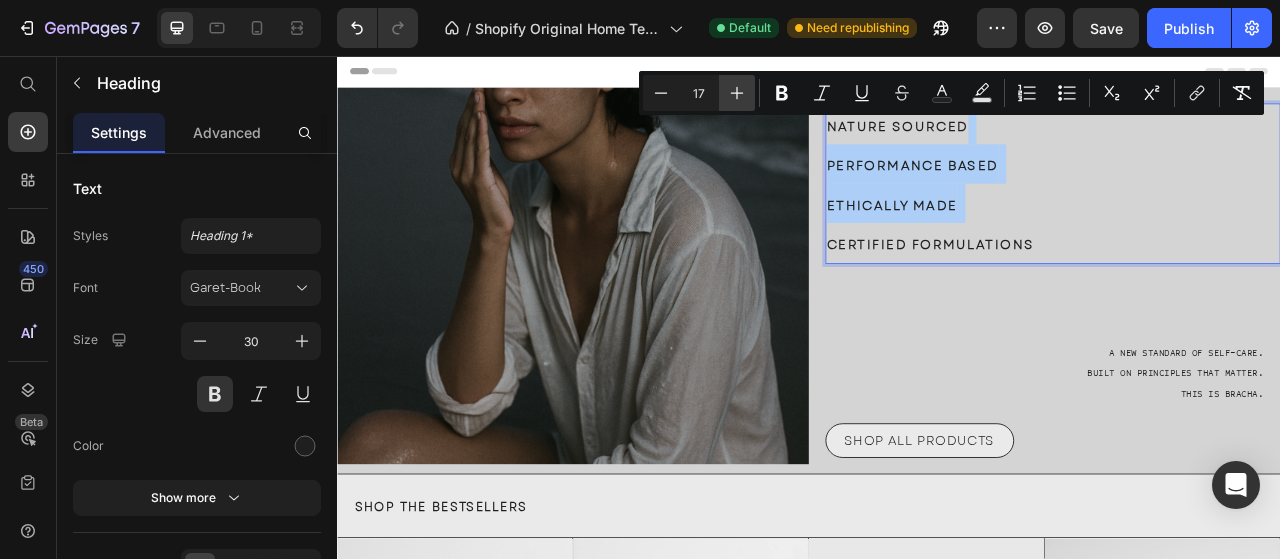 click on "Plus" at bounding box center [737, 93] 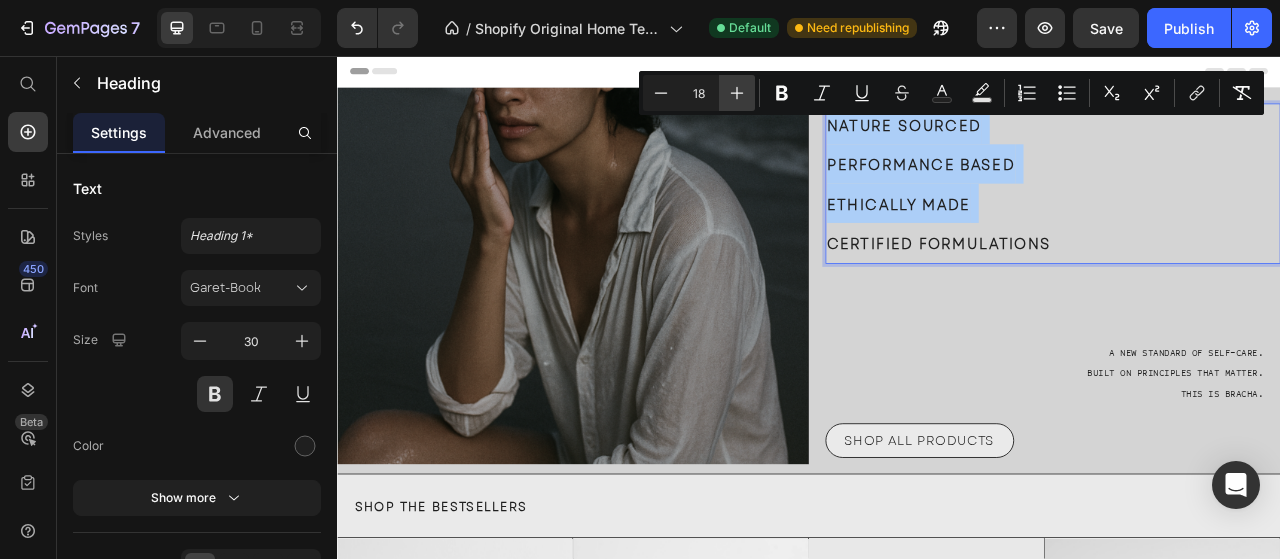 click on "Plus" at bounding box center [737, 93] 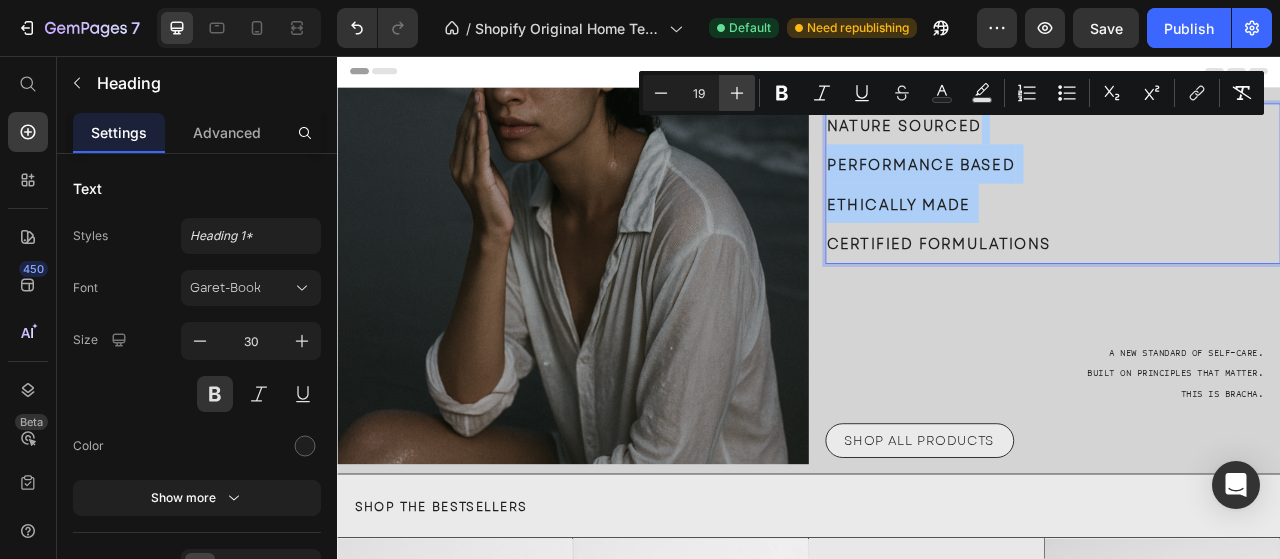 click on "Plus" at bounding box center (737, 93) 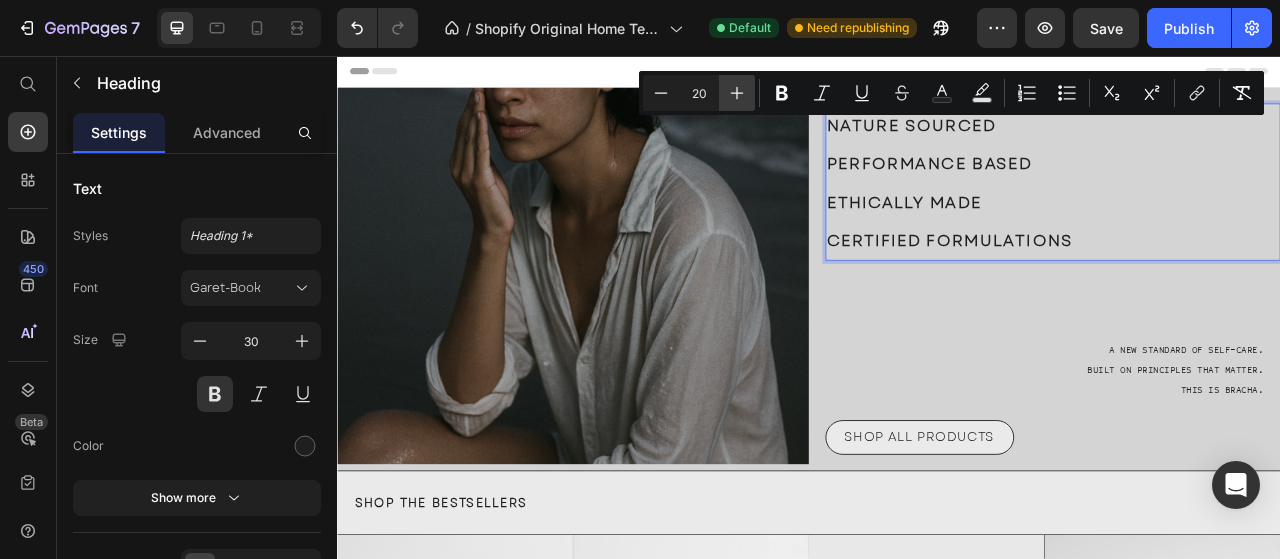 click on "Plus" at bounding box center (737, 93) 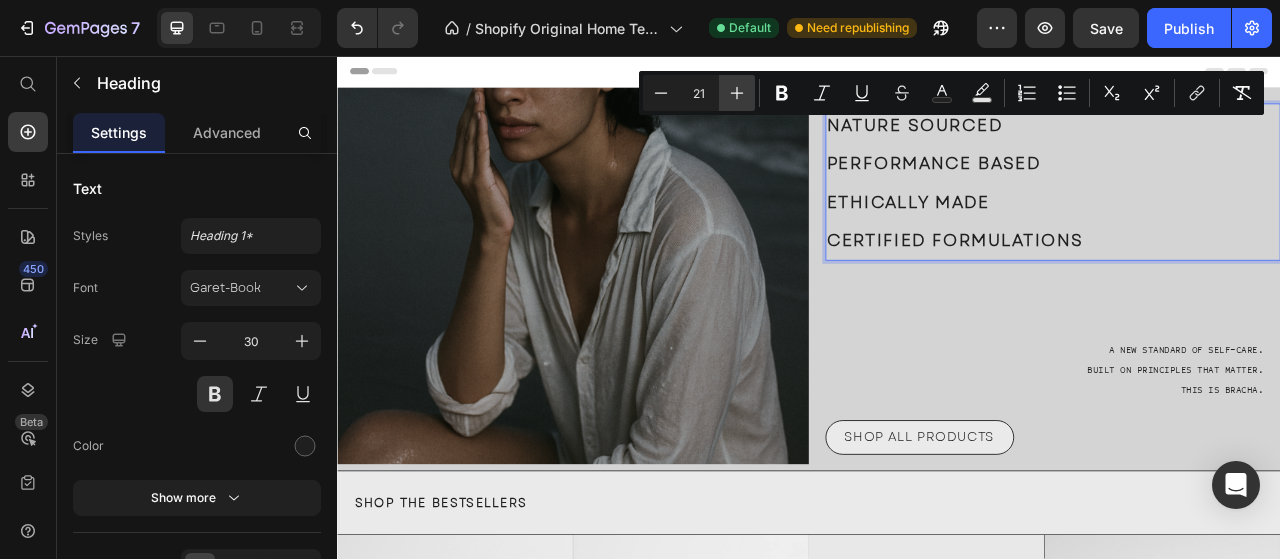 click on "Plus" at bounding box center [737, 93] 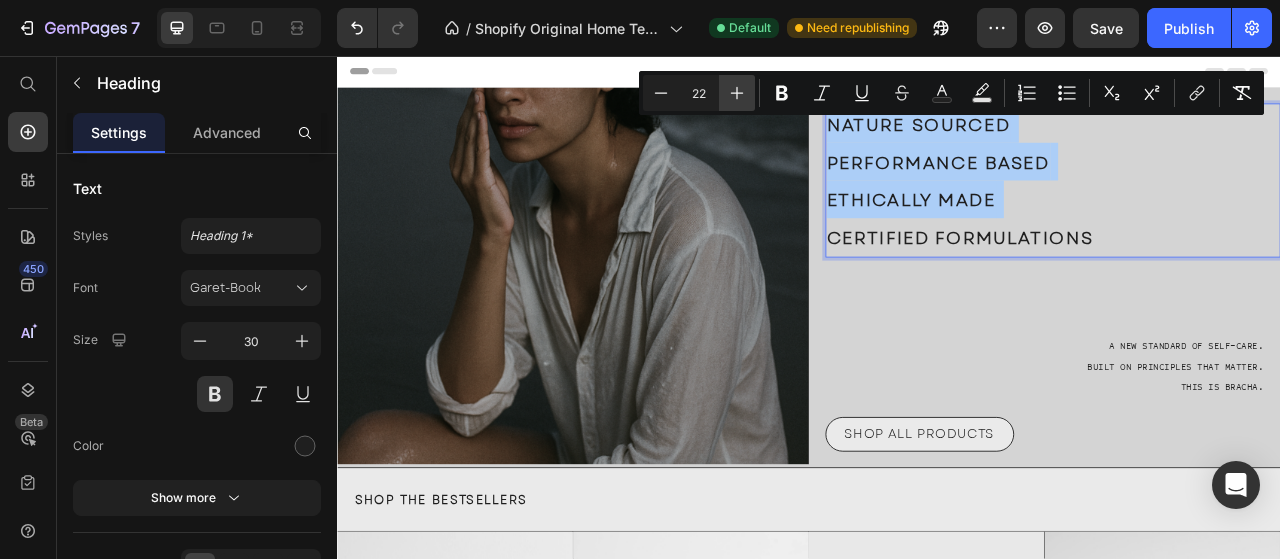 click on "Plus" at bounding box center (737, 93) 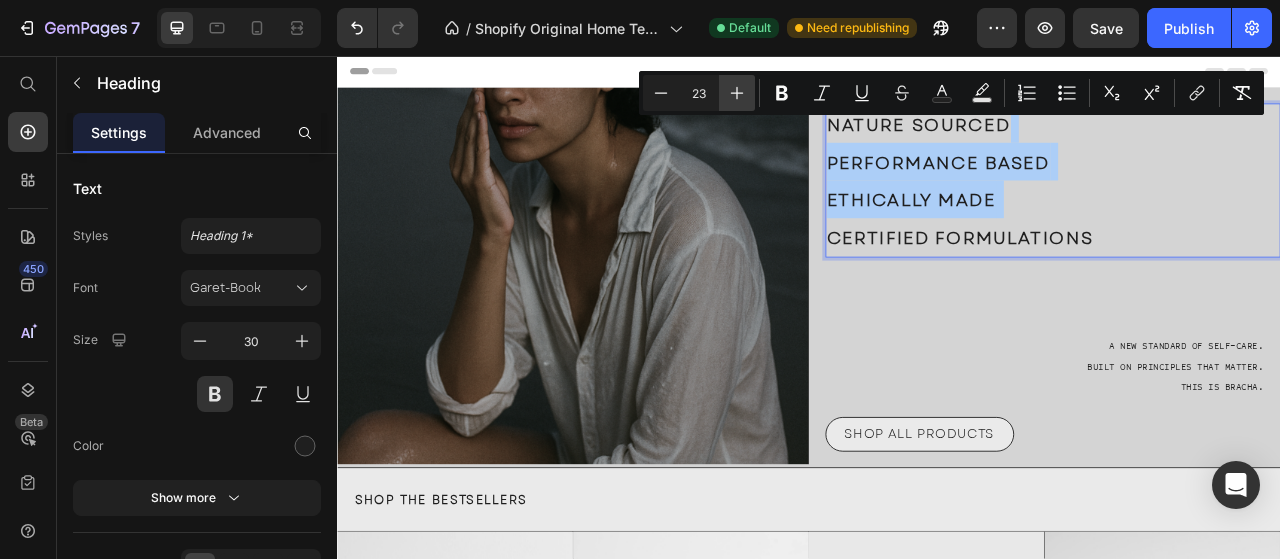 click on "Plus" at bounding box center [737, 93] 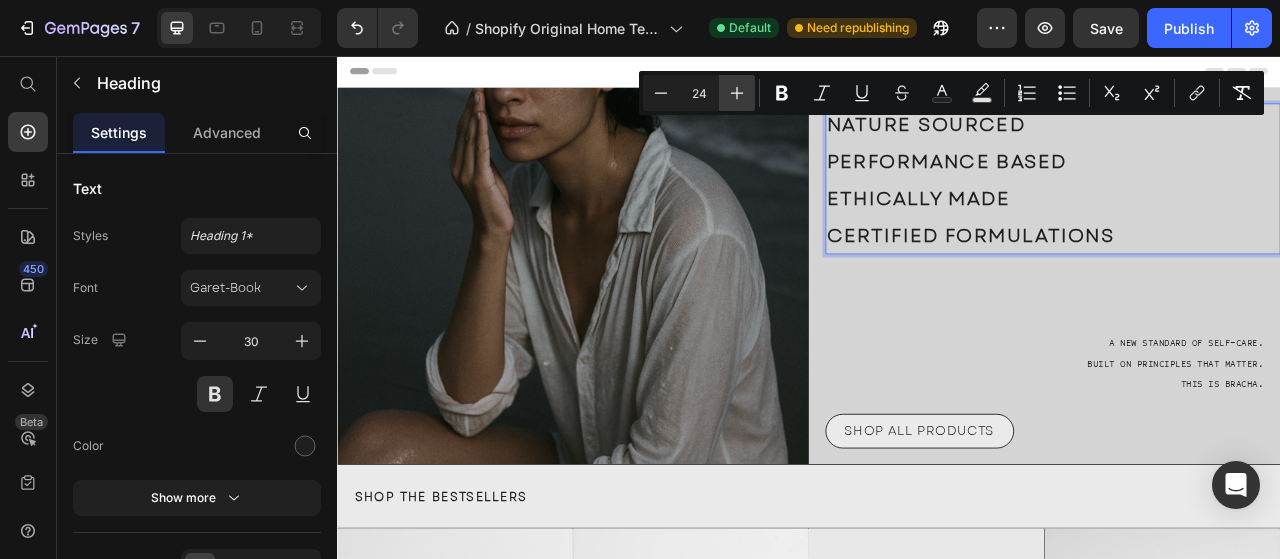 click on "Plus" at bounding box center [737, 93] 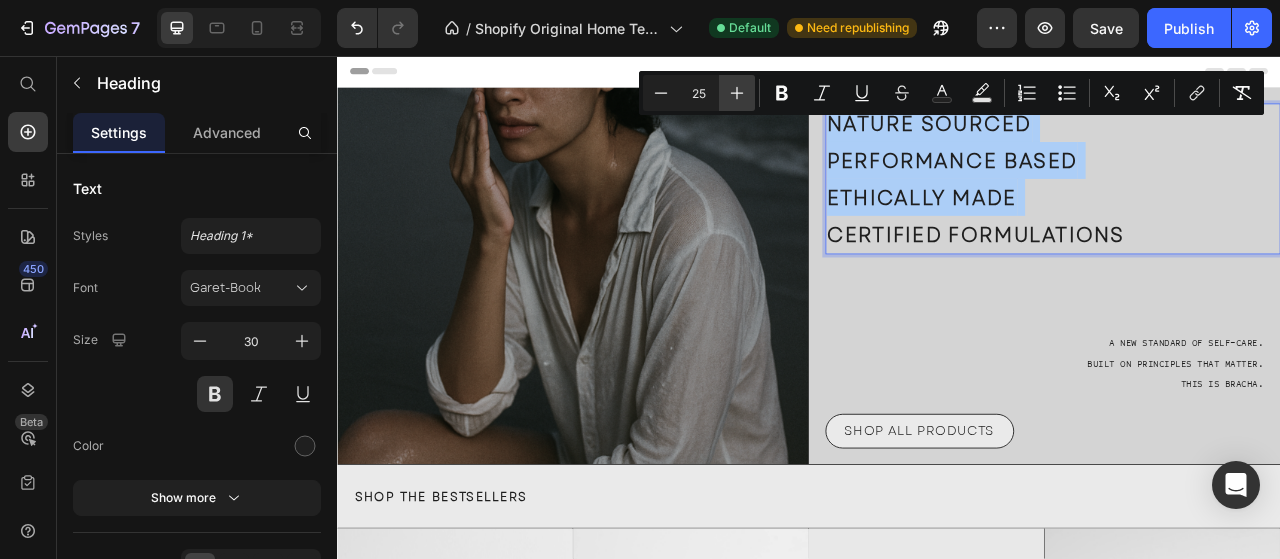 click on "Plus" at bounding box center (737, 93) 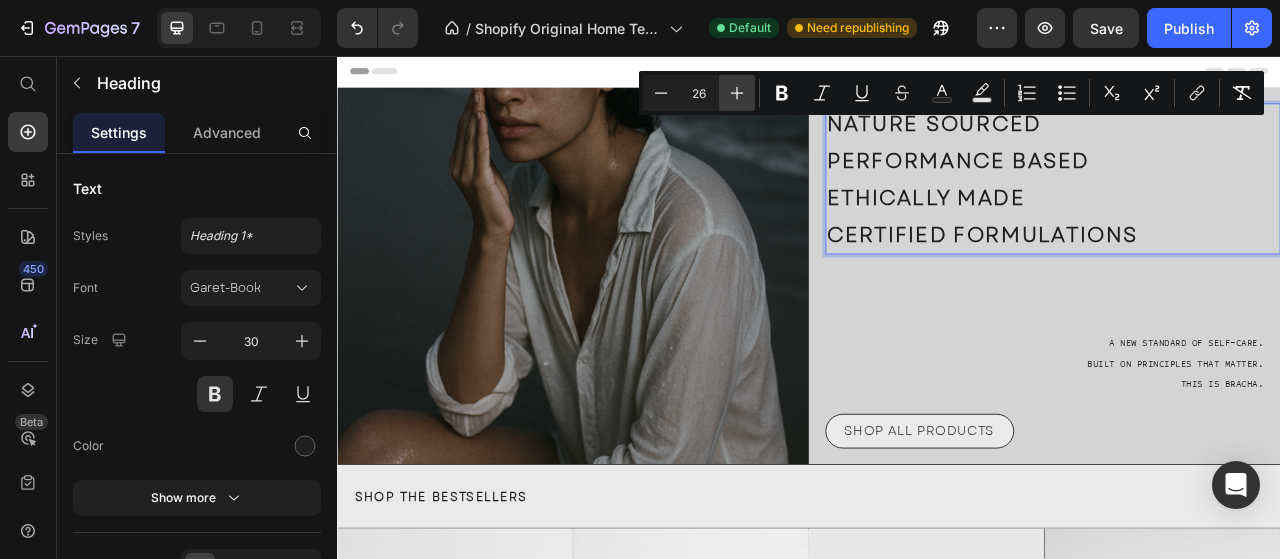 click on "Plus" at bounding box center (737, 93) 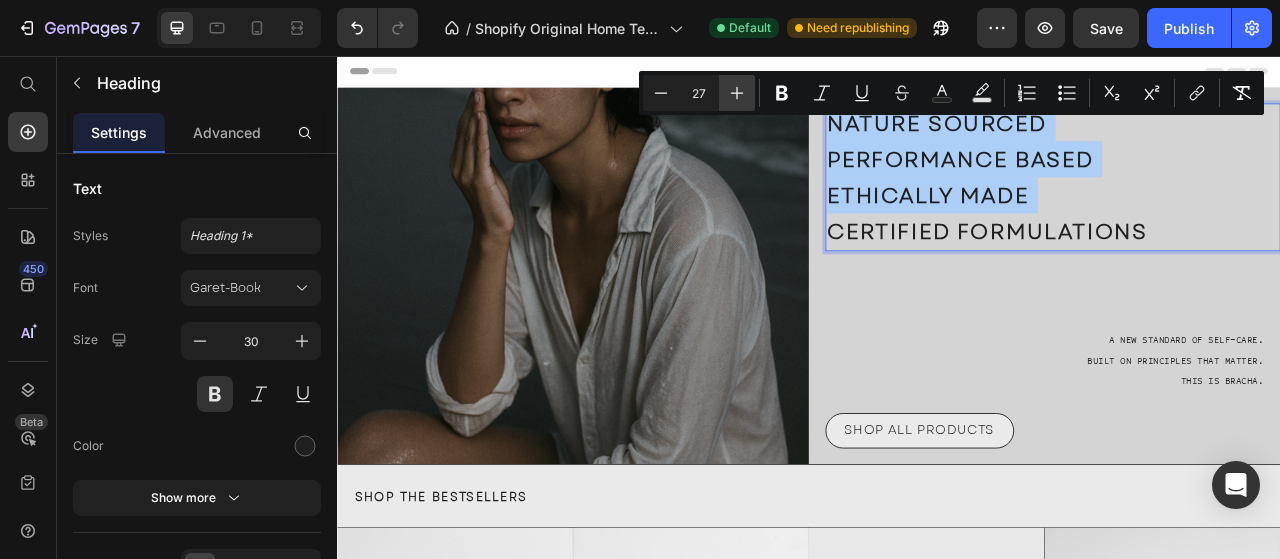 click on "Plus" at bounding box center (737, 93) 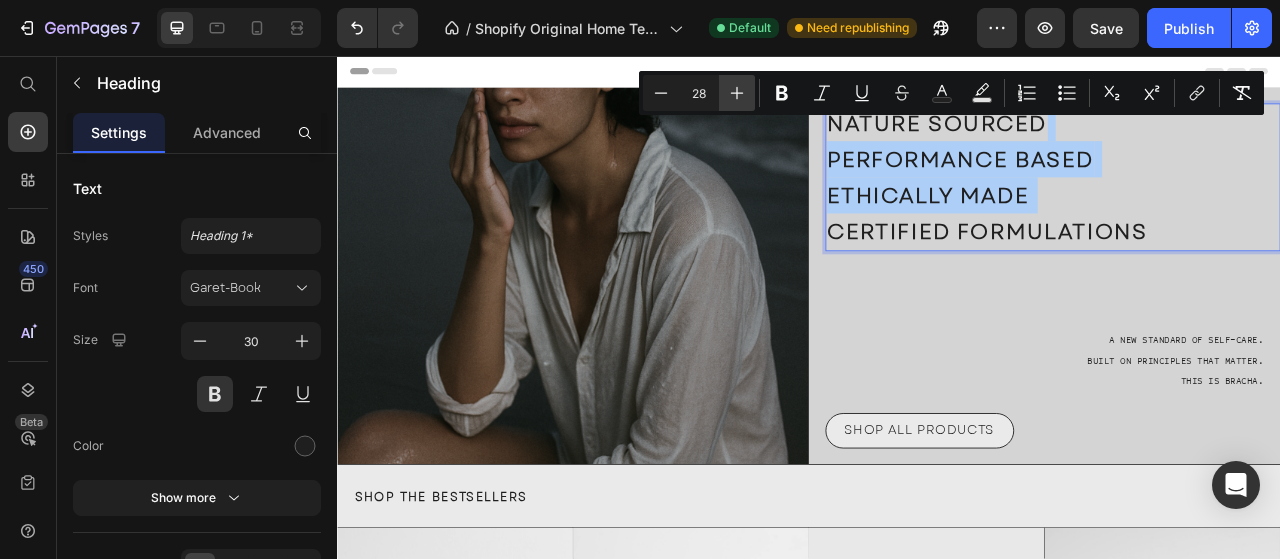 click on "Plus" at bounding box center [737, 93] 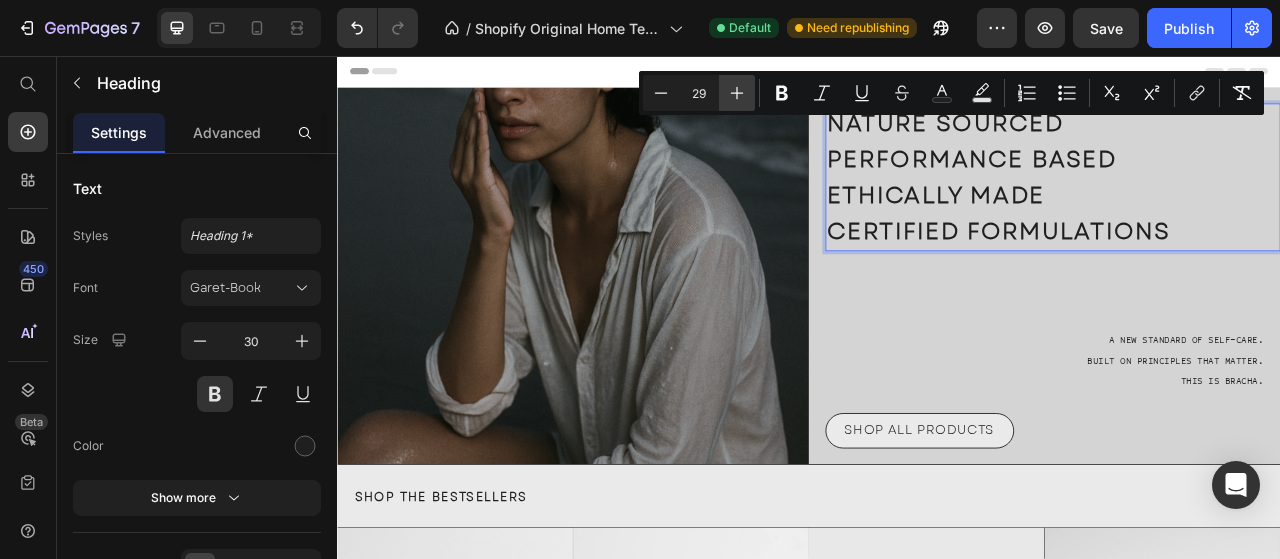 click 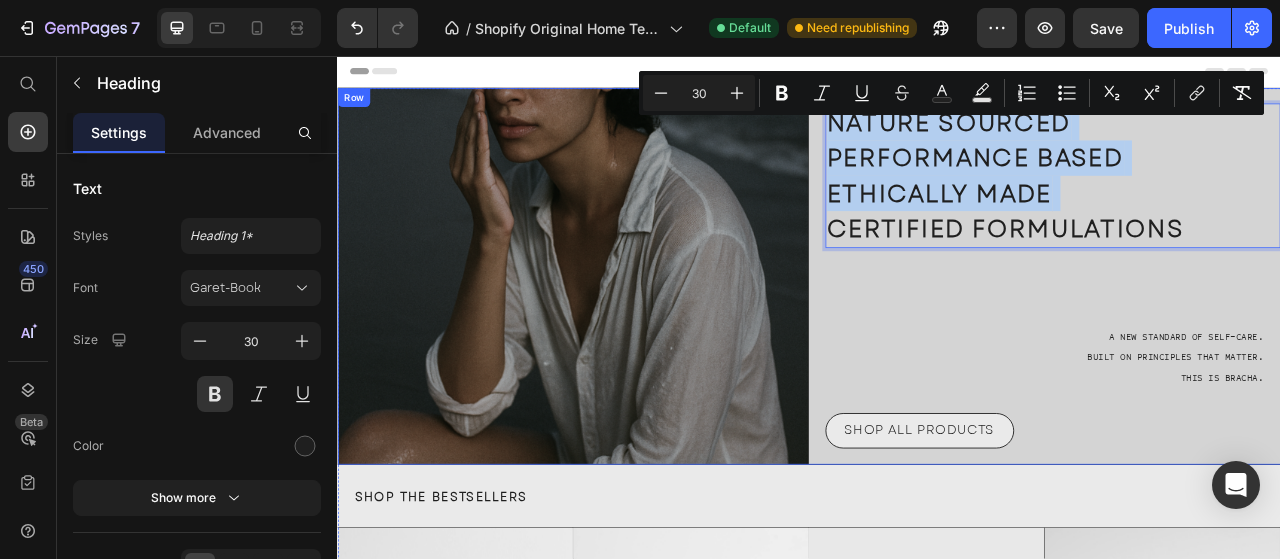 click on "NATURE SOURCED PERFORMANCE BASED ETHICALLY MADE CERTIFIED FORMULATIONS Heading   0 A new standard of self-care. Built on principles that matter. This is Bracha. Text Block SHOP ALL PRODUCTS Button" at bounding box center (1238, 336) 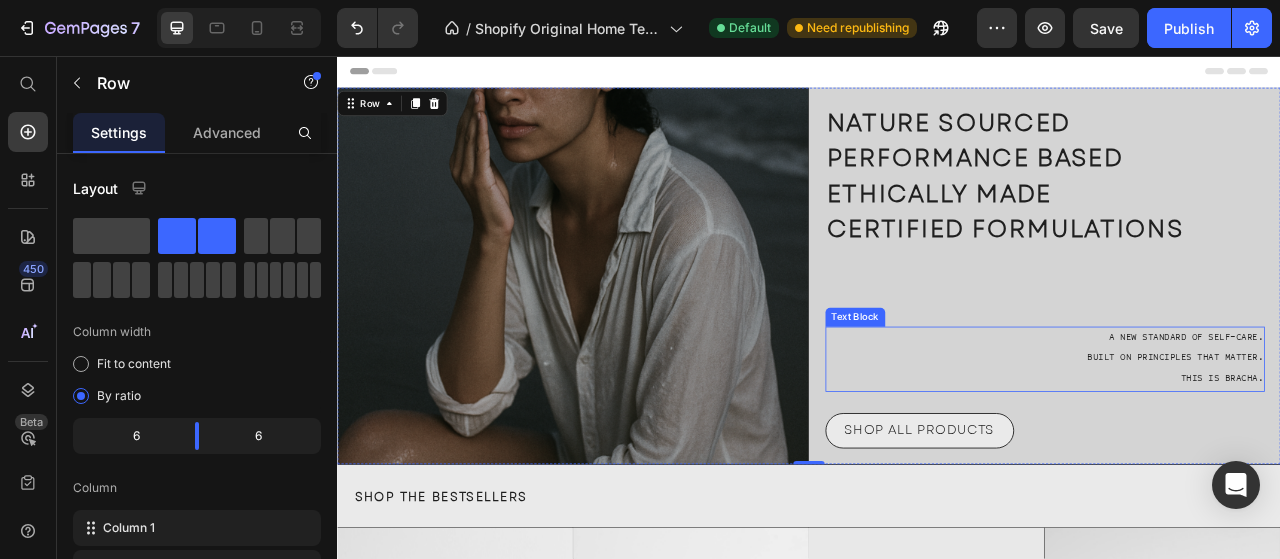 click on "A new standard of self-care." at bounding box center (1238, 416) 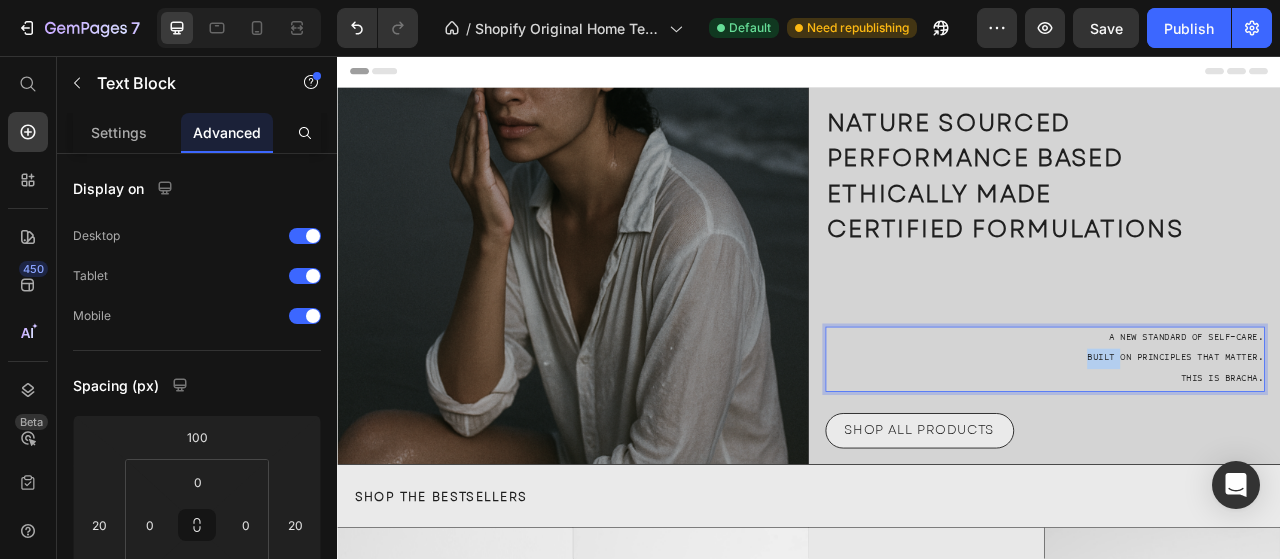 click on "Built on principles that matter." at bounding box center (1238, 442) 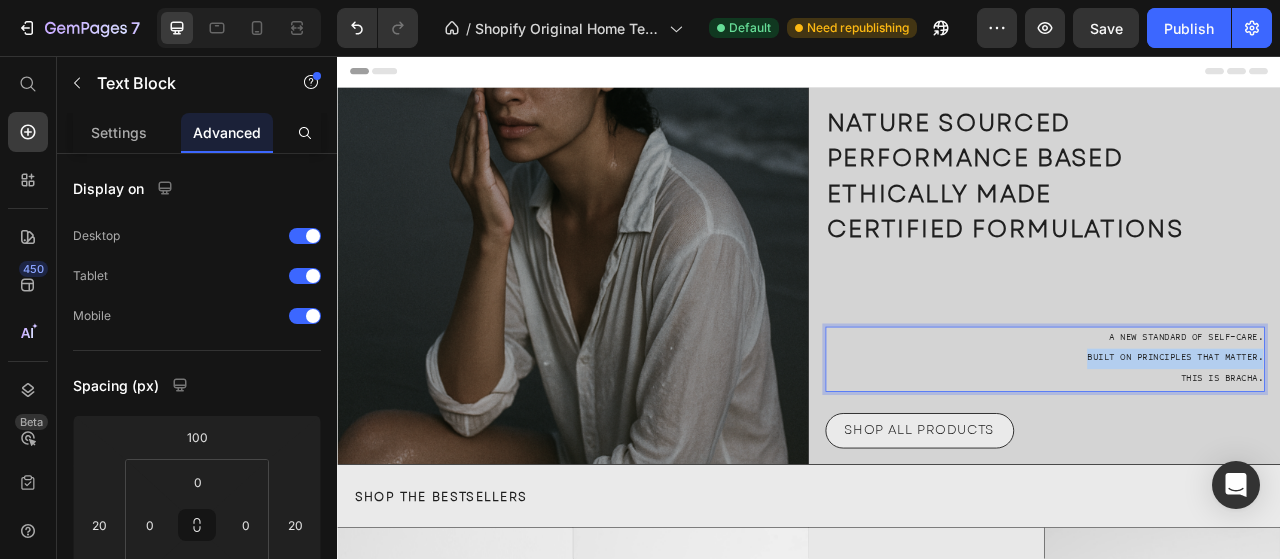 click on "Built on principles that matter." at bounding box center (1238, 442) 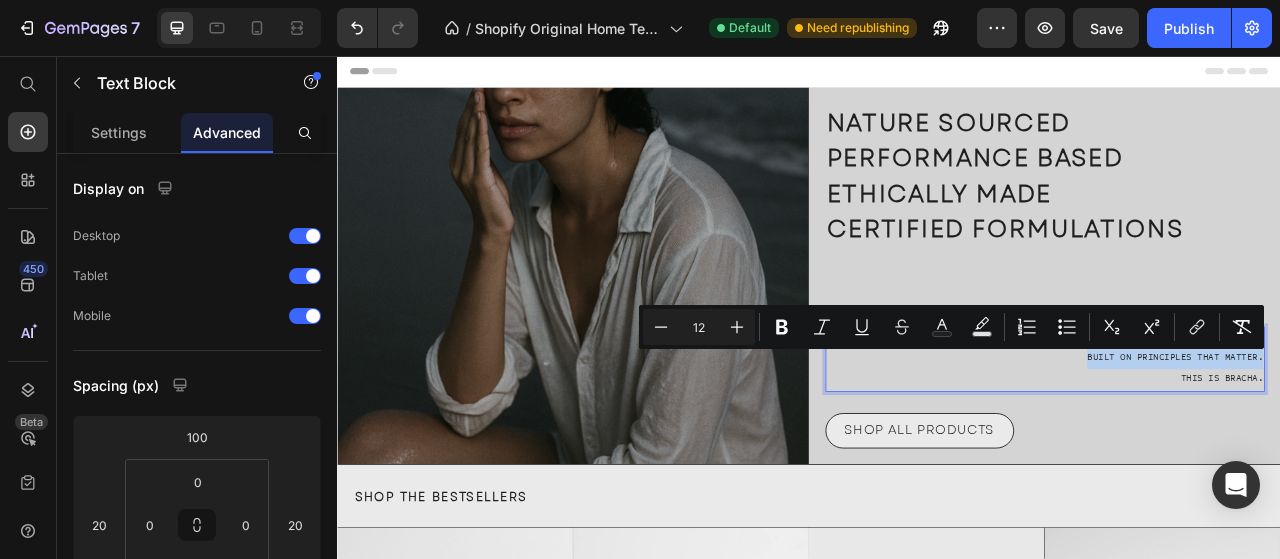 click on "This is Bracha." at bounding box center [1238, 468] 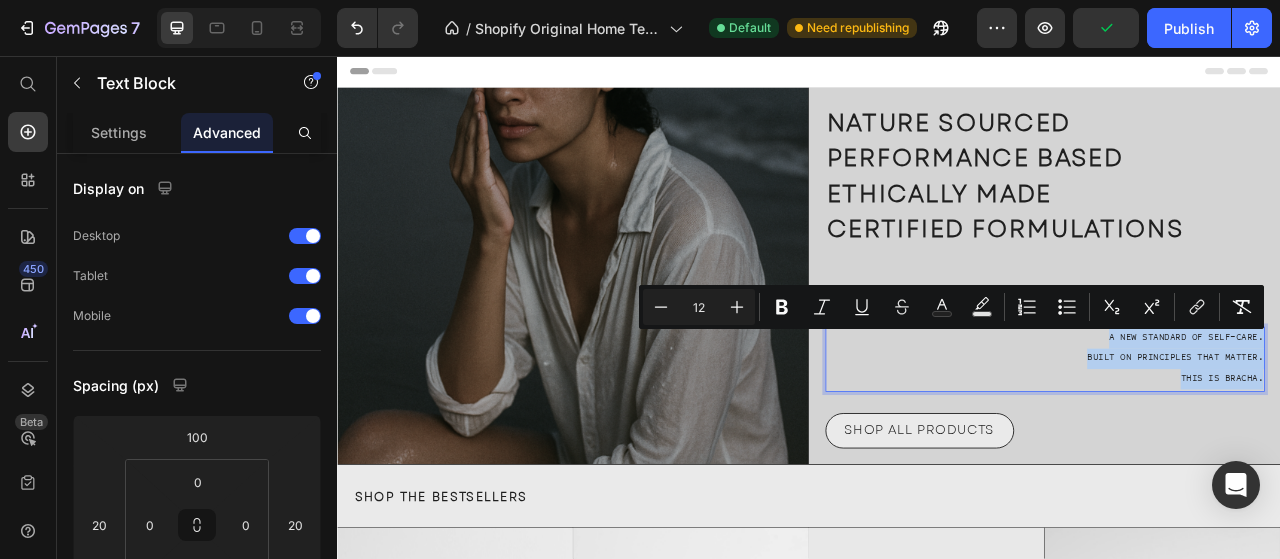 drag, startPoint x: 1292, startPoint y: 416, endPoint x: 1528, endPoint y: 498, distance: 249.83995 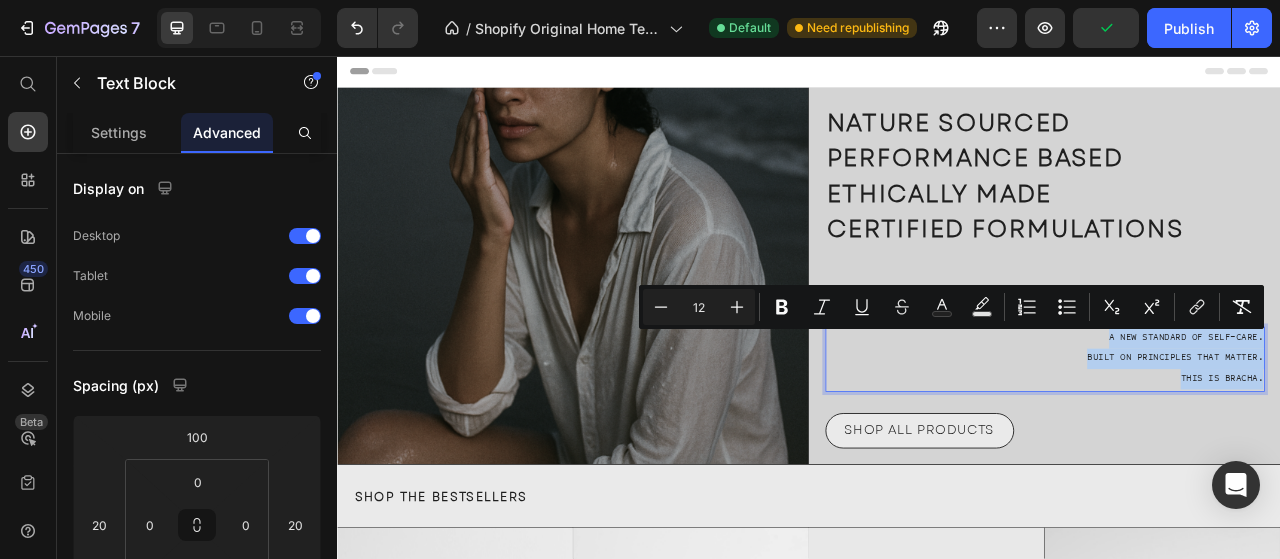click on "Image ⁠⁠⁠⁠⁠⁠⁠ NATURE SOURCED PERFORMANCE BASED ETHICALLY MADE CERTIFIED FORMULATIONS Heading A new standard of self-care. Built on principles that matter. This is Bracha. Text Block   20 SHOP ALL PRODUCTS Button Row SHOP THE BESTSELLERS Heading Row Product Images After Sun Lotion Product Title $0.00 Product Price Row Row Product Images ALL IN ONE FACIAL OIL Product Title $91.00 Product Price Row Row Product Images ADVANCED DOUBLE HYDRATION BOOST GEL Product Title $68.00 Product Price Row Row Product Images ANTI AGE NIGHT CREAM Product Title $68.00 Product Price Row Row Product List Product Images After Sun Lotion Product Title $0.00 Product Price Row Row Product Images ALL IN ONE FACIAL OIL Product Title $91.00 Product Price Row Row Product Images ADVANCED DOUBLE HYDRATION BOOST GEL Product Title $68.00 Product Price Row Row Product Images ANTI AGE NIGHT CREAM Product Title $68.00 Product Price Row Row Product List Row Section 1 NEW IN Heading Row Section 2 Root Start with Sections from sidebar" at bounding box center [937, 1713] 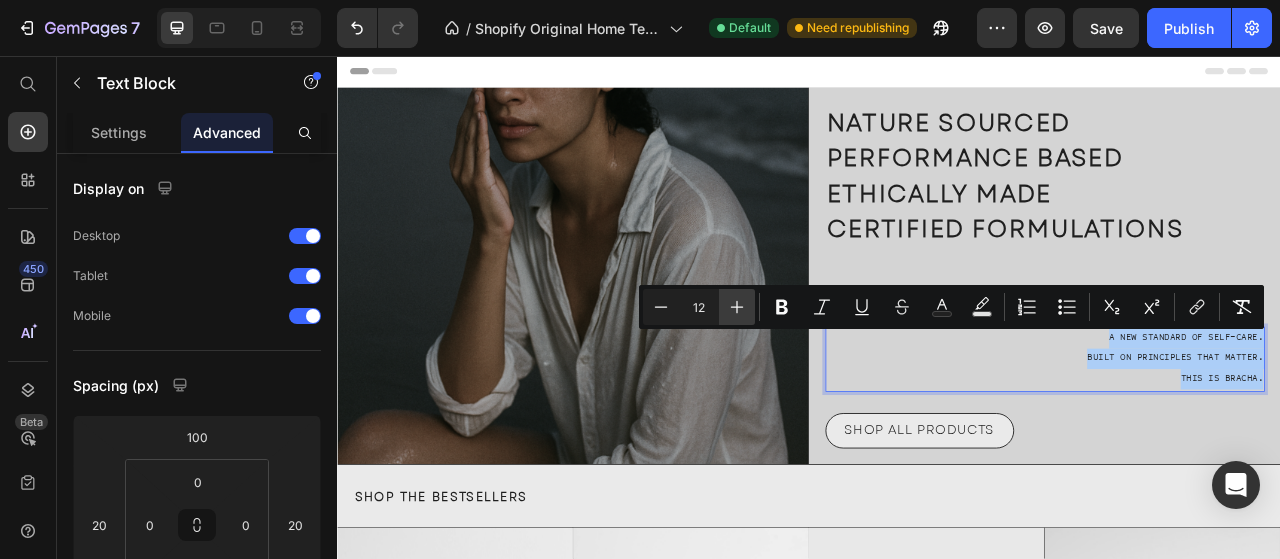 click 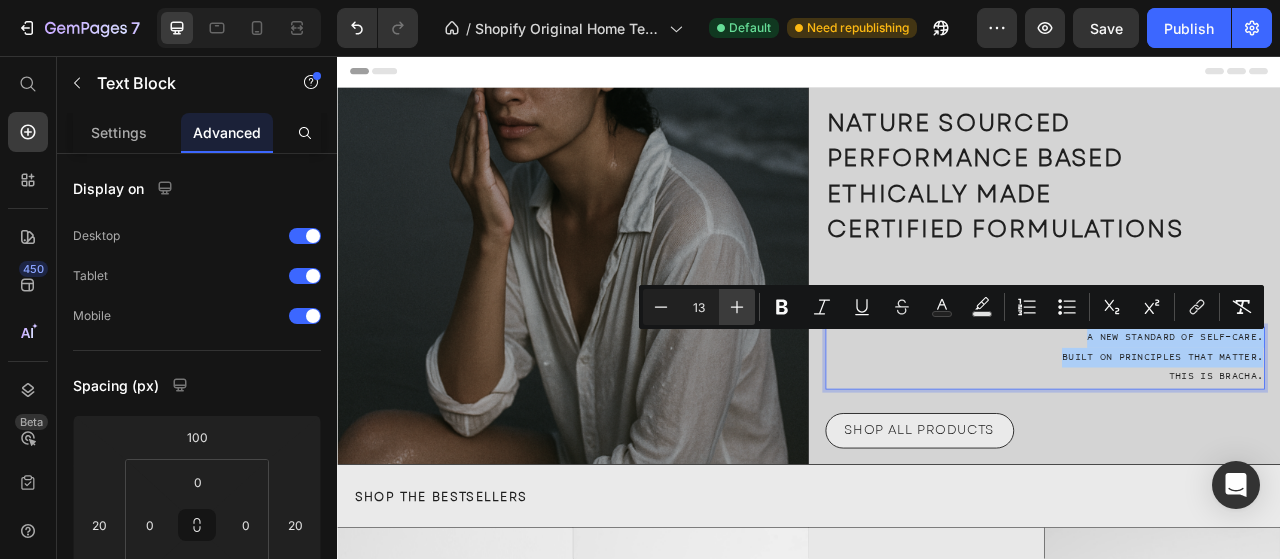 click 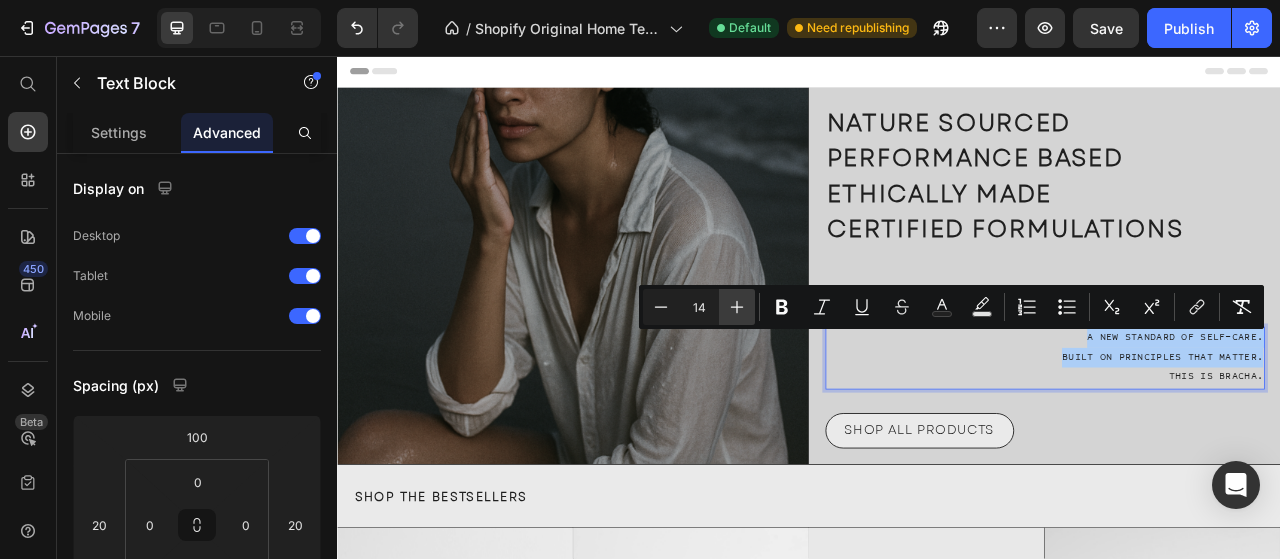 click 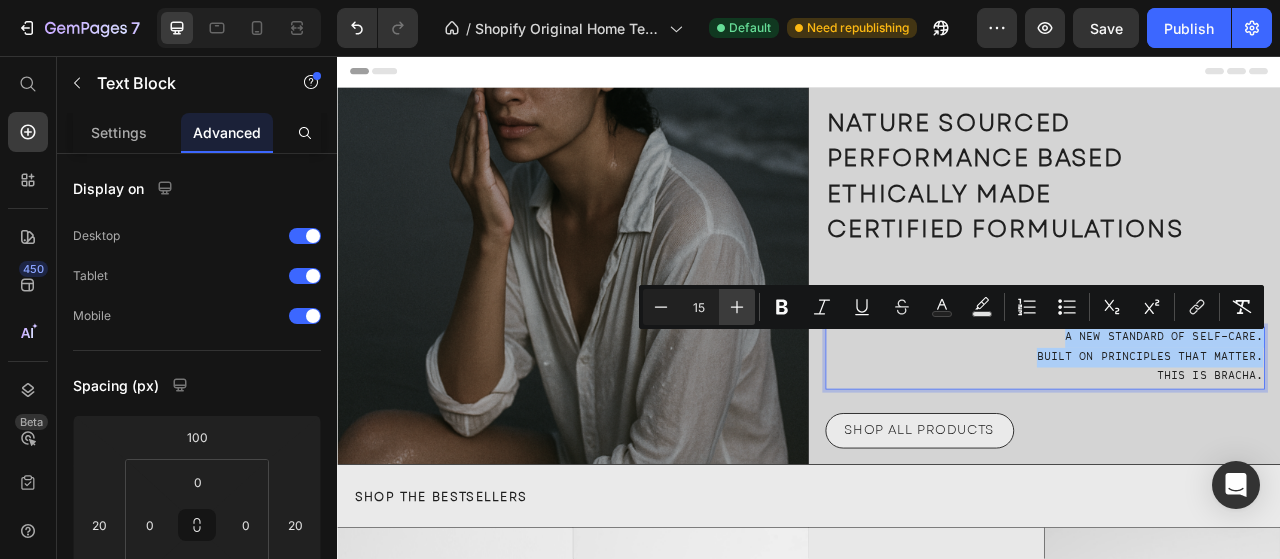 click 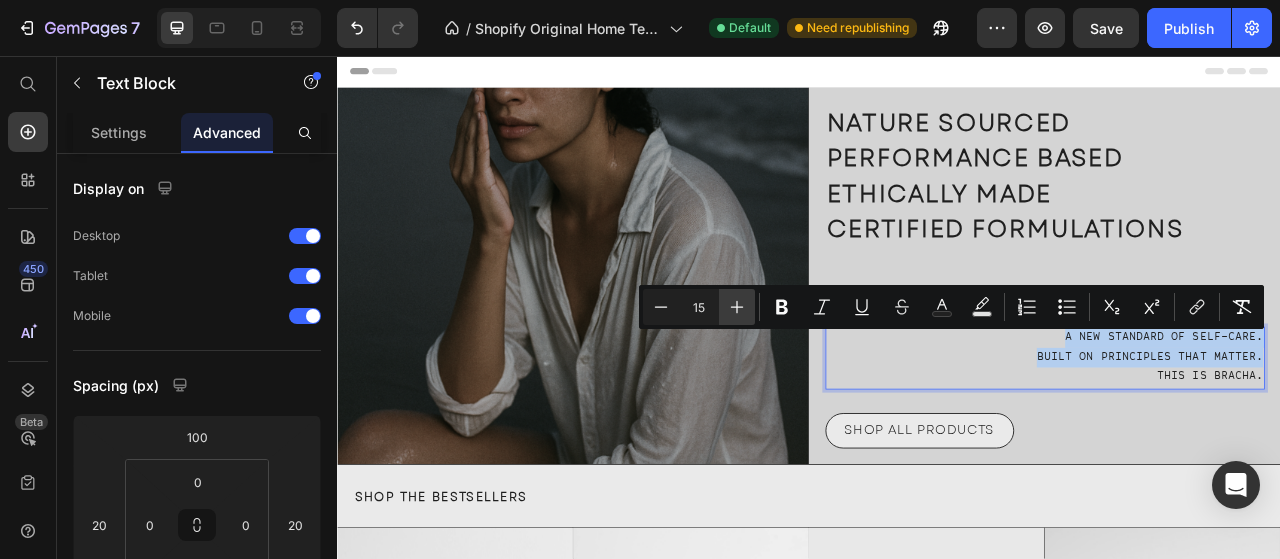 type on "16" 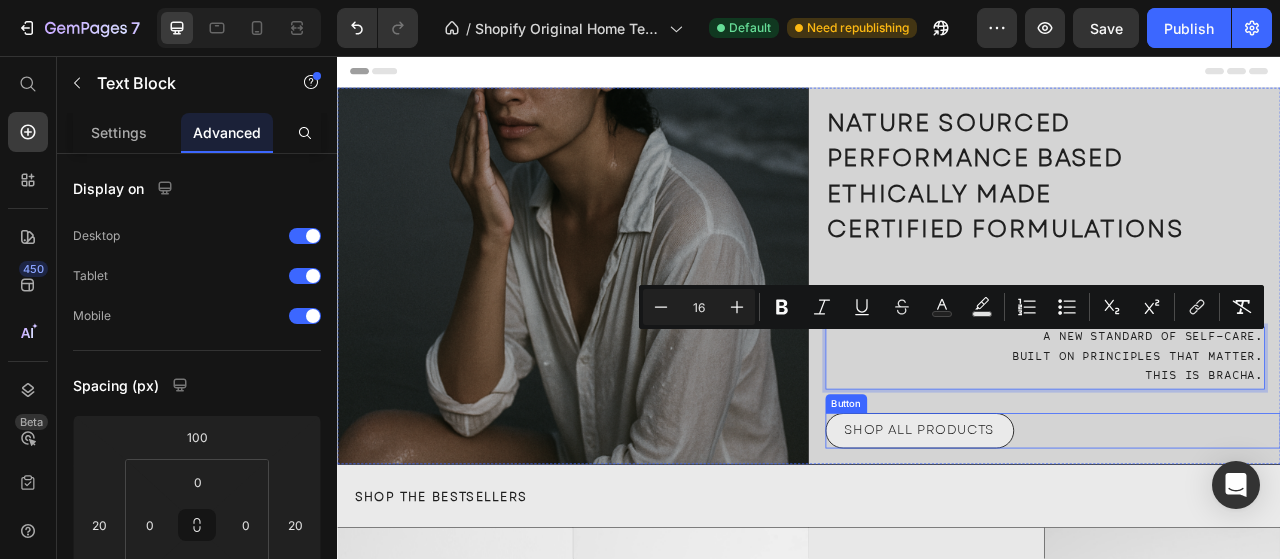 click on "SHOP ALL PRODUCTS Button" at bounding box center [1248, 533] 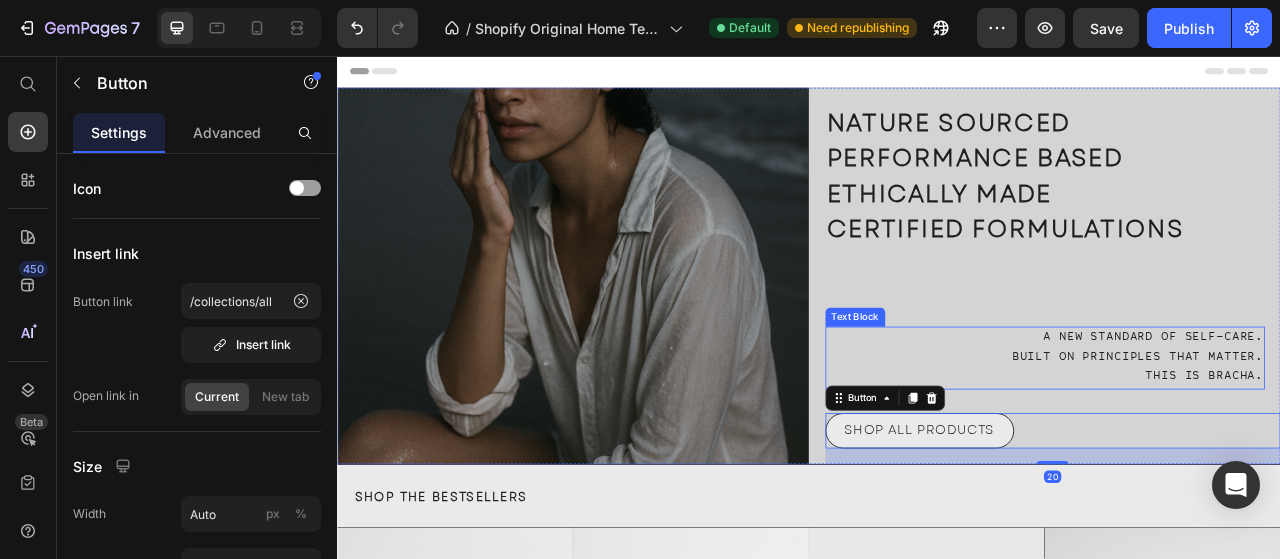 click on "Built on principles that matter." at bounding box center (1238, 440) 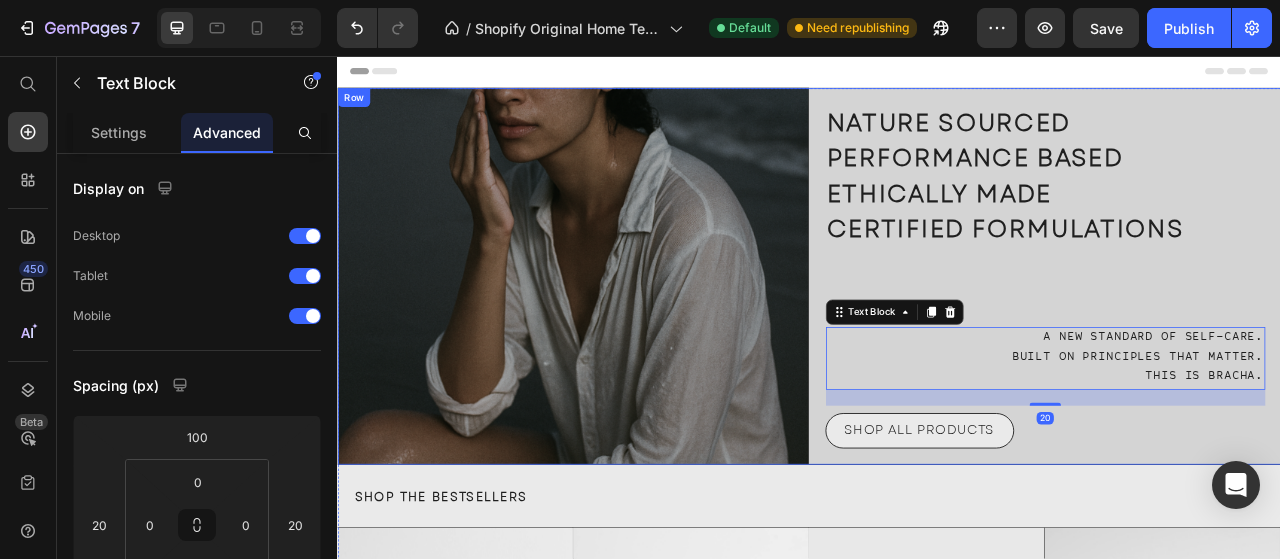 click on "⁠⁠⁠⁠⁠⁠⁠ NATURE SOURCED PERFORMANCE BASED ETHICALLY MADE CERTIFIED FORMULATIONS Heading A new standard of self-care. Built on principles that matter. This is Bracha. Text Block   20 SHOP ALL PRODUCTS Button" at bounding box center (1238, 336) 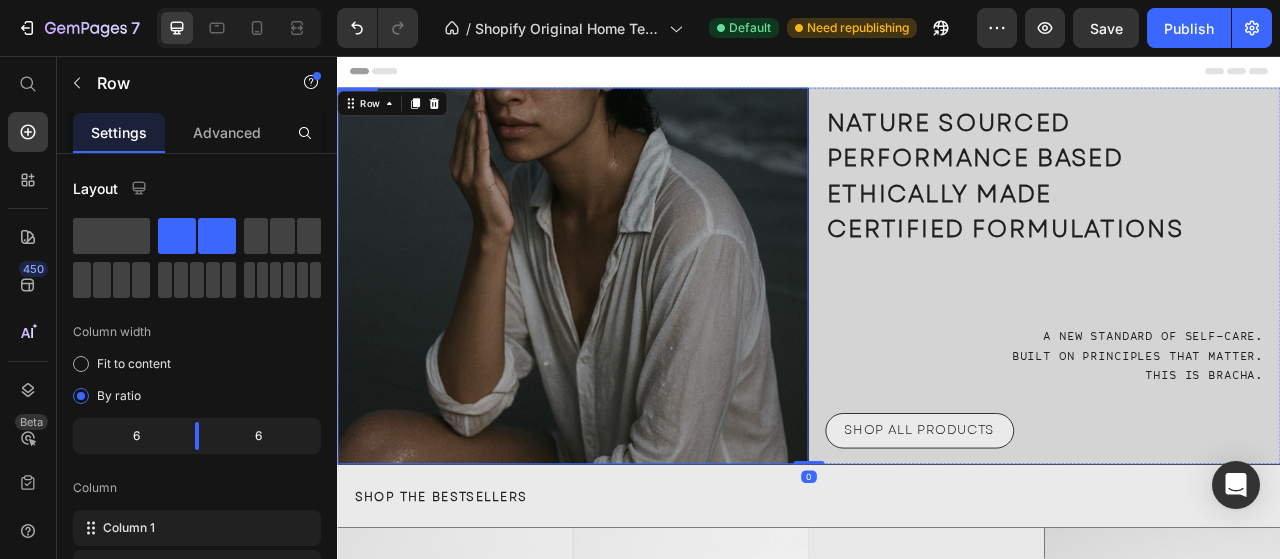 click at bounding box center (636, 336) 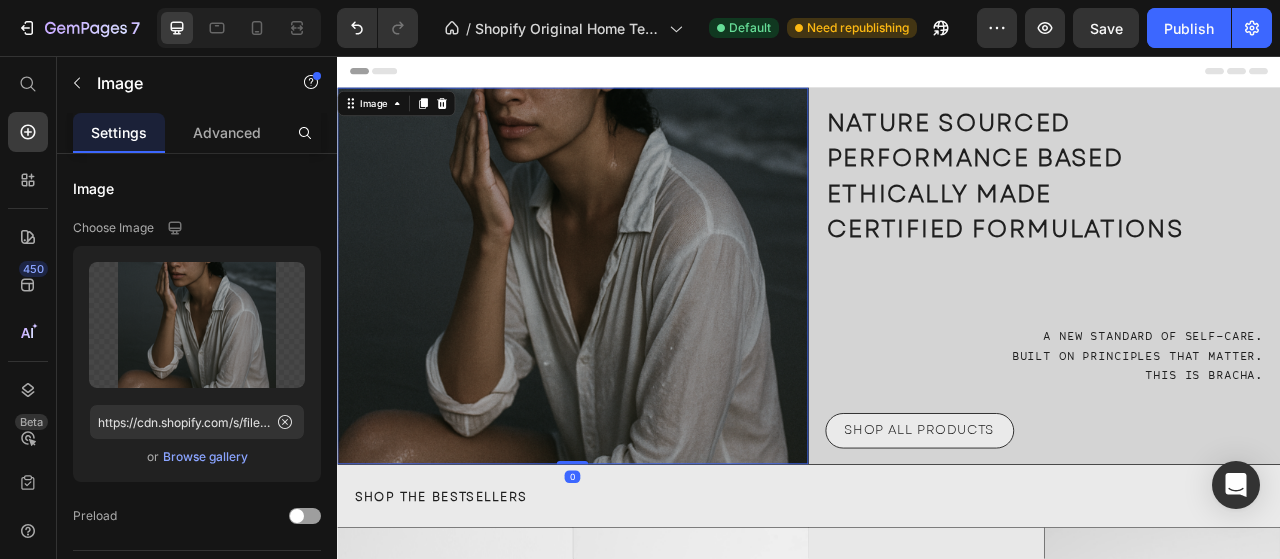 click at bounding box center (636, 336) 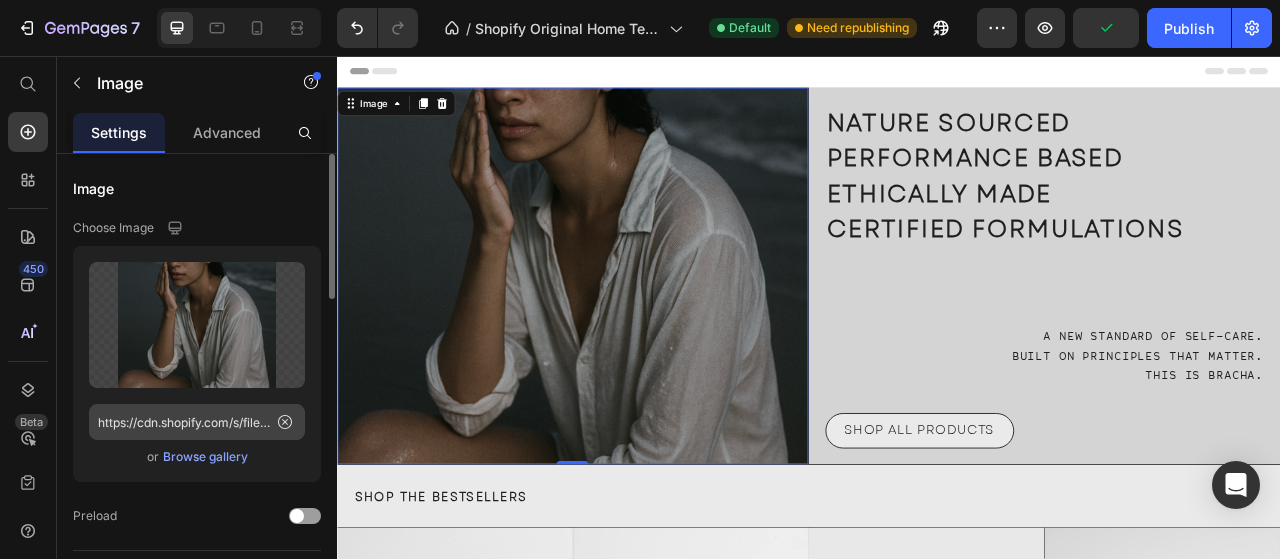 click 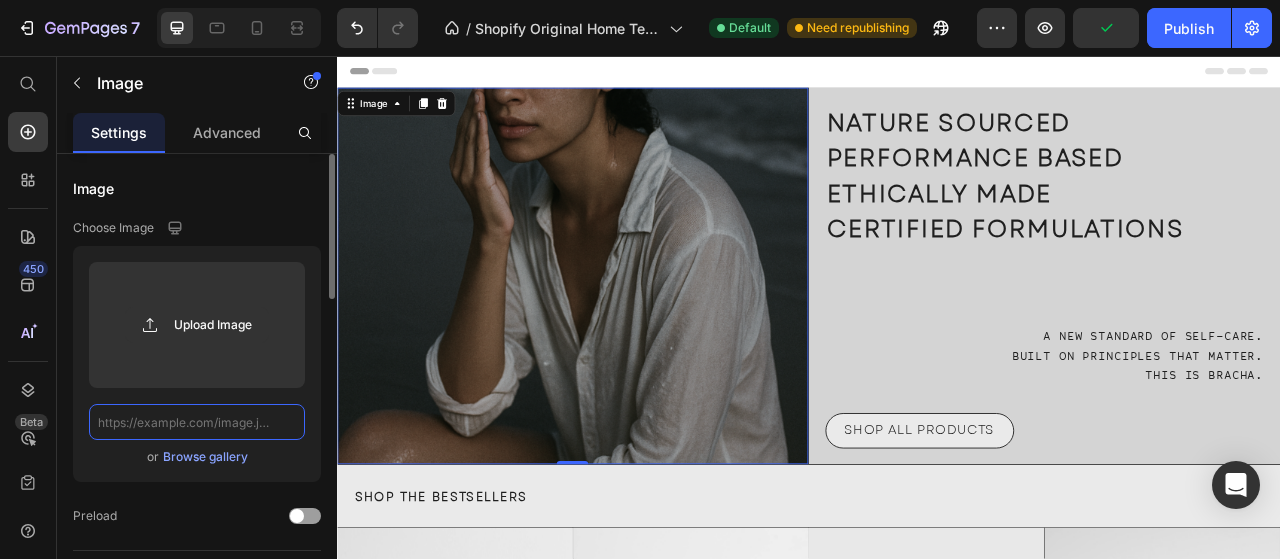 scroll, scrollTop: 0, scrollLeft: 0, axis: both 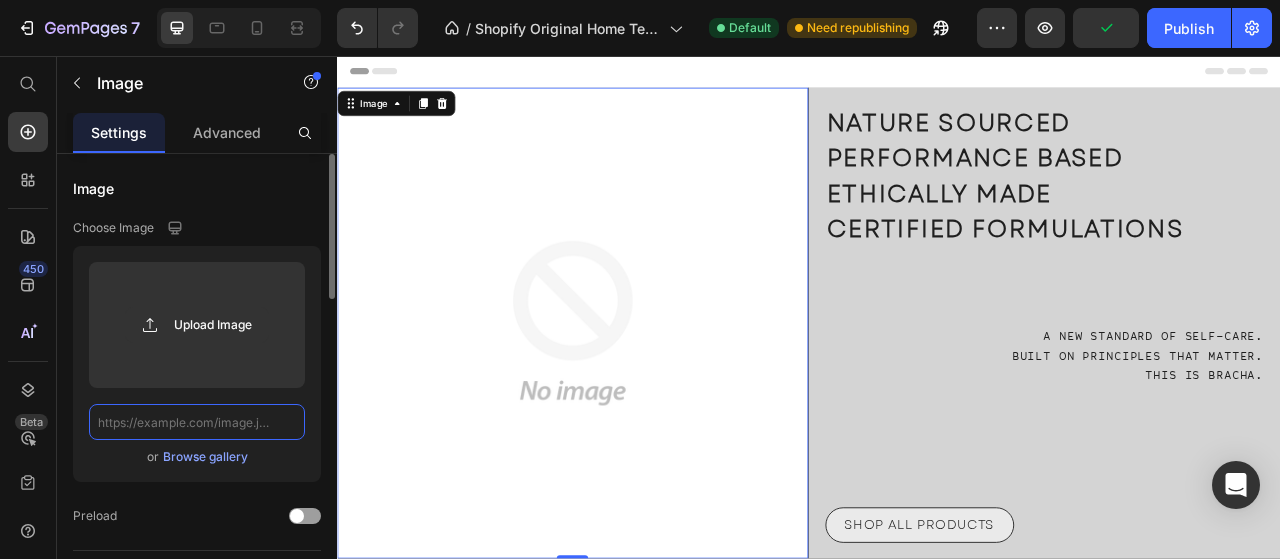 click 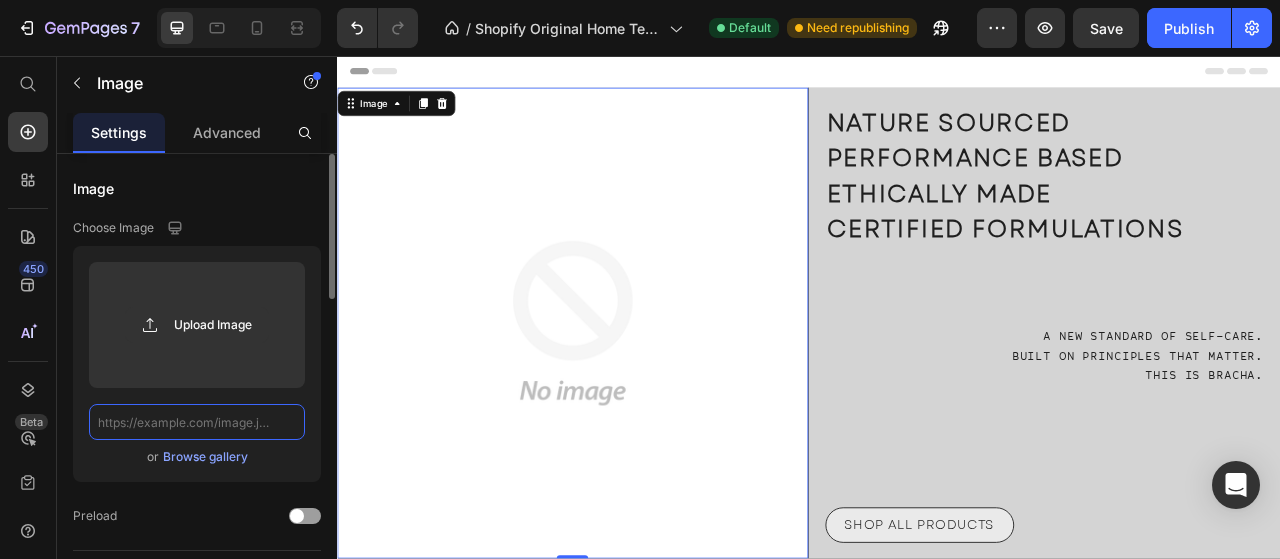 paste on "https://cdn.shopify.com/s/files/1/0904/6943/3677/files/Untitled_7000_x_565_px_5000_x_4000_px.png?v=1752404091" 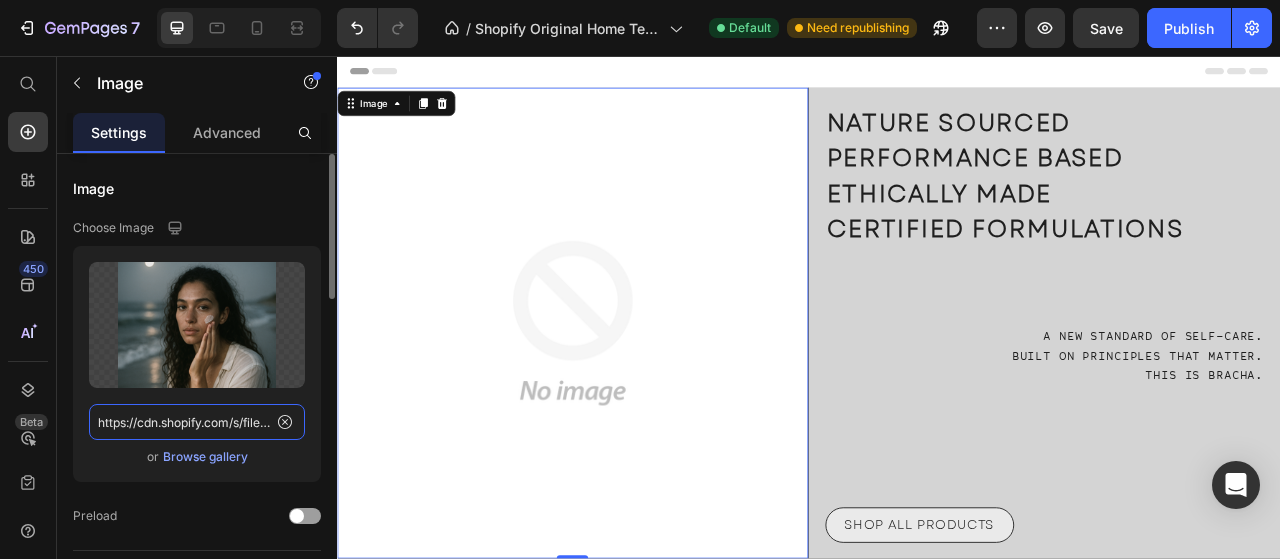 scroll, scrollTop: 0, scrollLeft: 493, axis: horizontal 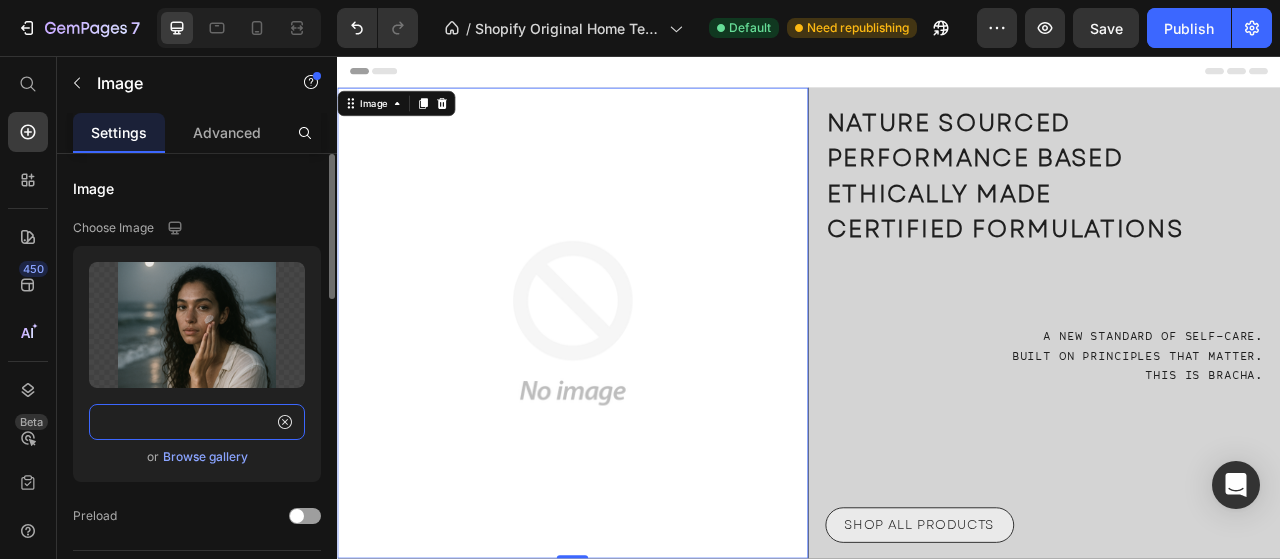 type on "https://cdn.shopify.com/s/files/1/0904/6943/3677/files/Untitled_7000_x_565_px_5000_x_4000_px.png?v=1752404091" 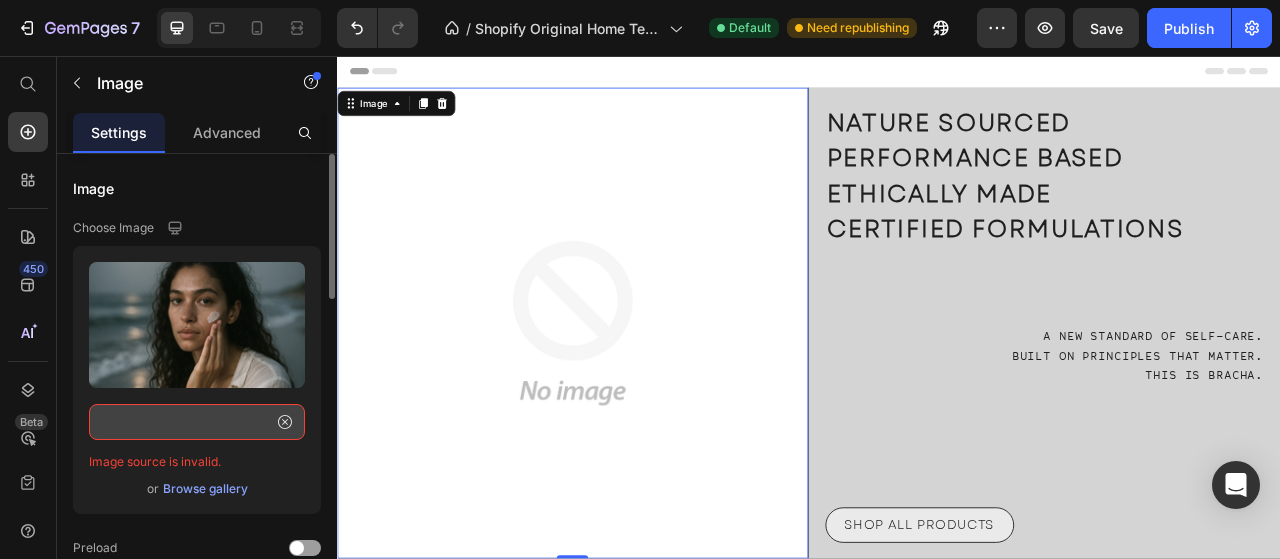 click 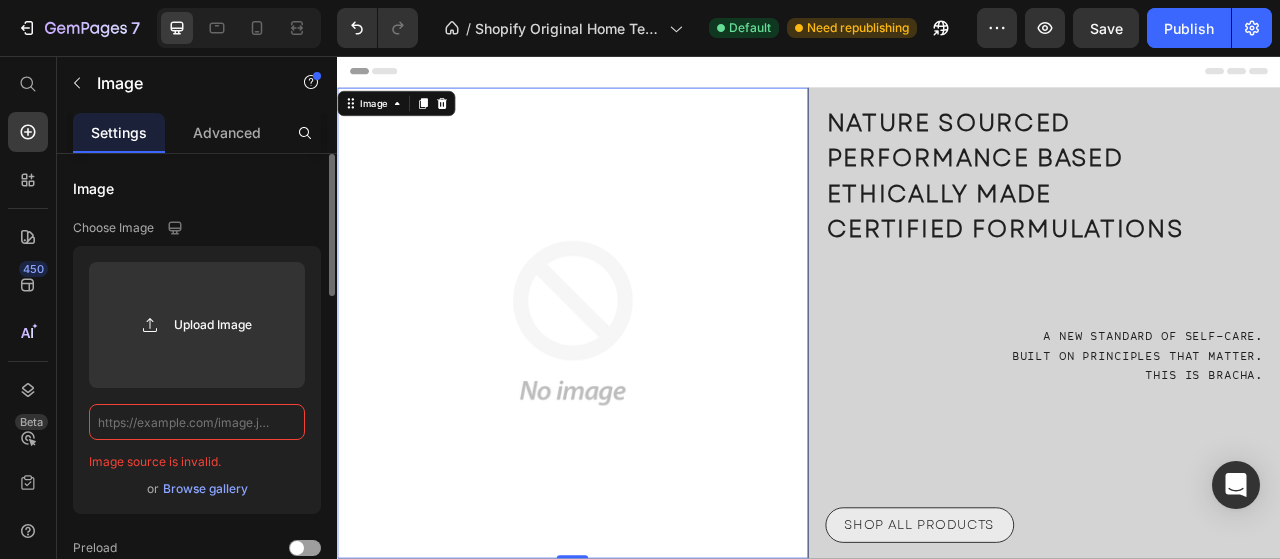scroll, scrollTop: 0, scrollLeft: 0, axis: both 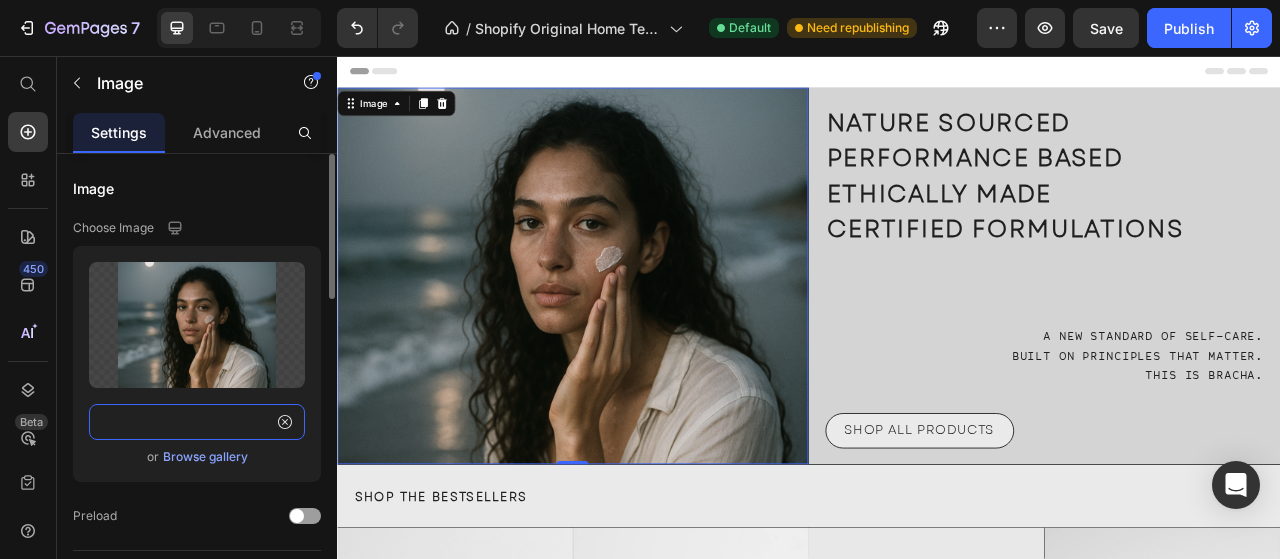 type on "https://cdn.shopify.com/s/files/1/0904/6943/3677/files/Untitled_7000_x_565_px_5000_x_4000_px.png?v=1752404091" 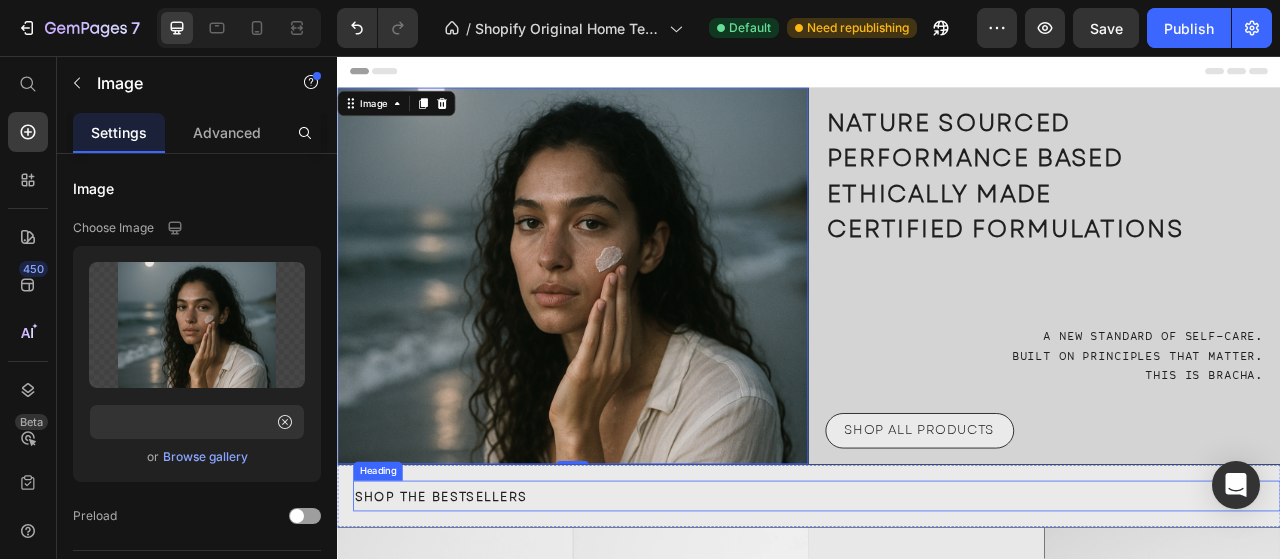 click on "SHOP THE BESTSELLERS" at bounding box center (947, 617) 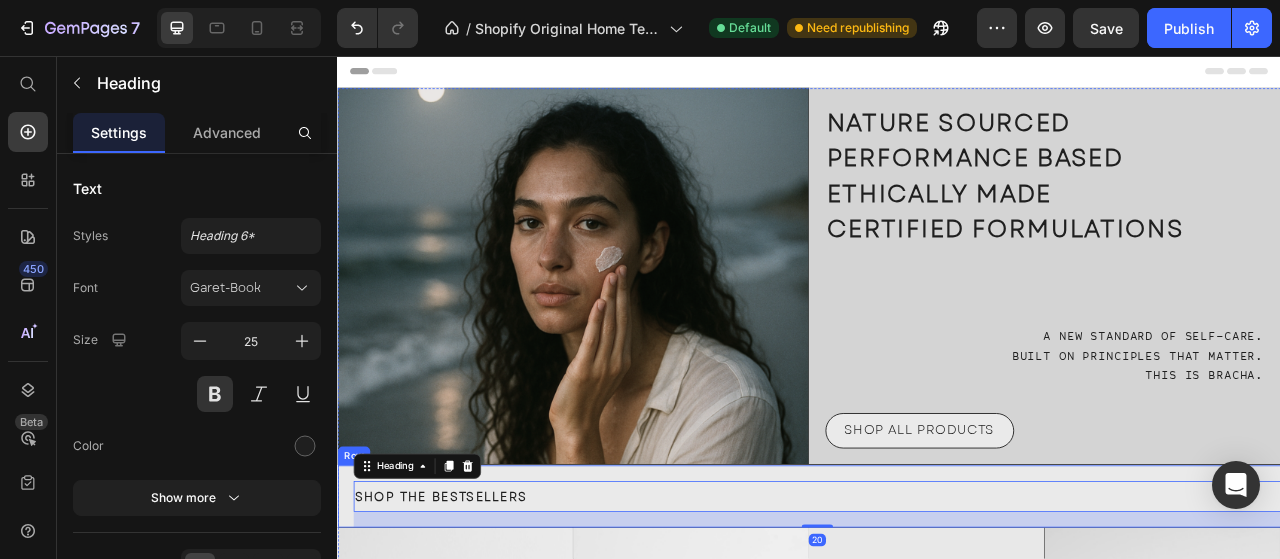 click on "SHOP THE BESTSELLERS Heading   20" at bounding box center [937, 617] 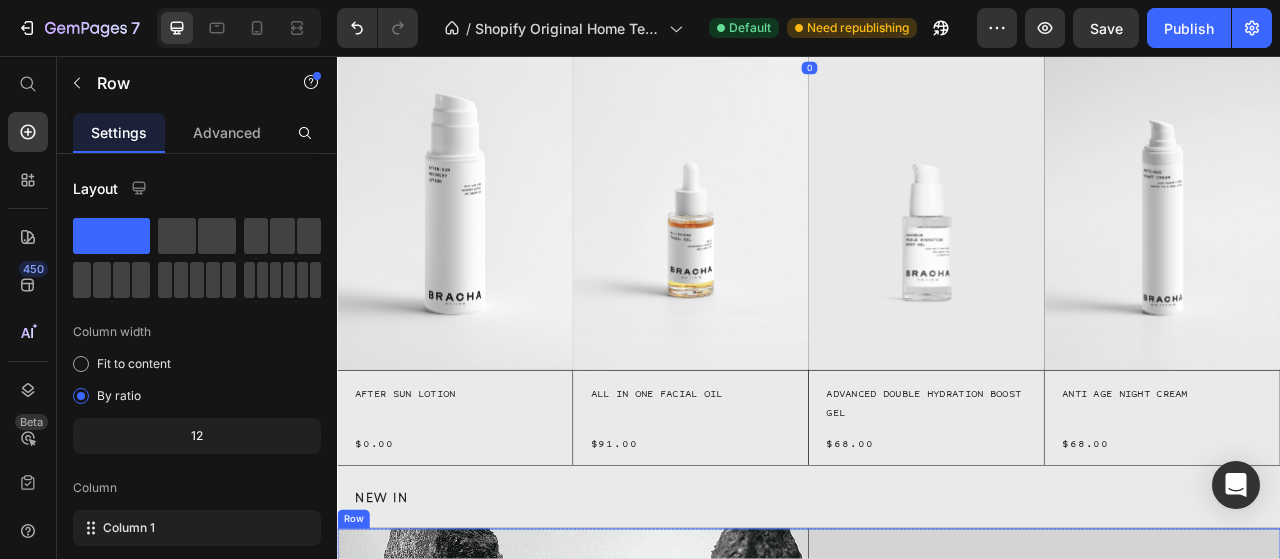 scroll, scrollTop: 0, scrollLeft: 0, axis: both 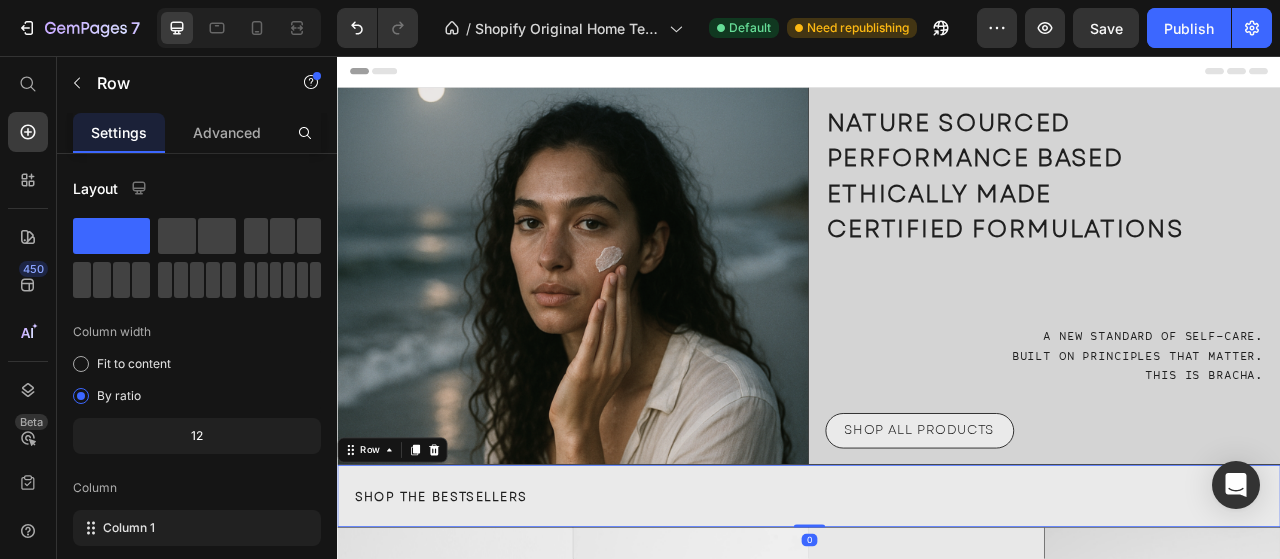 click on "SHOP THE BESTSELLERS" at bounding box center (947, 617) 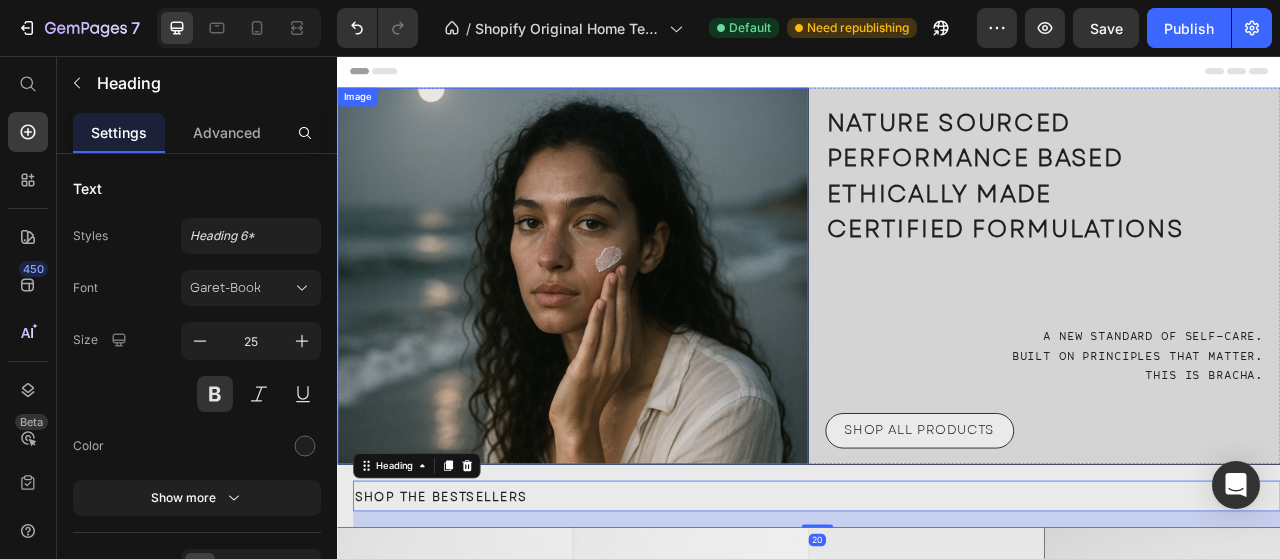 click at bounding box center [636, 336] 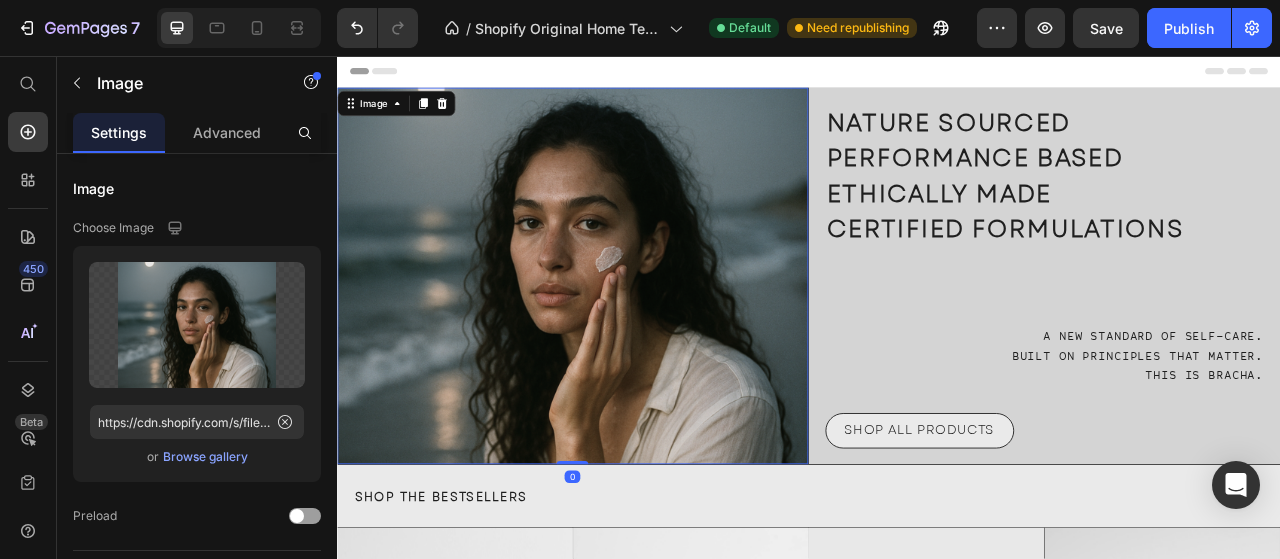 click at bounding box center (636, 336) 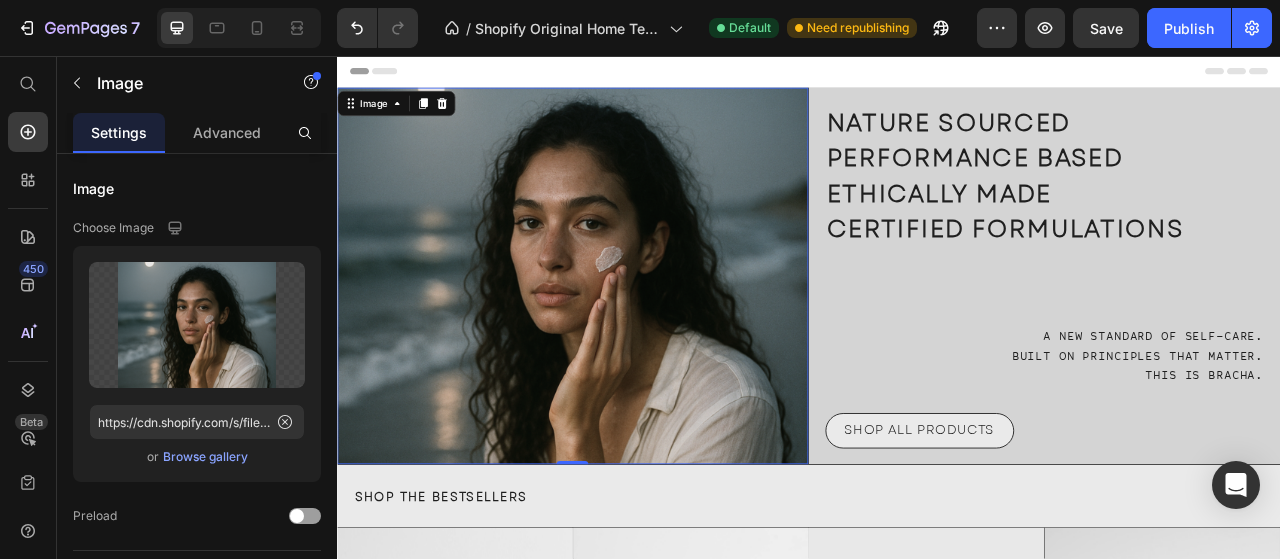 click at bounding box center [636, 336] 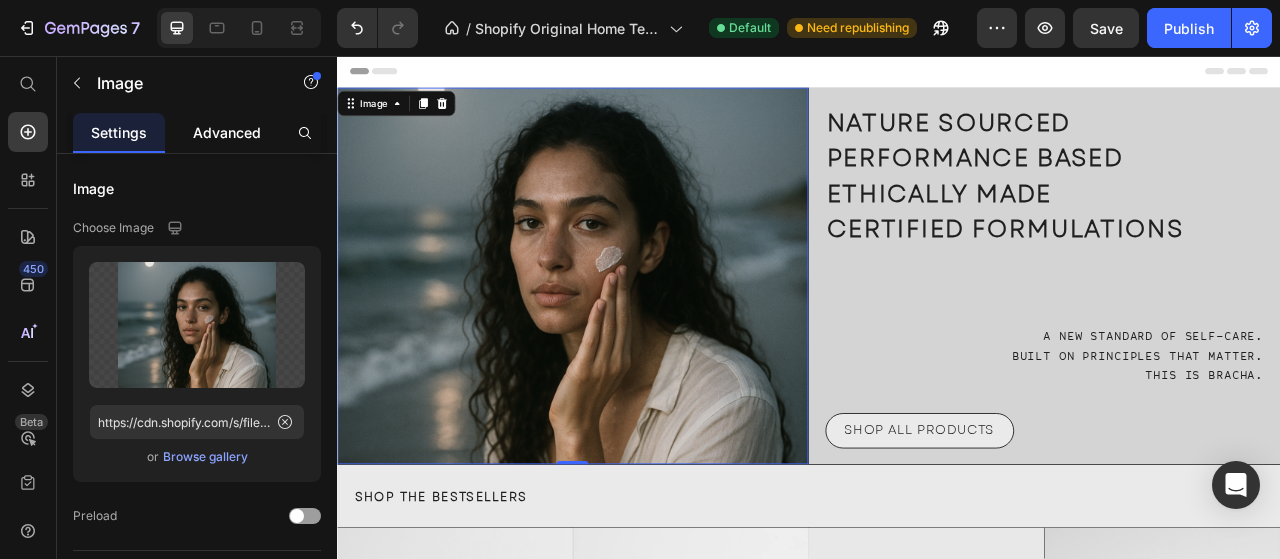 click on "Advanced" 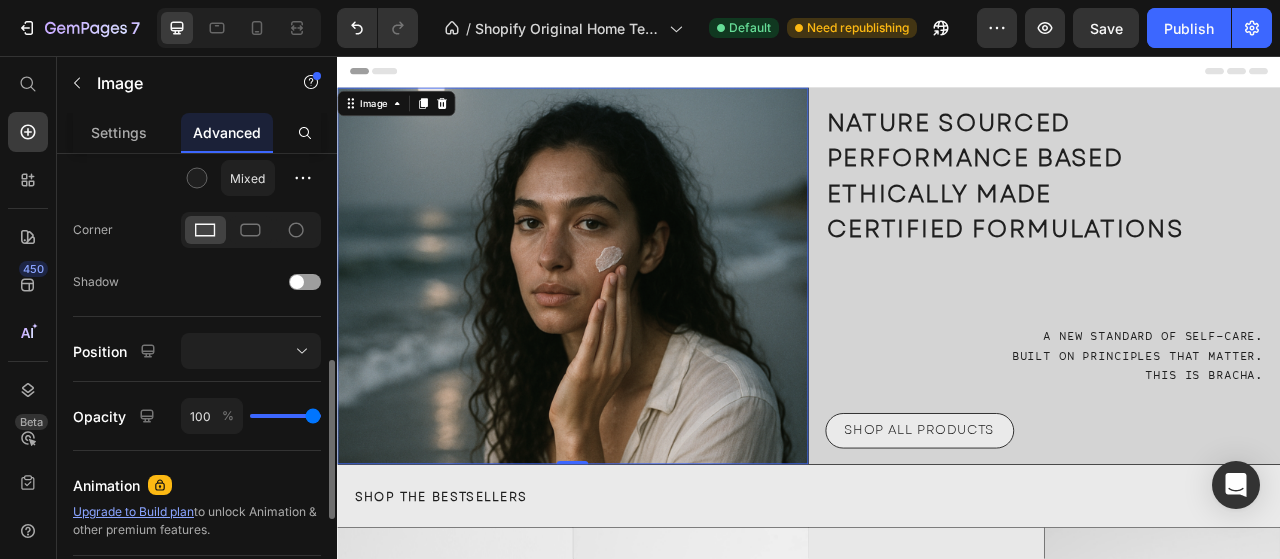 scroll, scrollTop: 300, scrollLeft: 0, axis: vertical 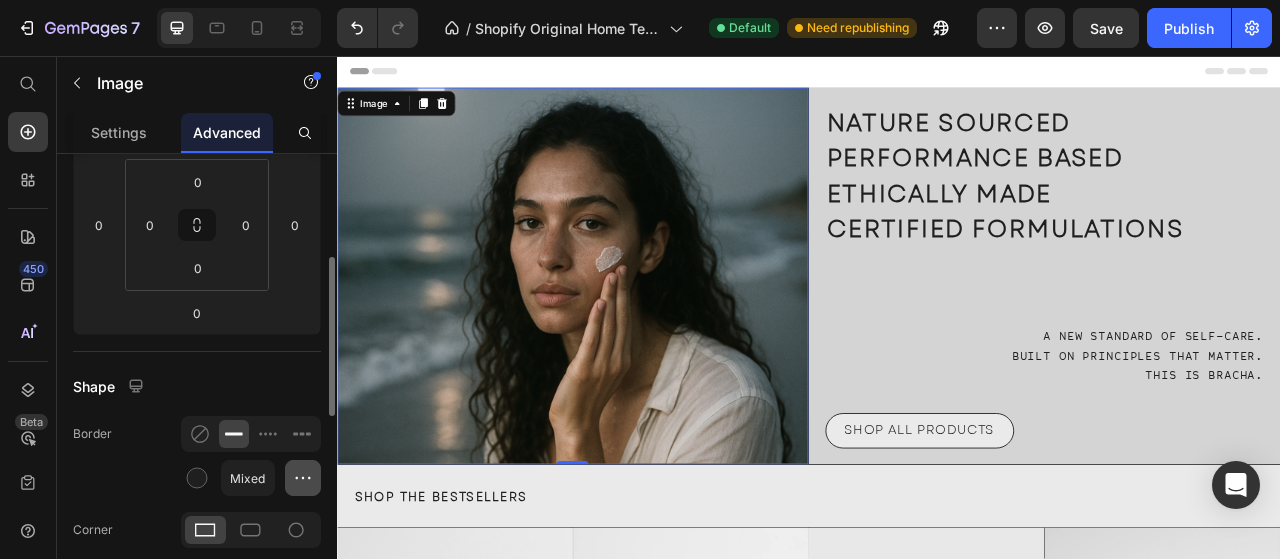 click 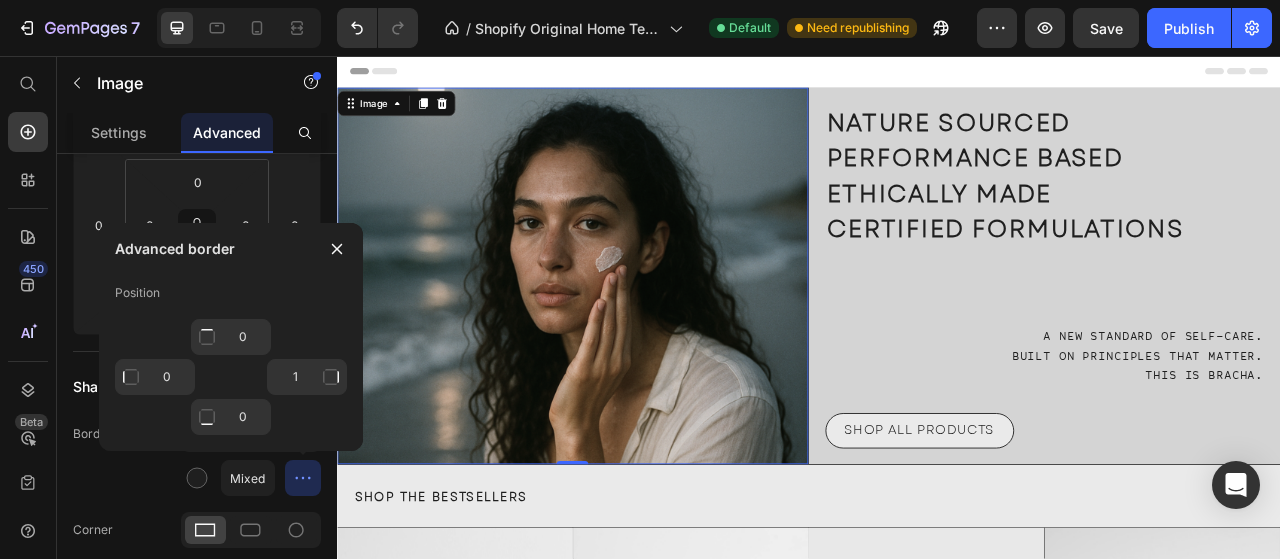 click at bounding box center (636, 336) 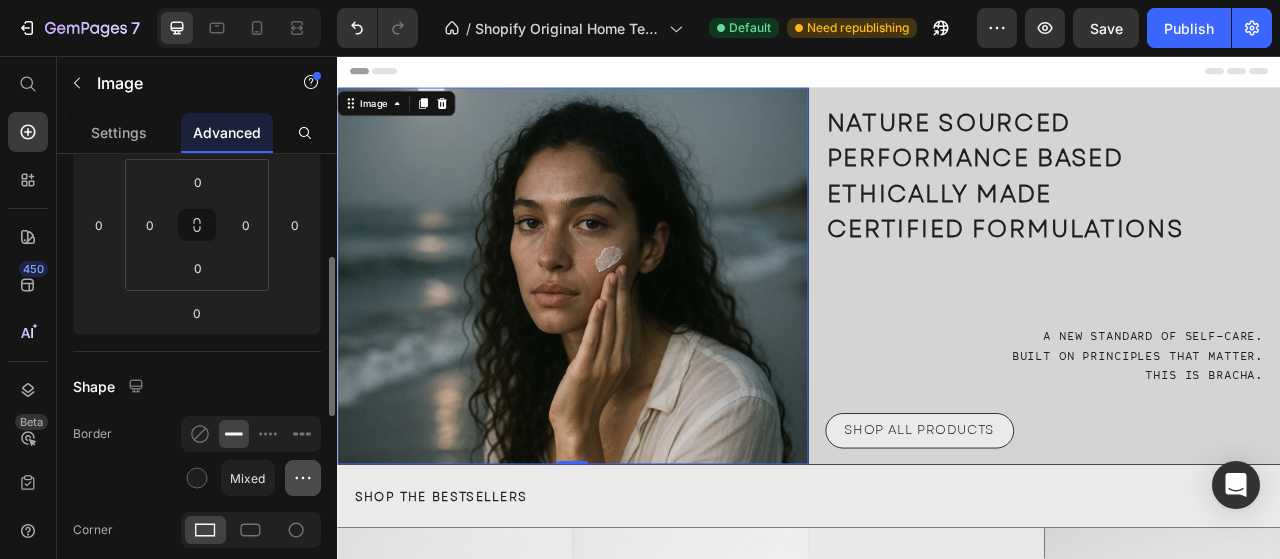 click 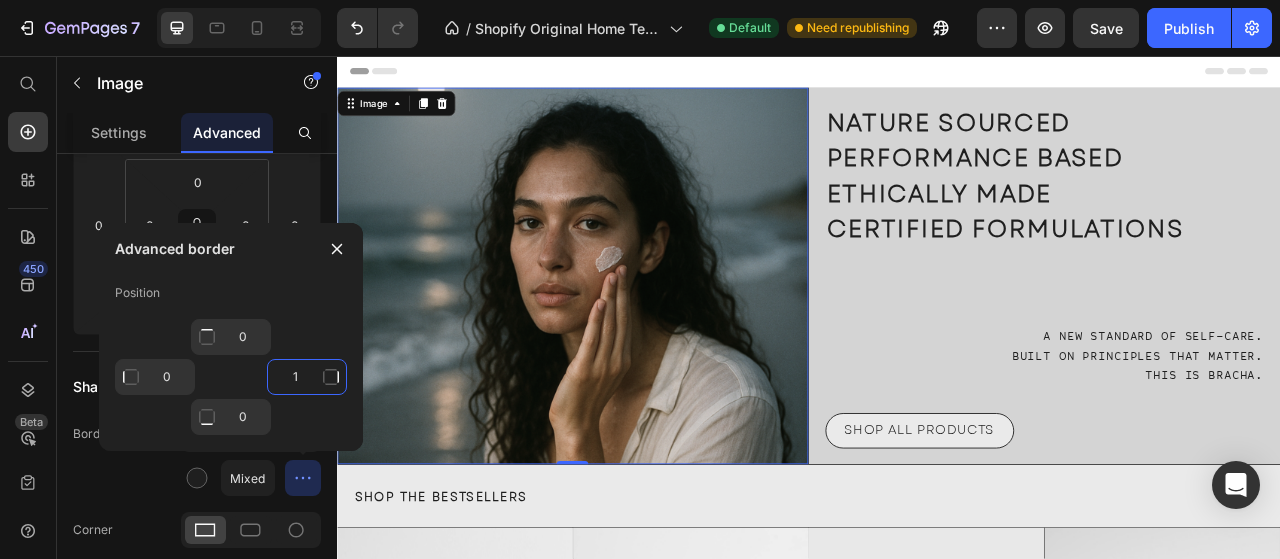 click on "1" 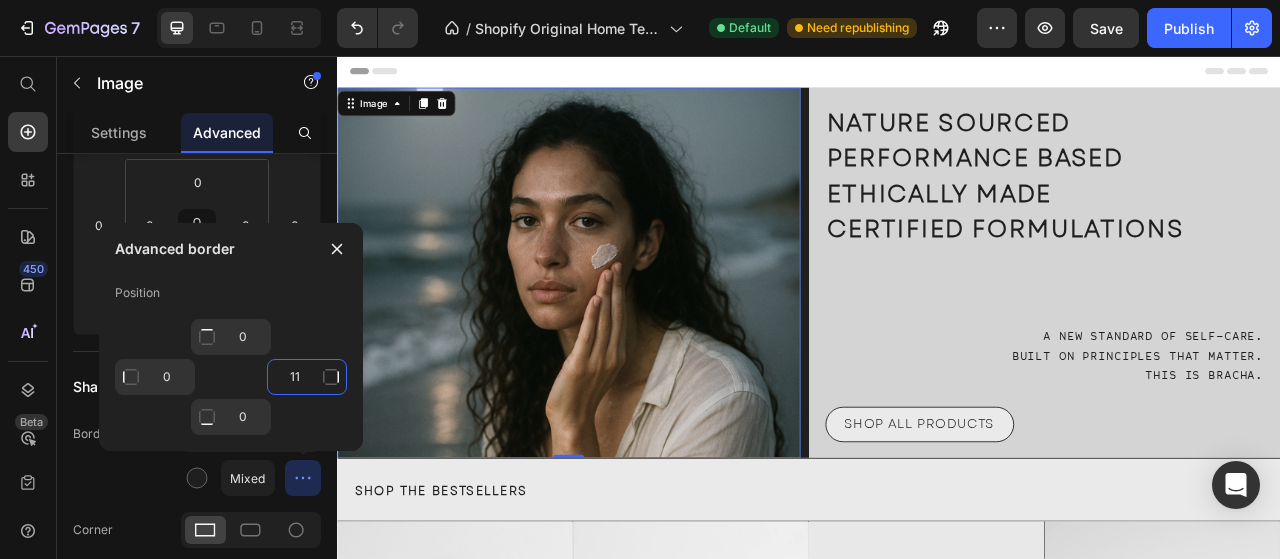 click on "11" 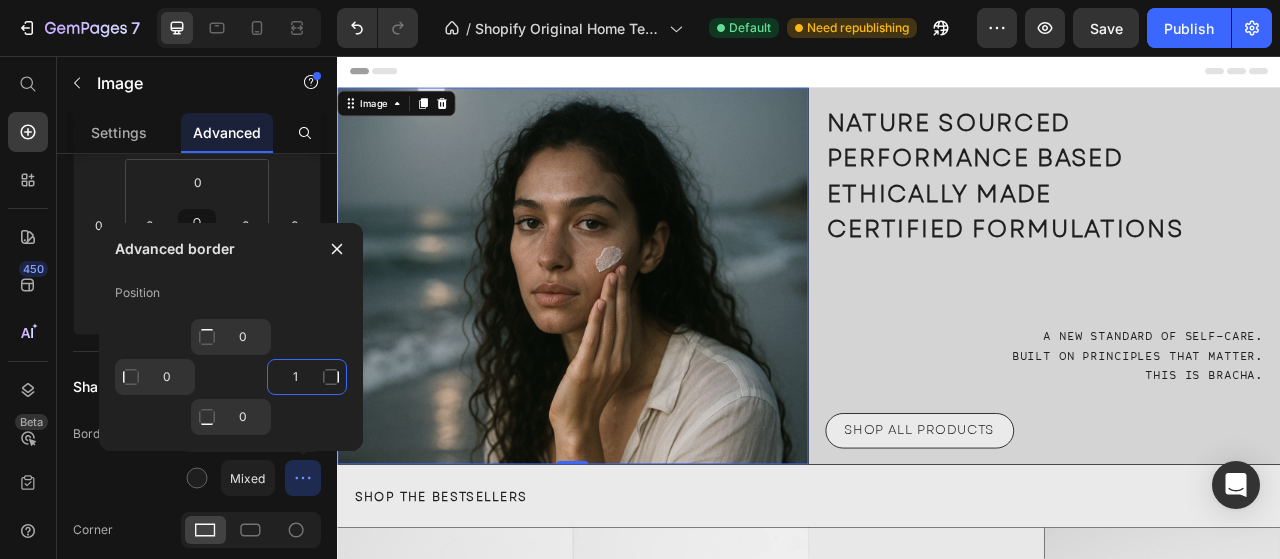 type on "1" 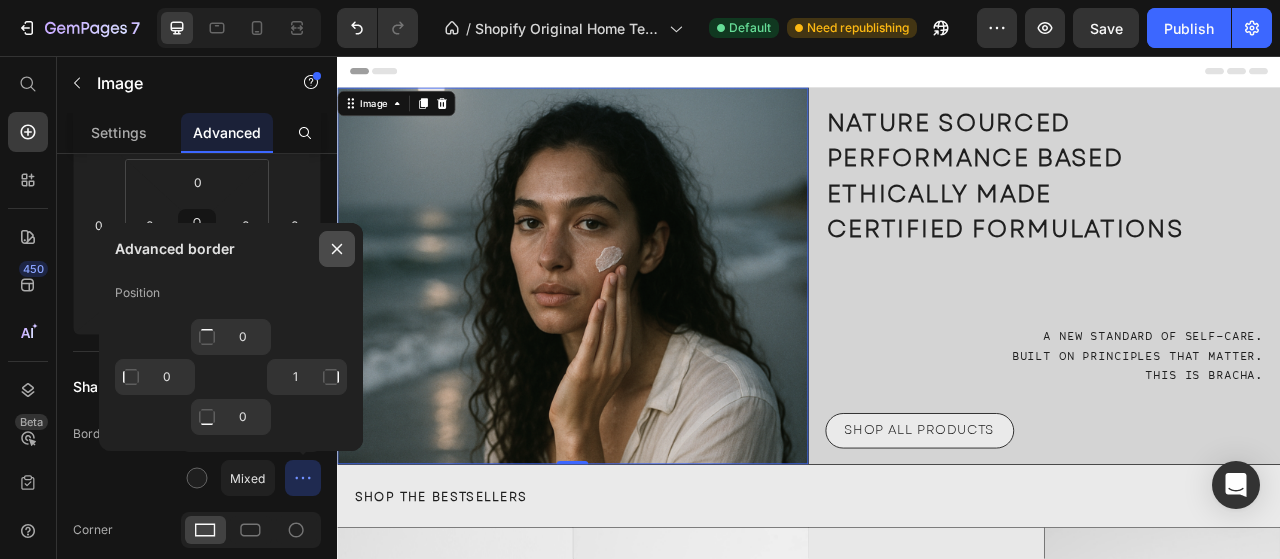 click 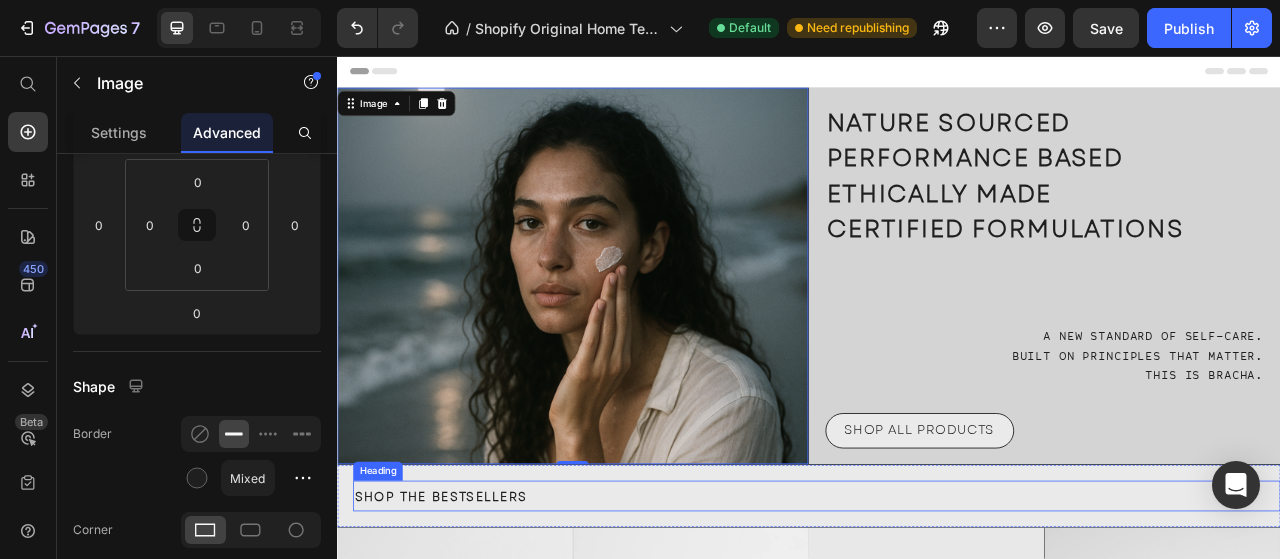 click on "SHOP THE BESTSELLERS" at bounding box center [947, 617] 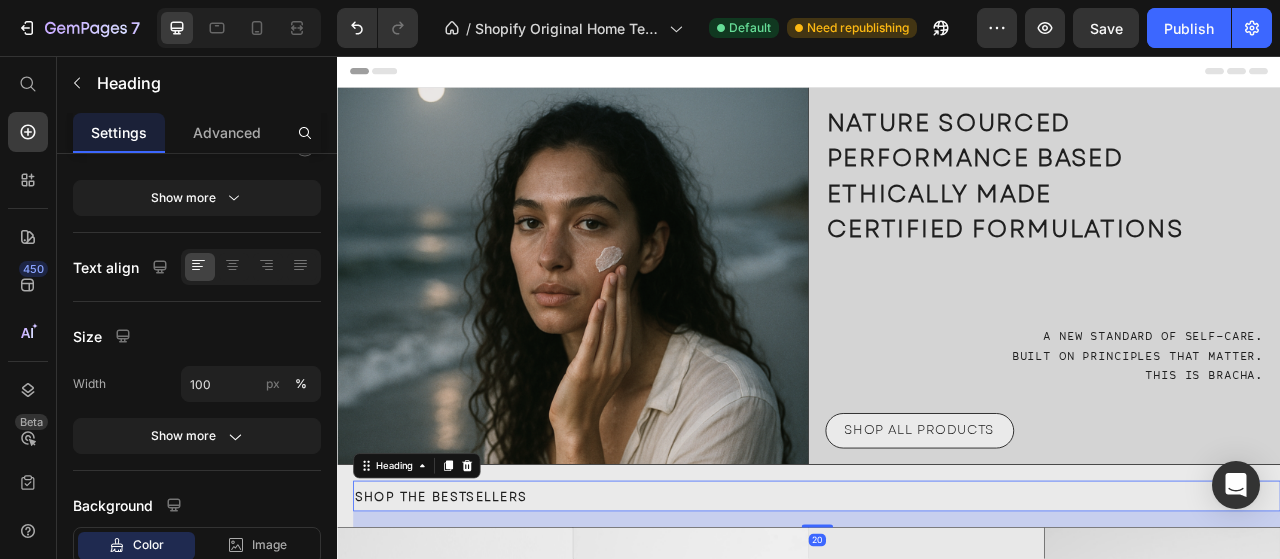 scroll, scrollTop: 0, scrollLeft: 0, axis: both 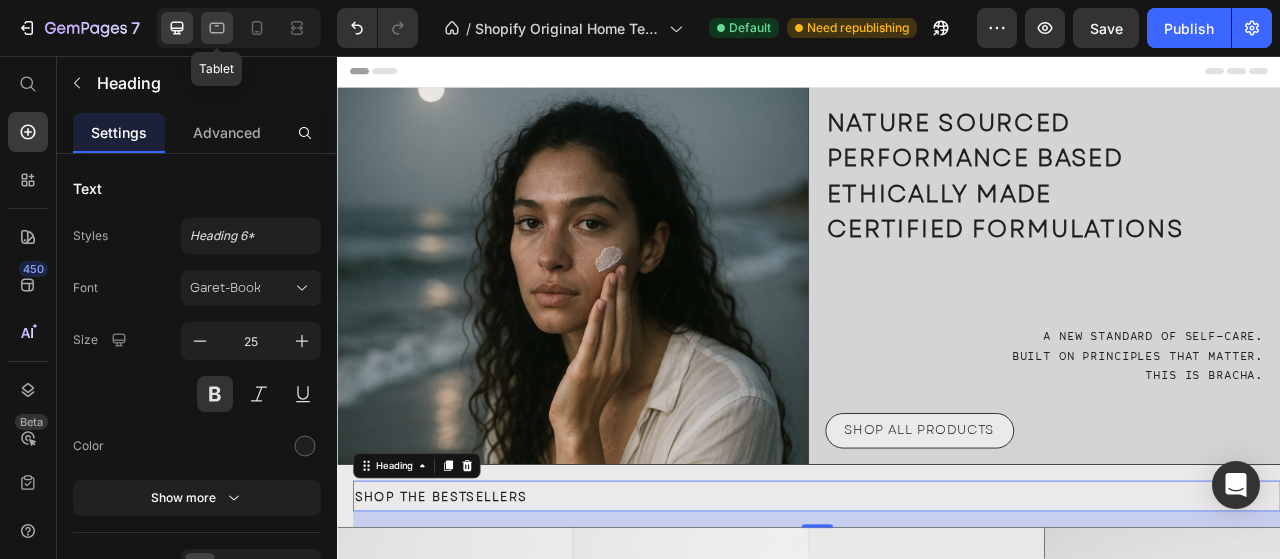 drag, startPoint x: 206, startPoint y: 23, endPoint x: 218, endPoint y: 23, distance: 12 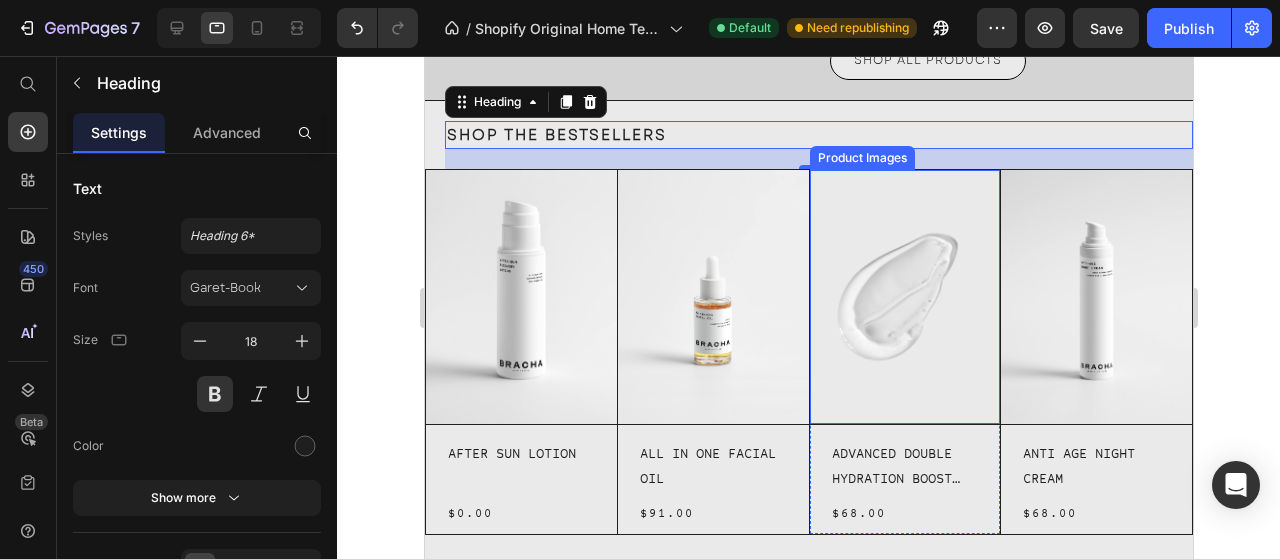 scroll, scrollTop: 0, scrollLeft: 0, axis: both 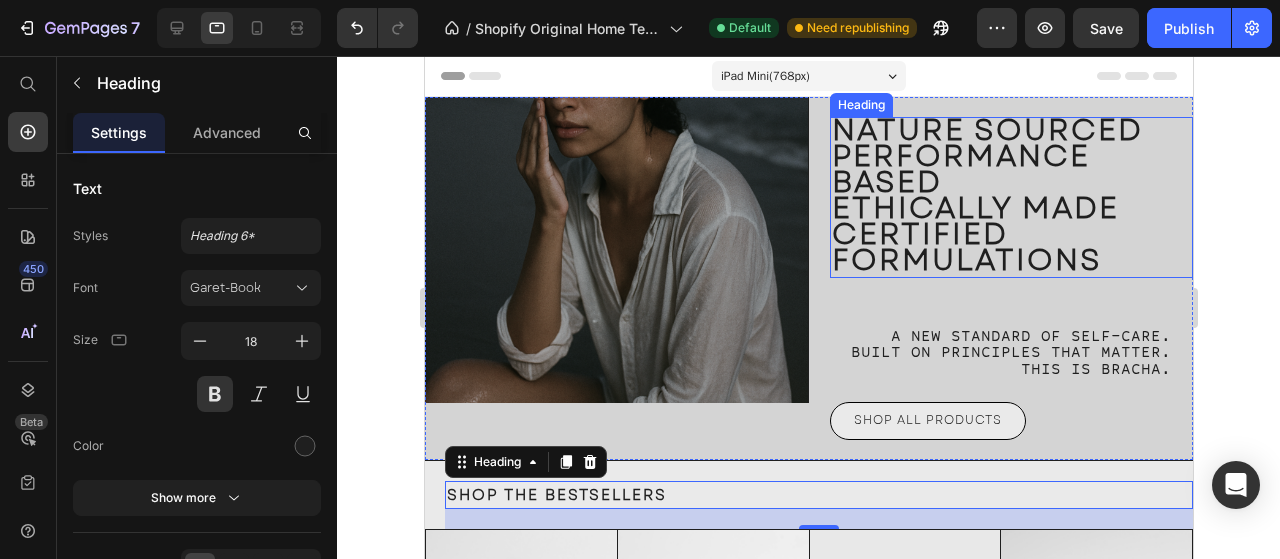 click on "ETHICALLY MADE" at bounding box center (974, 207) 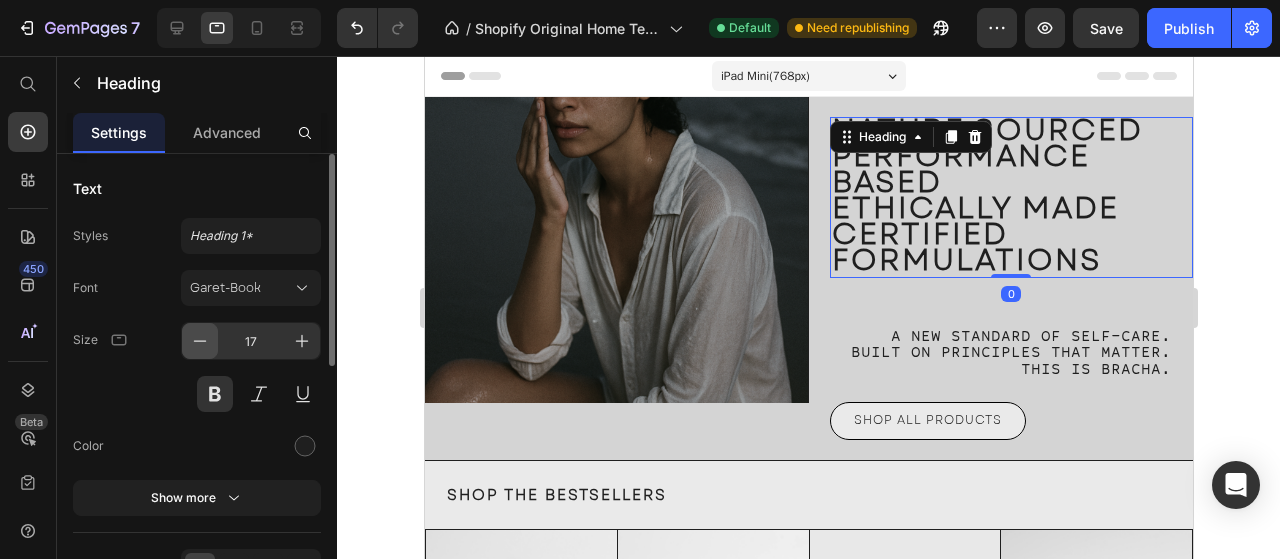 click 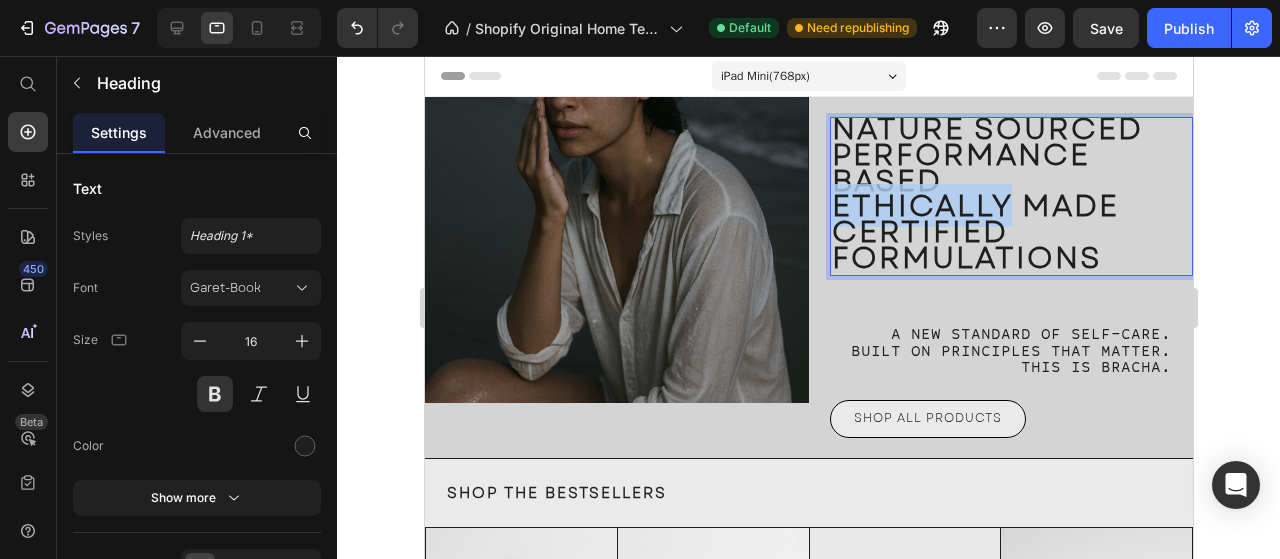 click on "ETHICALLY MADE" at bounding box center (974, 205) 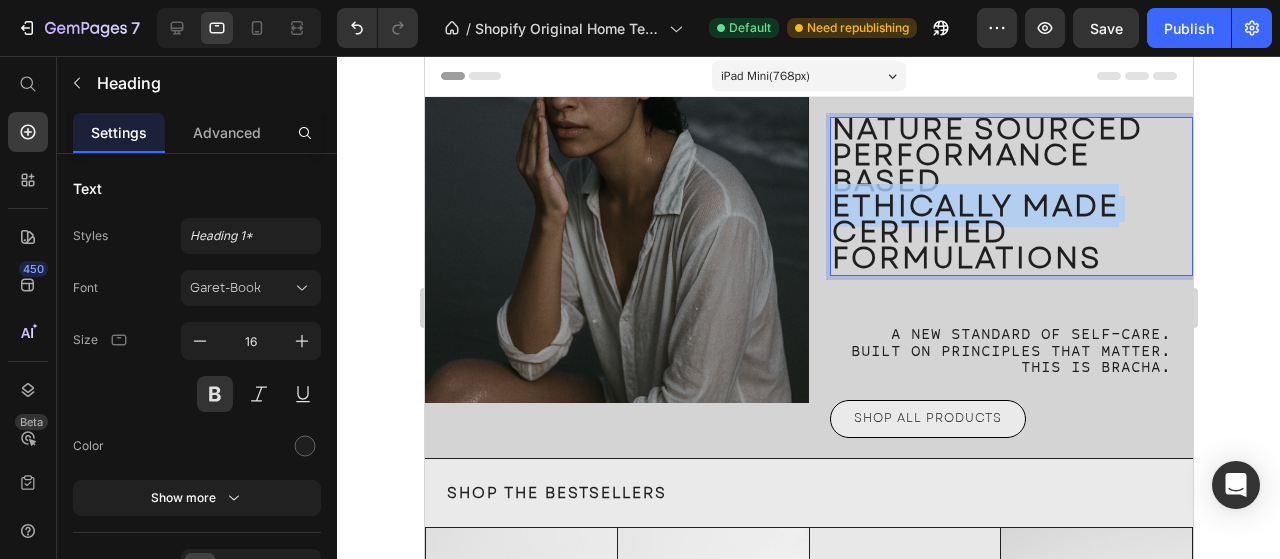 click on "ETHICALLY MADE" at bounding box center (974, 205) 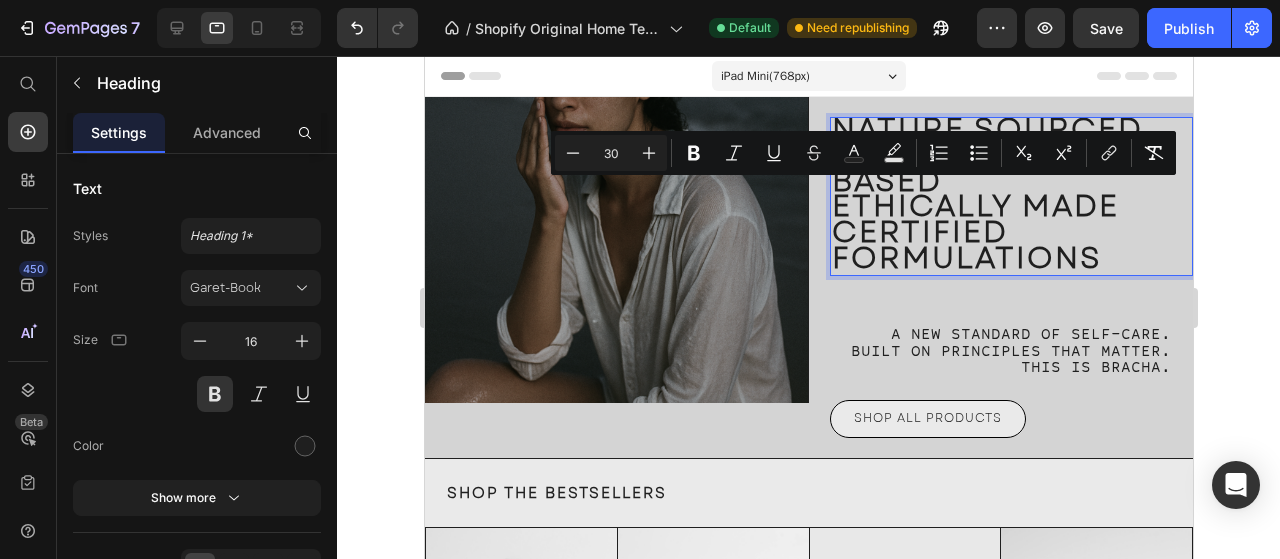 click on "NATURE SOURCED PERFORMANCE BASED ETHICALLY MADE CERTIFIED FORMULATIONS" at bounding box center [1011, 196] 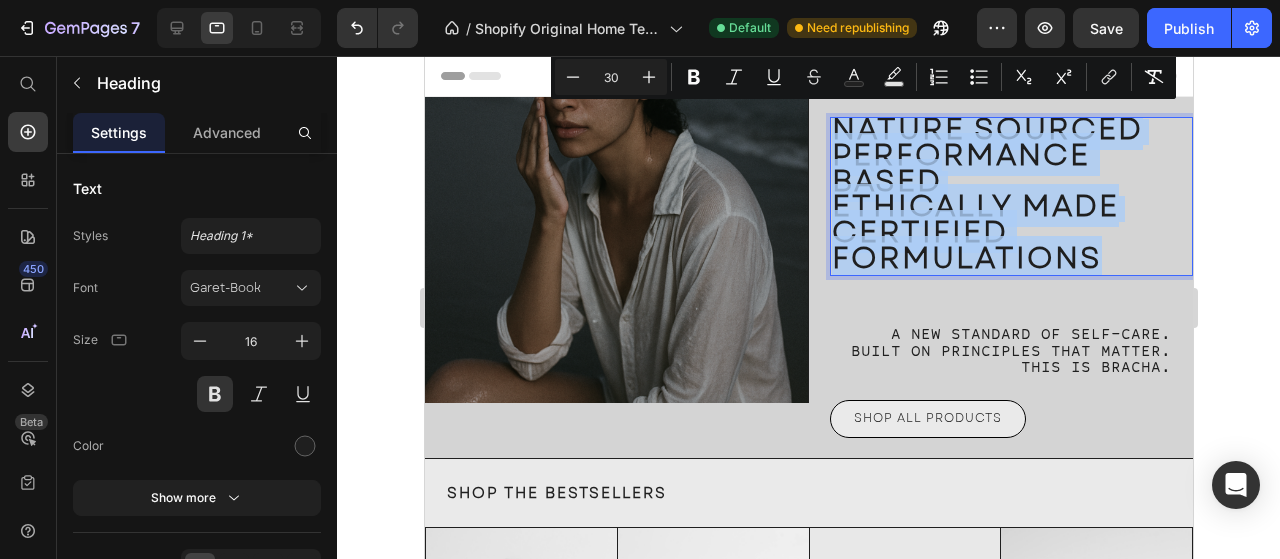 drag, startPoint x: 1093, startPoint y: 257, endPoint x: 1126, endPoint y: 132, distance: 129.28264 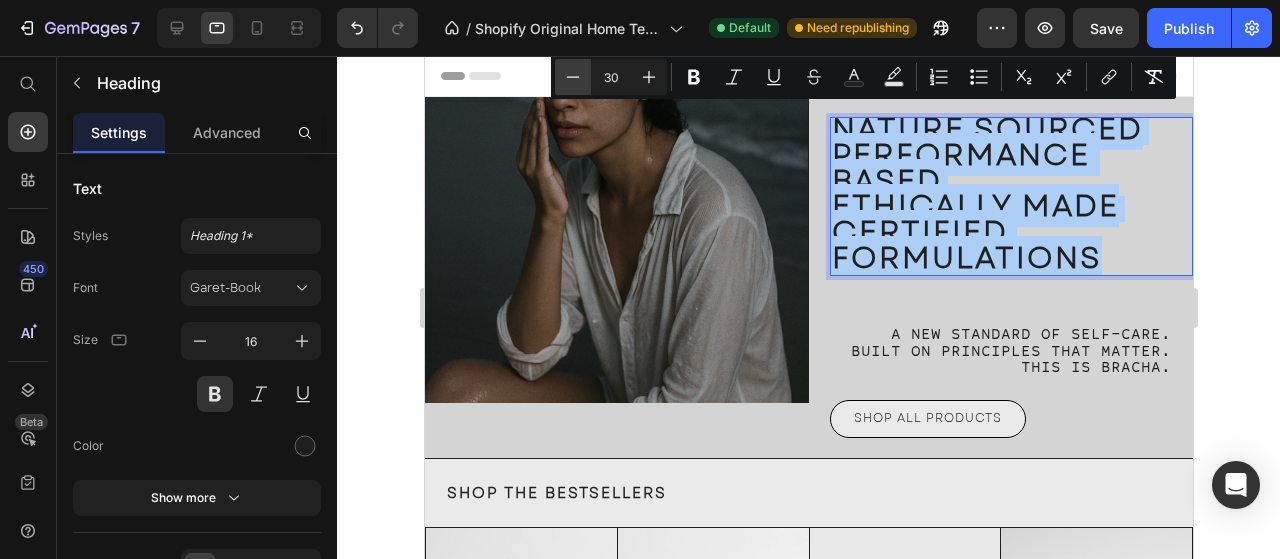 click on "Minus" at bounding box center (573, 77) 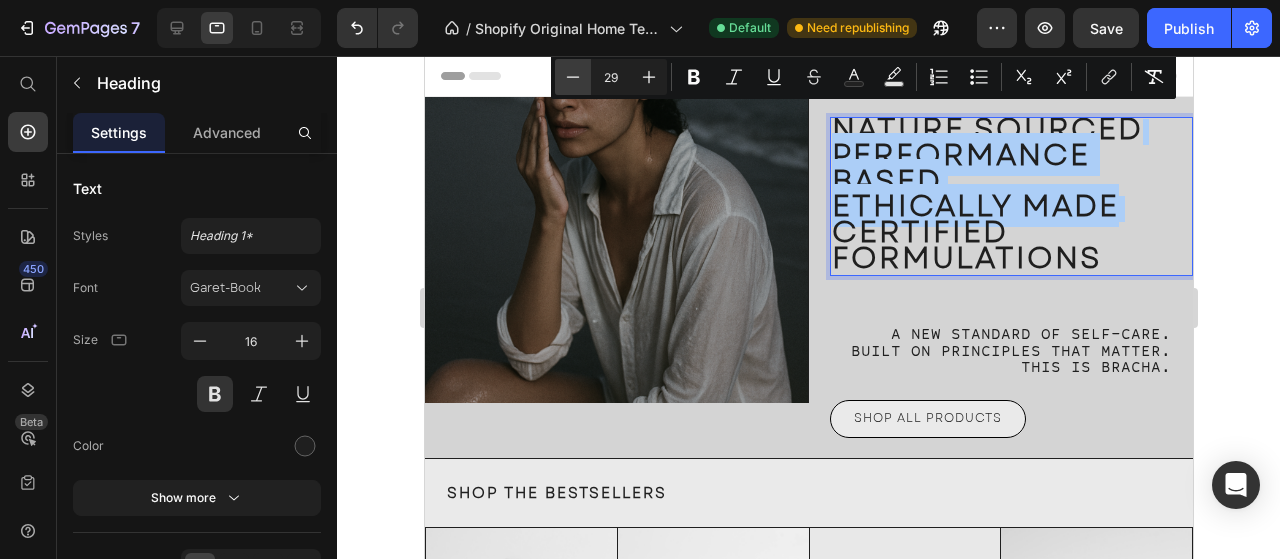 click on "Minus" at bounding box center (573, 77) 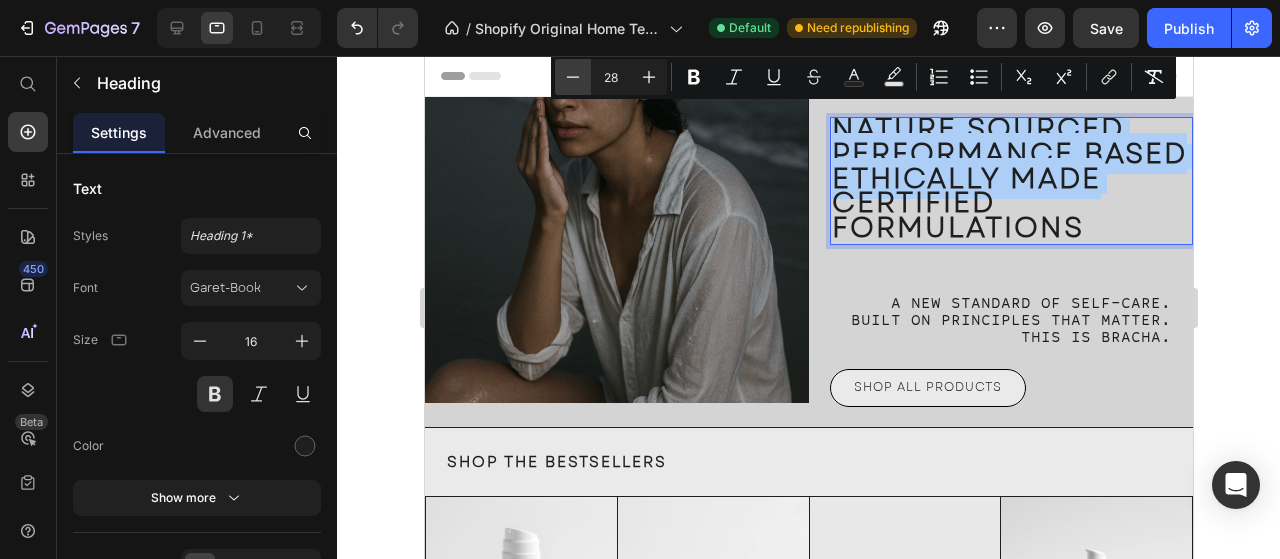 click on "Minus" at bounding box center [573, 77] 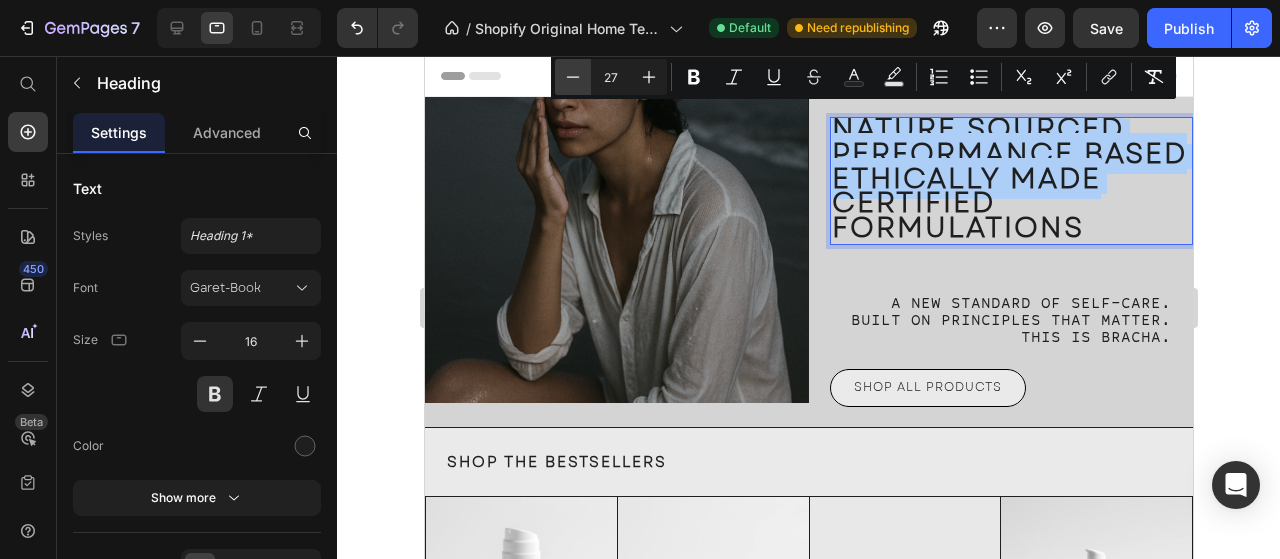 click on "Minus" at bounding box center [573, 77] 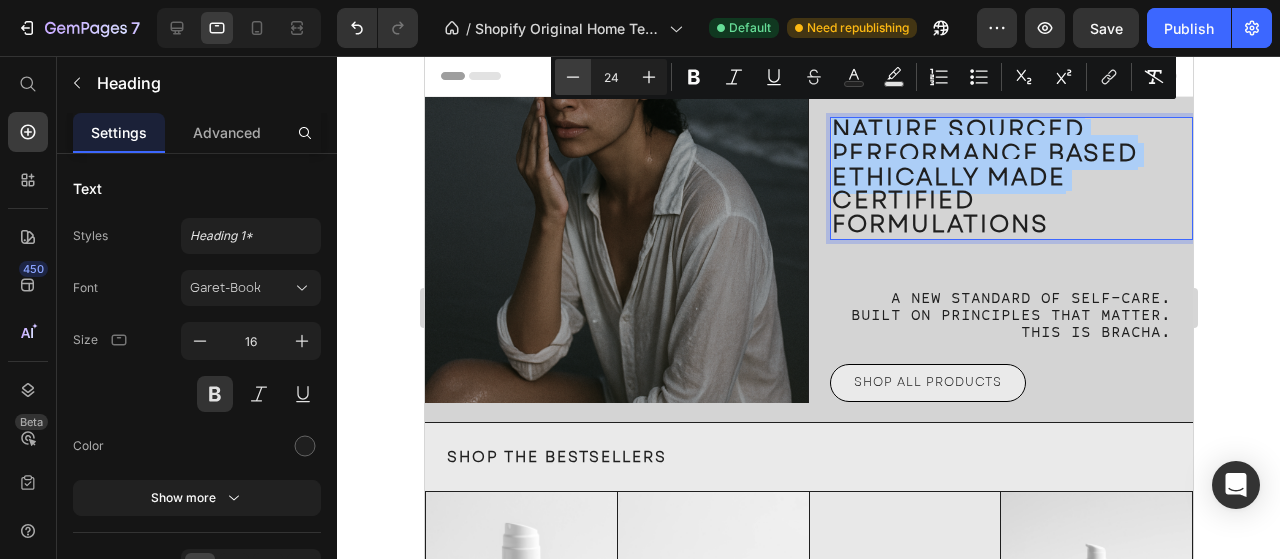 click 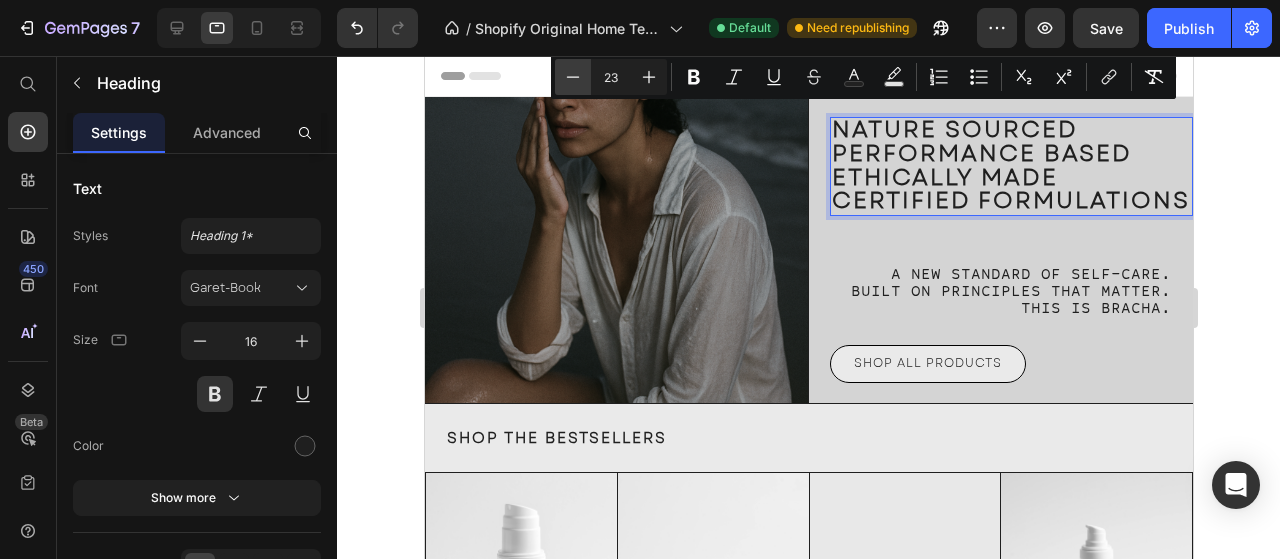 click 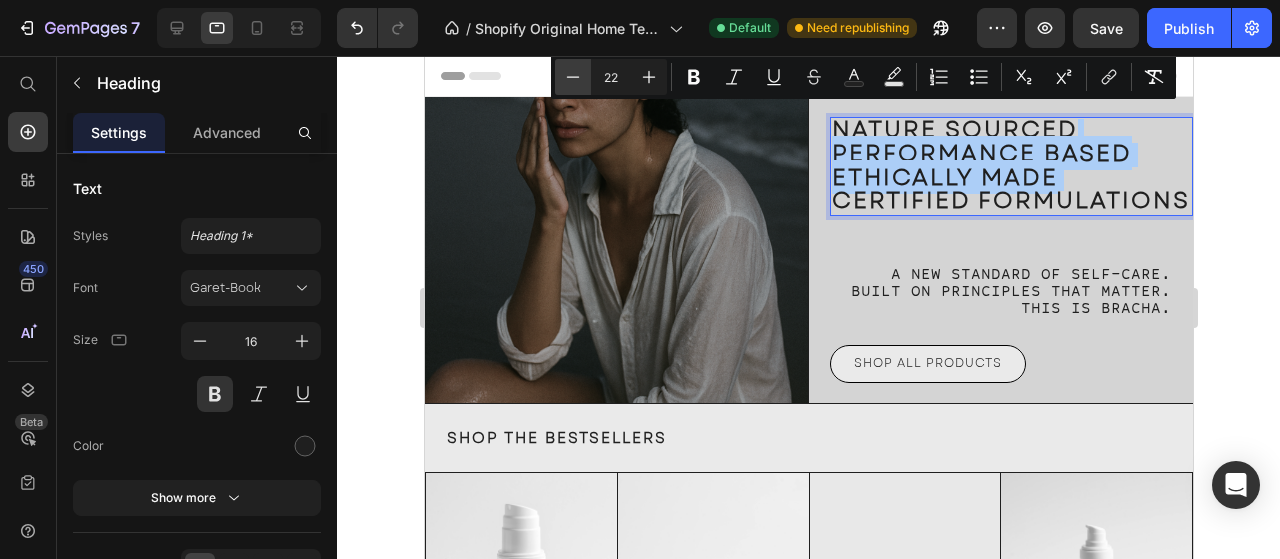 click 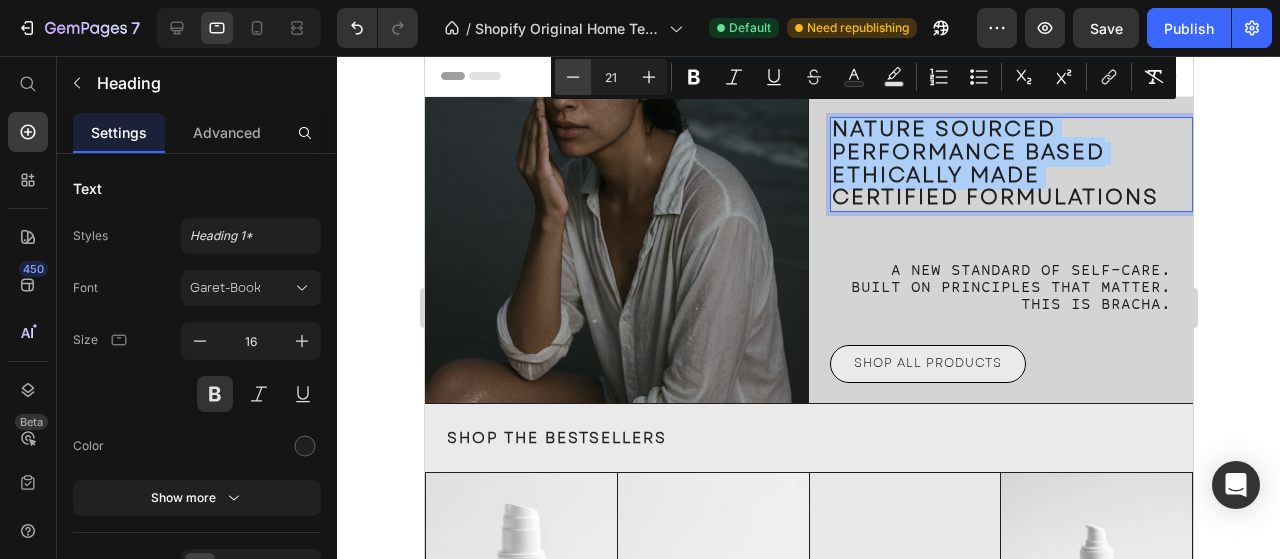 click 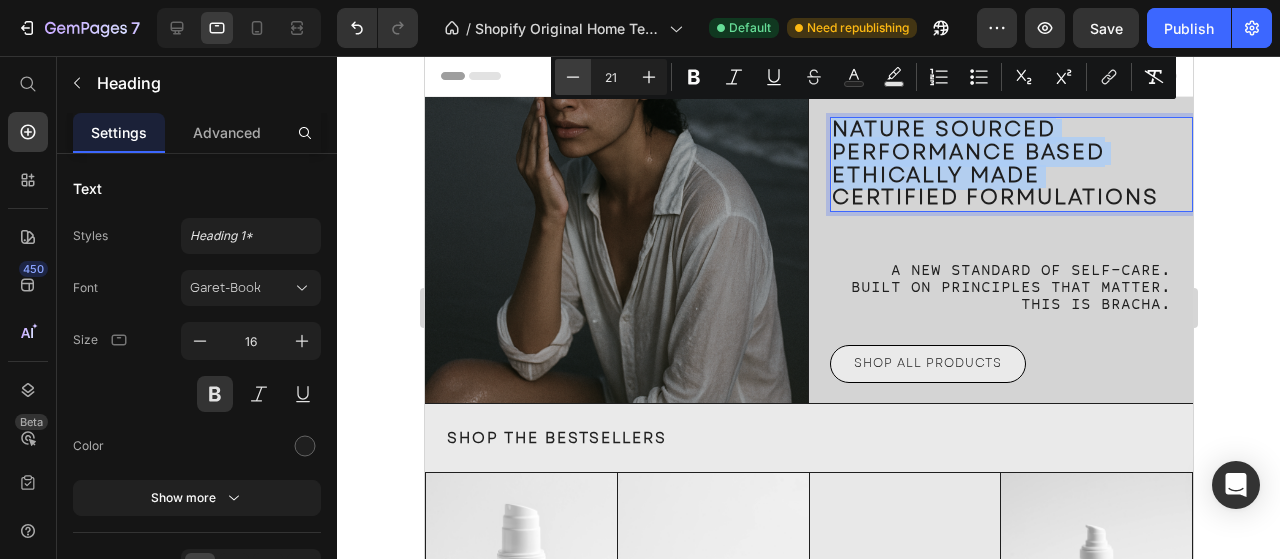 type on "20" 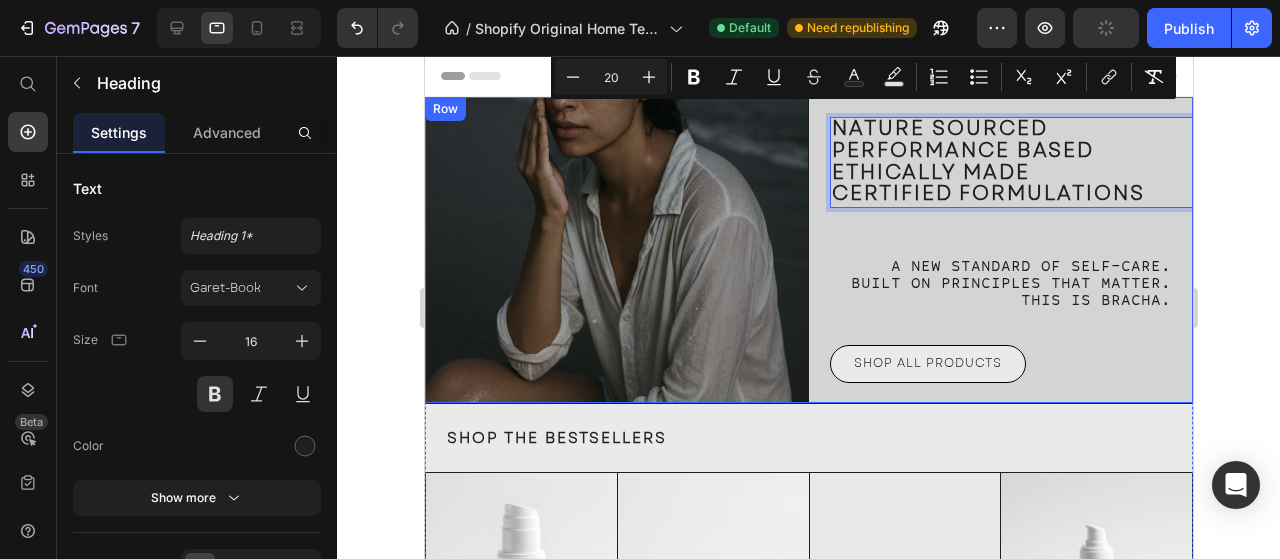 click on "NATURE SOURCED PERFORMANCE BASED ETHICALLY MADE CERTIFIED FORMULATIONS Heading   0 A new standard of self-care. Built on principles that matter. This is Bracha. Text Block SHOP ALL PRODUCTS Button" at bounding box center [1001, 250] 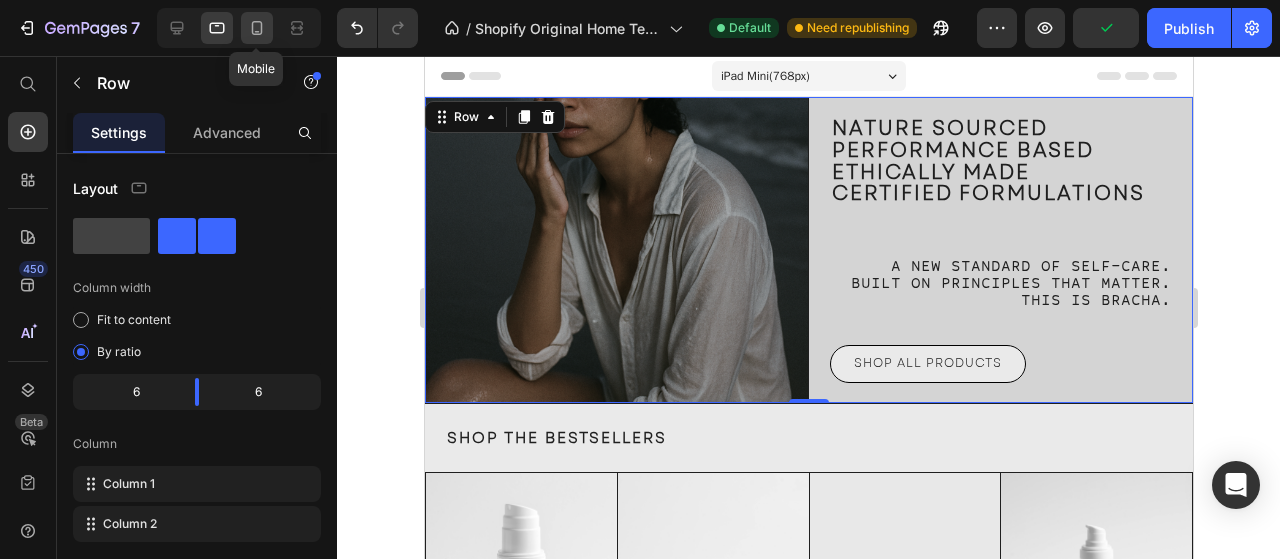click 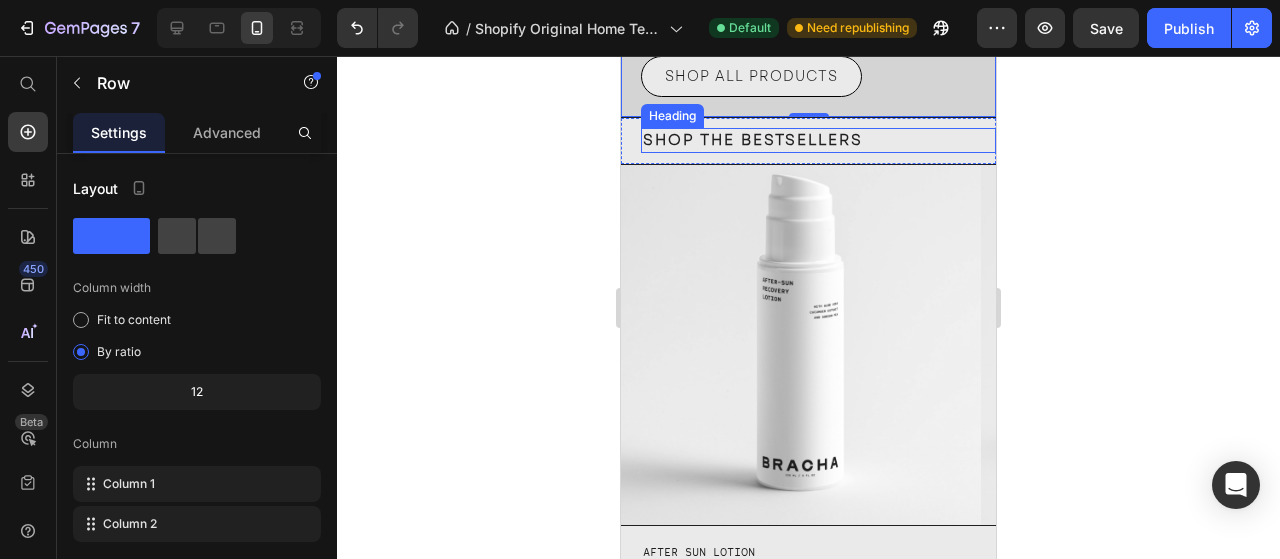 scroll, scrollTop: 300, scrollLeft: 0, axis: vertical 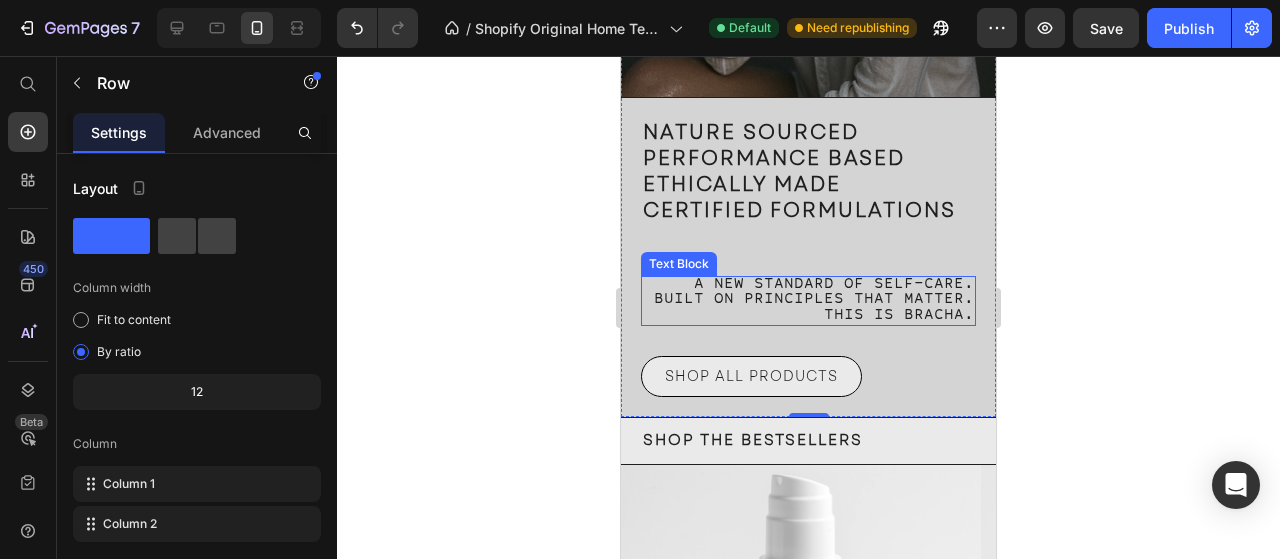click on "A new standard of self-care." at bounding box center [834, 285] 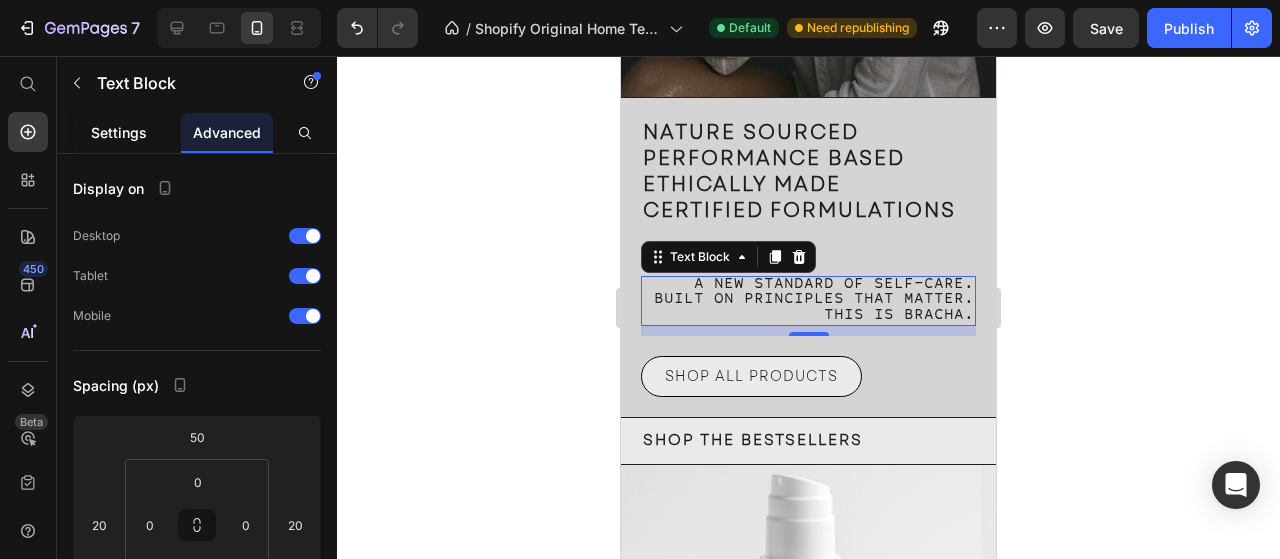 click on "Settings" at bounding box center [119, 132] 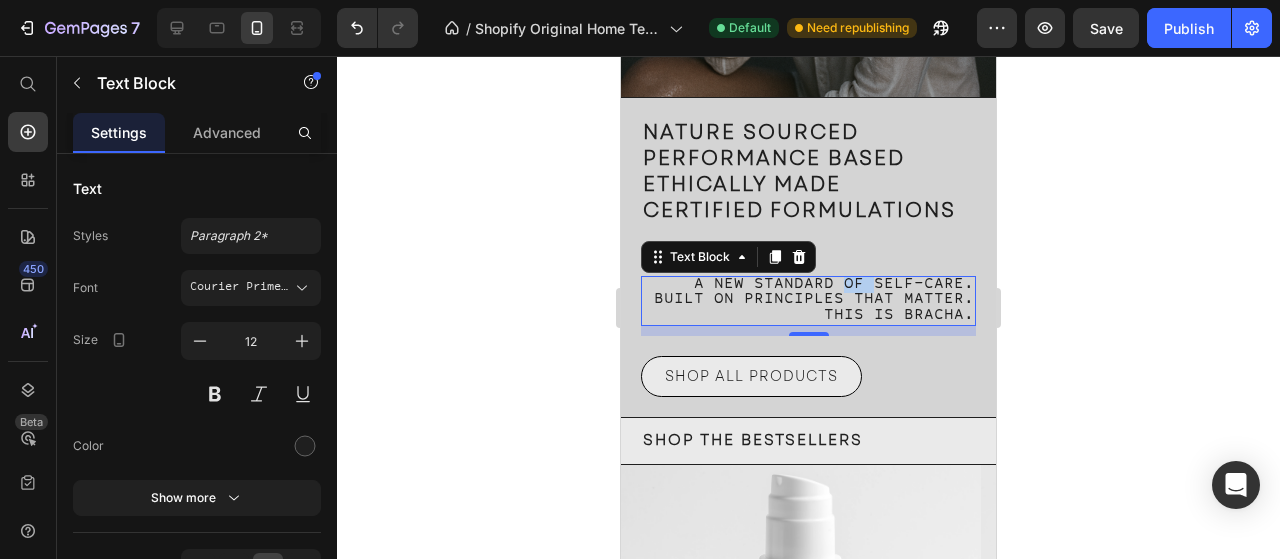 click on "A new standard of self-care." at bounding box center (834, 285) 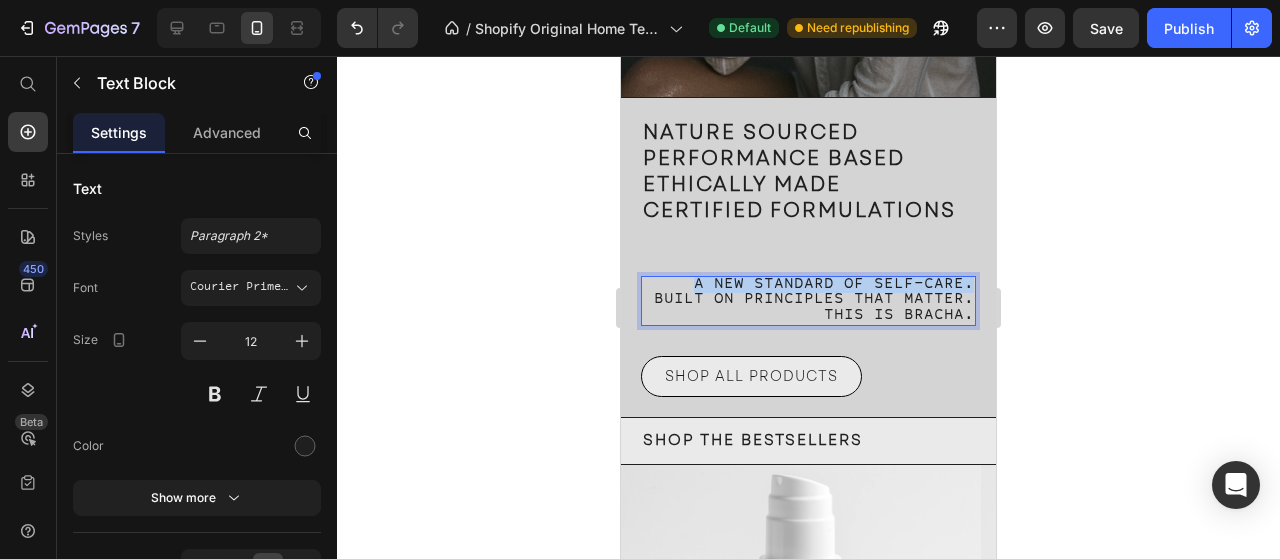 click on "A new standard of self-care." at bounding box center (834, 285) 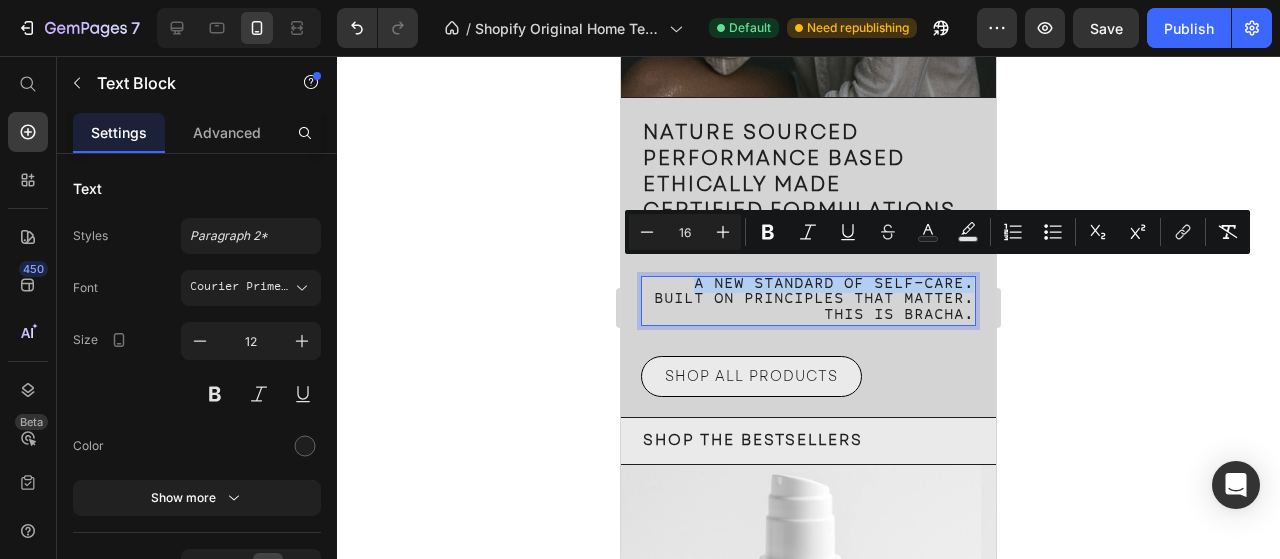 click on "A new standard of self-care." at bounding box center [808, 285] 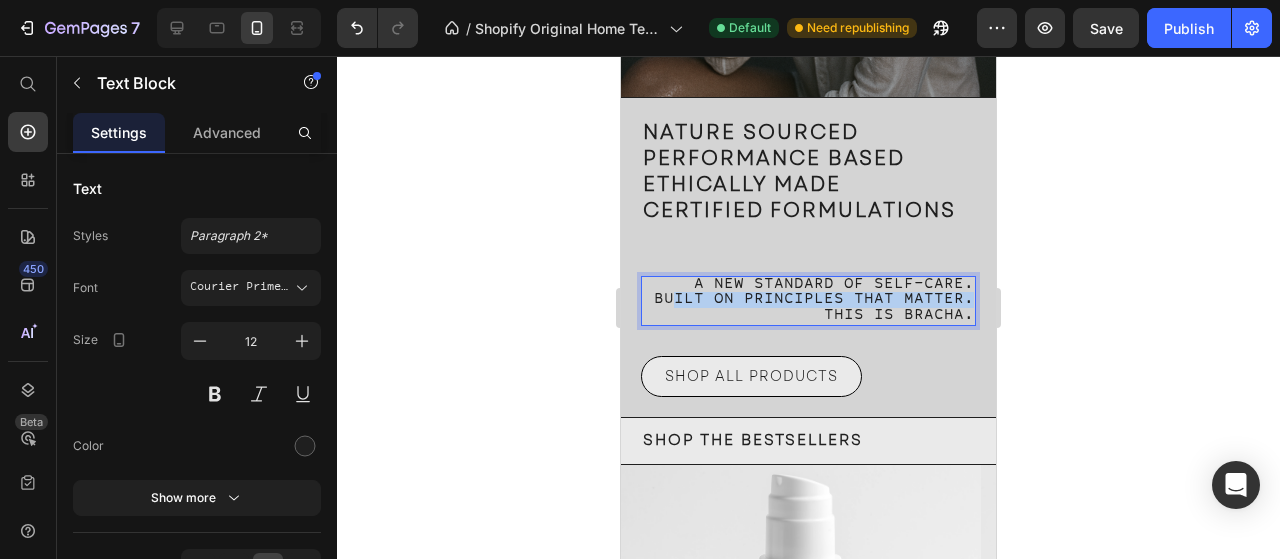 drag, startPoint x: 683, startPoint y: 280, endPoint x: 774, endPoint y: 303, distance: 93.8616 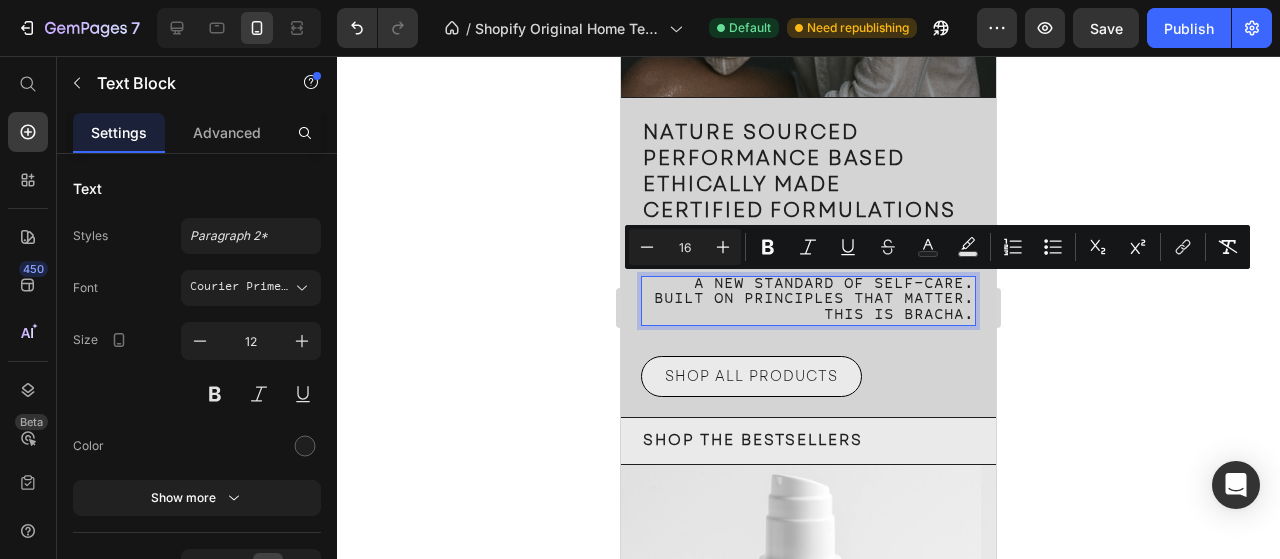 click on "A new standard of self-care." at bounding box center [808, 285] 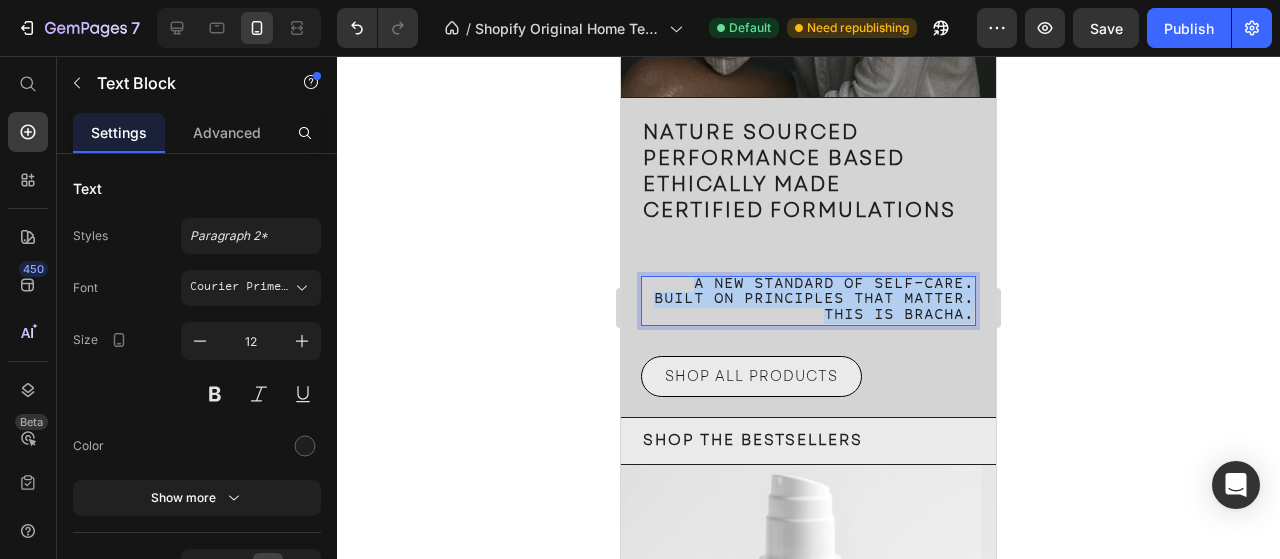 drag, startPoint x: 688, startPoint y: 270, endPoint x: 1014, endPoint y: 335, distance: 332.4169 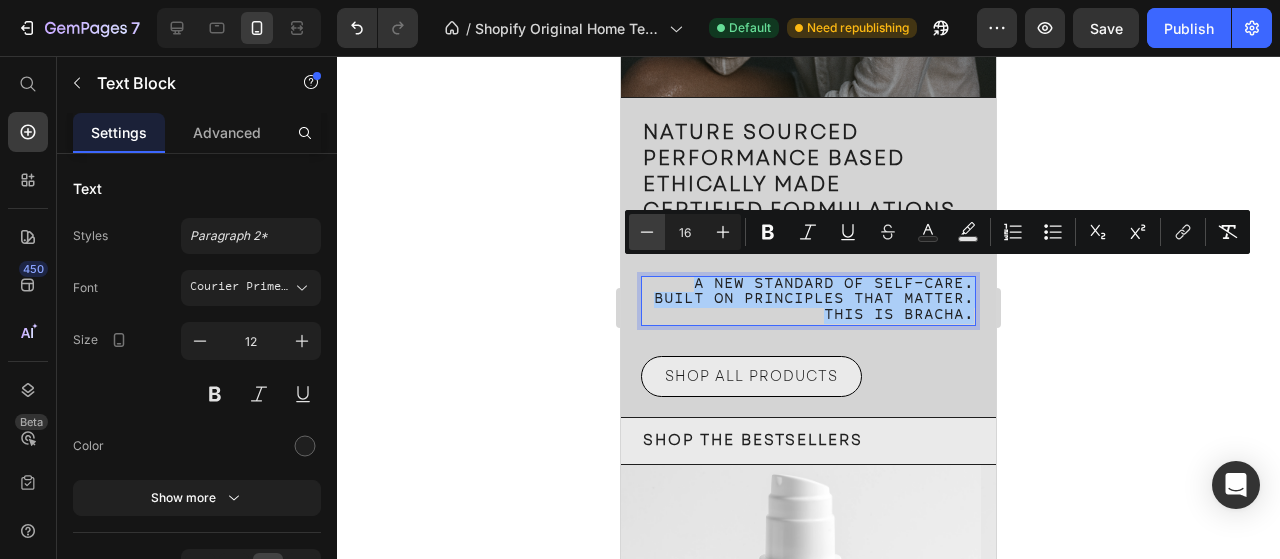 click on "Minus" at bounding box center (647, 232) 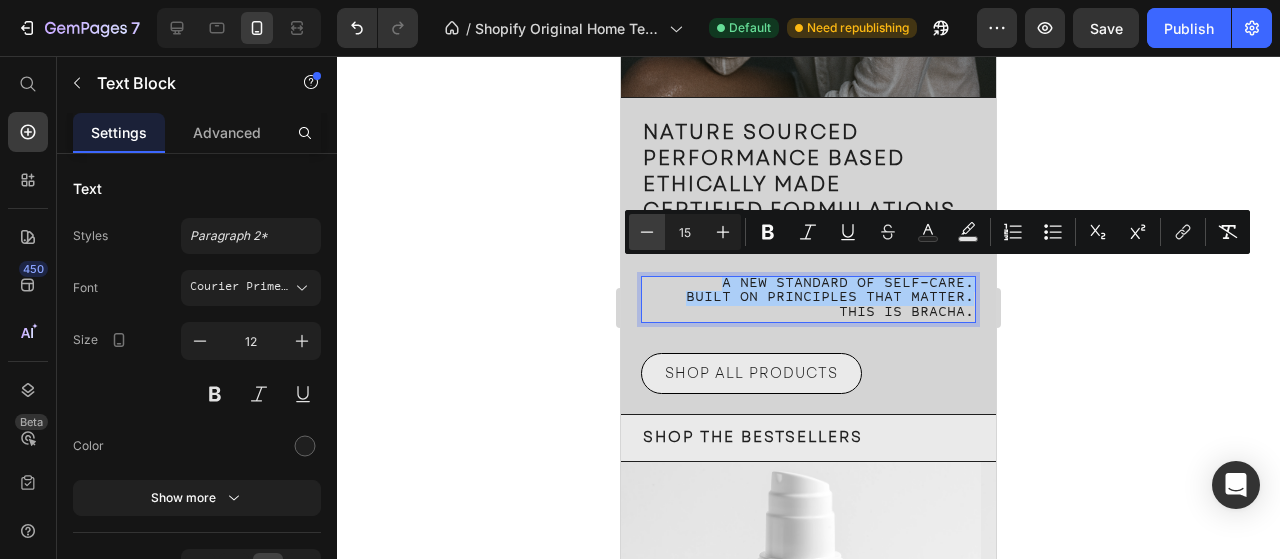 click 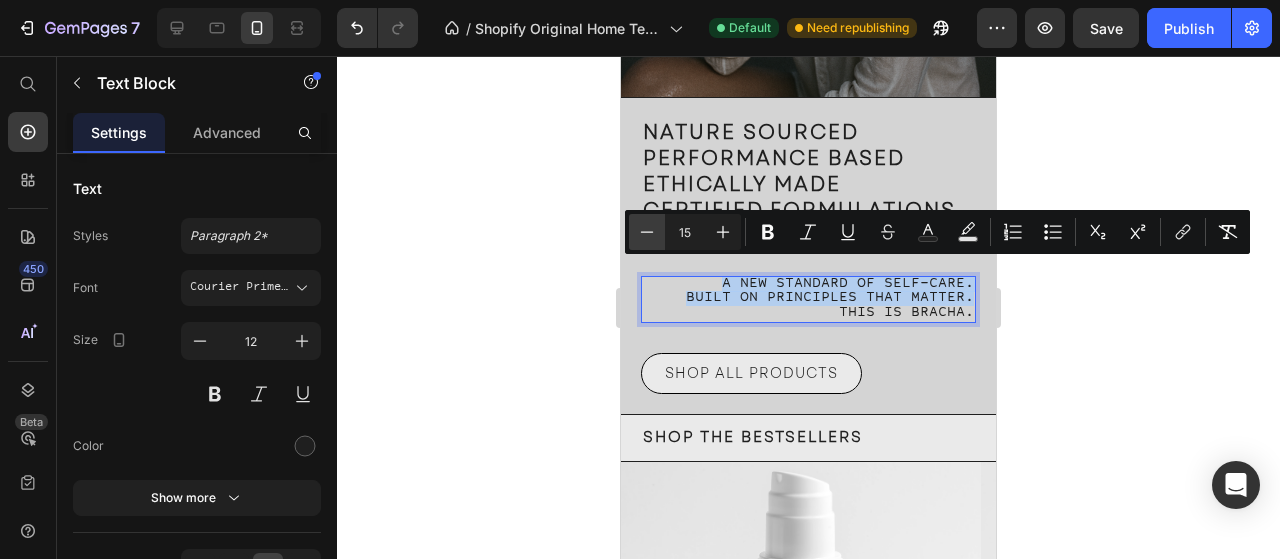 type on "14" 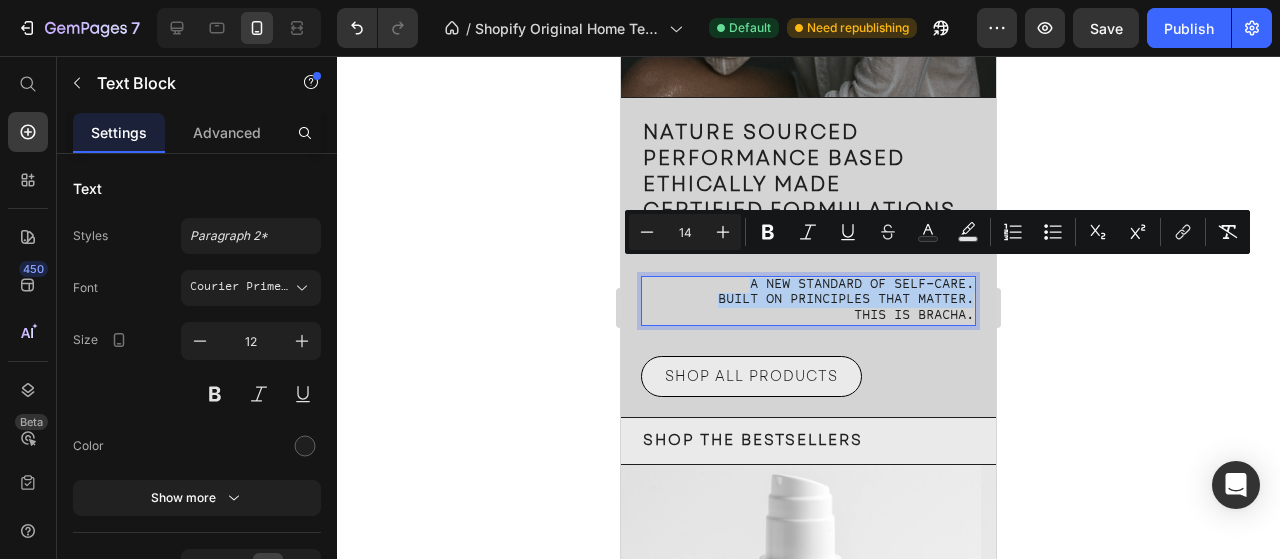click on "Built on principles that matter." at bounding box center (846, 300) 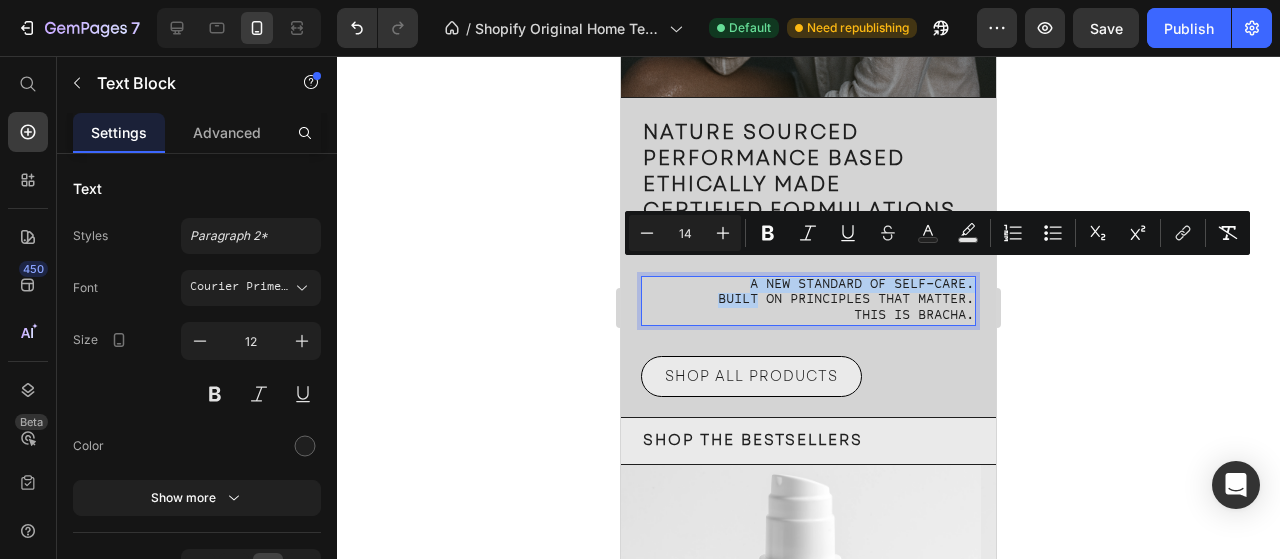 drag, startPoint x: 718, startPoint y: 271, endPoint x: 744, endPoint y: 288, distance: 31.06445 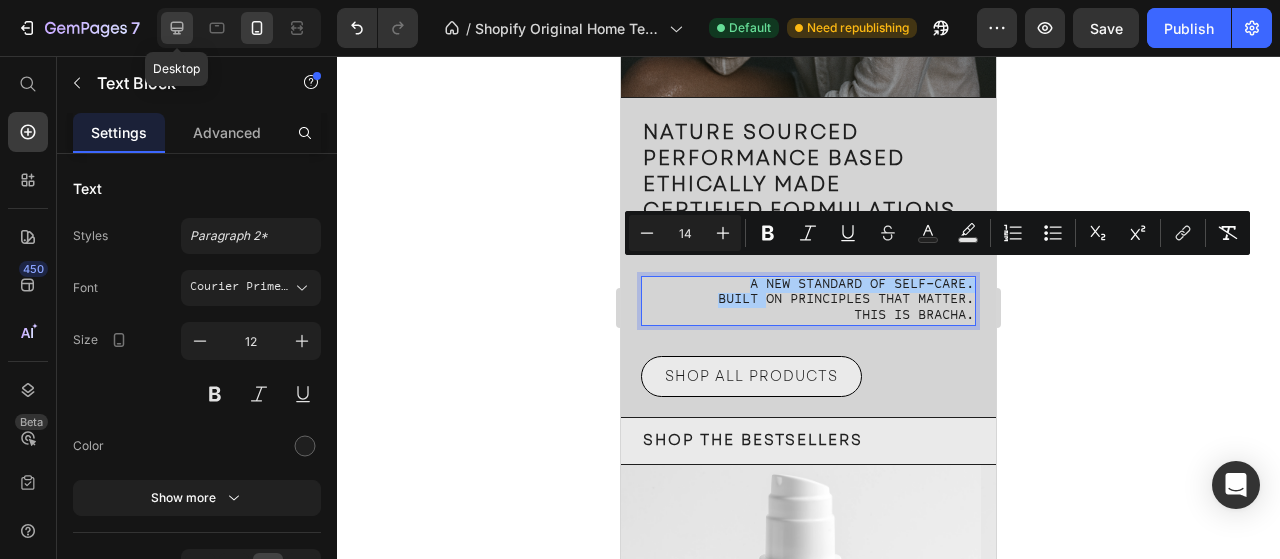 click 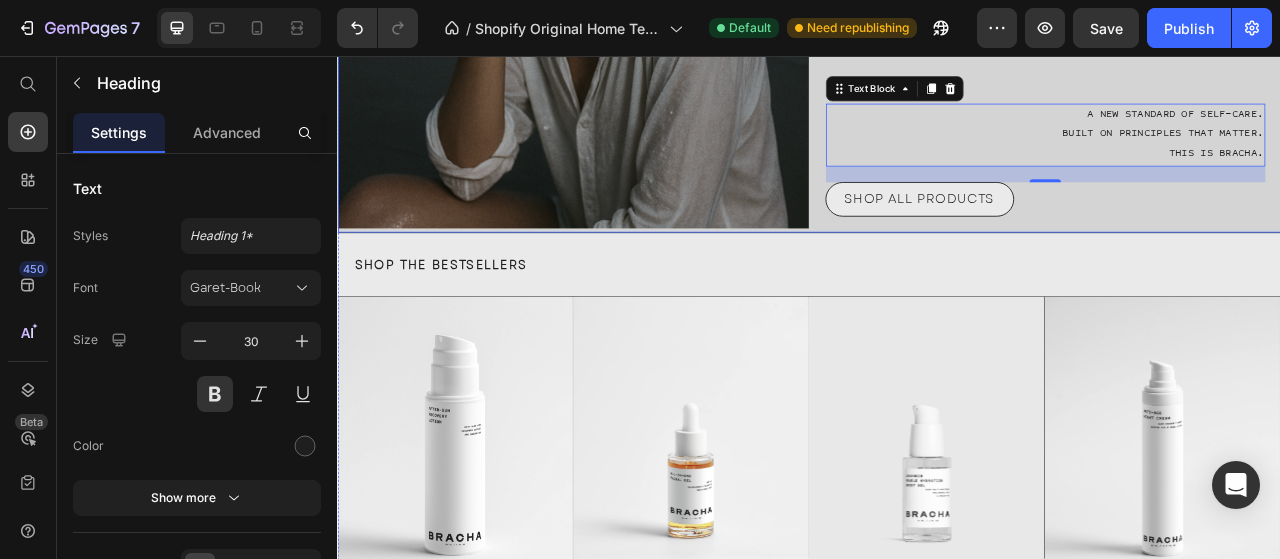 click on "PERFORMANCE BASED" at bounding box center (1091, -106) 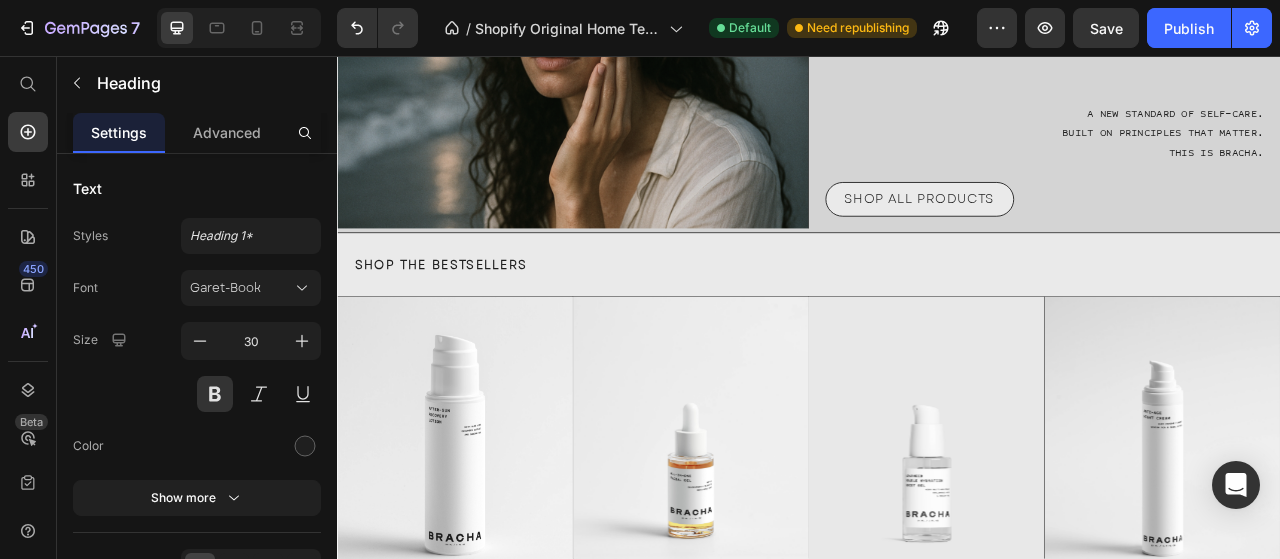 scroll, scrollTop: 0, scrollLeft: 0, axis: both 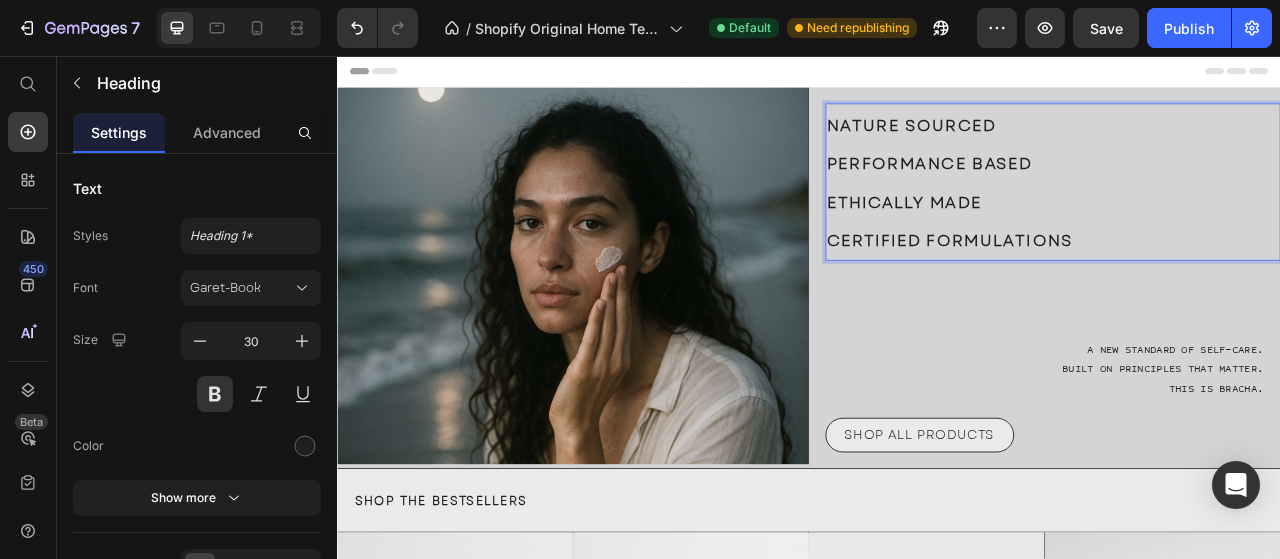 click on "NATURE SOURCED PERFORMANCE BASED ETHICALLY MADE CERTIFIED FORMULATIONS" at bounding box center [1248, 217] 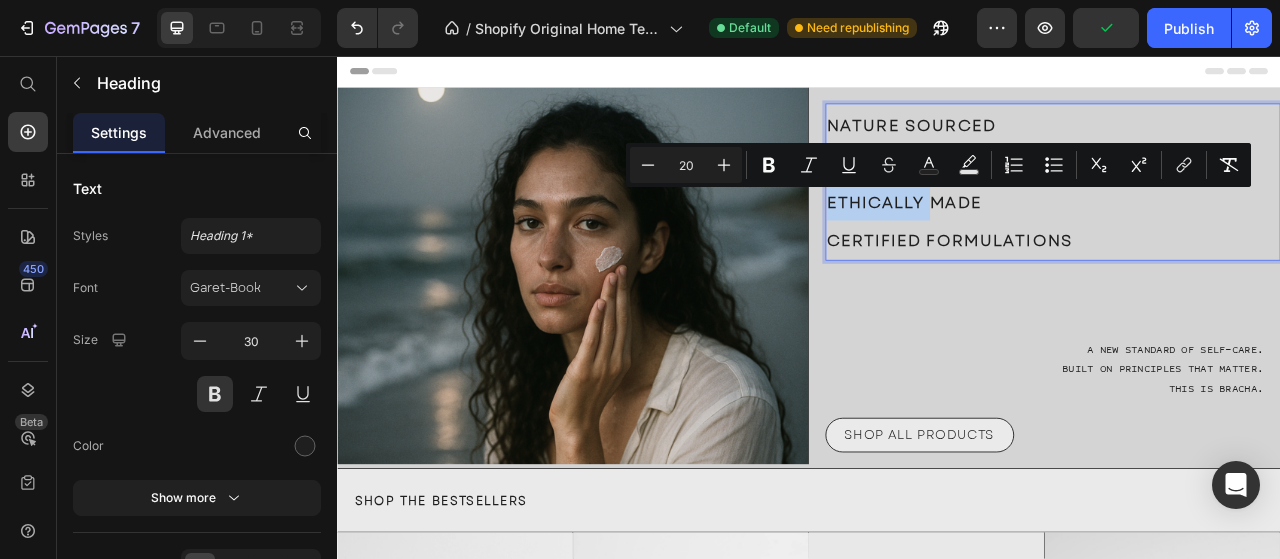 click on "ETHICALLY MADE" at bounding box center [1059, 243] 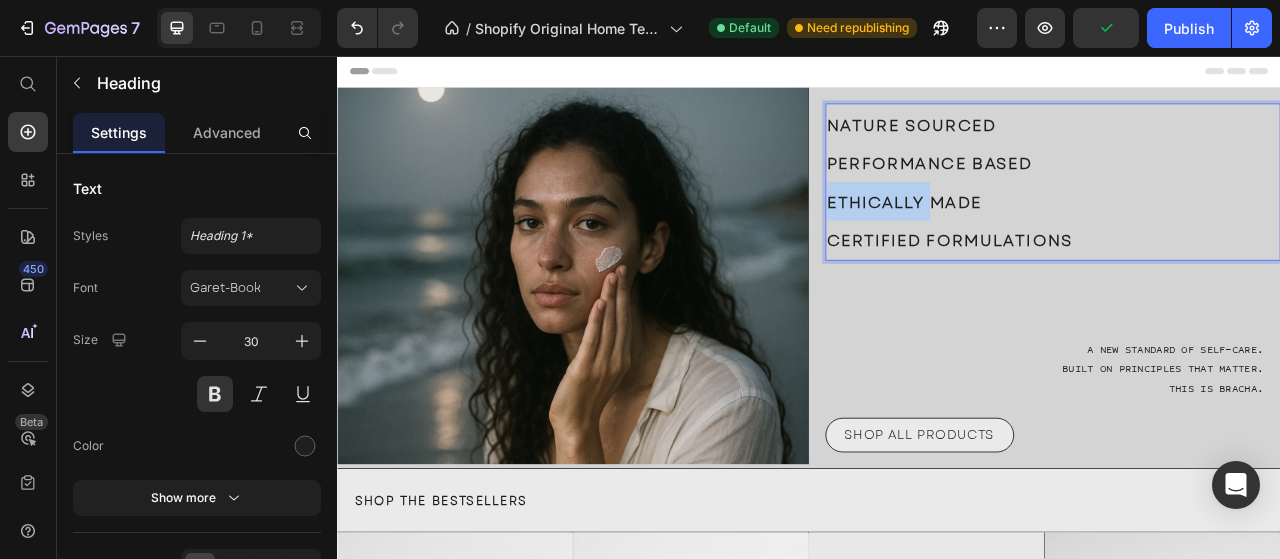 click on "CERTIFIED FORMULATIONS" at bounding box center [1116, 292] 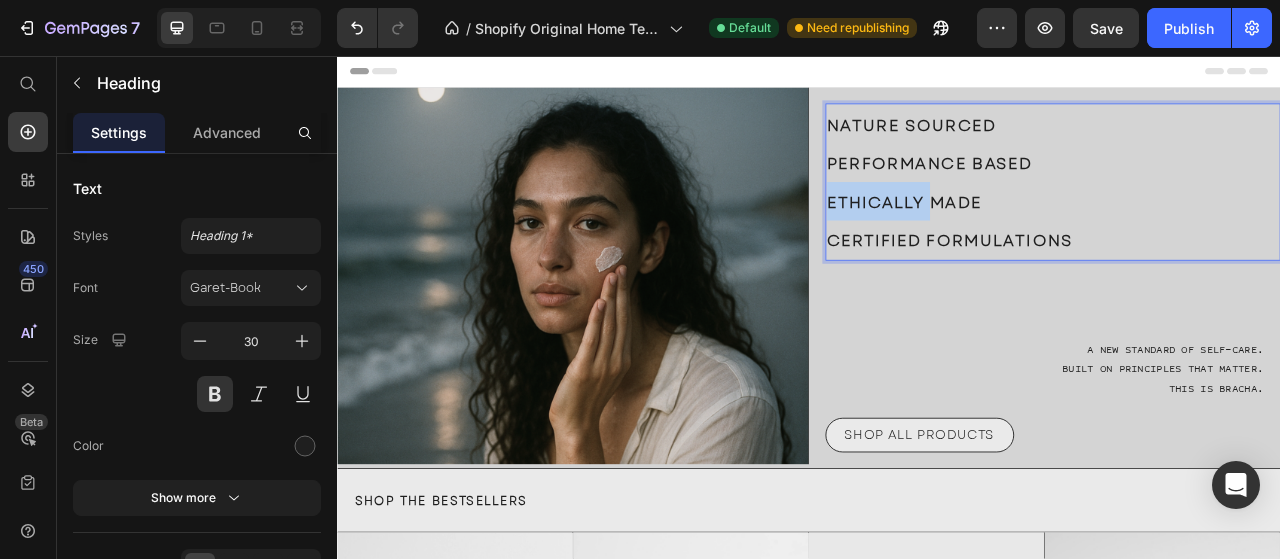 click on "NATURE SOURCED PERFORMANCE BASED ETHICALLY MADE CERTIFIED FORMULATIONS" at bounding box center [1248, 217] 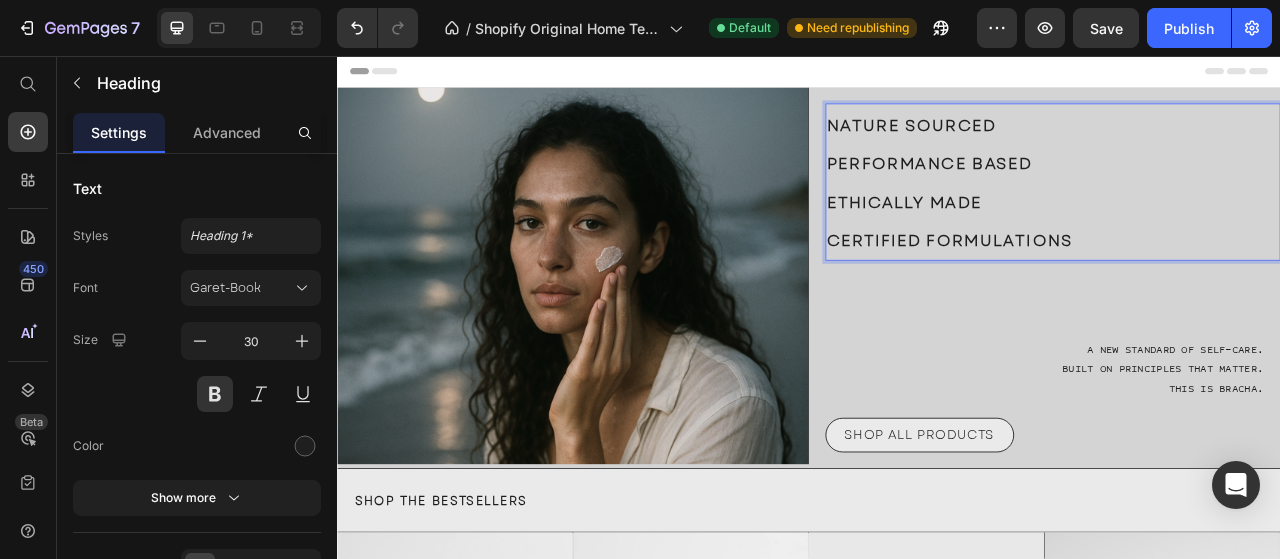 click on "CERTIFIED FORMULATIONS" at bounding box center (1116, 292) 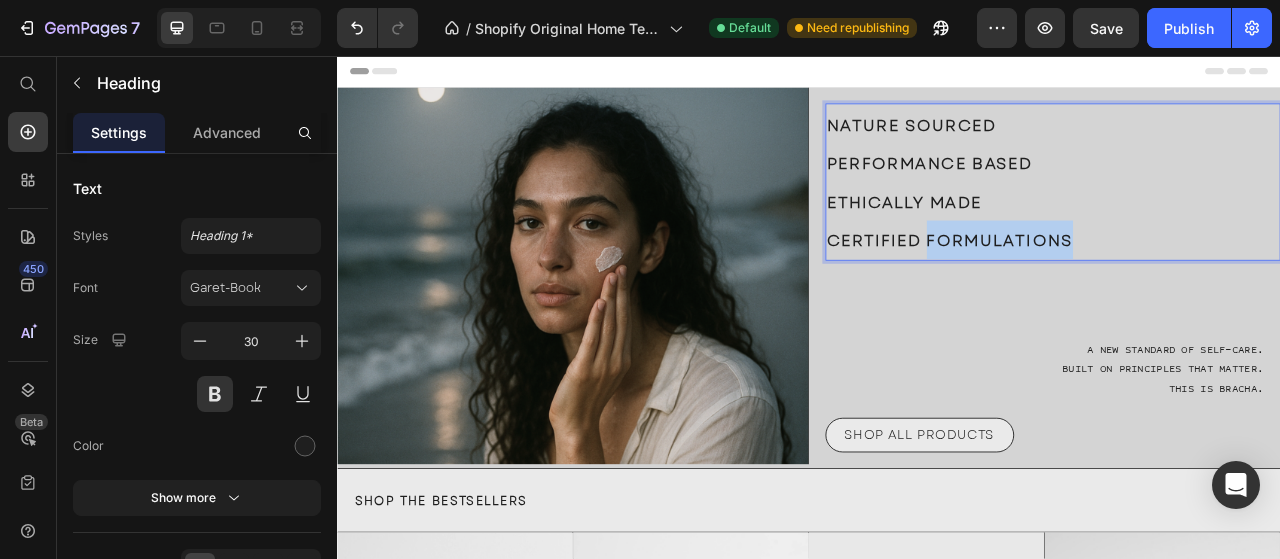 click on "CERTIFIED FORMULATIONS" at bounding box center (1116, 292) 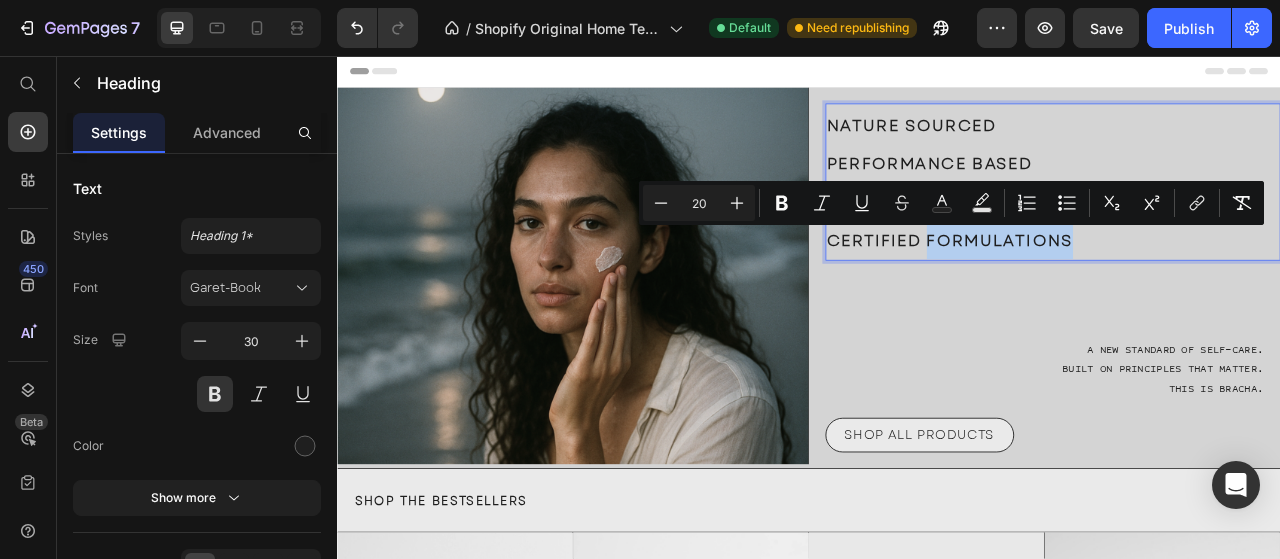 click on "NATURE SOURCED PERFORMANCE BASED ETHICALLY MADE CERTIFIED FORMULATIONS" at bounding box center (1248, 217) 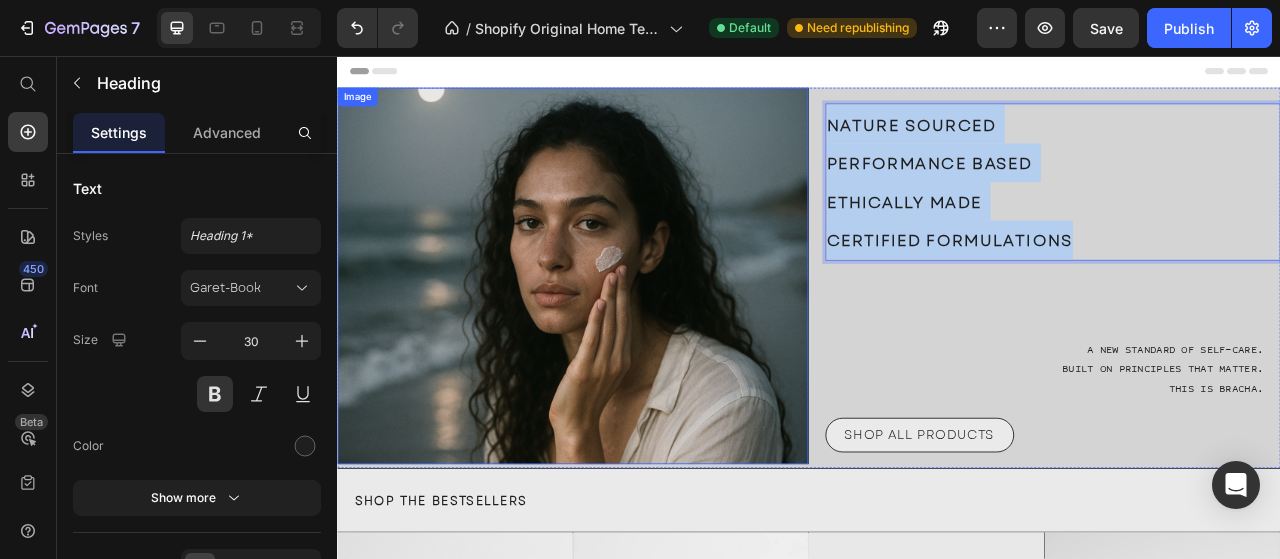 drag, startPoint x: 1286, startPoint y: 297, endPoint x: 876, endPoint y: 125, distance: 444.6167 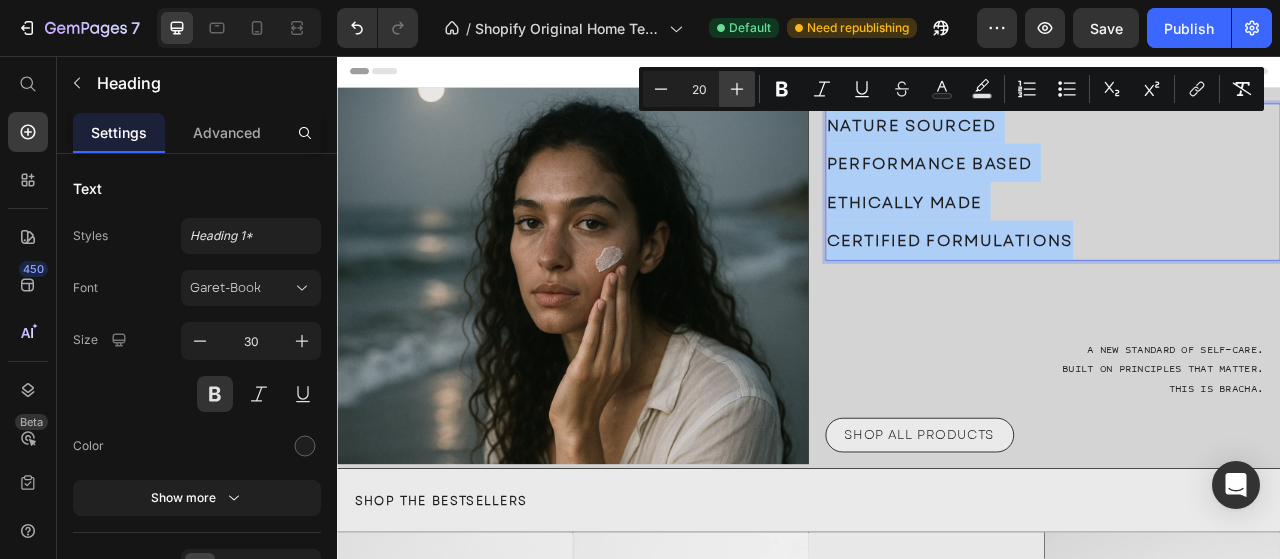 click on "Plus" at bounding box center (737, 89) 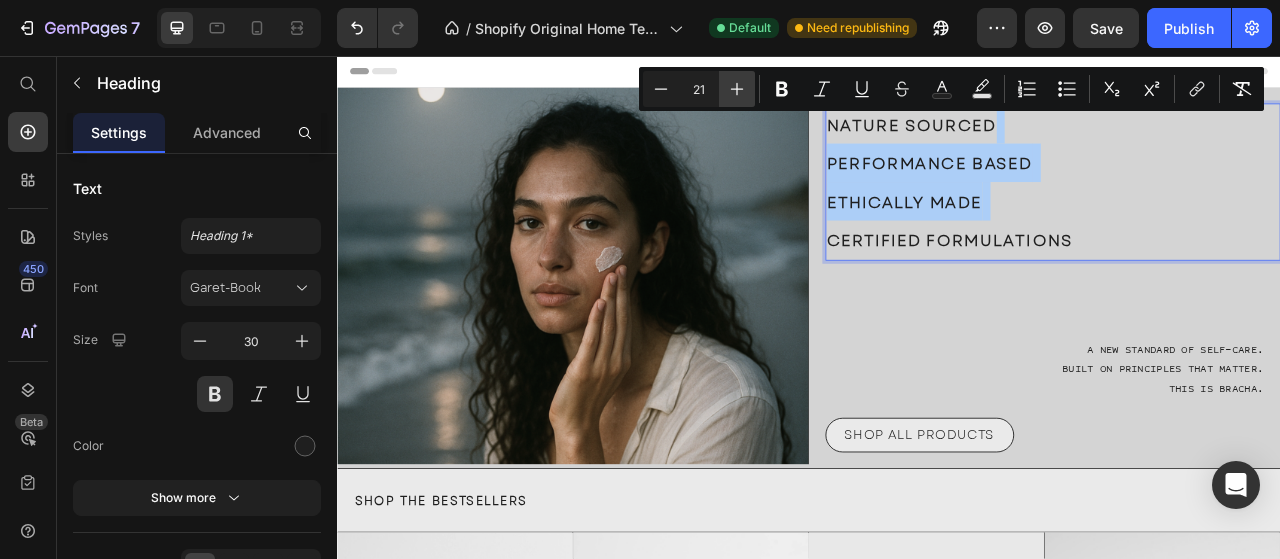 click on "Plus" at bounding box center (737, 89) 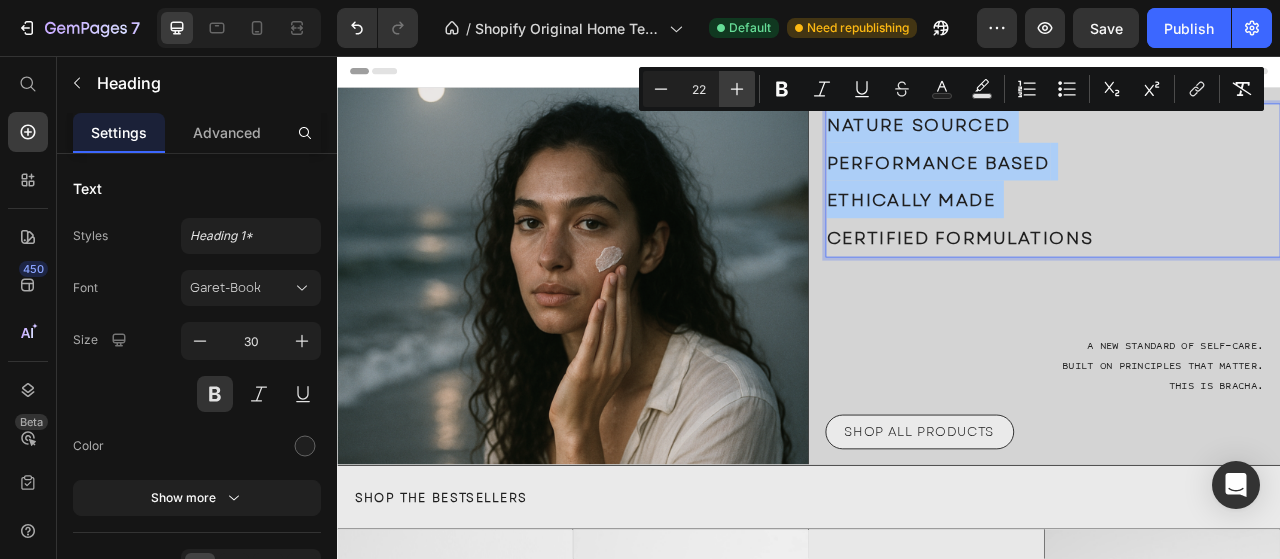 click on "Plus" at bounding box center [737, 89] 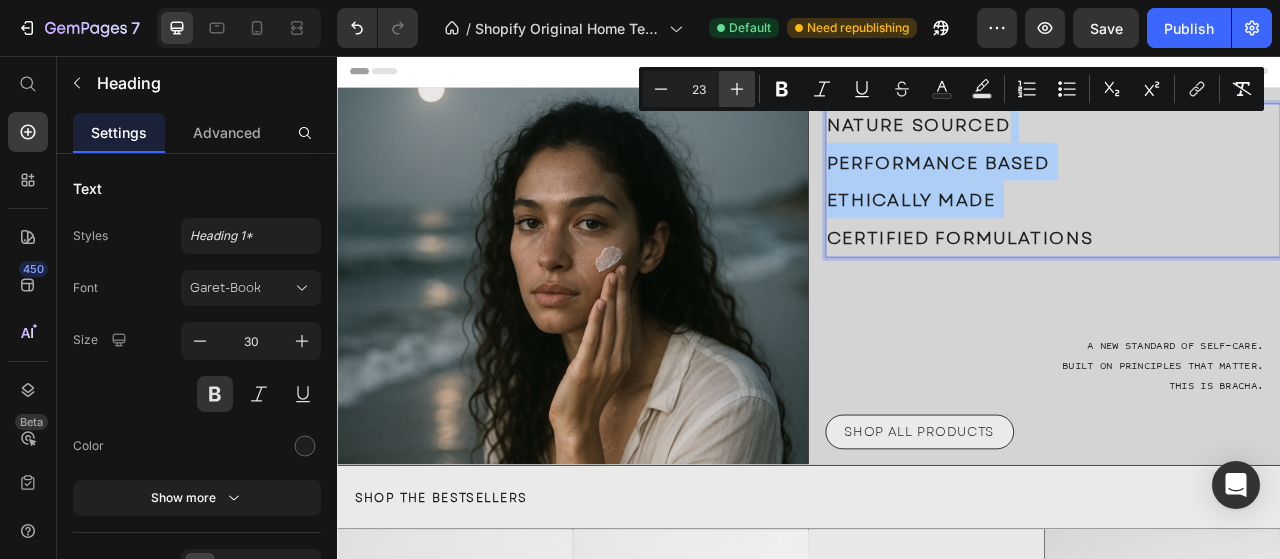 click on "Plus" at bounding box center (737, 89) 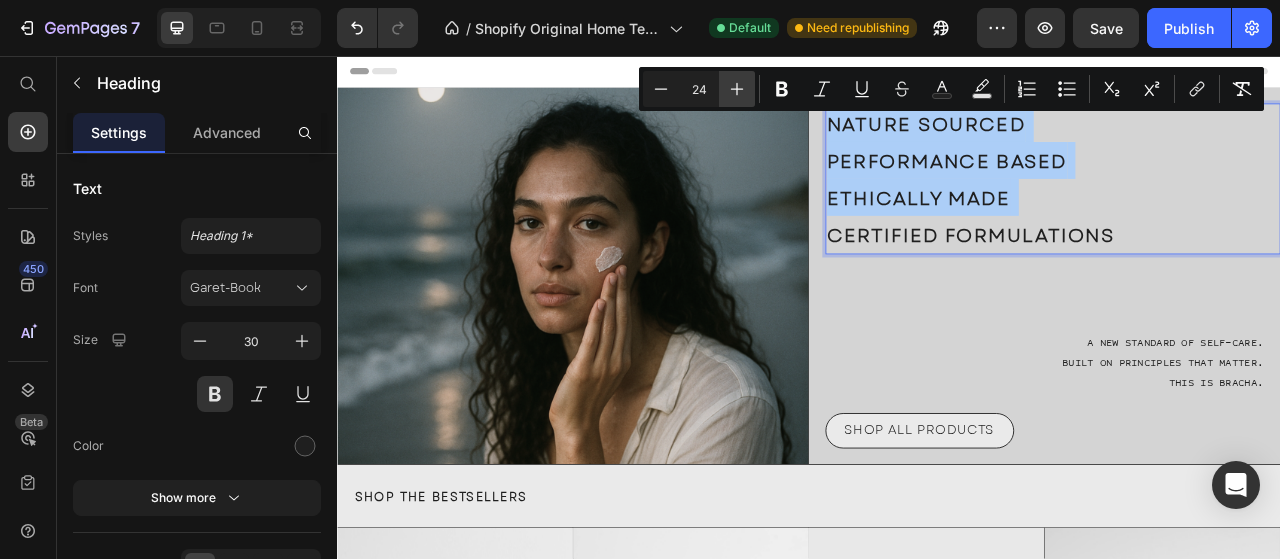 click on "Plus" at bounding box center [737, 89] 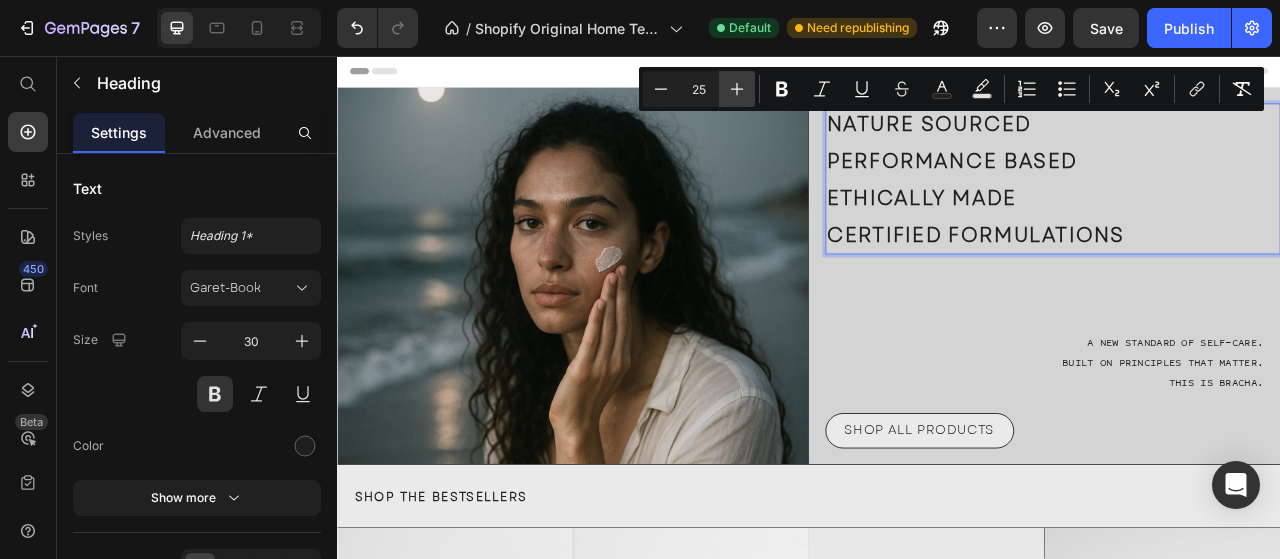 click on "Plus" at bounding box center [737, 89] 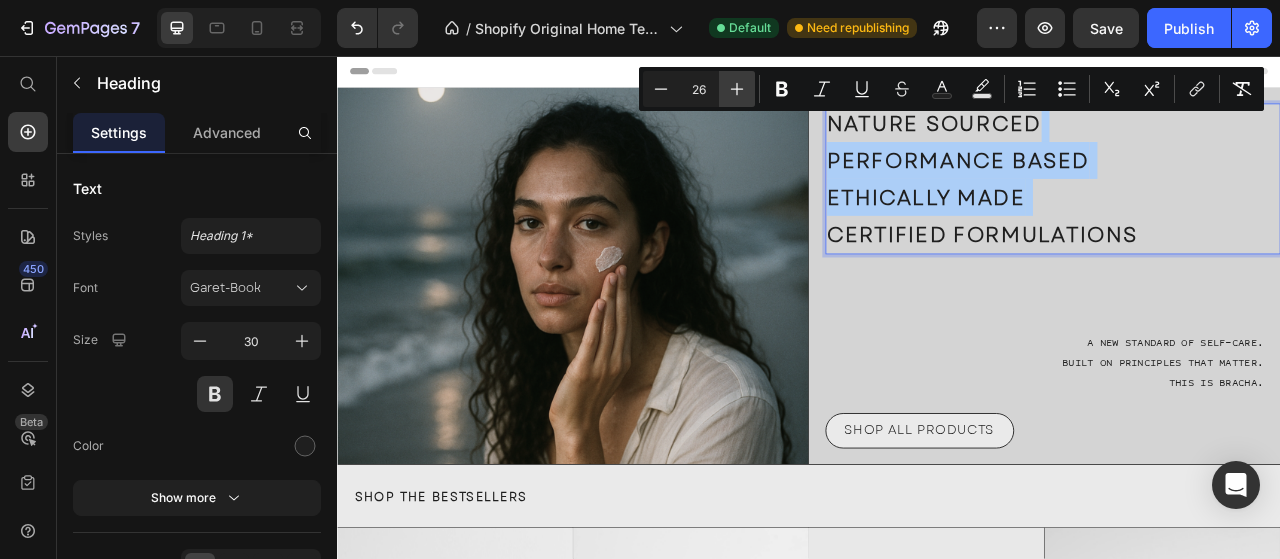 click on "Plus" at bounding box center [737, 89] 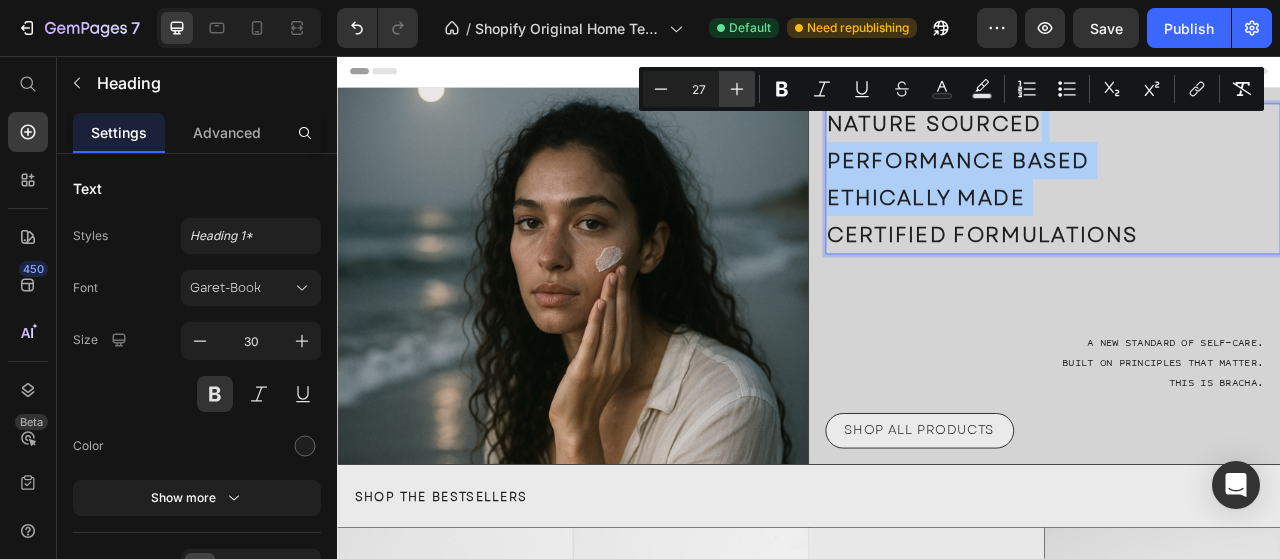 click on "Plus" at bounding box center (737, 89) 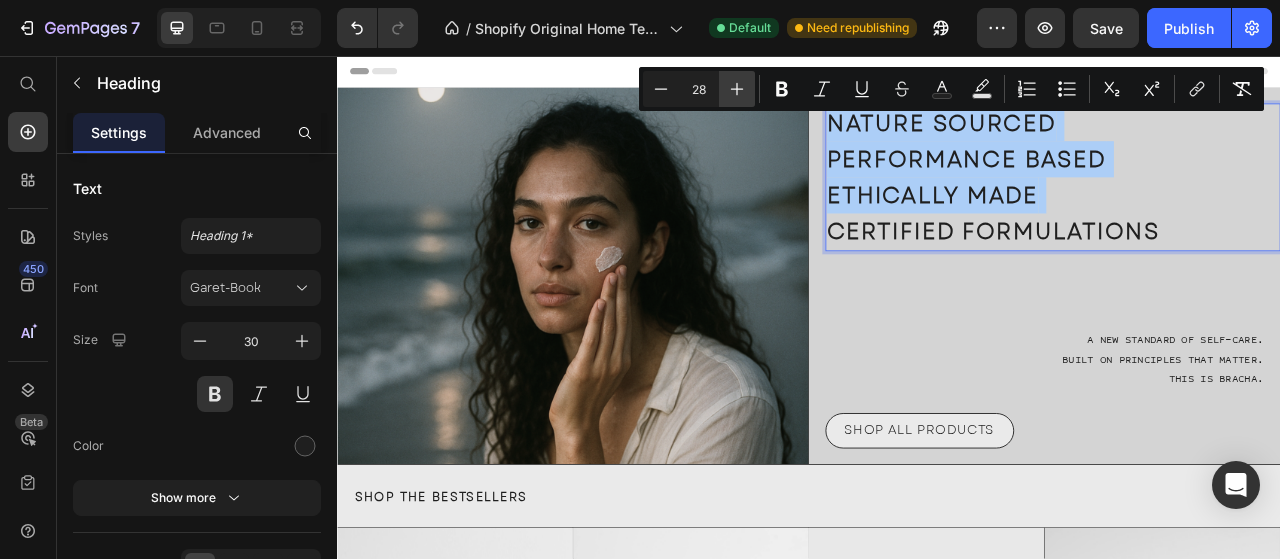 click 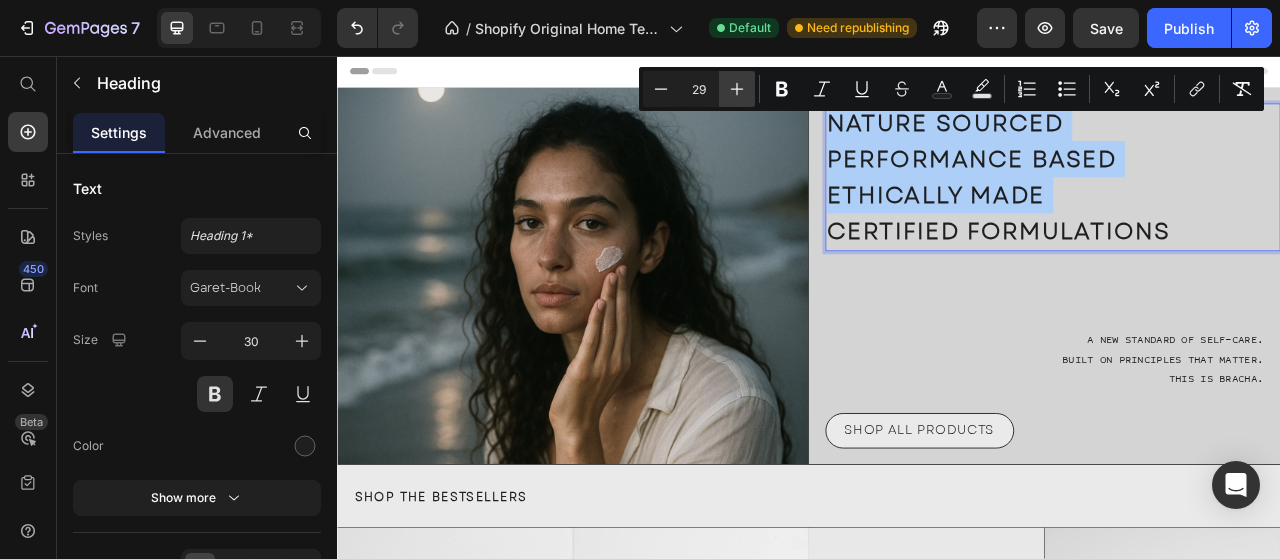 click 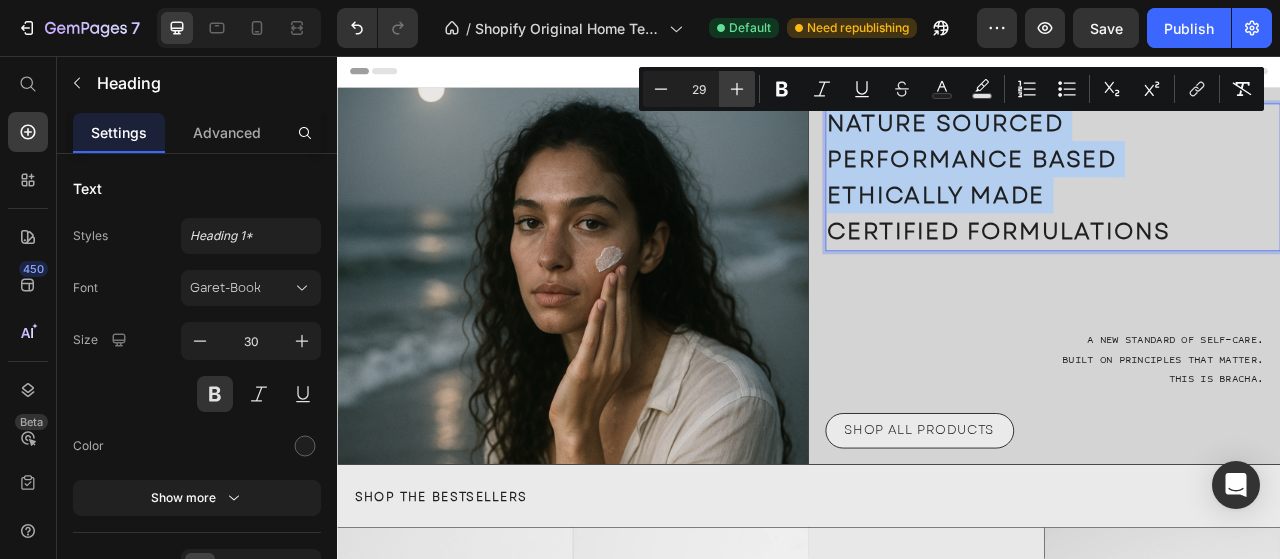 type on "30" 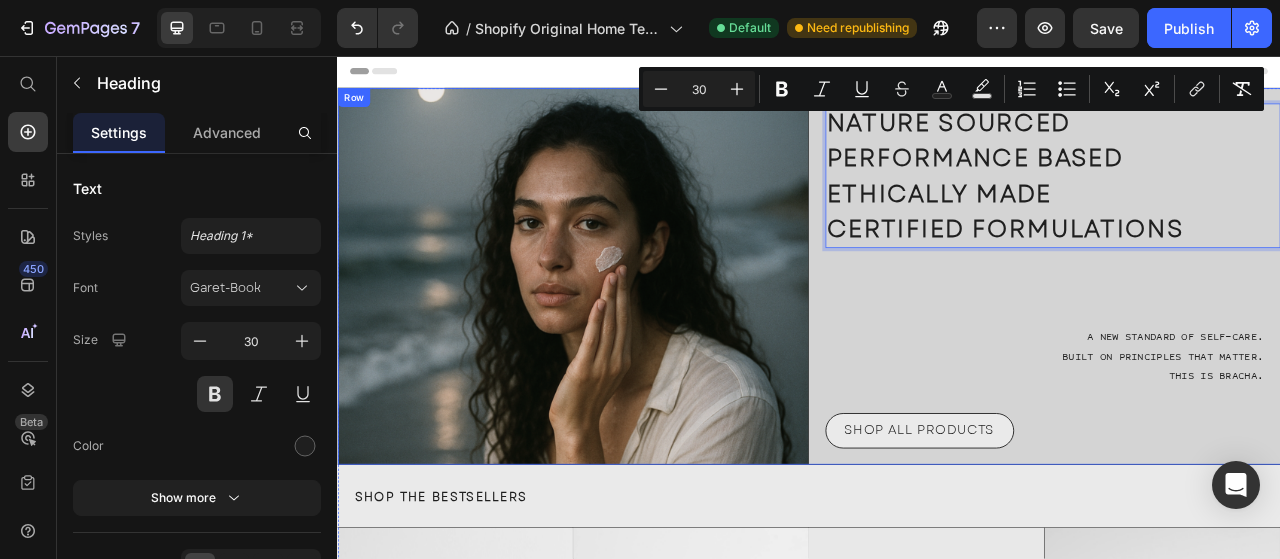 click on "NATURE SOURCED PERFORMANCE BASED ETHICALLY MADE CERTIFIED FORMULATIONS Heading   0 A new standard of self-care. Built on principles that matter. This is Bracha. Text Block SHOP ALL PRODUCTS Button" at bounding box center (1238, 336) 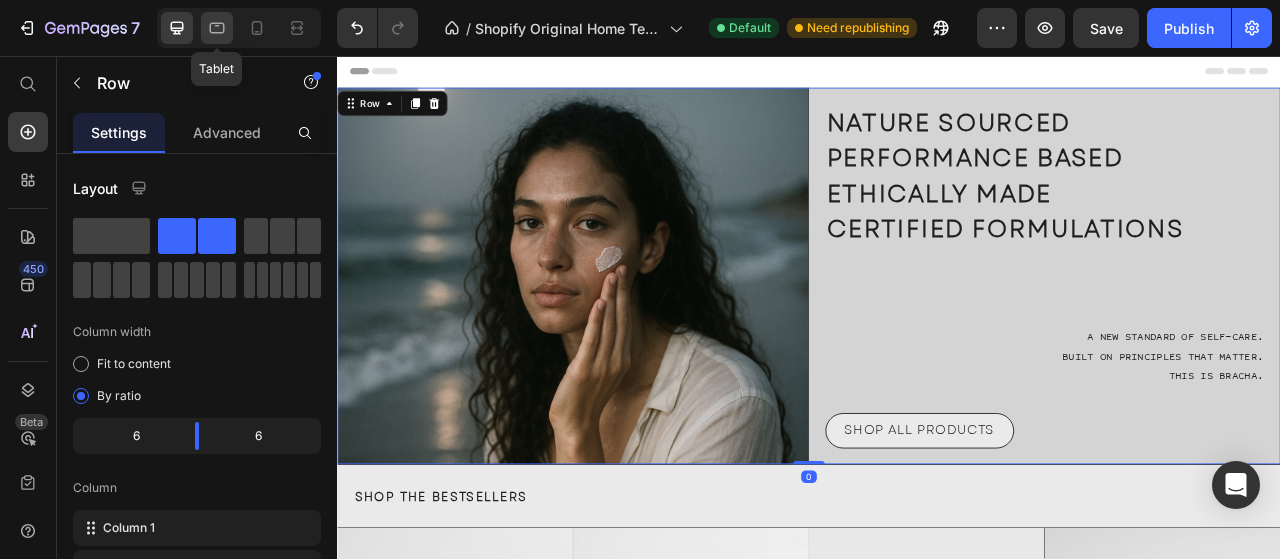 click 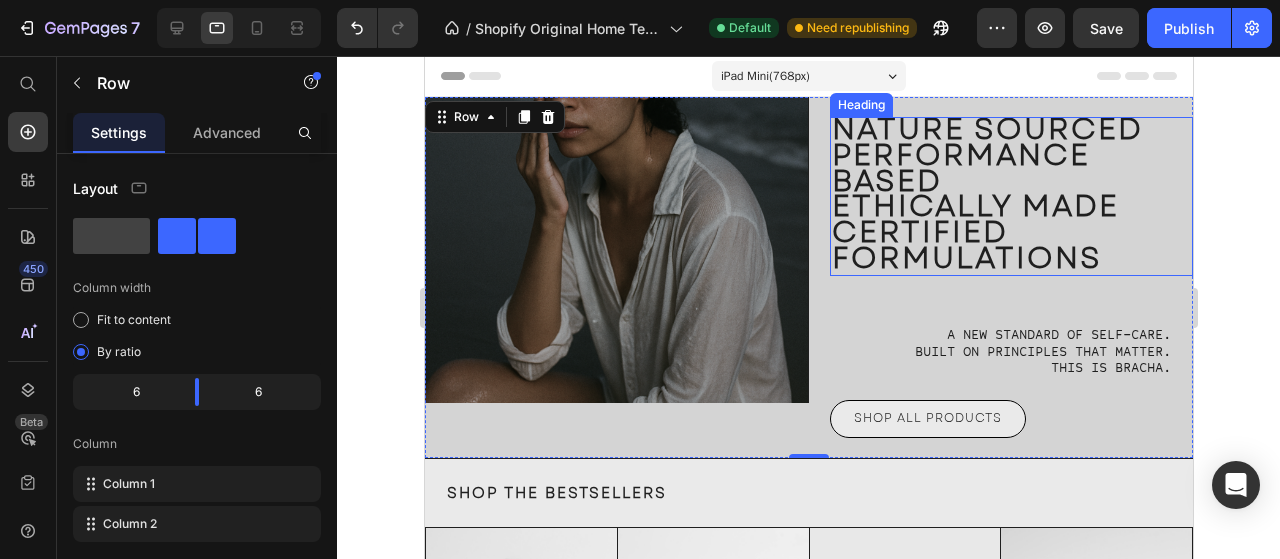 click on "ETHICALLY MADE" at bounding box center (974, 205) 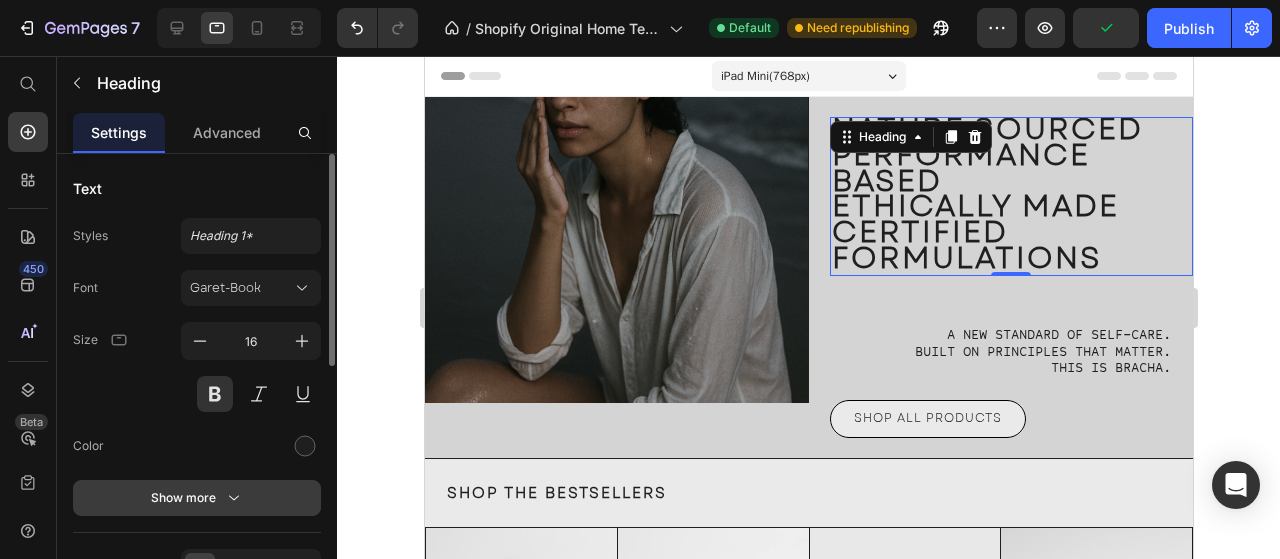 click on "Show more" at bounding box center (197, 498) 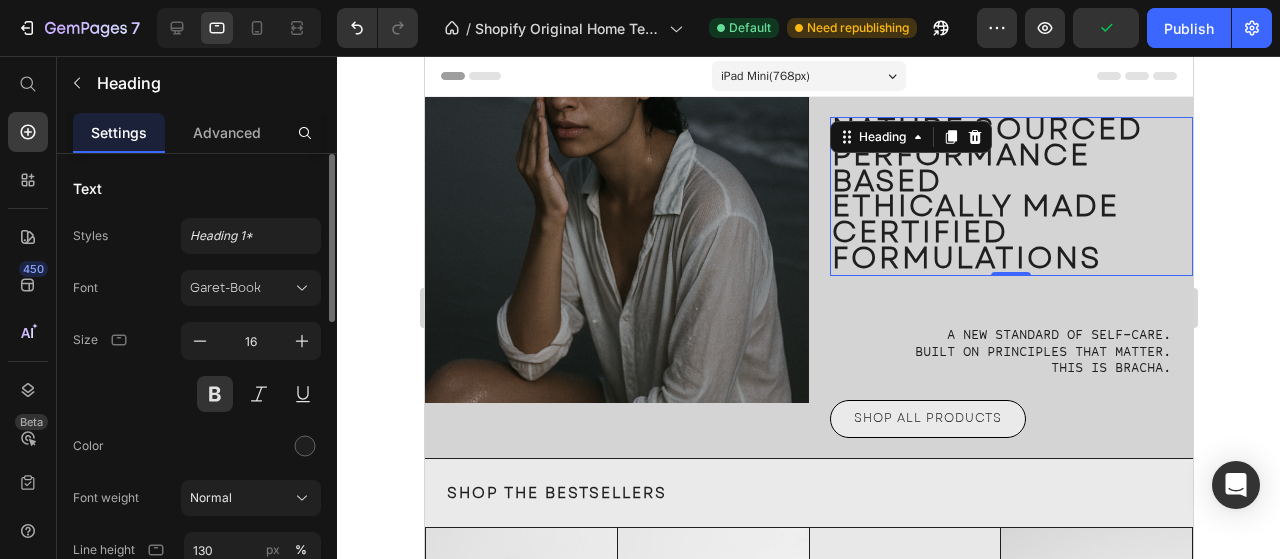 scroll, scrollTop: 300, scrollLeft: 0, axis: vertical 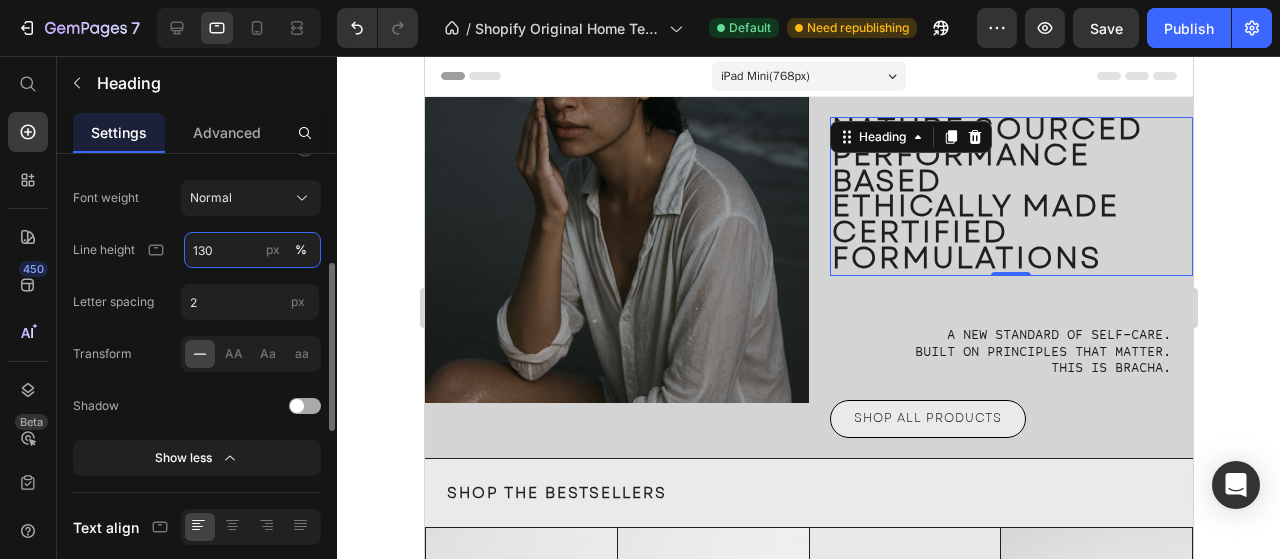 click on "130" at bounding box center (252, 250) 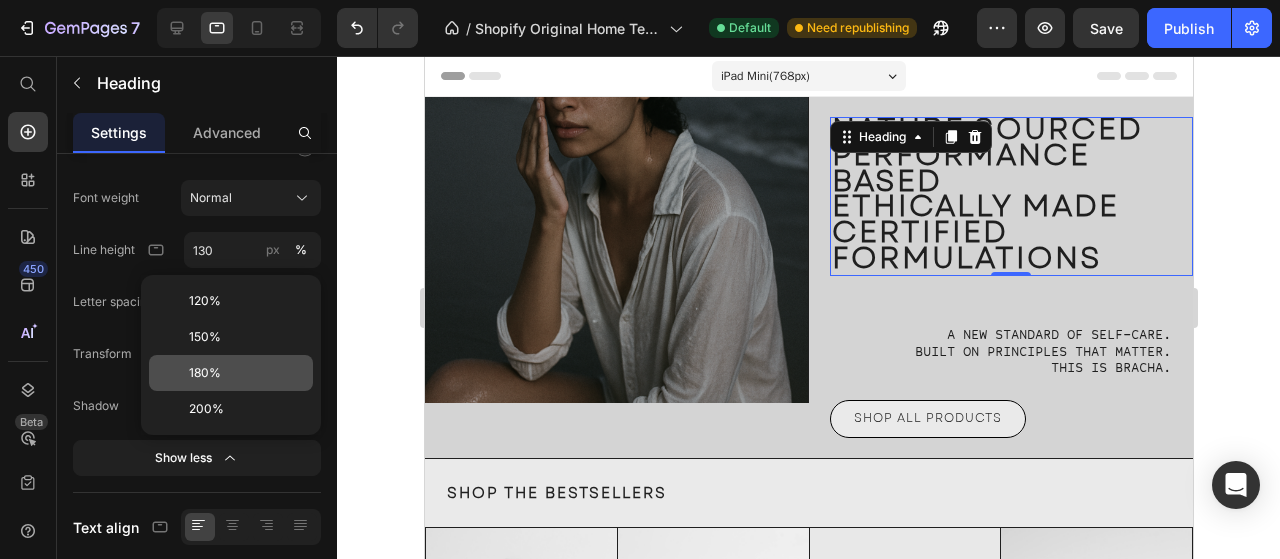 click on "180%" at bounding box center (205, 373) 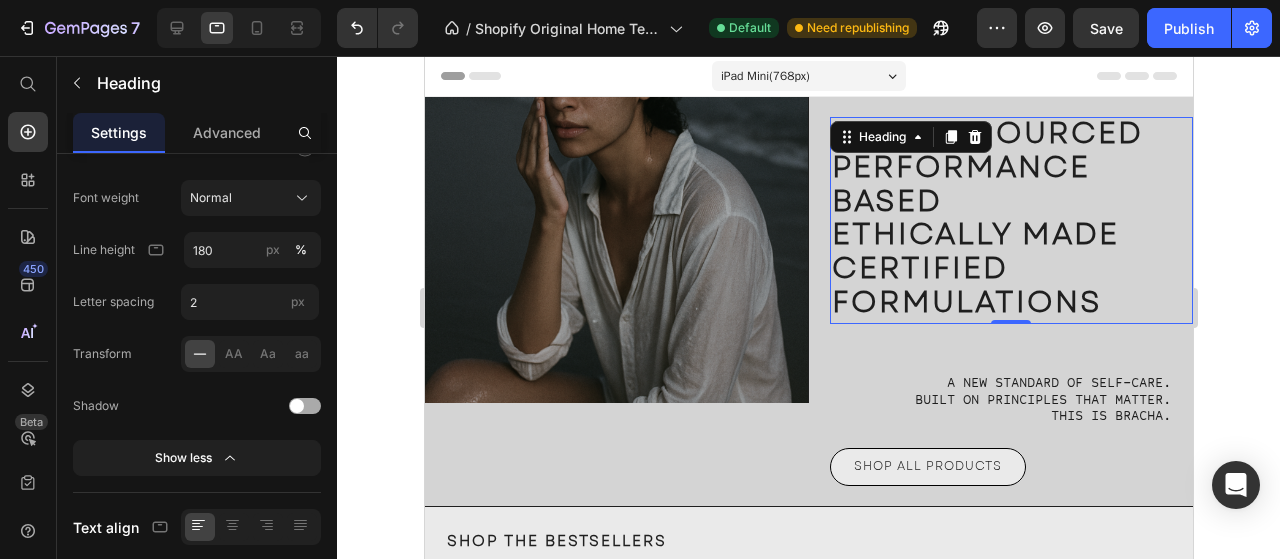 scroll, scrollTop: 0, scrollLeft: 0, axis: both 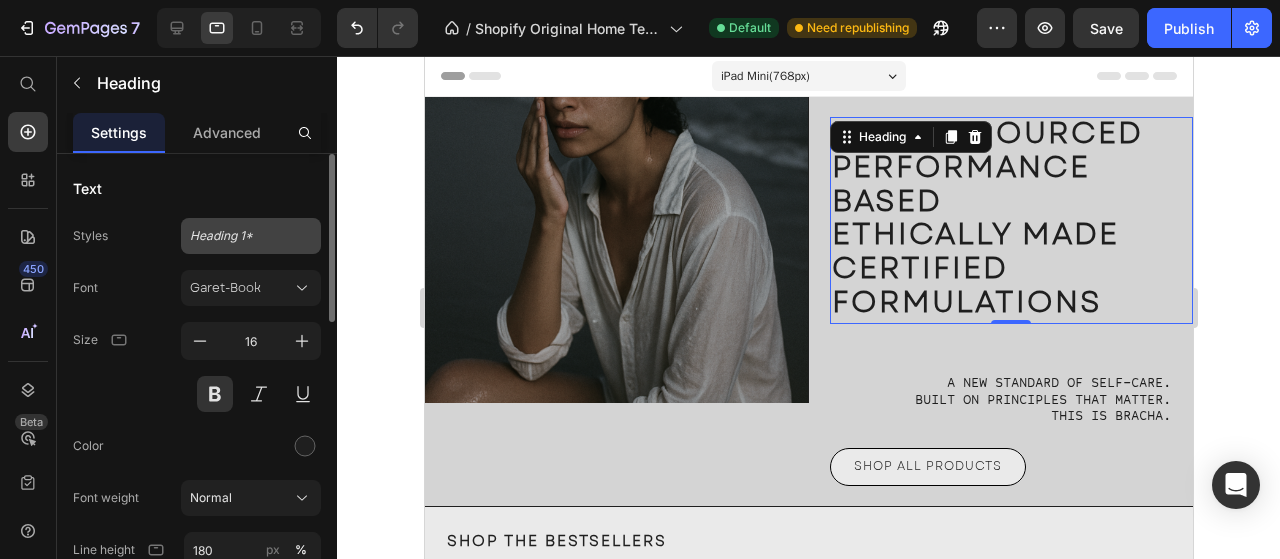 click on "Heading 1*" at bounding box center (251, 236) 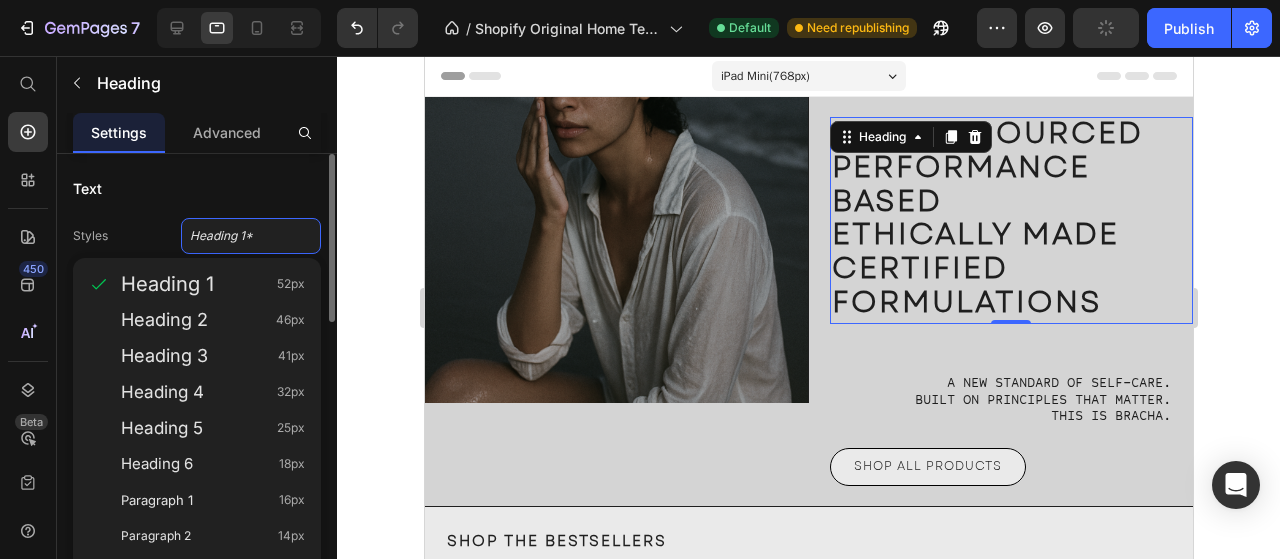 click on "Text" at bounding box center [197, 188] 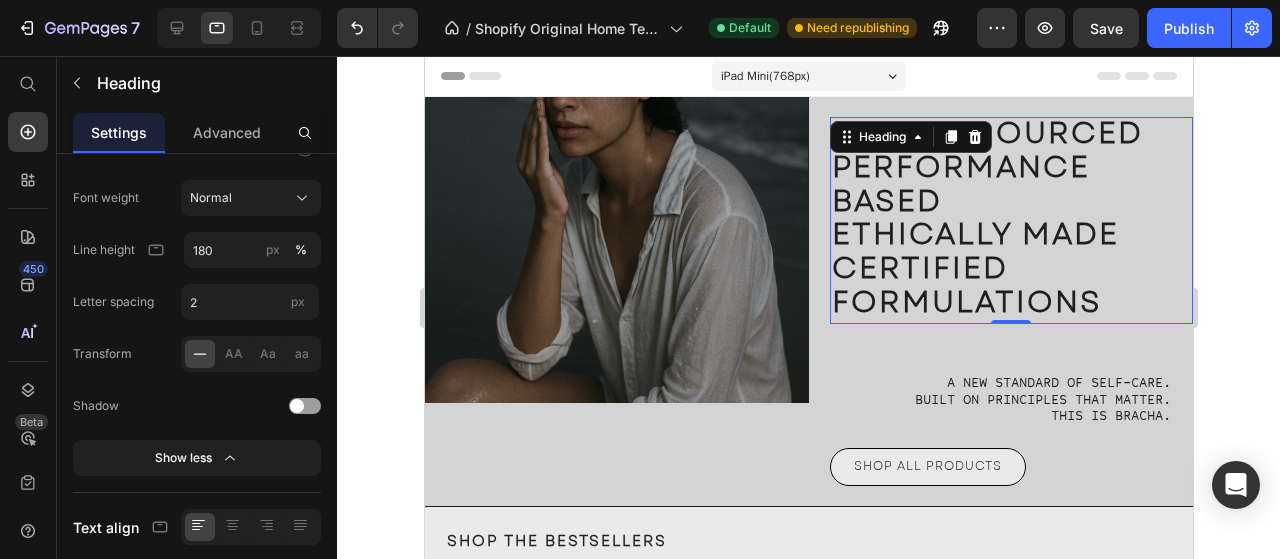 scroll, scrollTop: 600, scrollLeft: 0, axis: vertical 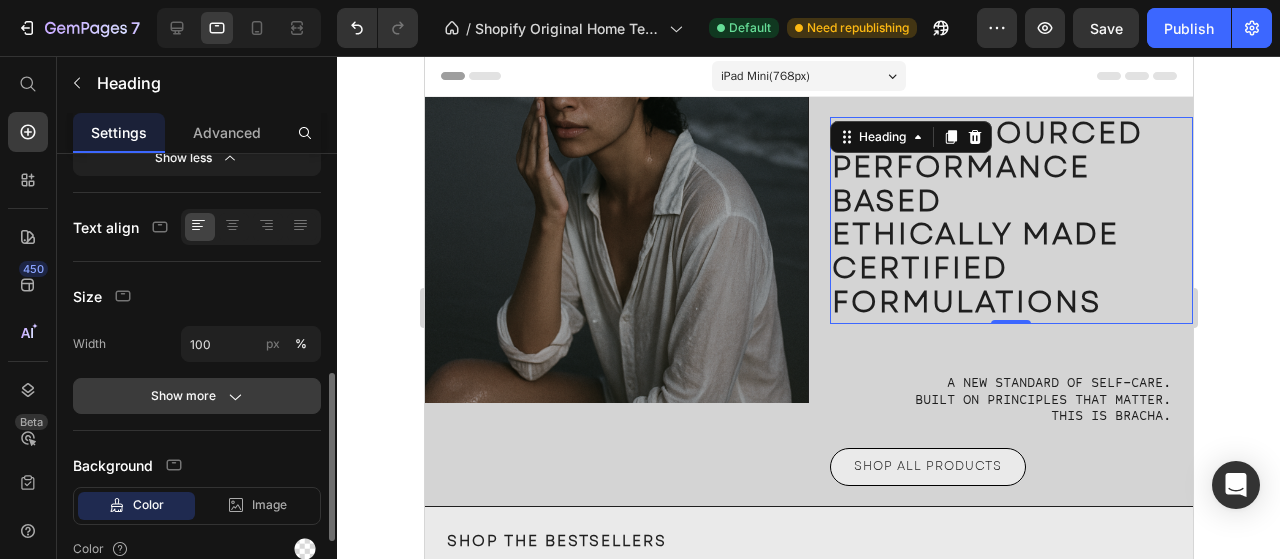 click on "Show more" at bounding box center [197, 396] 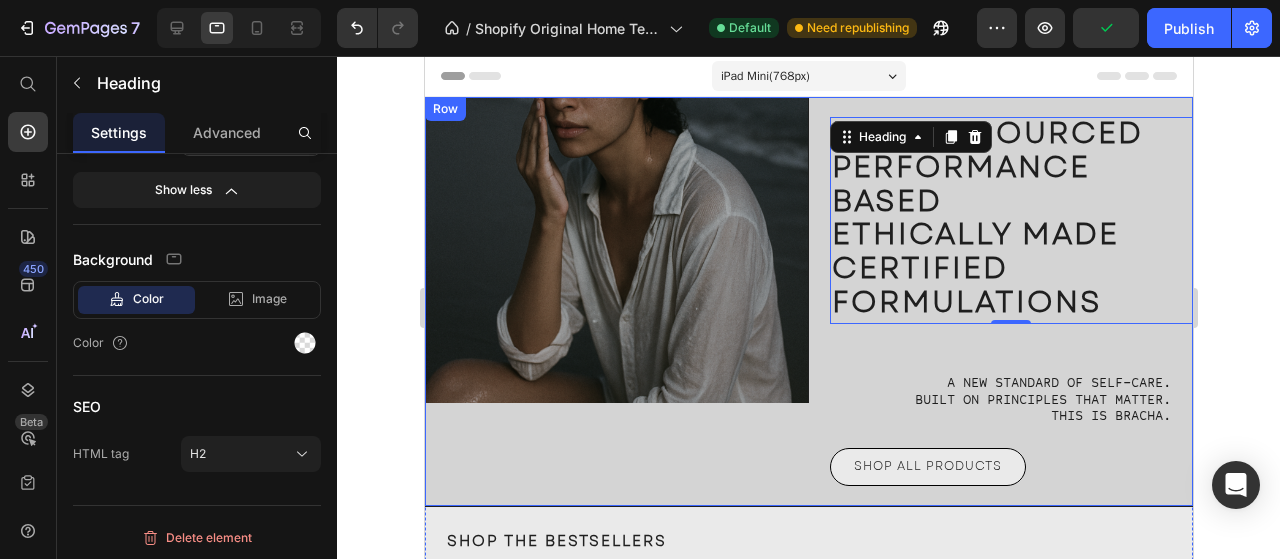 scroll, scrollTop: 0, scrollLeft: 0, axis: both 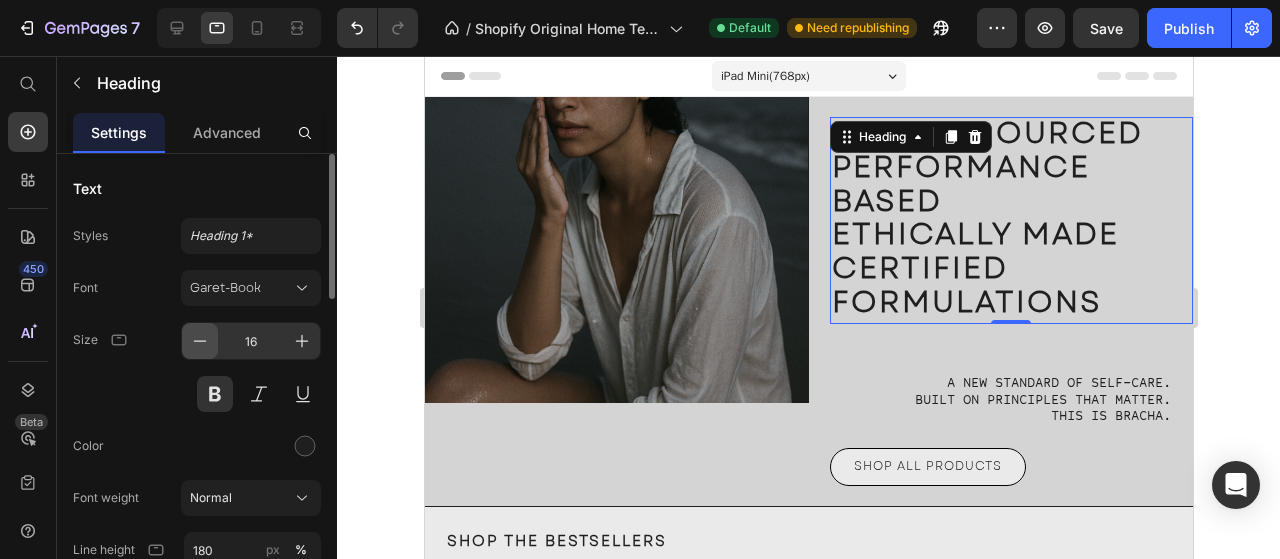 click 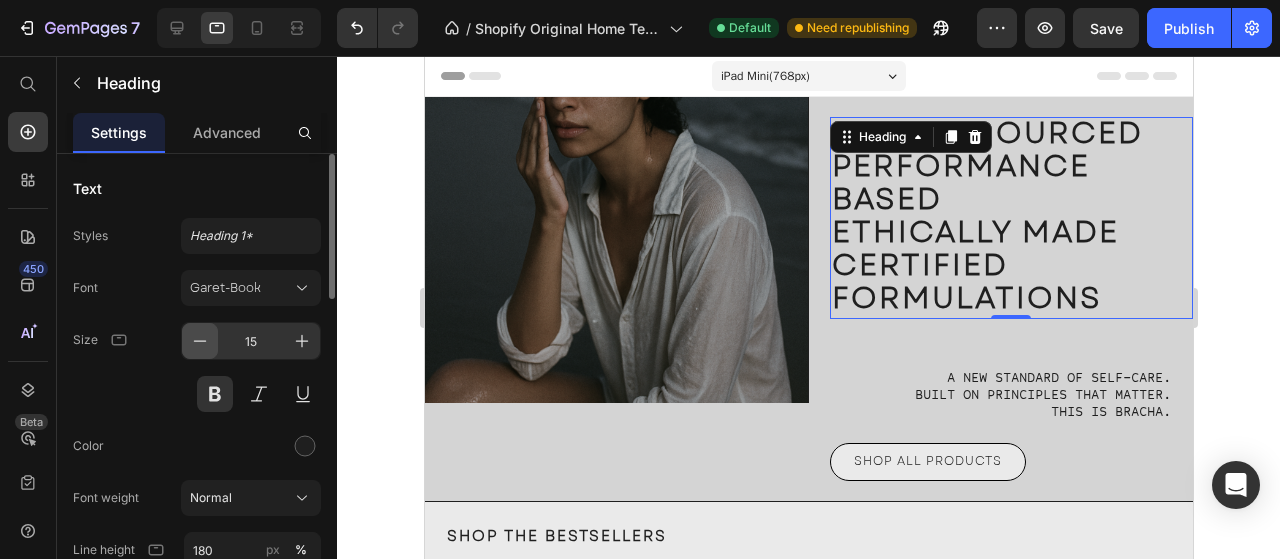 click 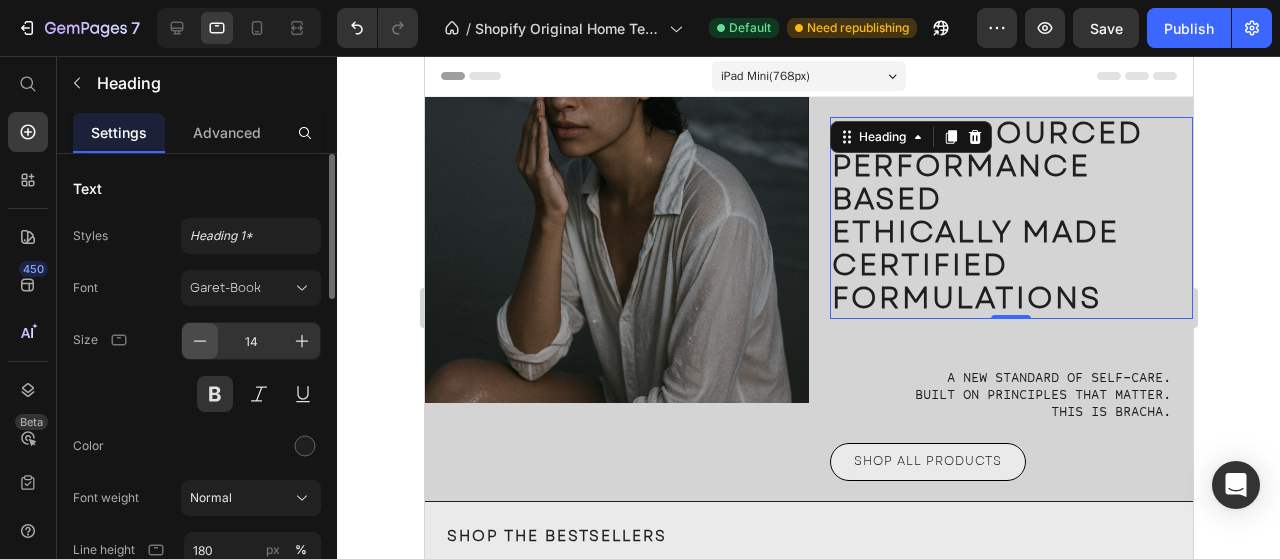 click 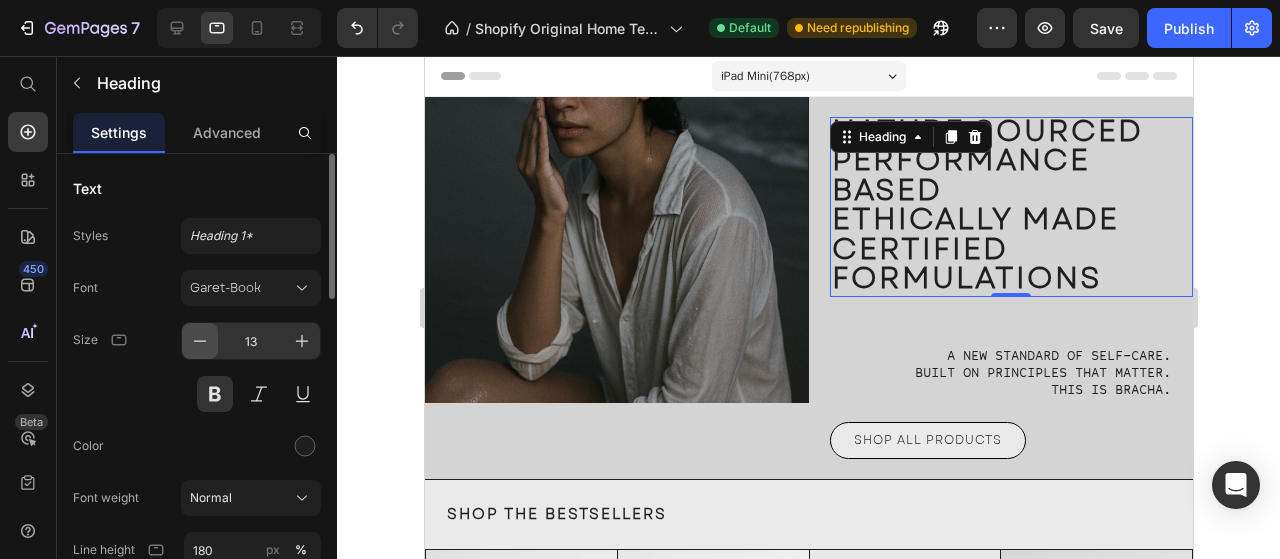 click 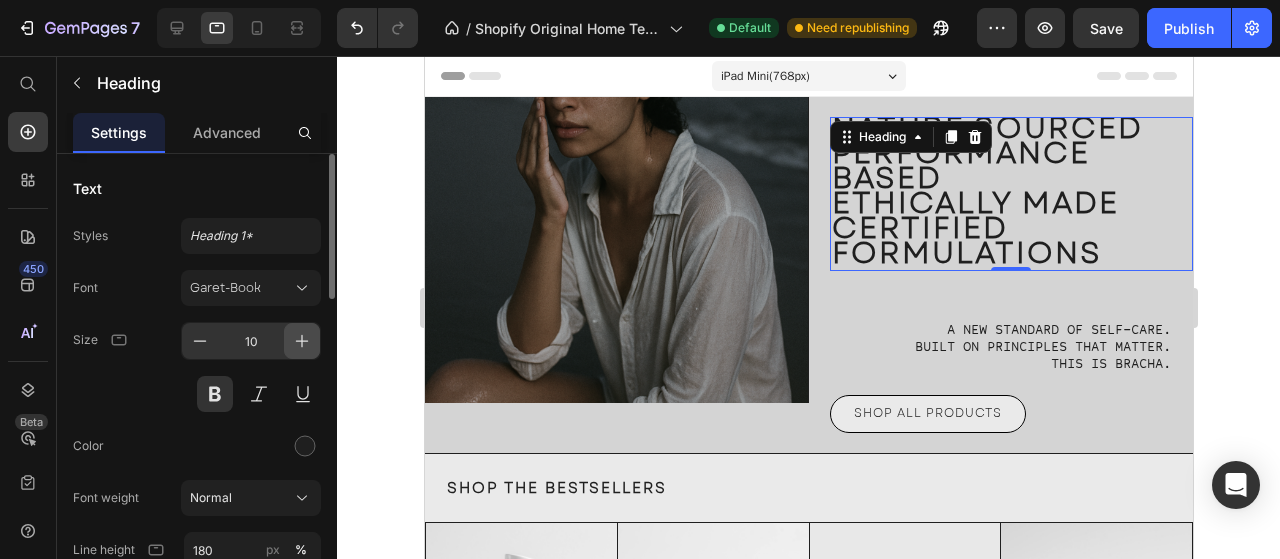 click 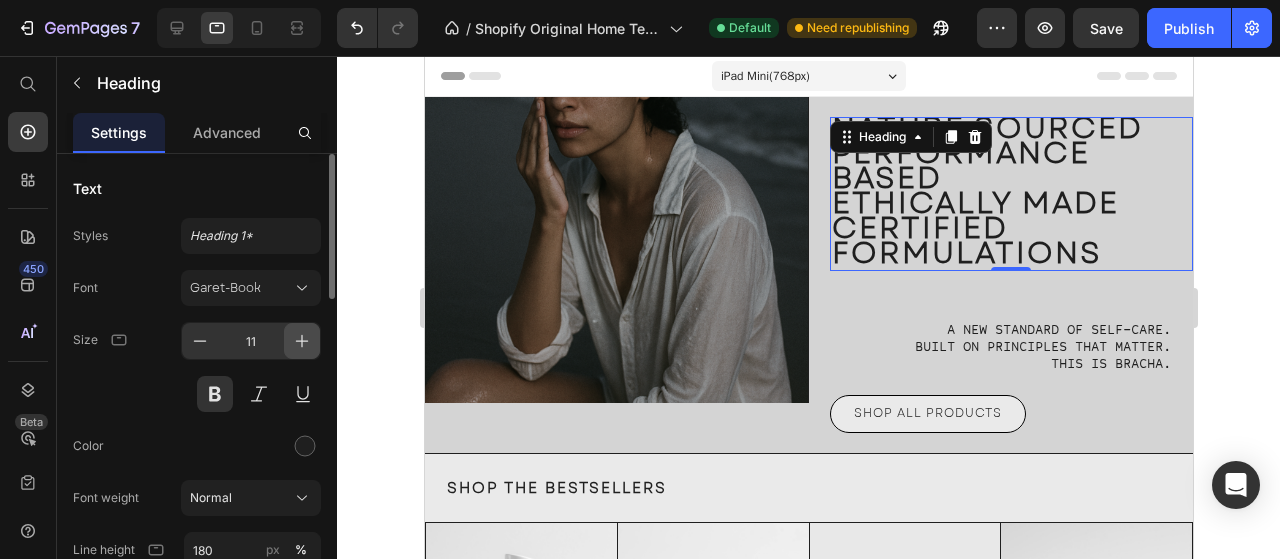 click 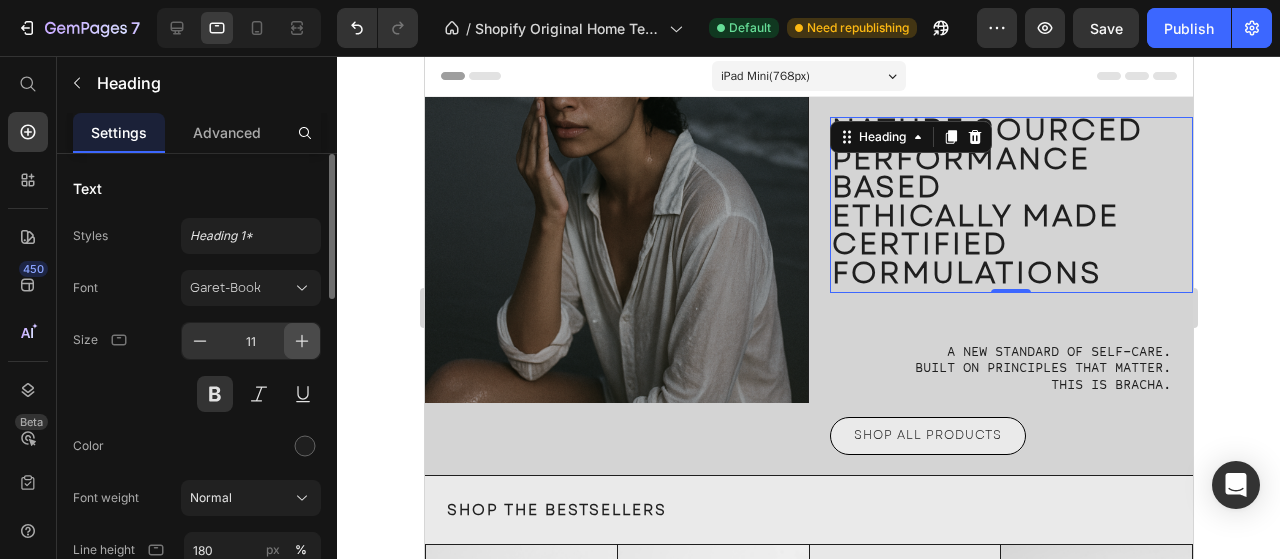type on "12" 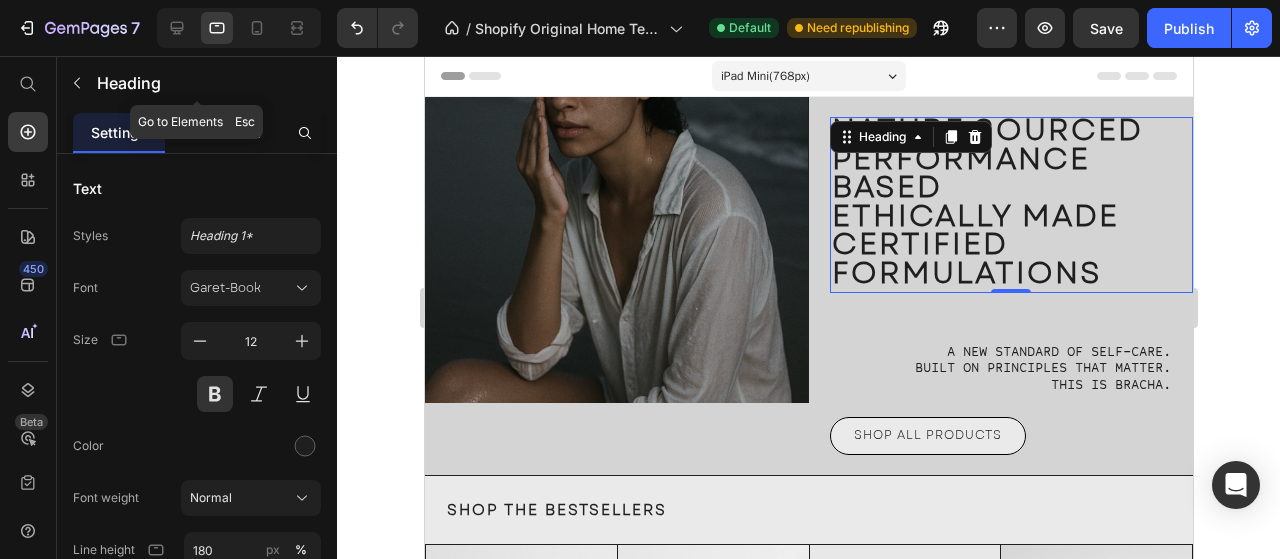 click on "Advanced" at bounding box center [227, 132] 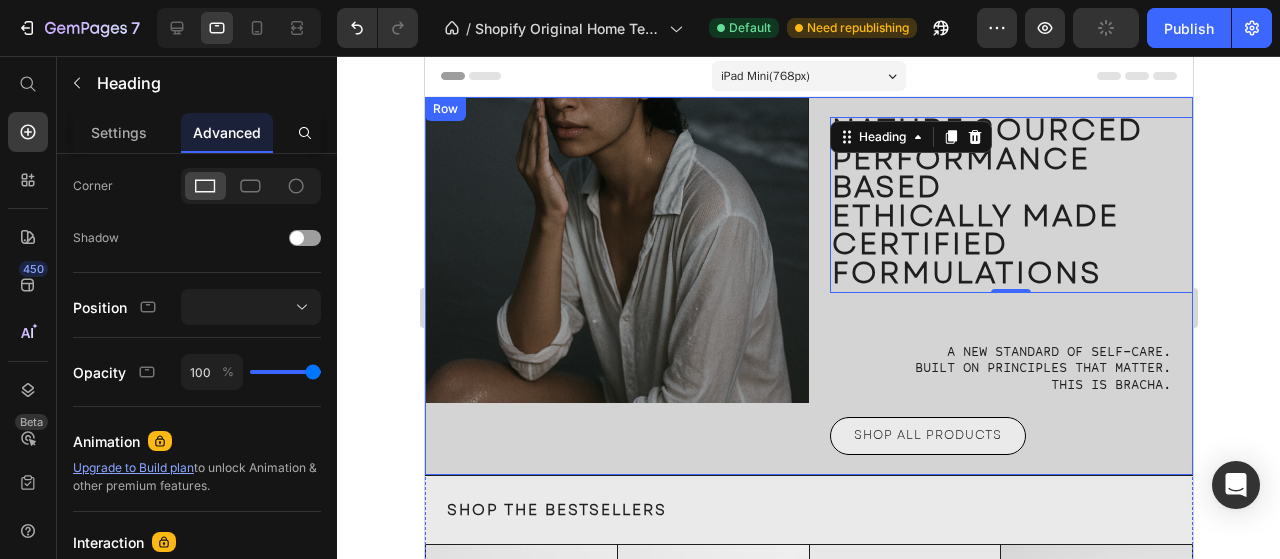 scroll, scrollTop: 0, scrollLeft: 0, axis: both 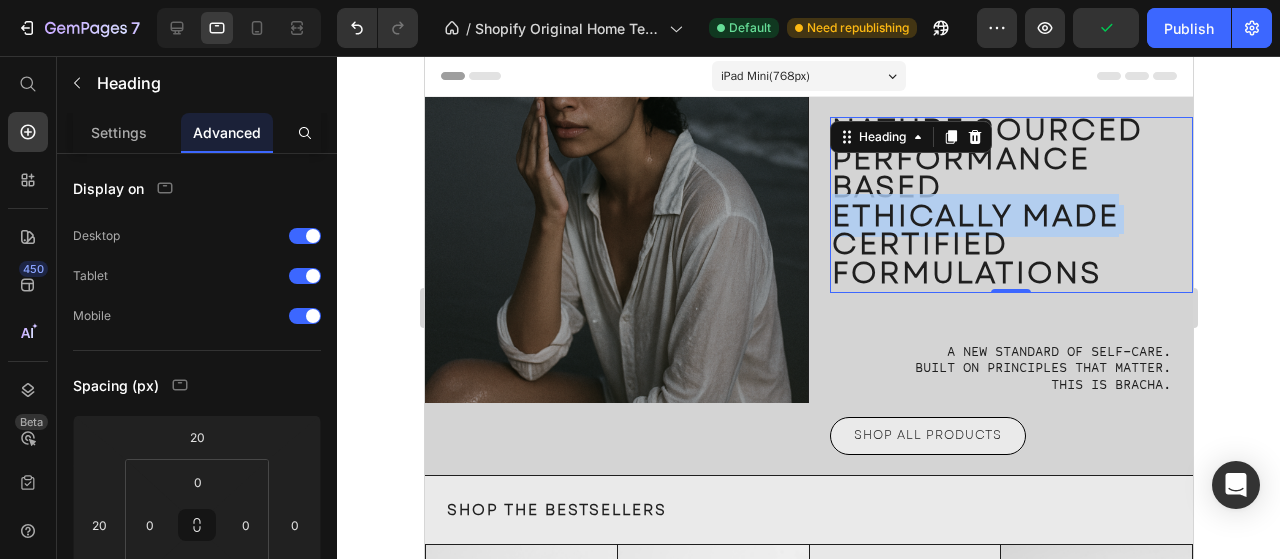 click on "ETHICALLY MADE" at bounding box center (974, 215) 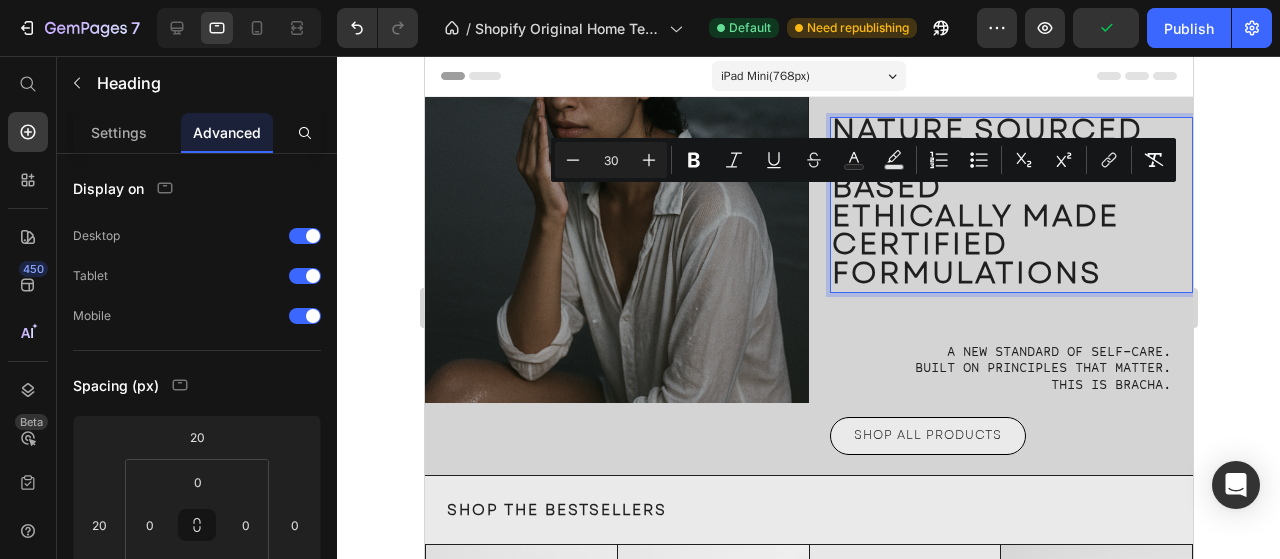 click on "NATURE SOURCED PERFORMANCE BASED ETHICALLY MADE CERTIFIED FORMULATIONS" at bounding box center (1011, 205) 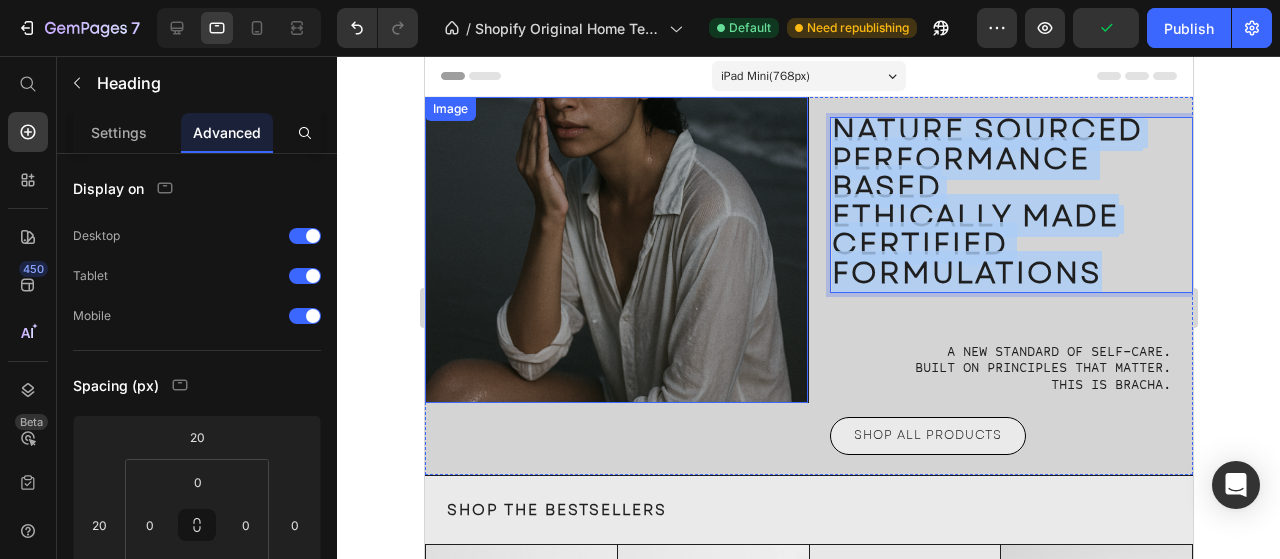 drag, startPoint x: 1102, startPoint y: 277, endPoint x: 630, endPoint y: 103, distance: 503.0507 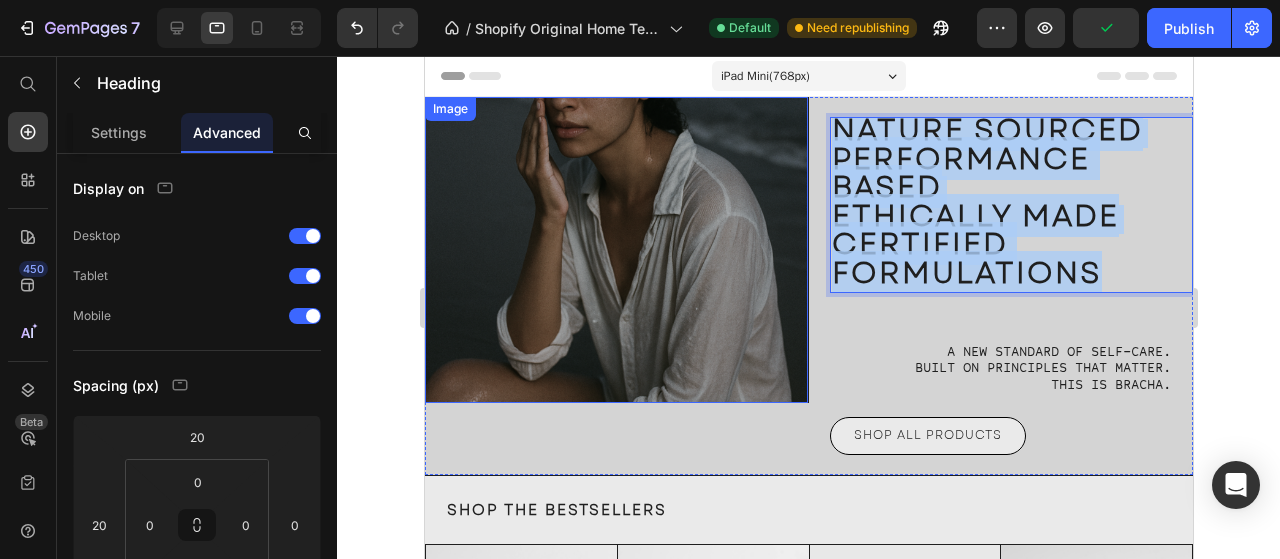 click on "Image NATURE SOURCED PERFORMANCE BASED ETHICALLY MADE CERTIFIED FORMULATIONS Heading   0 A new standard of self-care. Built on principles that matter. This is Bracha. Text Block SHOP ALL PRODUCTS Button Row" at bounding box center (808, 286) 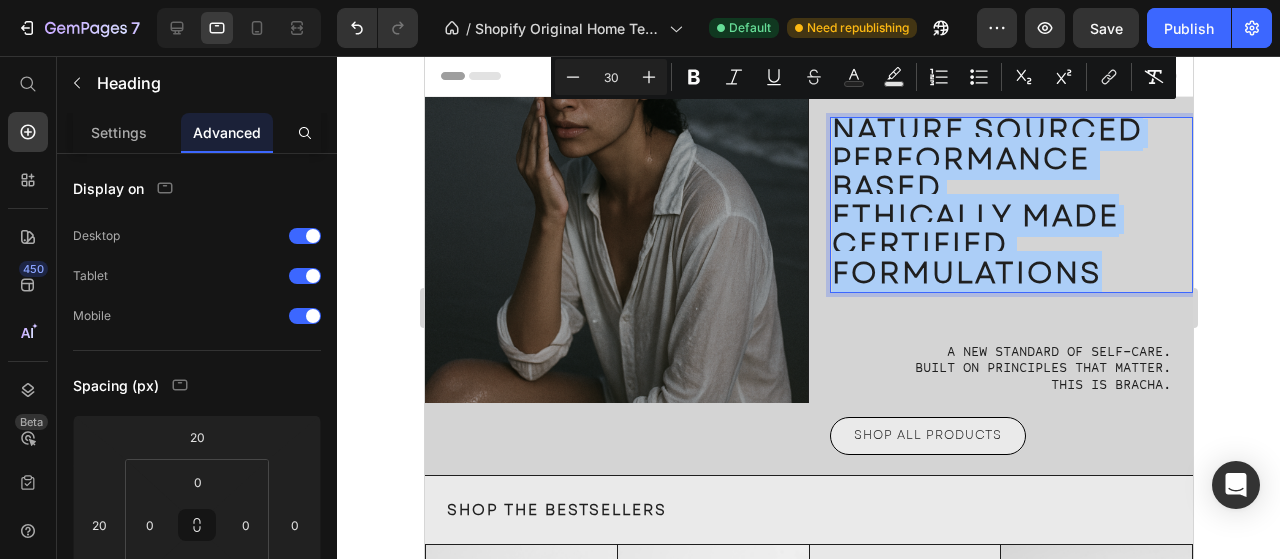 click on "30" at bounding box center [611, 77] 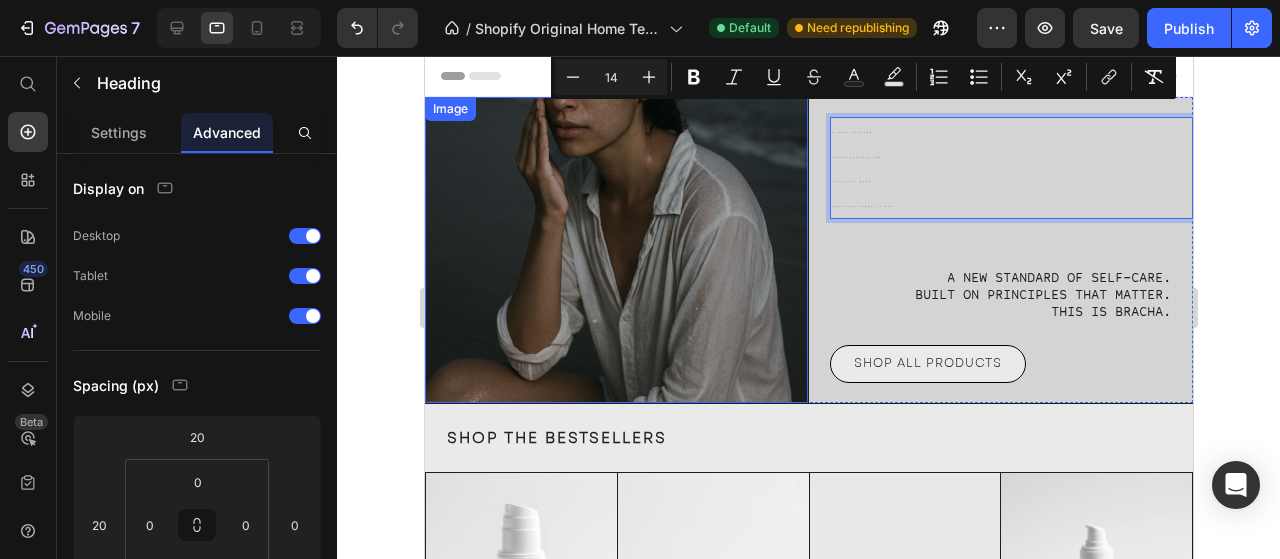 type on "14" 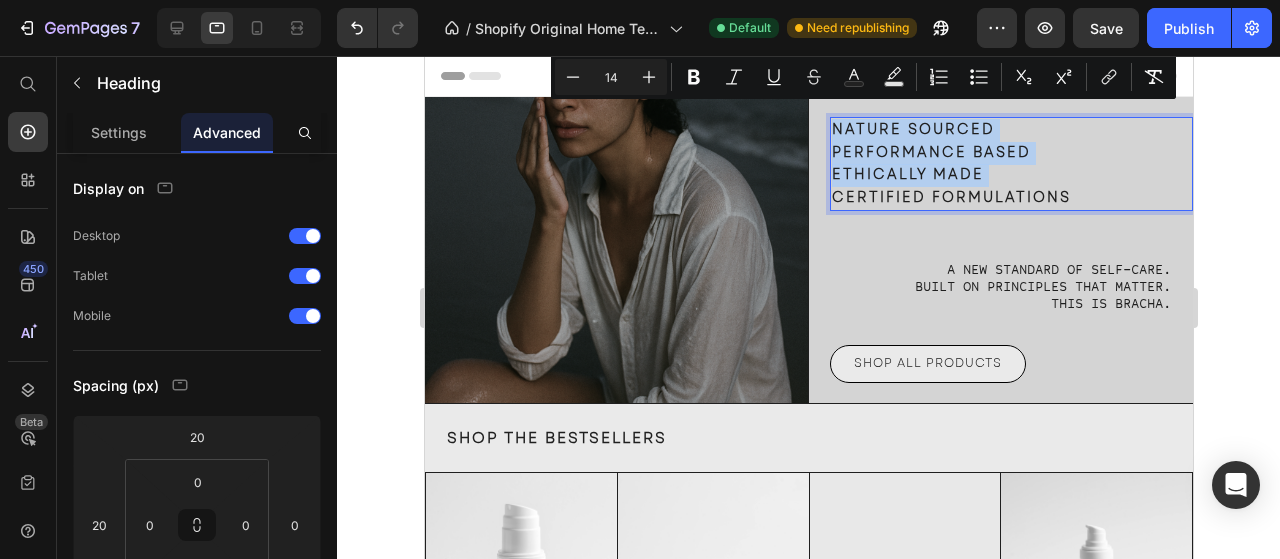 click on "NATURE SOURCED PERFORMANCE BASED ETHICALLY MADE CERTIFIED FORMULATIONS" at bounding box center (1011, 164) 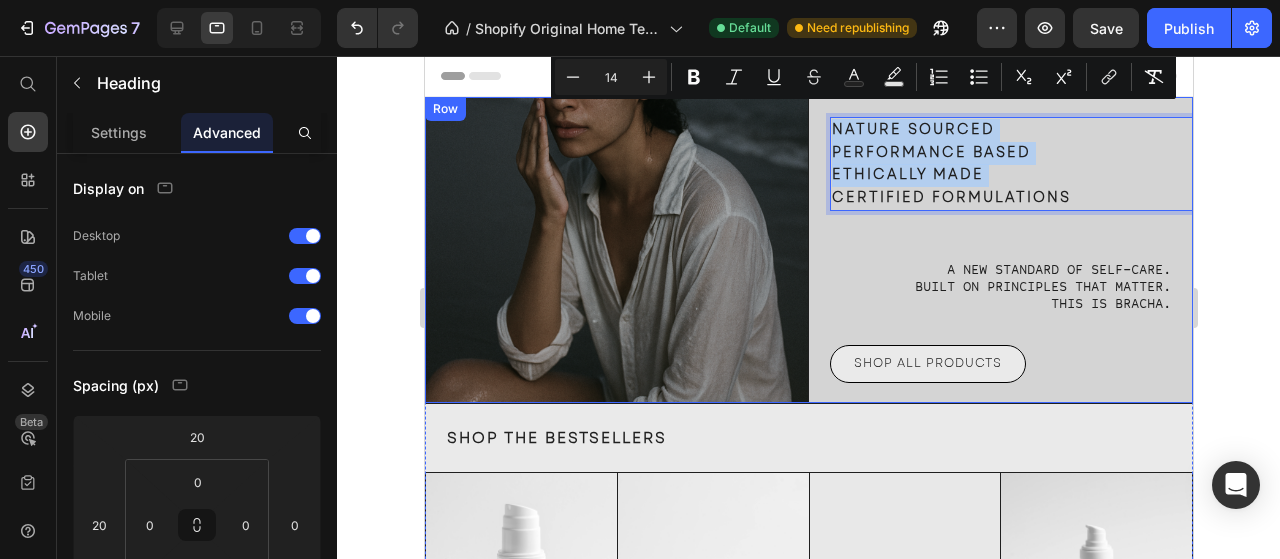 click on "NATURE SOURCED PERFORMANCE BASED ETHICALLY MADE CERTIFIED FORMULATIONS Heading   0 A new standard of self-care. Built on principles that matter. This is Bracha. Text Block SHOP ALL PRODUCTS Button" at bounding box center [1001, 250] 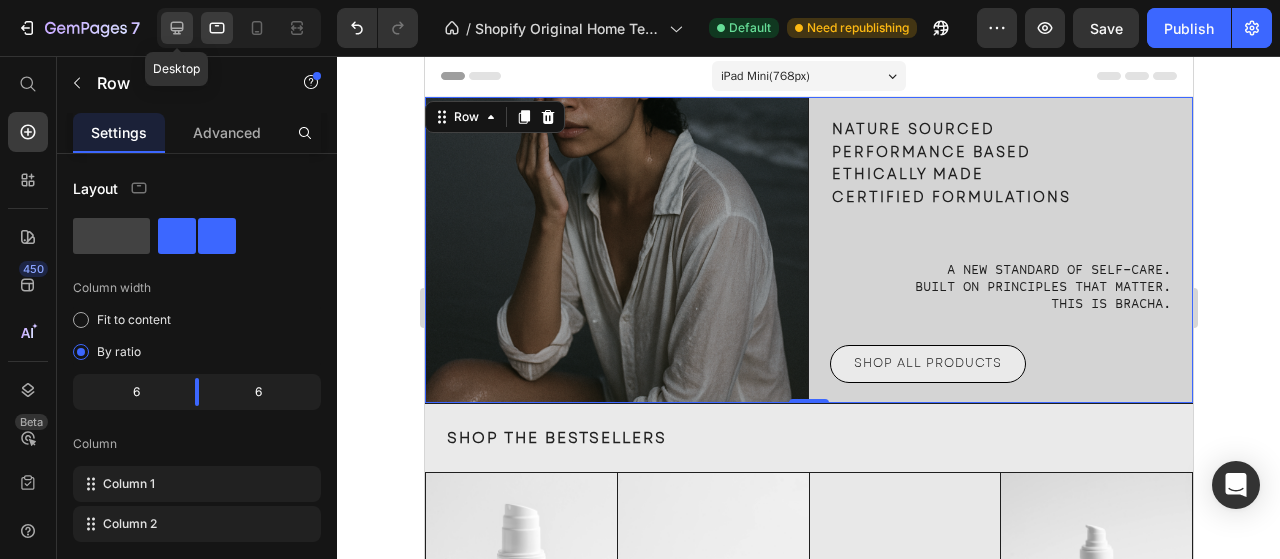 click 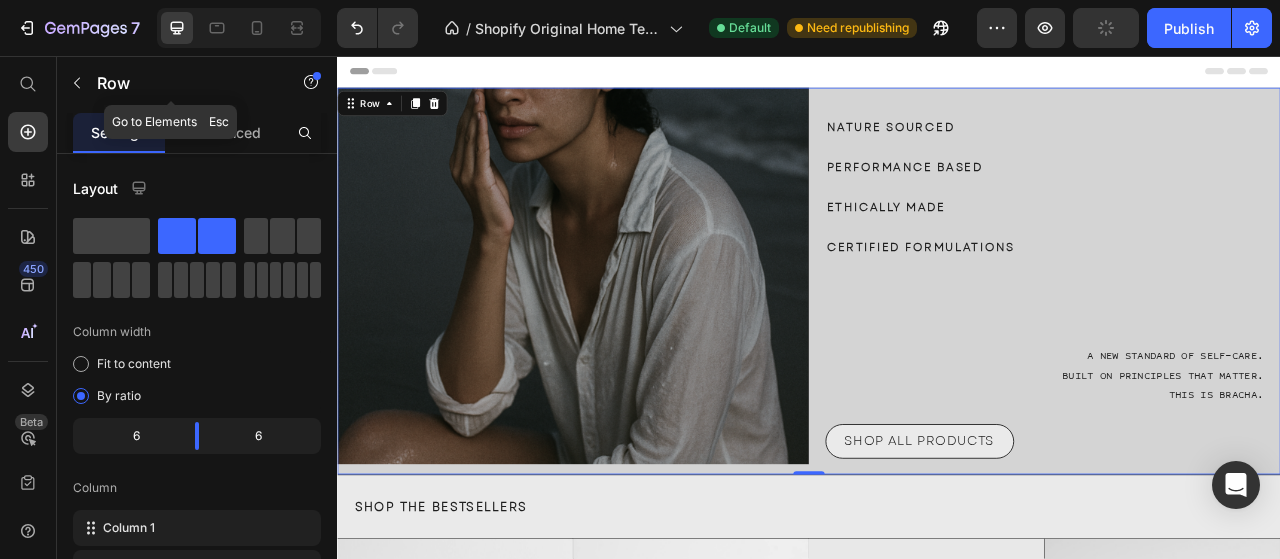 click on "⁠⁠⁠⁠⁠⁠⁠ NATURE SOURCED PERFORMANCE BASED ETHICALLY MADE CERTIFIED FORMULATIONS" at bounding box center (1248, 221) 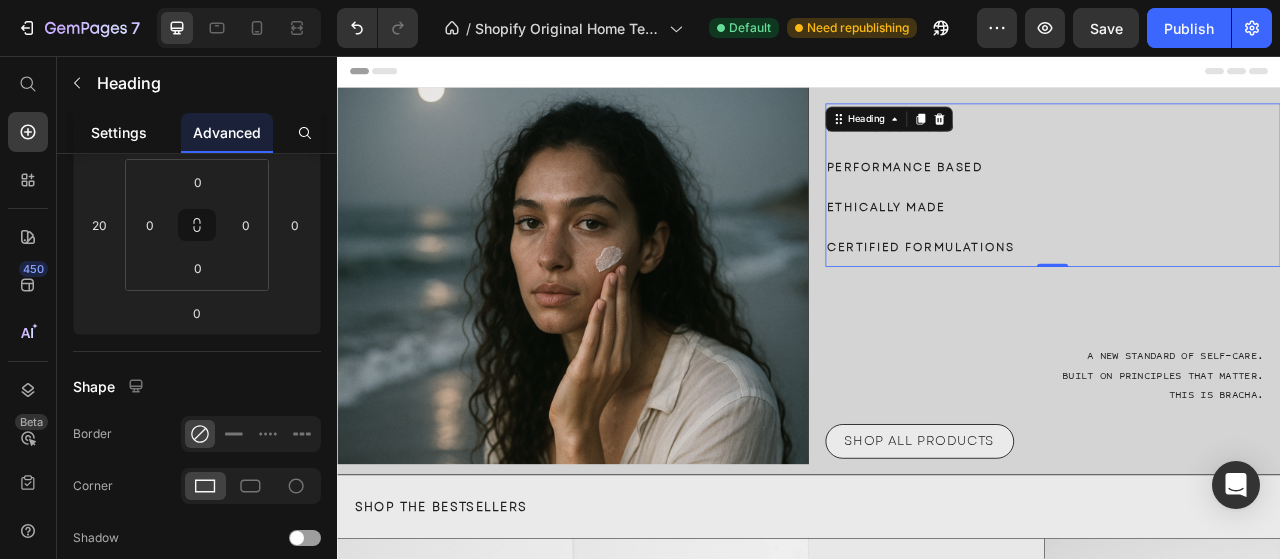 scroll, scrollTop: 0, scrollLeft: 0, axis: both 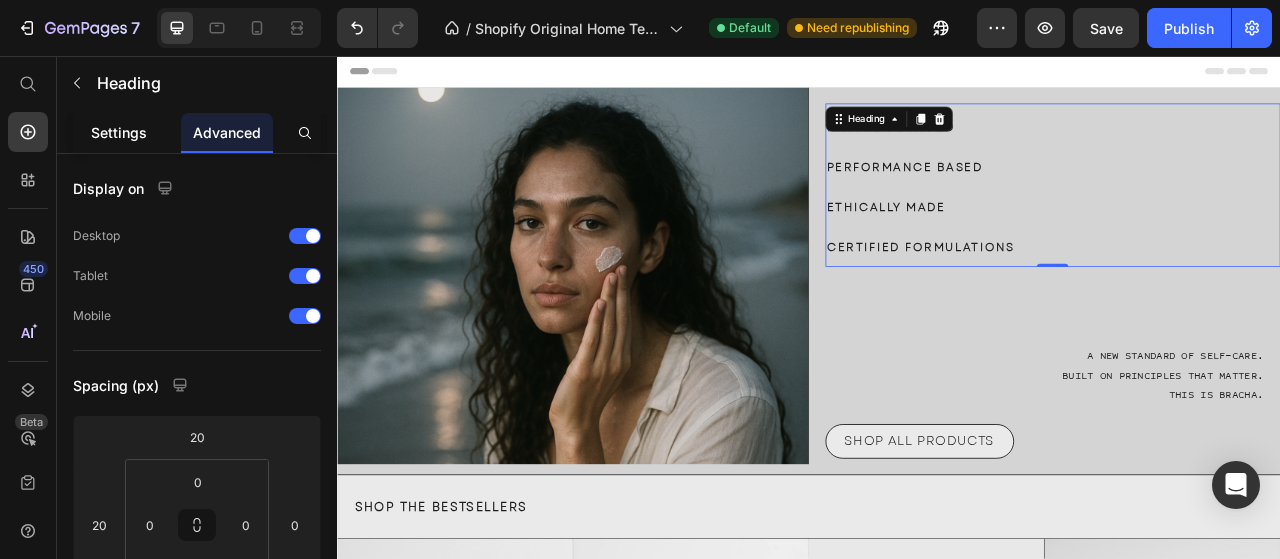 click on "Settings" 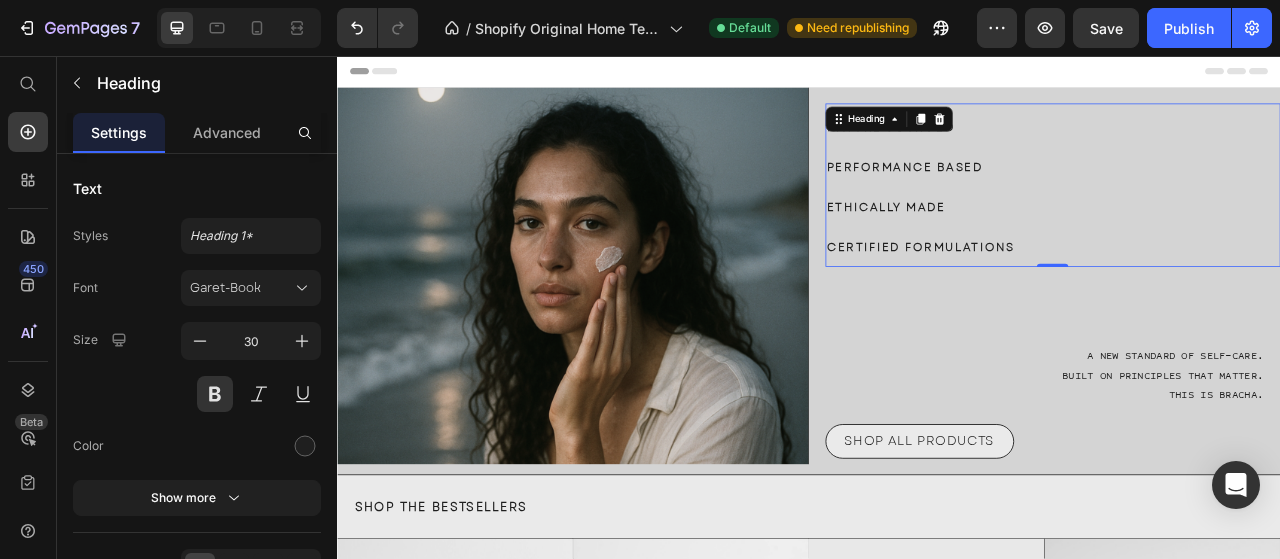 scroll, scrollTop: 600, scrollLeft: 0, axis: vertical 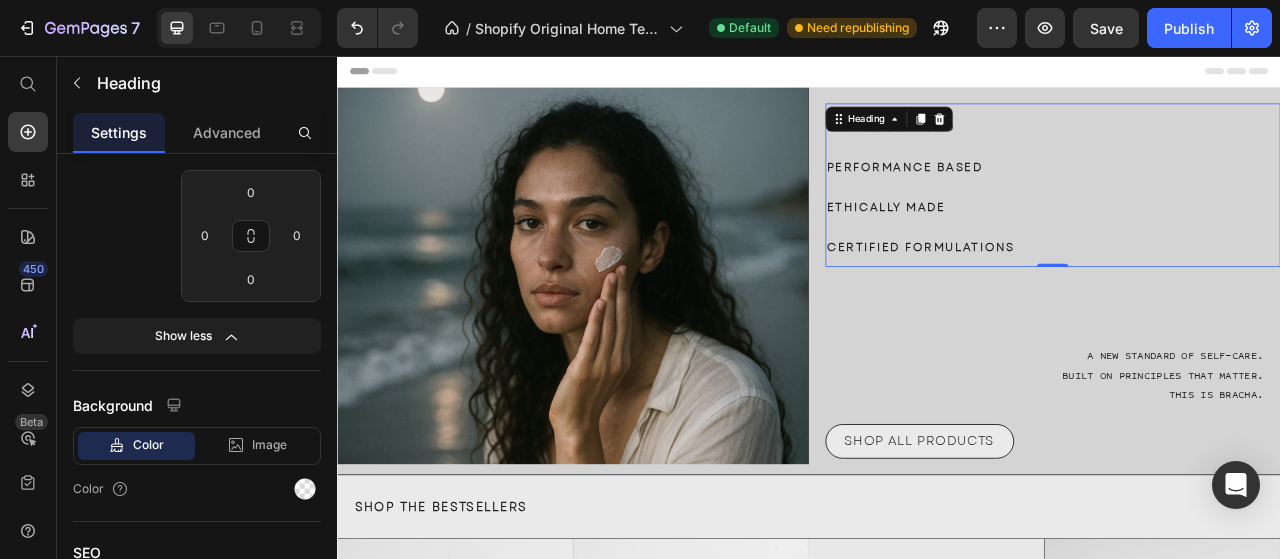 click on "Show more" at bounding box center [197, -102] 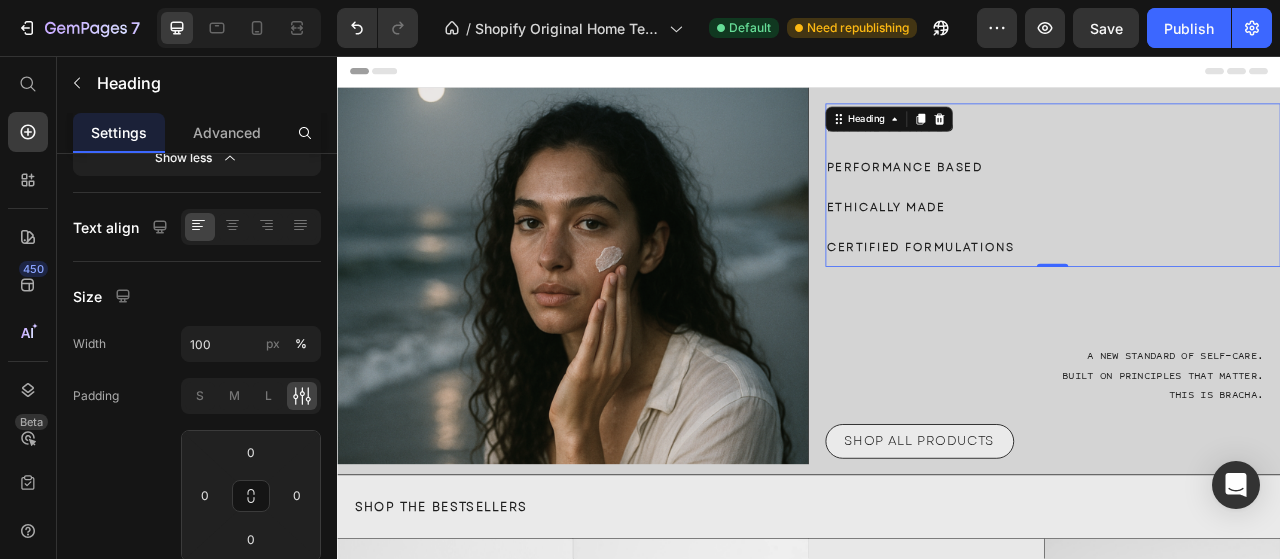 scroll, scrollTop: 300, scrollLeft: 0, axis: vertical 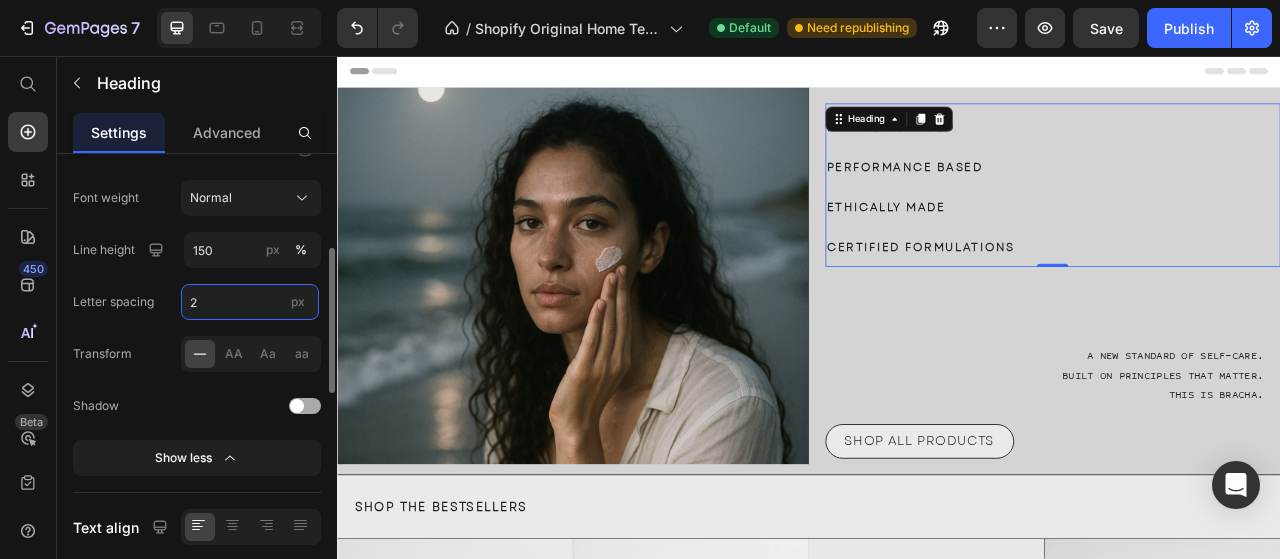 click on "2" at bounding box center (250, 302) 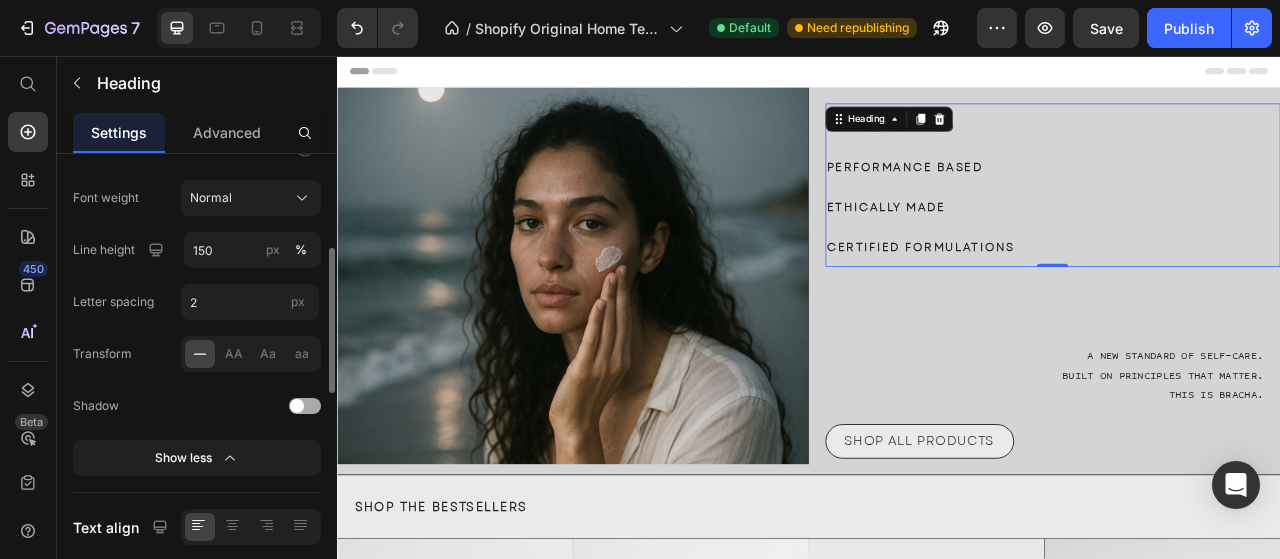 click on "Font Garet-Book Size 30 Color Font weight Normal Line height 150 px % Letter spacing 2 px Transform
AA Aa aa Shadow Show less" at bounding box center [197, 223] 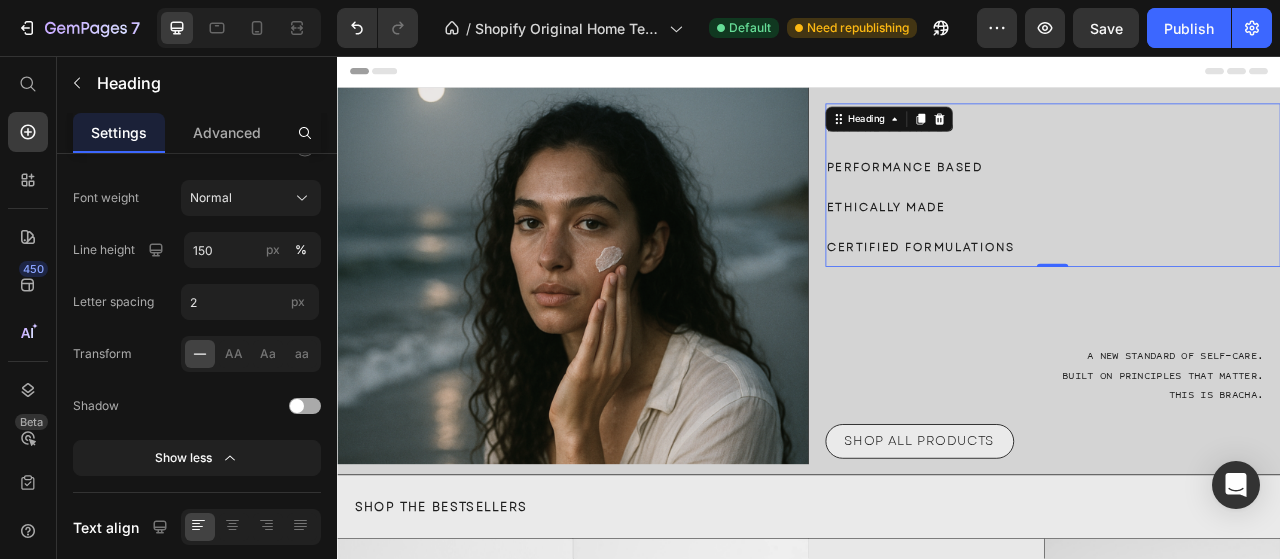 scroll, scrollTop: 0, scrollLeft: 0, axis: both 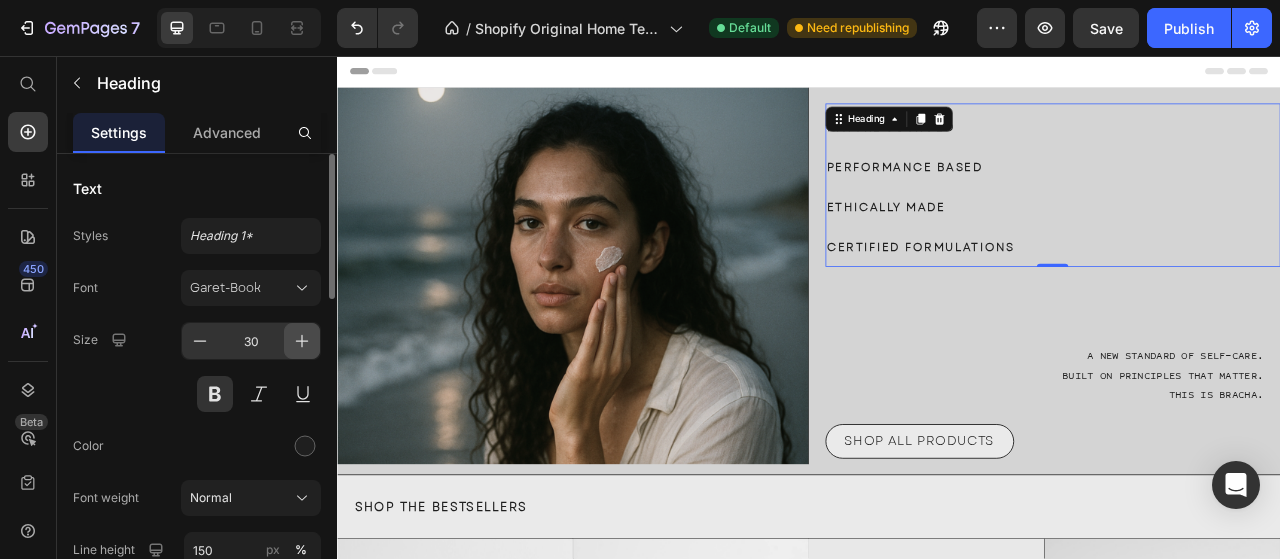 click 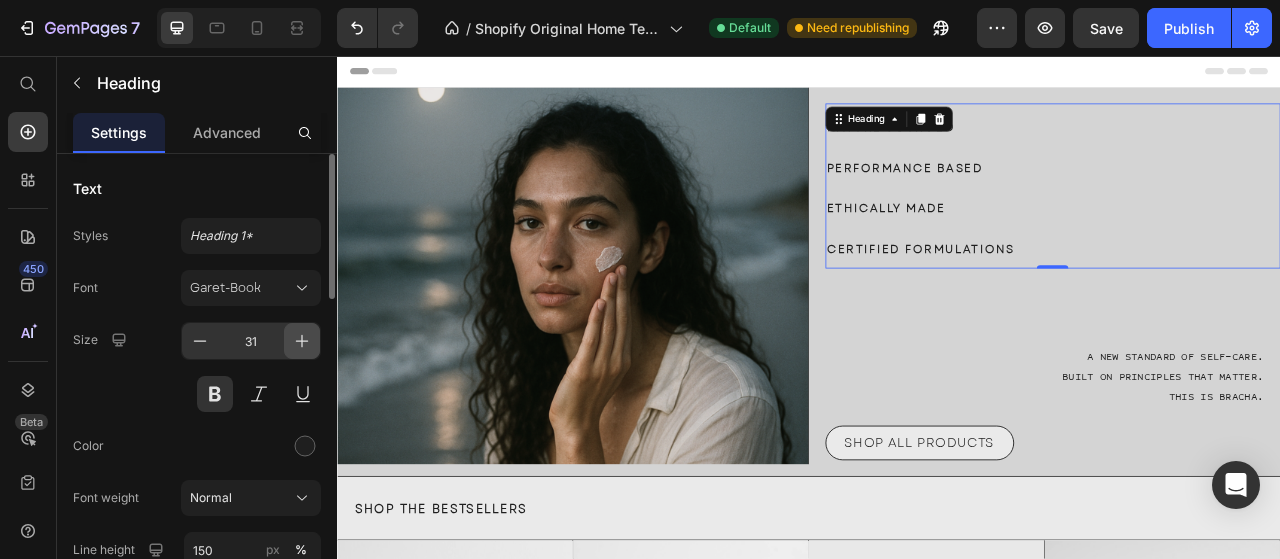 click 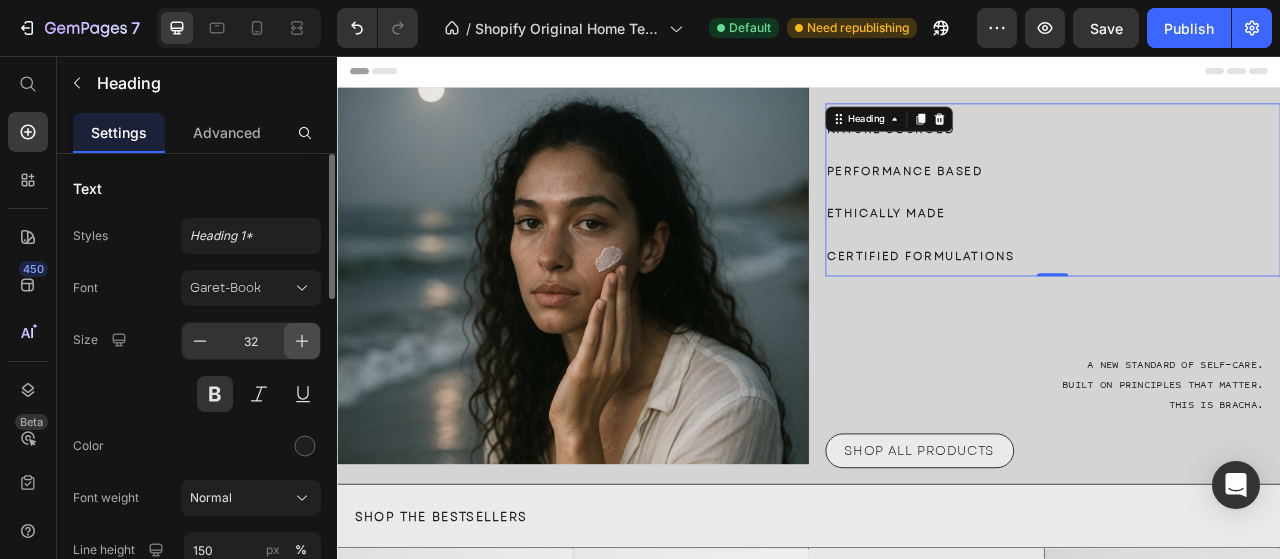 click 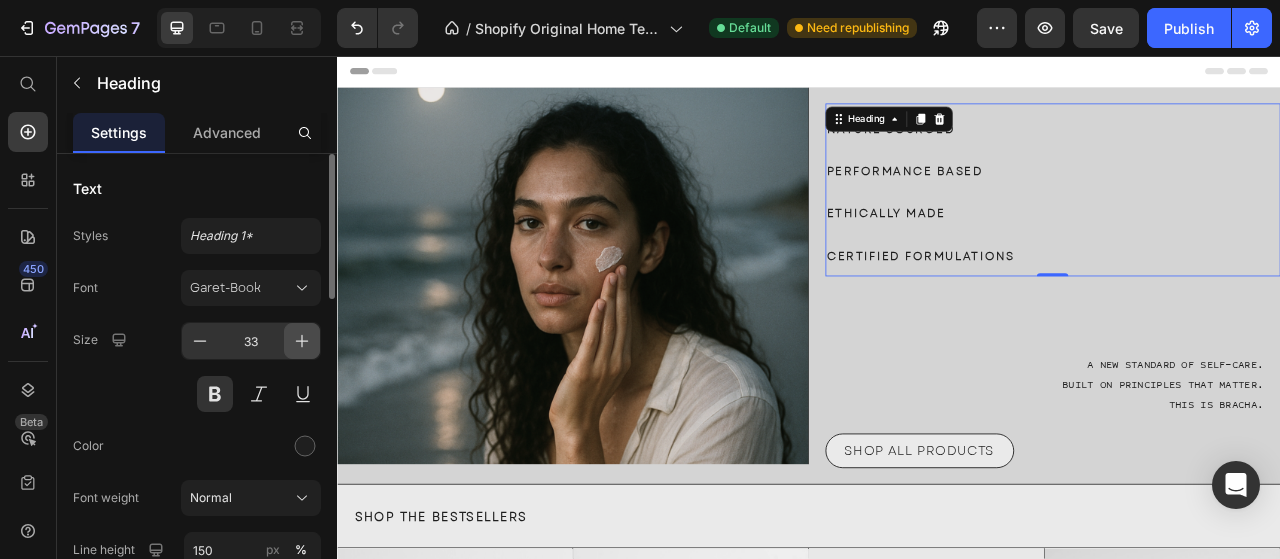 click 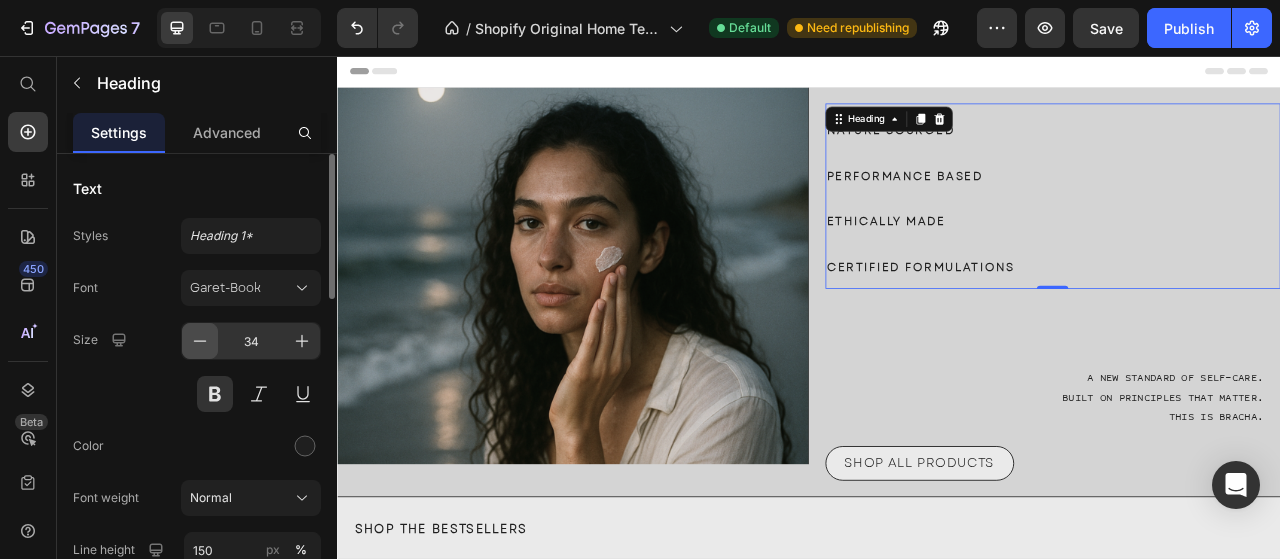 click 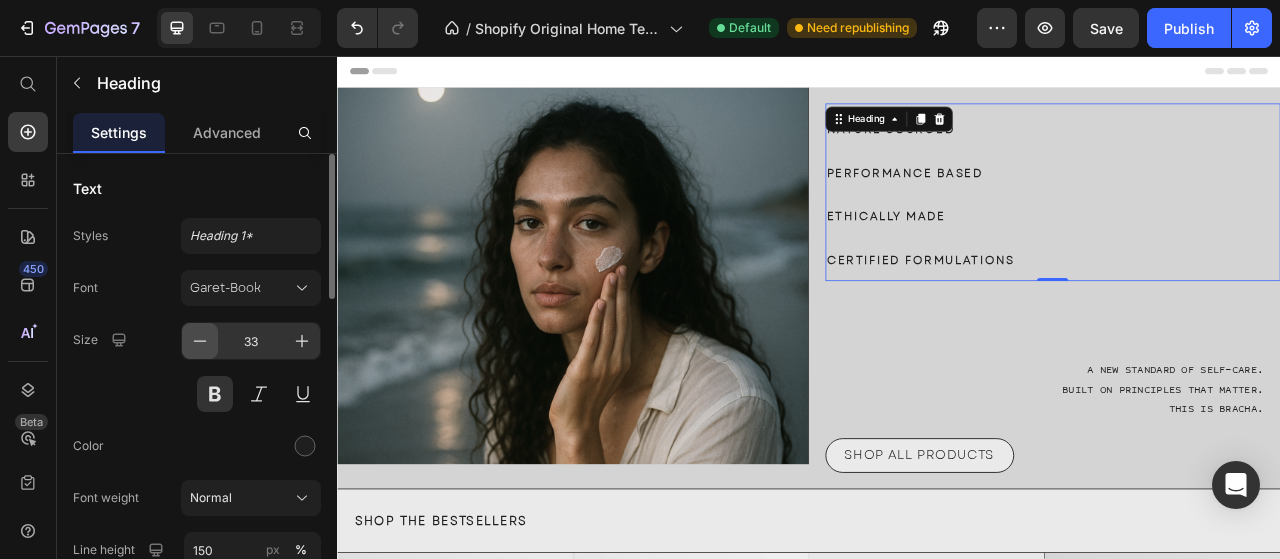 click 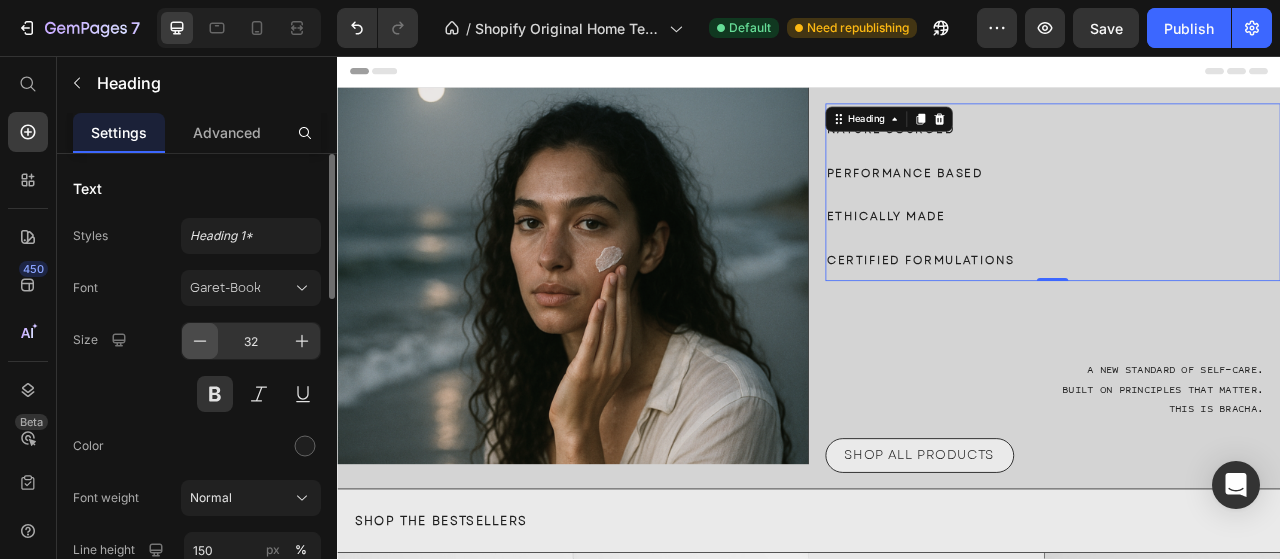 click 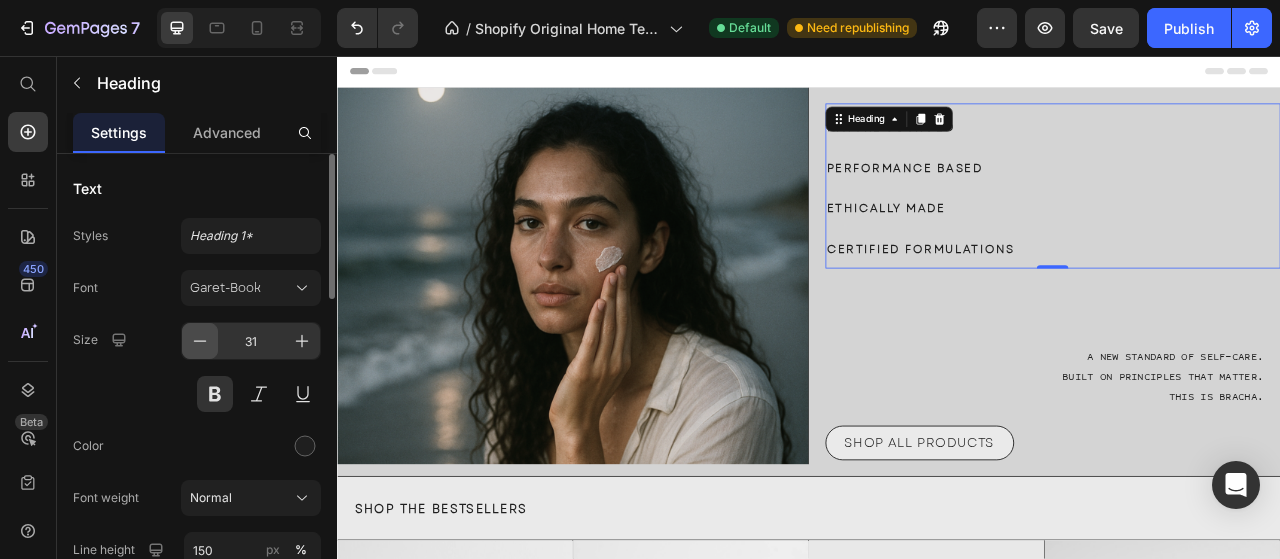 click 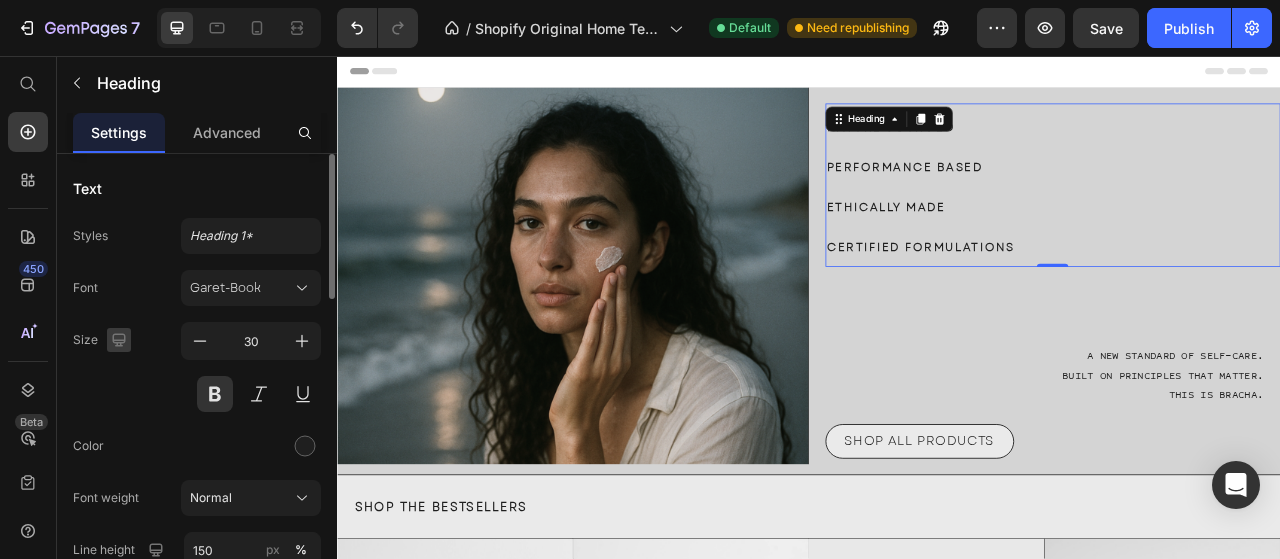 click 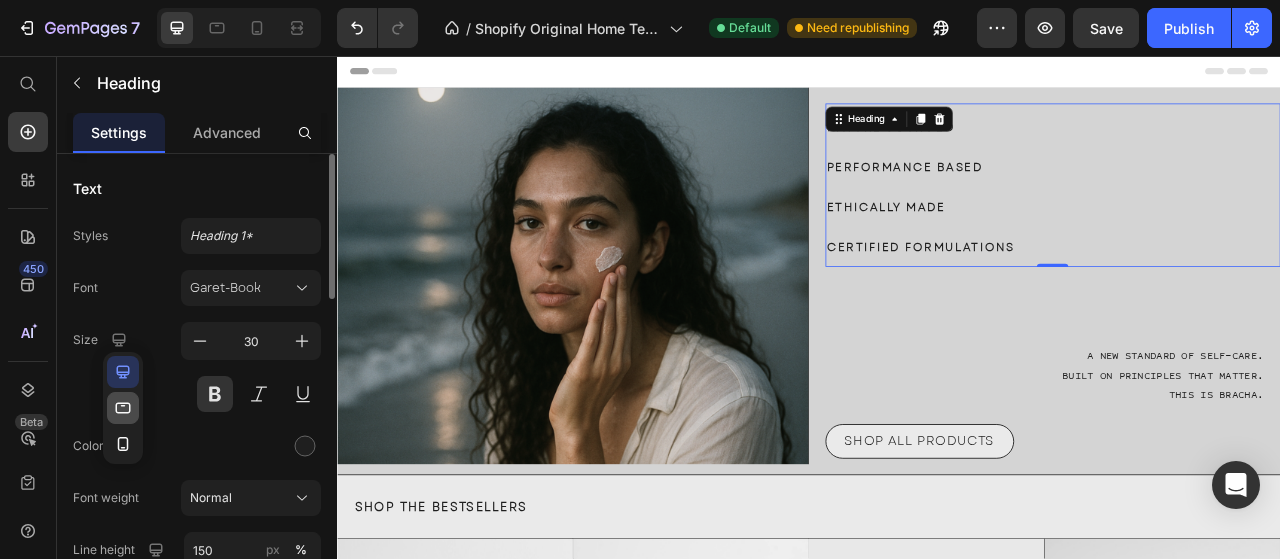 click 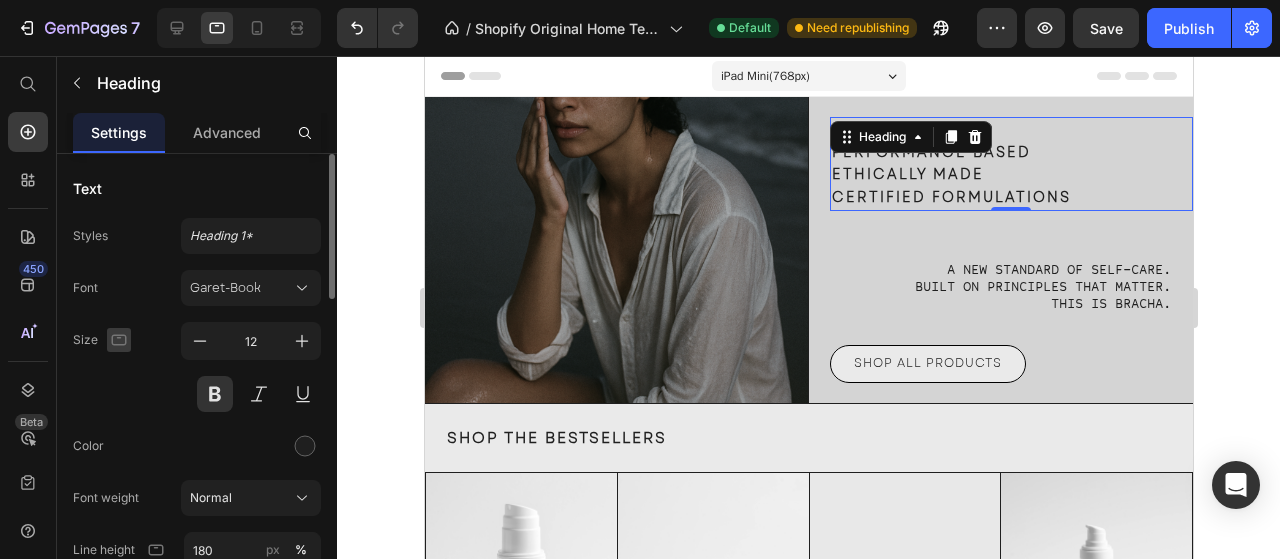 click 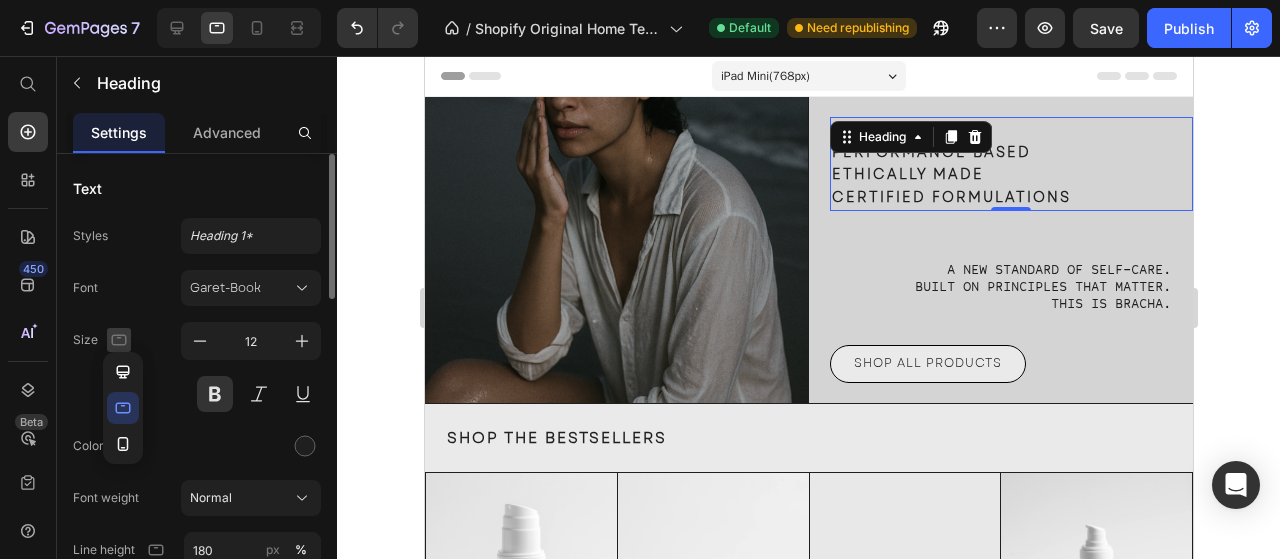 click 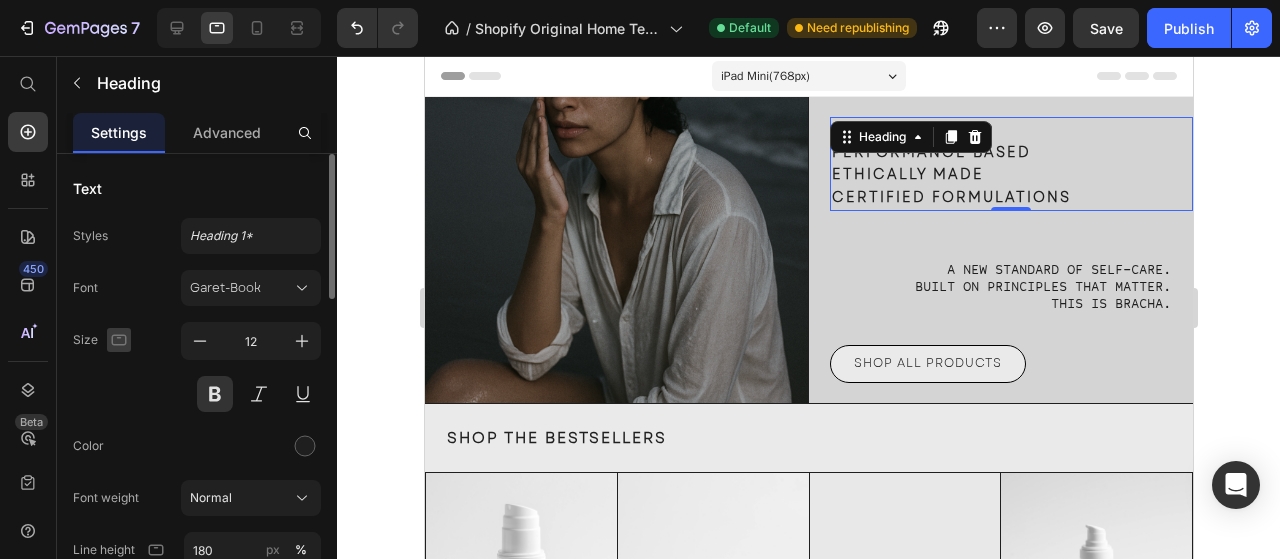 click 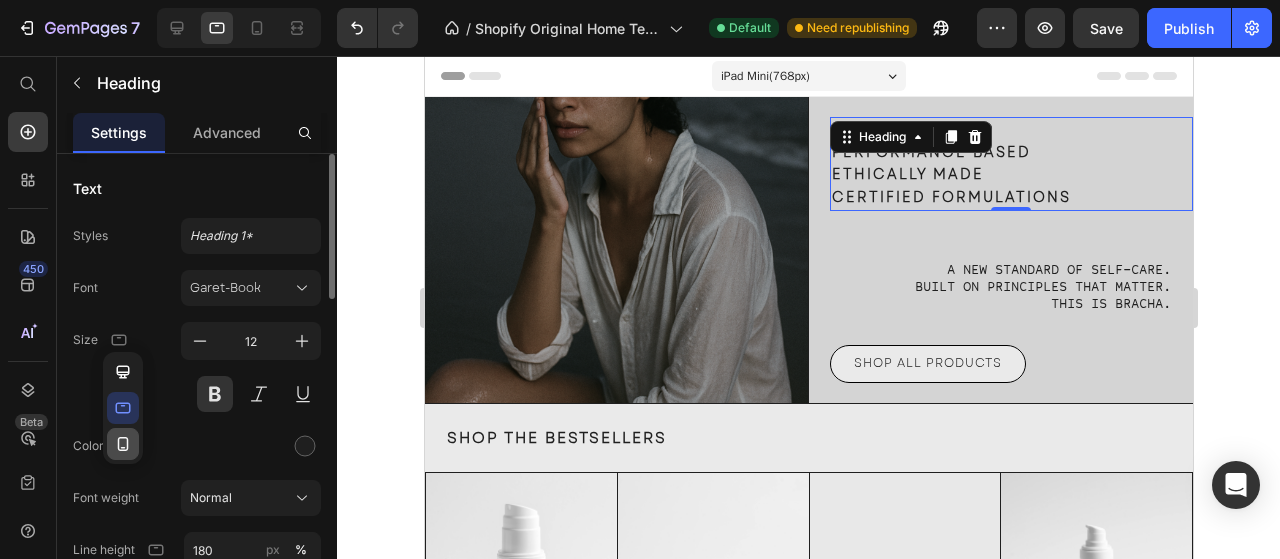 click 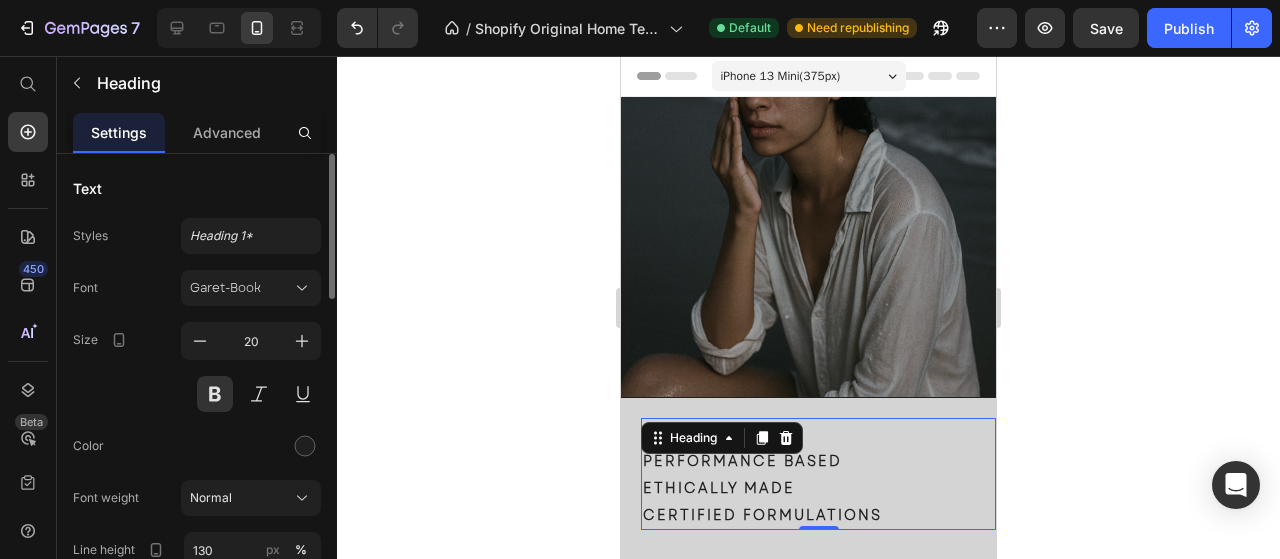 scroll, scrollTop: 279, scrollLeft: 0, axis: vertical 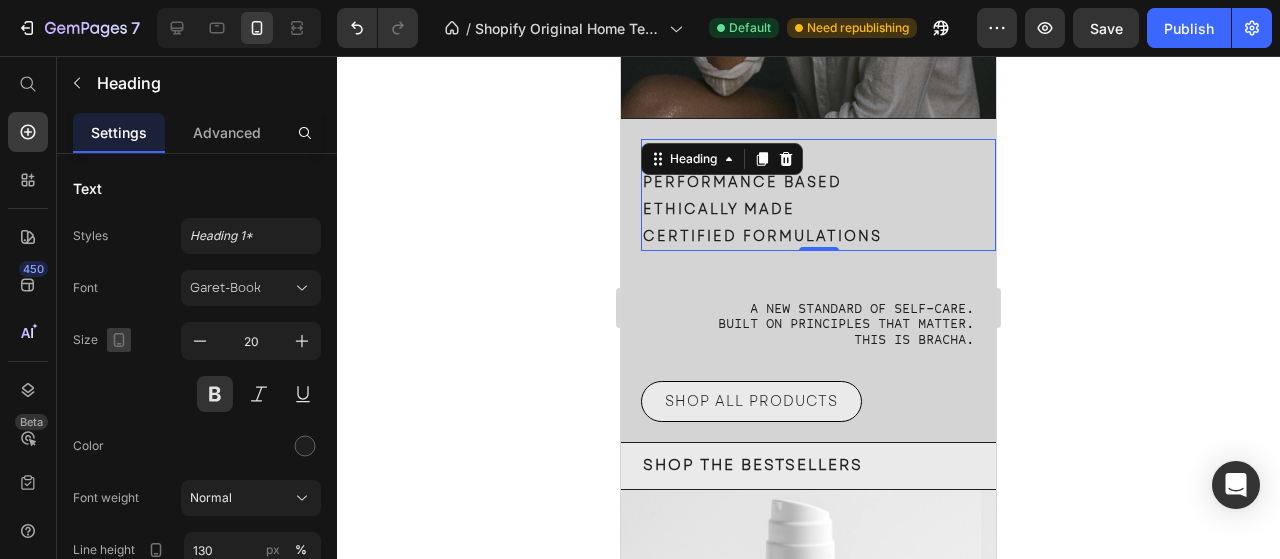 click 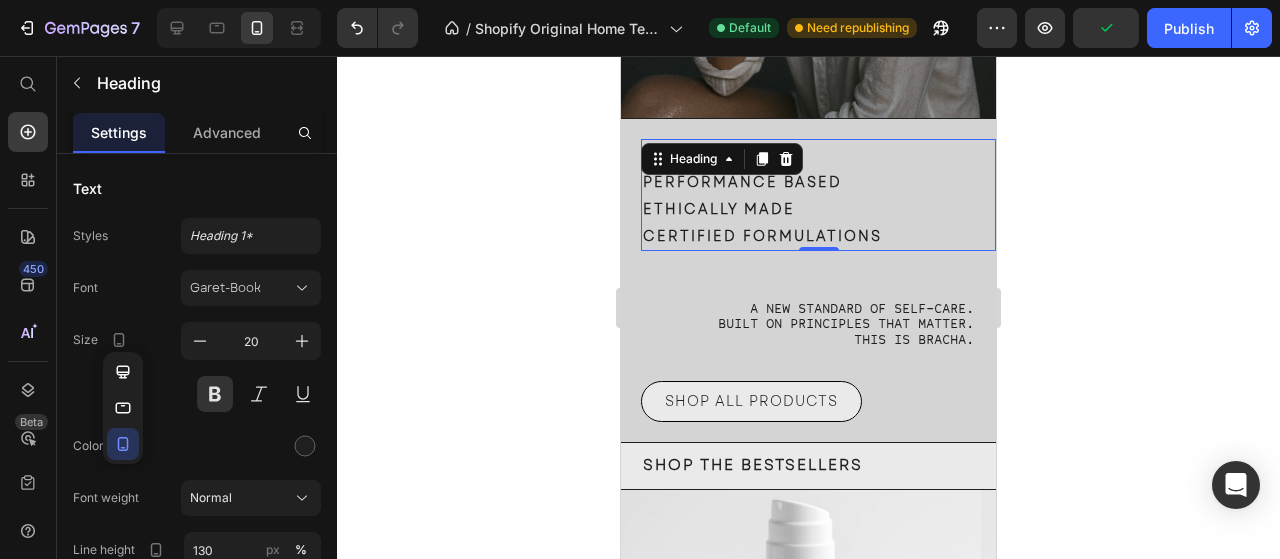 click 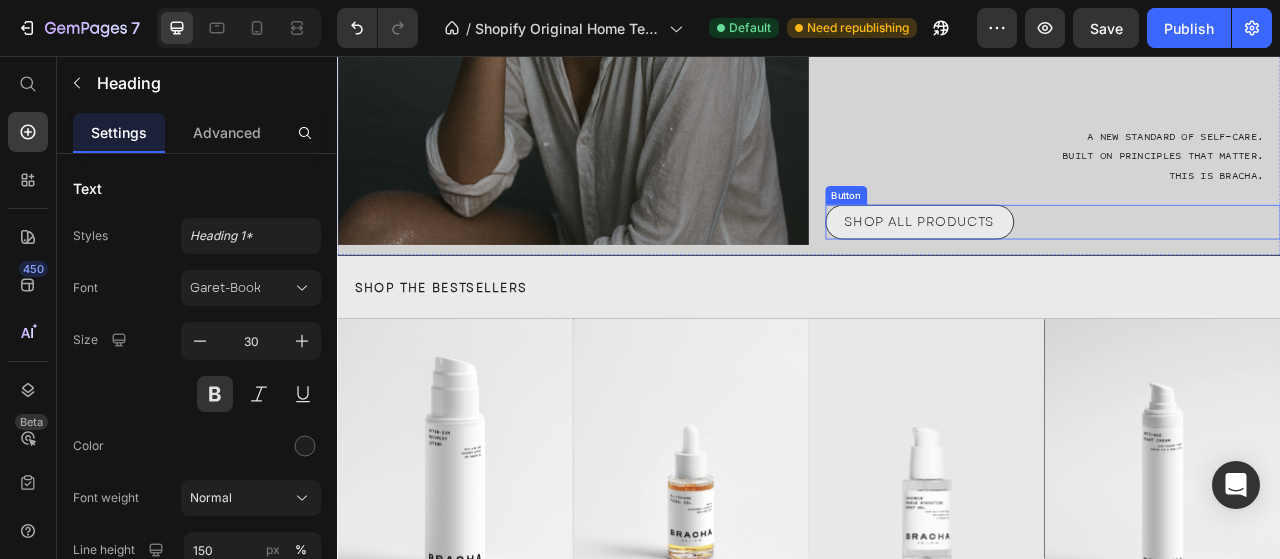 scroll, scrollTop: 0, scrollLeft: 0, axis: both 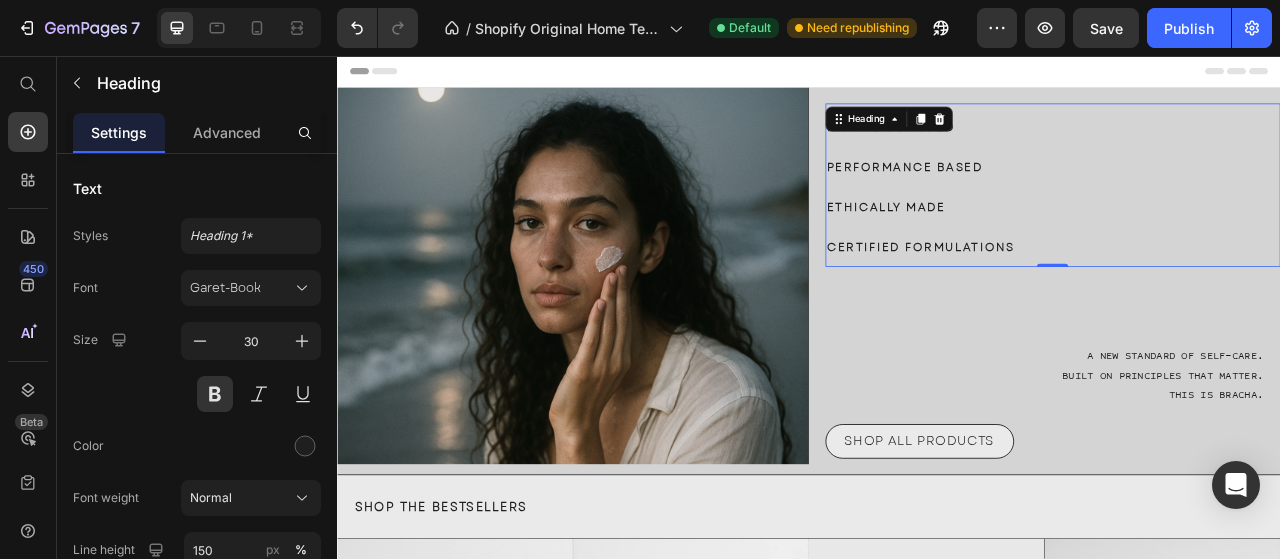 click on "NATURE SOURCED PERFORMANCE BASED ETHICALLY MADE CERTIFIED FORMULATIONS" at bounding box center [1248, 221] 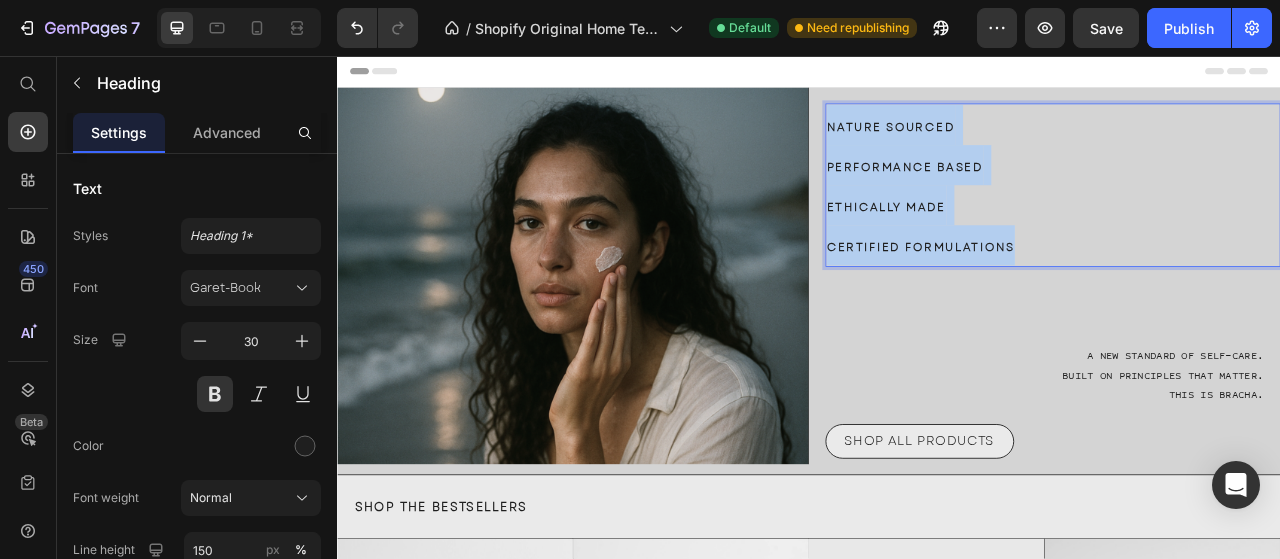 drag, startPoint x: 1234, startPoint y: 301, endPoint x: 947, endPoint y: 146, distance: 326.18094 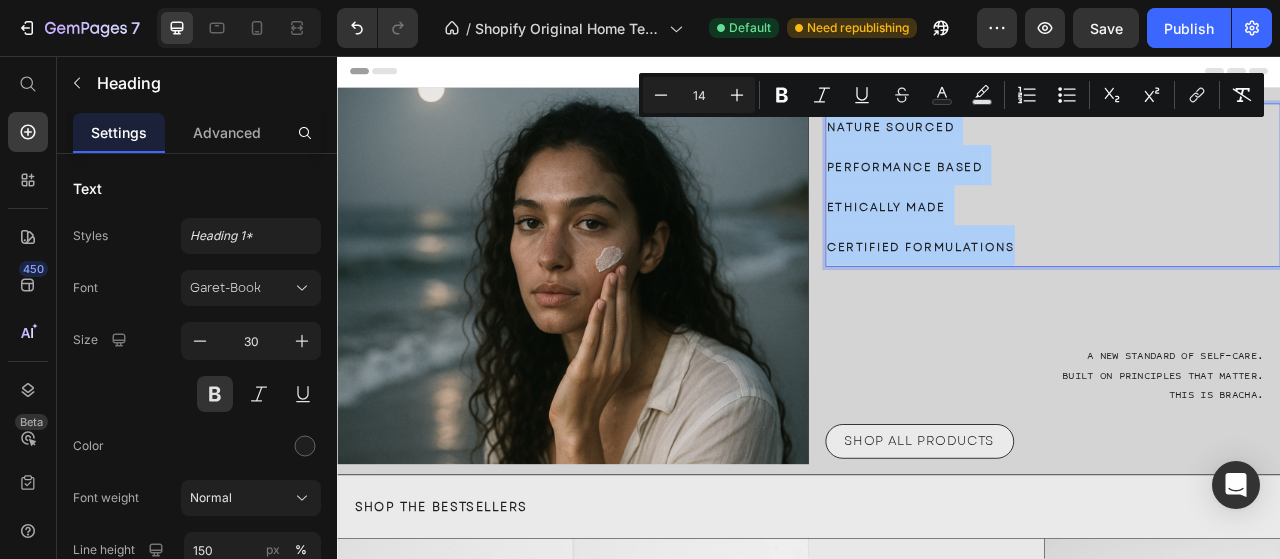 click on "14" at bounding box center (699, 95) 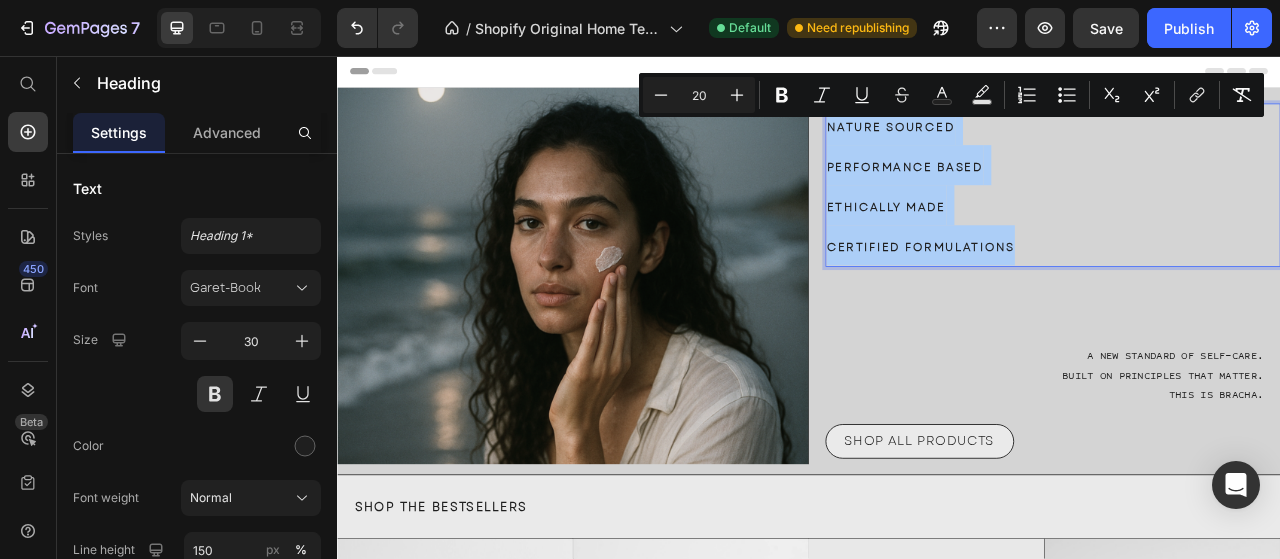 type on "20" 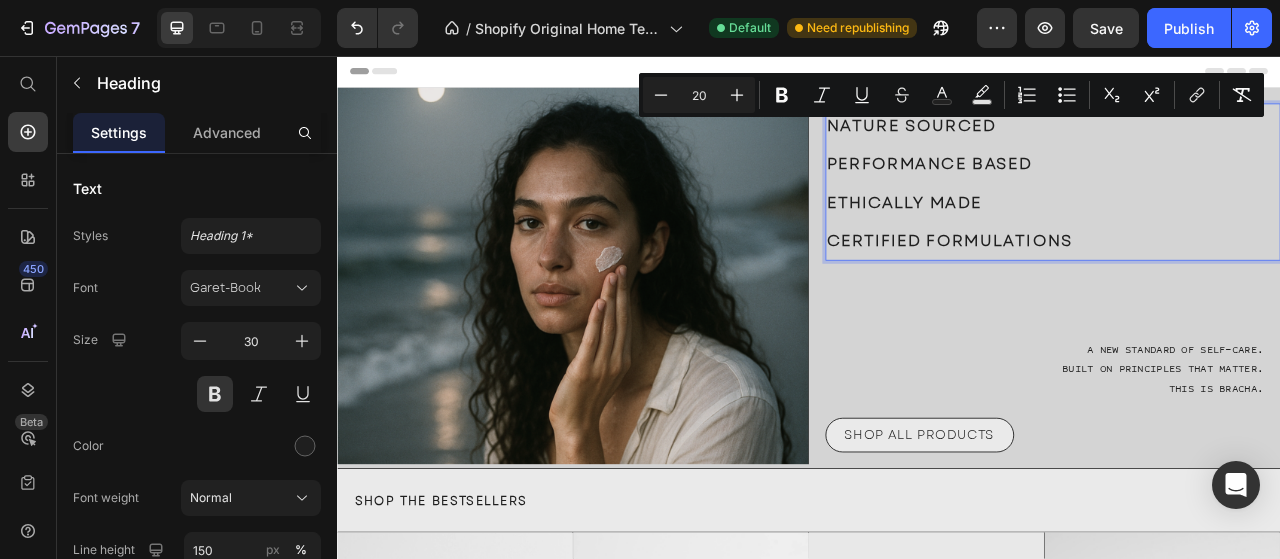 click on "Built on principles that matter." at bounding box center [1387, 456] 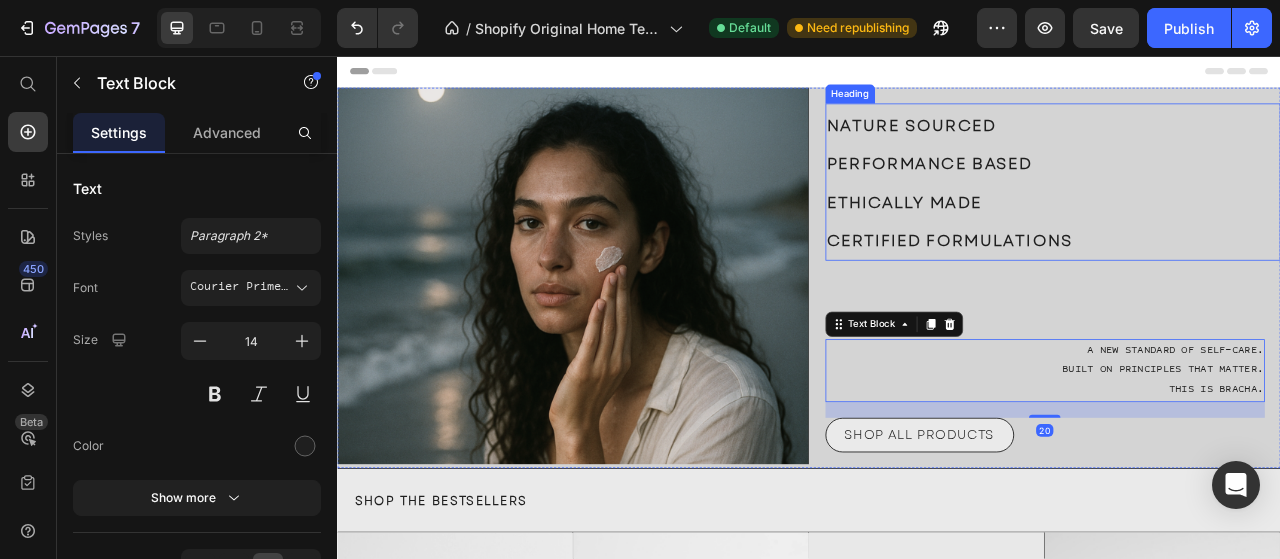 click on "⁠⁠⁠⁠⁠⁠⁠ NATURE SOURCED PERFORMANCE BASED ETHICALLY MADE CERTIFIED FORMULATIONS" at bounding box center [1248, 217] 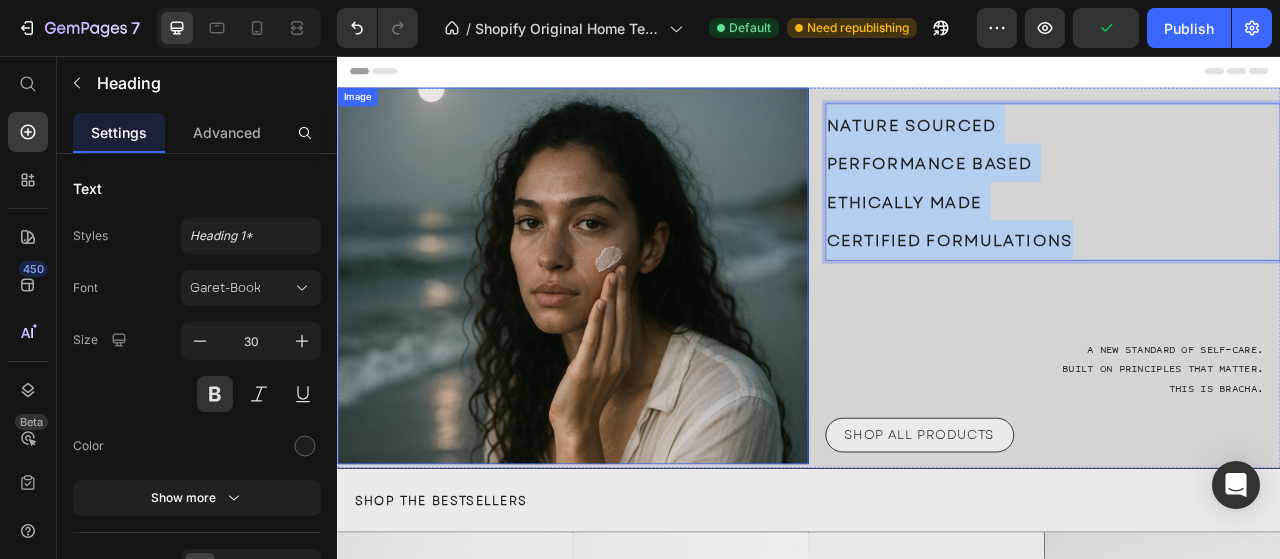 drag, startPoint x: 1303, startPoint y: 276, endPoint x: 898, endPoint y: 99, distance: 441.98868 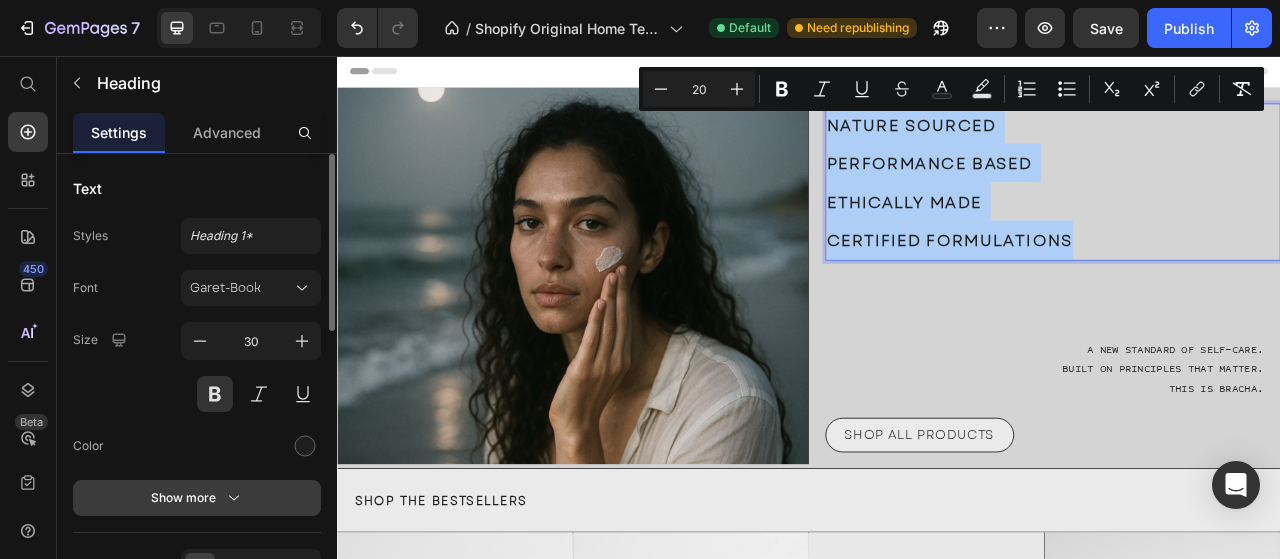 click on "Show more" at bounding box center [197, 498] 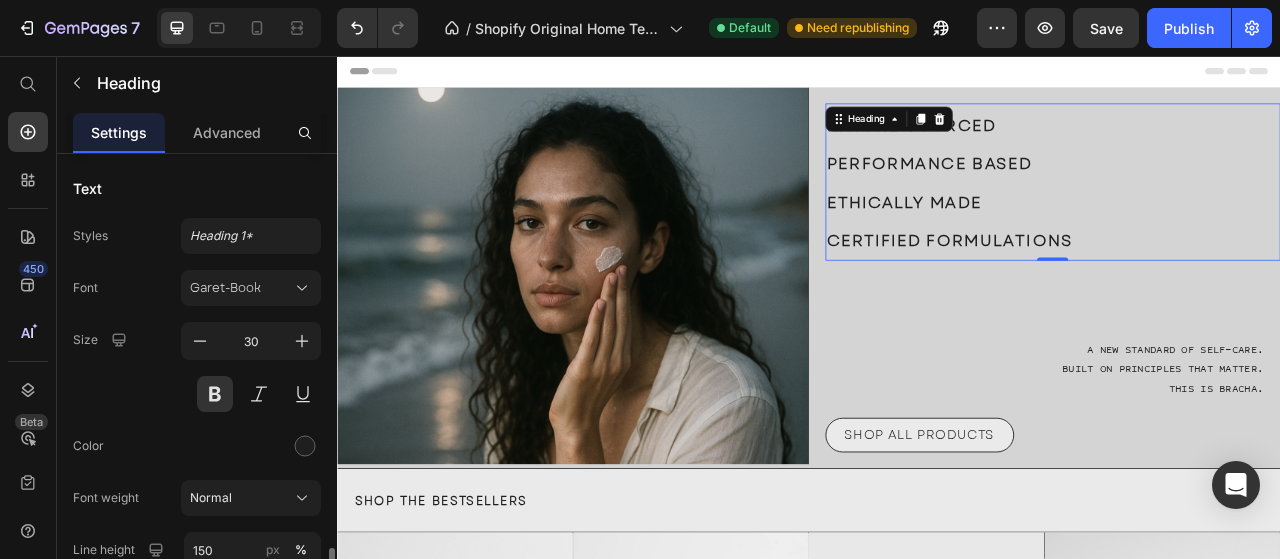 scroll, scrollTop: 300, scrollLeft: 0, axis: vertical 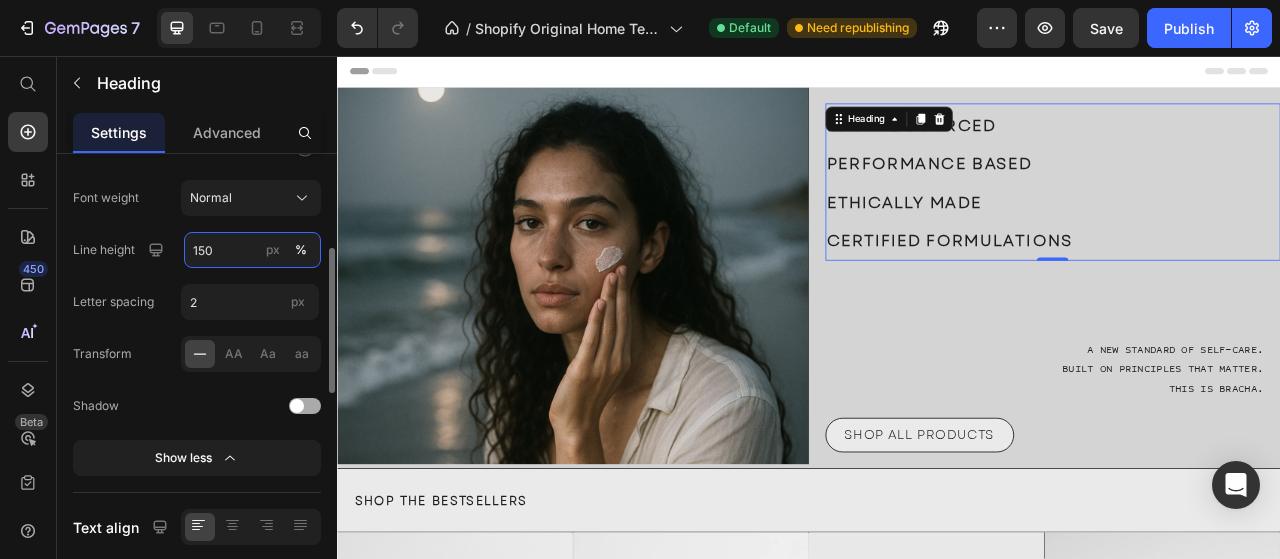 click on "150" at bounding box center [252, 250] 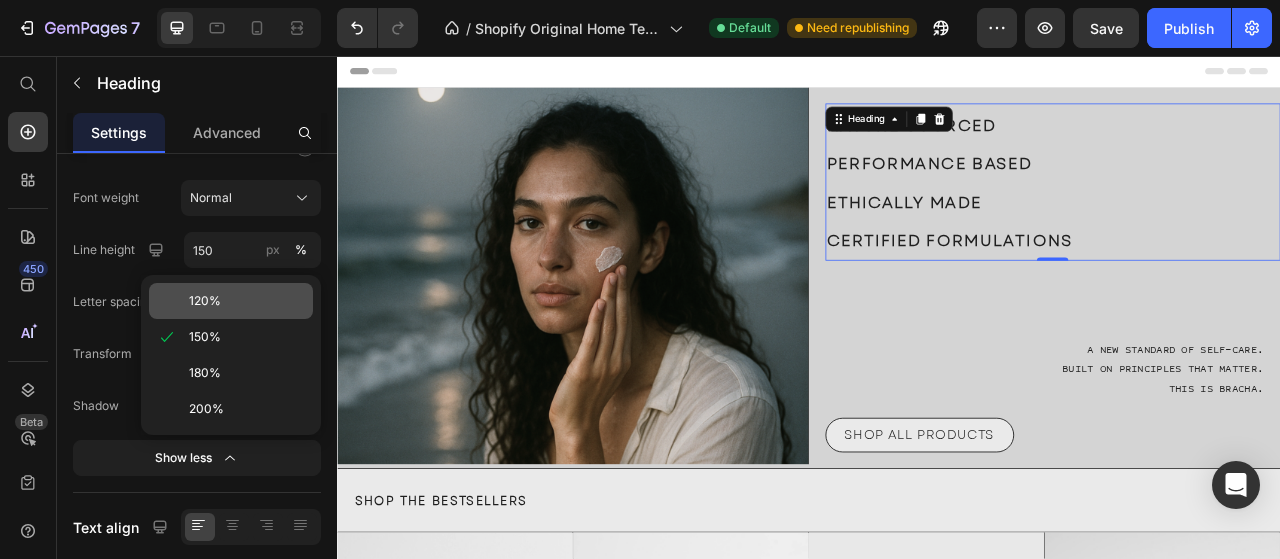 click on "120% 150% 180% 200%" 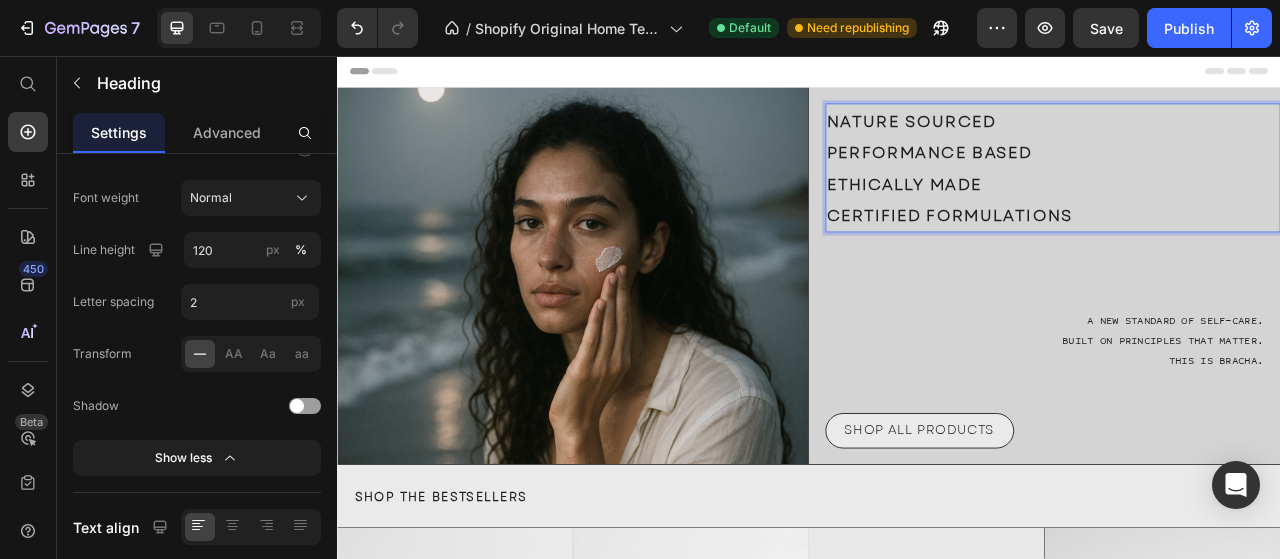click on "NATURE SOURCED PERFORMANCE BASED ETHICALLY MADE CERTIFIED FORMULATIONS" at bounding box center (1248, 199) 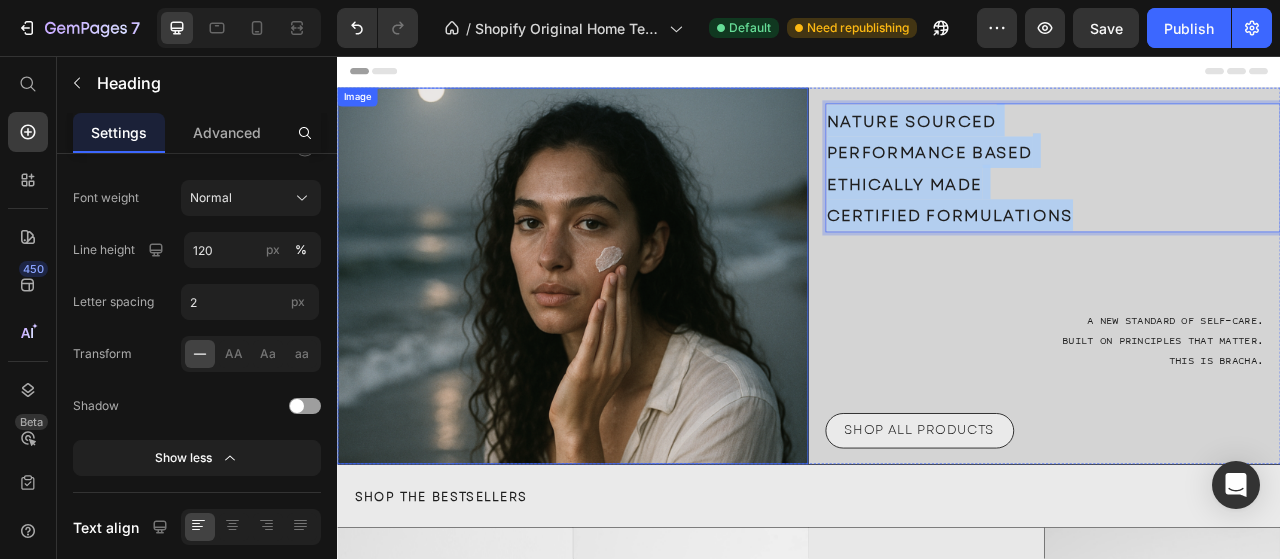 drag, startPoint x: 1290, startPoint y: 261, endPoint x: 888, endPoint y: 111, distance: 429.07343 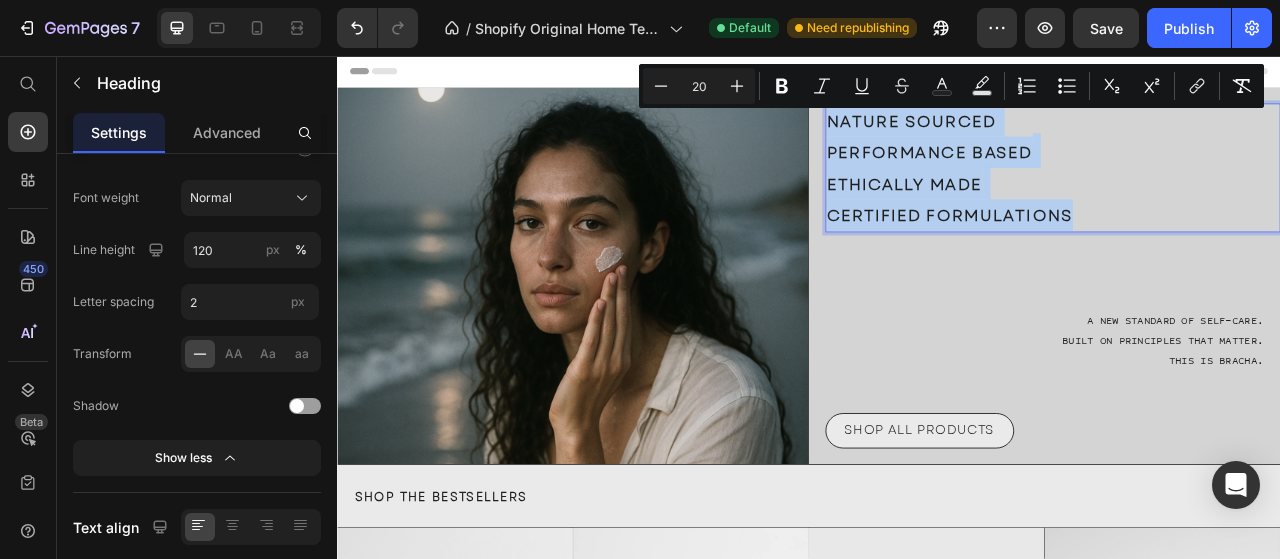 click on "NATURE SOURCED PERFORMANCE BASED ETHICALLY MADE CERTIFIED FORMULATIONS" at bounding box center [1248, 199] 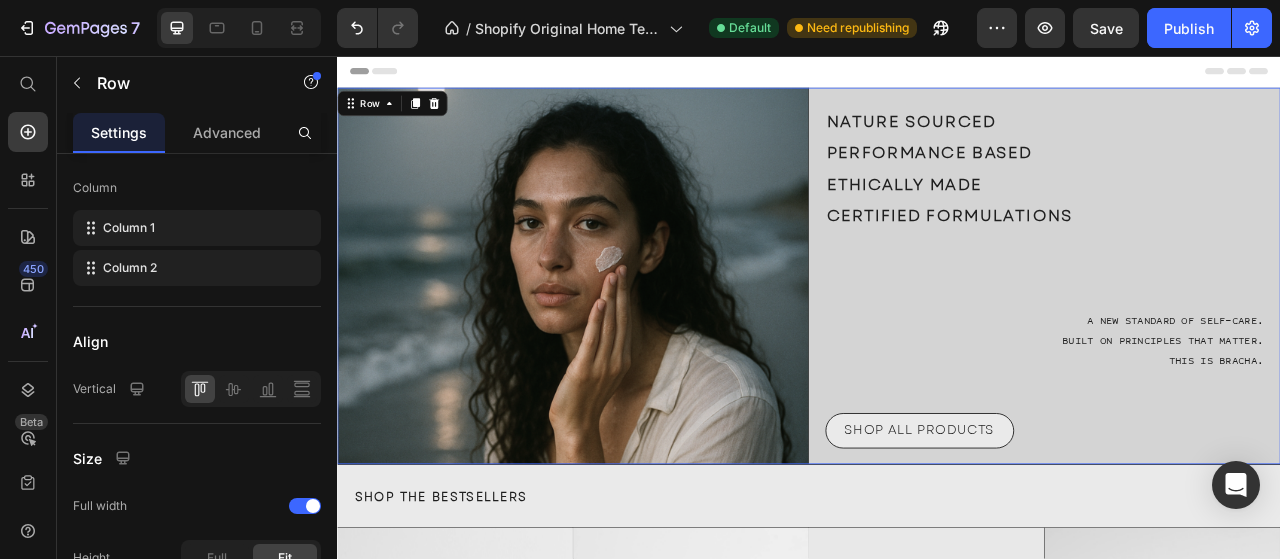 scroll, scrollTop: 0, scrollLeft: 0, axis: both 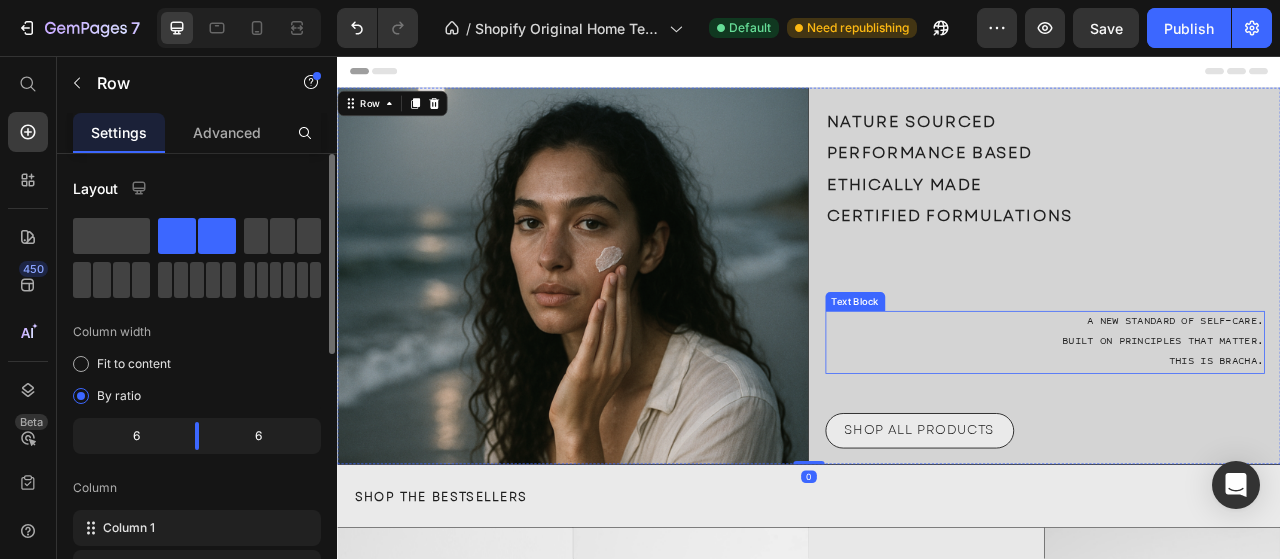 click on "PERFORMANCE BASED" at bounding box center (1091, 180) 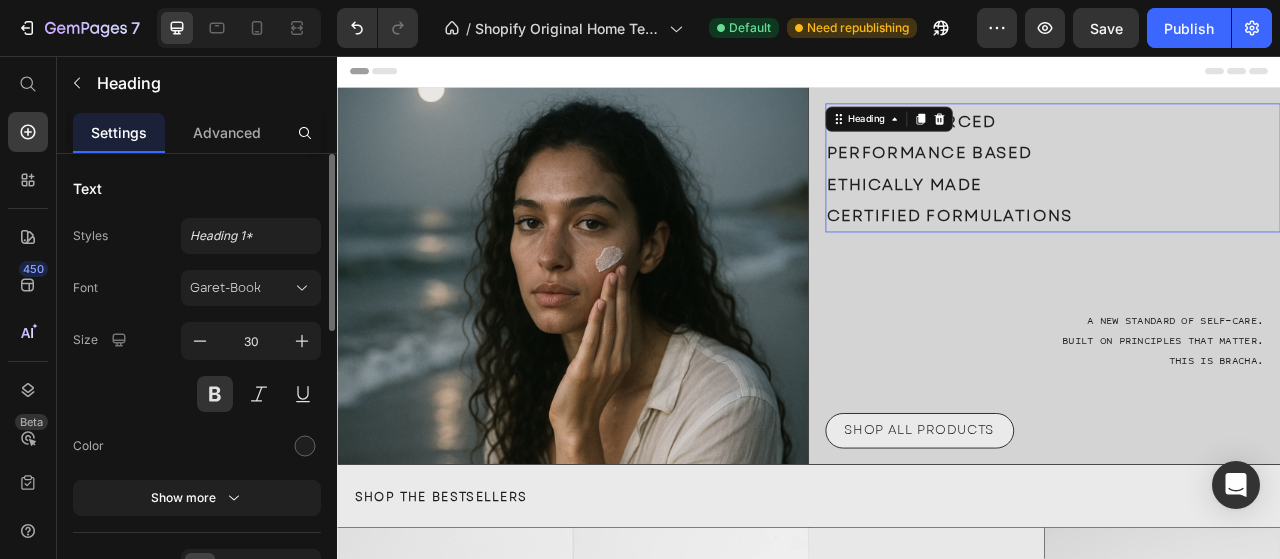 click on "PERFORMANCE BASED" at bounding box center (1091, 180) 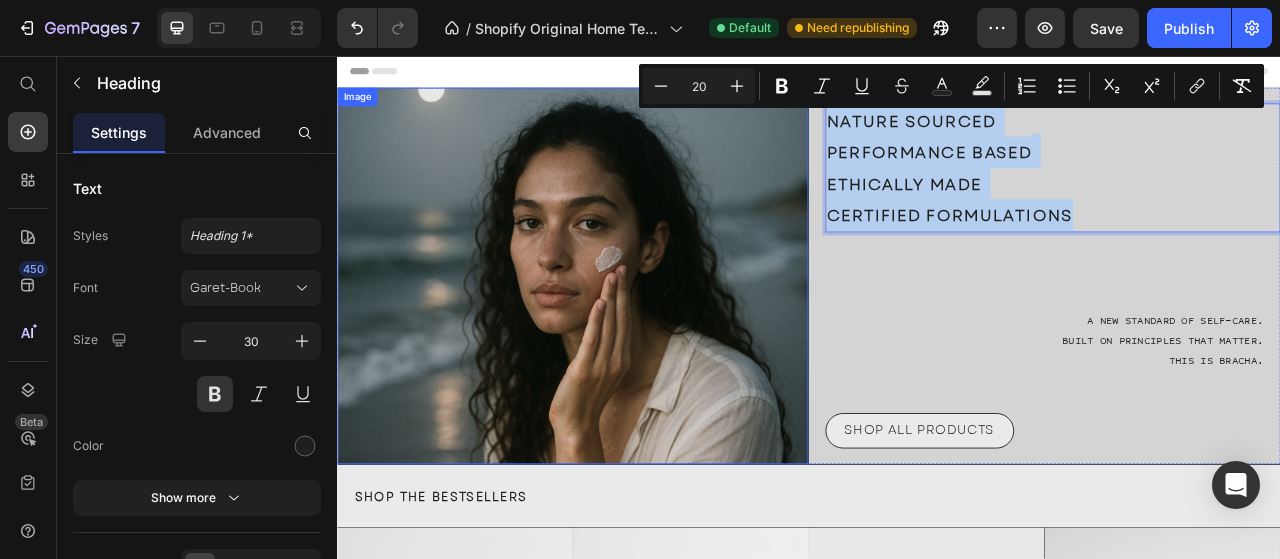 drag, startPoint x: 1336, startPoint y: 258, endPoint x: 809, endPoint y: 120, distance: 544.76874 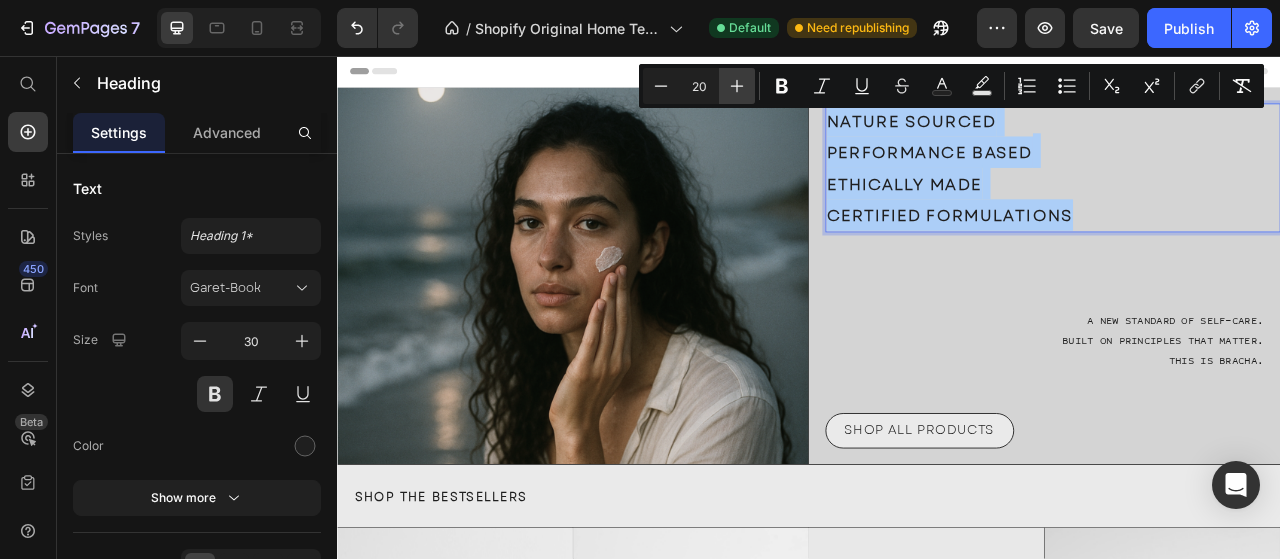click 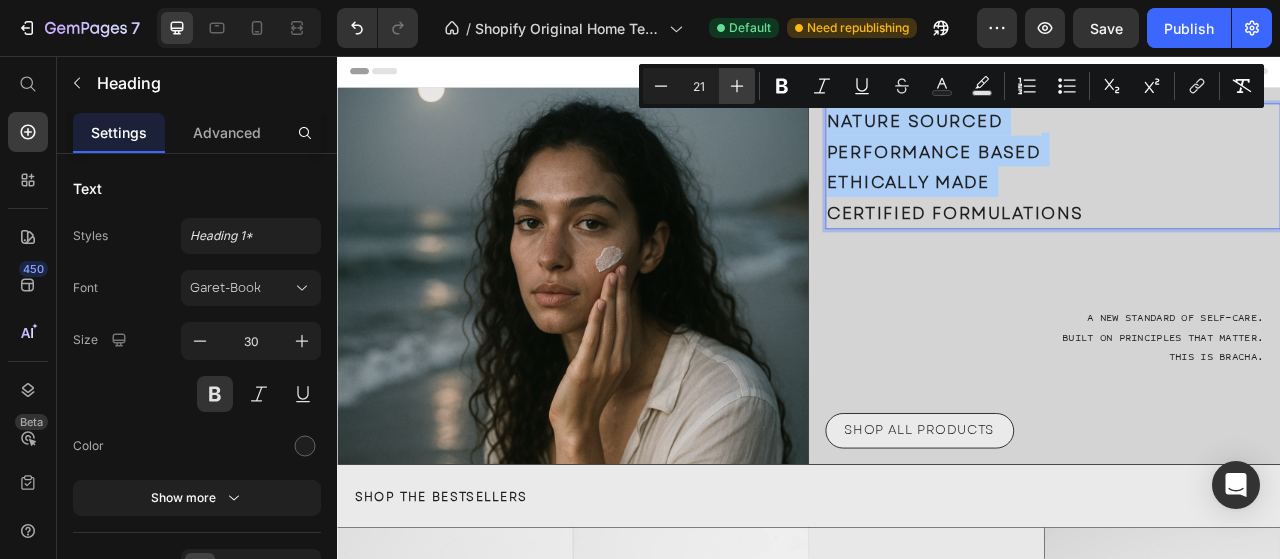 click 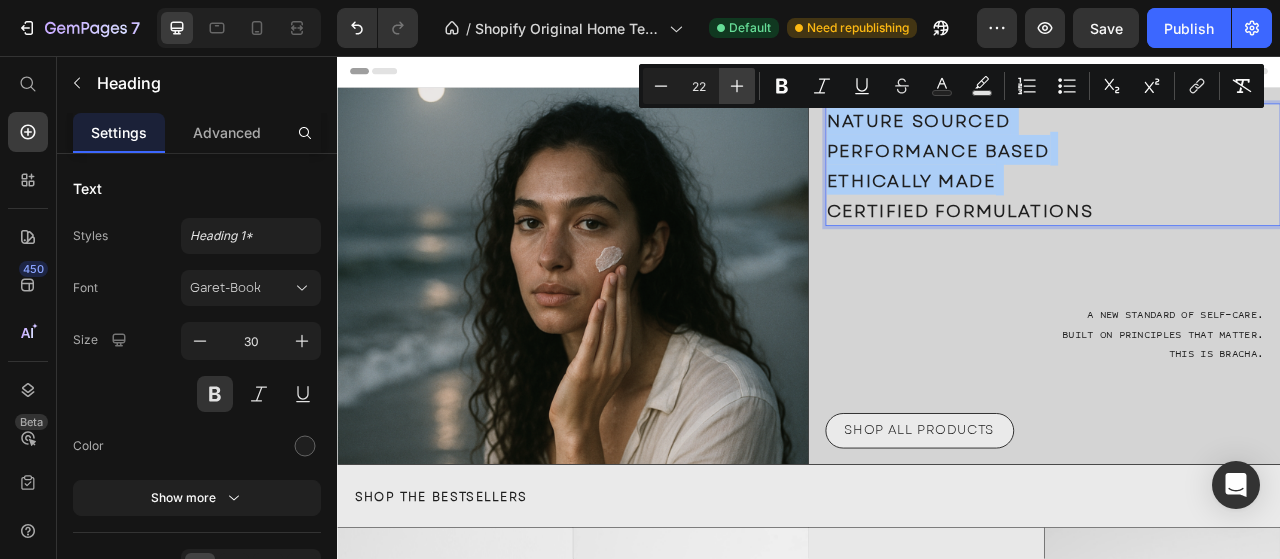click 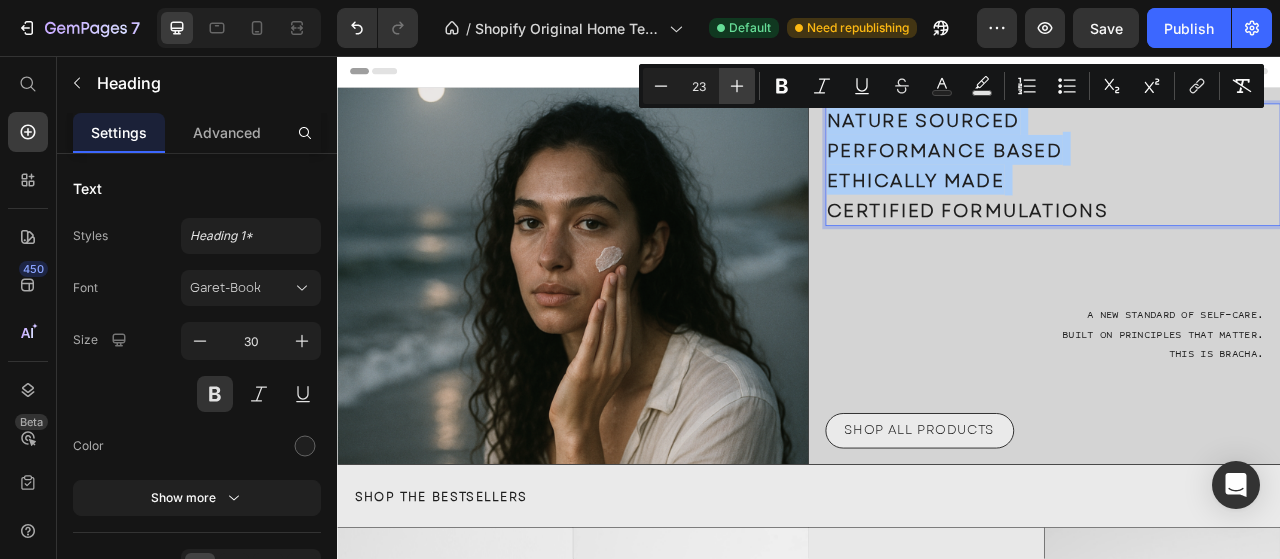click 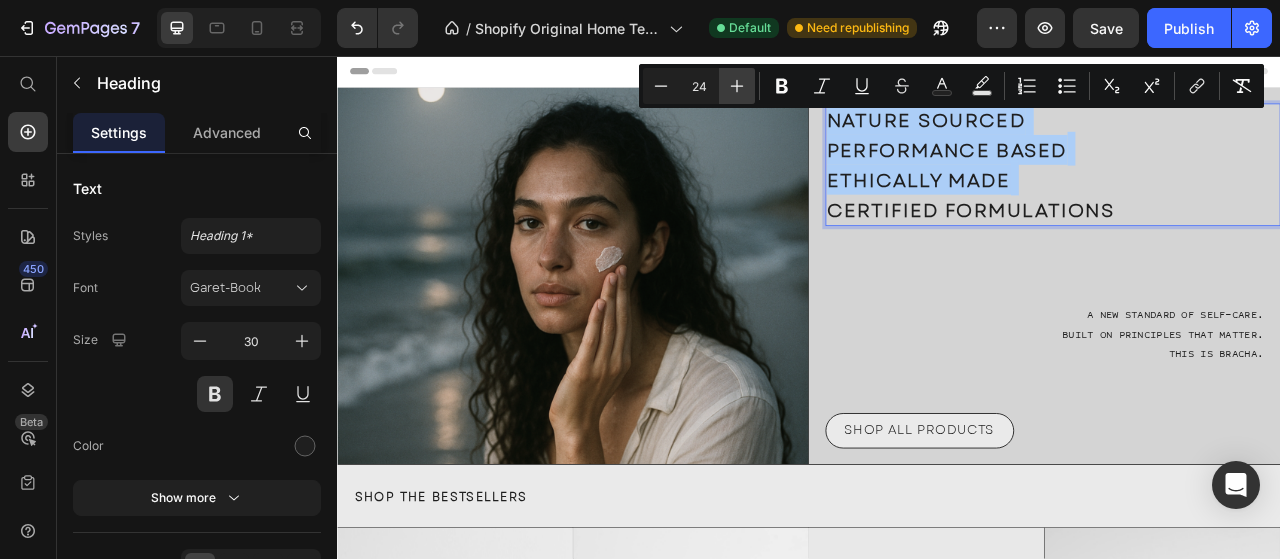 click 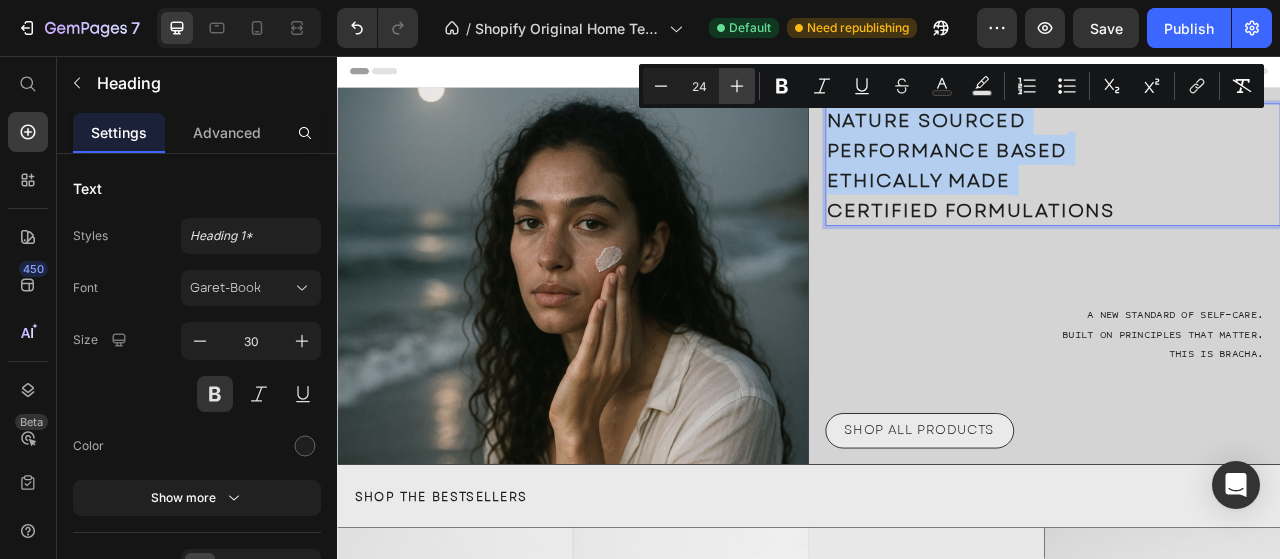 type on "25" 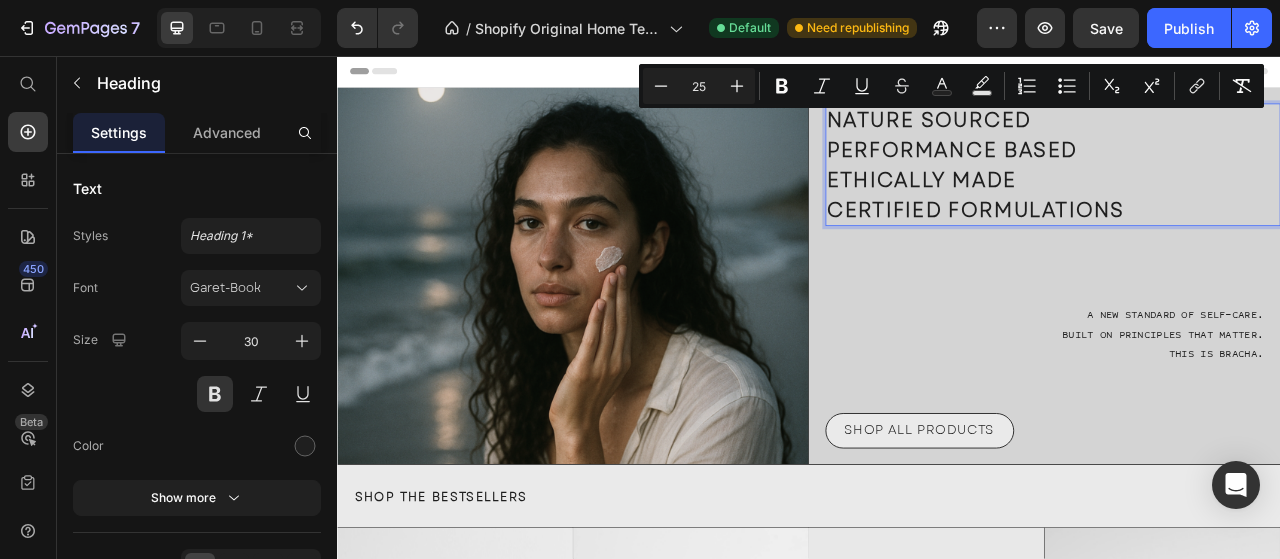 click on "NATURE SOURCED PERFORMANCE BASED ETHICALLY MADE CERTIFIED FORMULATIONS" at bounding box center [1248, 195] 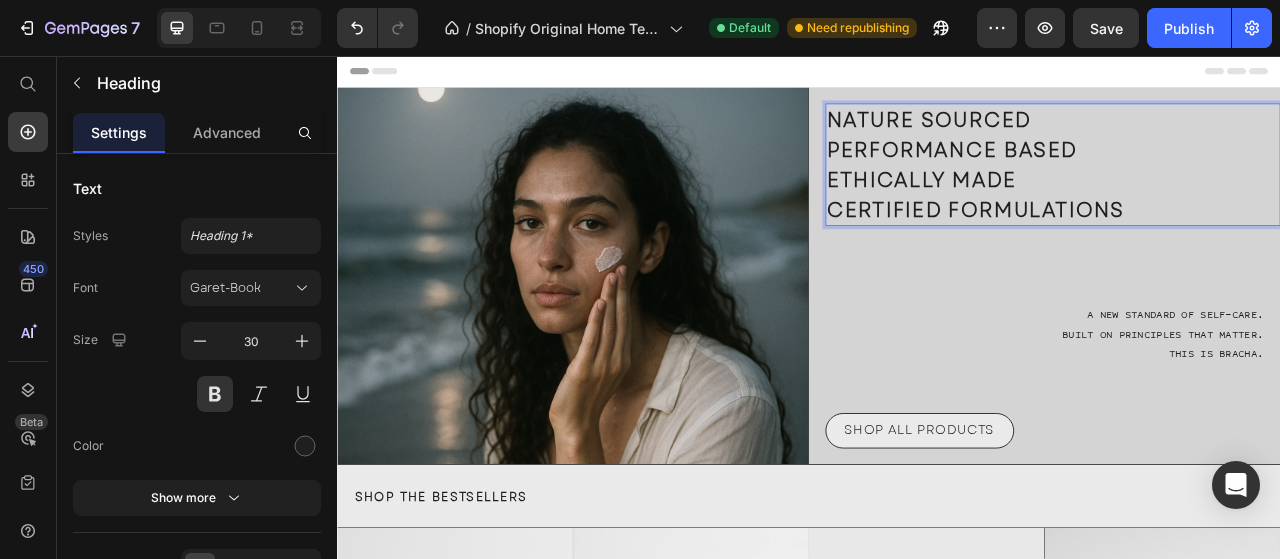 click on "NATURE SOURCED PERFORMANCE BASED ETHICALLY MADE CERTIFIED FORMULATIONS" at bounding box center (1248, 195) 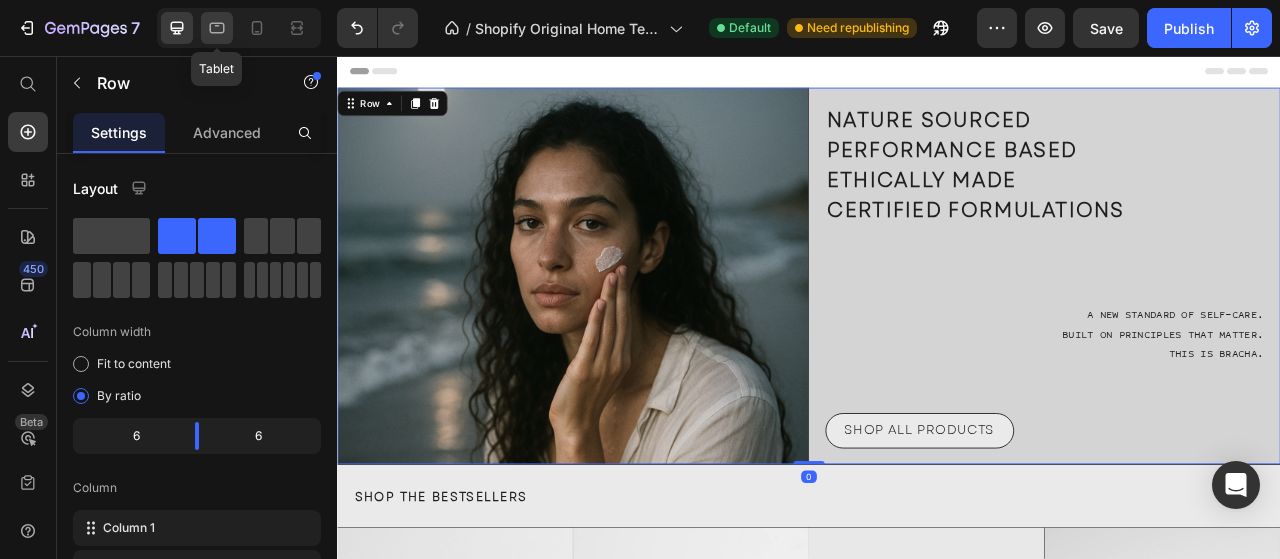 click 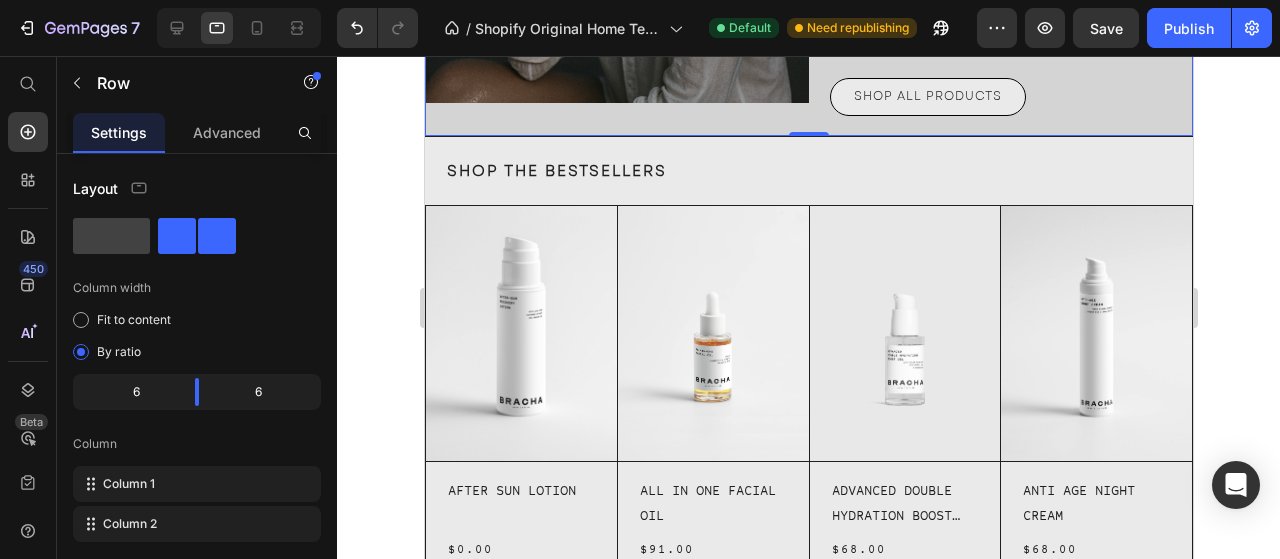 scroll, scrollTop: 0, scrollLeft: 0, axis: both 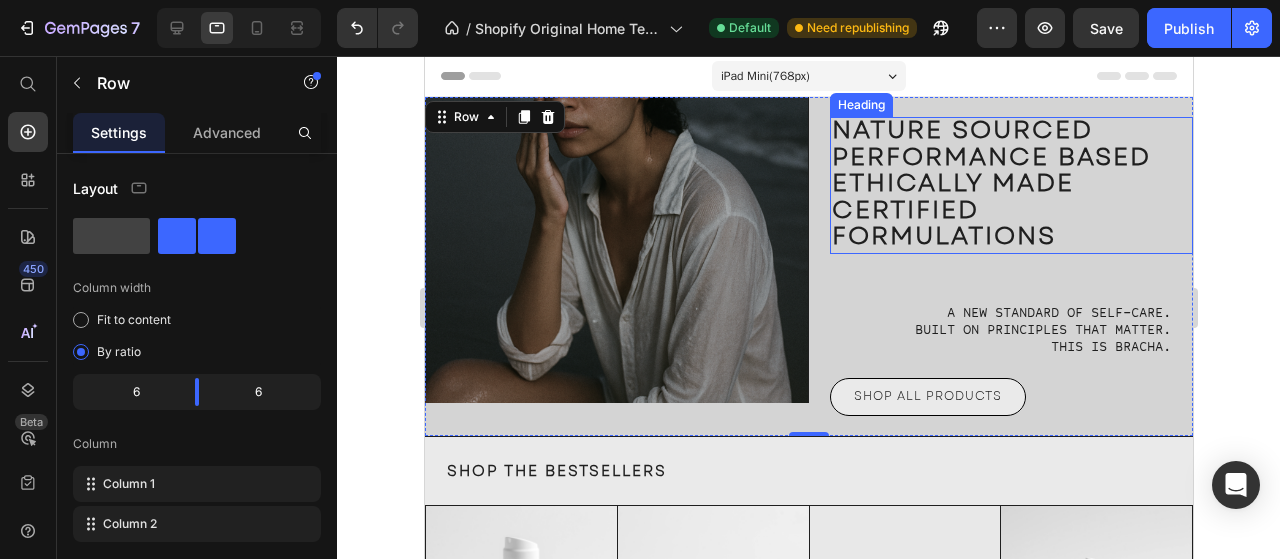 click on "CERTIFIED FORMULATIONS" at bounding box center [943, 223] 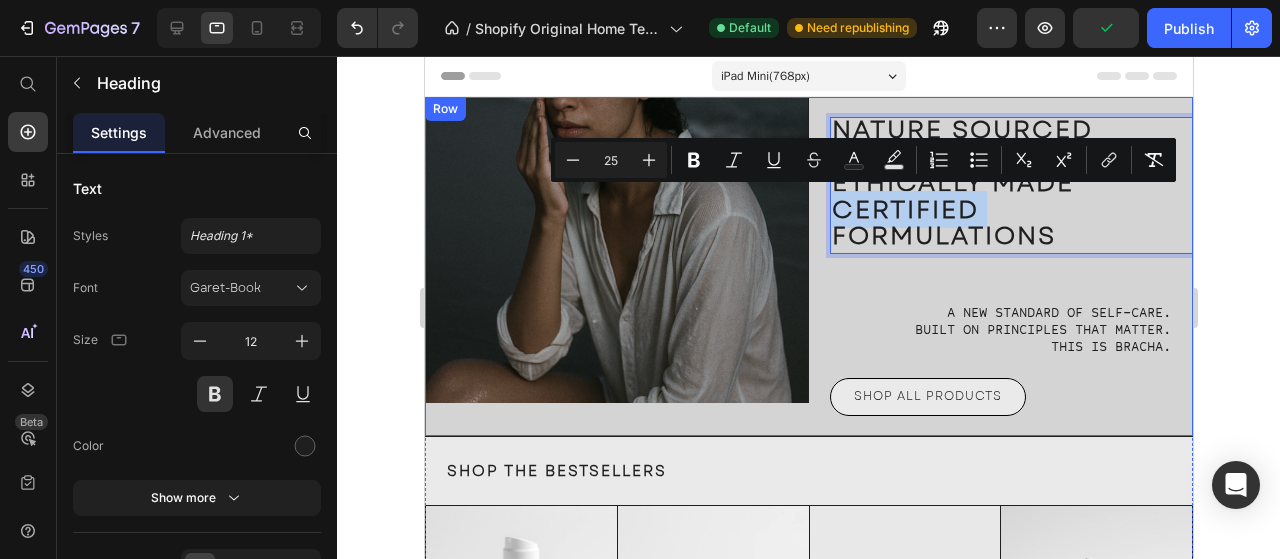 click on "NATURE SOURCED PERFORMANCE BASED ETHICALLY MADE CERTIFIED FORMULATIONS" at bounding box center [1011, 185] 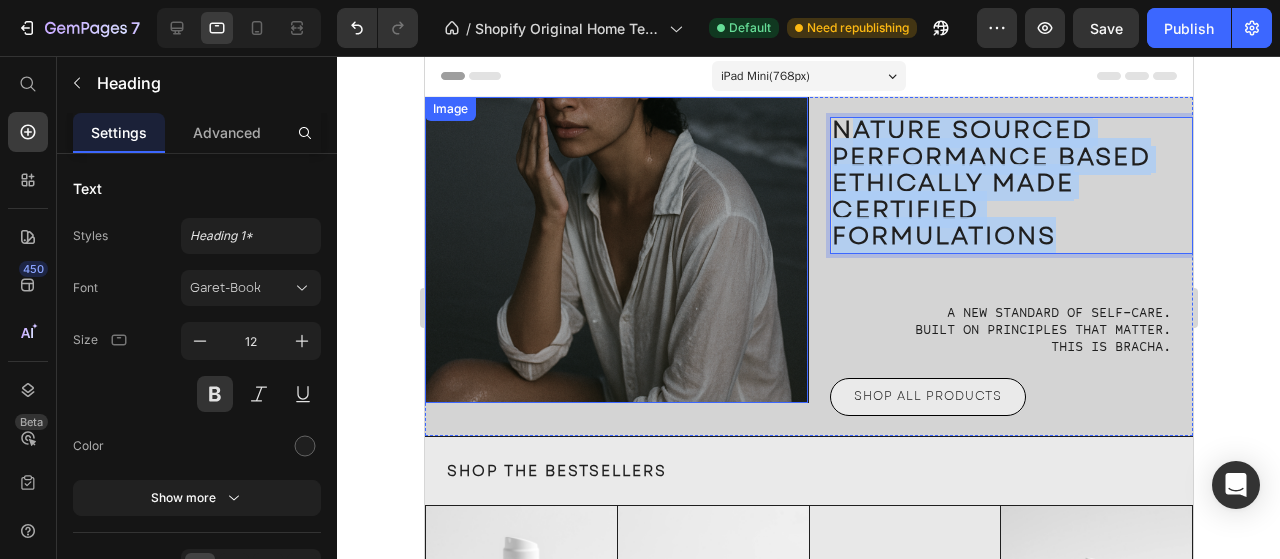 drag, startPoint x: 1088, startPoint y: 232, endPoint x: 743, endPoint y: 81, distance: 376.59793 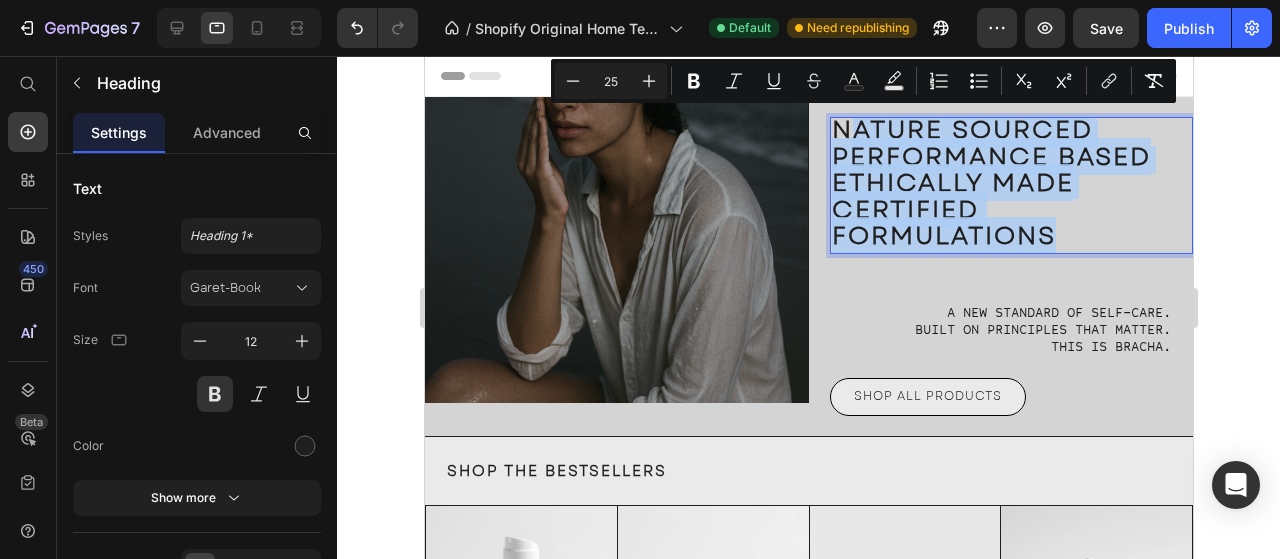 click on "PERFORMANCE BASED" at bounding box center (990, 156) 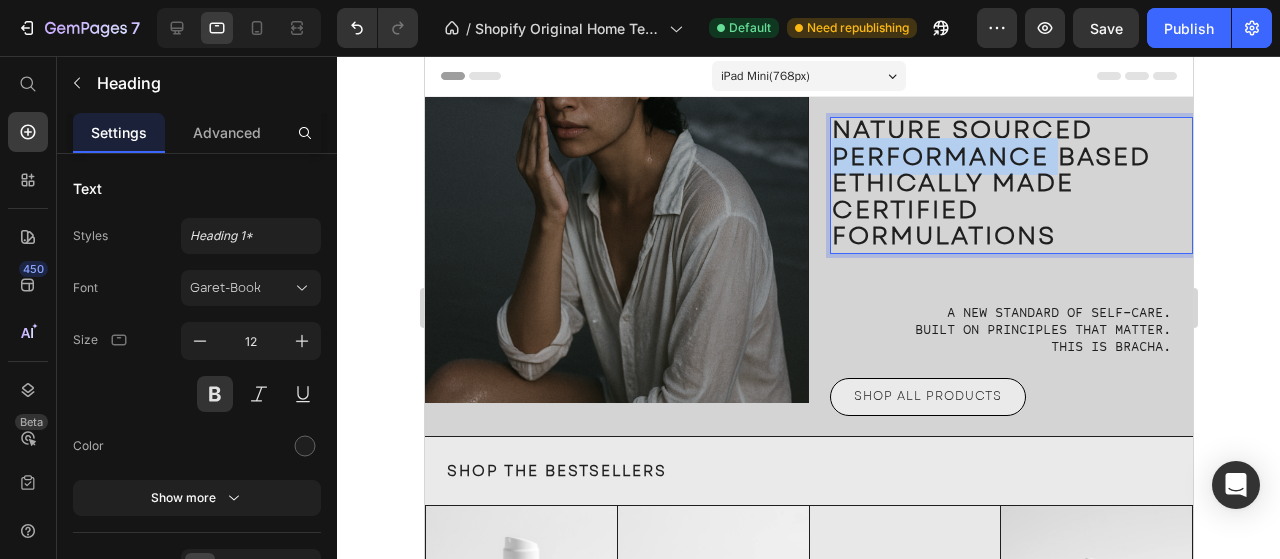 click on "PERFORMANCE BASED" at bounding box center [990, 156] 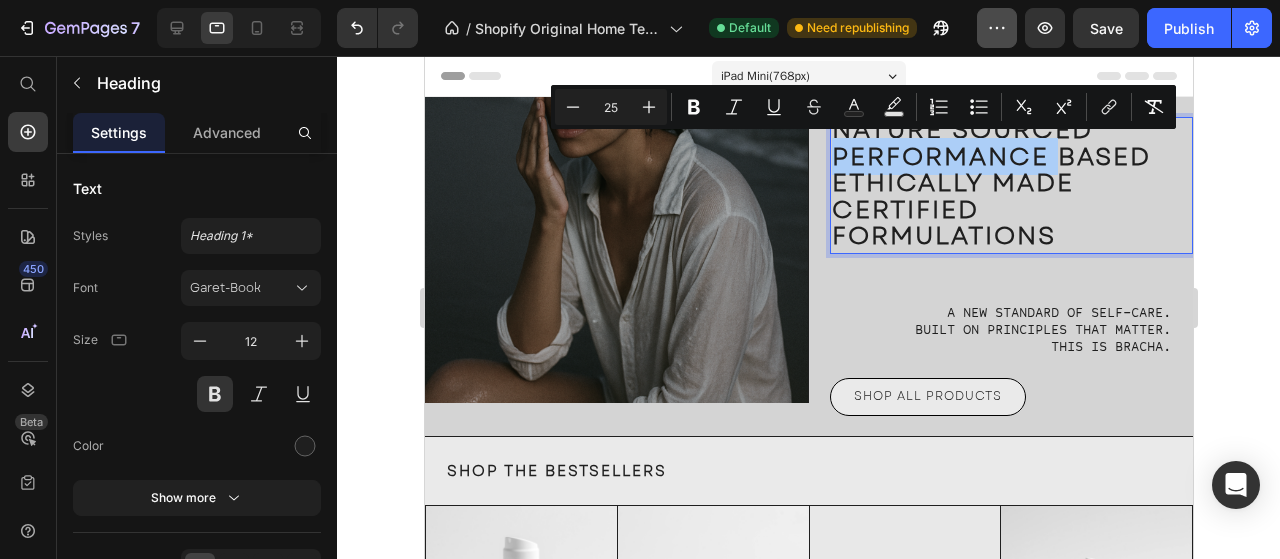 click 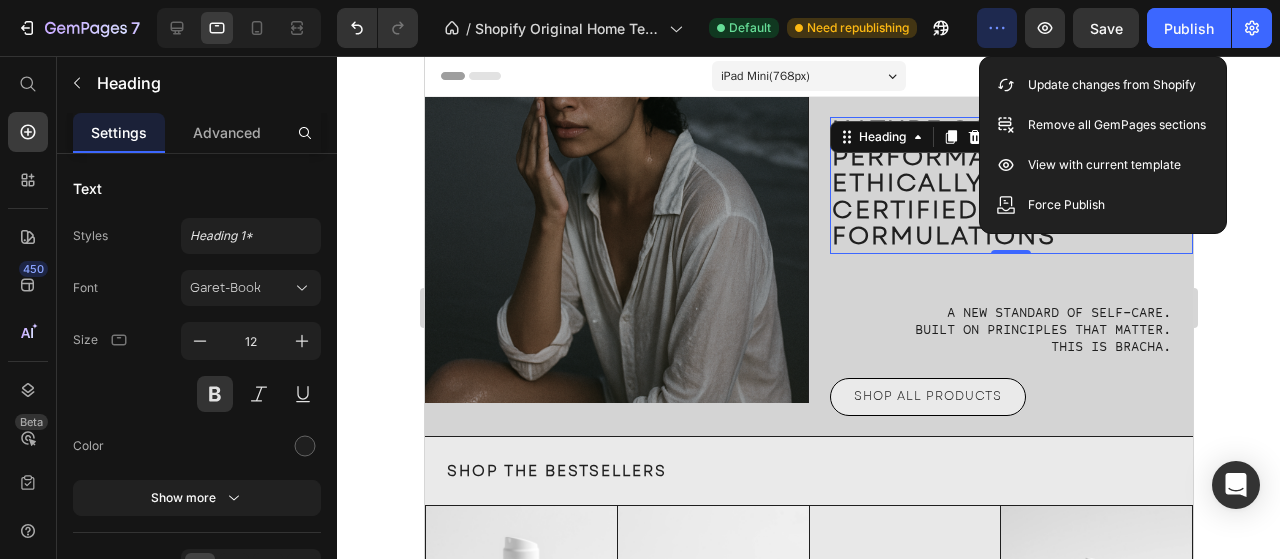 click 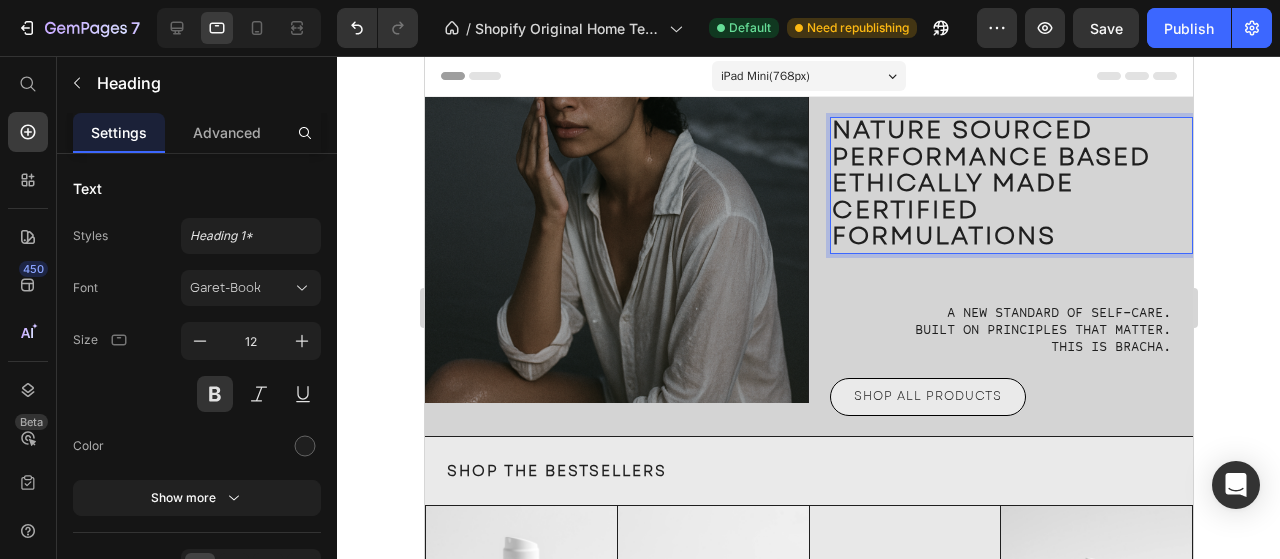 click on "CERTIFIED FORMULATIONS" at bounding box center [943, 223] 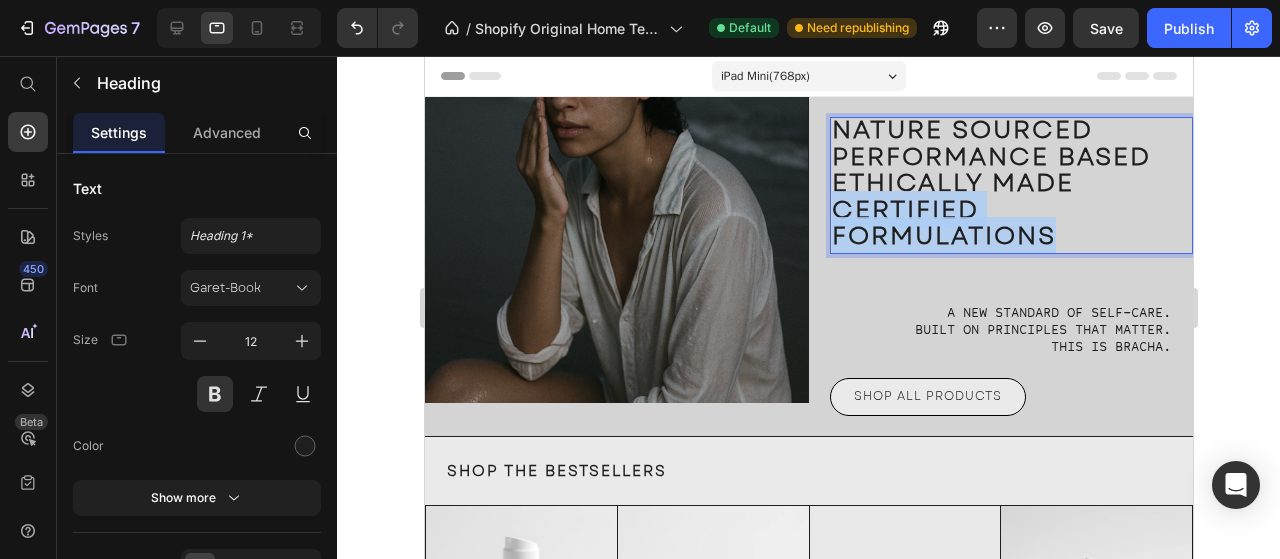 click on "CERTIFIED FORMULATIONS" at bounding box center [943, 223] 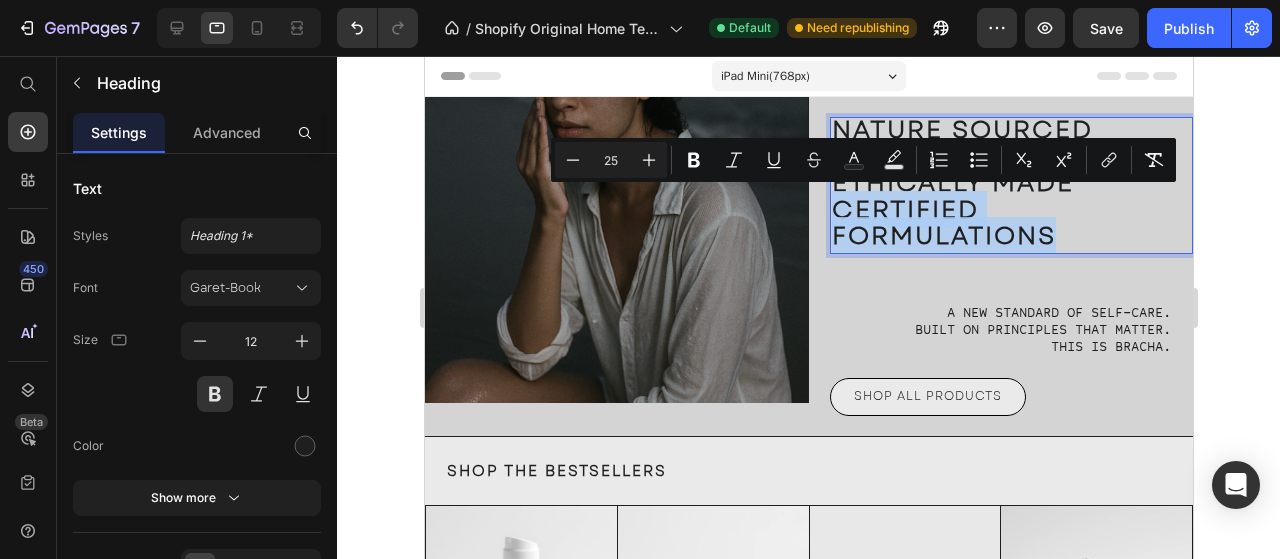 click on "NATURE SOURCED PERFORMANCE BASED ETHICALLY MADE CERTIFIED FORMULATIONS" at bounding box center [1011, 185] 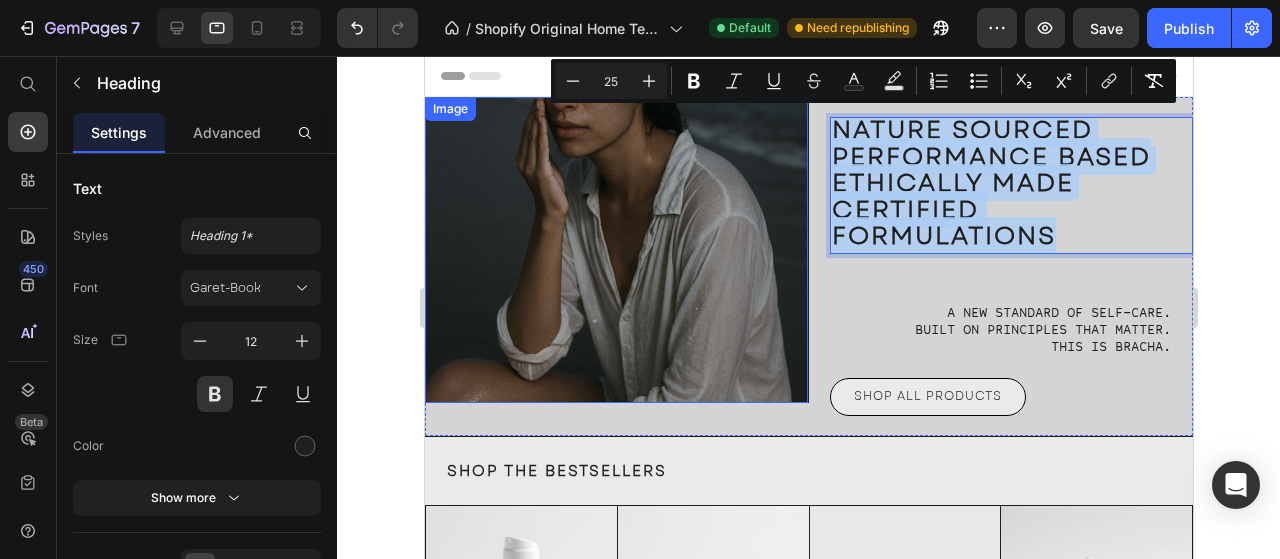 drag, startPoint x: 1052, startPoint y: 238, endPoint x: 794, endPoint y: 114, distance: 286.25165 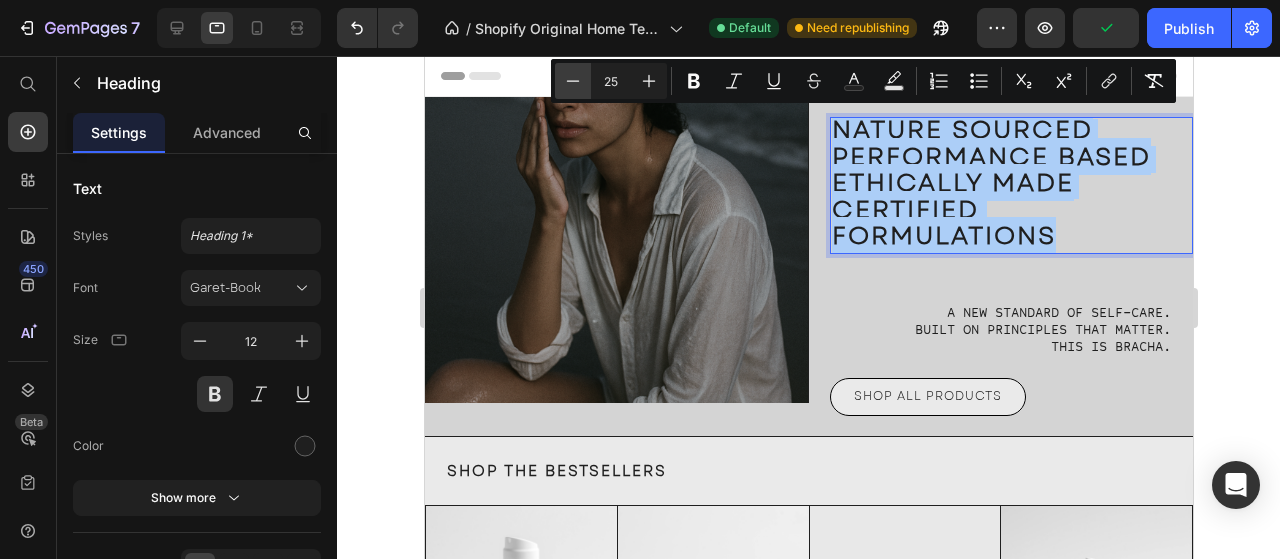 click 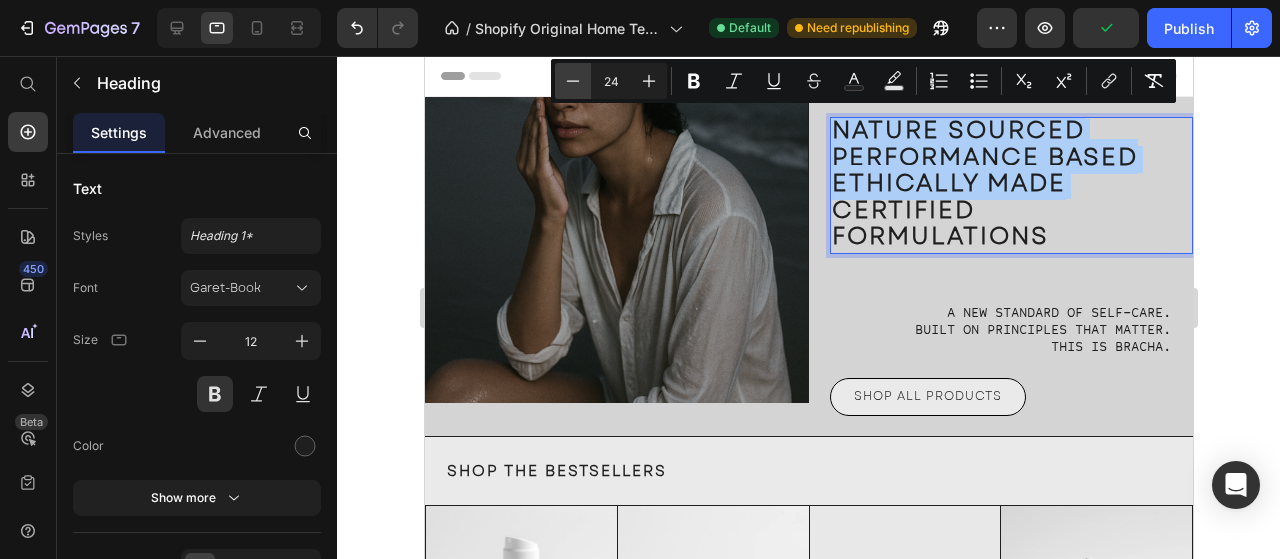 click 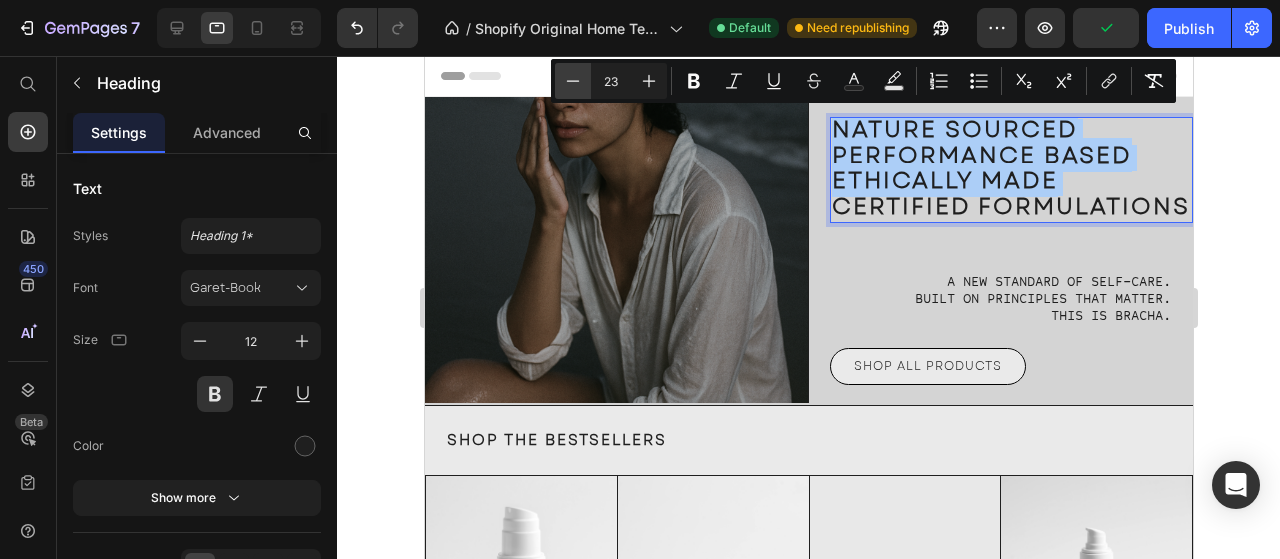 click 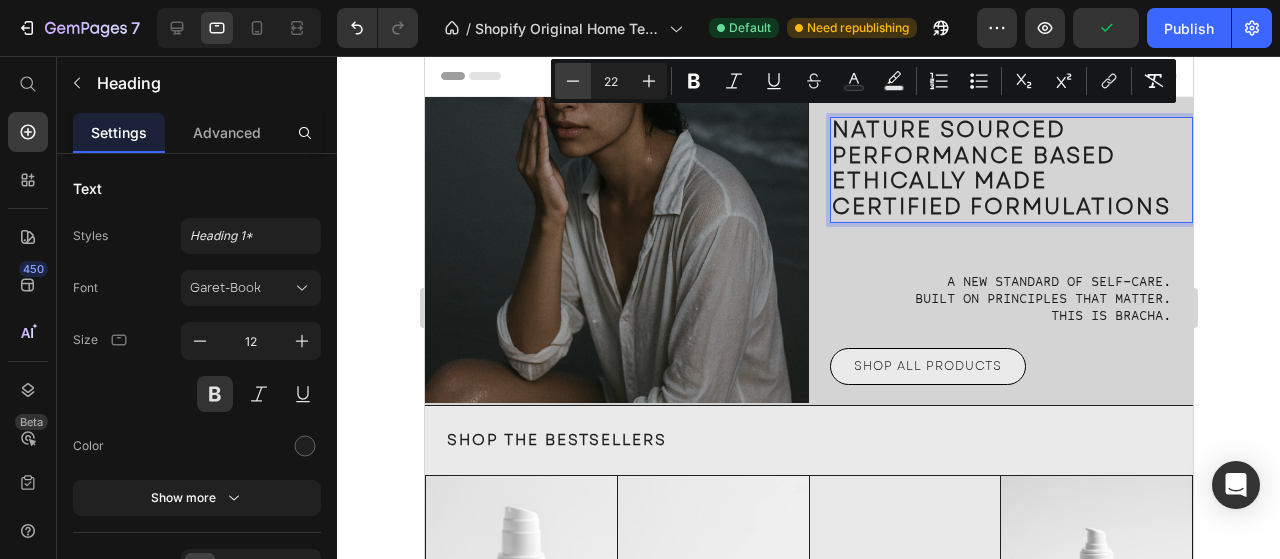 click 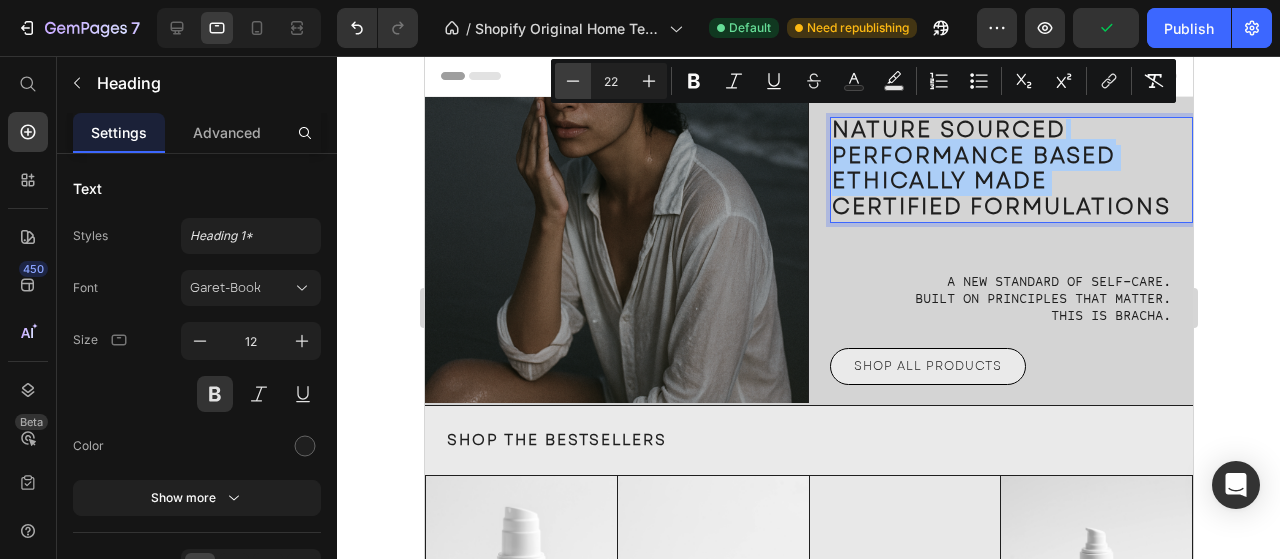 click 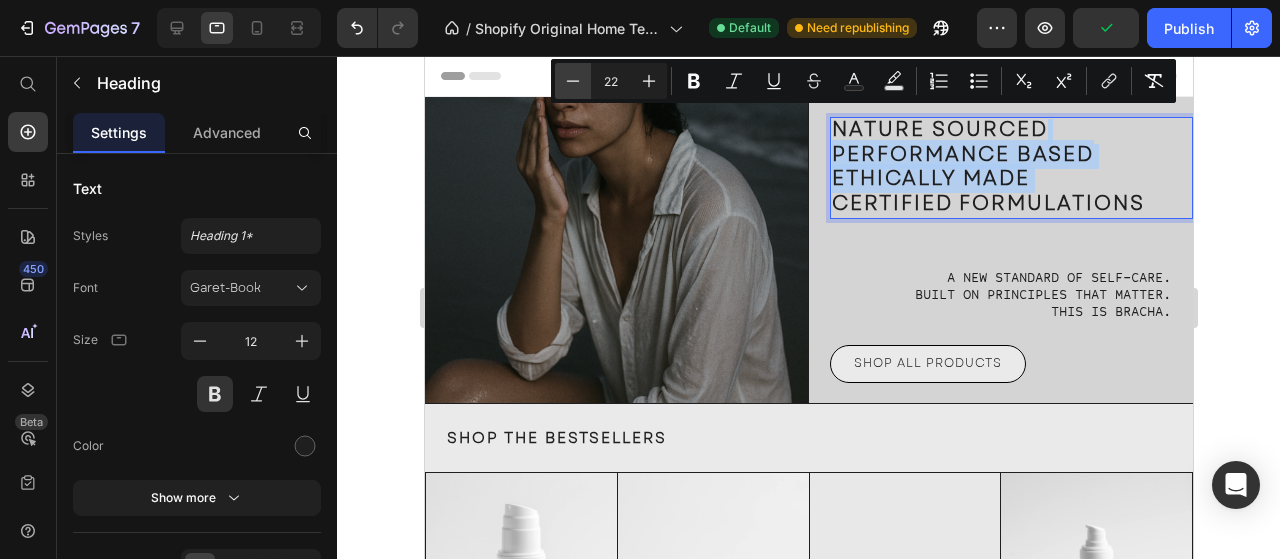 type on "20" 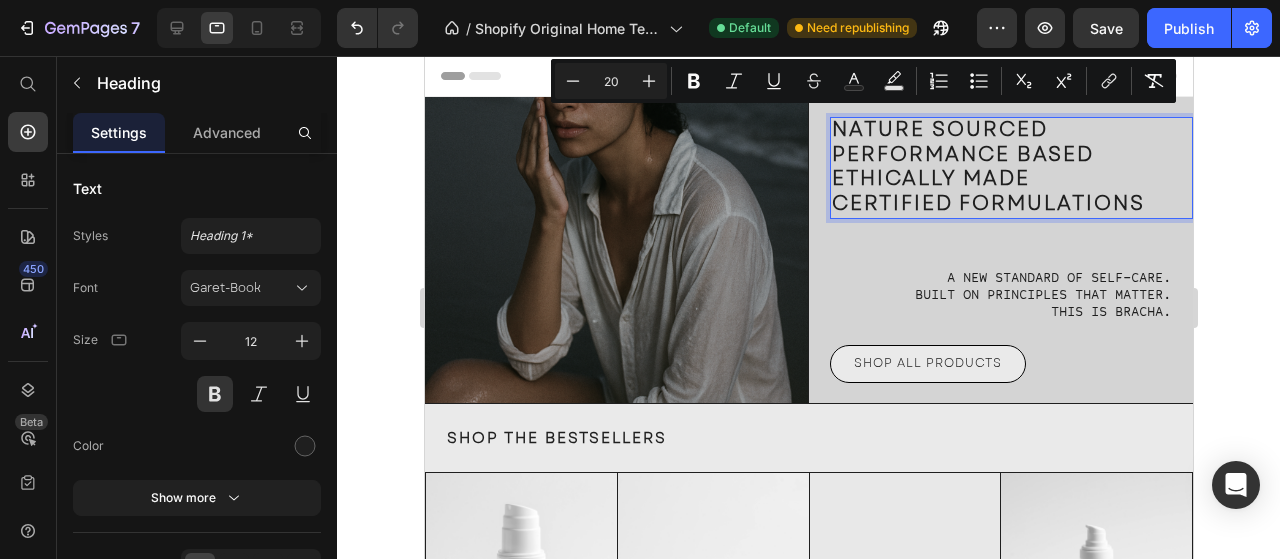 click on "NATURE SOURCED PERFORMANCE BASED ETHICALLY MADE CERTIFIED FORMULATIONS" at bounding box center [1011, 168] 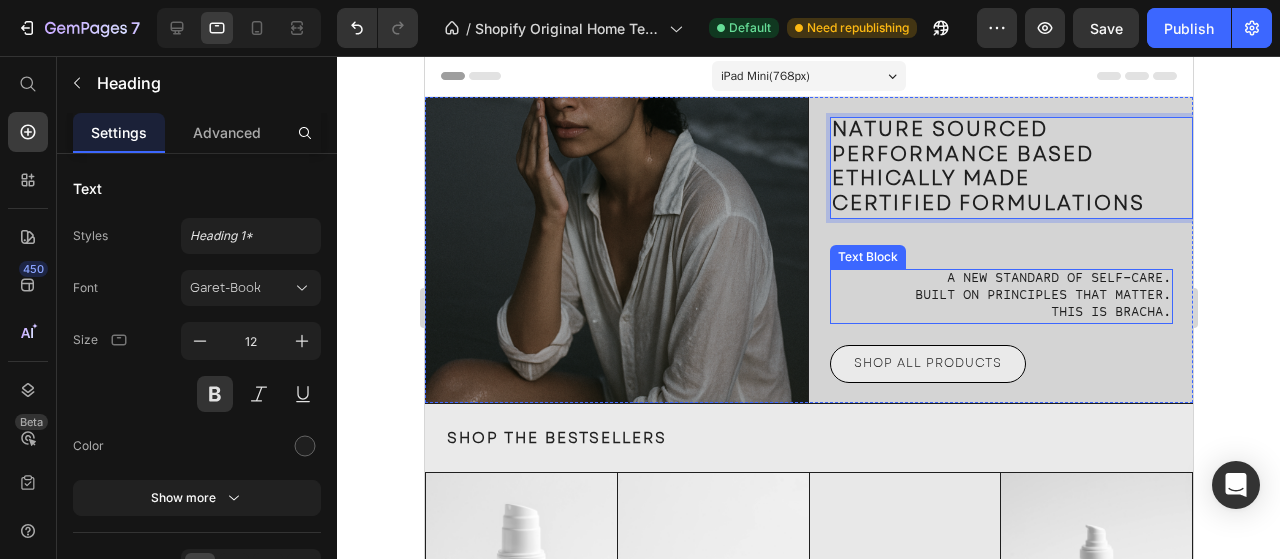 drag, startPoint x: 822, startPoint y: 251, endPoint x: 959, endPoint y: 279, distance: 139.83205 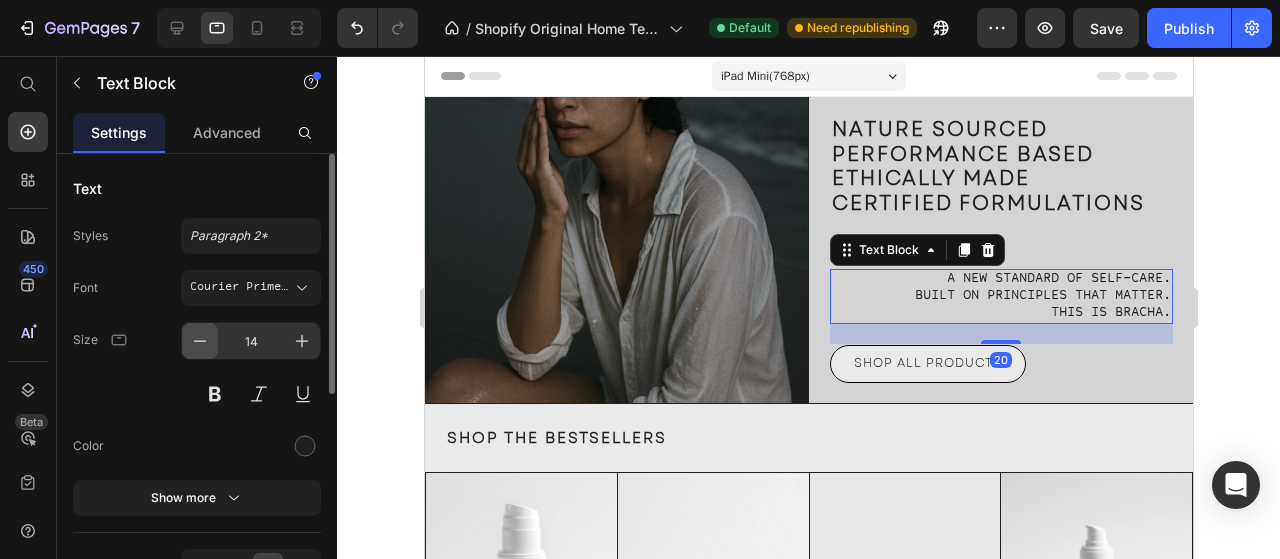 click 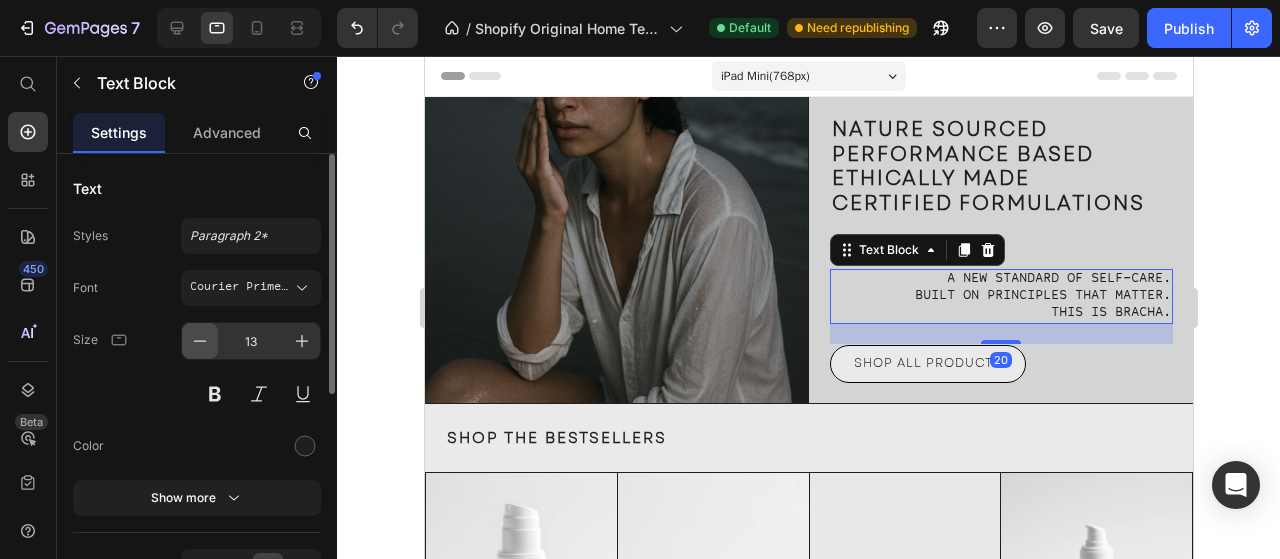 click 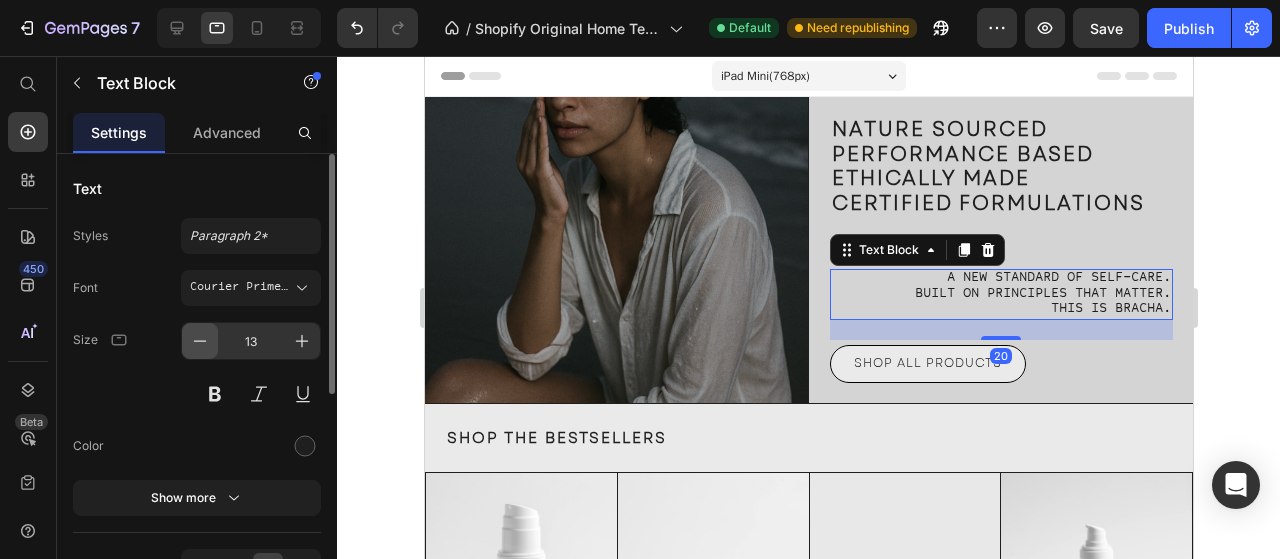 type on "12" 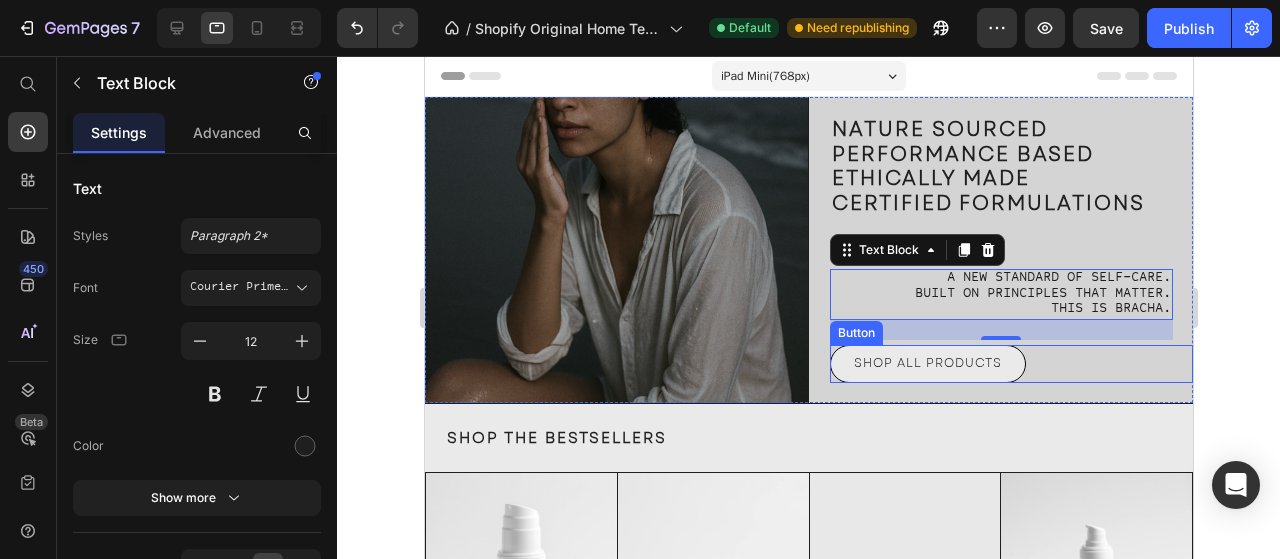 click on "SHOP ALL PRODUCTS Button" at bounding box center (1011, 364) 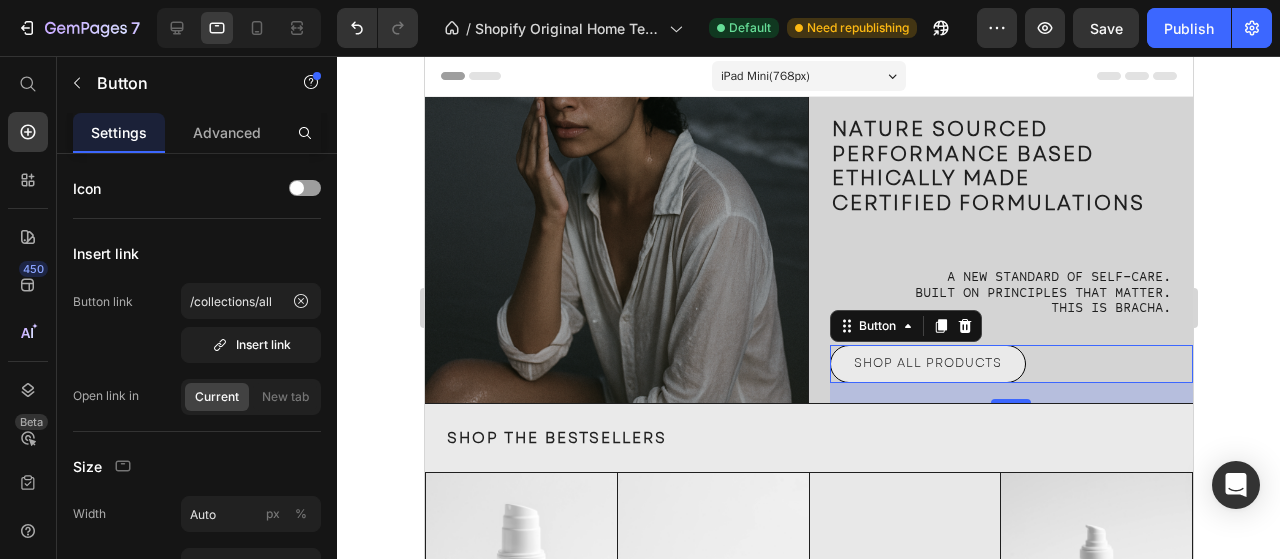 click 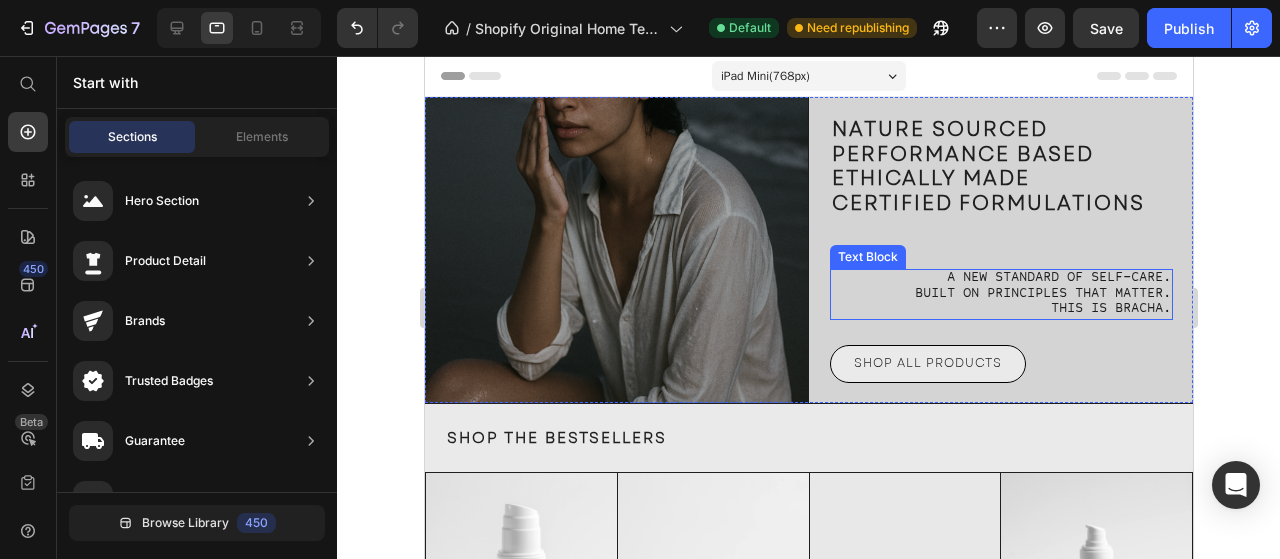 click on "A new standard of self-care." at bounding box center (1058, 278) 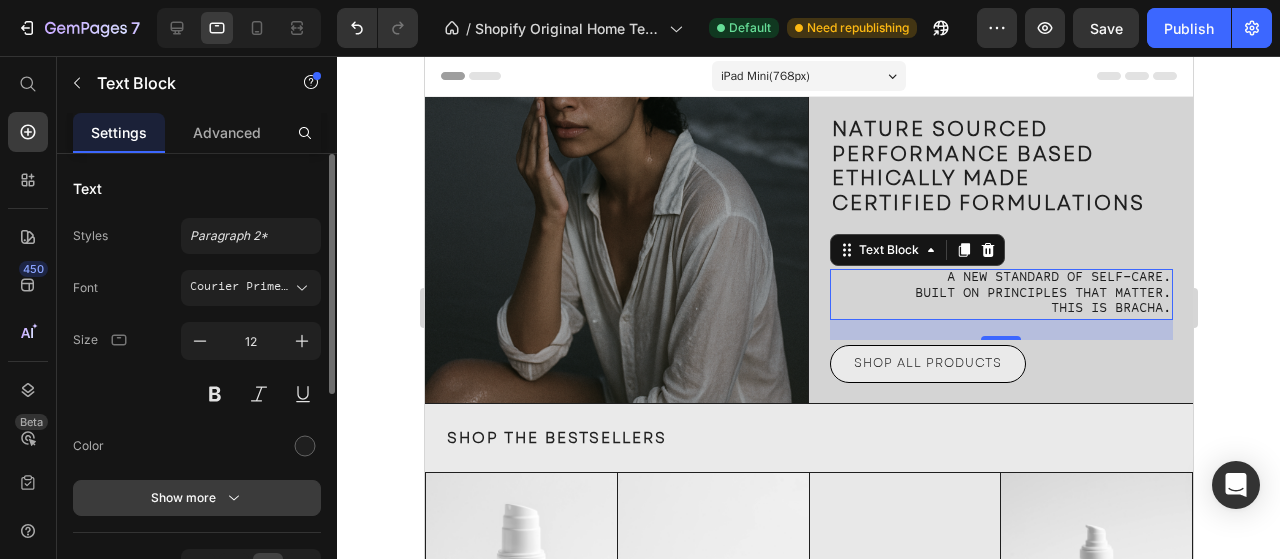 click on "Show more" at bounding box center [197, 498] 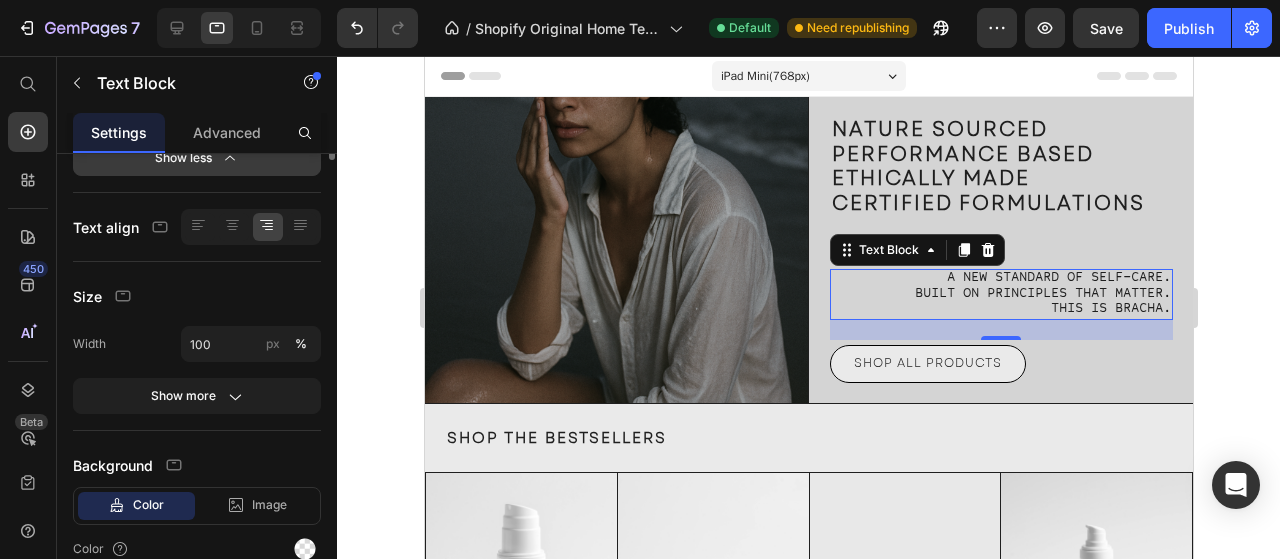 scroll, scrollTop: 300, scrollLeft: 0, axis: vertical 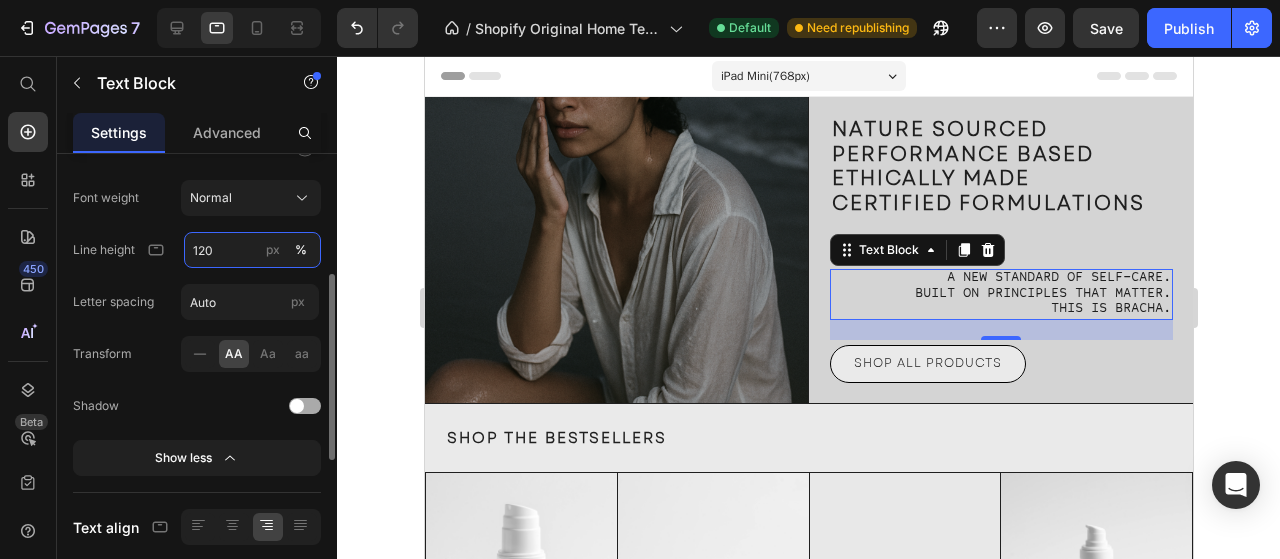 click on "120" at bounding box center (252, 250) 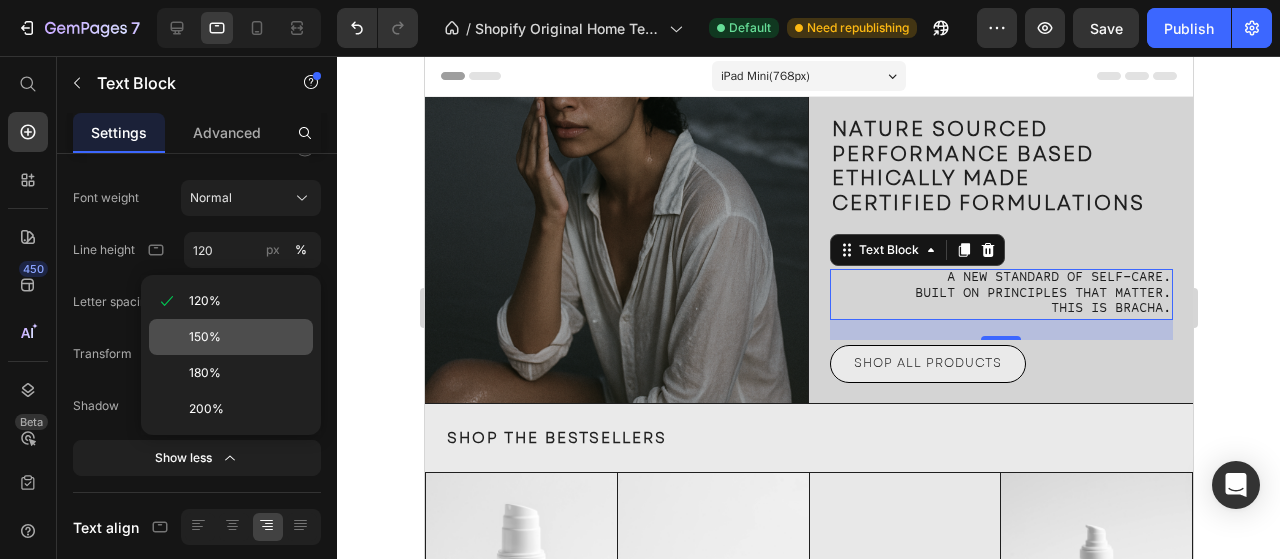 click on "150%" at bounding box center (247, 337) 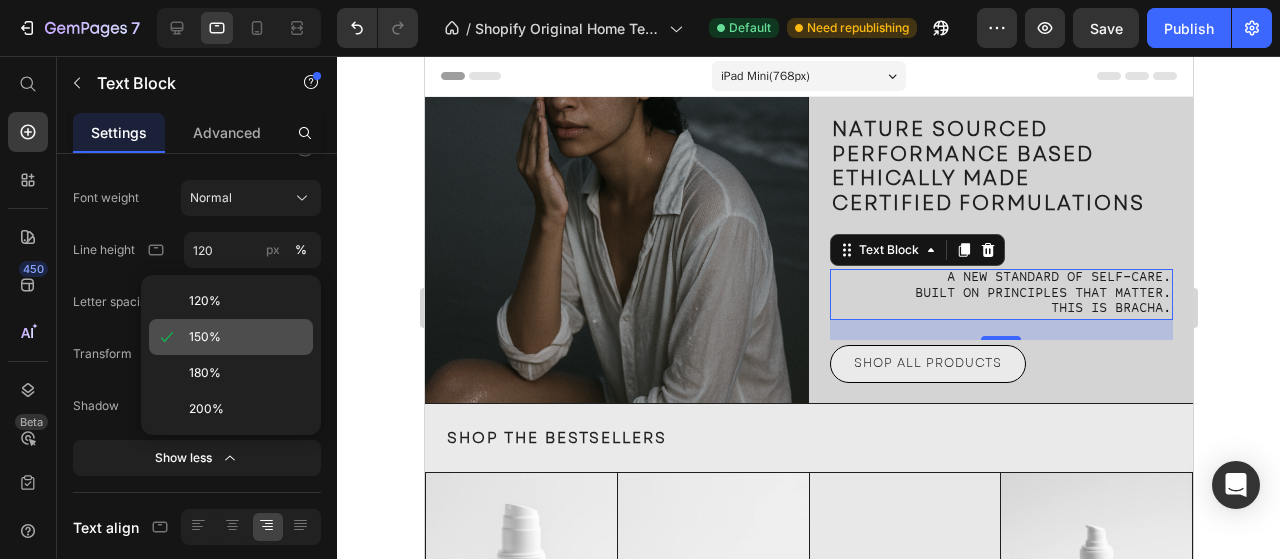 type on "150" 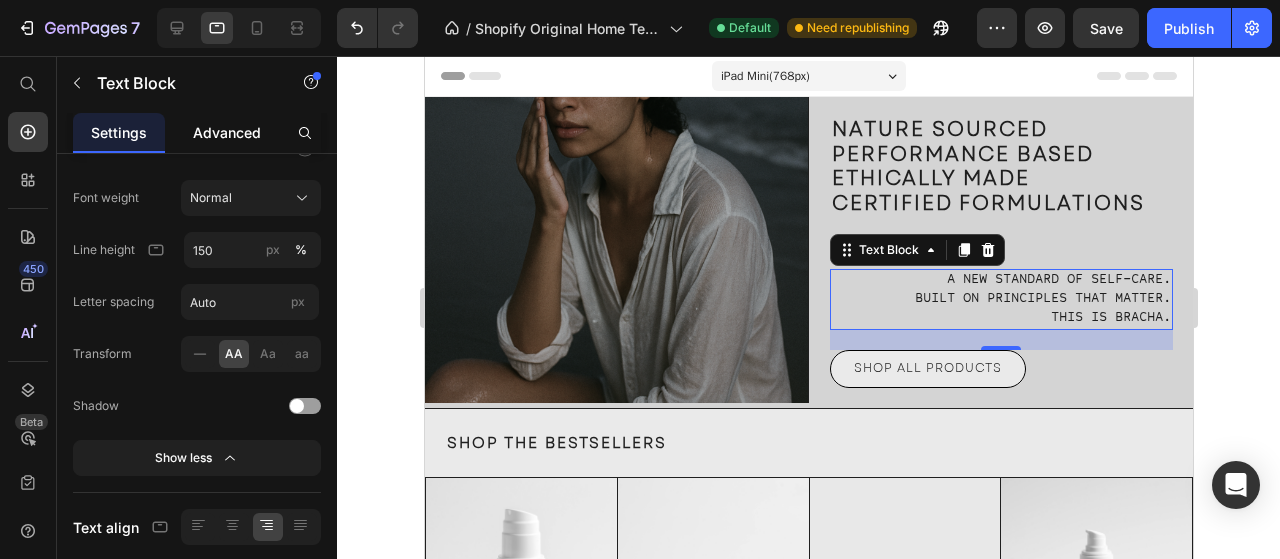 click on "Advanced" at bounding box center [227, 132] 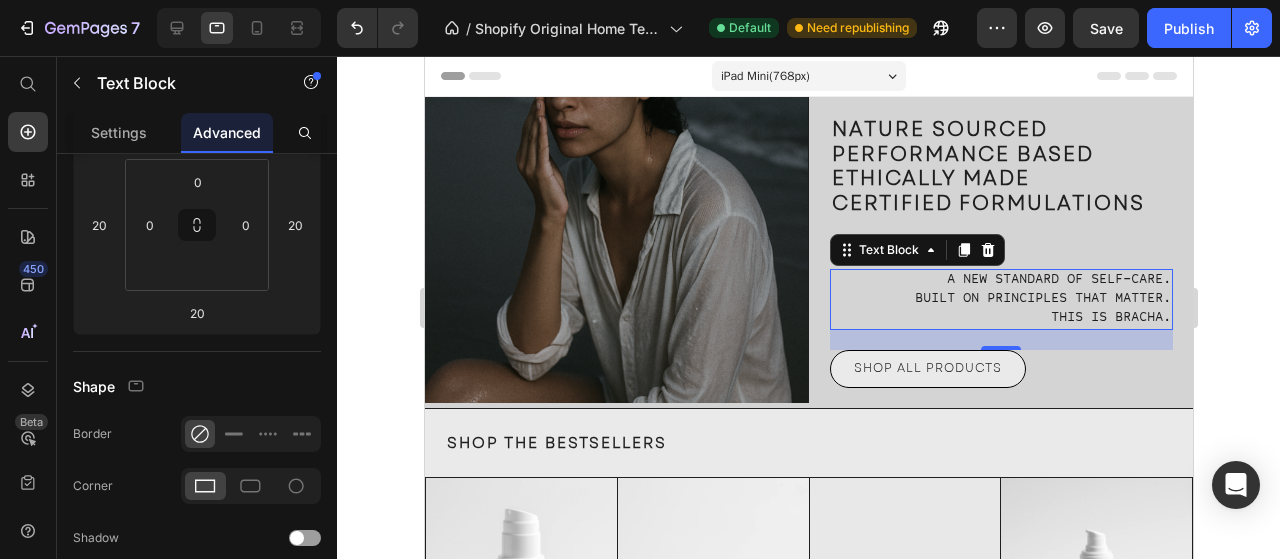 scroll, scrollTop: 0, scrollLeft: 0, axis: both 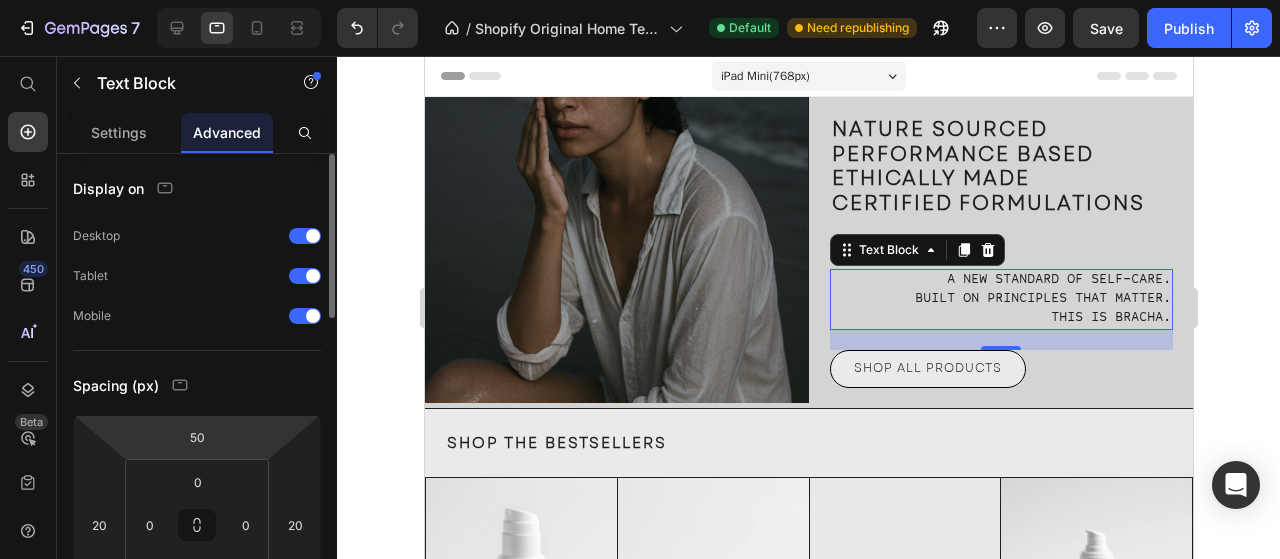 click on "7   /  Shopify Original Home Template Default Need republishing Preview  Save   Publish  450 Beta Start with Sections Elements Hero Section Product Detail Brands Trusted Badges Guarantee Product Breakdown How to use Testimonials Compare Bundle FAQs Social Proof Brand Story Product List Collection Blog List Contact Sticky Add to Cart Custom Footer Browse Library 450 Layout
Row
Row
Row
Row Text
Heading
Text Block Button
Button
Button
Sticky Back to top Media
Image" at bounding box center [640, 0] 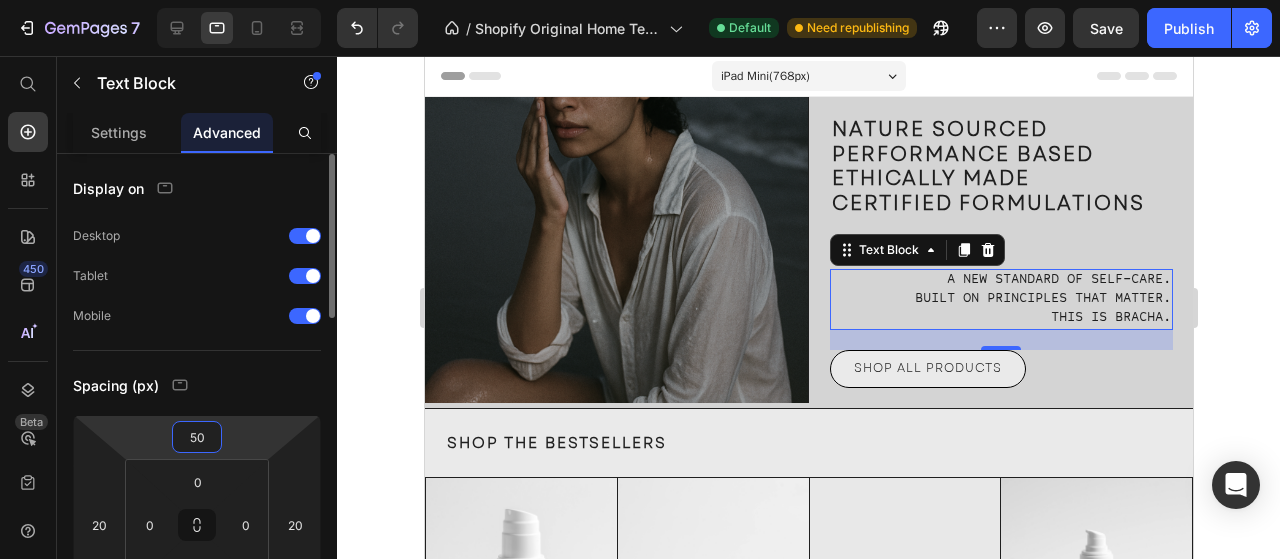 click on "50" at bounding box center [197, 437] 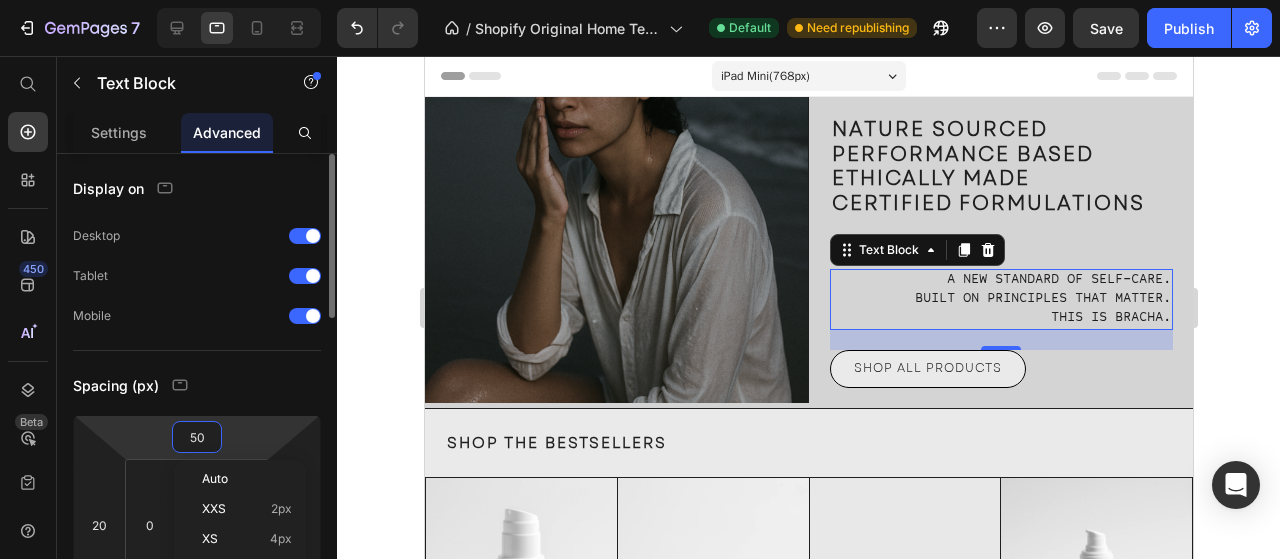 click on "50" at bounding box center (197, 437) 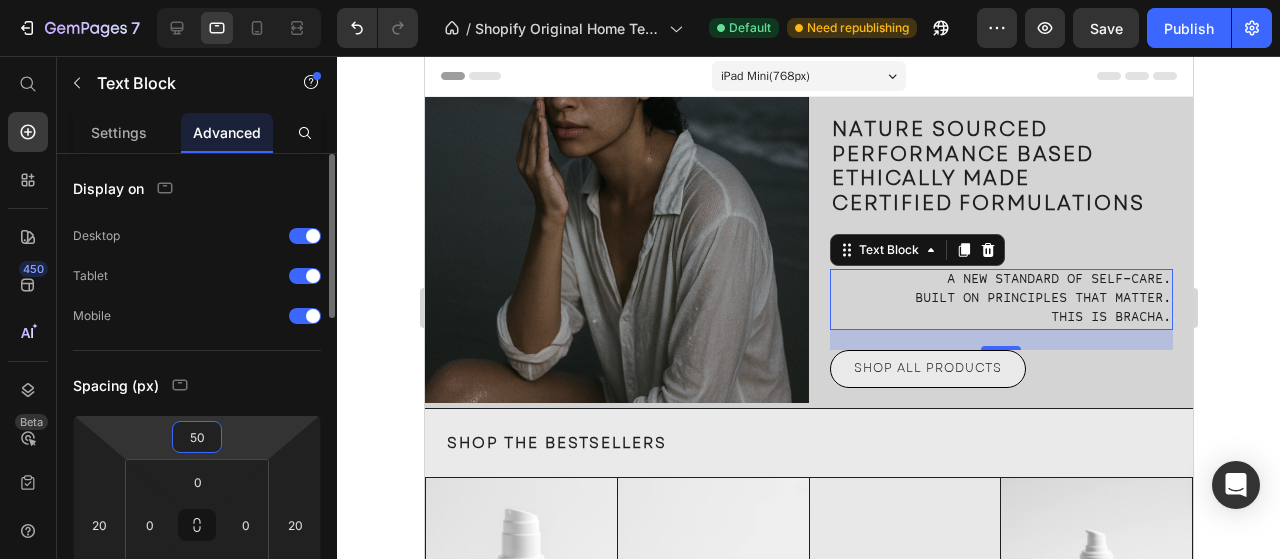 click on "50" at bounding box center (197, 437) 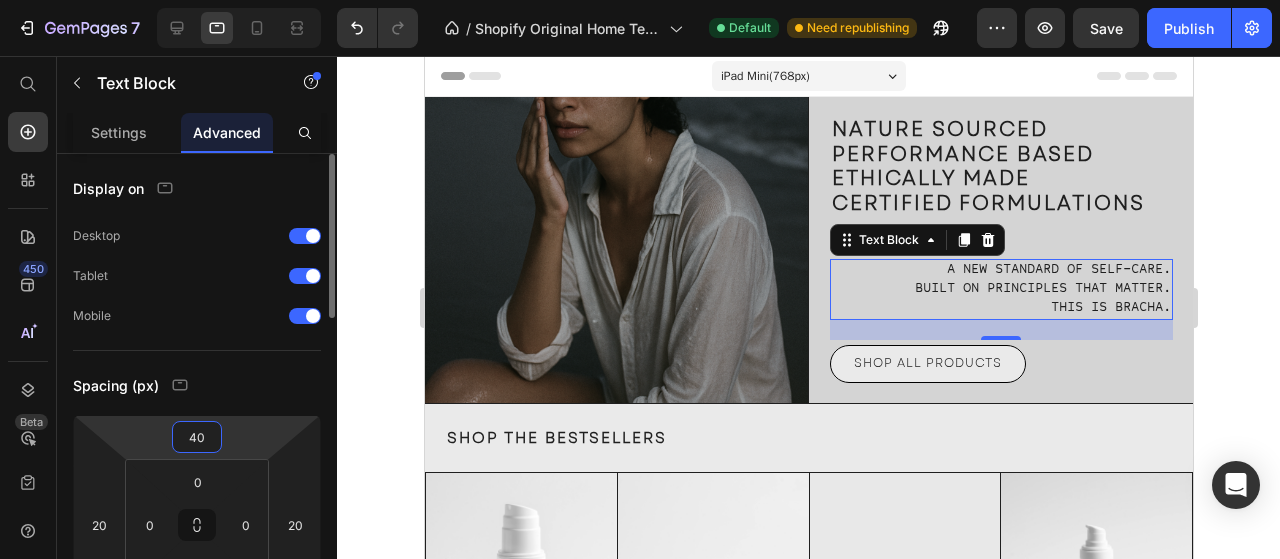 type on "40" 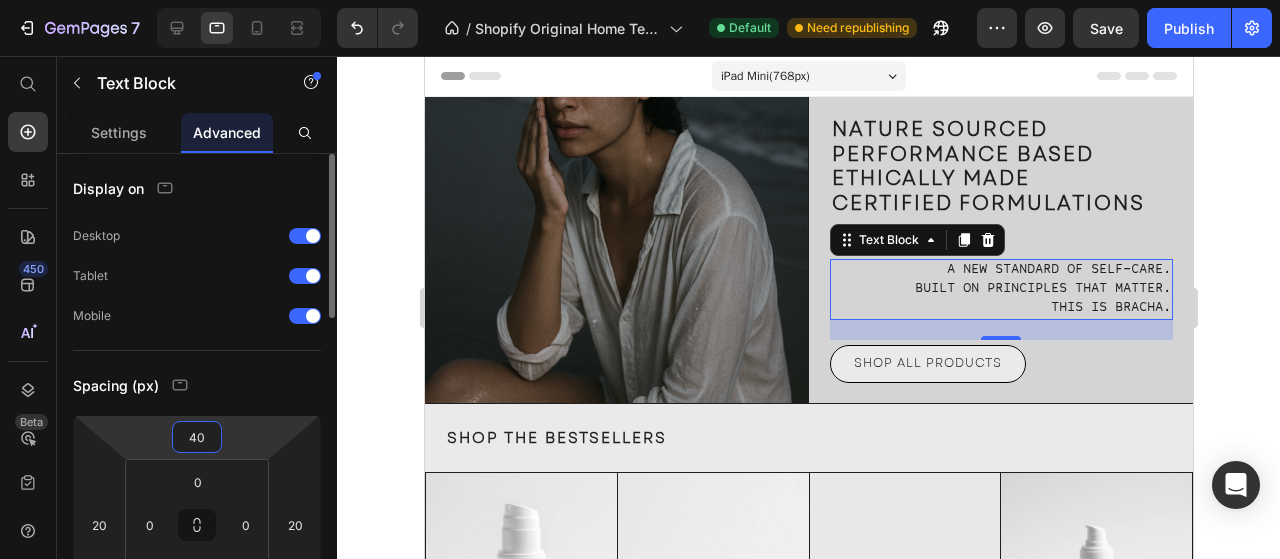 click on "Spacing (px)" at bounding box center (197, 385) 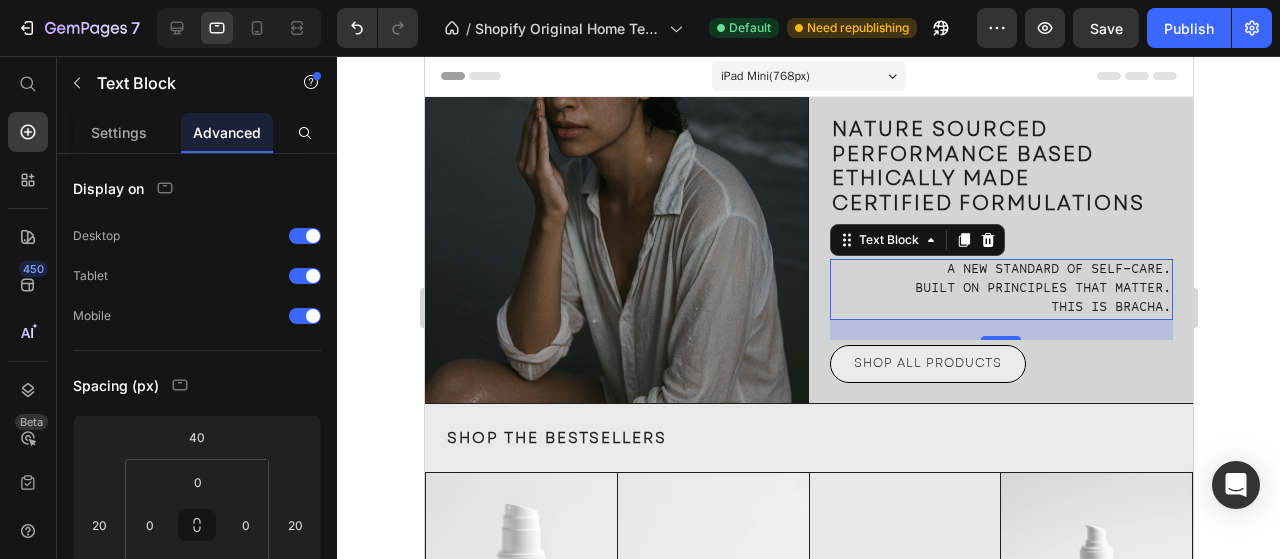 click 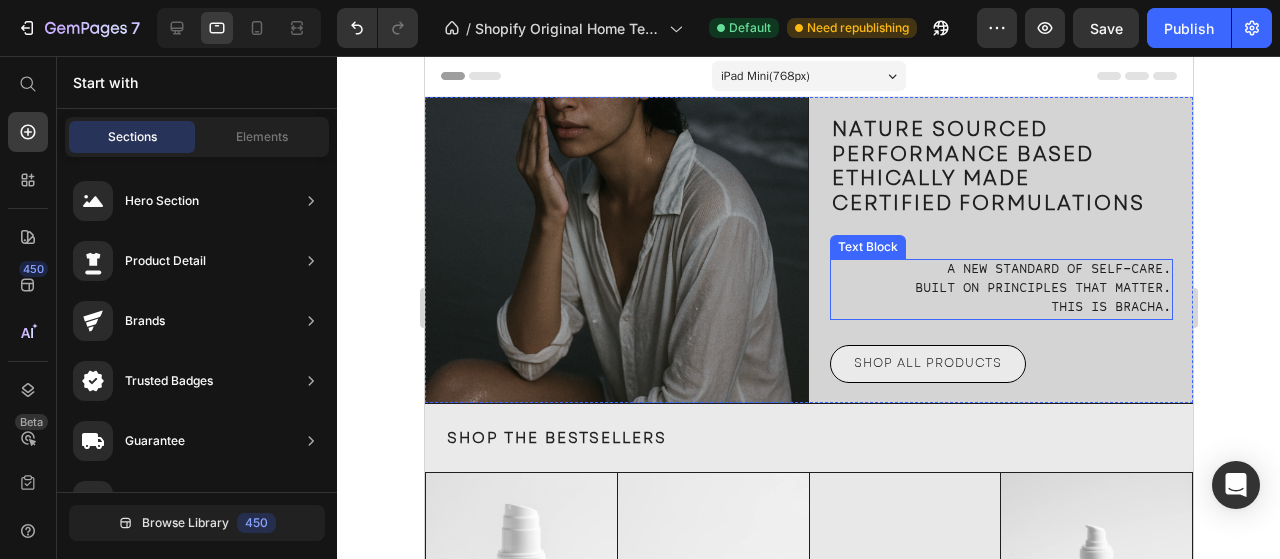click on "This is Bracha." at bounding box center [1110, 308] 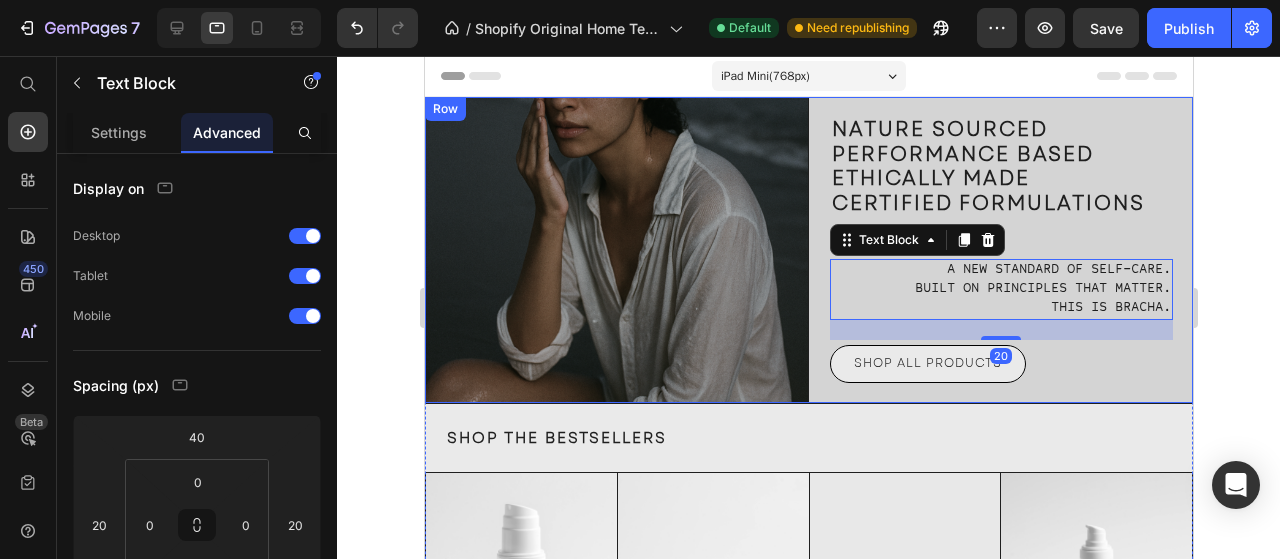 click 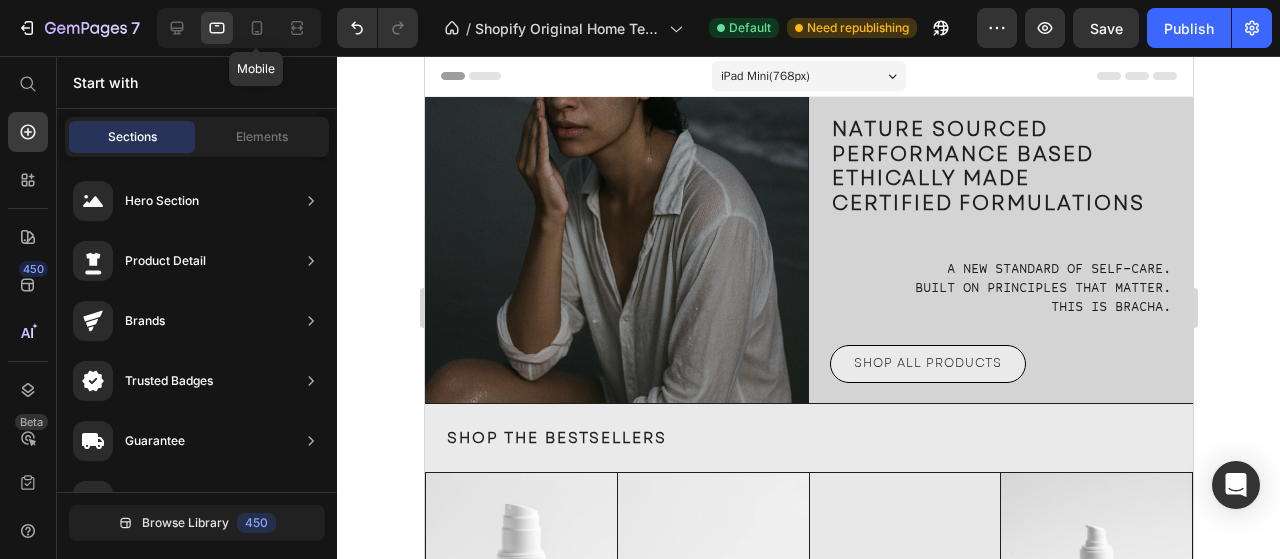 click on "Mobile" at bounding box center [239, 28] 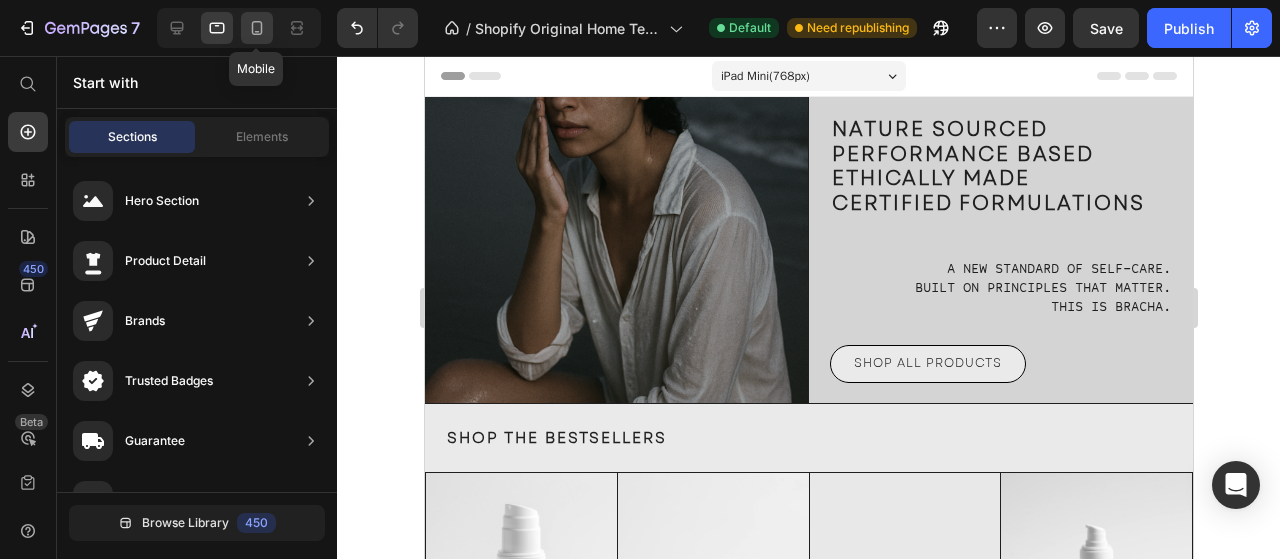 click 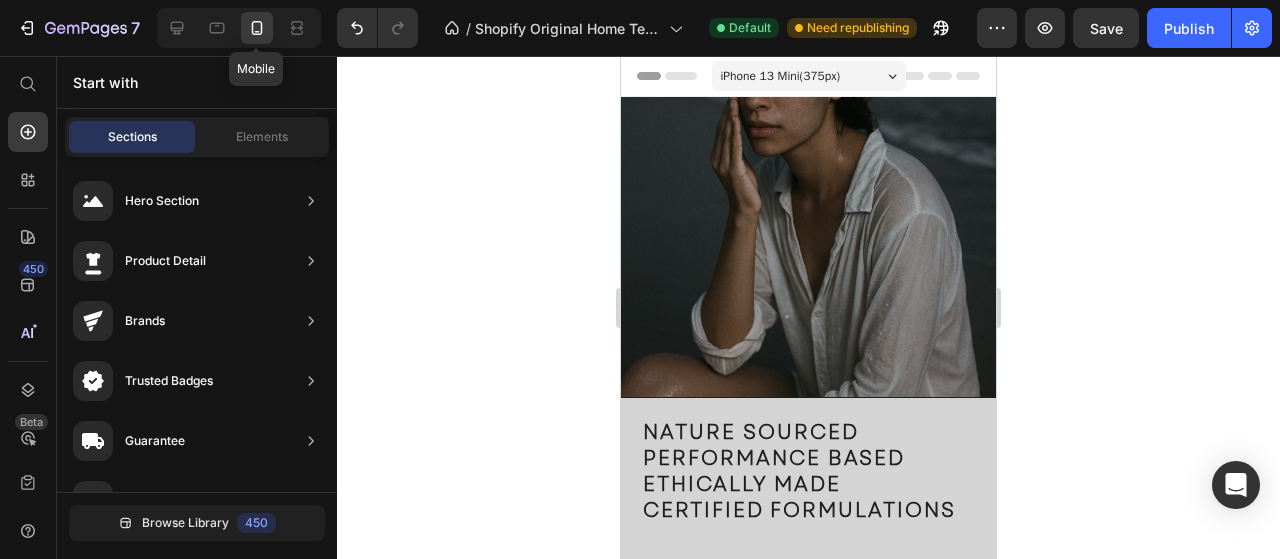 click 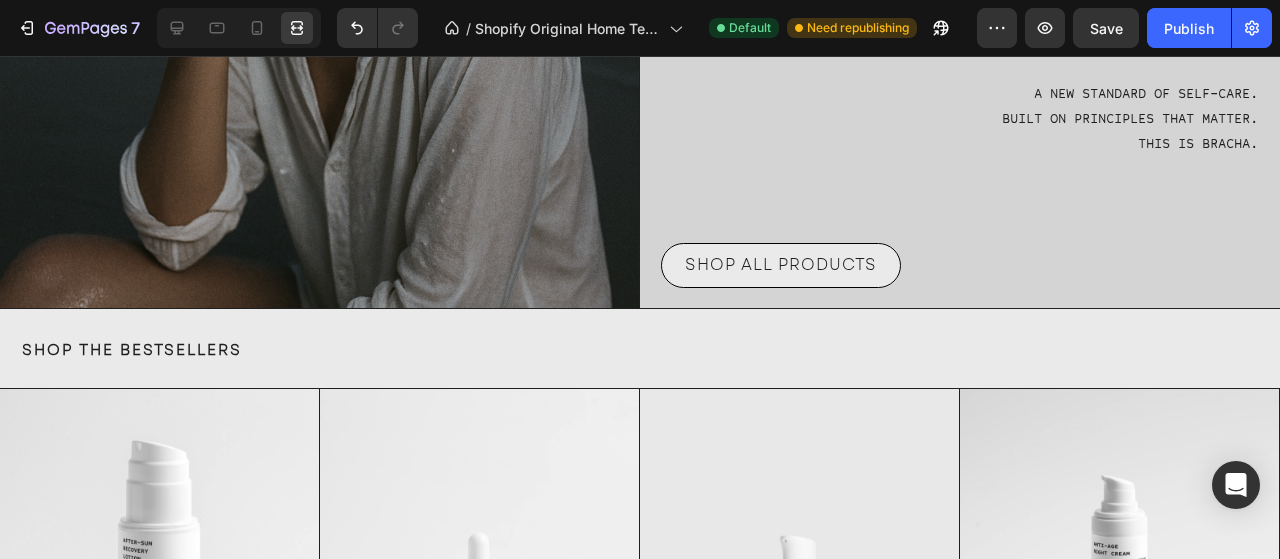 scroll, scrollTop: 0, scrollLeft: 0, axis: both 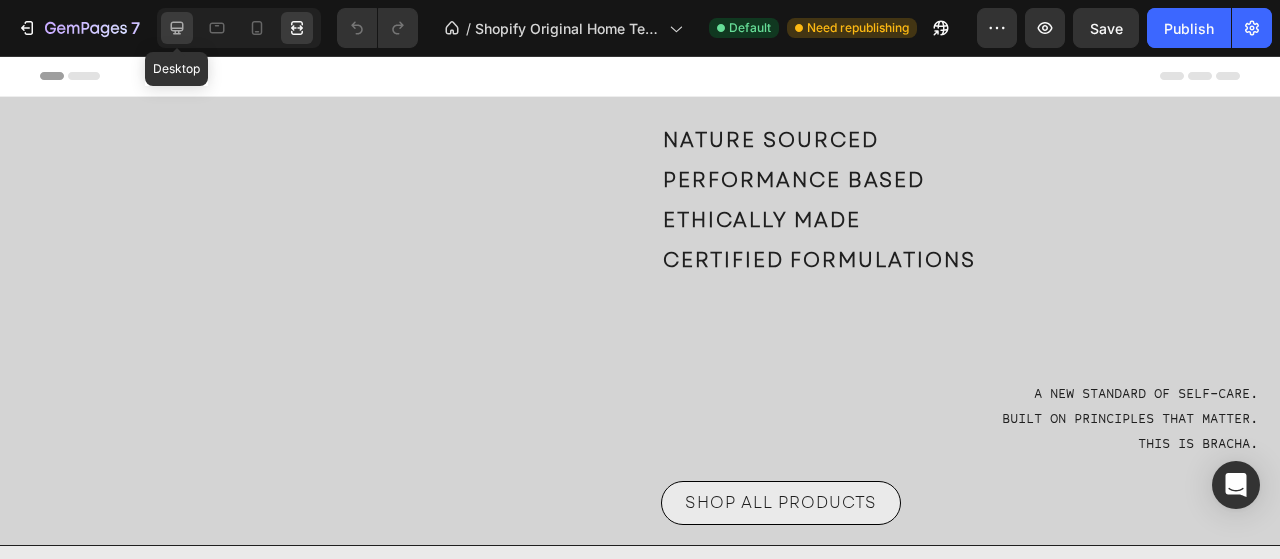 click 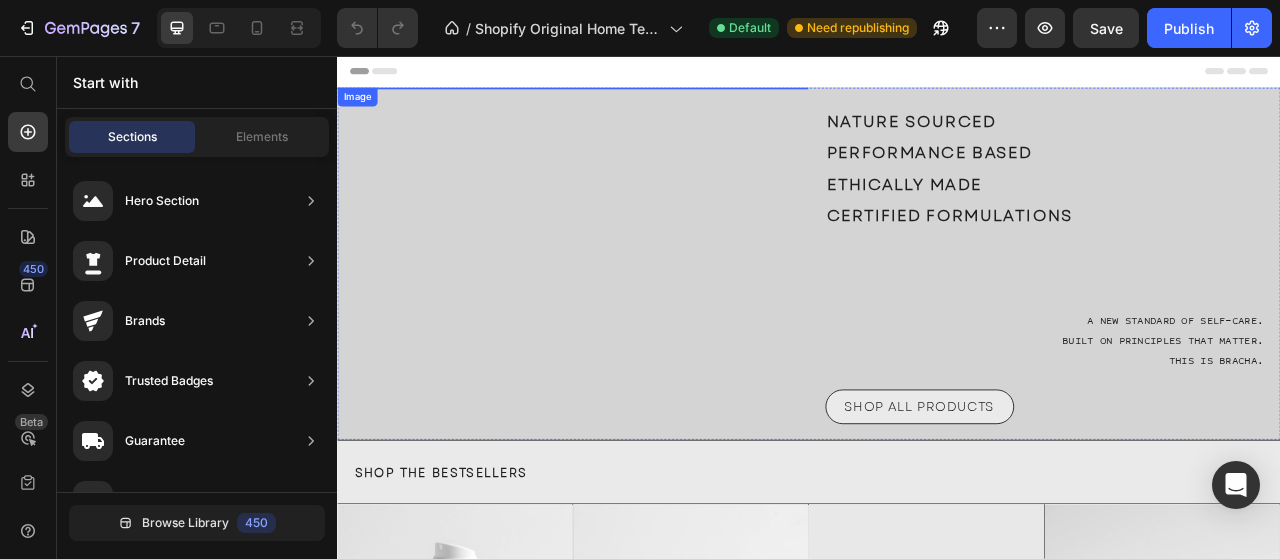 click at bounding box center (636, 97) 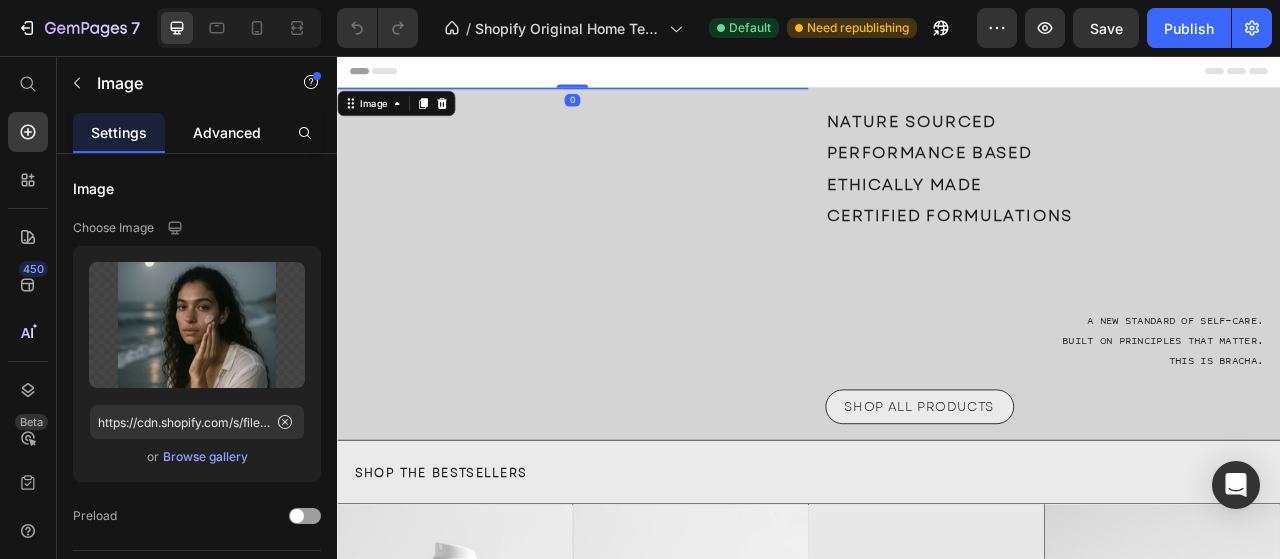 click on "Advanced" at bounding box center [227, 132] 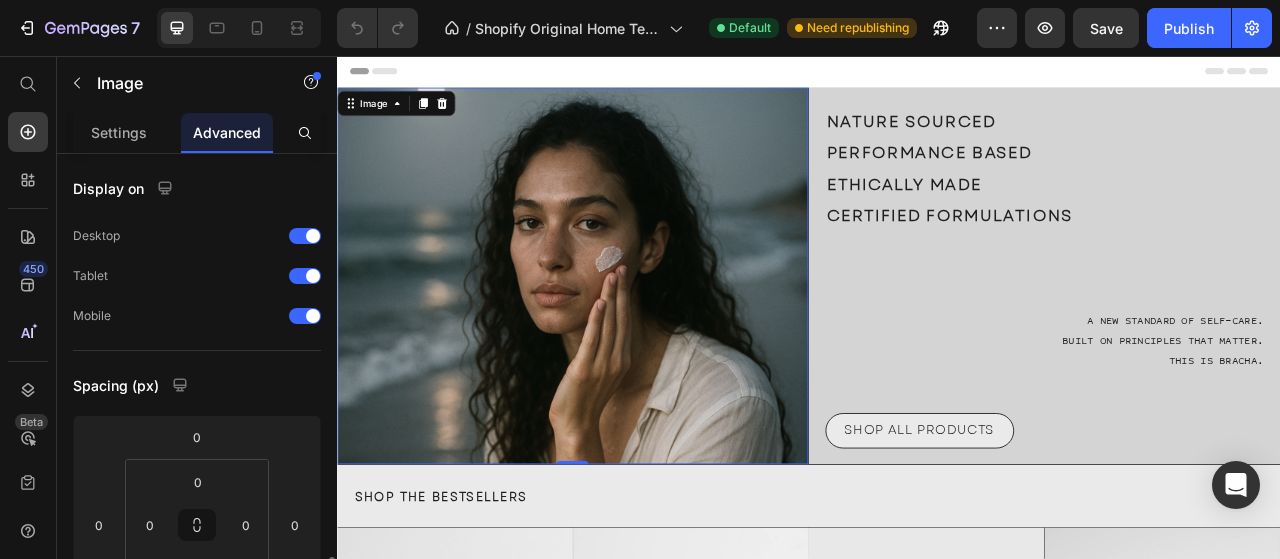 scroll, scrollTop: 300, scrollLeft: 0, axis: vertical 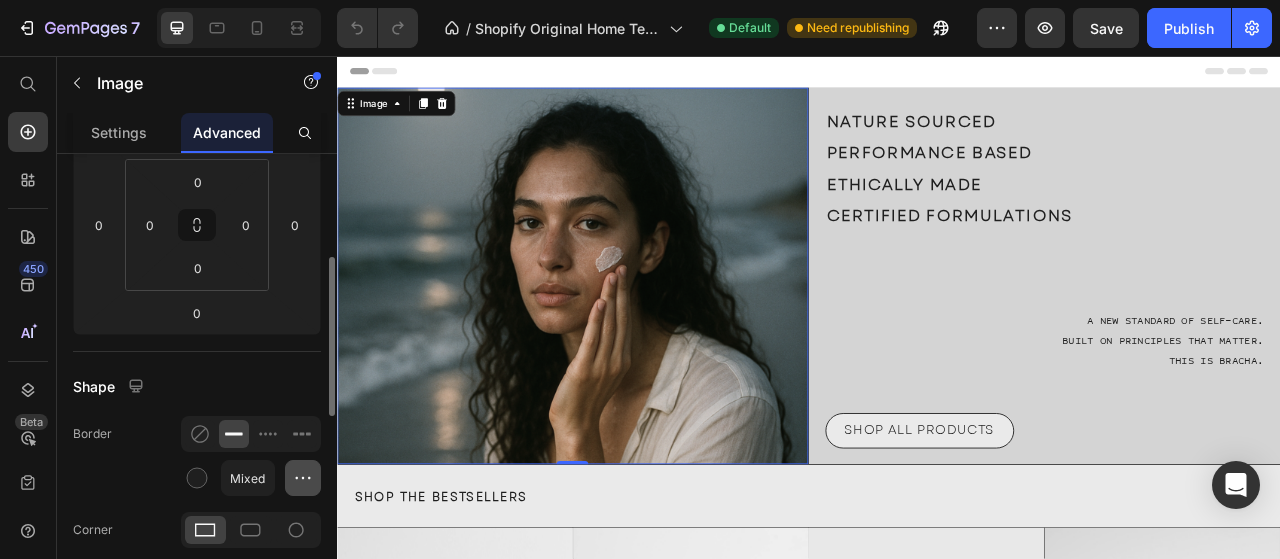 click 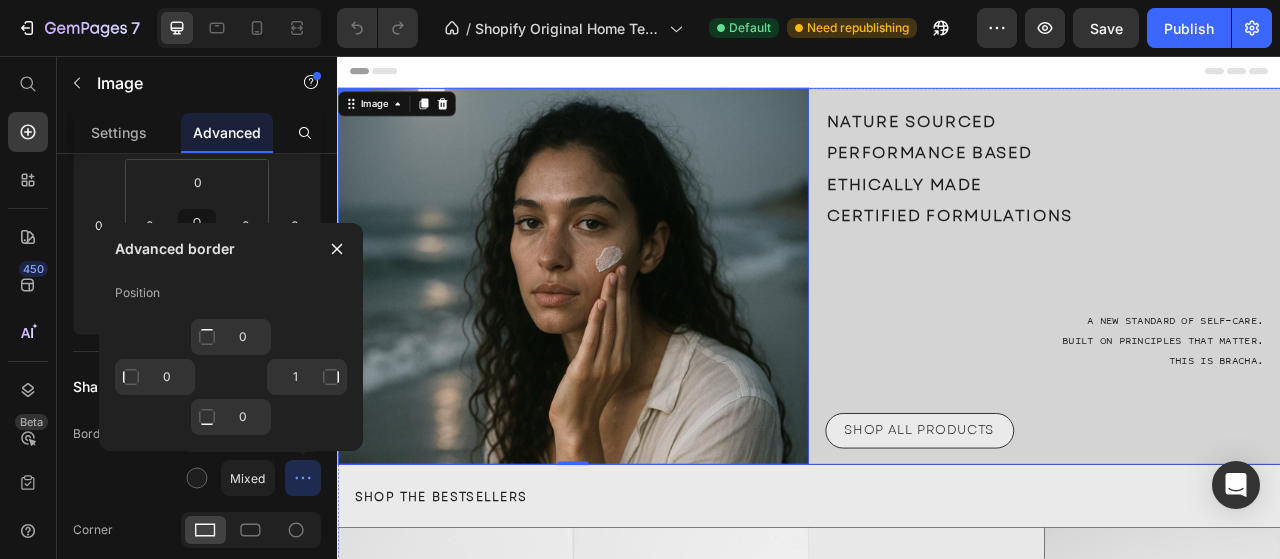click on "NATURE SOURCED PERFORMANCE BASED ETHICALLY MADE CERTIFIED FORMULATIONS Heading A new standard of self-care. Built on principles that matter. This is Bracha. Text Block SHOP ALL PRODUCTS Button" at bounding box center [1238, 336] 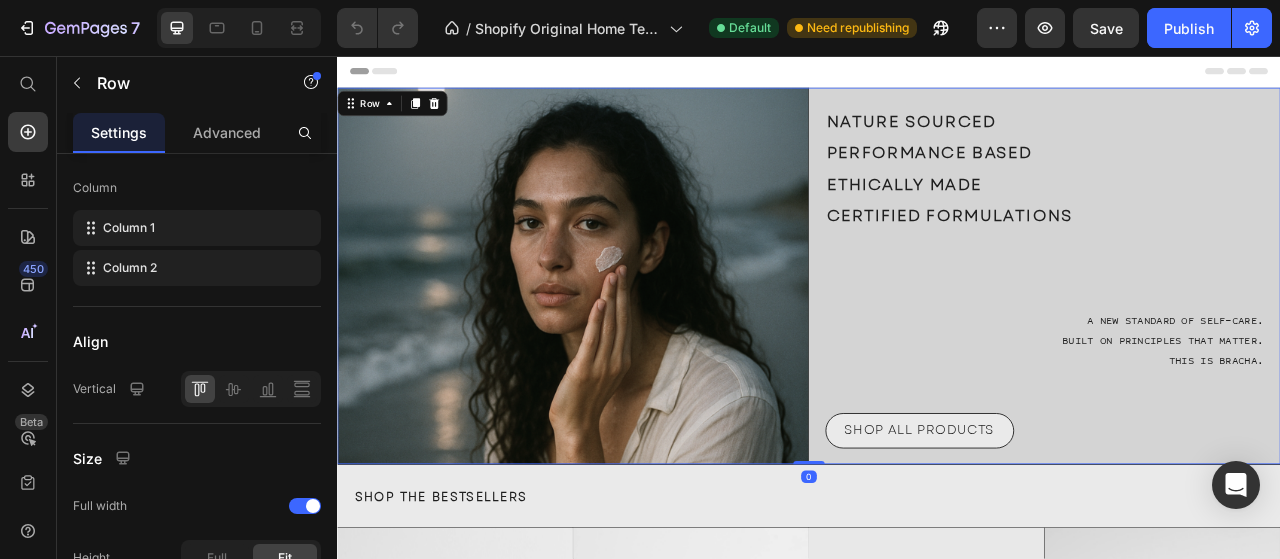 scroll, scrollTop: 0, scrollLeft: 0, axis: both 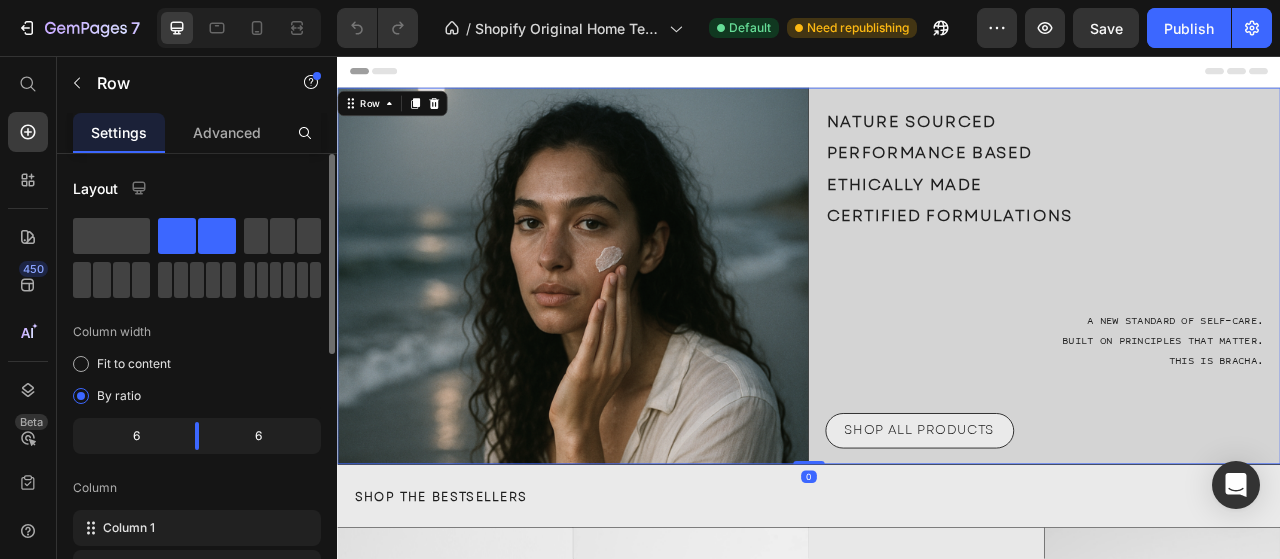 click at bounding box center [636, 336] 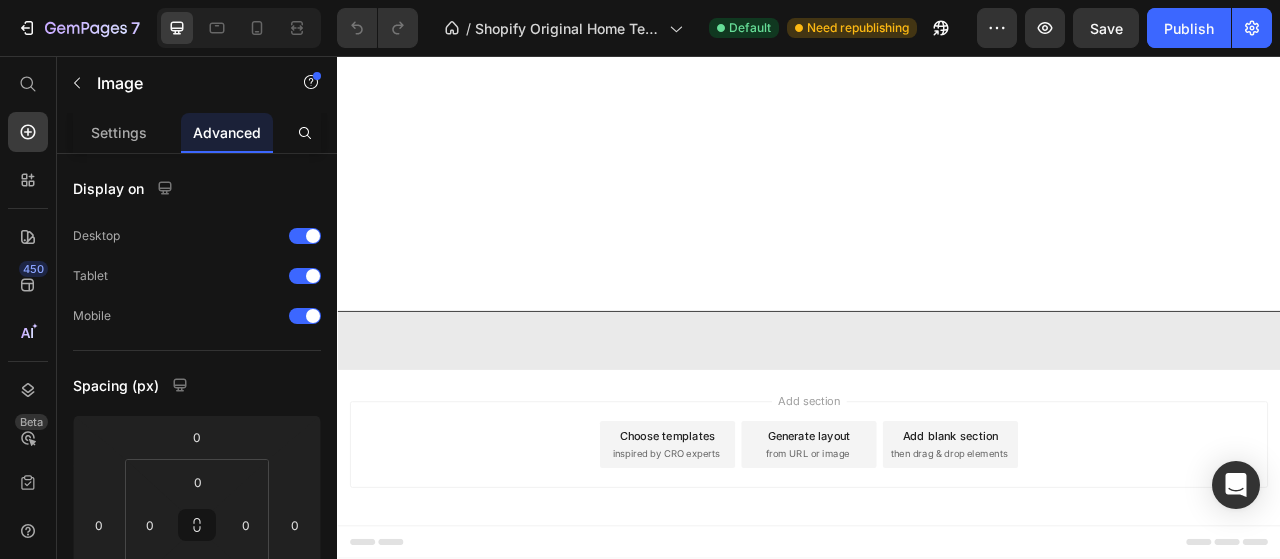 scroll, scrollTop: 0, scrollLeft: 0, axis: both 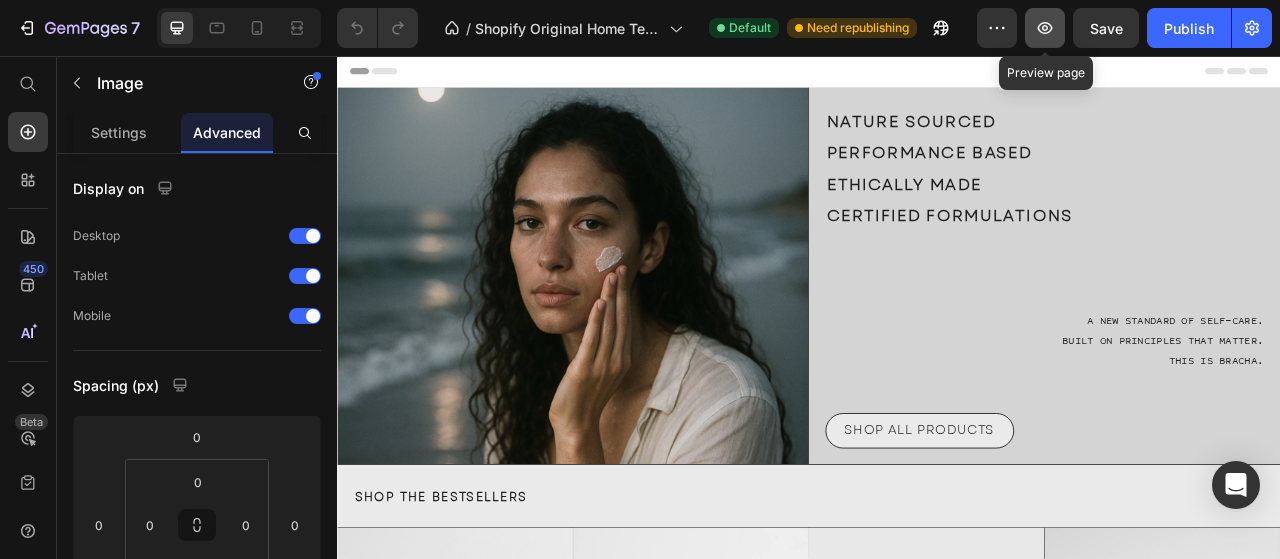 click 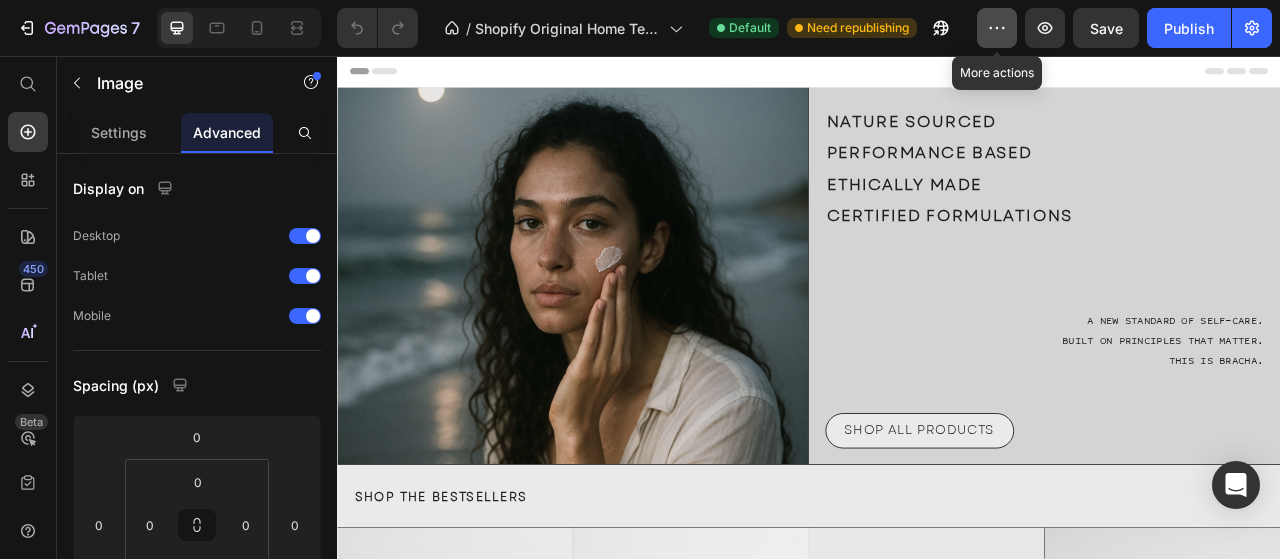 click 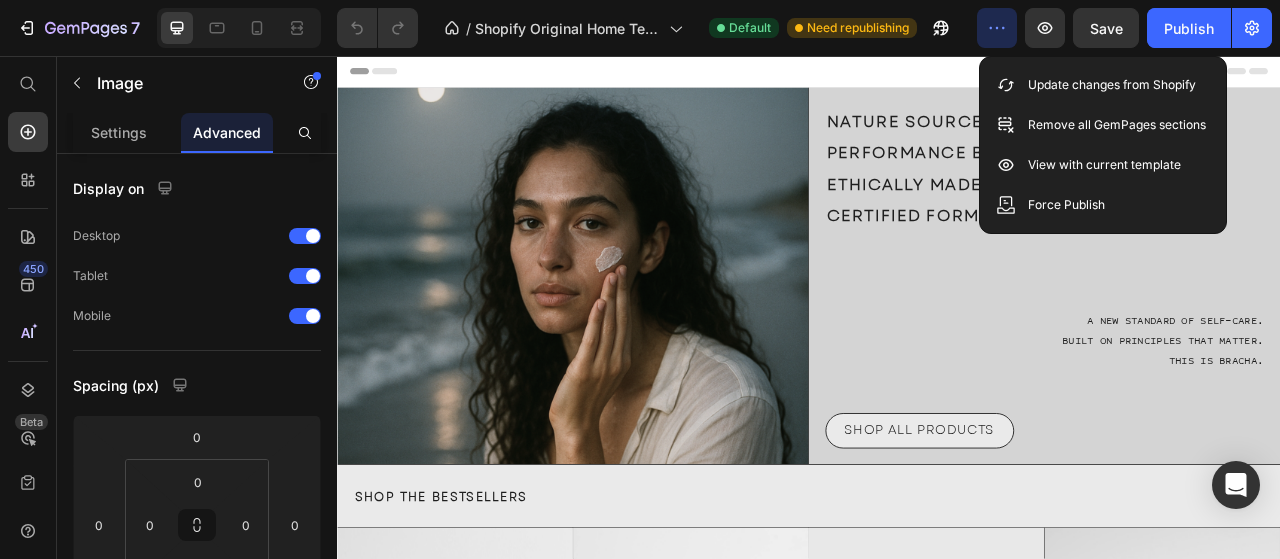 click 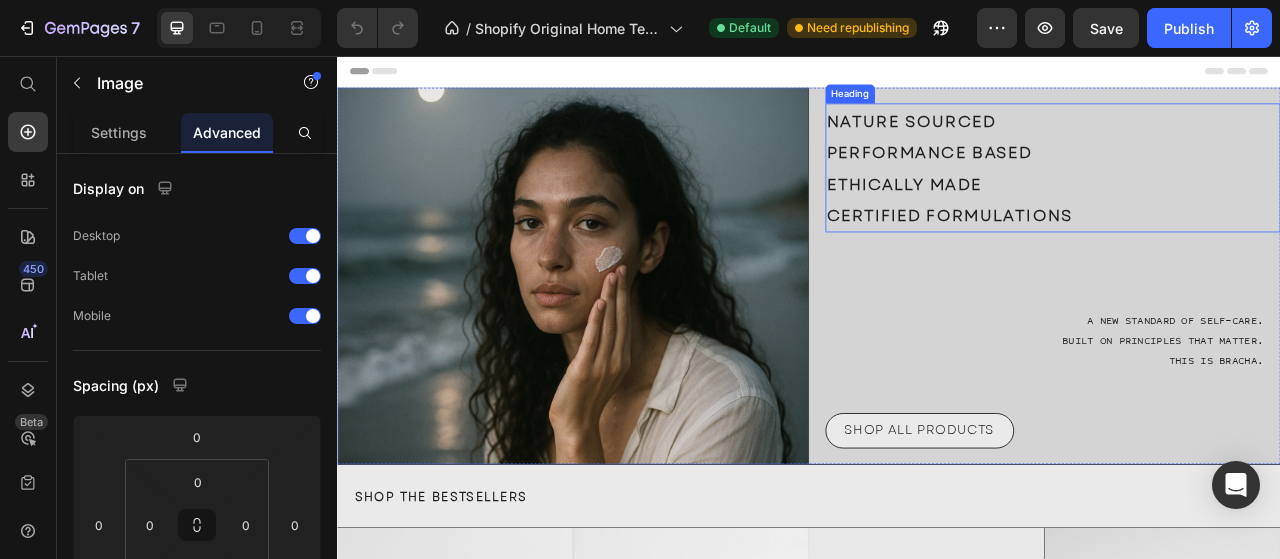 click on "ETHICALLY MADE" at bounding box center (1059, 220) 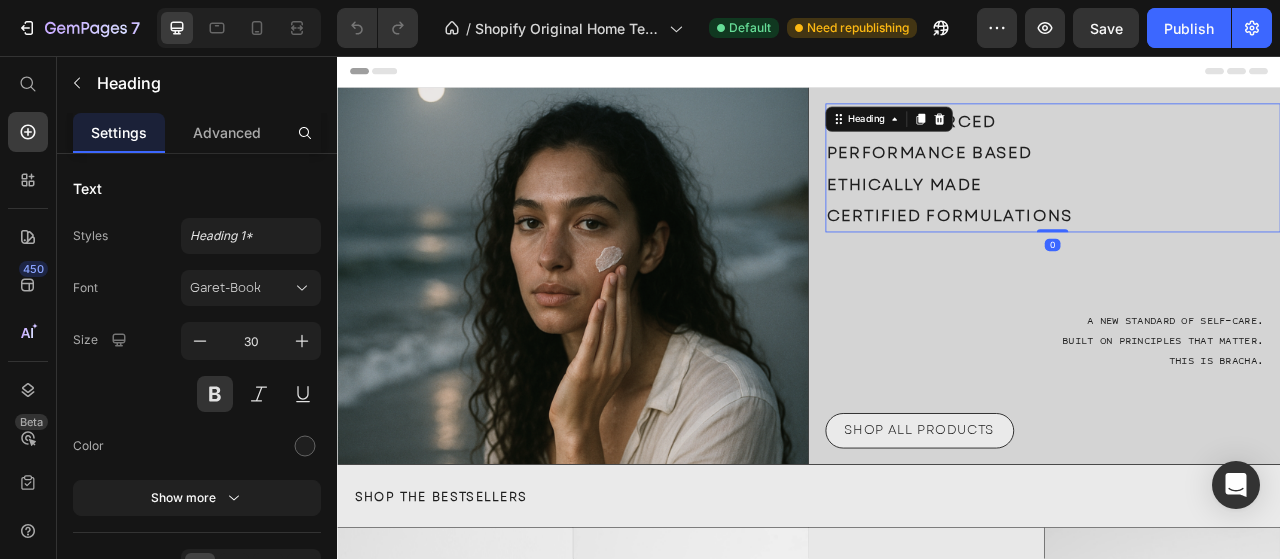 click on "NATURE SOURCED PERFORMANCE BASED ETHICALLY MADE CERTIFIED FORMULATIONS" at bounding box center [1248, 199] 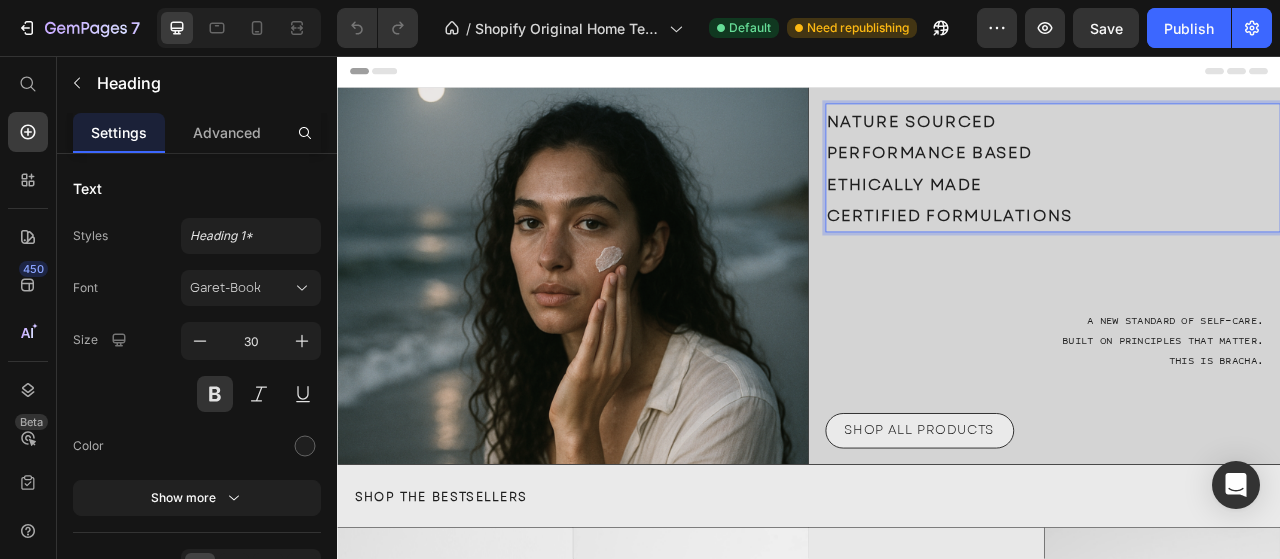 click on "NATURE SOURCED PERFORMANCE BASED ETHICALLY MADE CERTIFIED FORMULATIONS" at bounding box center (1248, 199) 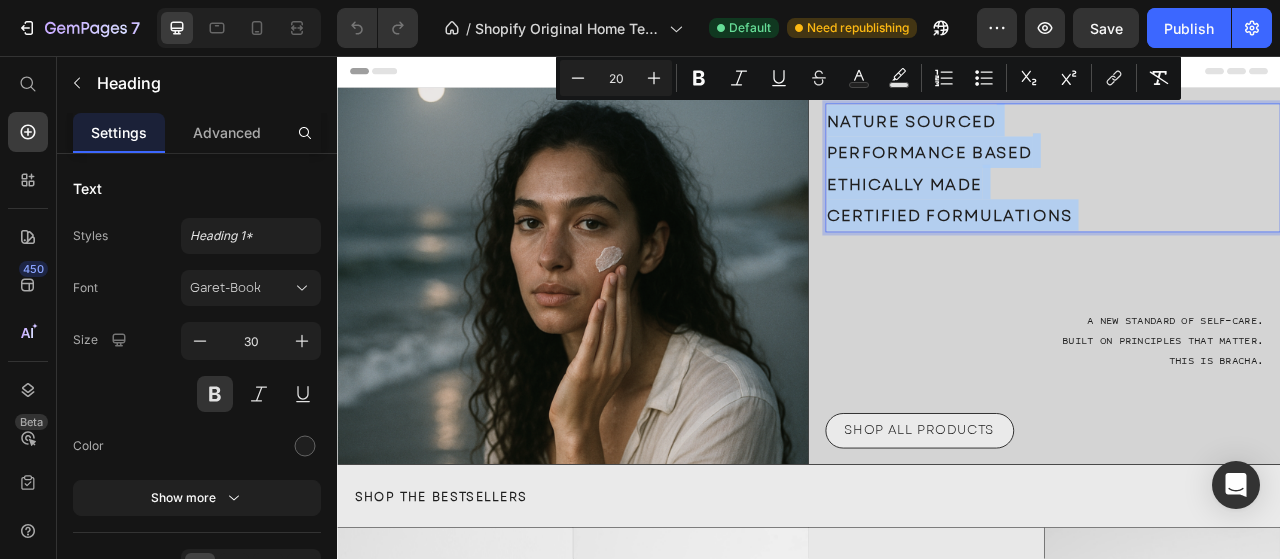 drag, startPoint x: 1277, startPoint y: 259, endPoint x: 972, endPoint y: 120, distance: 335.18054 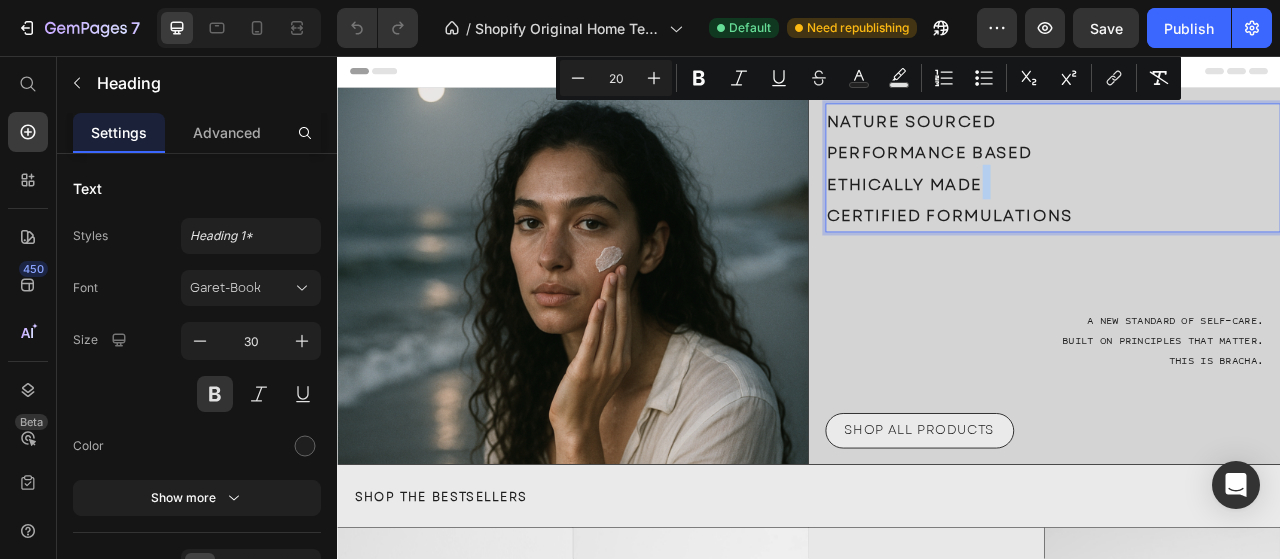 click on "CERTIFIED FORMULATIONS" at bounding box center [1116, 260] 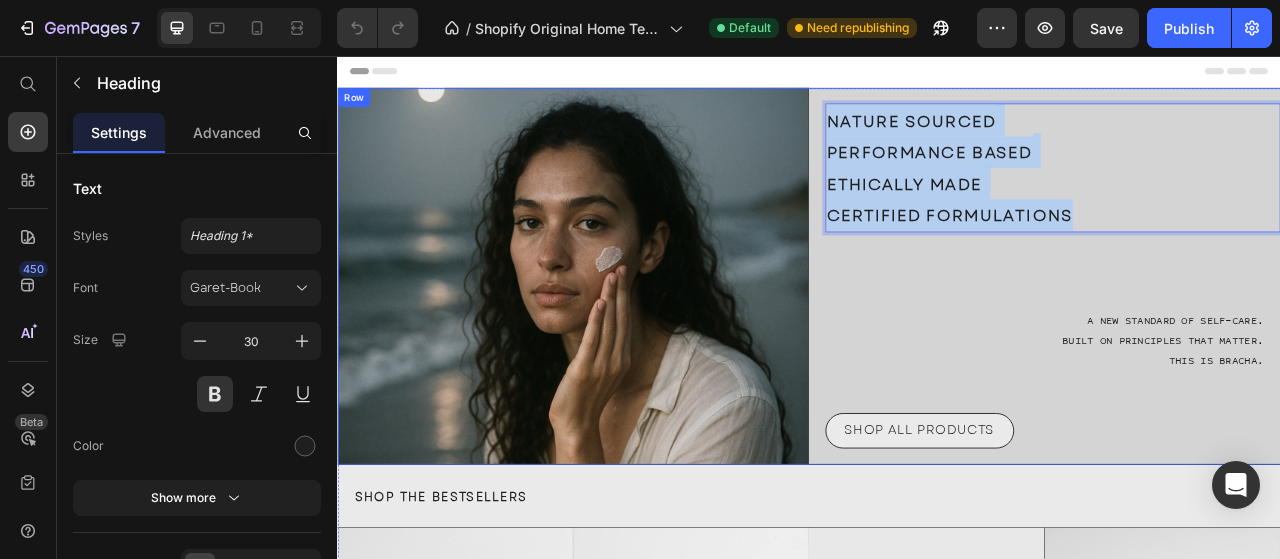 drag, startPoint x: 1283, startPoint y: 260, endPoint x: 944, endPoint y: 136, distance: 360.96677 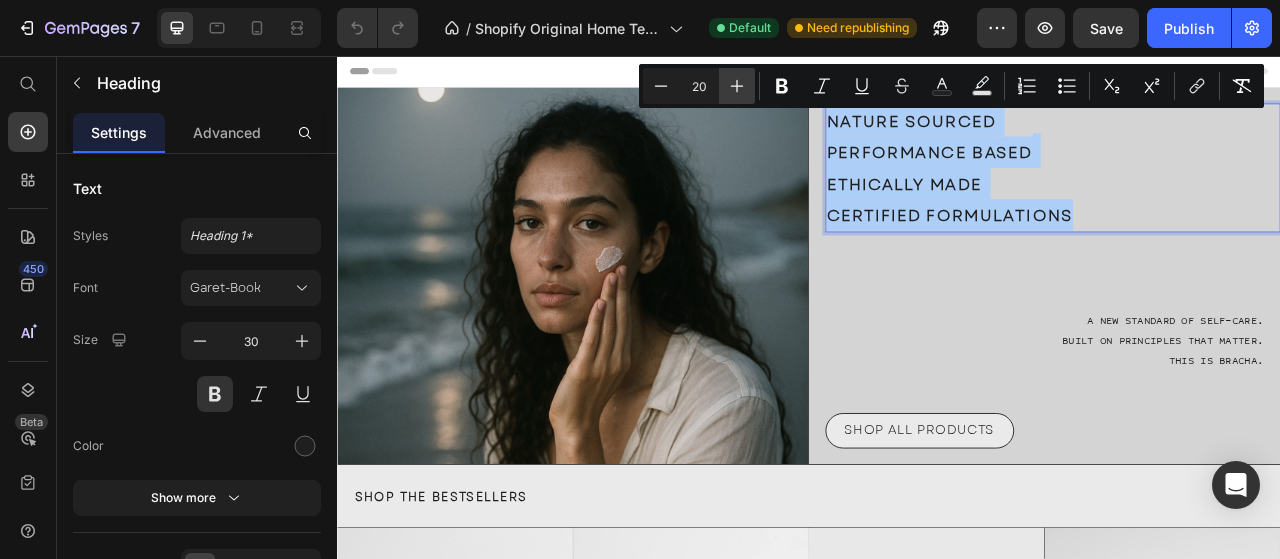 click on "Plus" at bounding box center (737, 86) 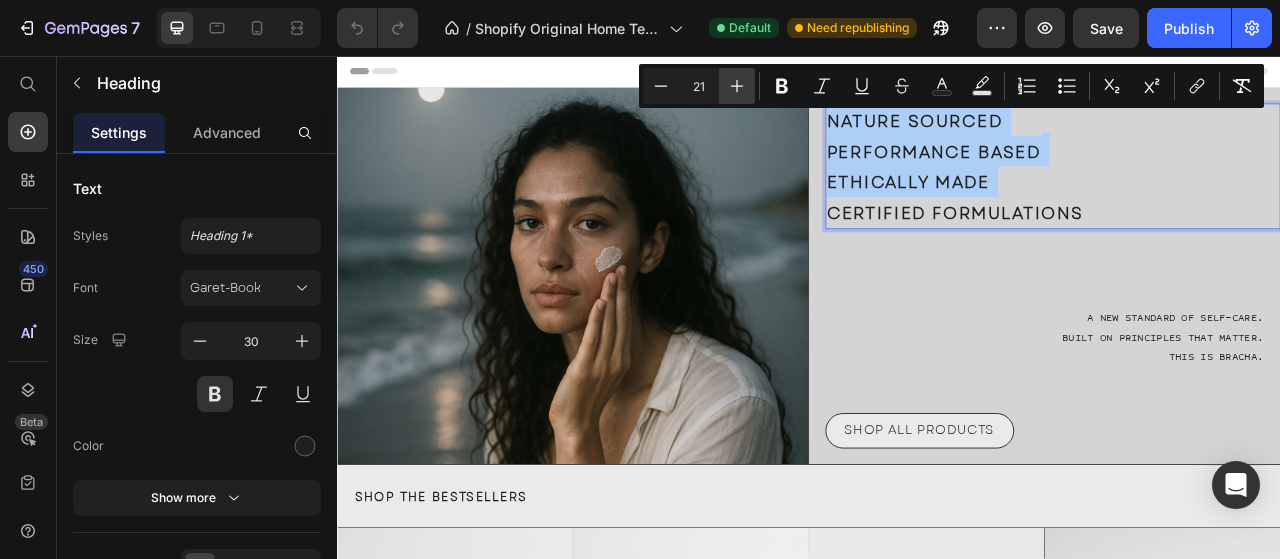 click on "Plus" at bounding box center (737, 86) 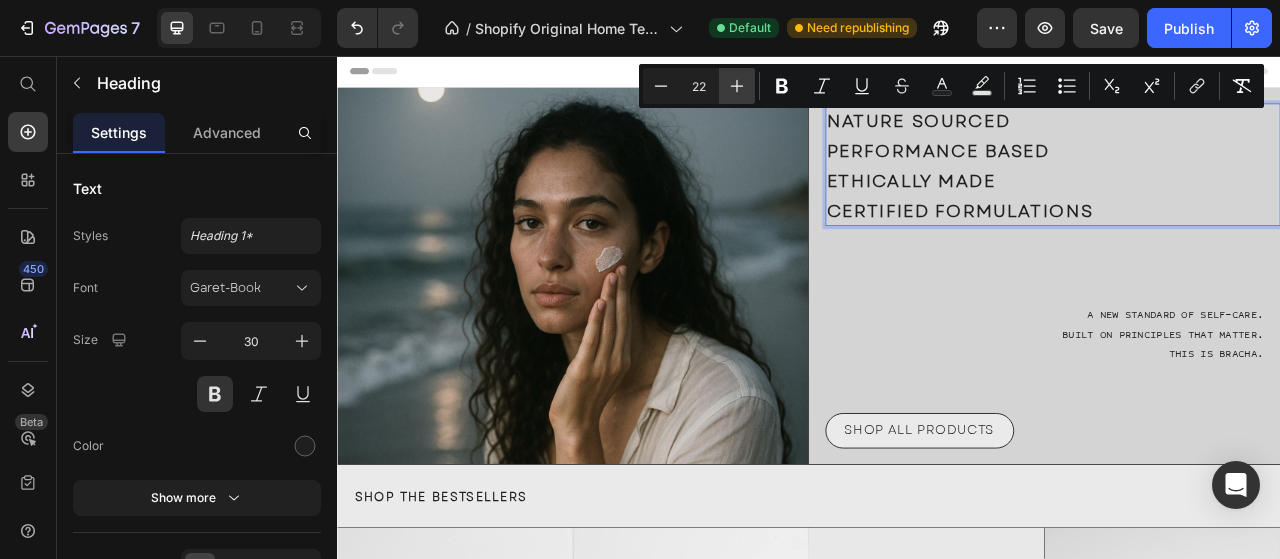 click on "Plus" at bounding box center (737, 86) 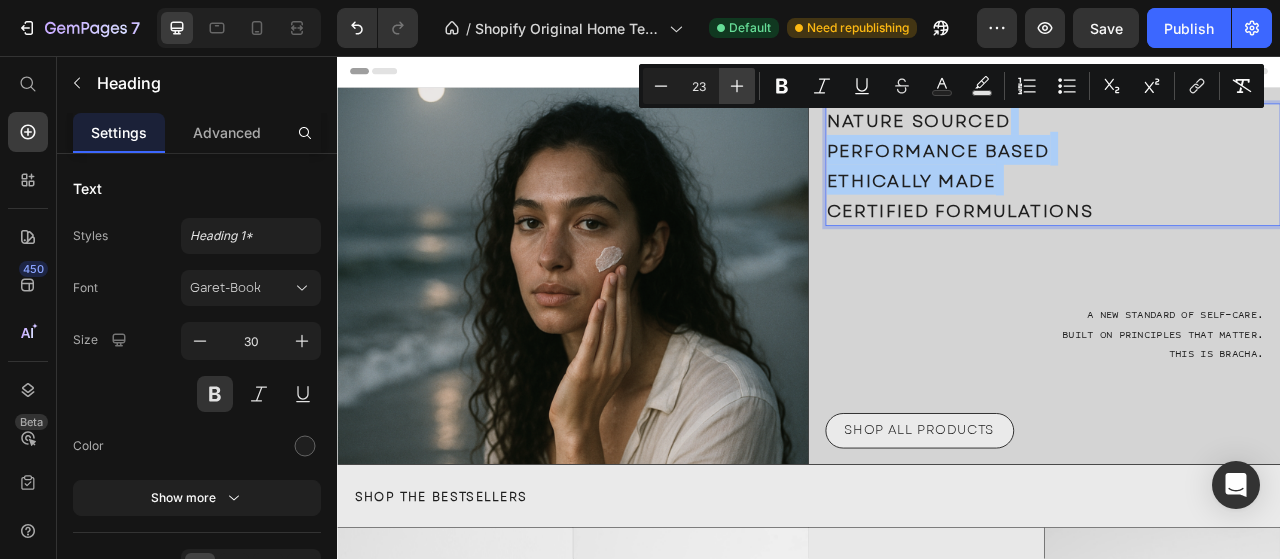 click on "Plus" at bounding box center (737, 86) 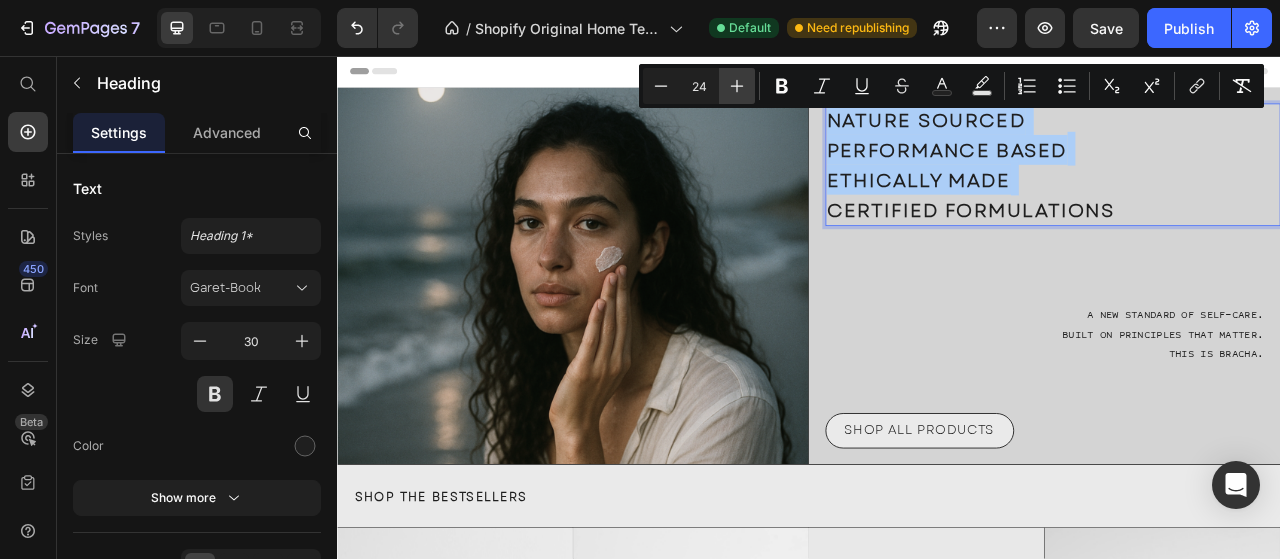 click on "Plus" at bounding box center [737, 86] 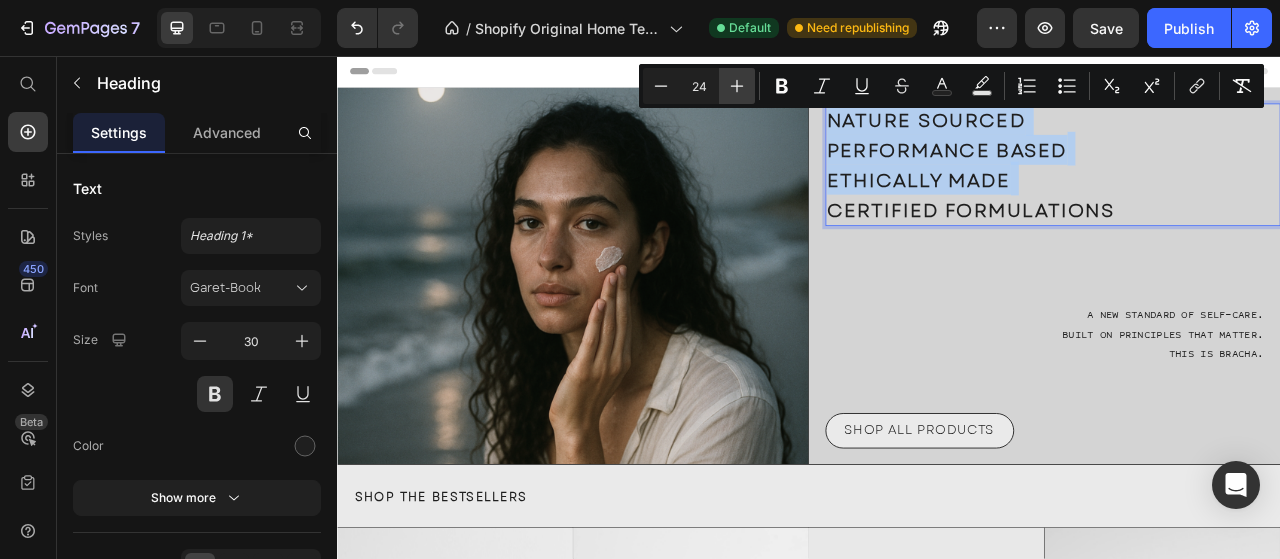 type on "25" 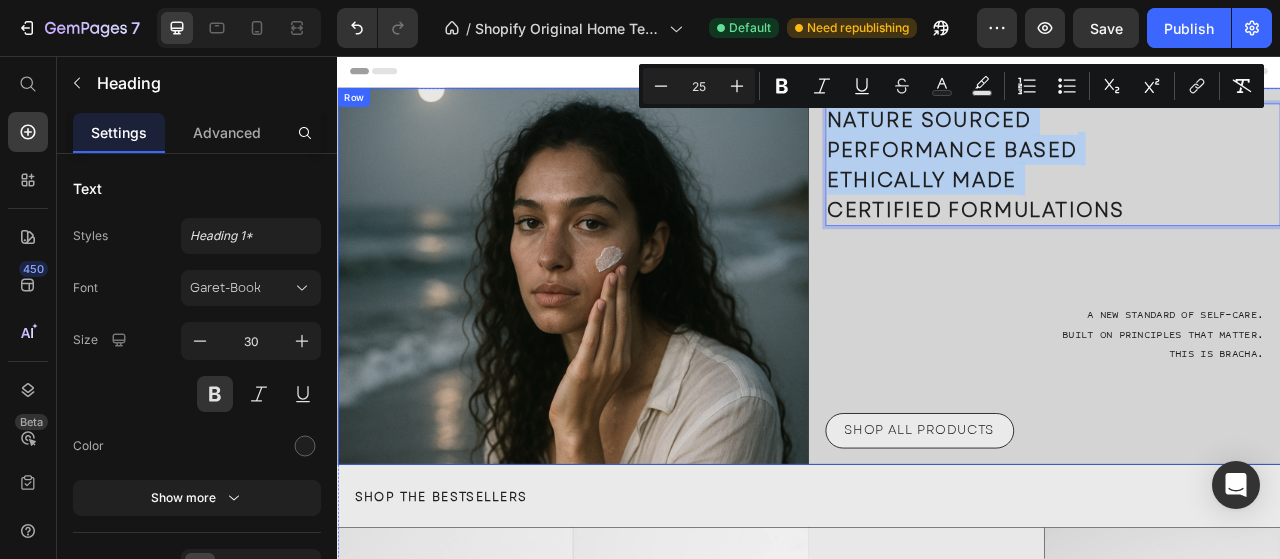 click on "NATURE SOURCED PERFORMANCE BASED ETHICALLY MADE CERTIFIED FORMULATIONS Heading   0 A new standard of self-care. Built on principles that matter. This is Bracha. Text Block SHOP ALL PRODUCTS Button" at bounding box center [1238, 336] 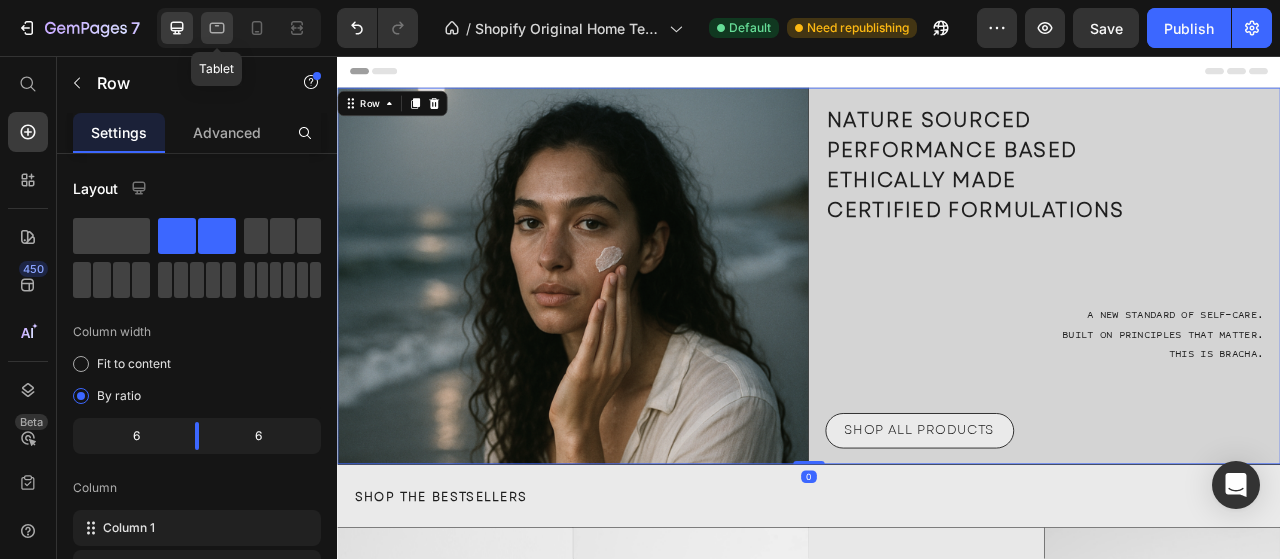 click 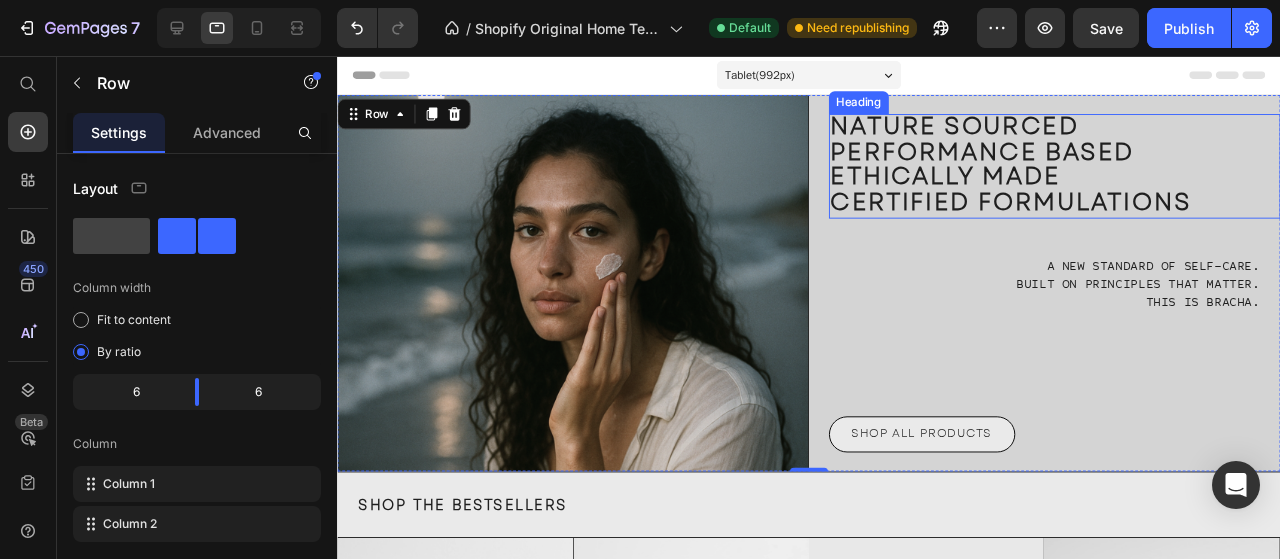 click on "ETHICALLY MADE" at bounding box center (977, 182) 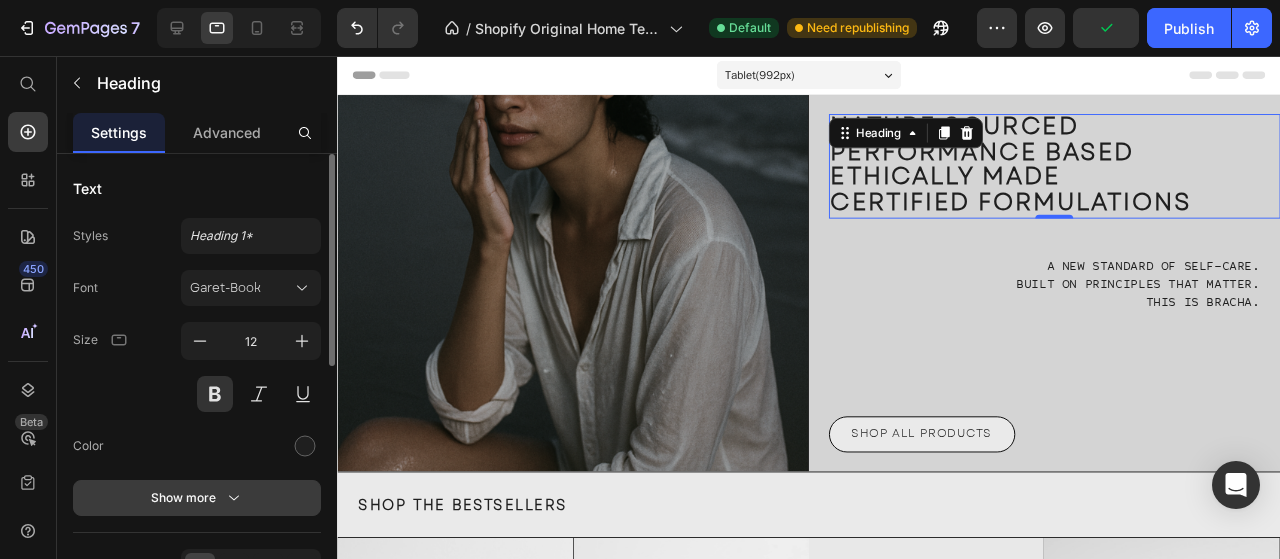 click on "Show more" at bounding box center [197, 498] 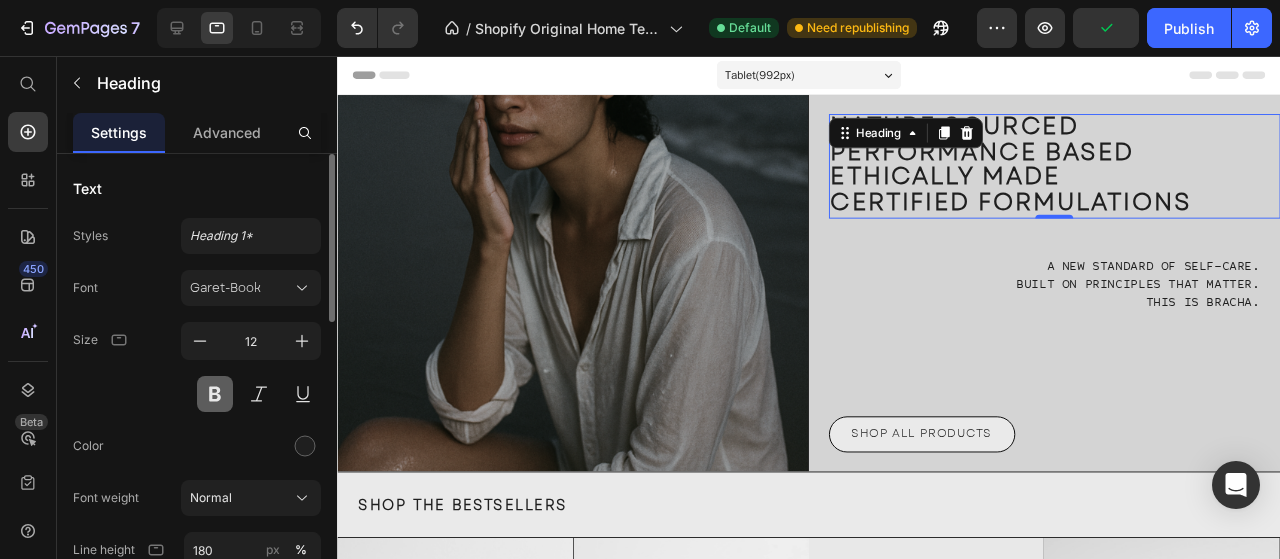 scroll, scrollTop: 300, scrollLeft: 0, axis: vertical 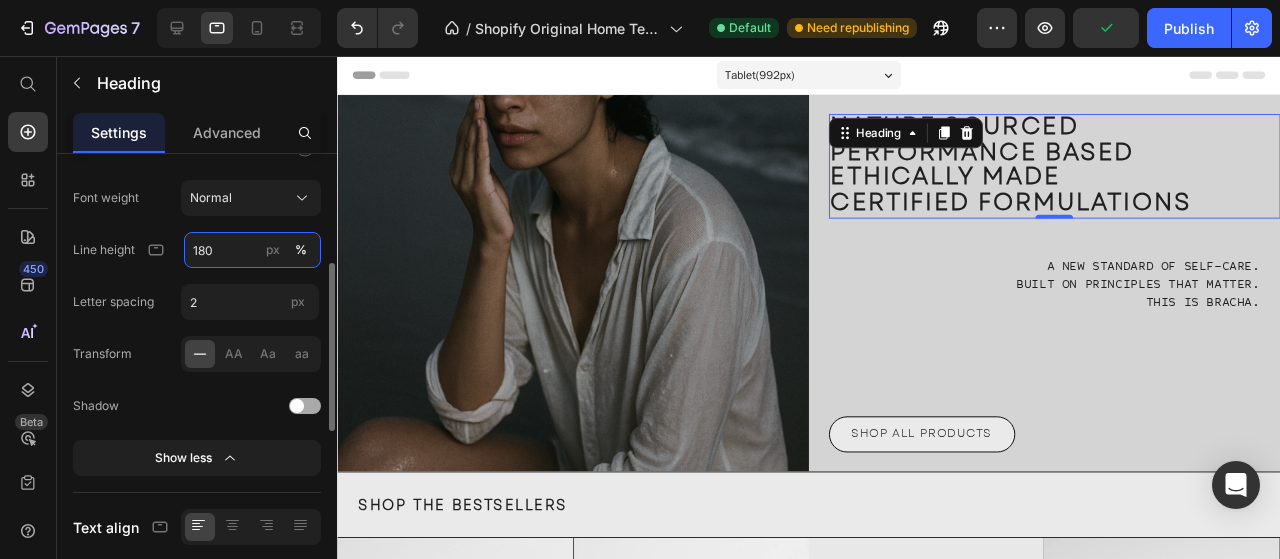 click on "180" at bounding box center (252, 250) 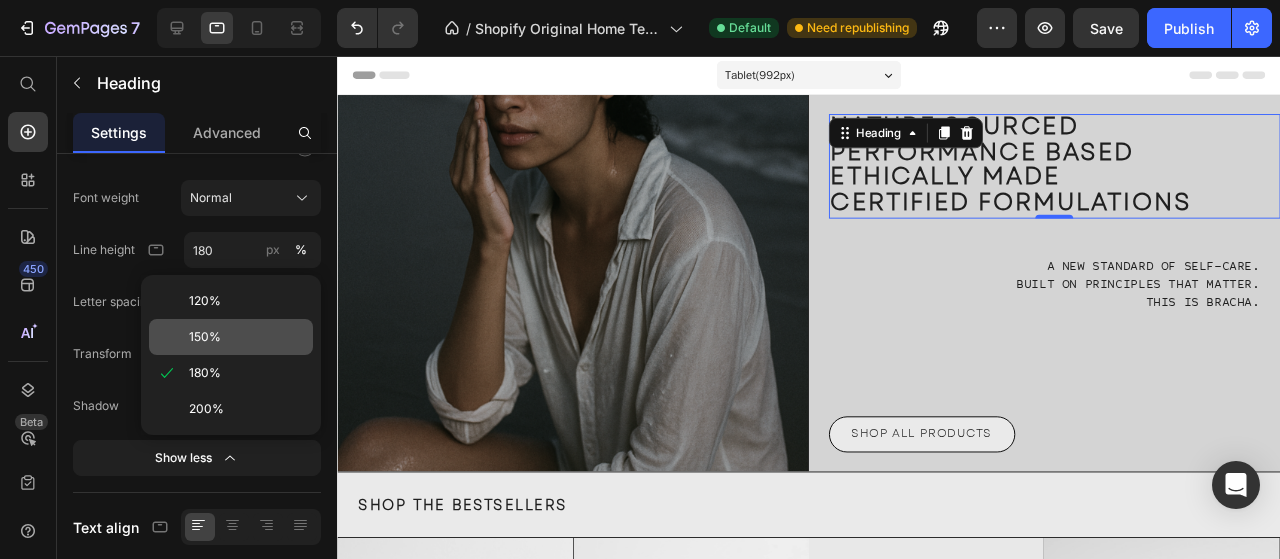 click on "150%" at bounding box center [205, 337] 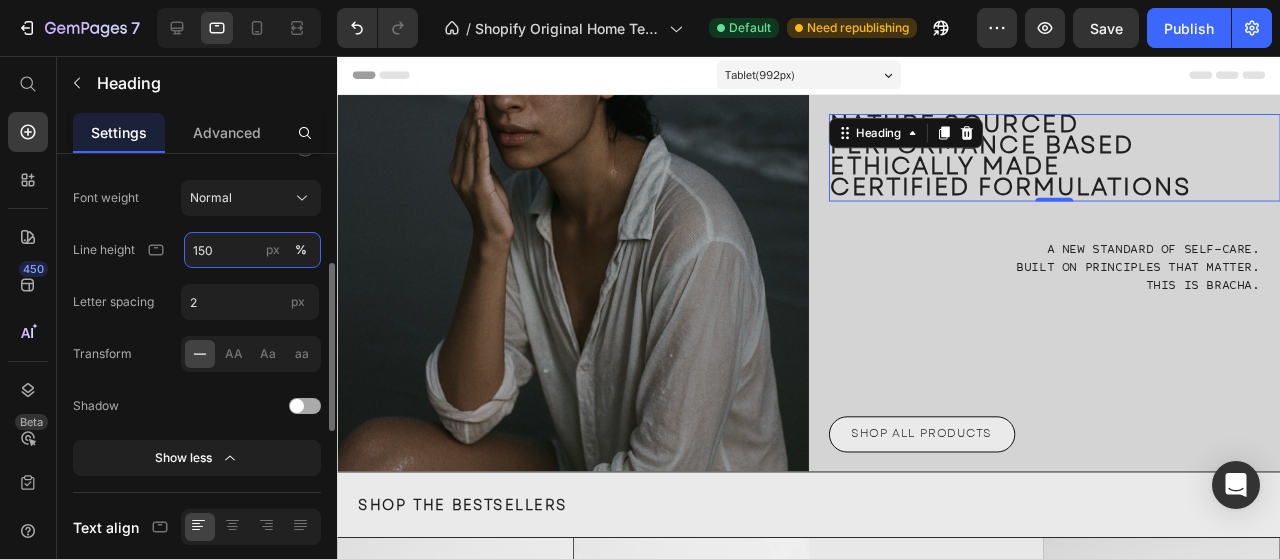 click on "150" at bounding box center [252, 250] 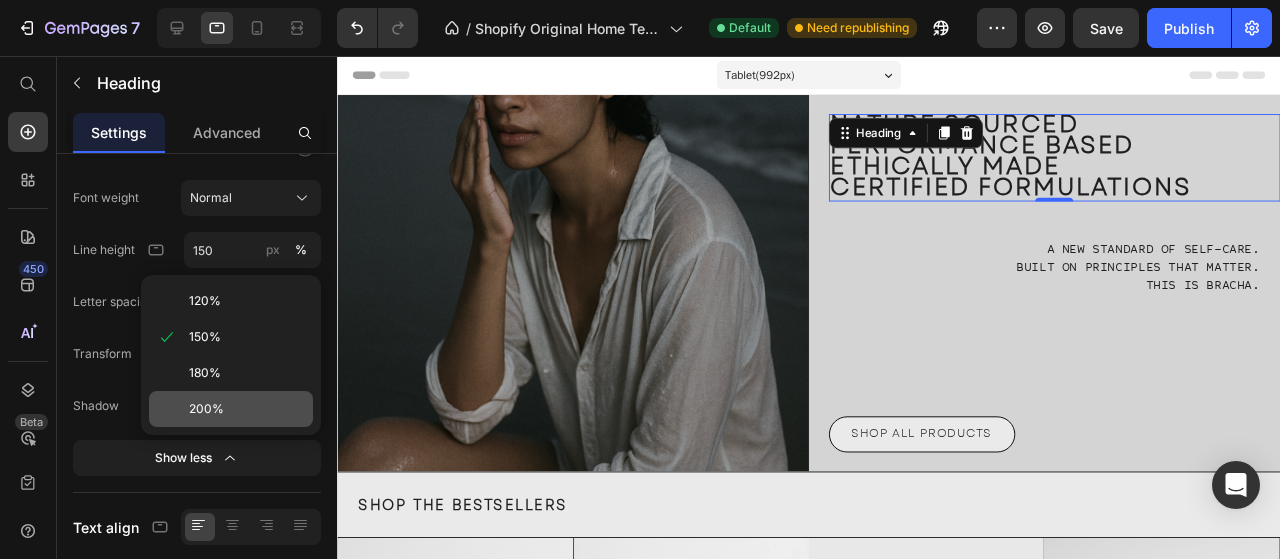 click on "200%" at bounding box center [247, 409] 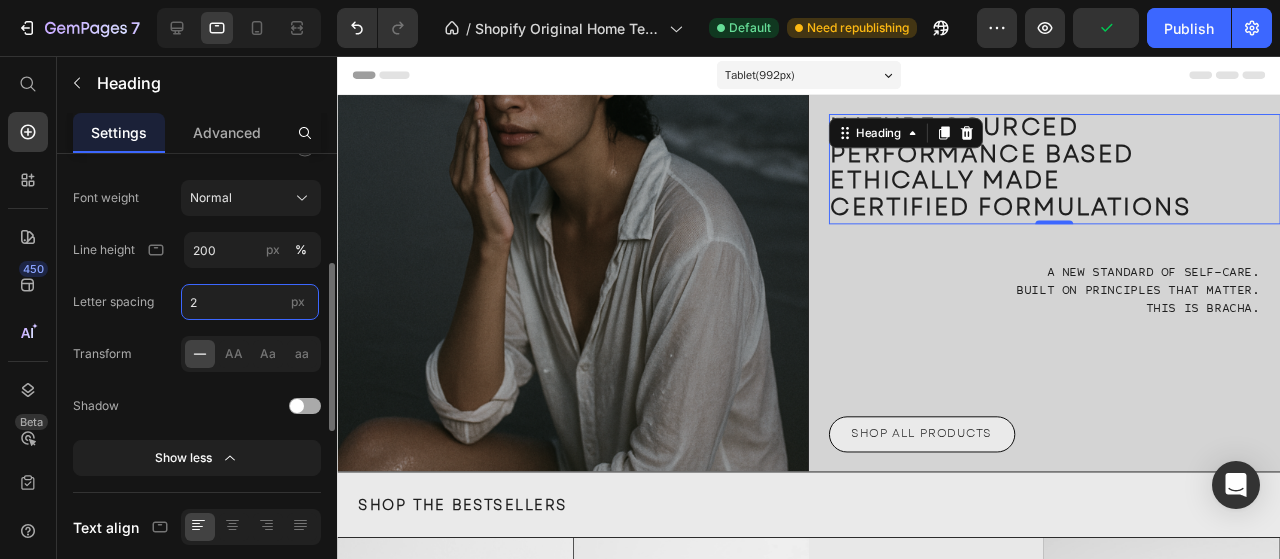click on "2" at bounding box center (250, 302) 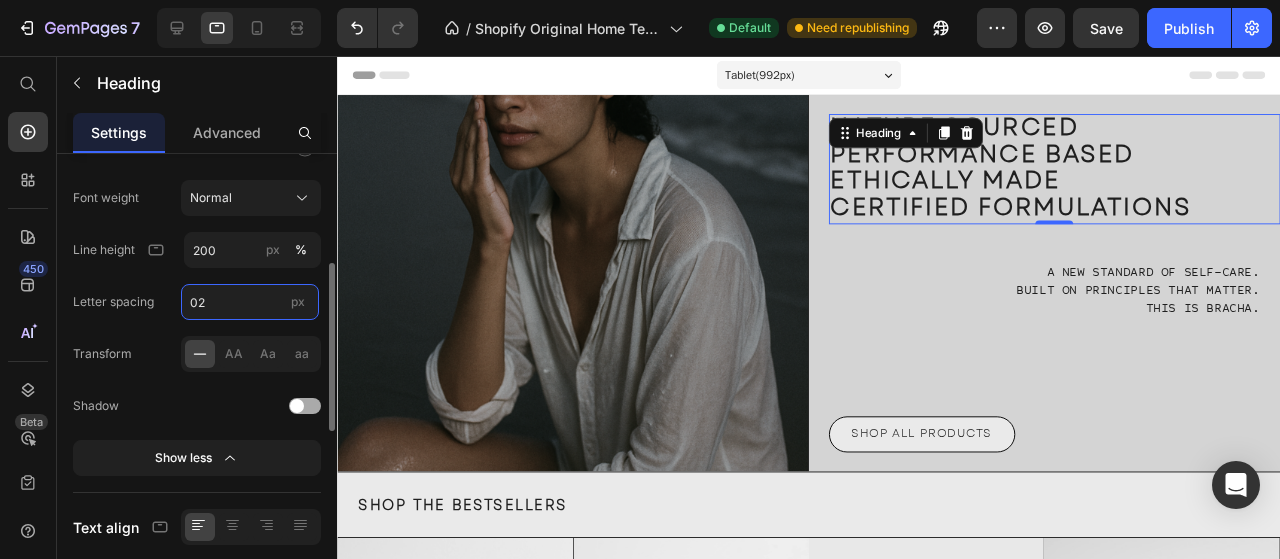 type on "0" 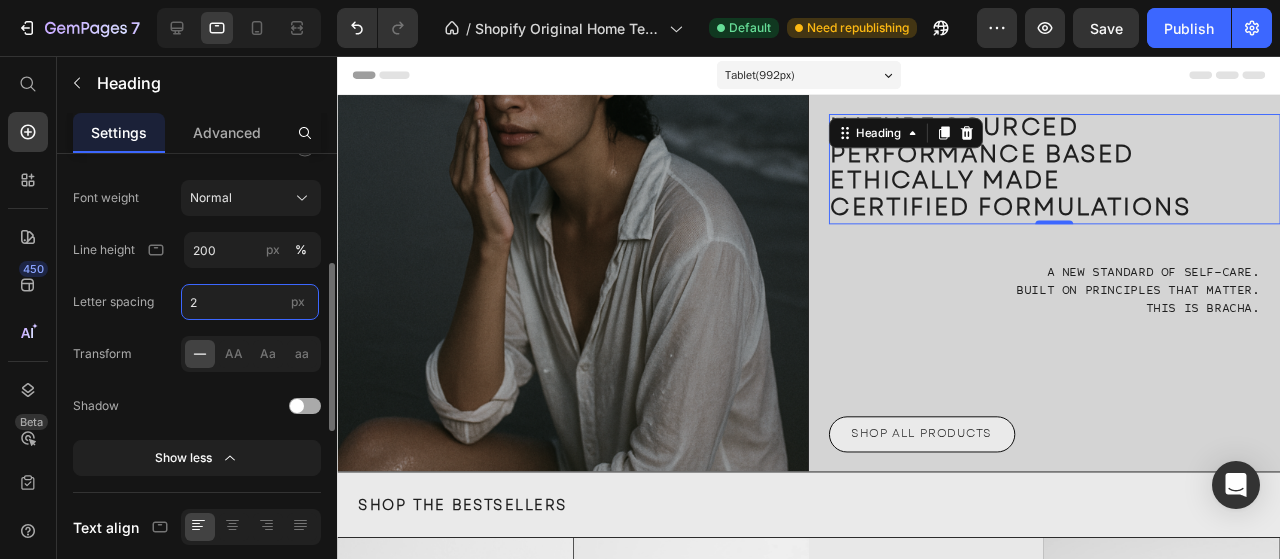 drag, startPoint x: 219, startPoint y: 299, endPoint x: 130, endPoint y: 286, distance: 89.94443 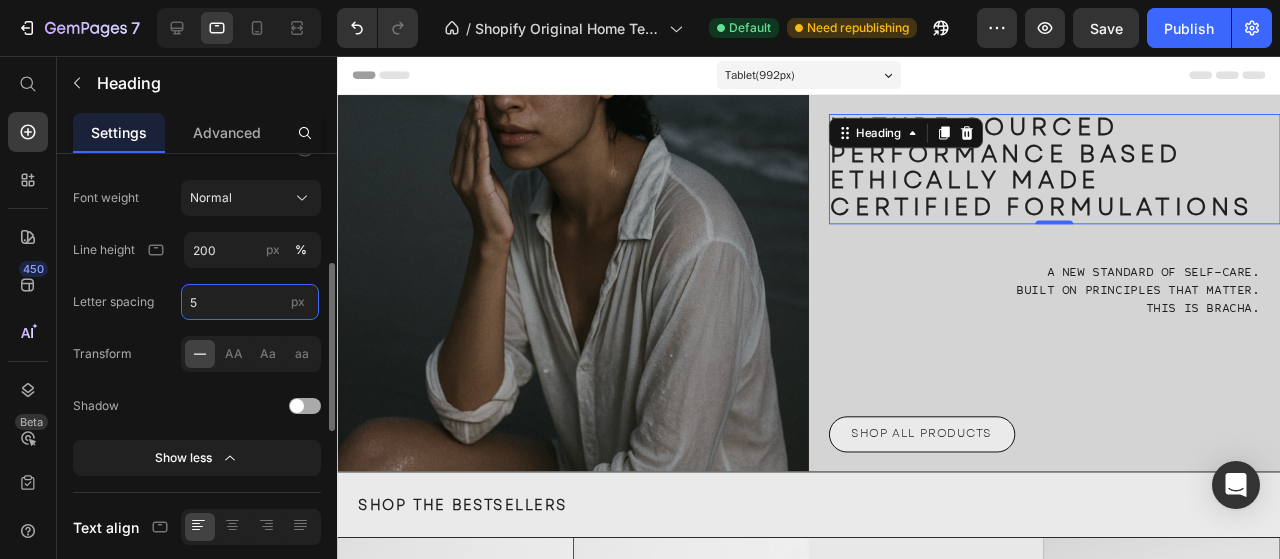 type on "5" 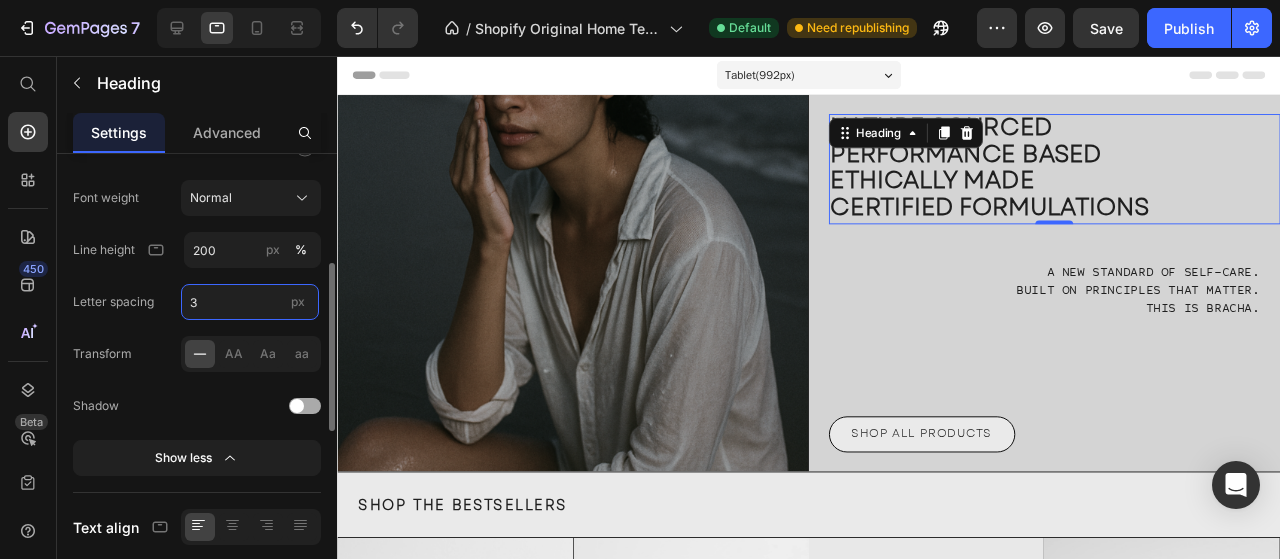 type on "3" 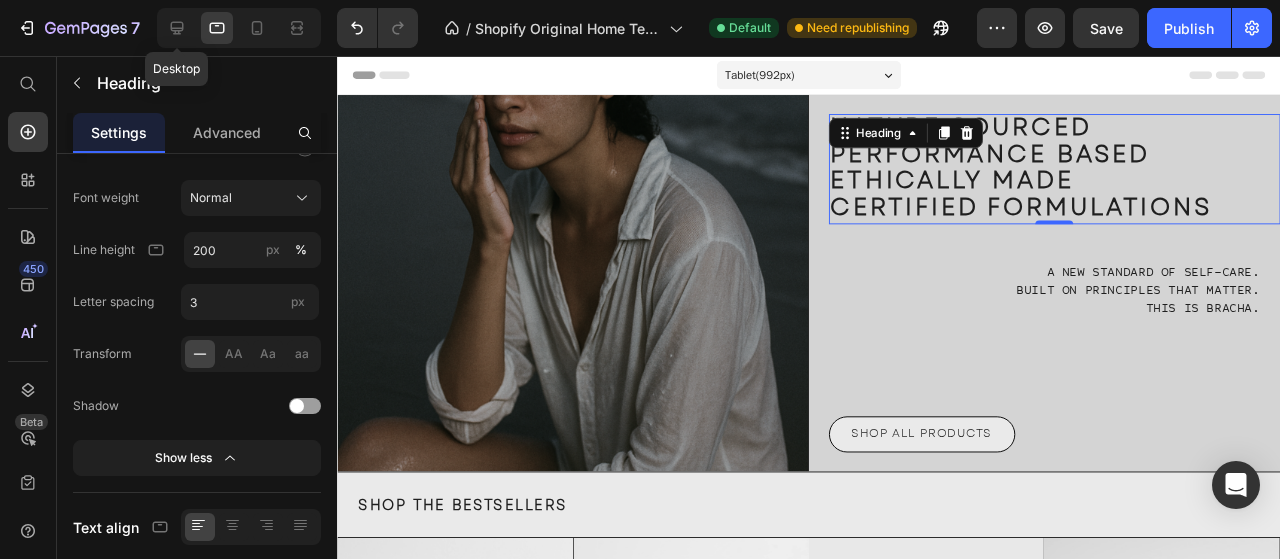 click on "Desktop" at bounding box center (239, 28) 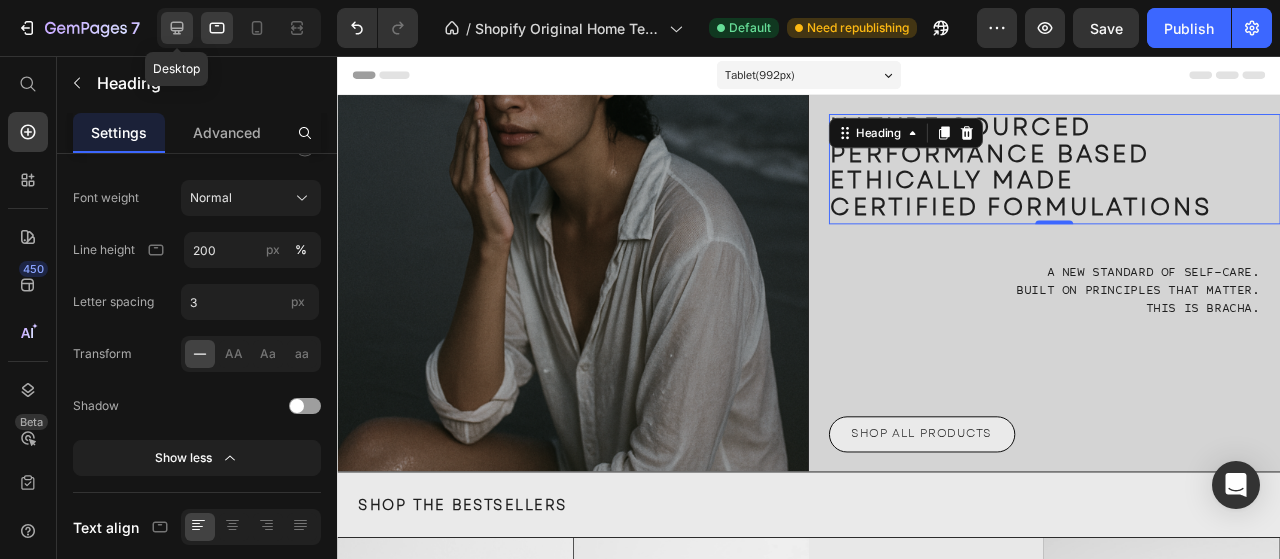 click 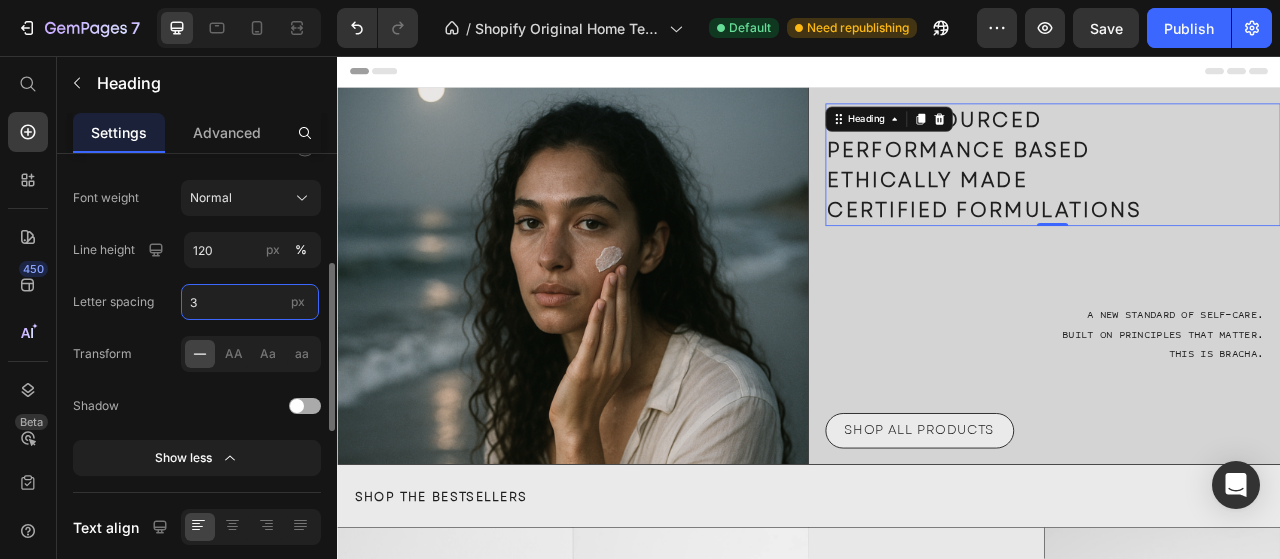 click on "3" at bounding box center (250, 302) 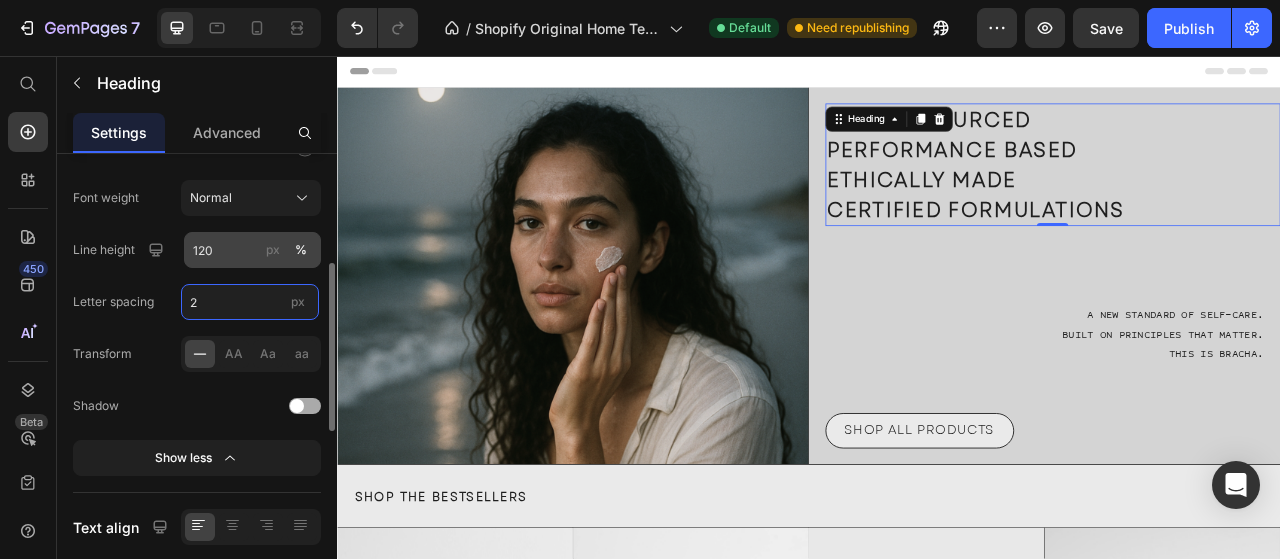 type on "2" 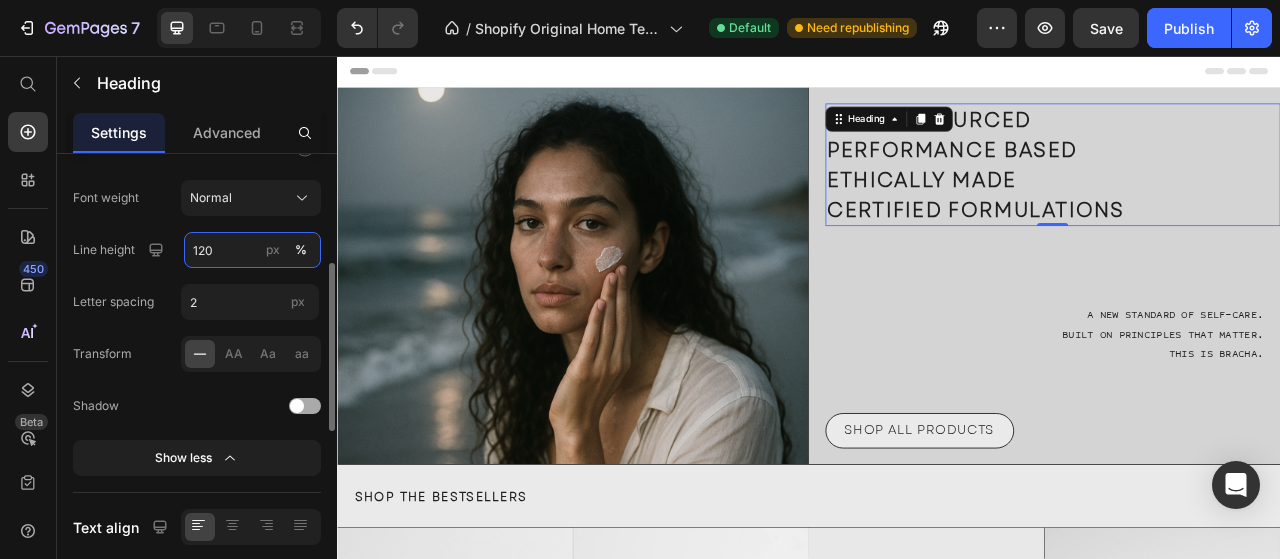 click on "120" at bounding box center [252, 250] 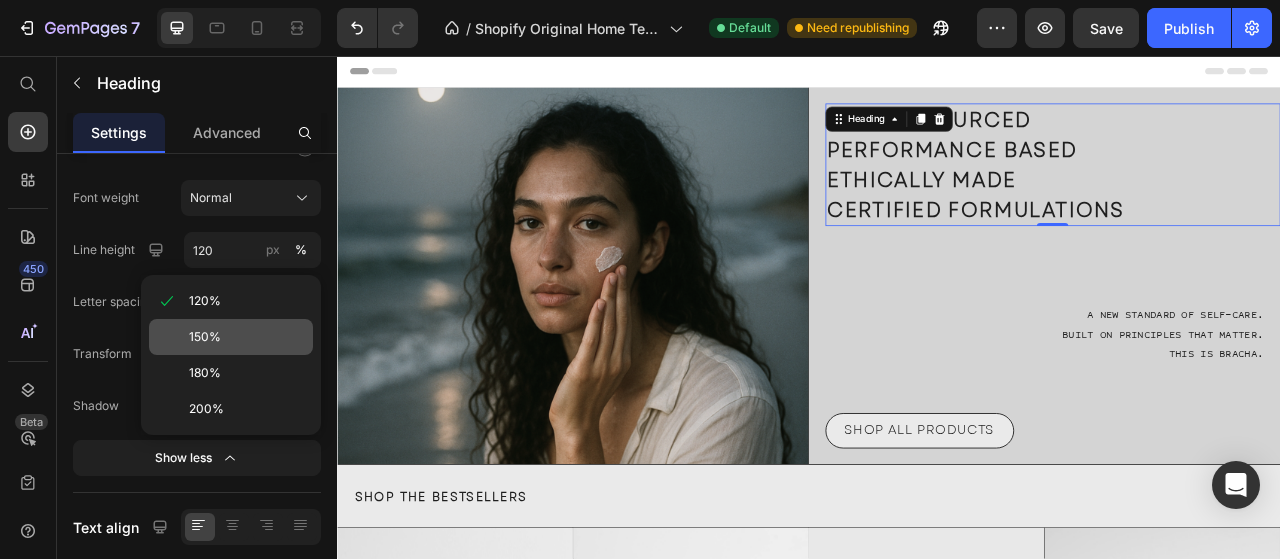 click on "150%" at bounding box center (205, 337) 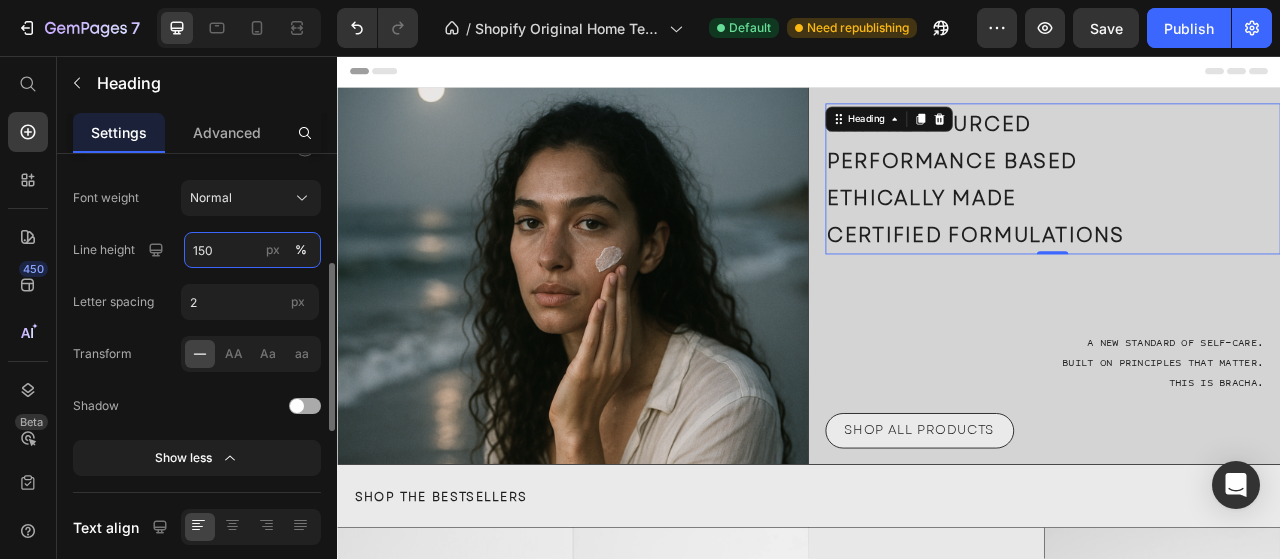 click on "150" at bounding box center [252, 250] 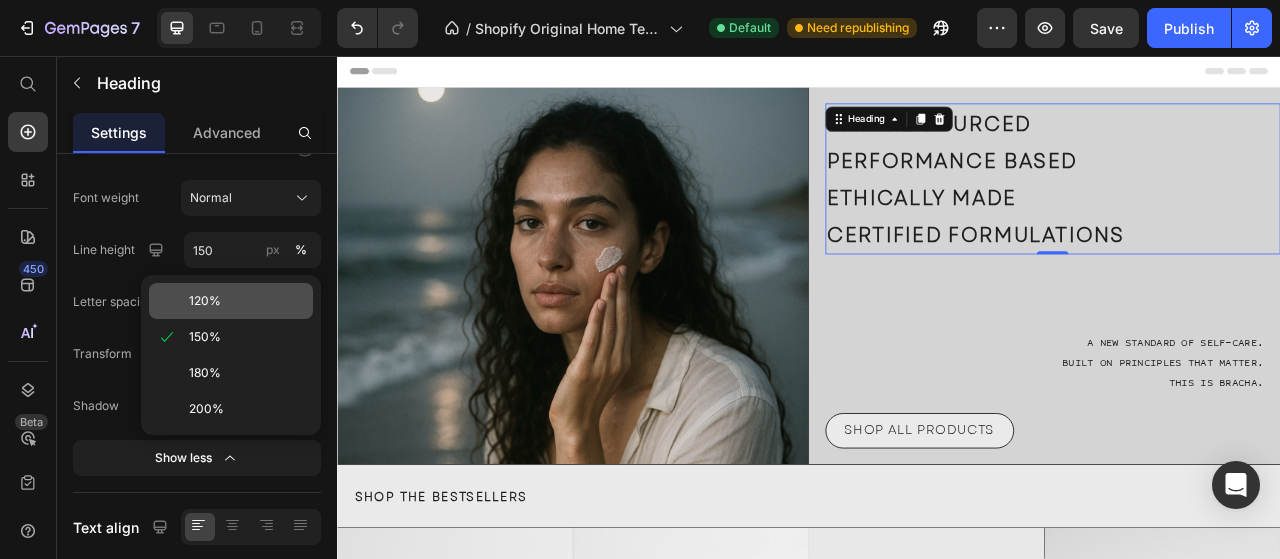 click on "120%" at bounding box center [247, 301] 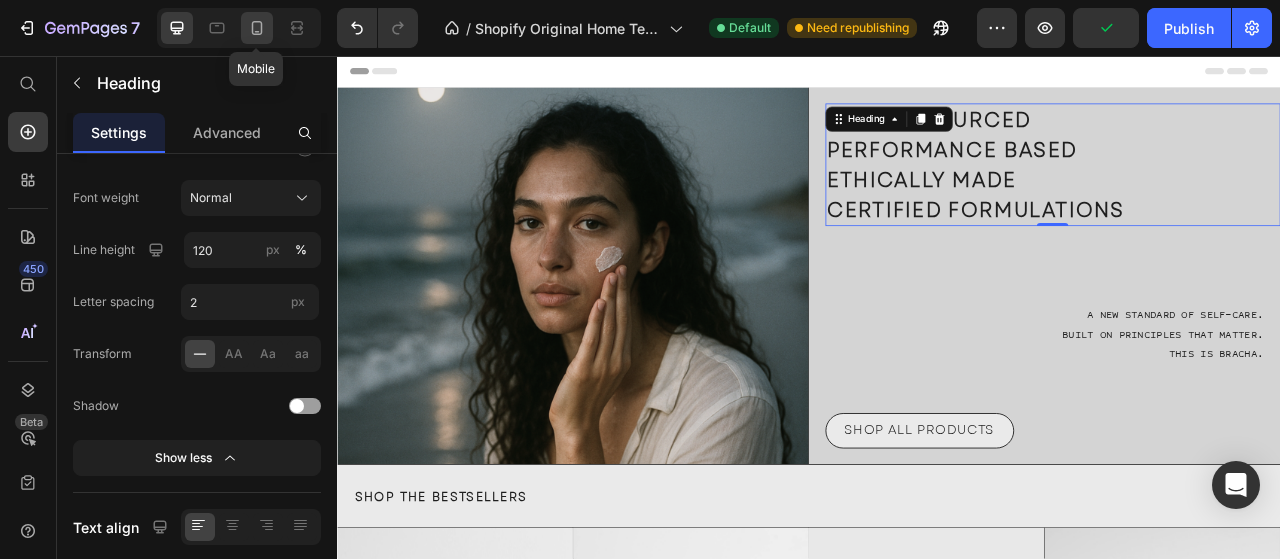 click 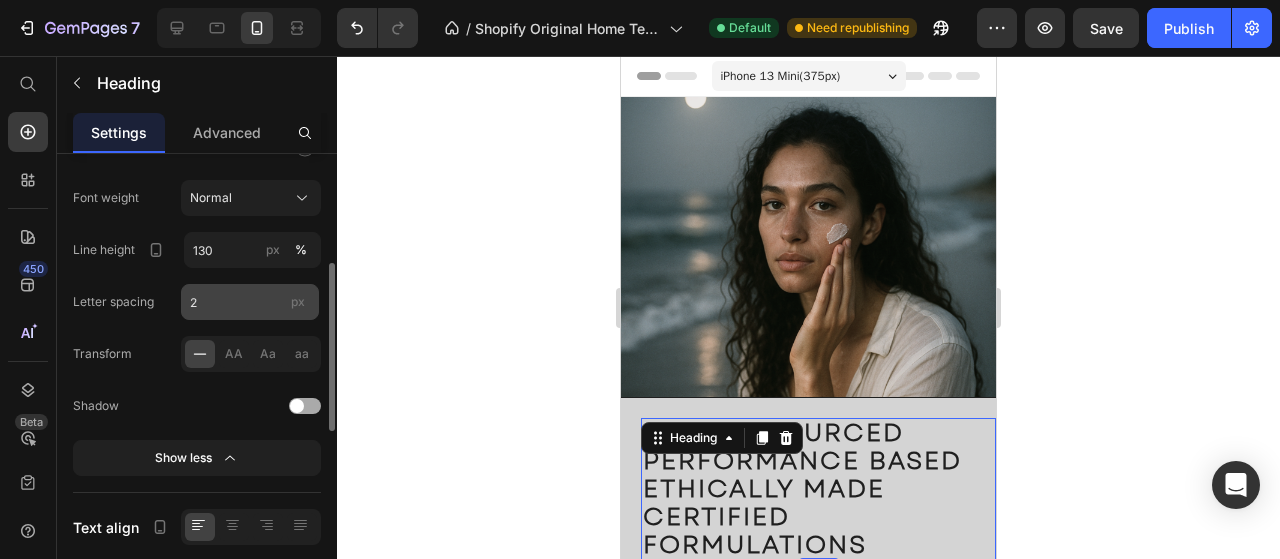 scroll, scrollTop: 279, scrollLeft: 0, axis: vertical 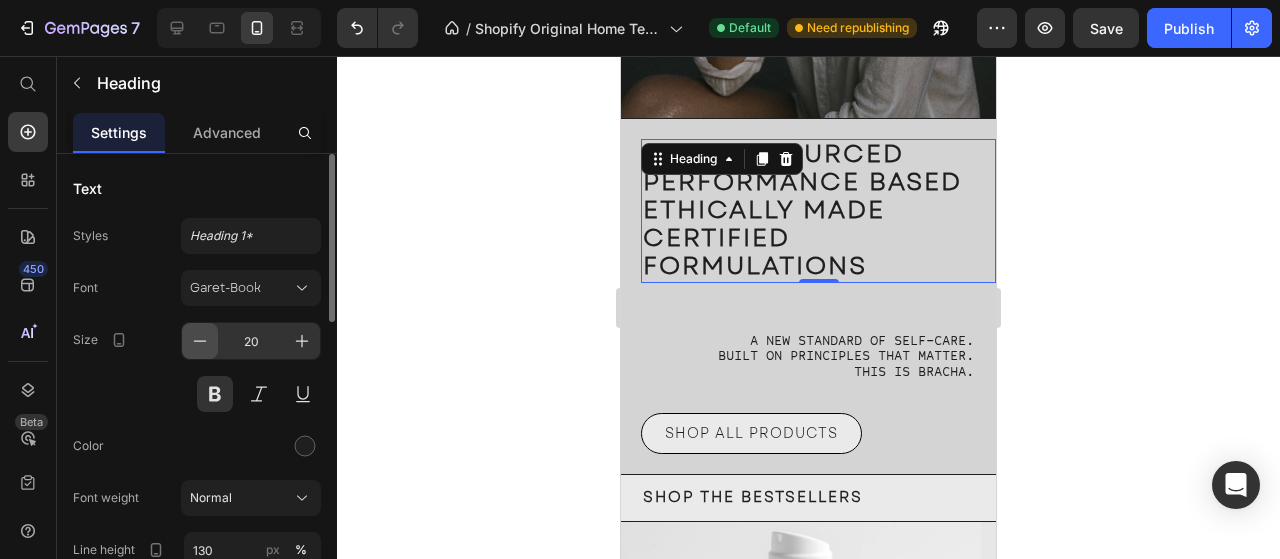 click 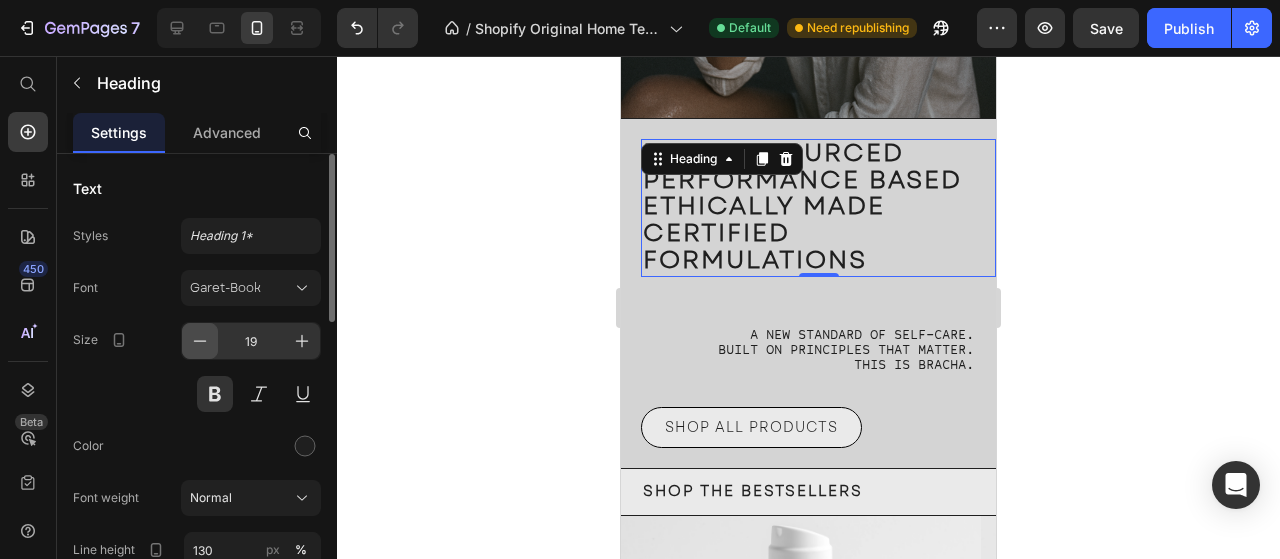 click 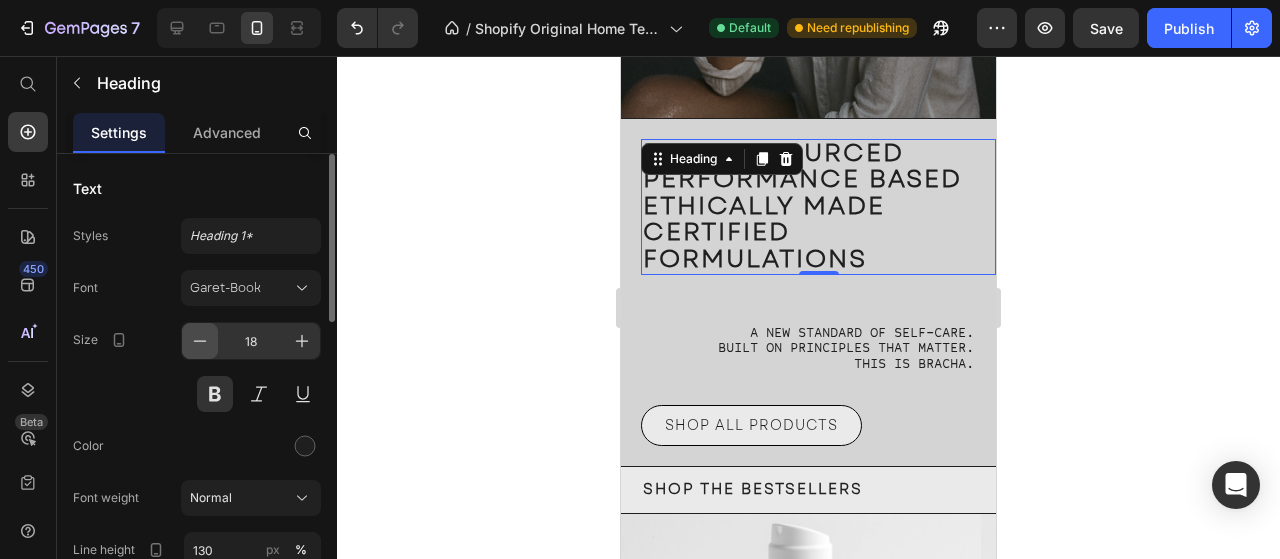 click 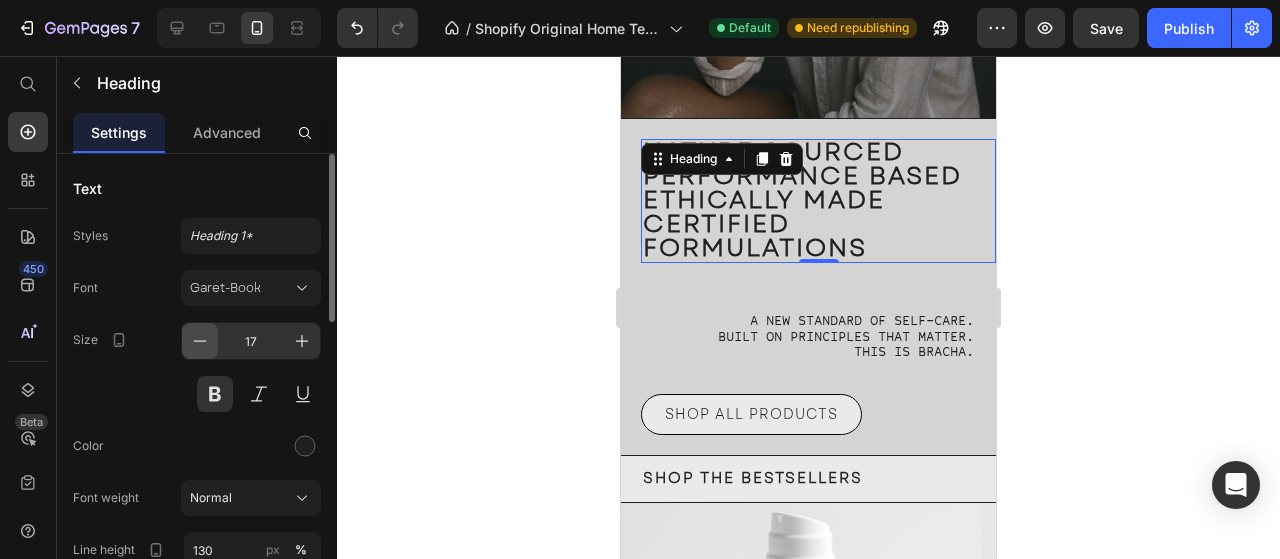 click 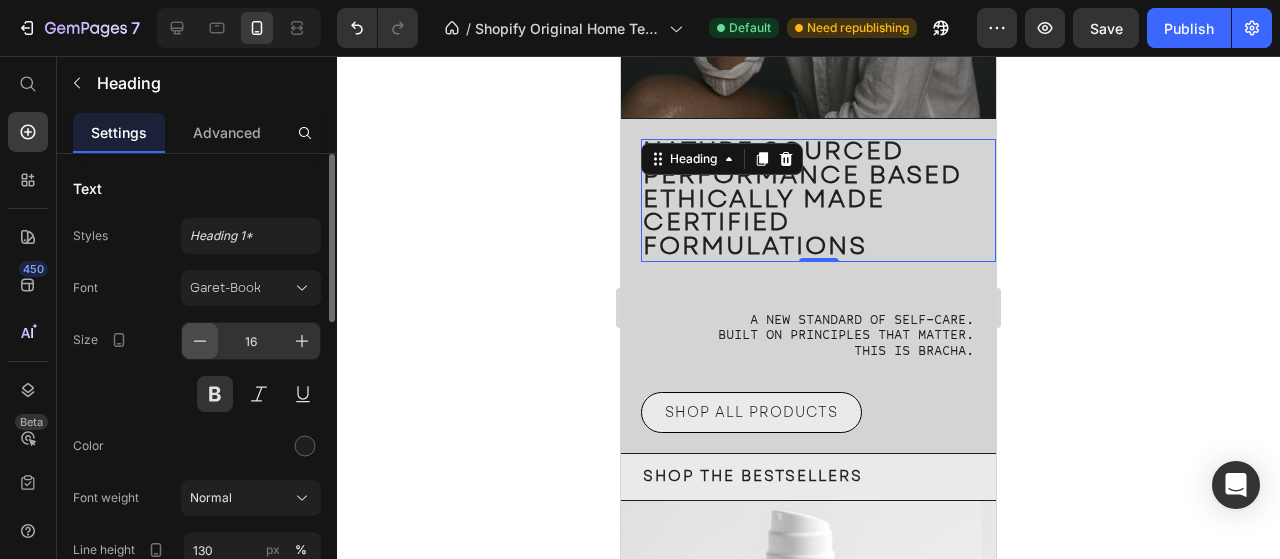 click 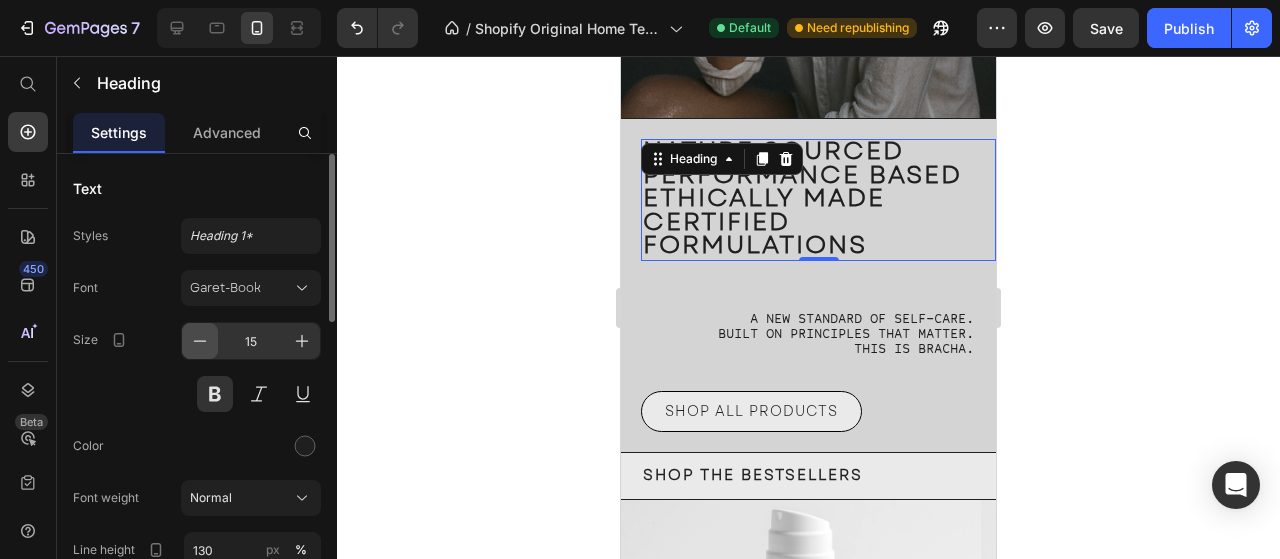 click 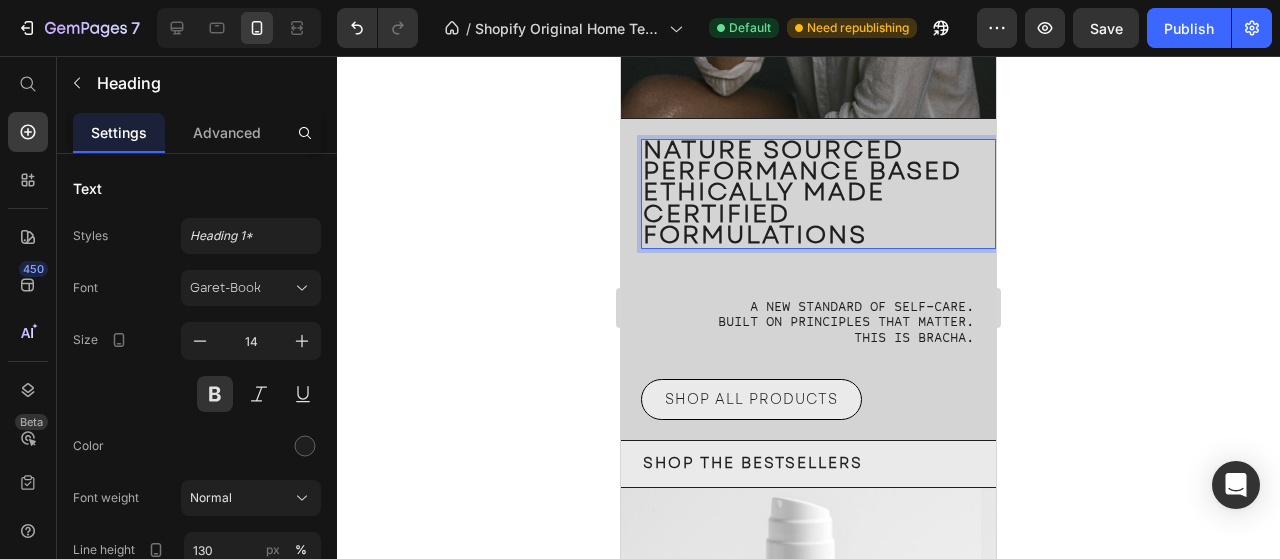 click on "NATURE SOURCED PERFORMANCE BASED ETHICALLY MADE CERTIFIED FORMULATIONS" at bounding box center [818, 194] 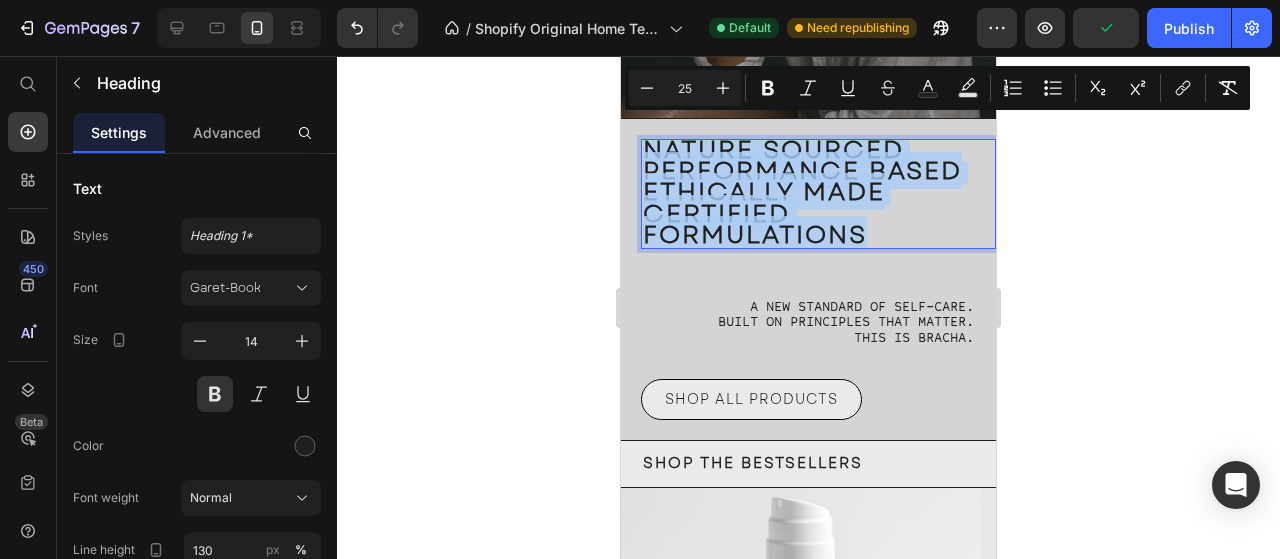 drag, startPoint x: 879, startPoint y: 228, endPoint x: 1167, endPoint y: 166, distance: 294.59802 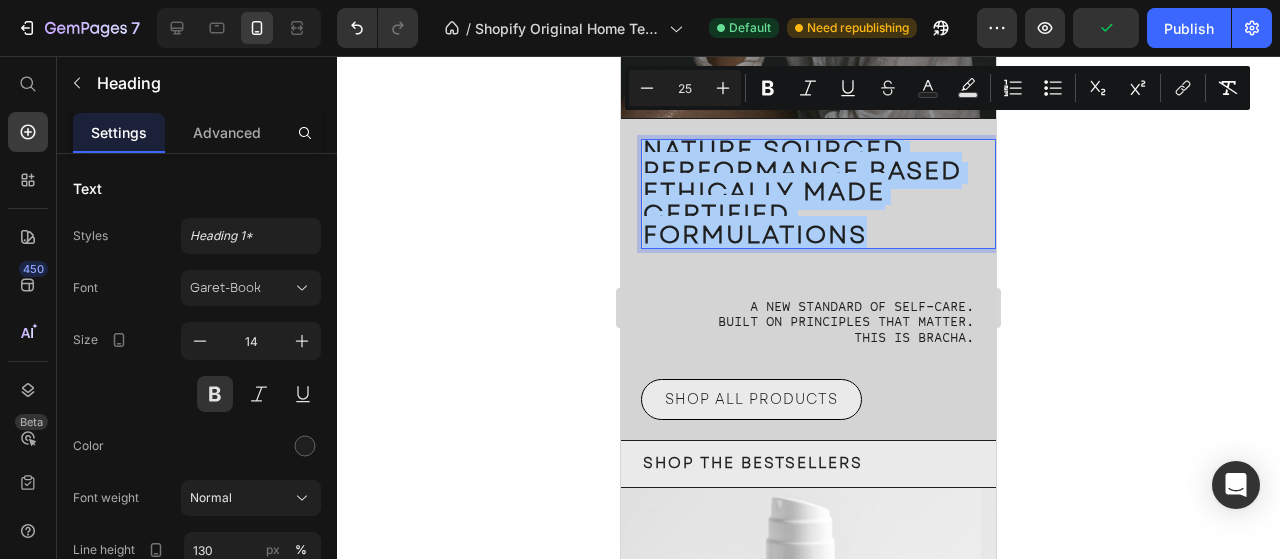 click on "25" at bounding box center (685, 88) 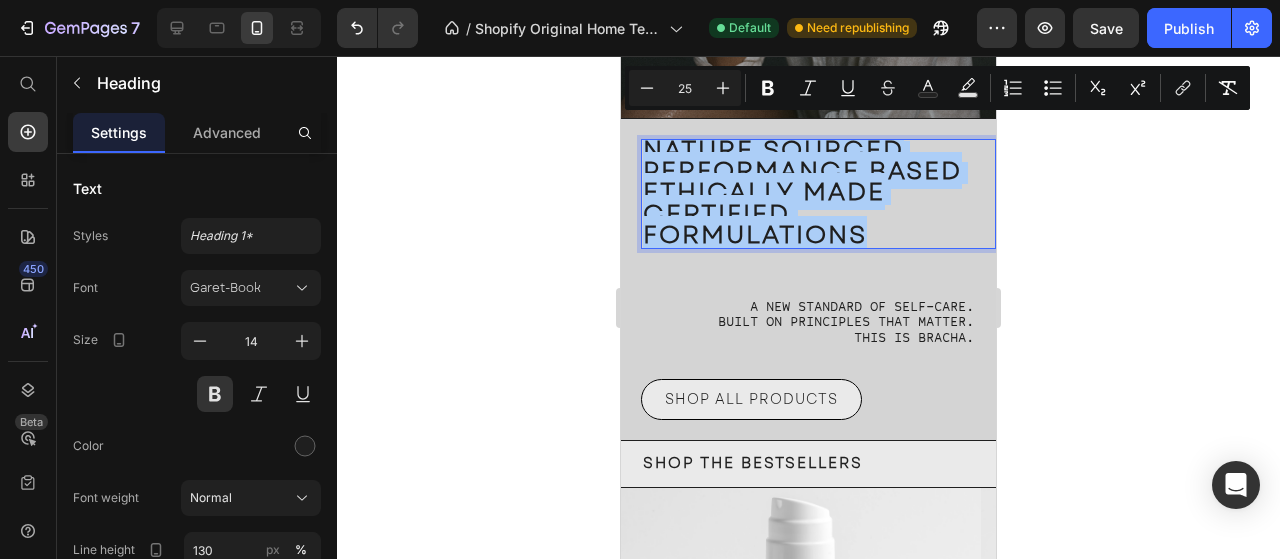 click on "25" at bounding box center (685, 88) 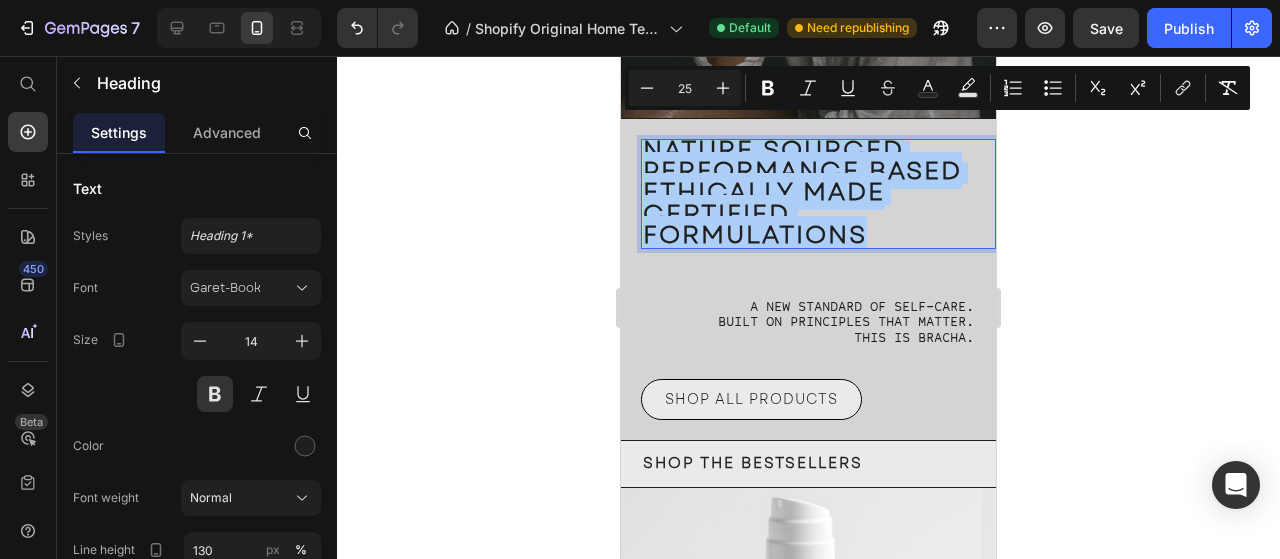click on "25" at bounding box center [685, 88] 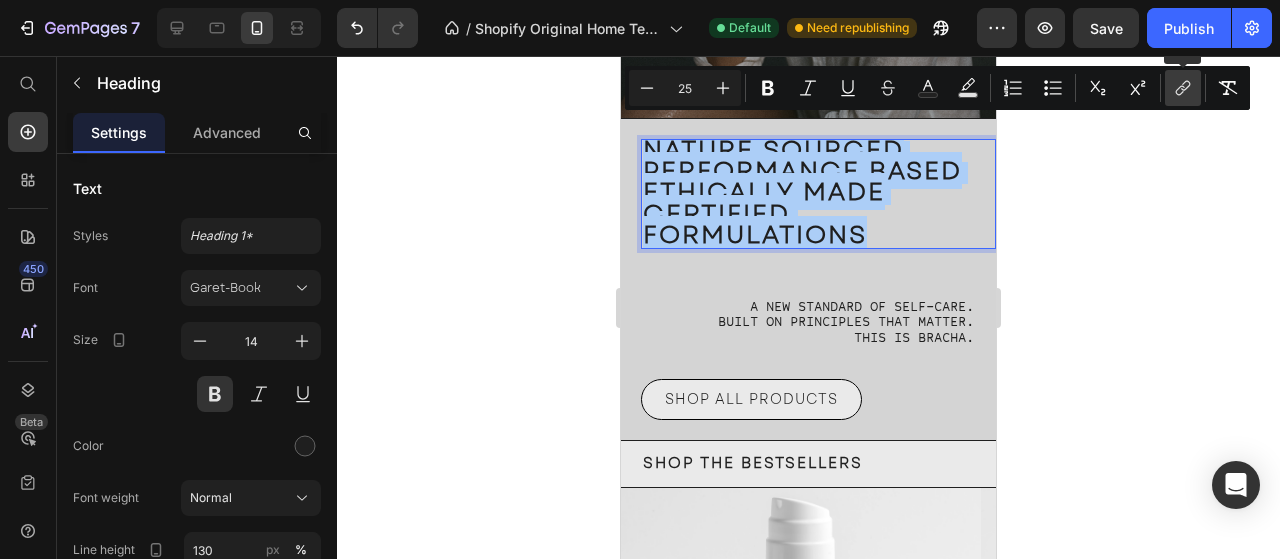 click on "link" at bounding box center [1183, 88] 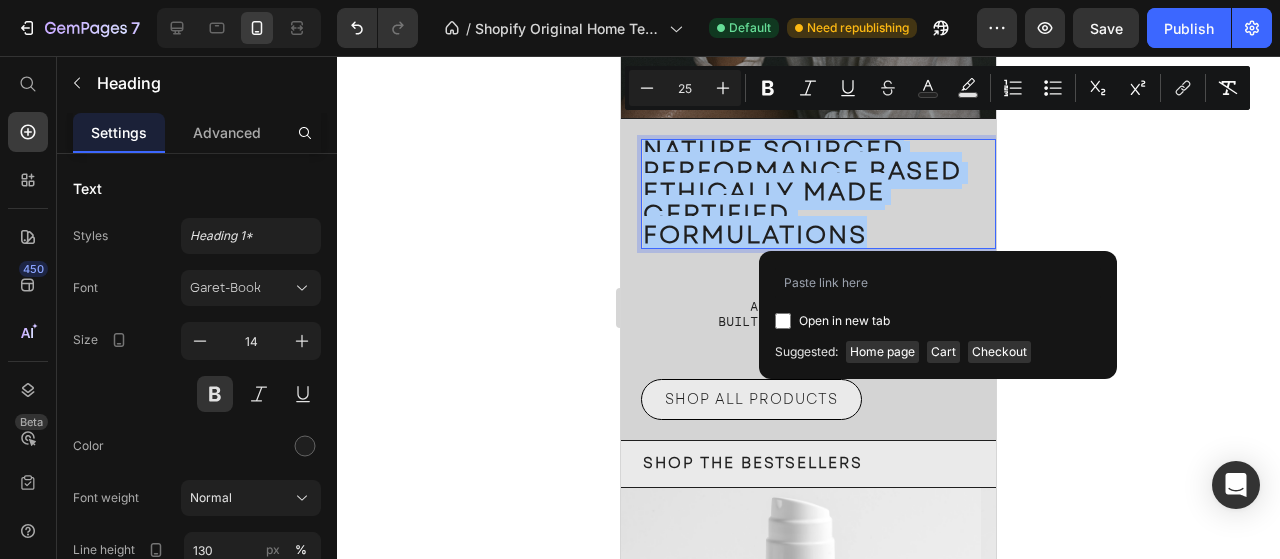 click 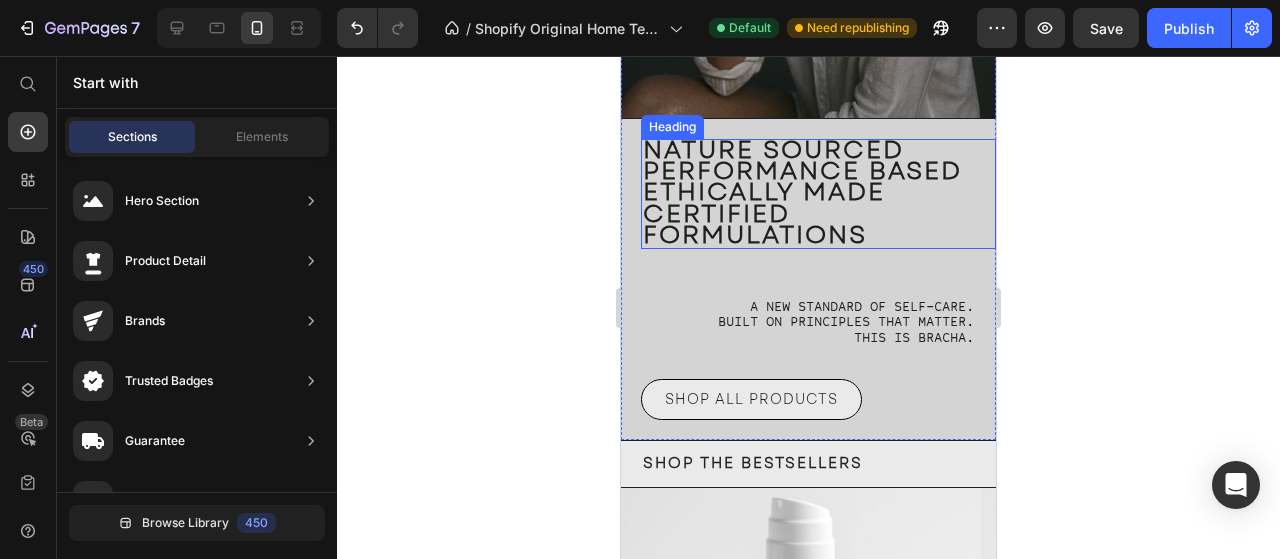 click on "NATURE SOURCED" at bounding box center (773, 149) 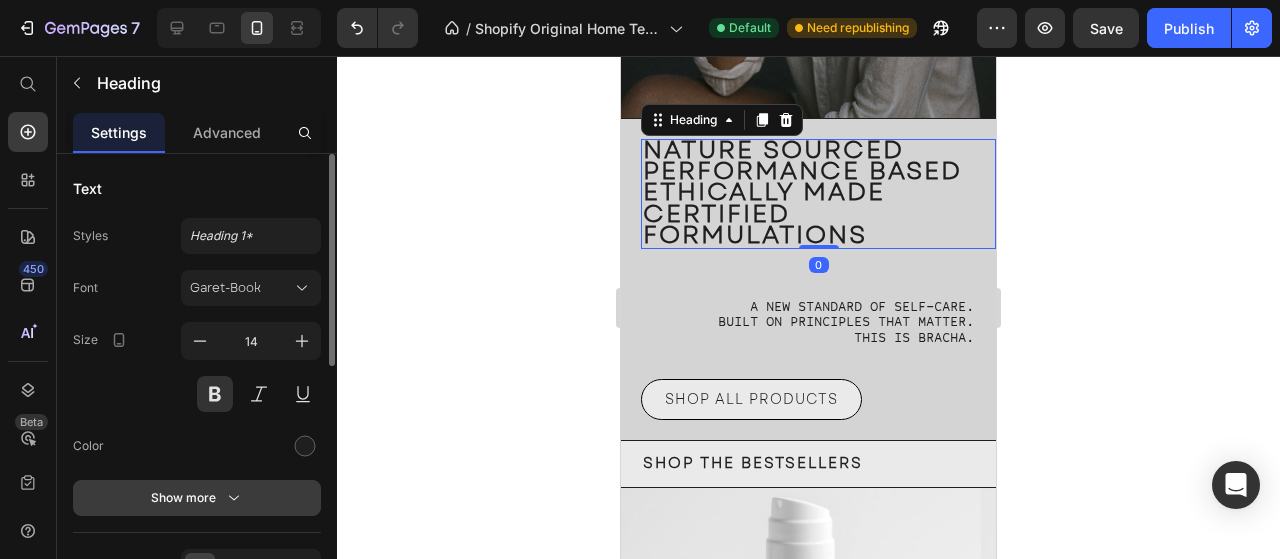 click 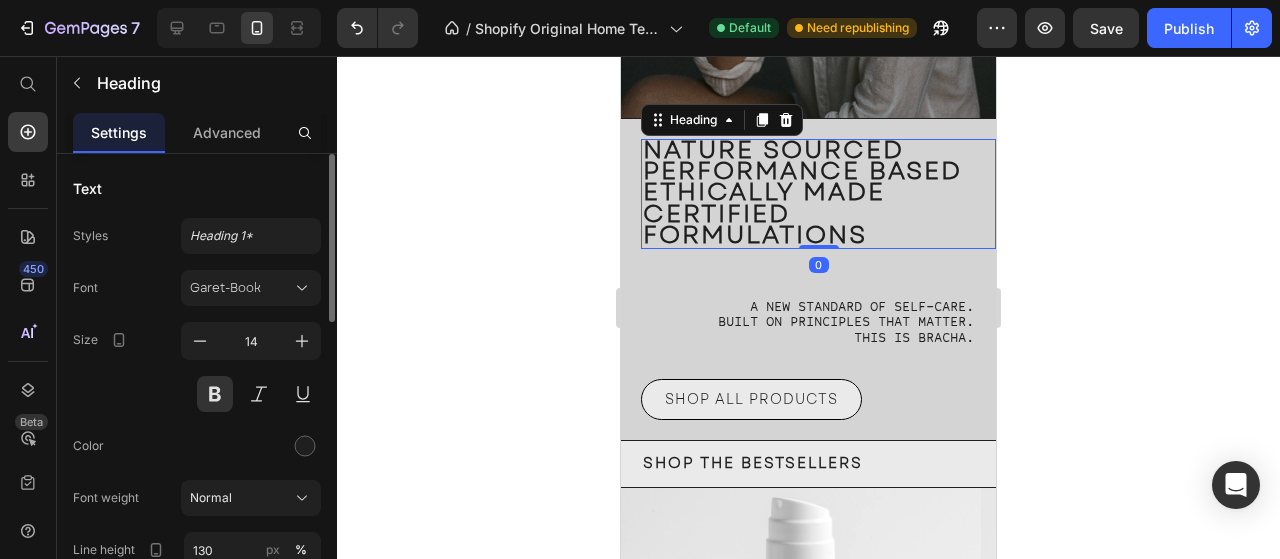 scroll, scrollTop: 300, scrollLeft: 0, axis: vertical 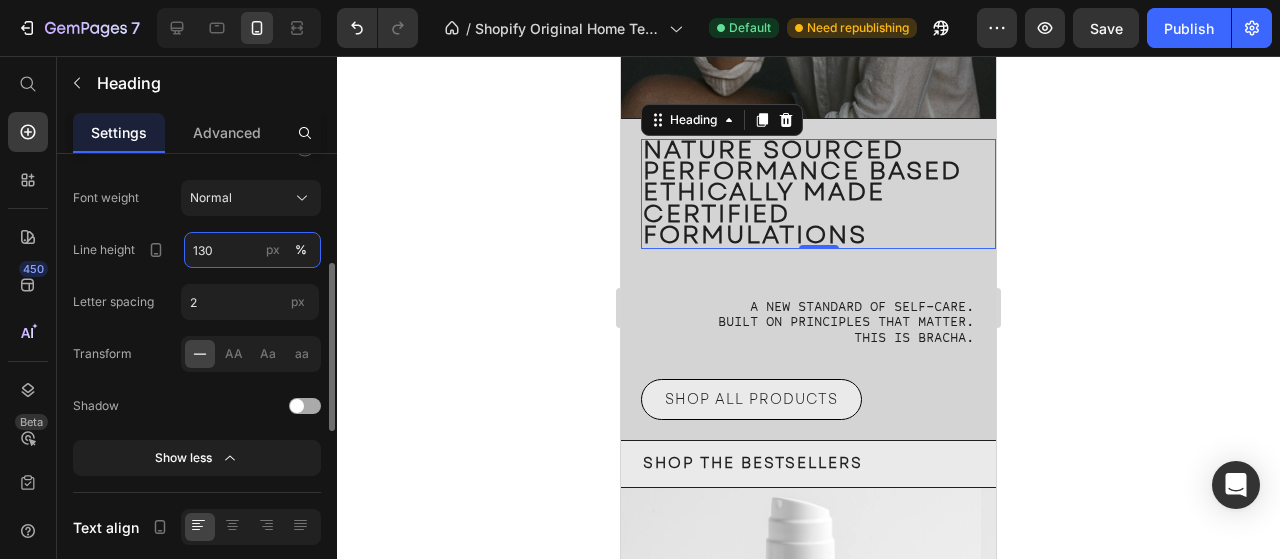 click on "130" at bounding box center (252, 250) 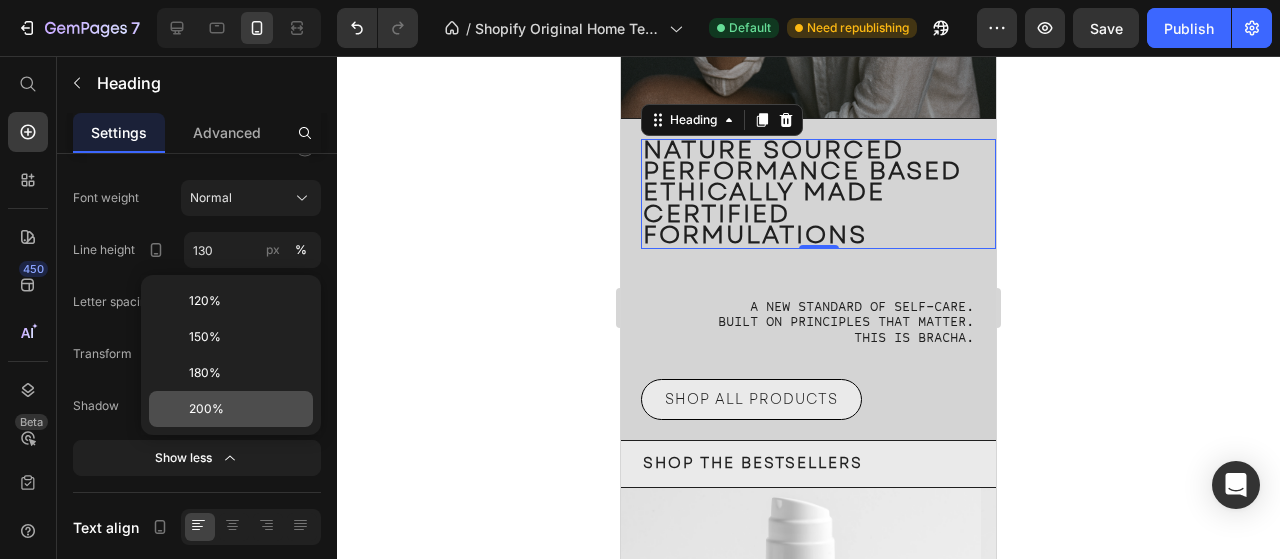 click on "200%" 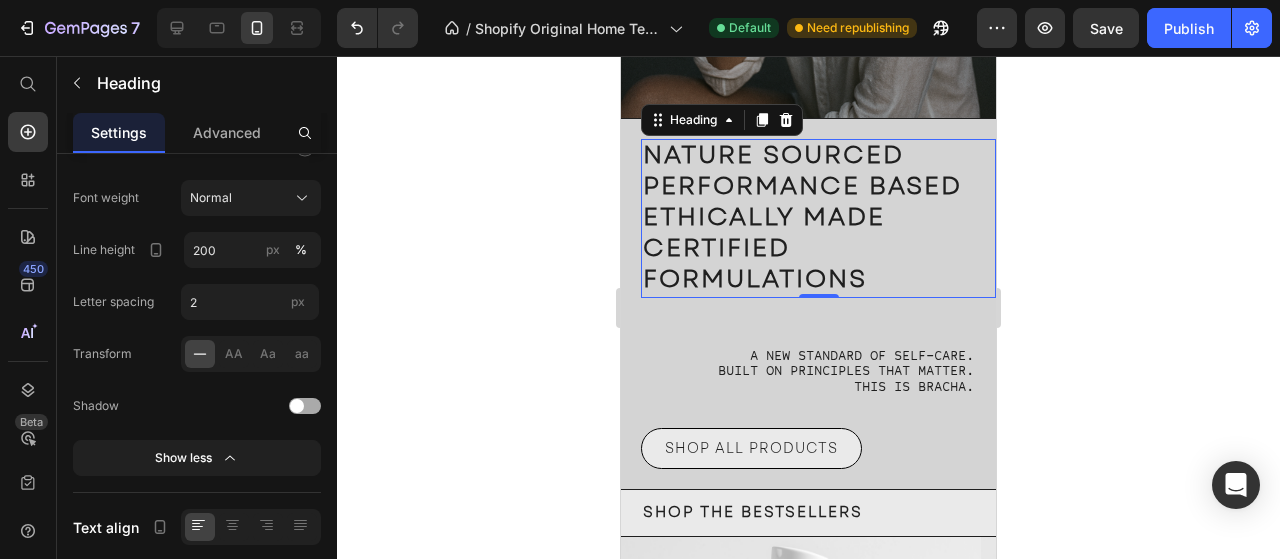 scroll, scrollTop: 0, scrollLeft: 0, axis: both 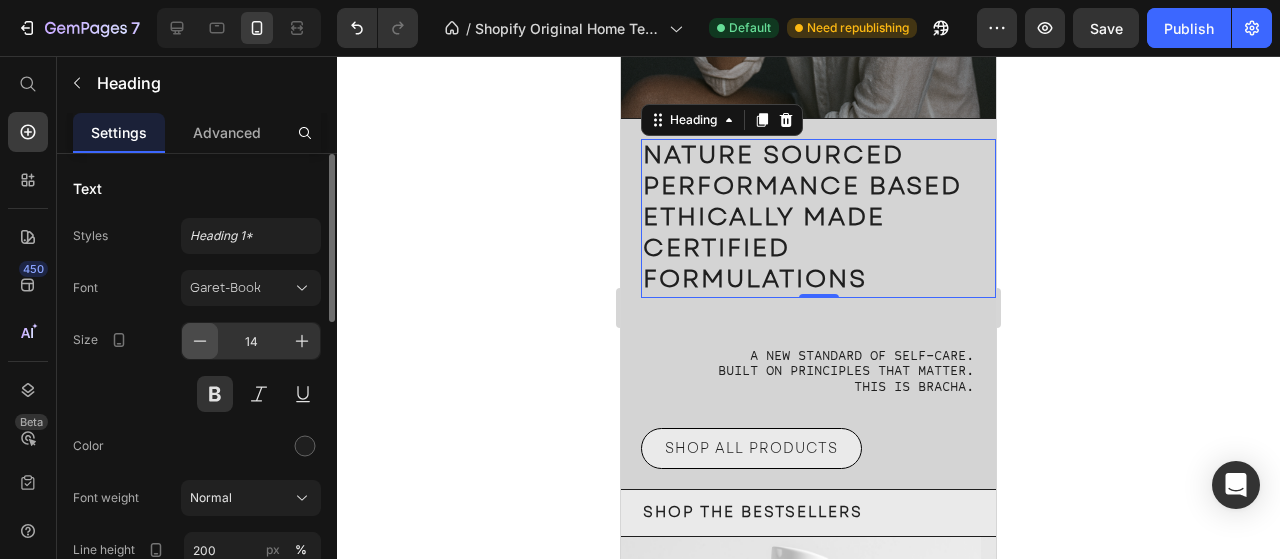 click 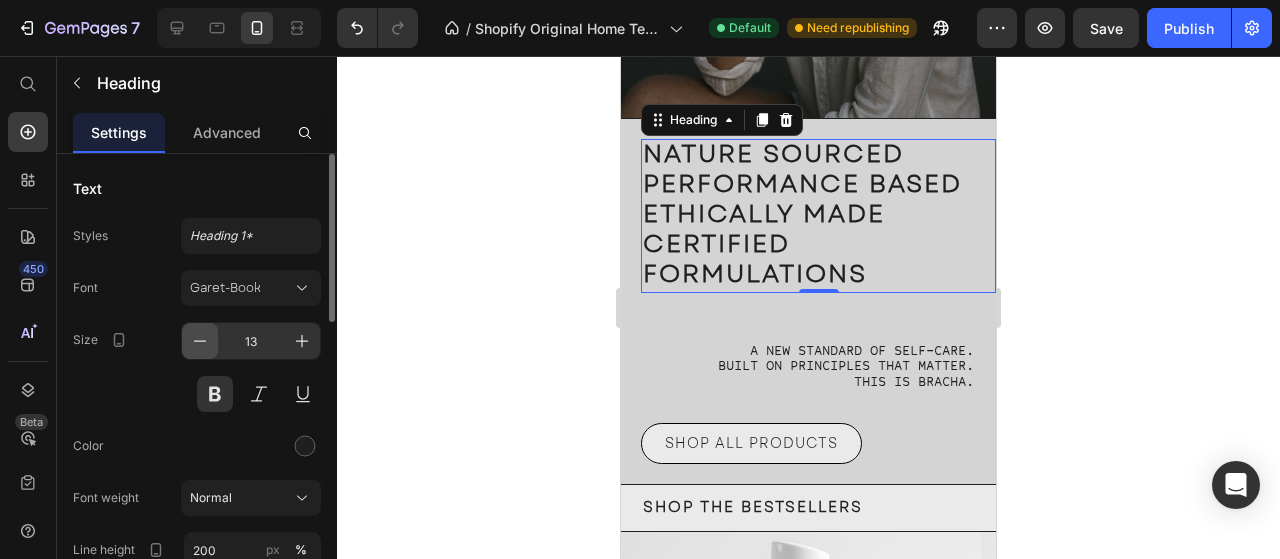 click 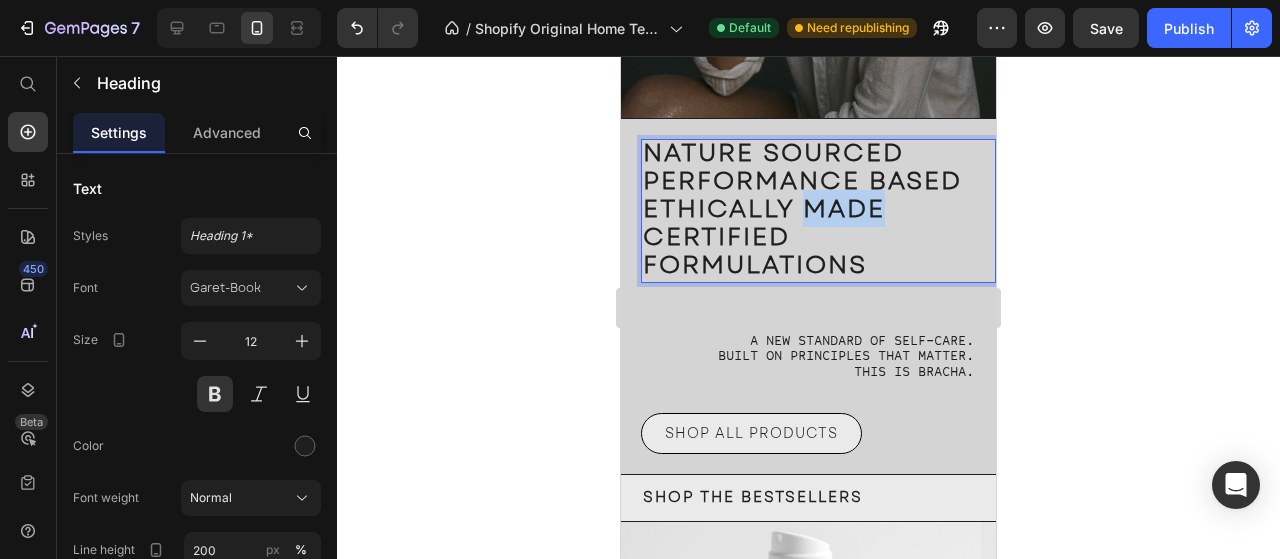 click on "ETHICALLY MADE" at bounding box center [764, 208] 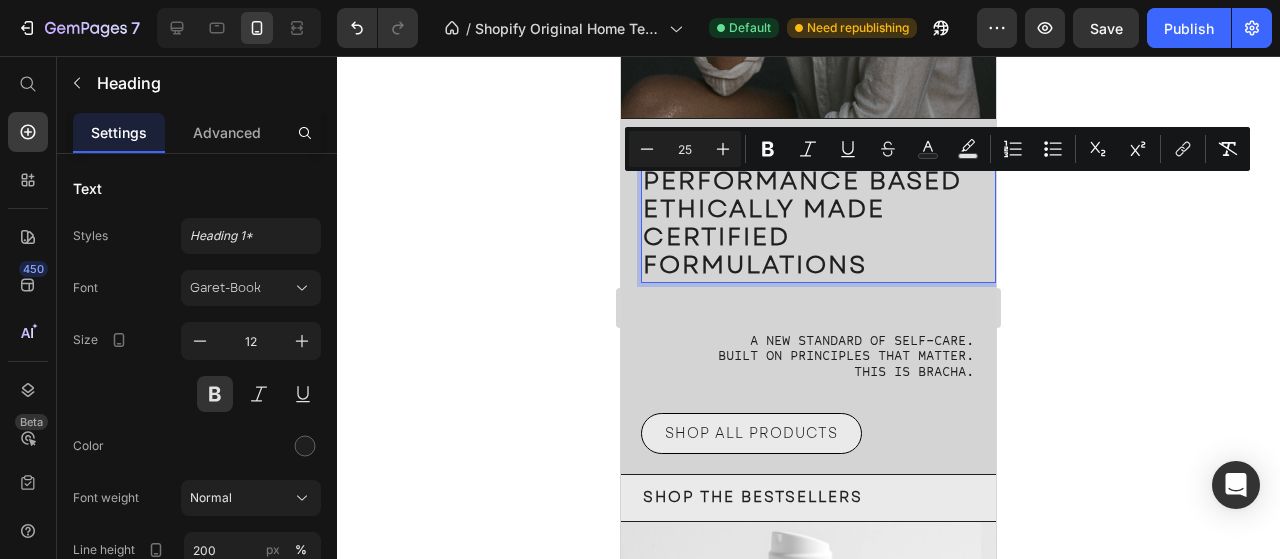 click on "NATURE SOURCED PERFORMANCE BASED ETHICALLY MADE CERTIFIED FORMULATIONS" at bounding box center (818, 211) 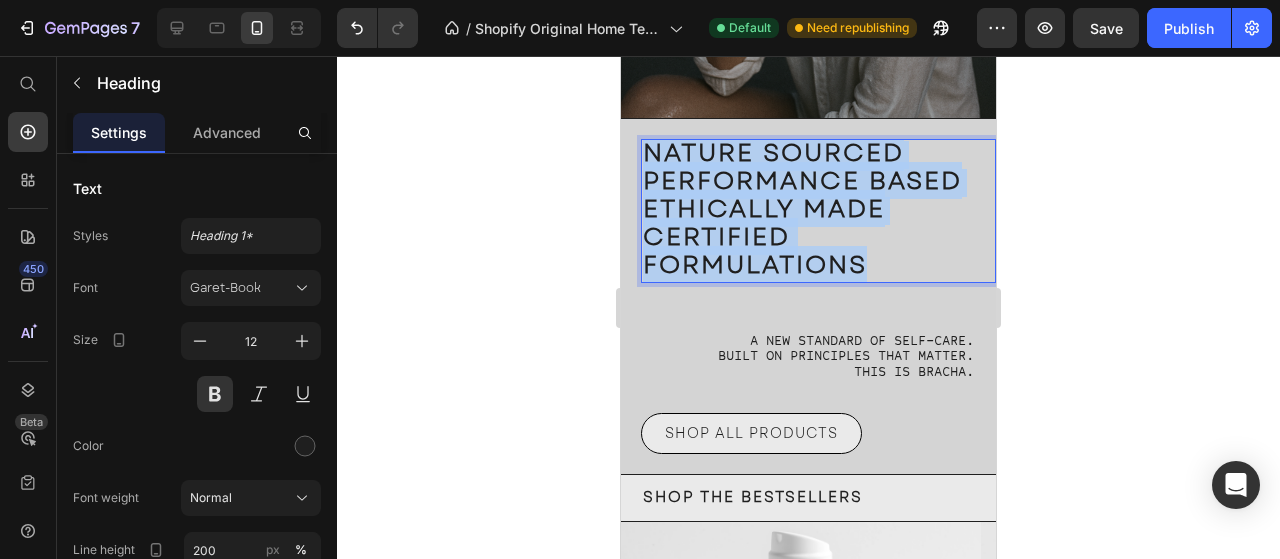 drag, startPoint x: 885, startPoint y: 259, endPoint x: 504, endPoint y: 107, distance: 410.20117 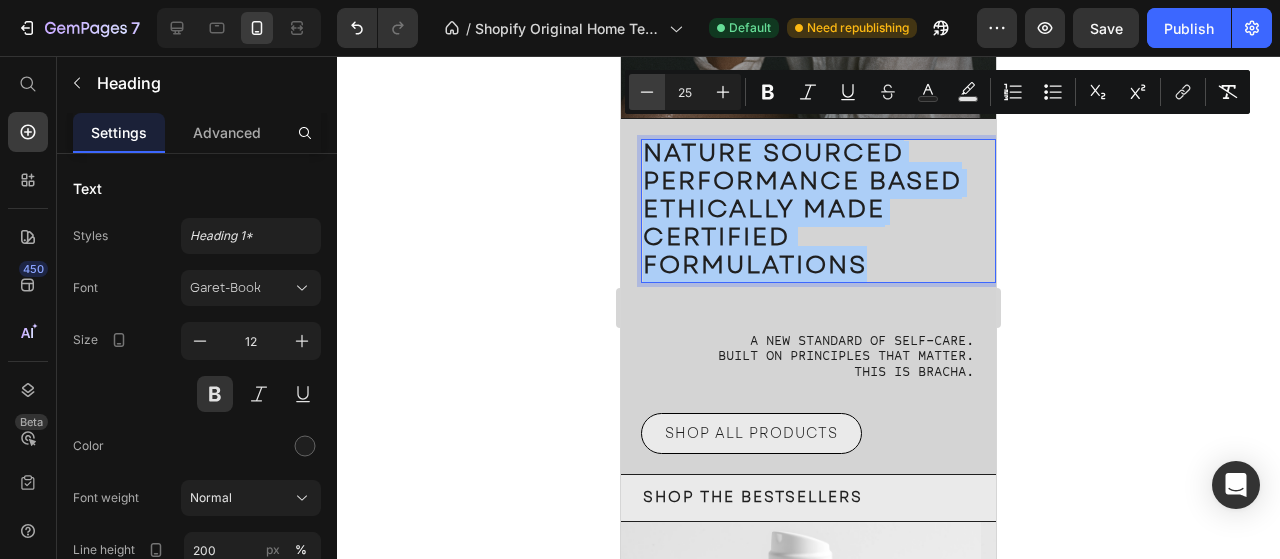 click 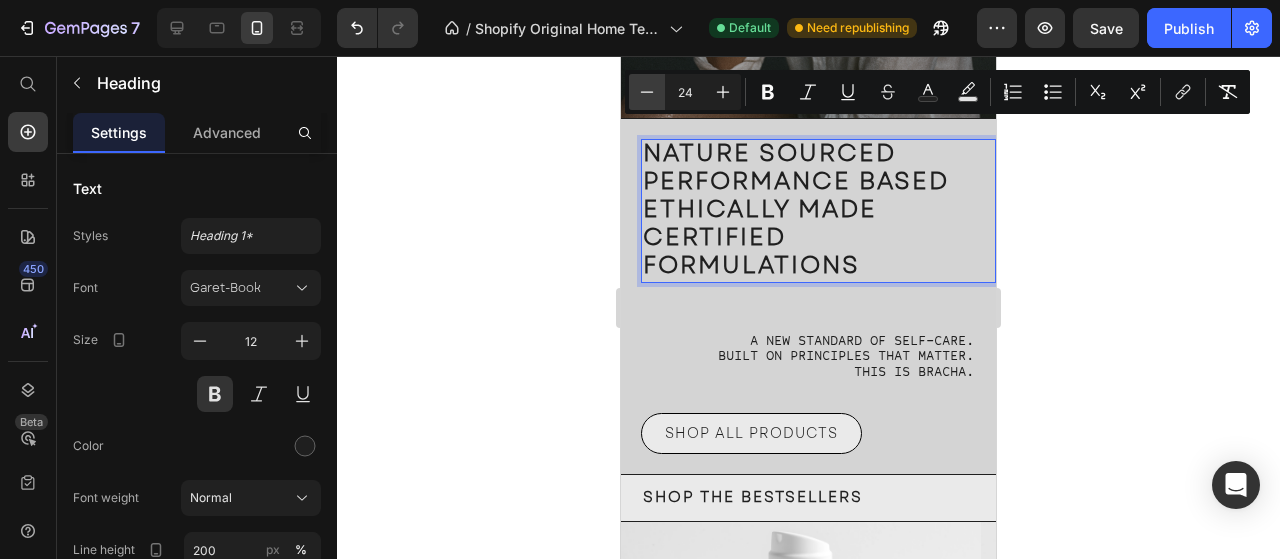 click 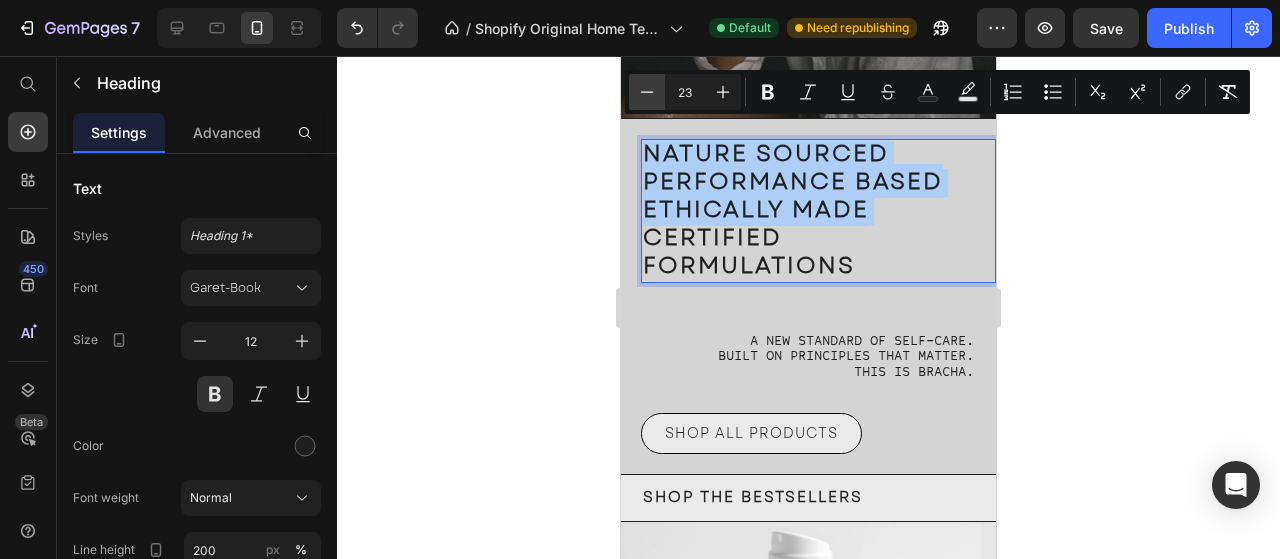 click 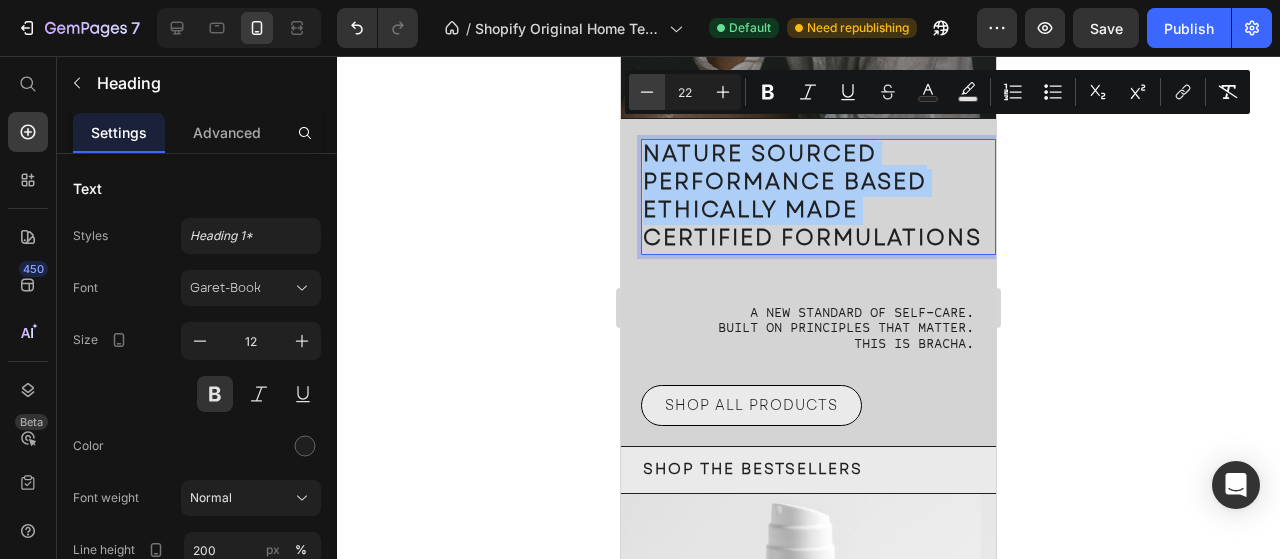 click 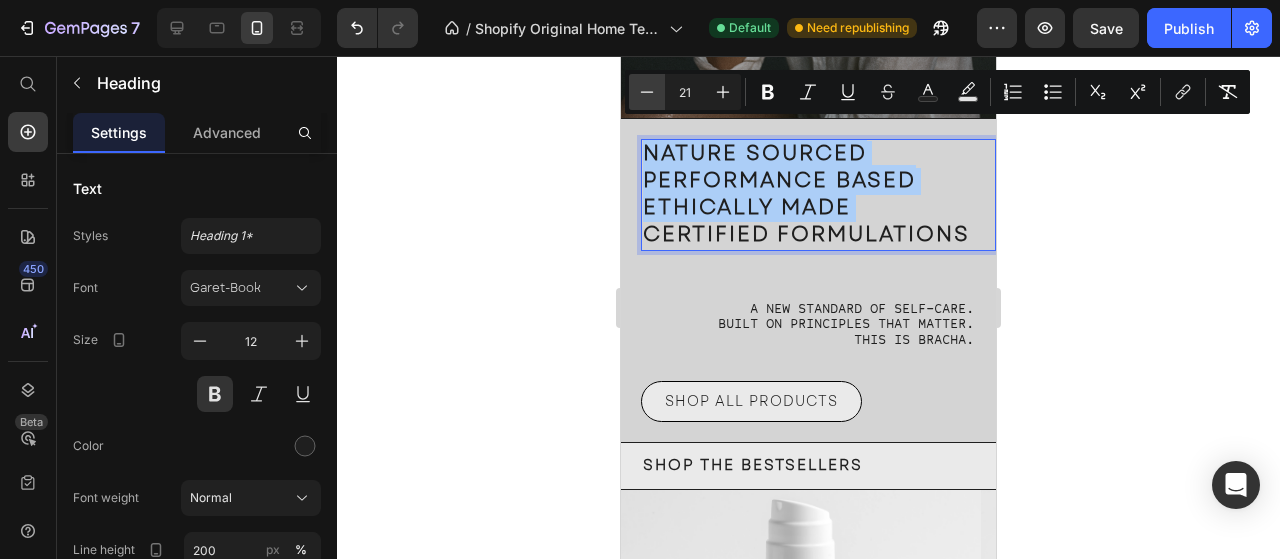 click 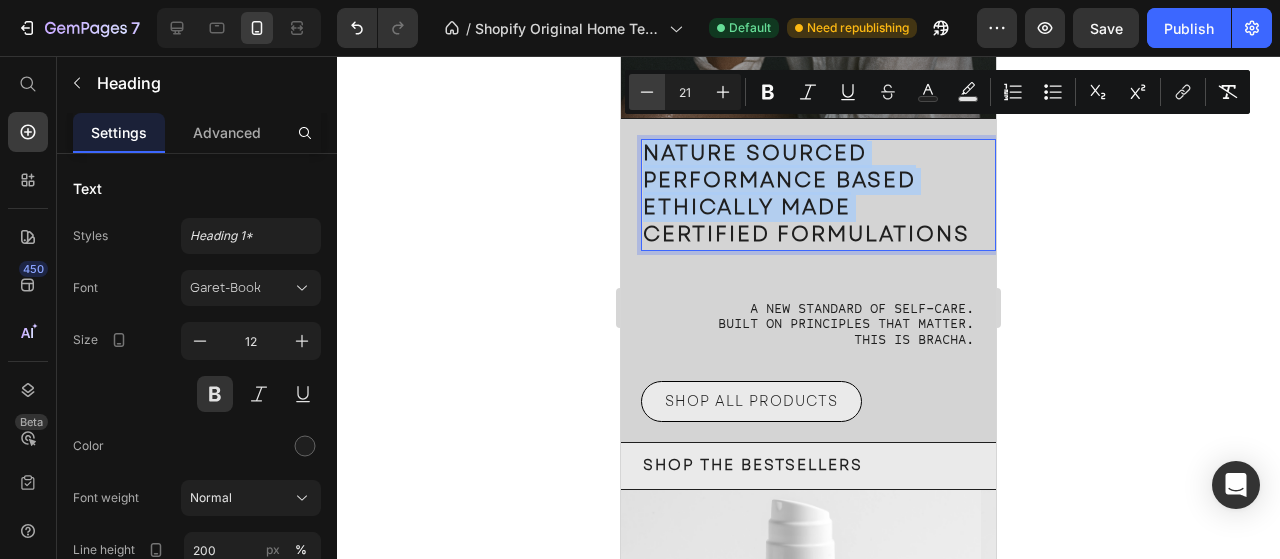 type on "20" 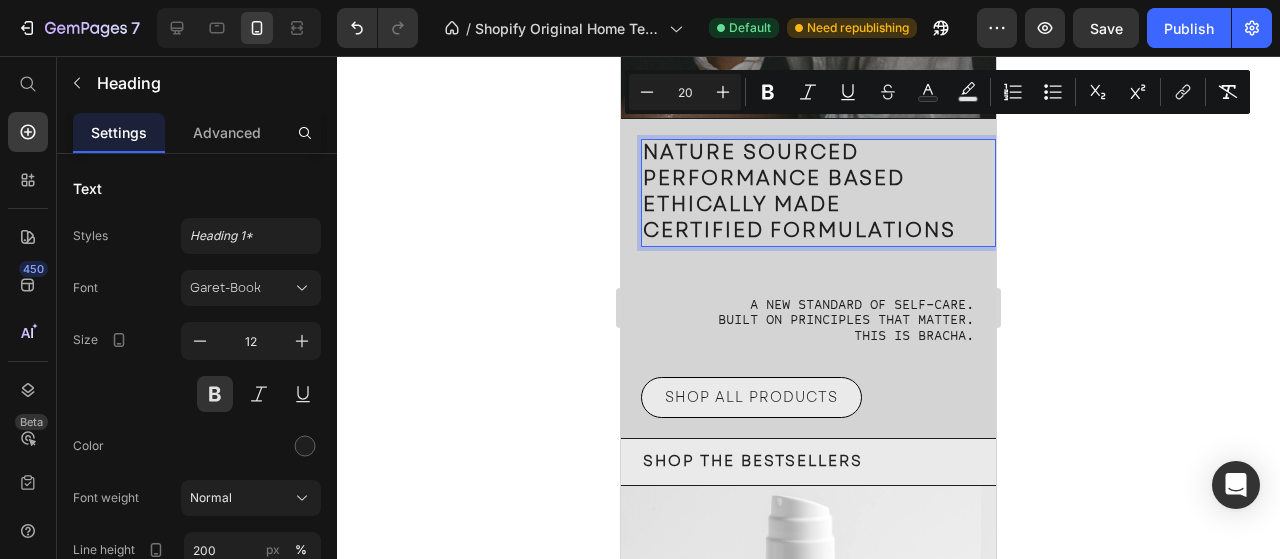 click 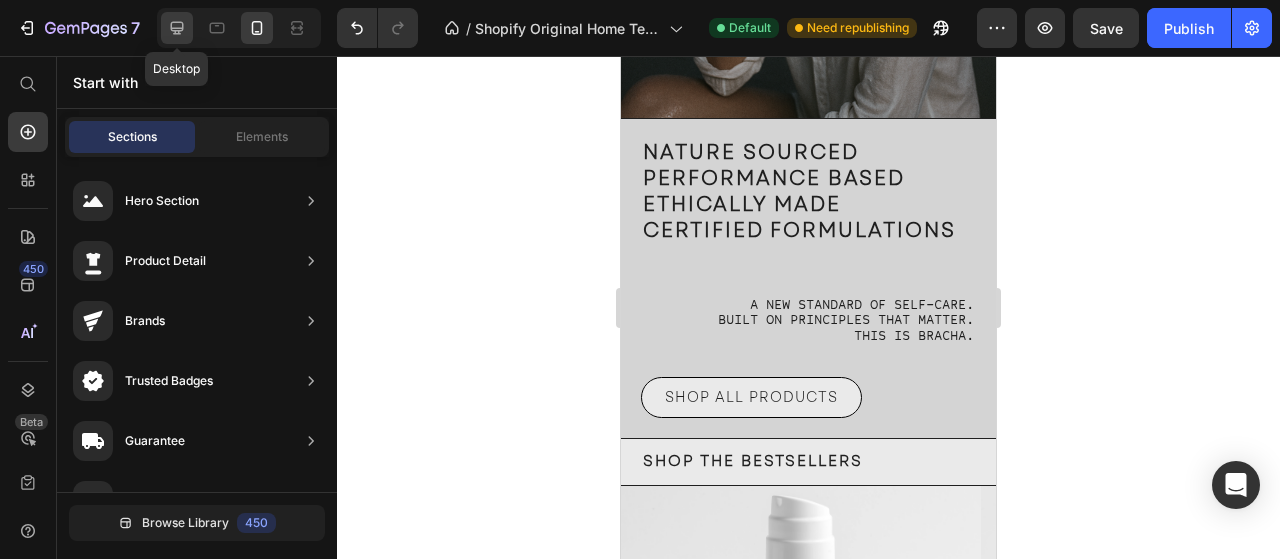 click 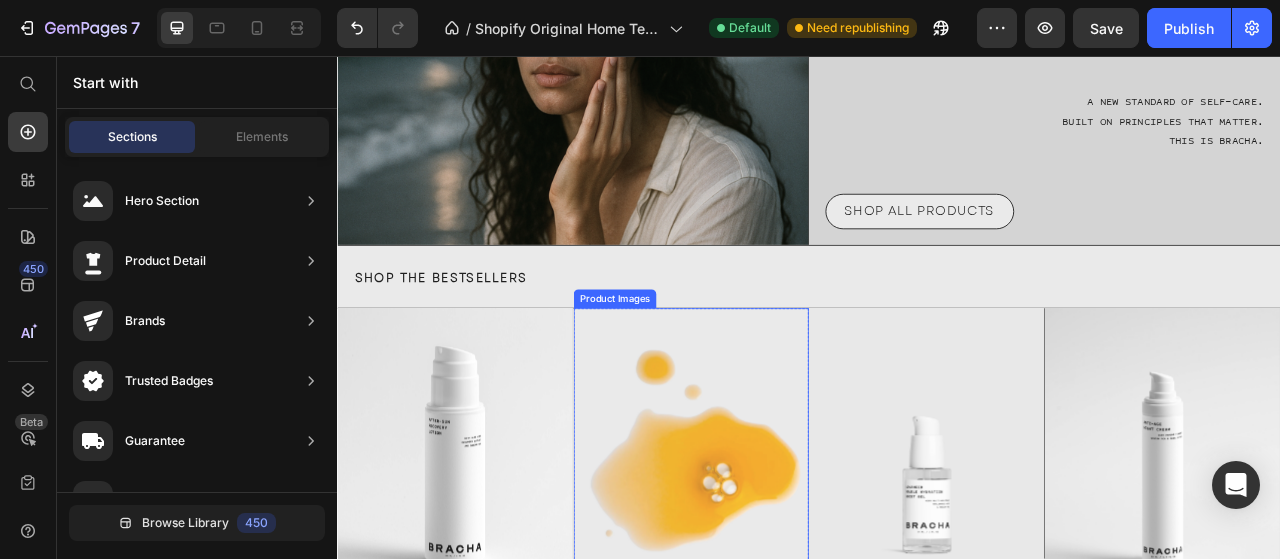 scroll, scrollTop: 0, scrollLeft: 0, axis: both 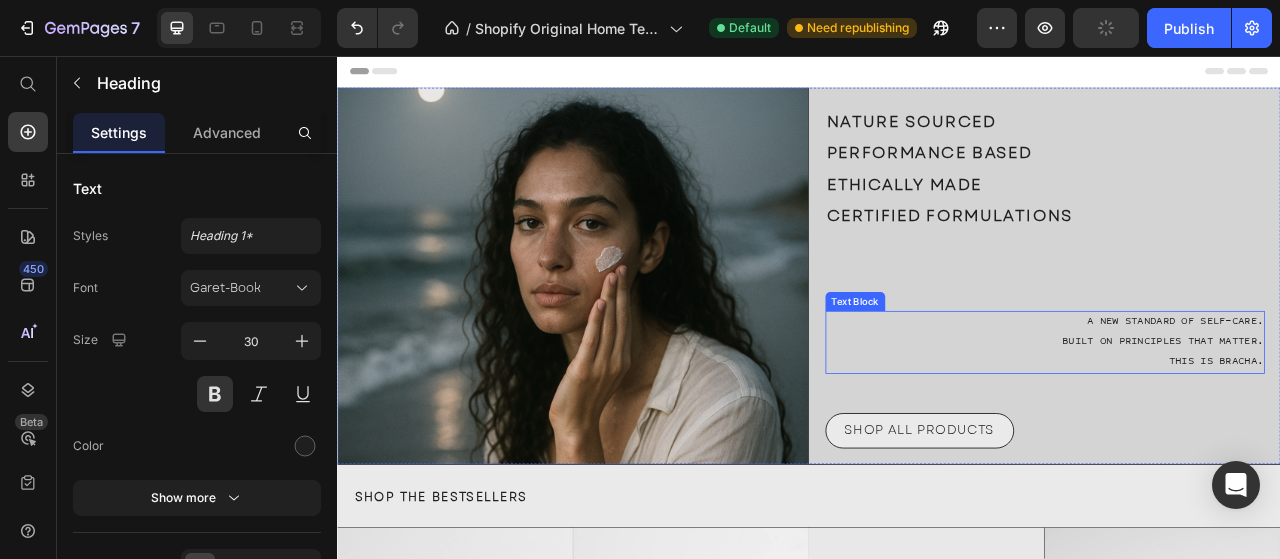 click on "PERFORMANCE BASED" at bounding box center (1091, 180) 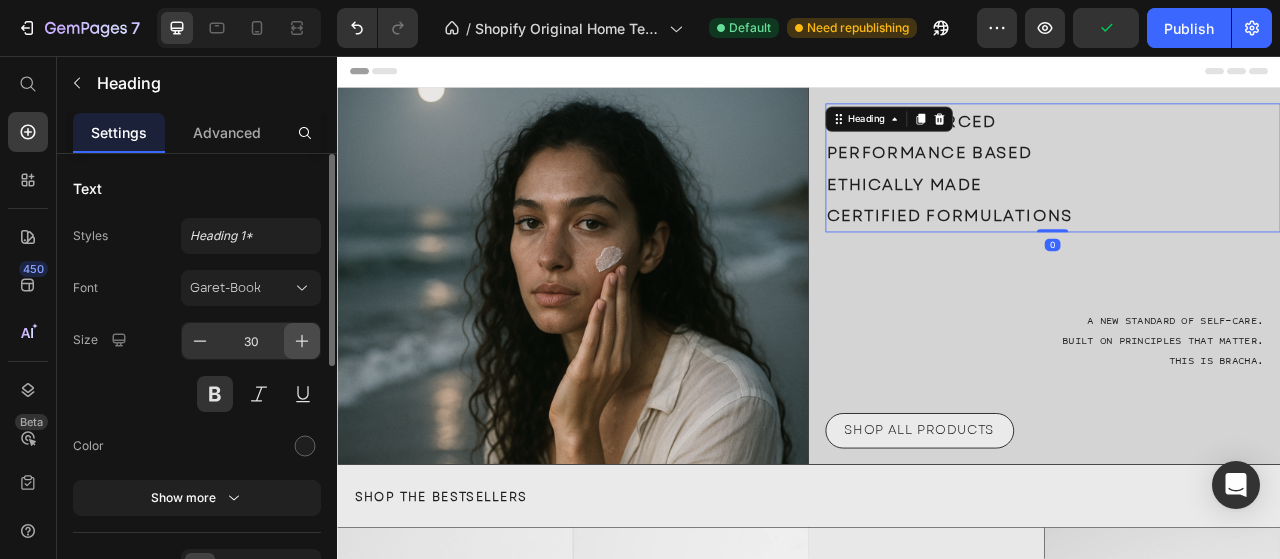 click 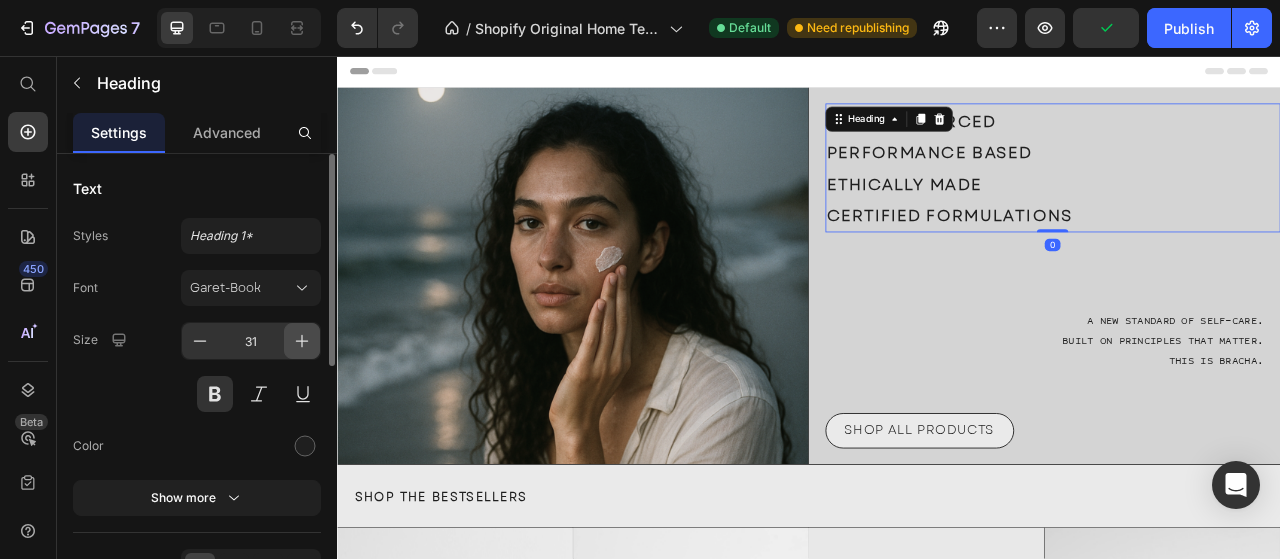 click 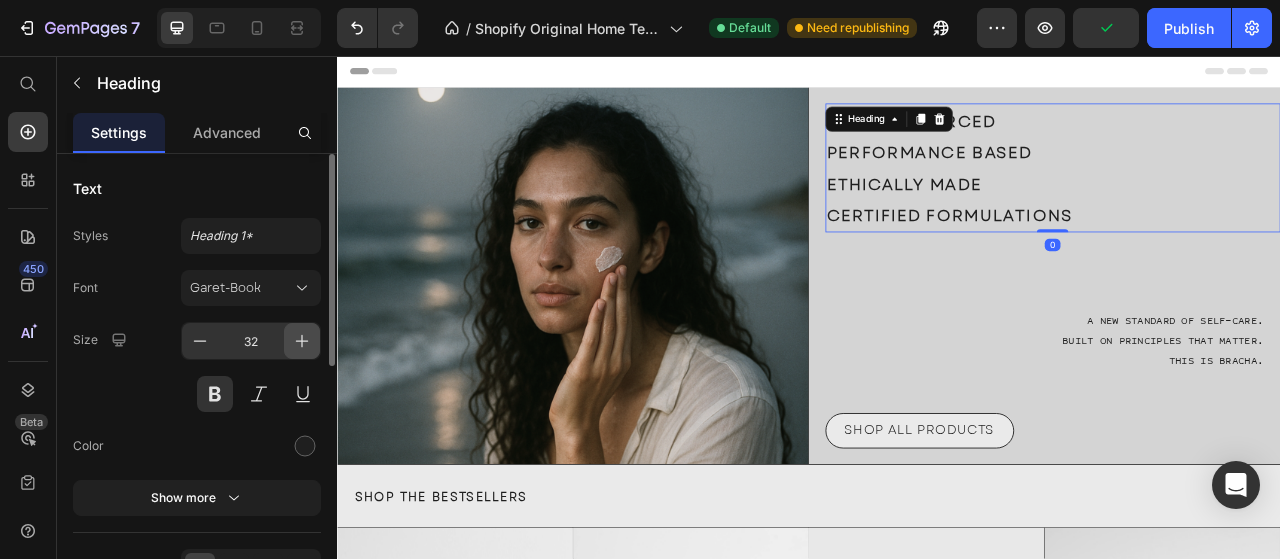 click 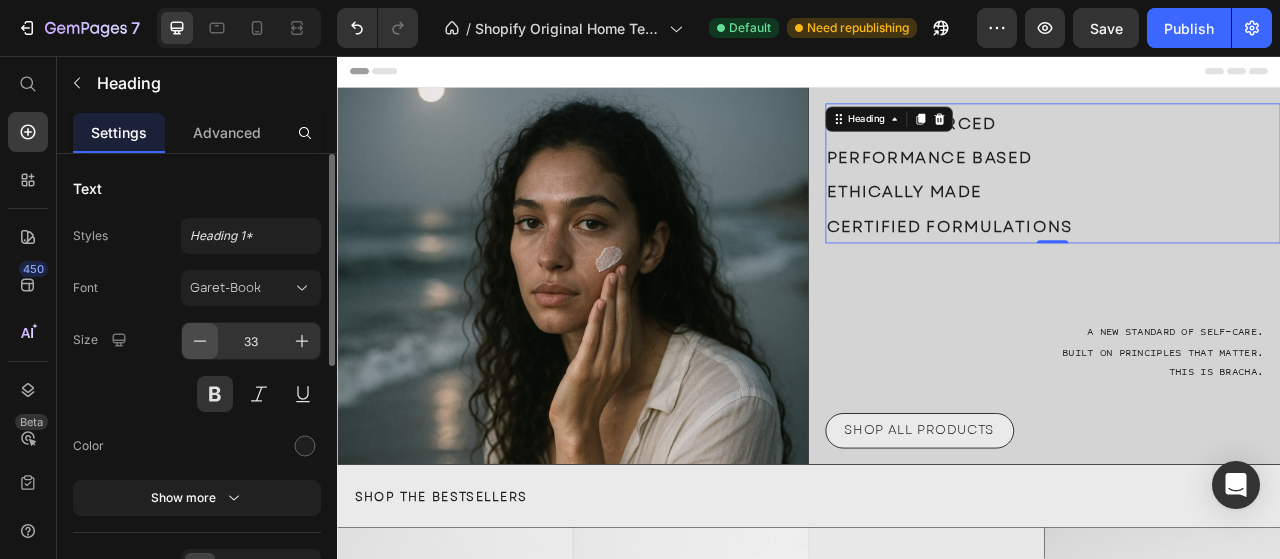 click 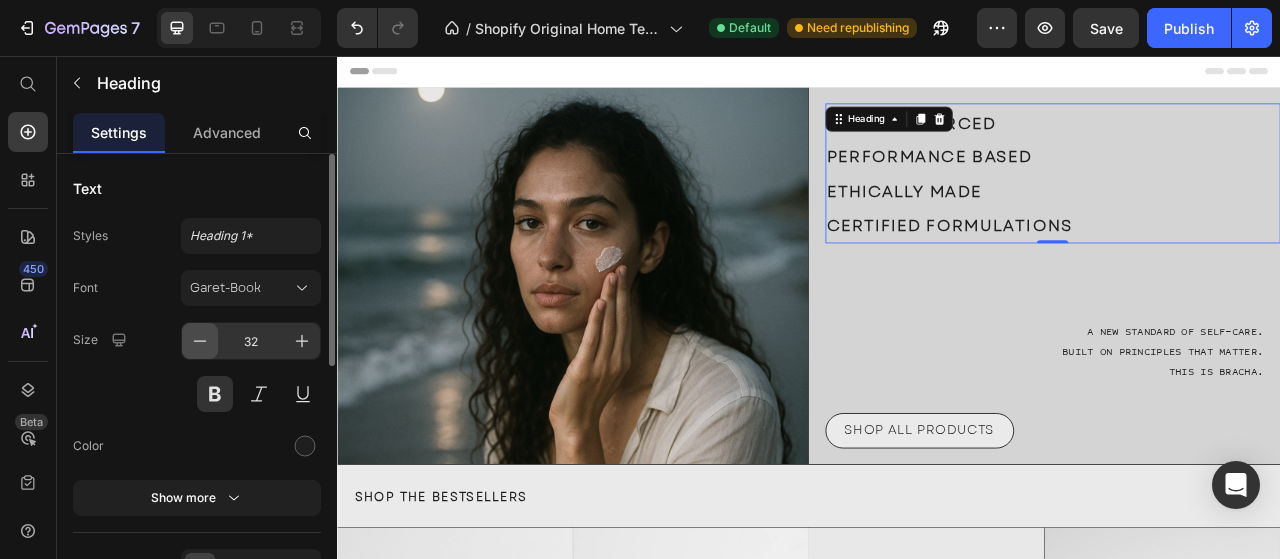 click 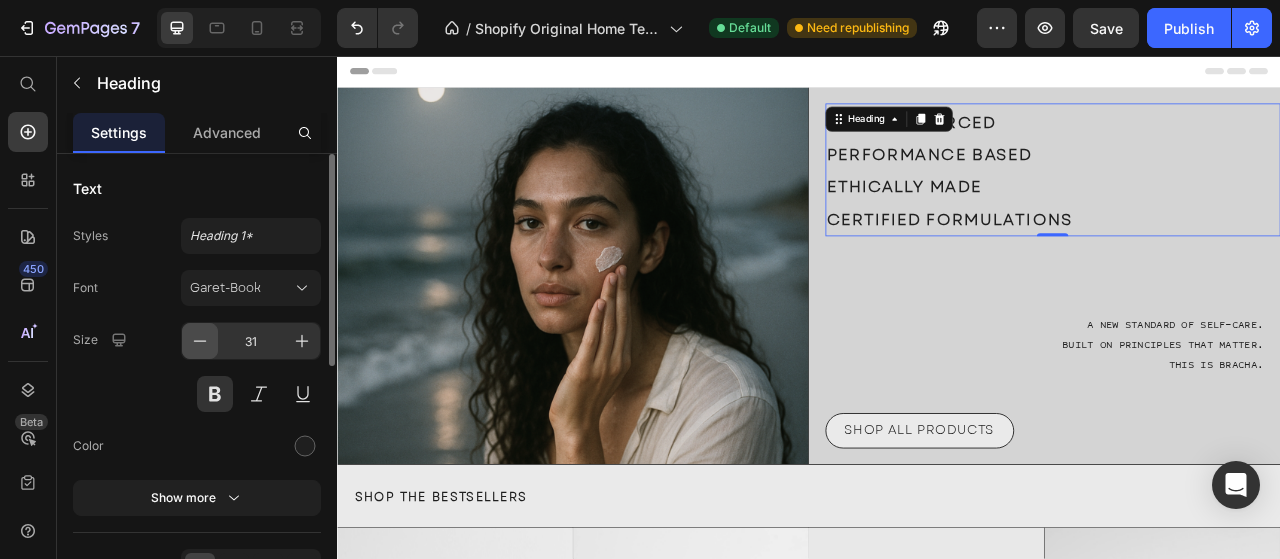 click 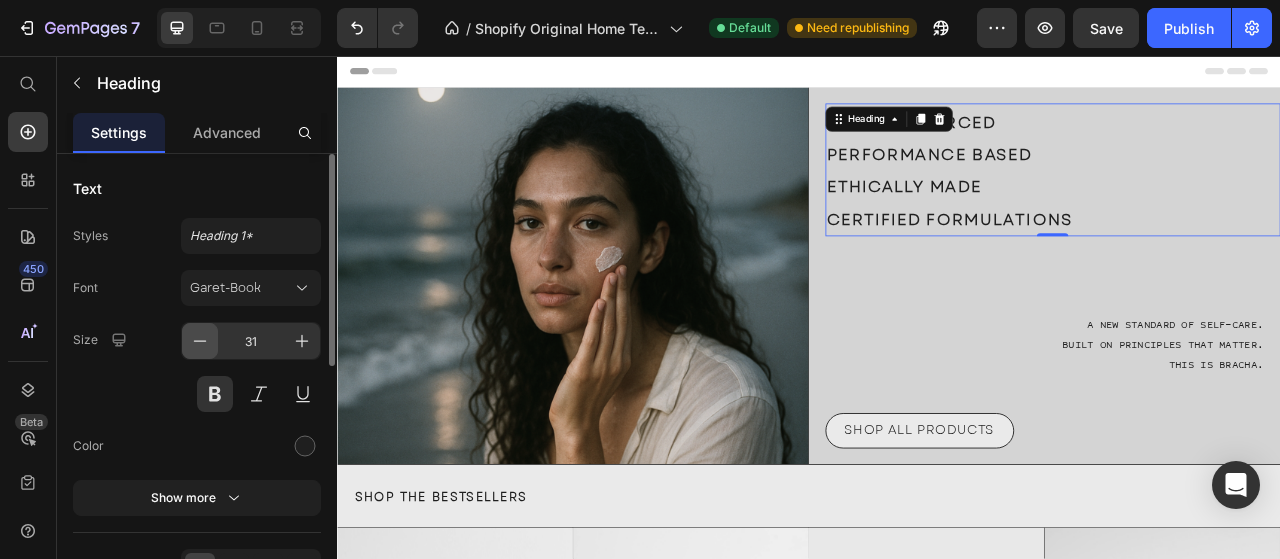 type on "30" 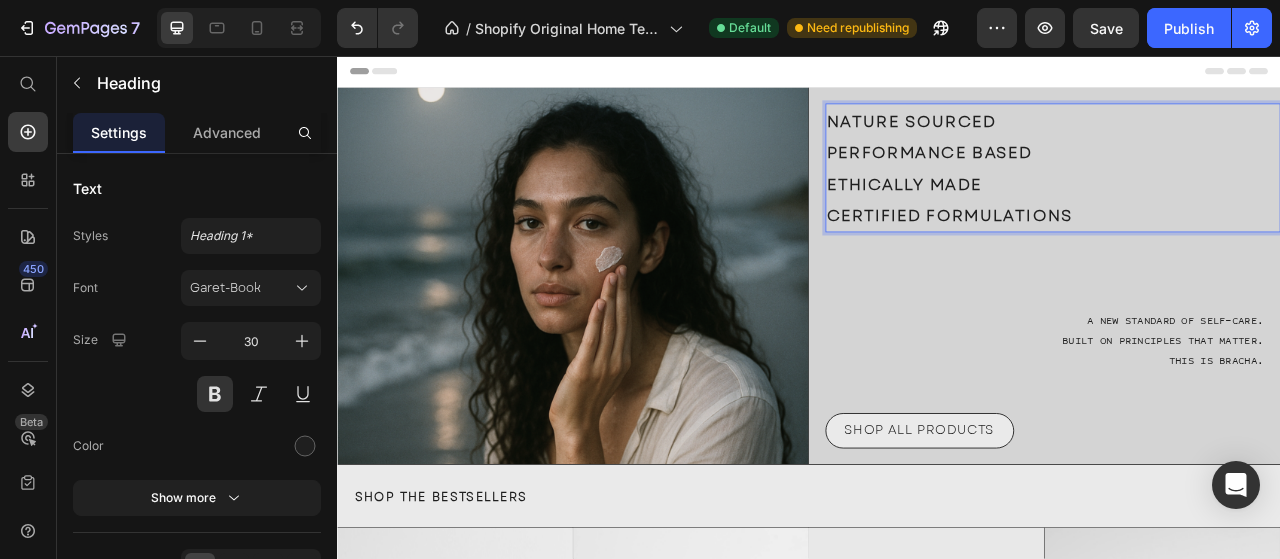 click on "NATURE SOURCED PERFORMANCE BASED ETHICALLY MADE CERTIFIED FORMULATIONS" at bounding box center [1248, 199] 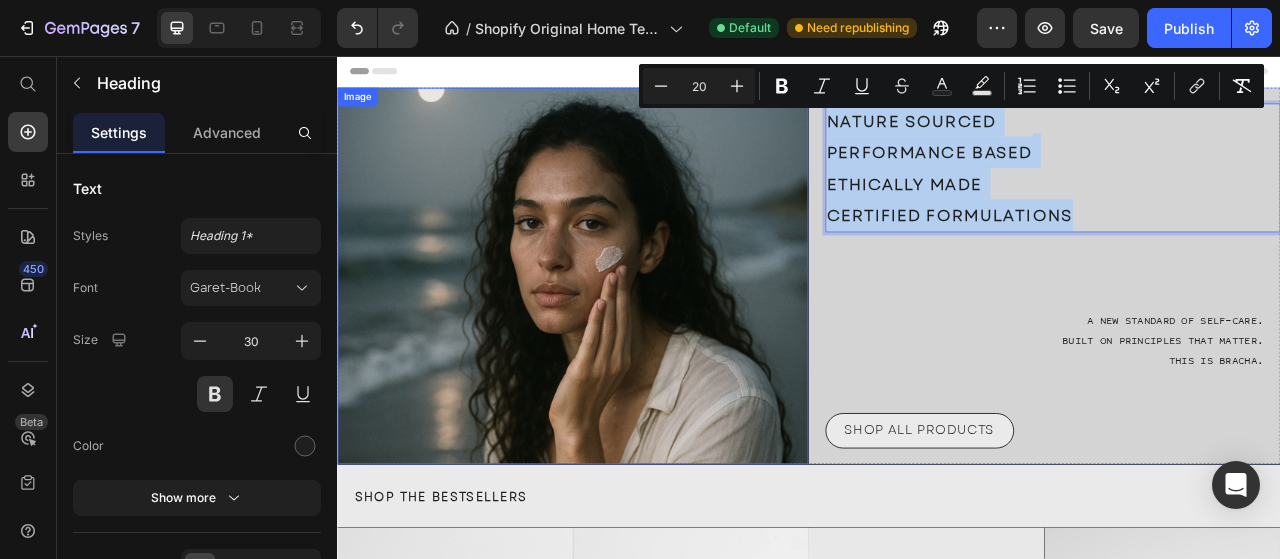 drag, startPoint x: 1330, startPoint y: 255, endPoint x: 1094, endPoint y: 150, distance: 258.30408 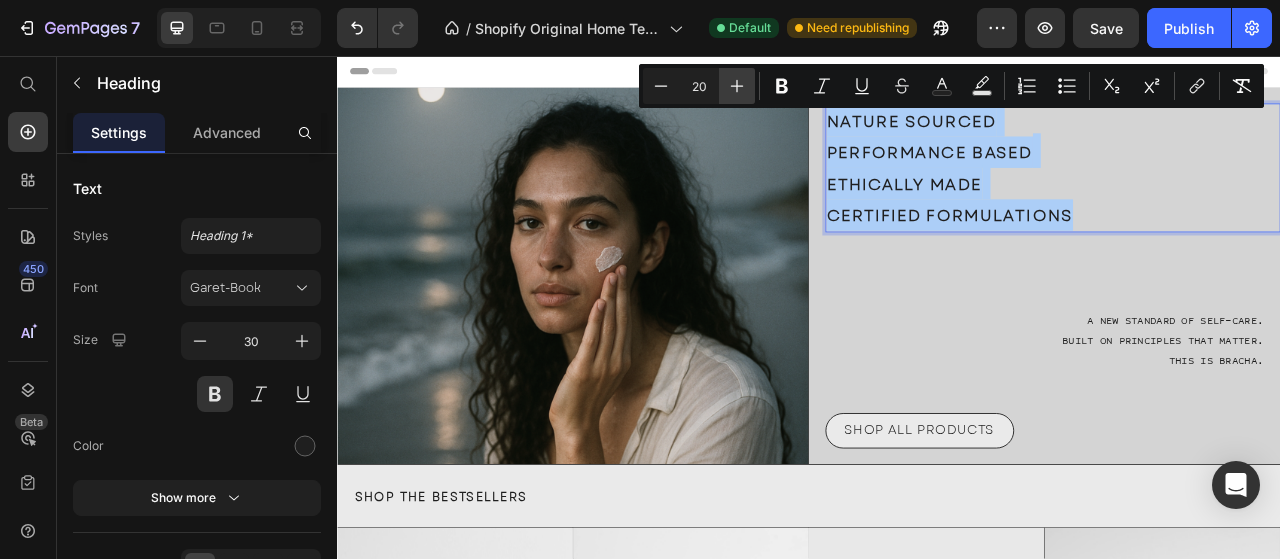 click 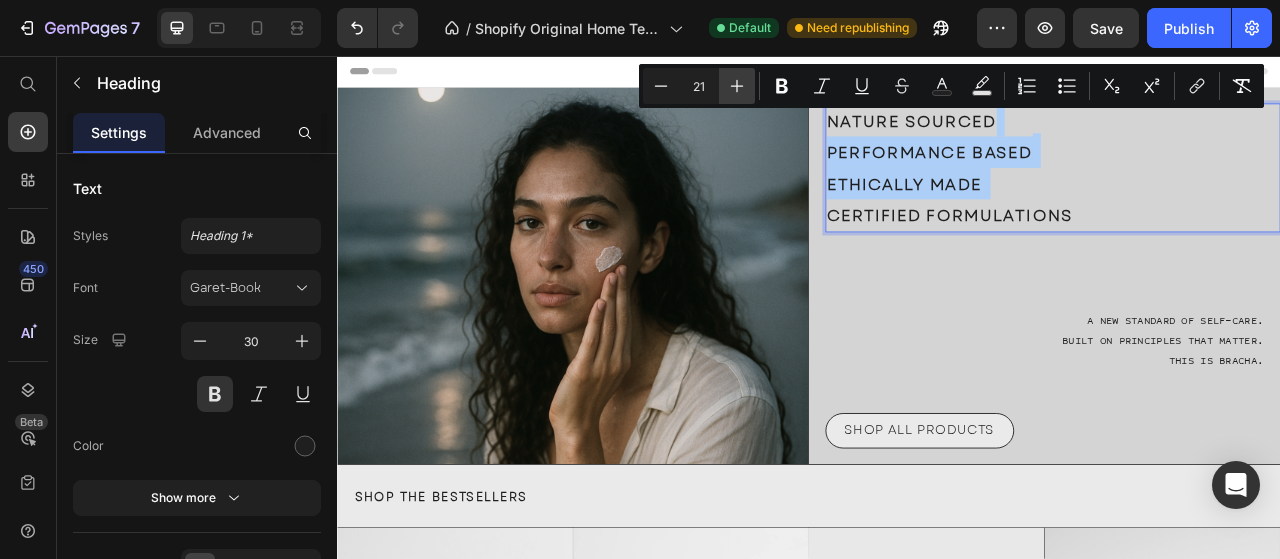 click 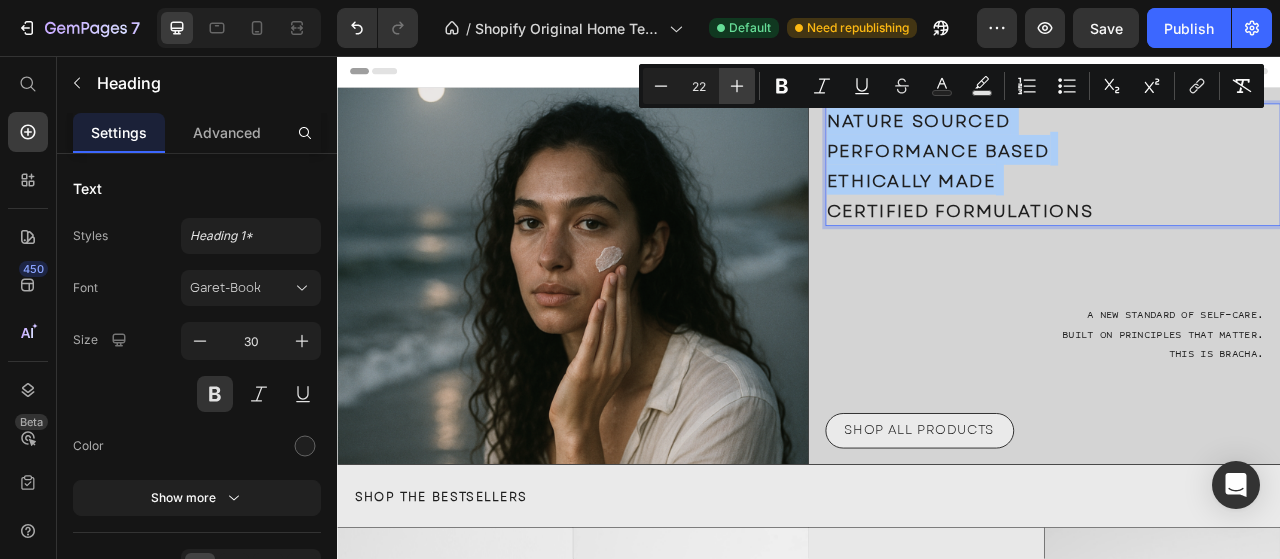 click 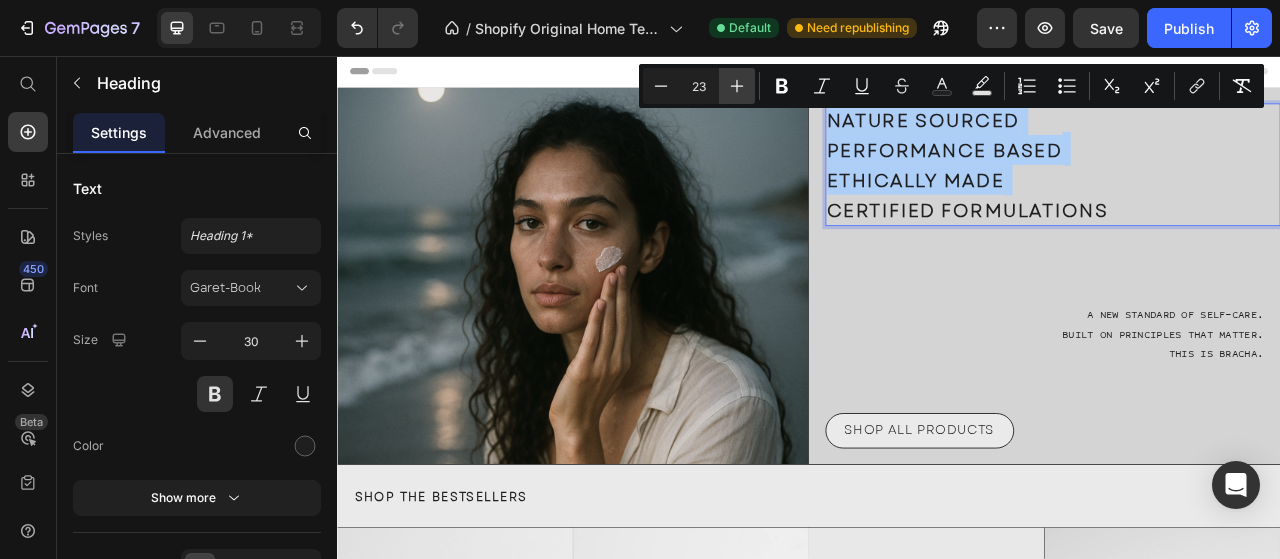 click 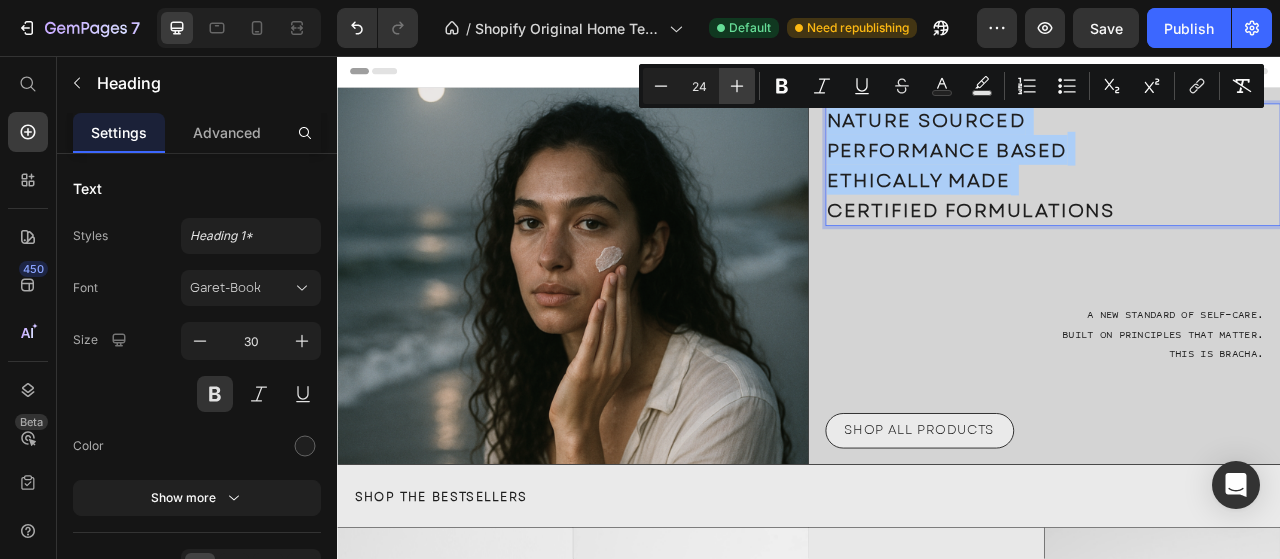 click 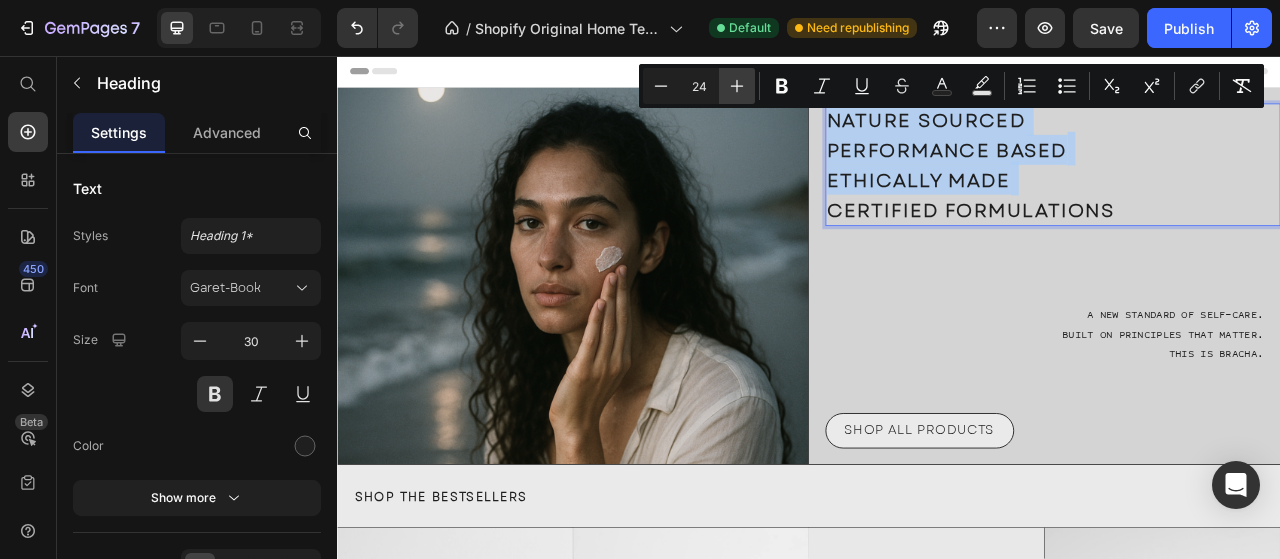type on "25" 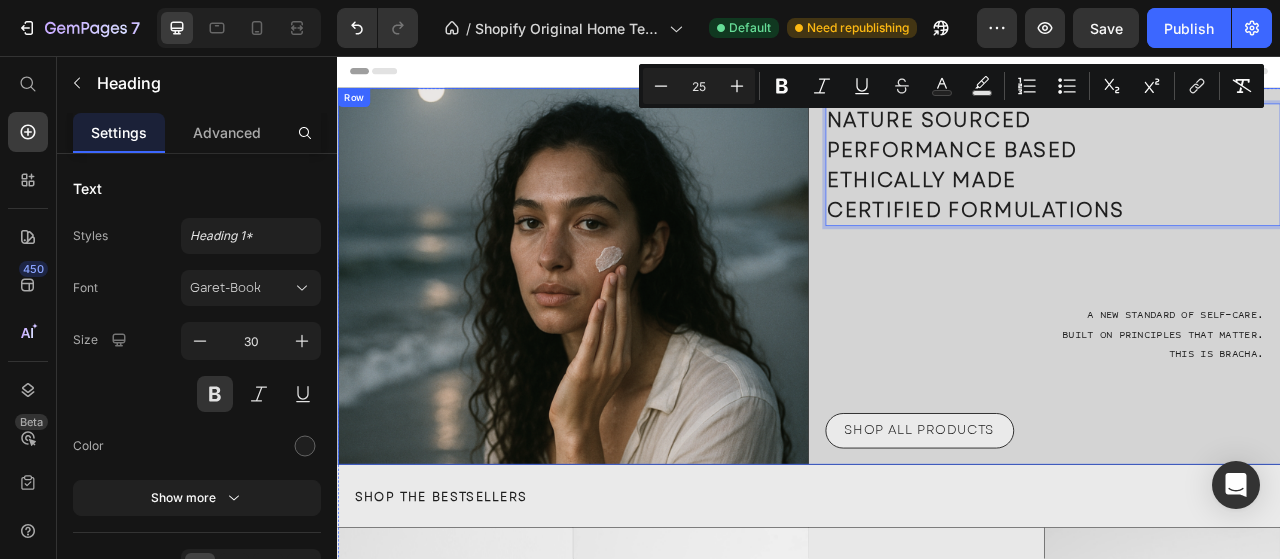 click on "NATURE SOURCED PERFORMANCE BASED ETHICALLY MADE CERTIFIED FORMULATIONS Heading   0 A new standard of self-care. Built on principles that matter. This is Bracha. Text Block SHOP ALL PRODUCTS Button" at bounding box center [1238, 336] 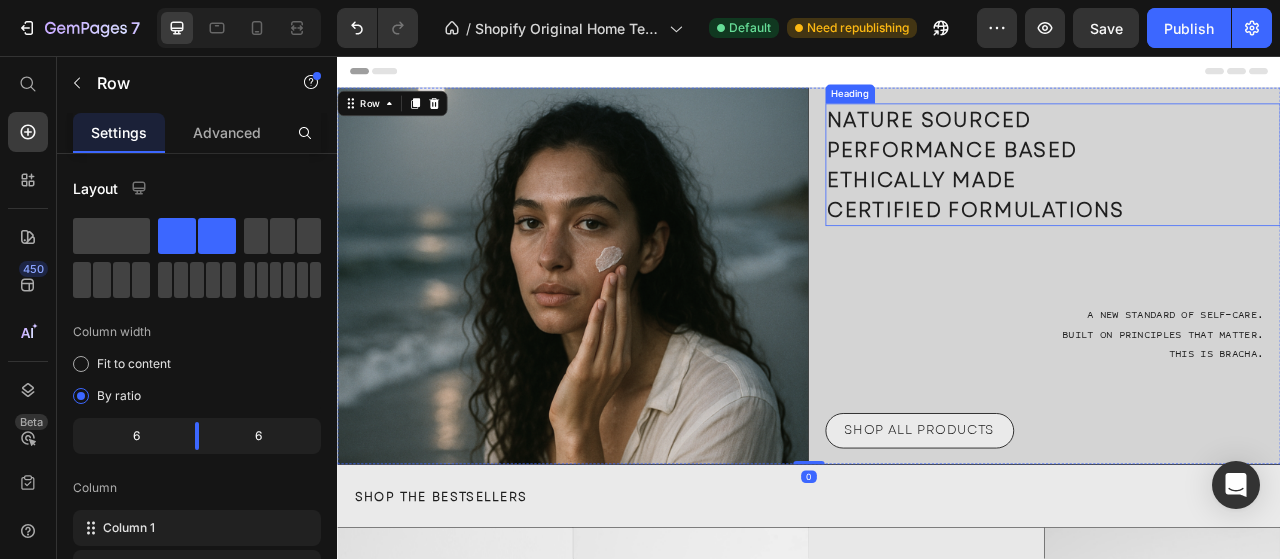 click on "ETHICALLY MADE" at bounding box center [1081, 214] 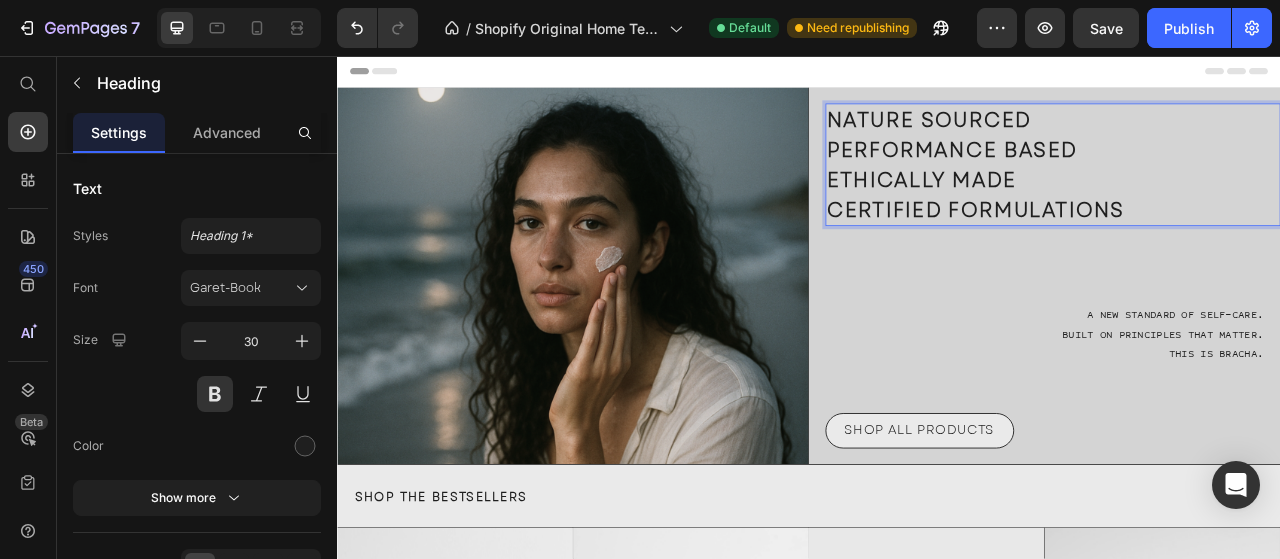 click on "NATURE SOURCED PERFORMANCE BASED ETHICALLY MADE CERTIFIED FORMULATIONS" at bounding box center [1248, 195] 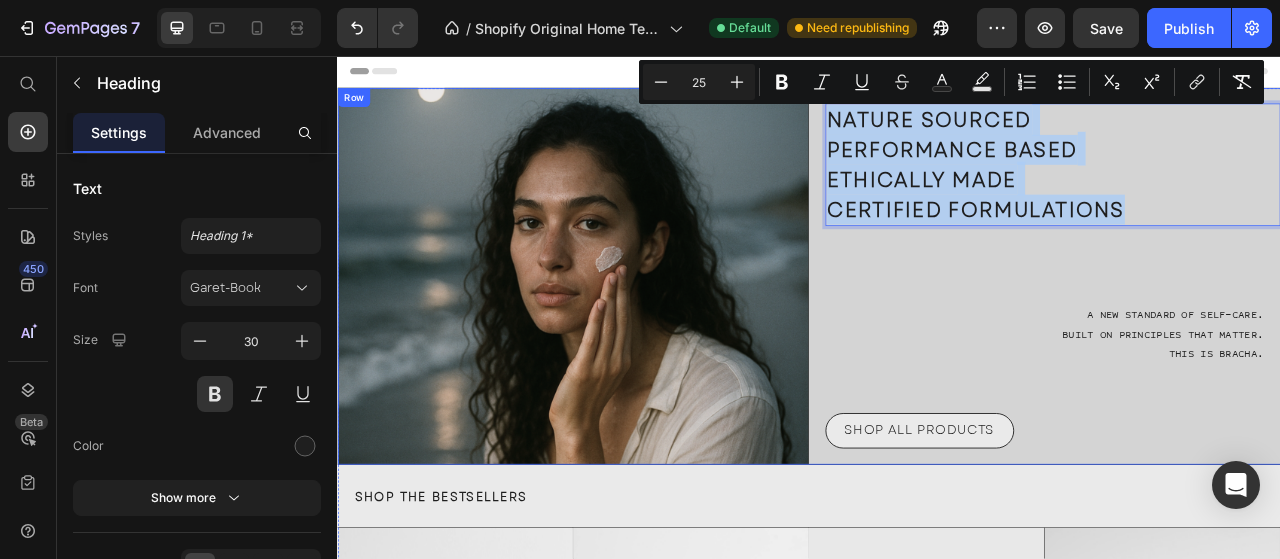 drag, startPoint x: 1414, startPoint y: 251, endPoint x: 940, endPoint y: 117, distance: 492.5769 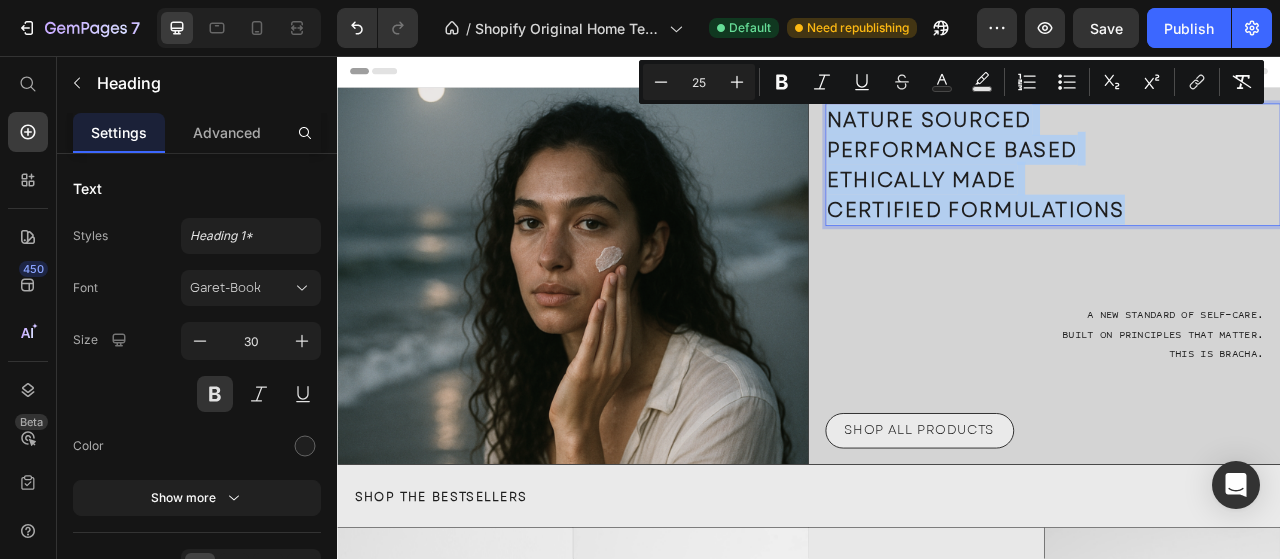 scroll, scrollTop: 546, scrollLeft: 0, axis: vertical 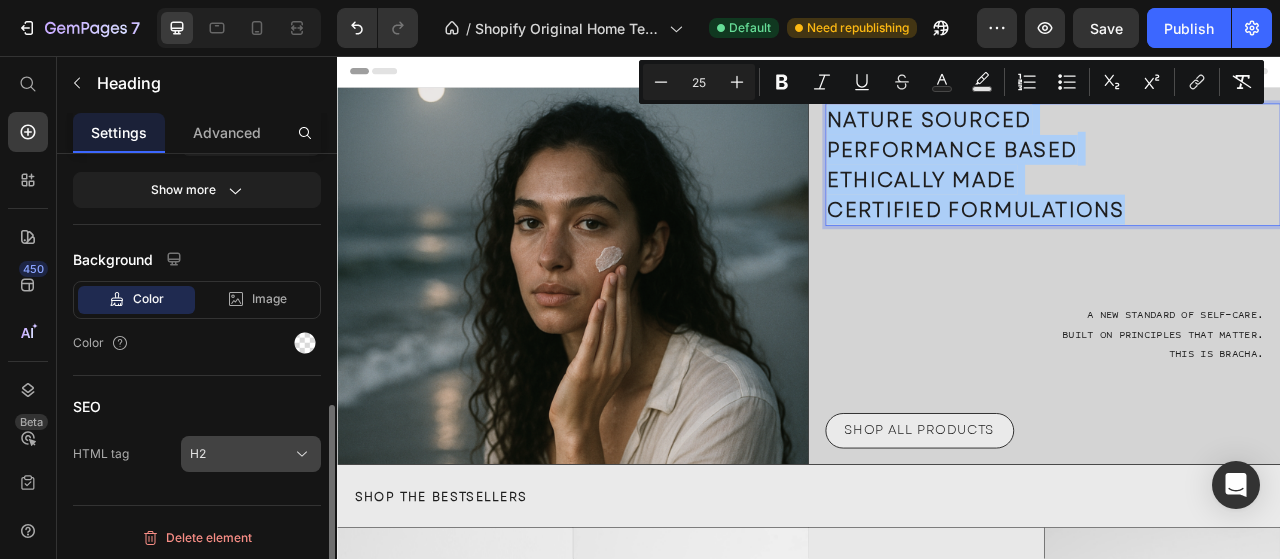 click on "H2" at bounding box center (251, 454) 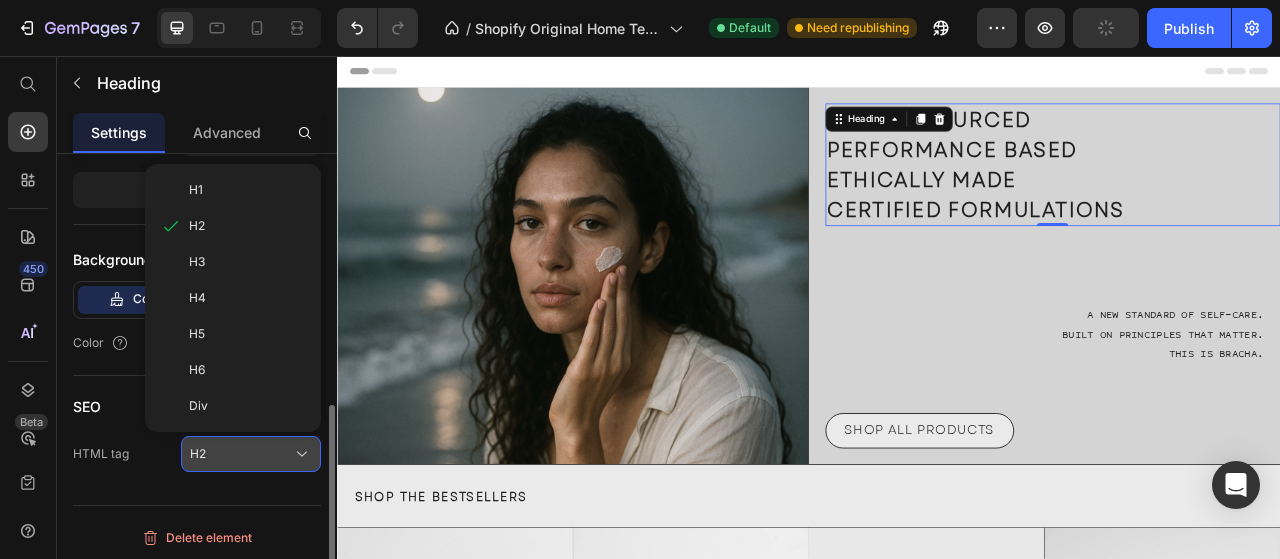 click on "H2" at bounding box center (251, 454) 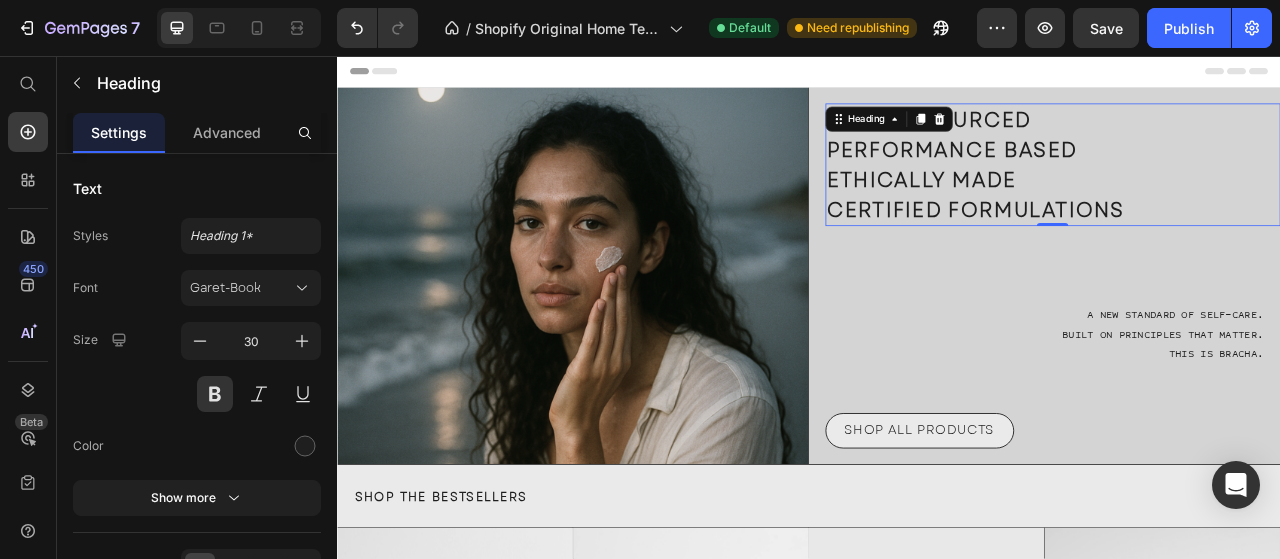 scroll, scrollTop: 546, scrollLeft: 0, axis: vertical 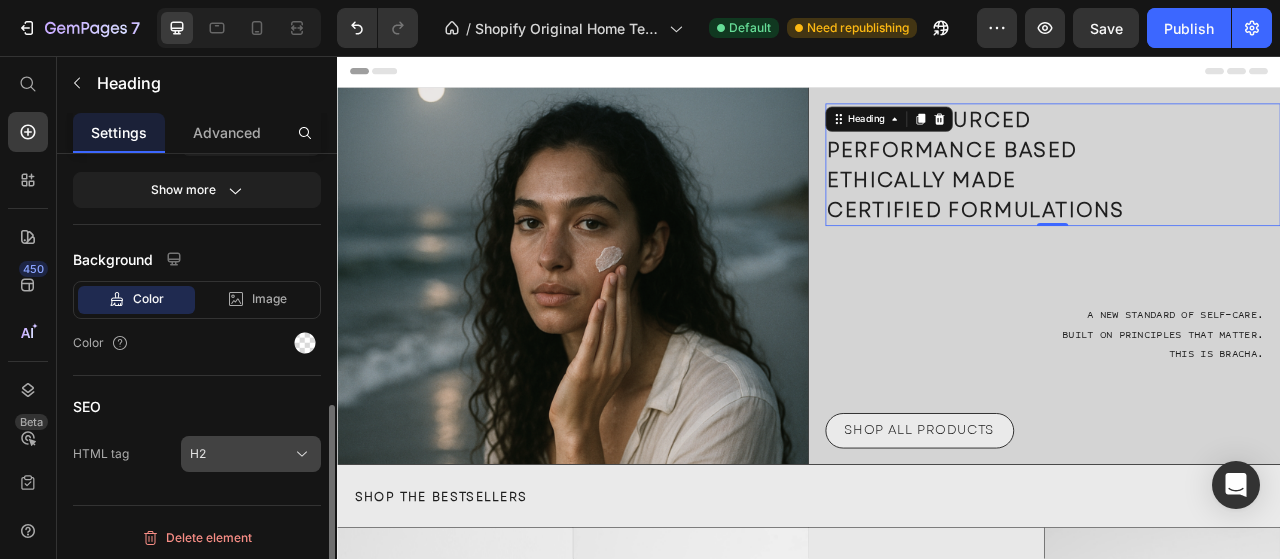 click on "H2" 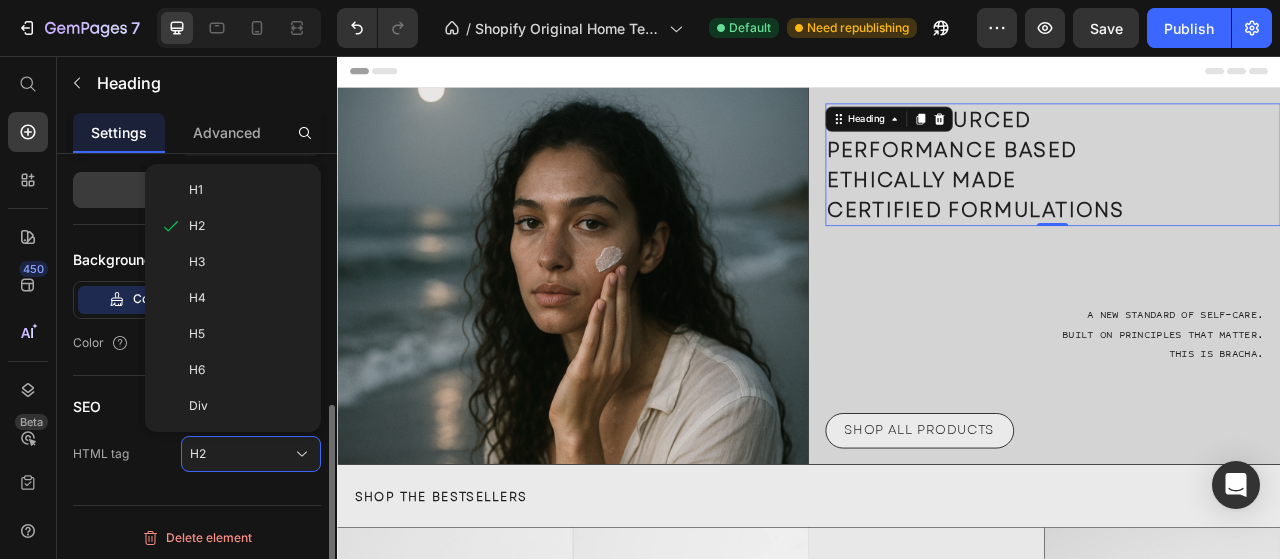 click on "H1" at bounding box center (247, 190) 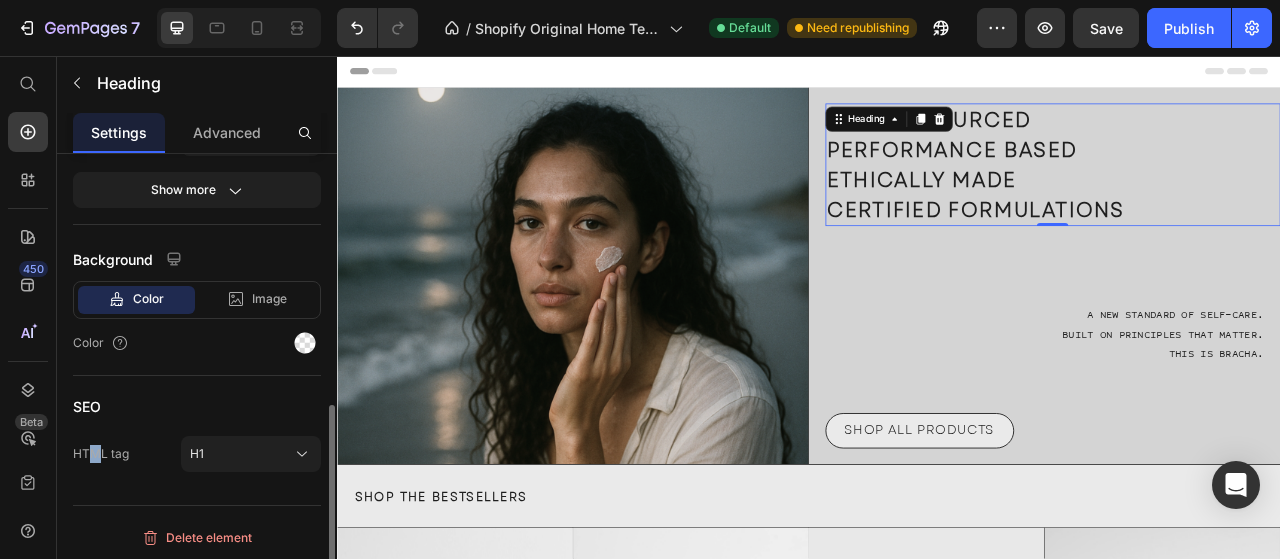 click on "HTML tag" at bounding box center [101, 454] 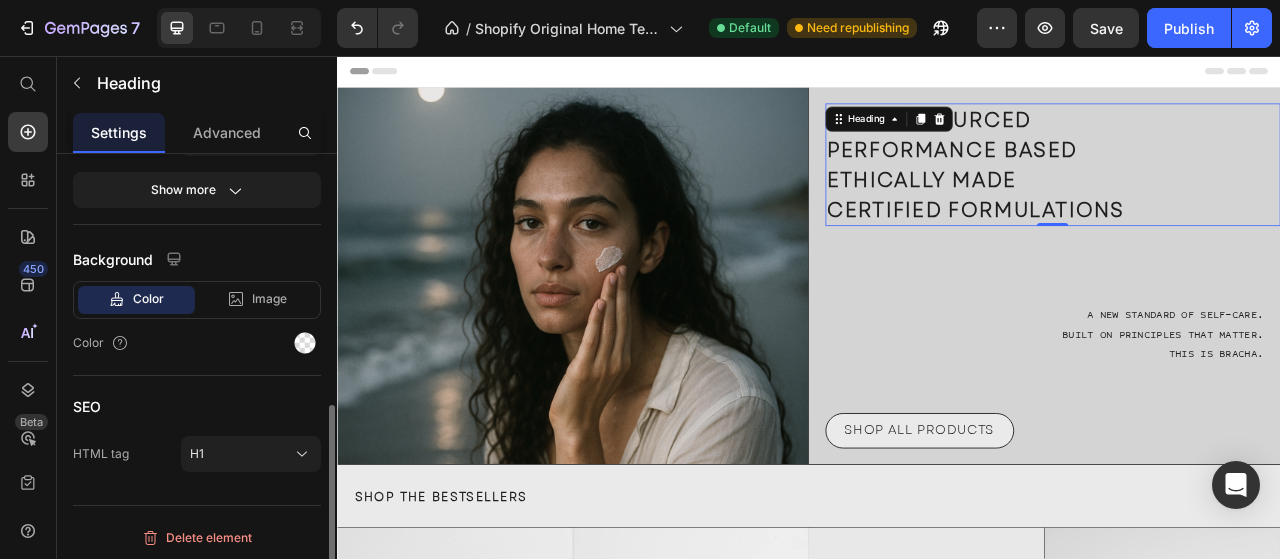 click on "Background Color Image Video  Color" 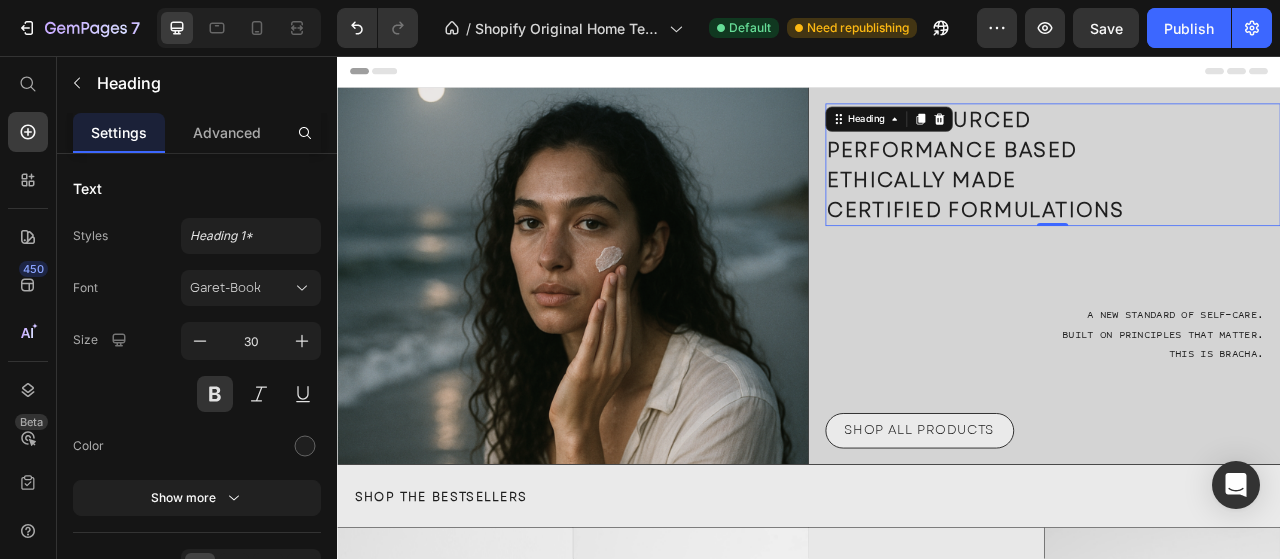 scroll, scrollTop: 546, scrollLeft: 0, axis: vertical 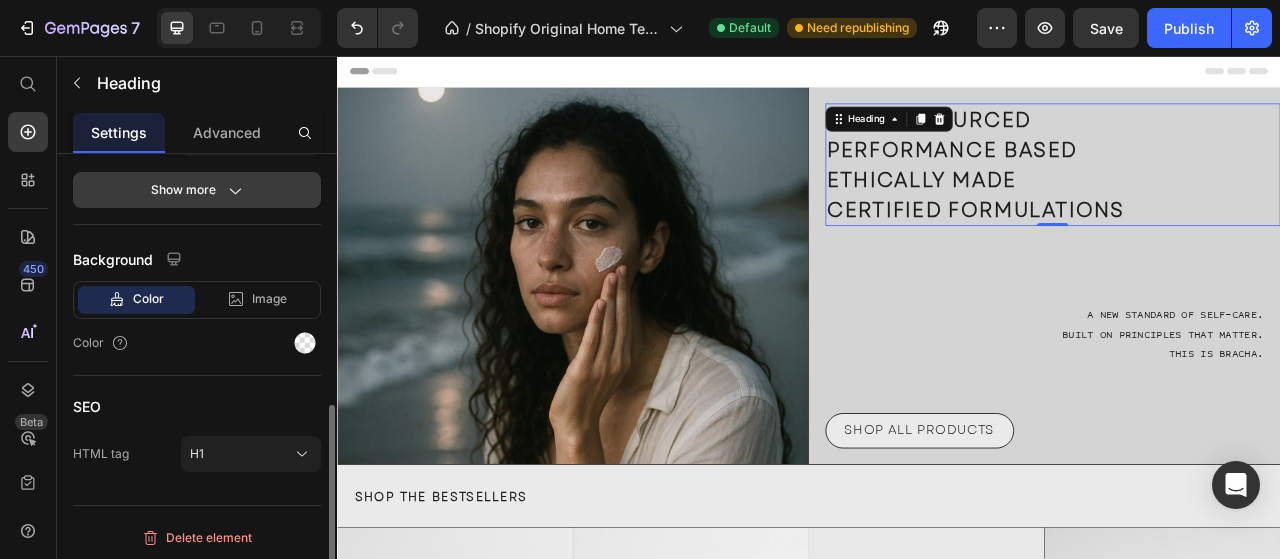 click on "Show more" at bounding box center (197, 190) 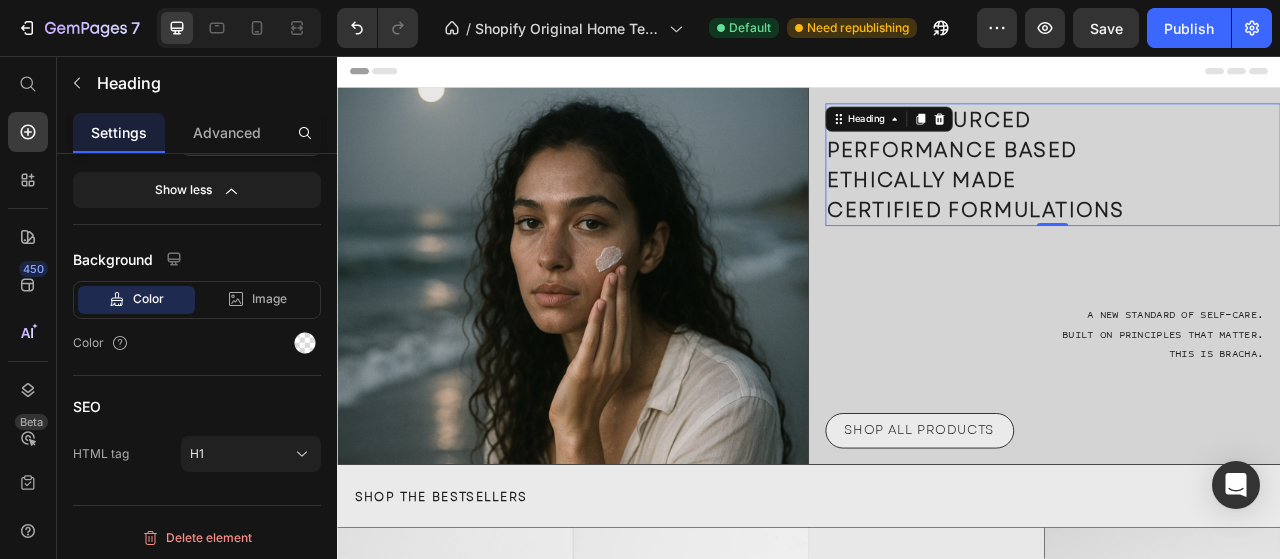 scroll, scrollTop: 146, scrollLeft: 0, axis: vertical 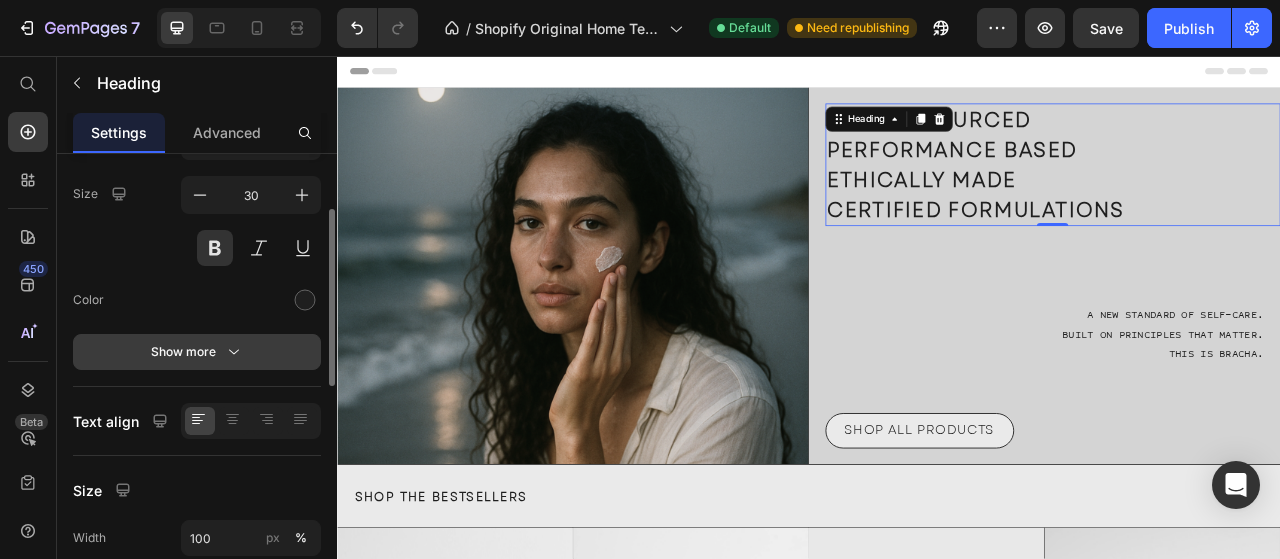 click on "Show more" at bounding box center [197, 352] 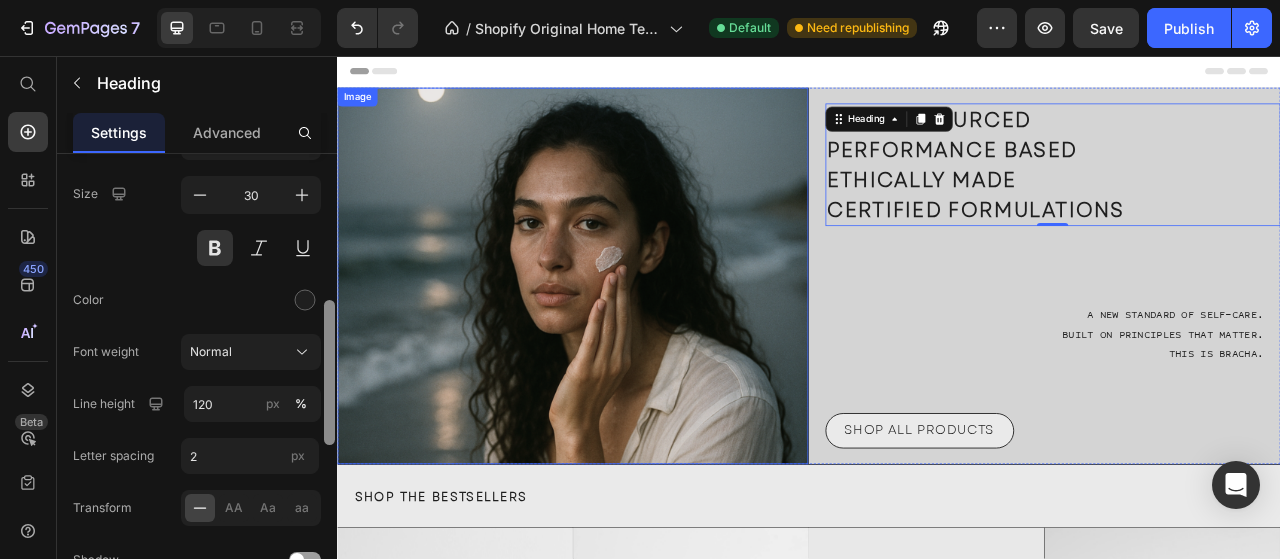 scroll, scrollTop: 222, scrollLeft: 0, axis: vertical 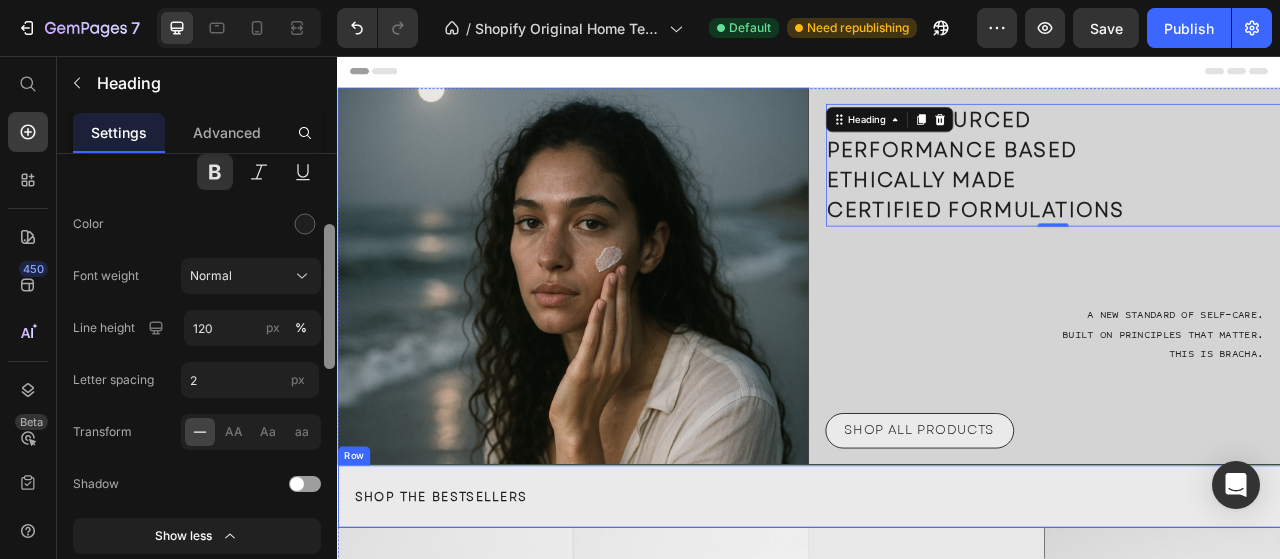 drag, startPoint x: 667, startPoint y: 413, endPoint x: 568, endPoint y: 465, distance: 111.82576 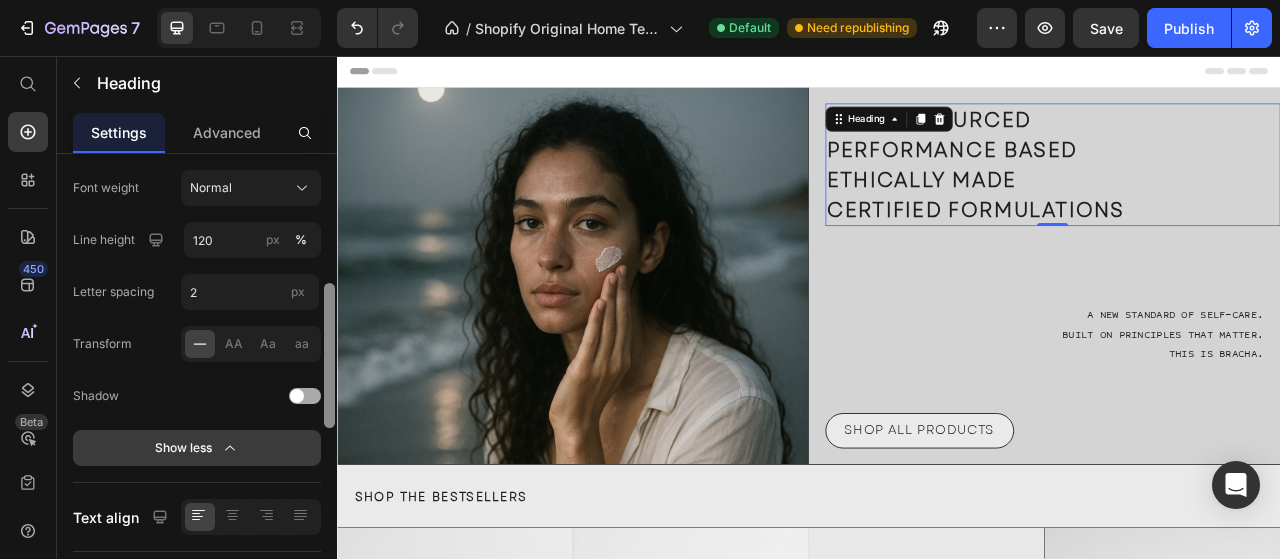 scroll, scrollTop: 334, scrollLeft: 0, axis: vertical 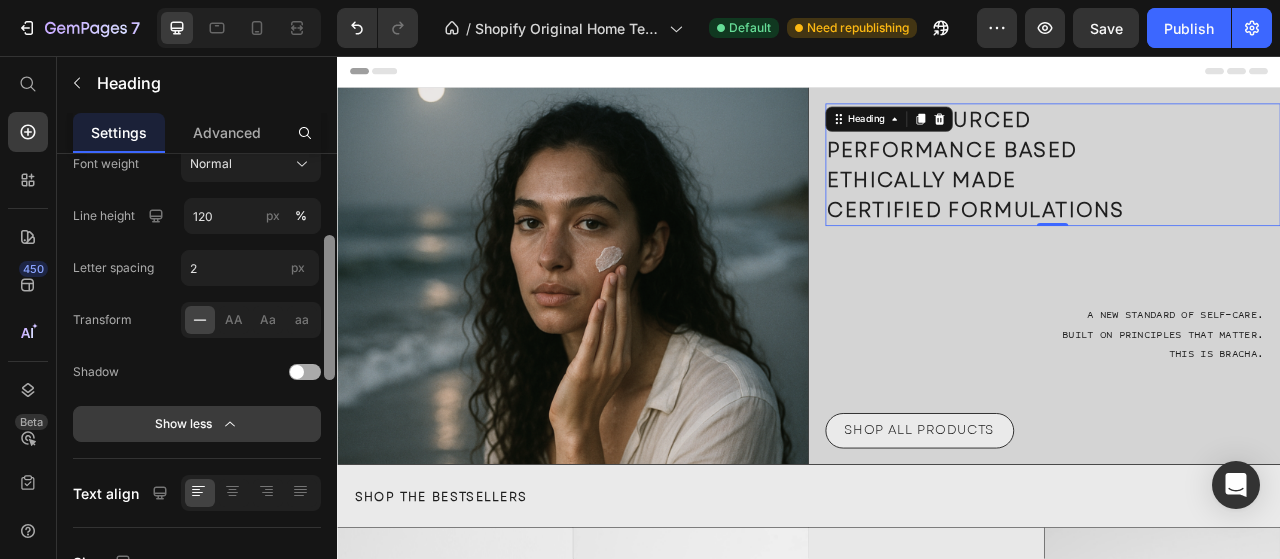 click on "Show less" 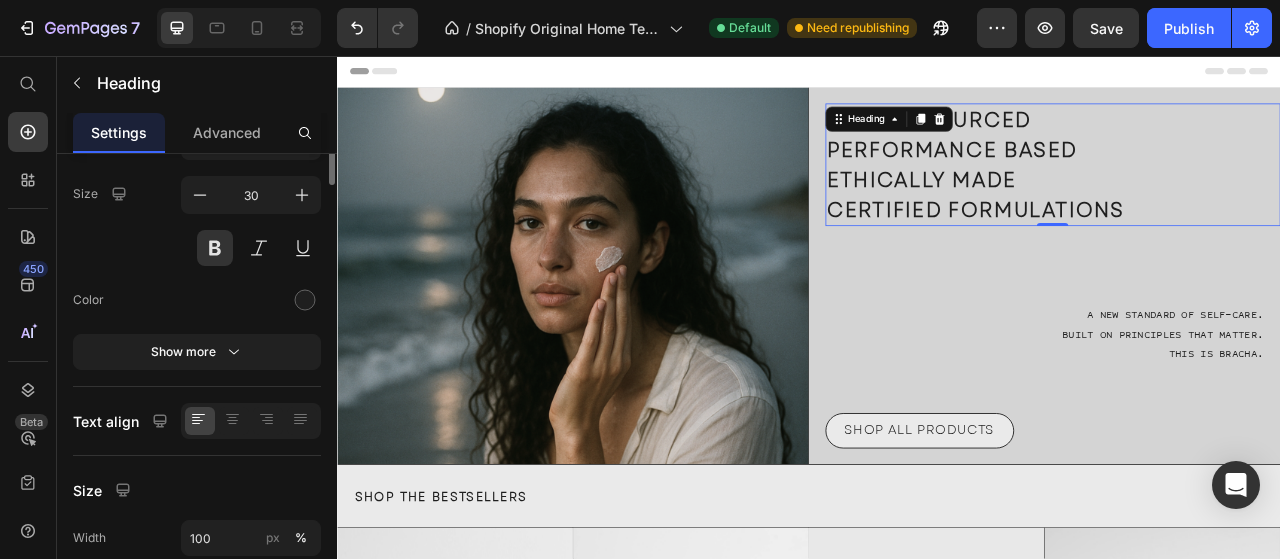 scroll, scrollTop: 0, scrollLeft: 0, axis: both 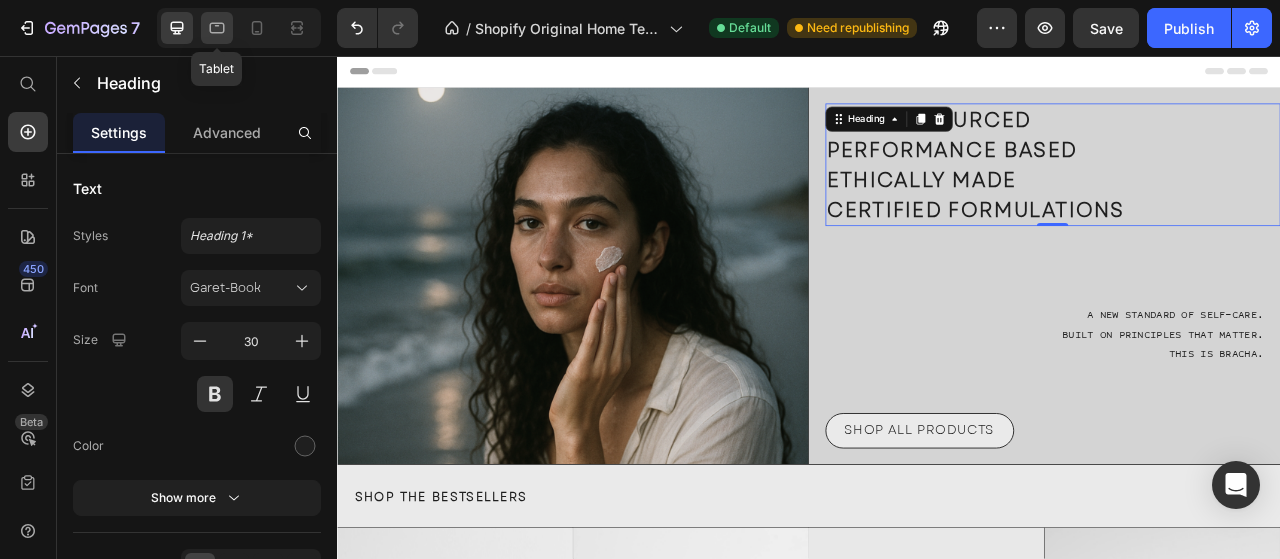 click 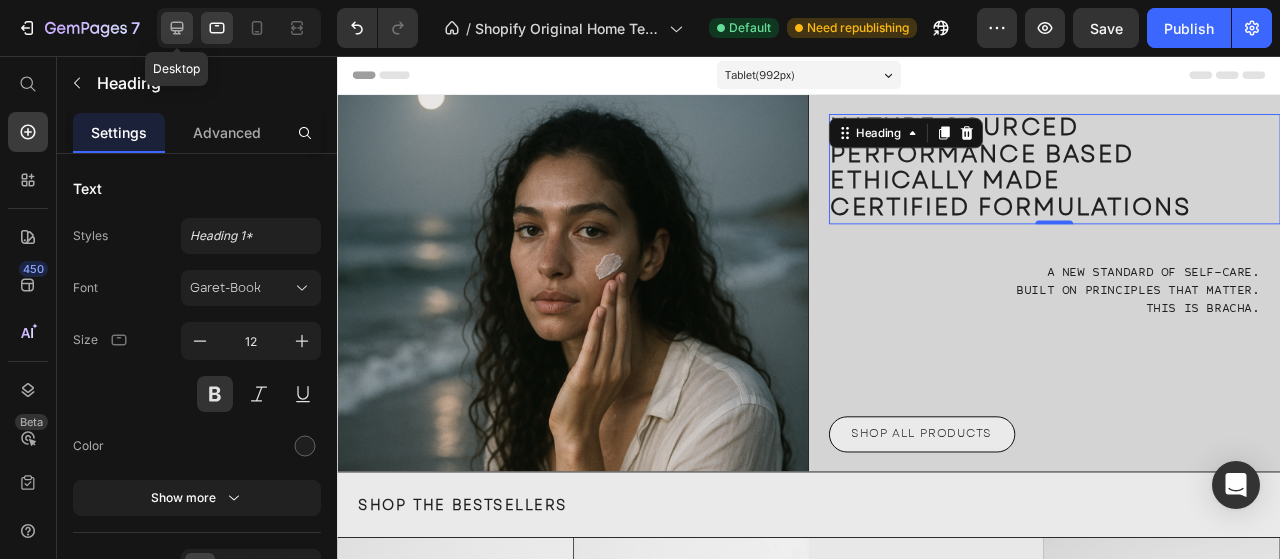 click 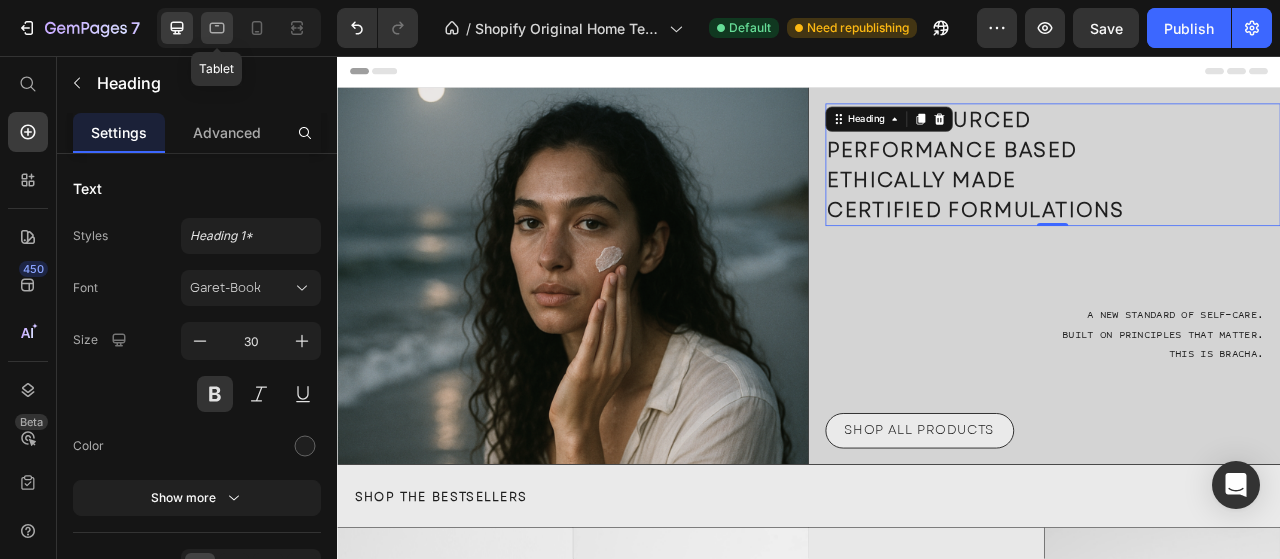 click 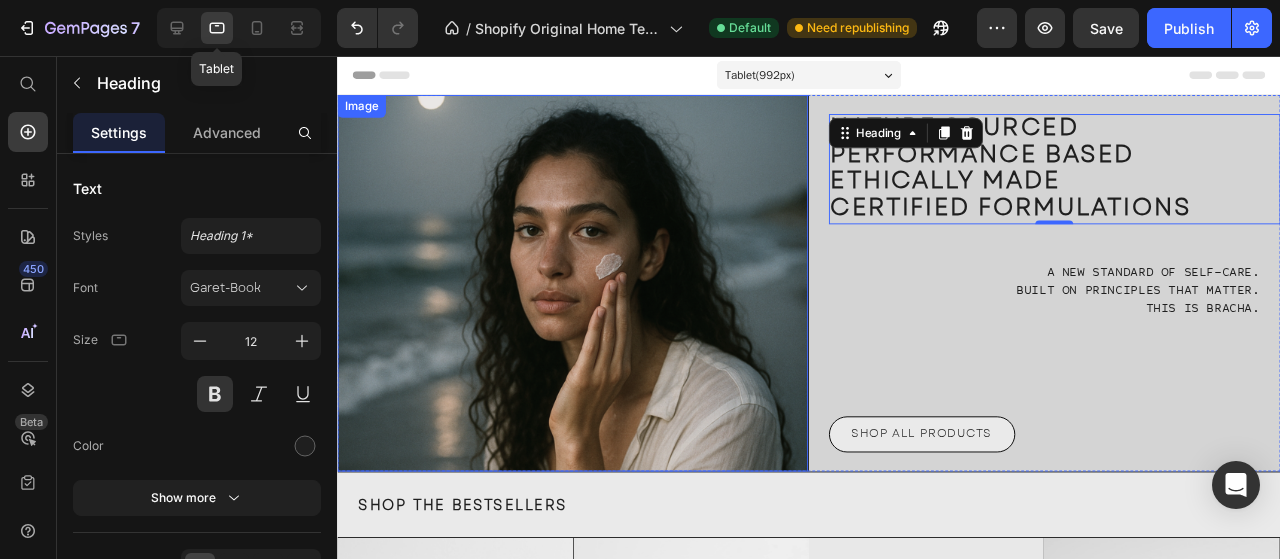 click at bounding box center [584, 295] 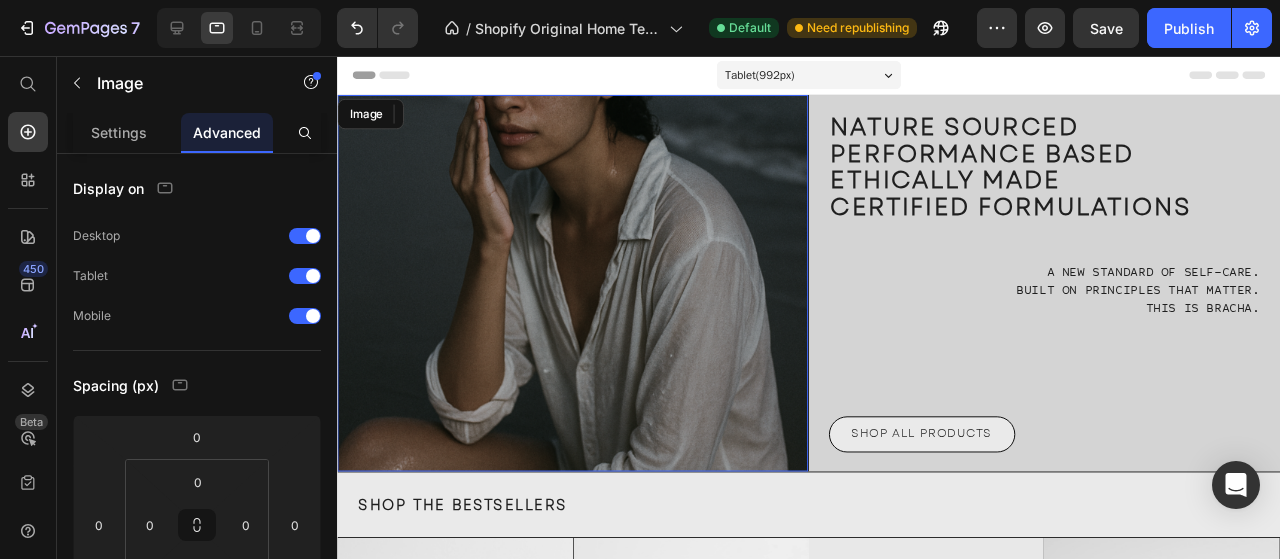 click at bounding box center (584, 295) 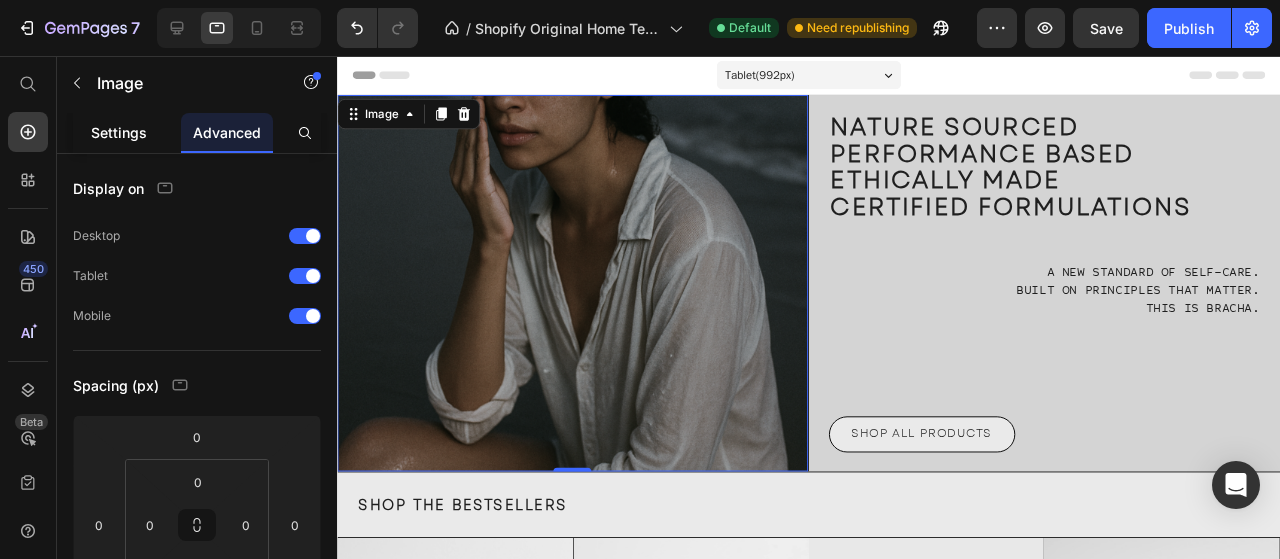 click on "Settings" at bounding box center (119, 132) 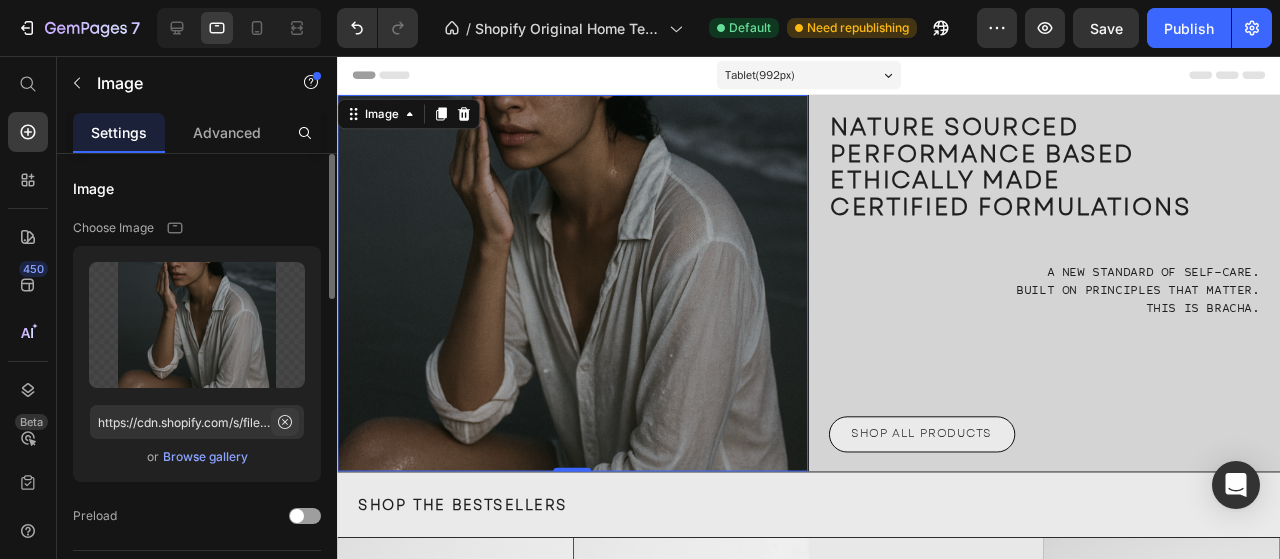 click 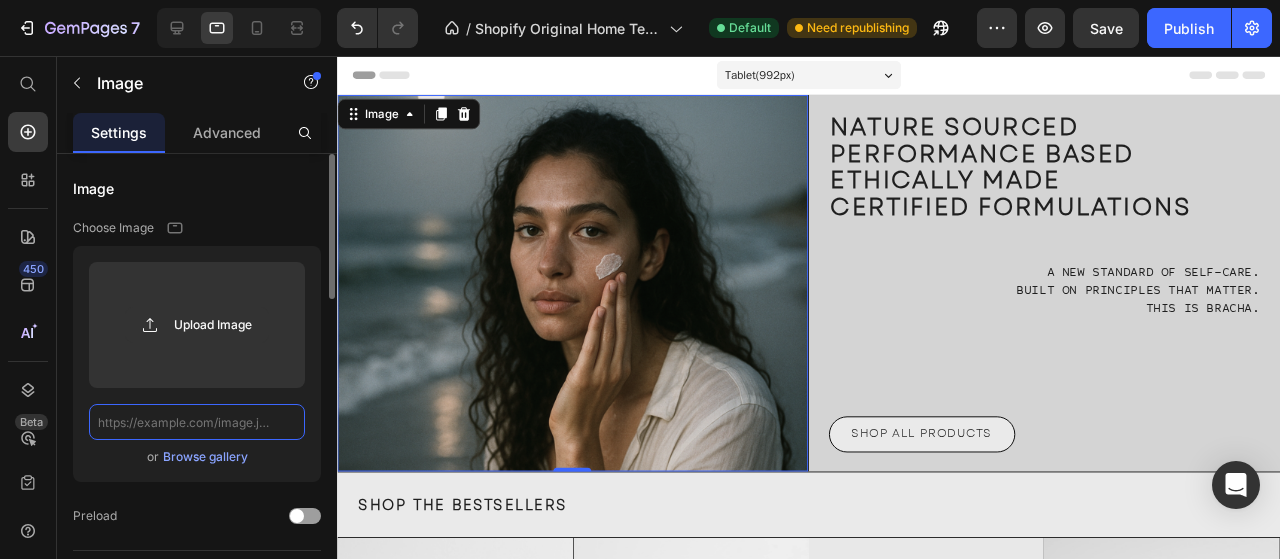 scroll, scrollTop: 0, scrollLeft: 0, axis: both 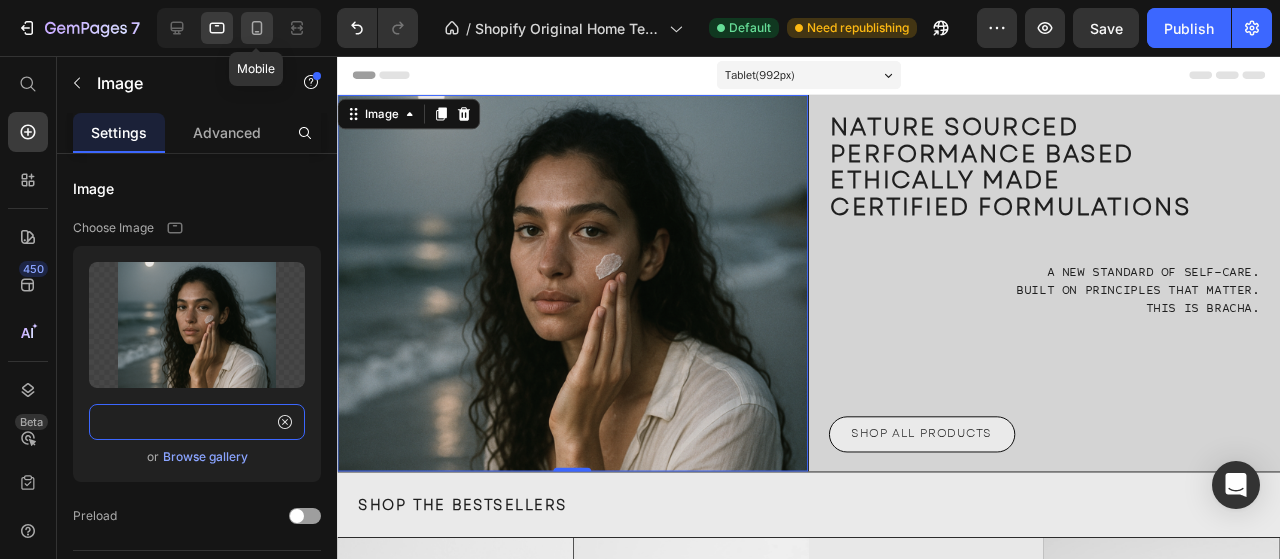 type on "https://cdn.shopify.com/s/files/1/0904/6943/3677/files/Untitled_7000_x_565_px_5000_x_4000_px.png?v=1752404091" 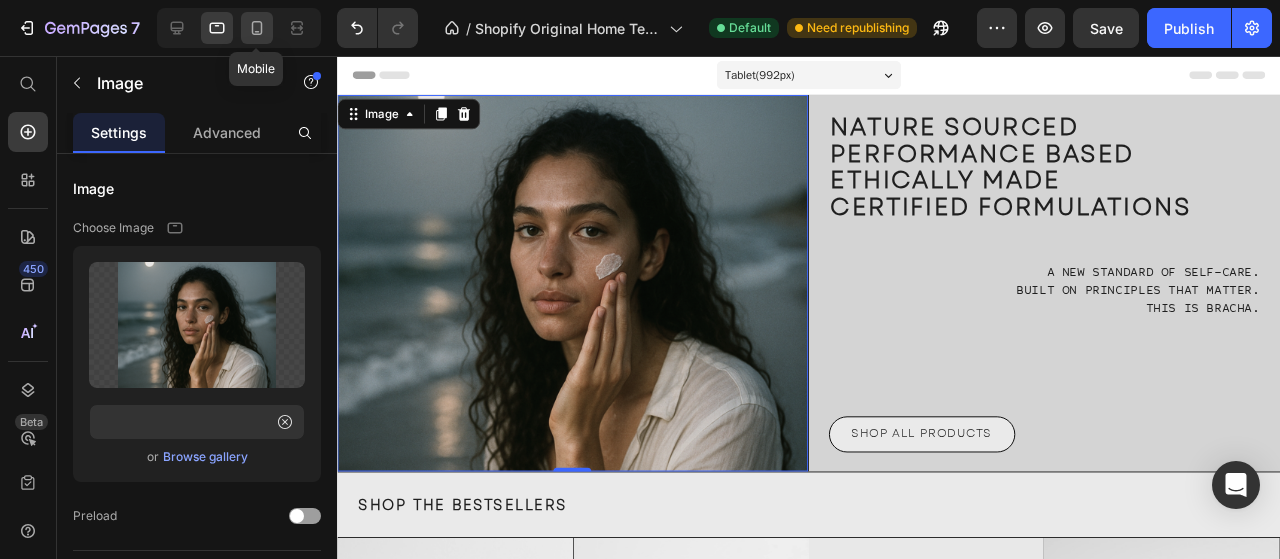 click 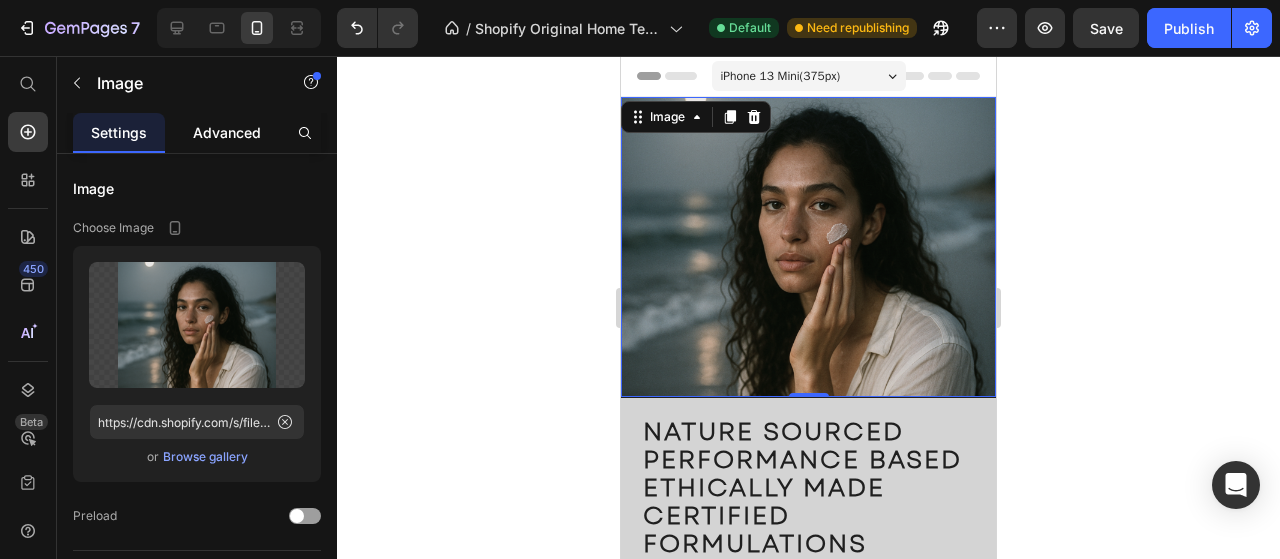 click on "Advanced" at bounding box center (227, 132) 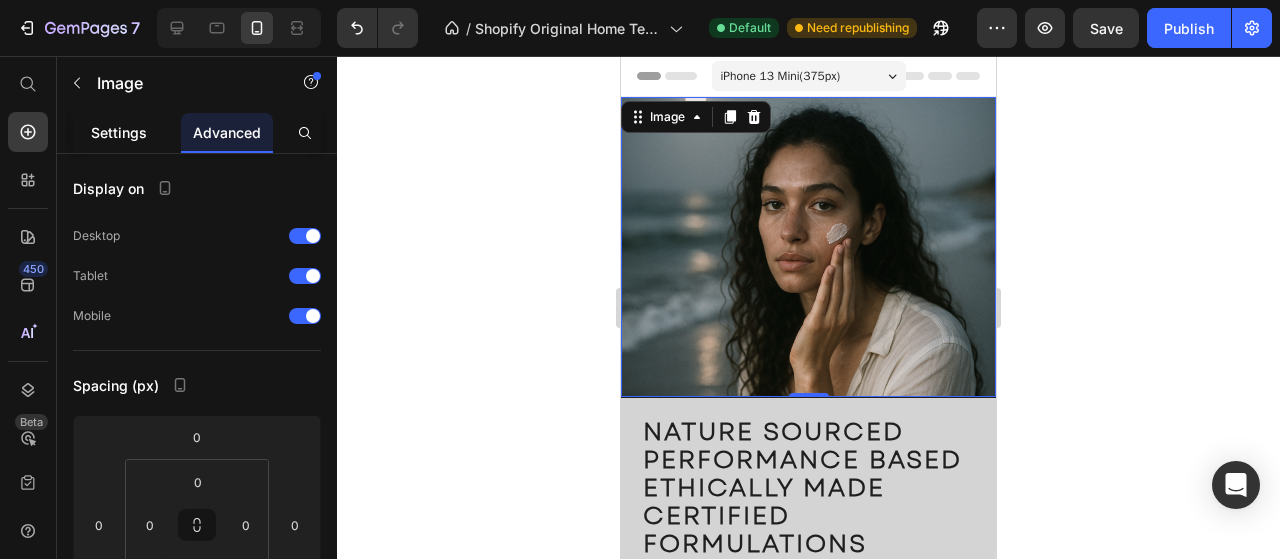 click on "Settings" 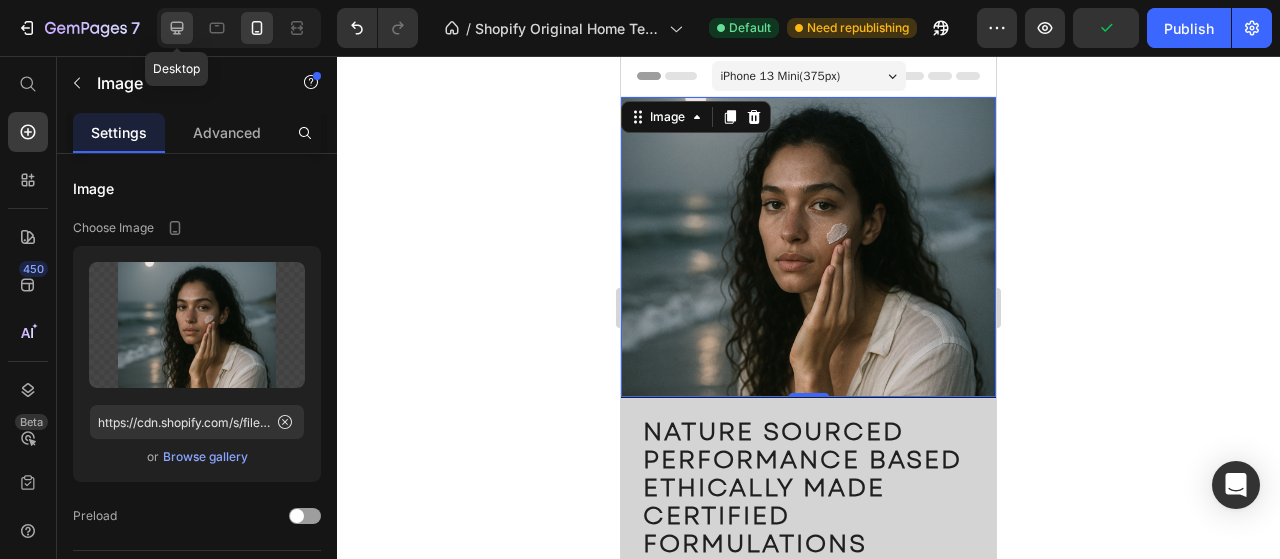 click 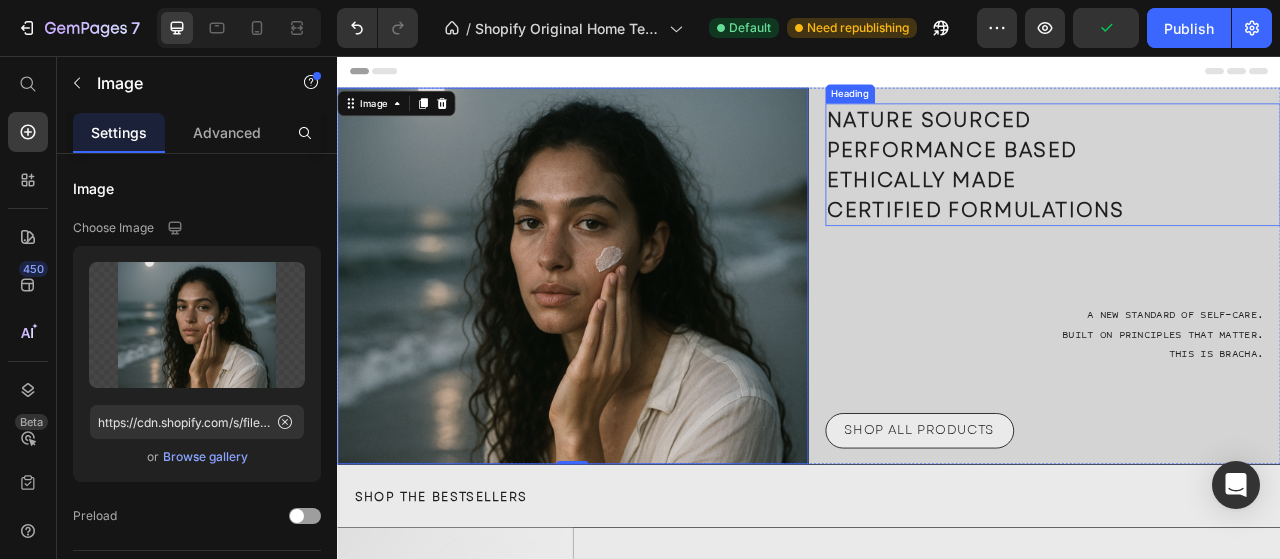click on "NATURE SOURCED PERFORMANCE BASED ETHICALLY MADE CERTIFIED FORMULATIONS Heading A new standard of self-care. Built on principles that matter. This is Bracha. Text Block SHOP ALL PRODUCTS Button" at bounding box center (1238, 336) 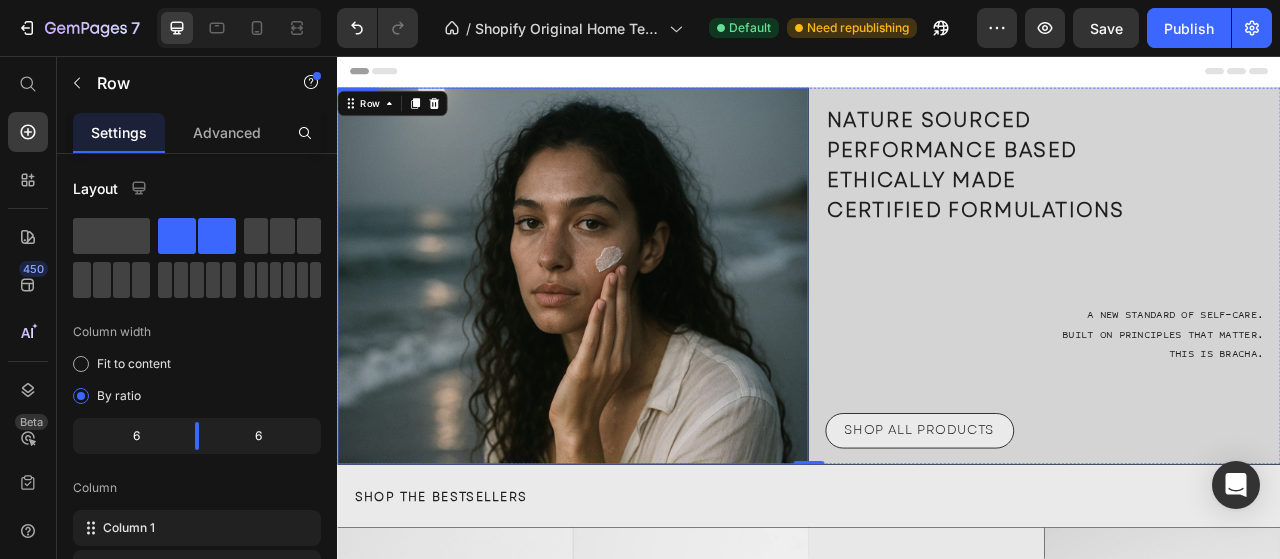 click at bounding box center (636, 336) 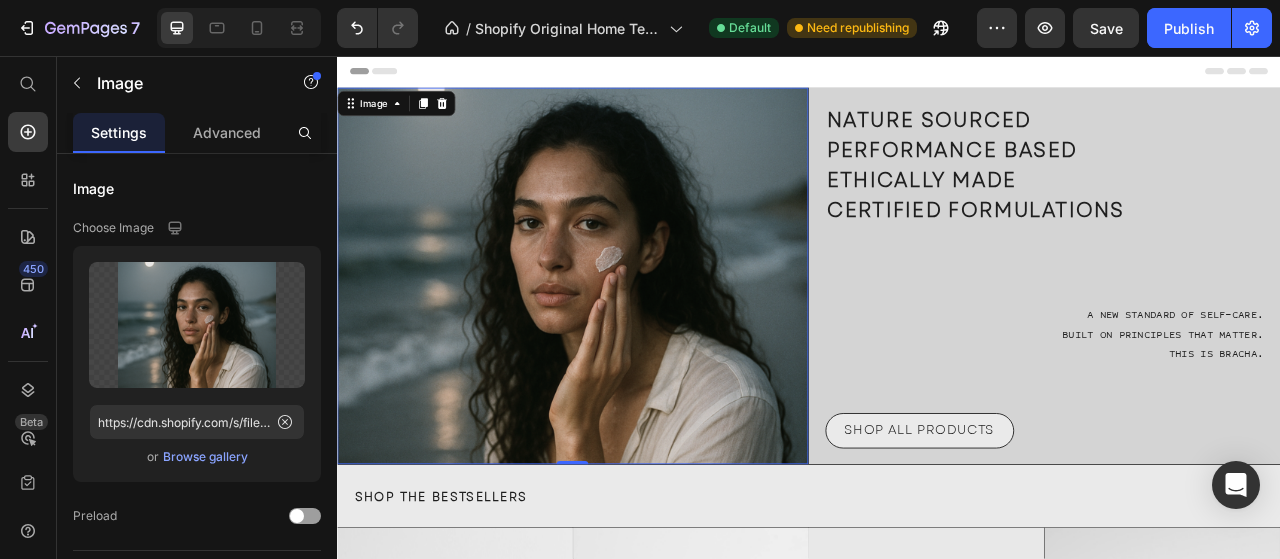 click at bounding box center [636, 336] 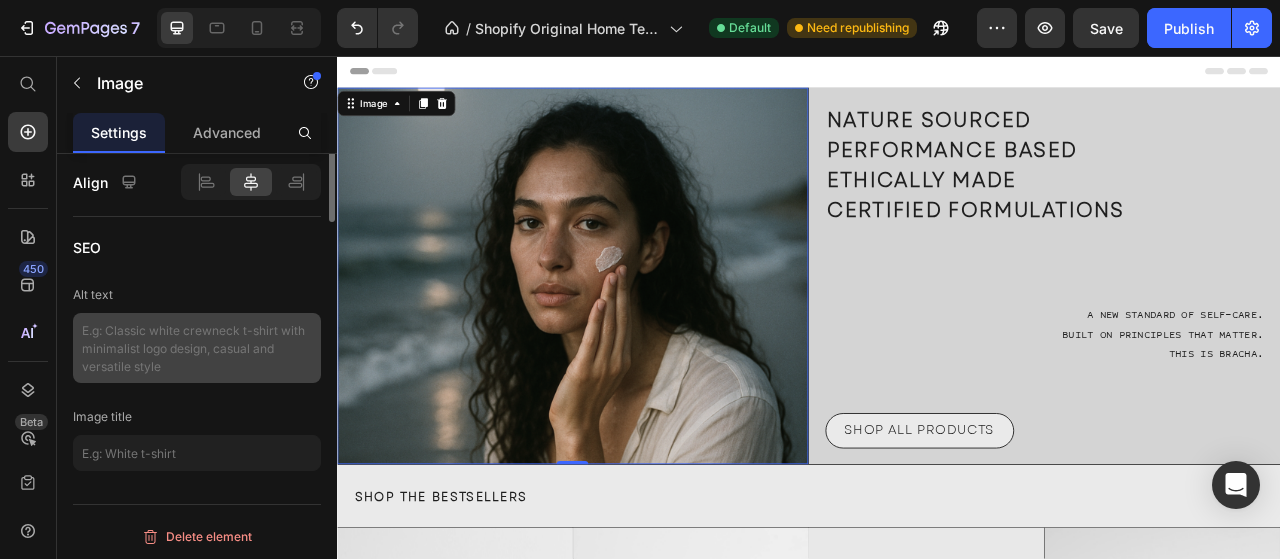 scroll, scrollTop: 706, scrollLeft: 0, axis: vertical 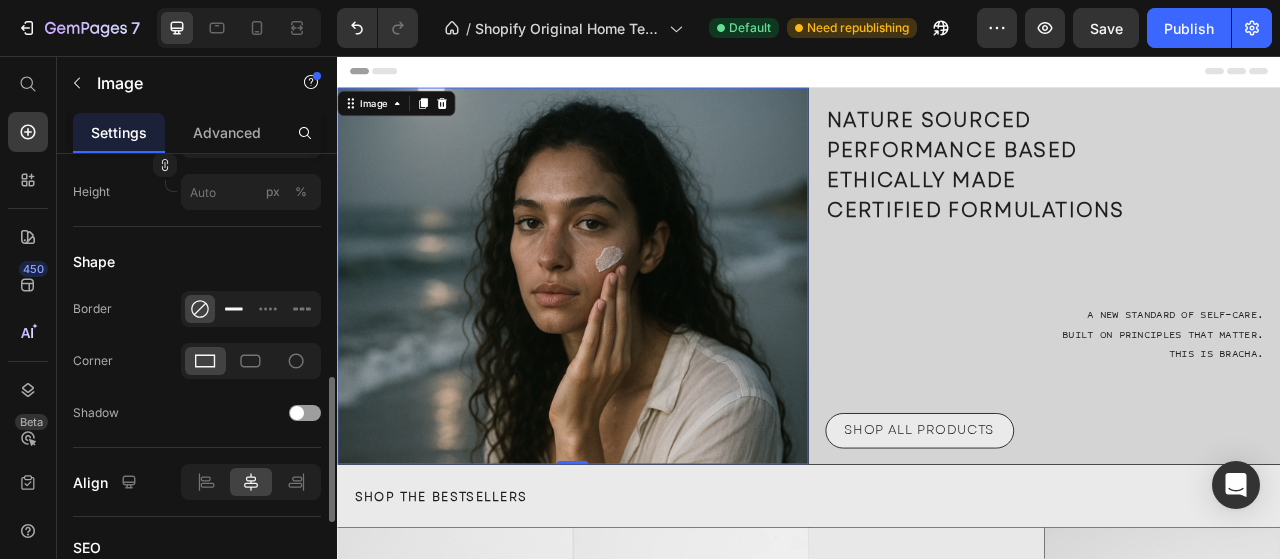 click 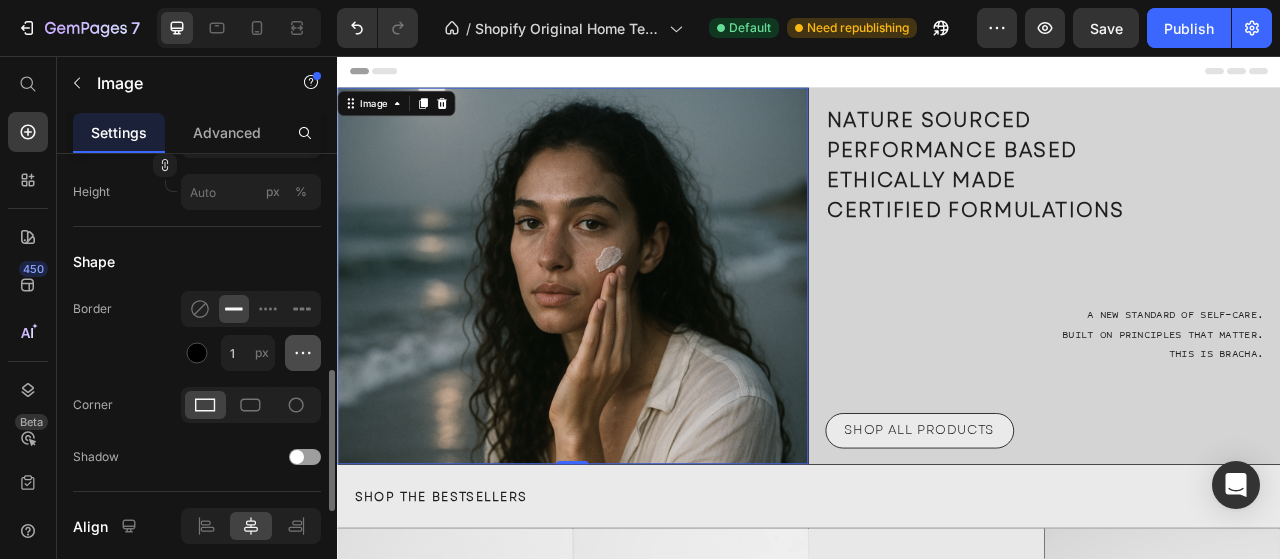 click 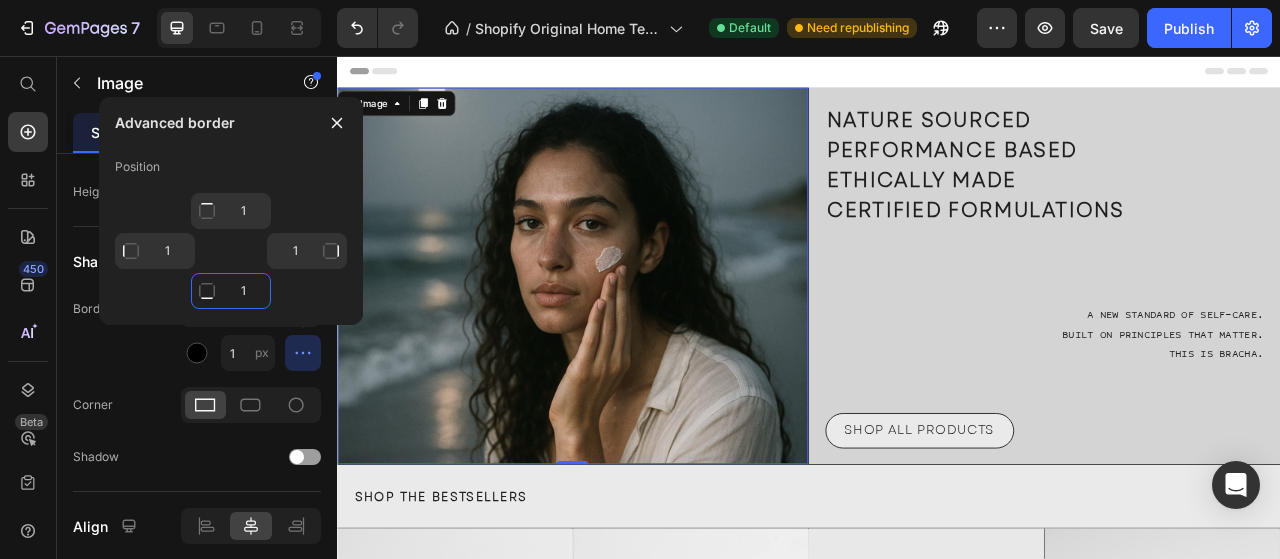 click on "1" 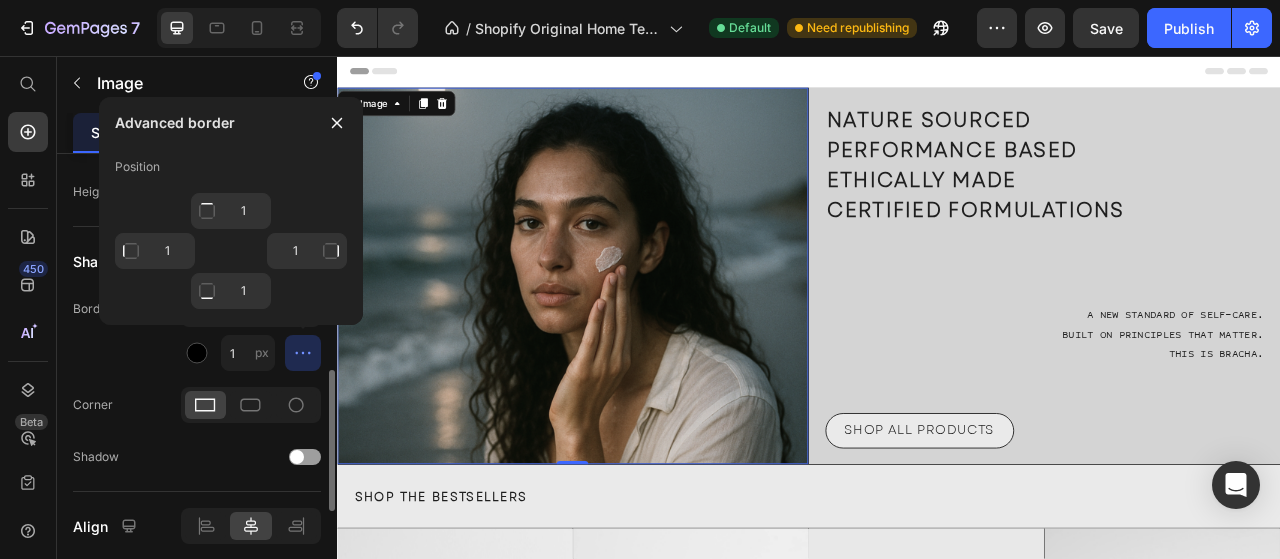 click on "Border 1 px" 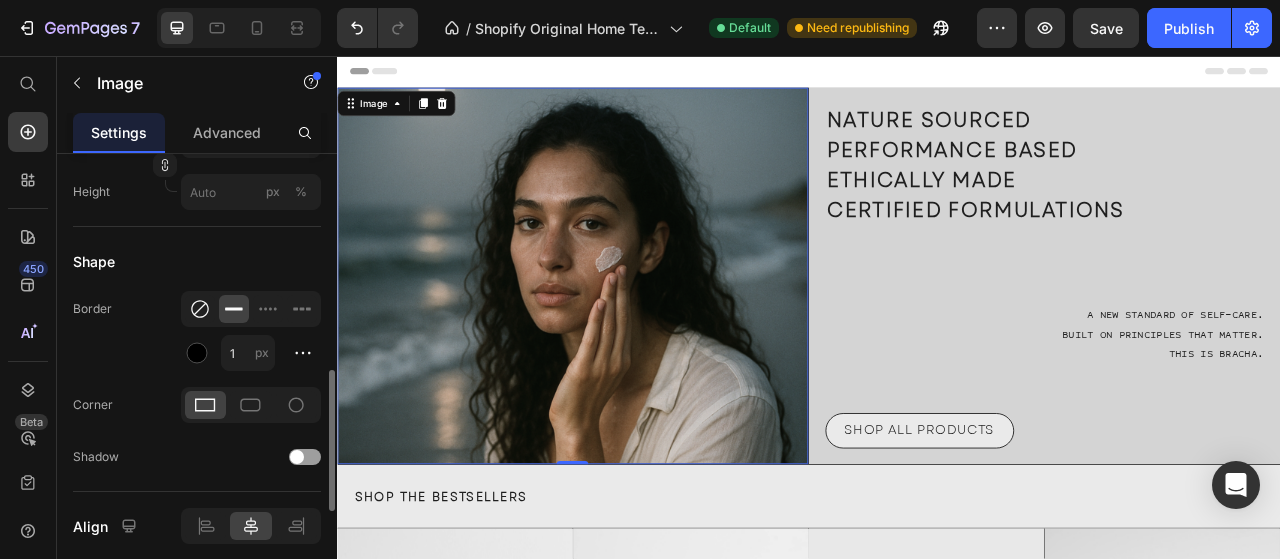 click 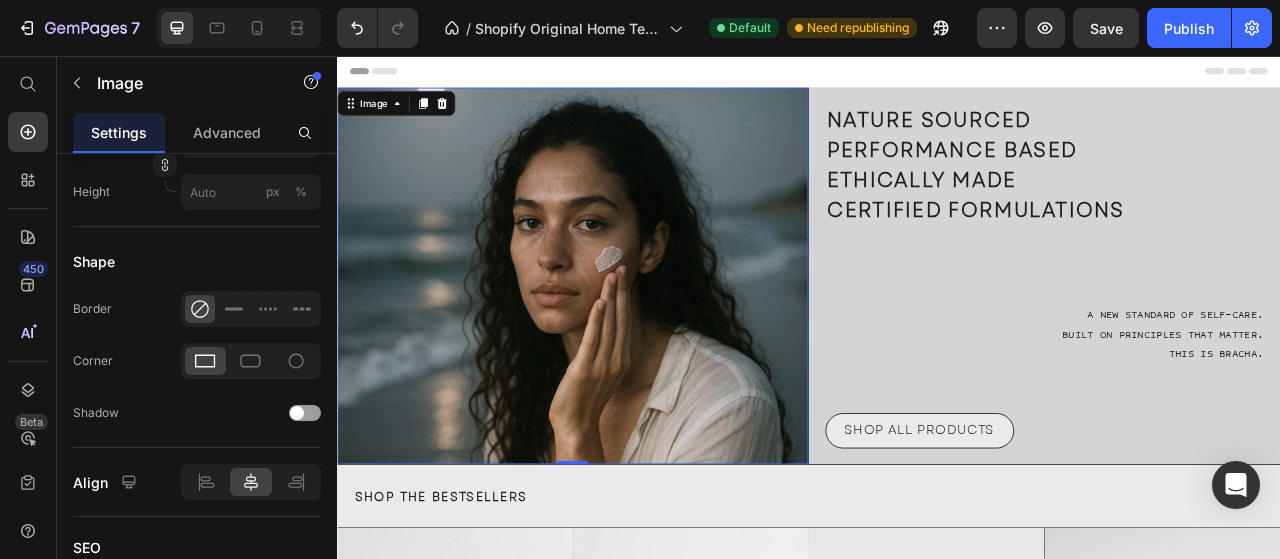 click at bounding box center (636, 336) 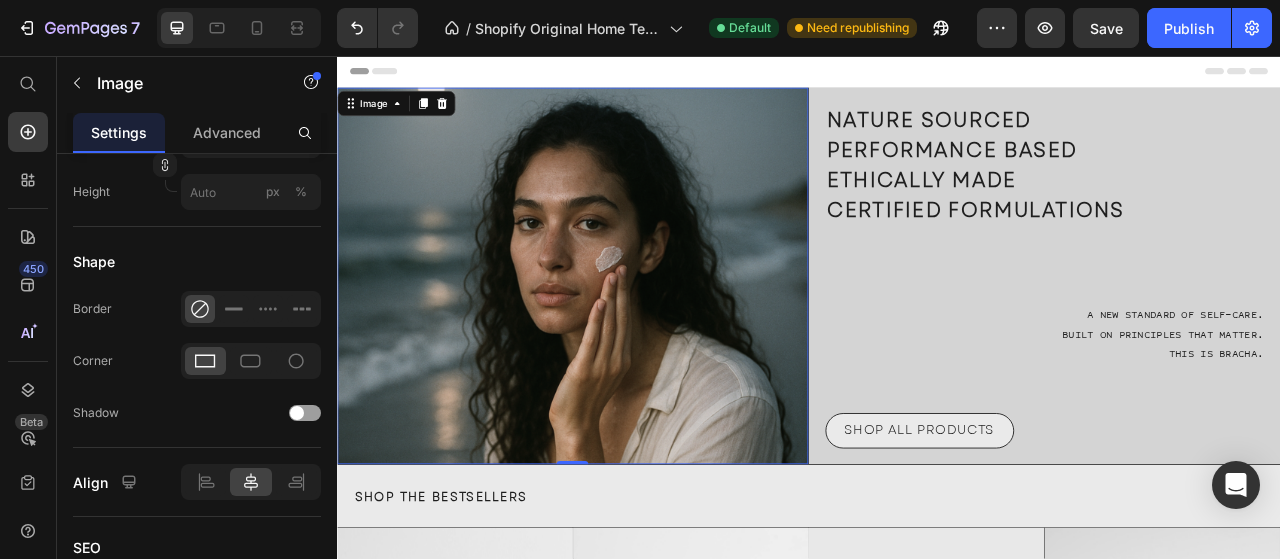 click at bounding box center (636, 336) 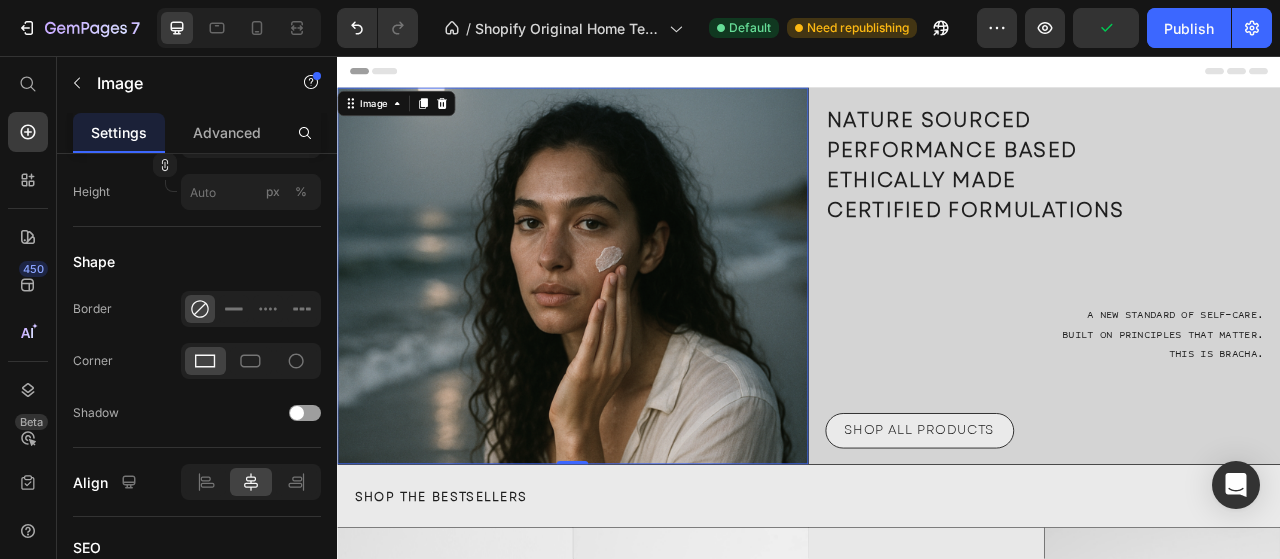 click at bounding box center (636, 336) 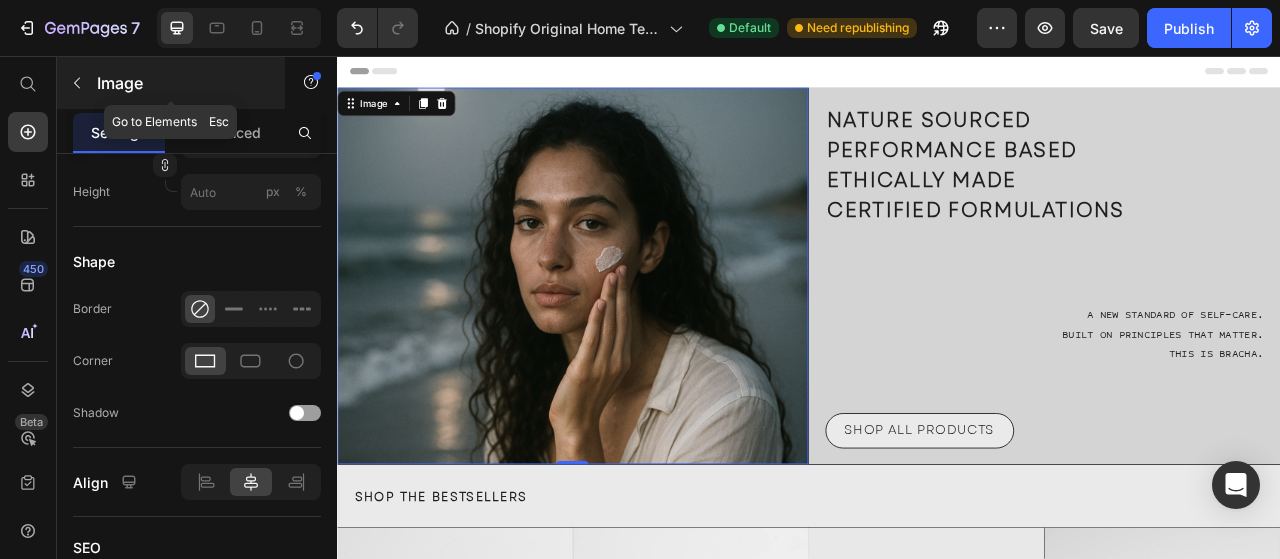 click on "Image" at bounding box center (171, 83) 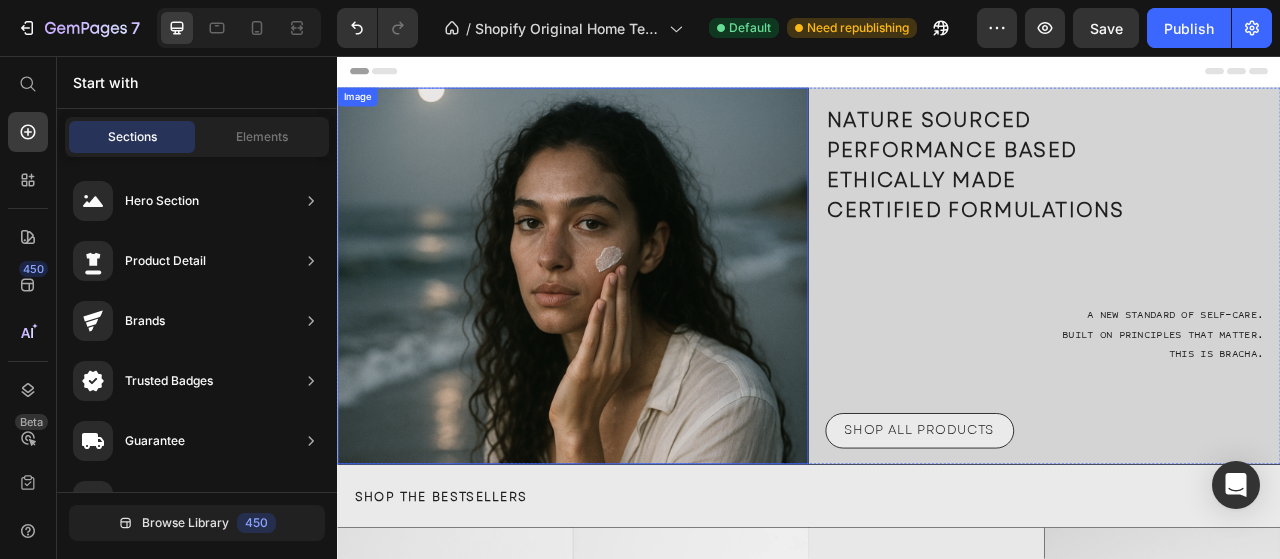 click at bounding box center (636, 336) 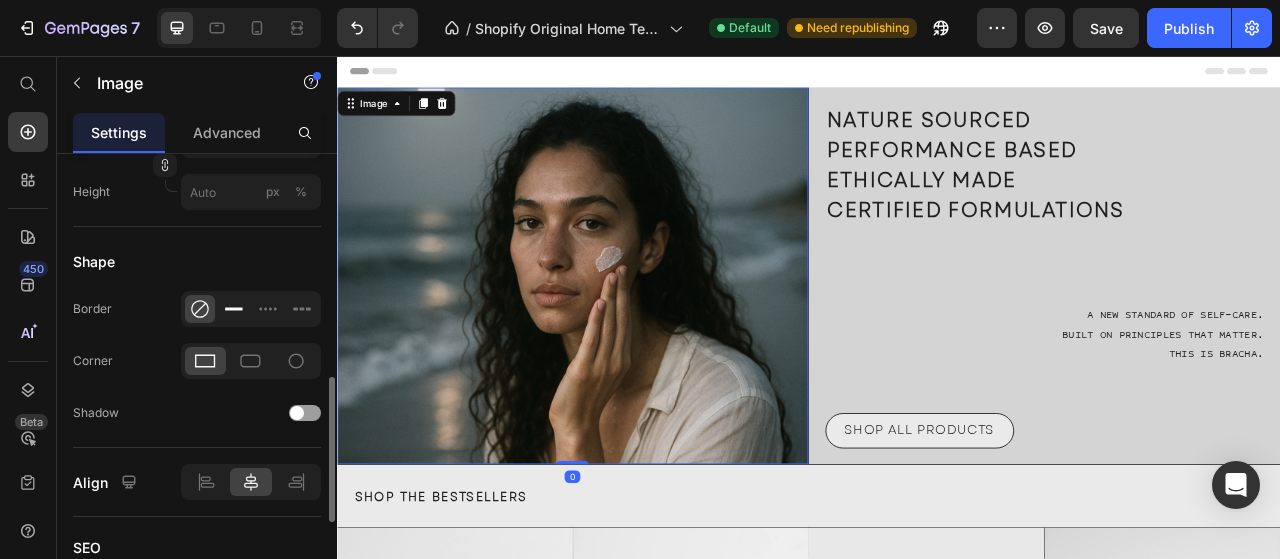 click on "Shape Border Corner Shadow" 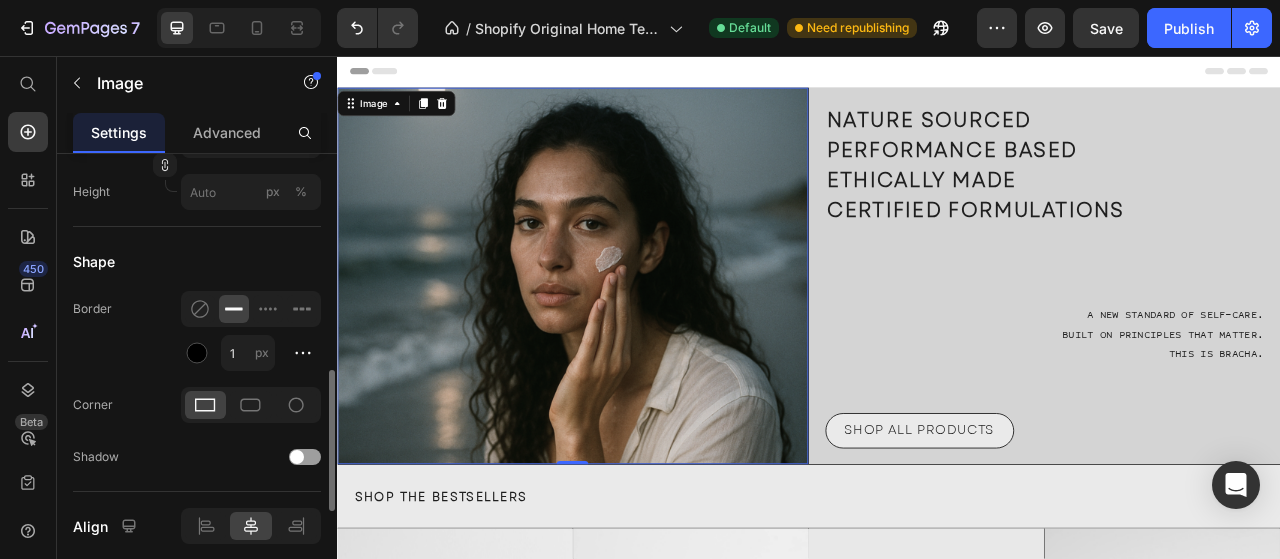 click on "Shape Border 1 px Corner Shadow" 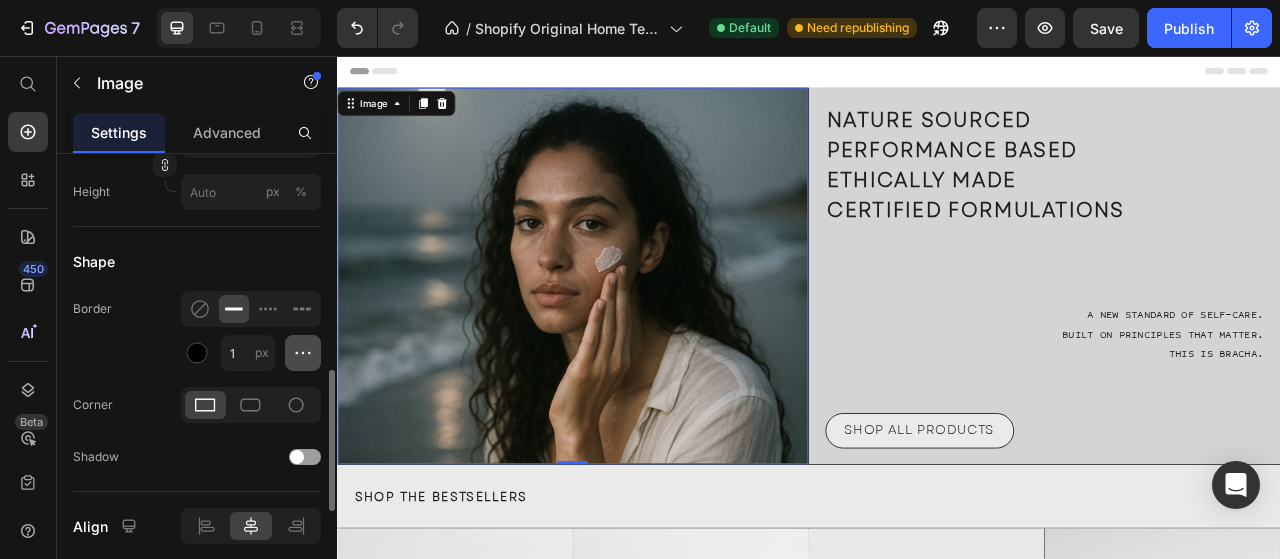 click 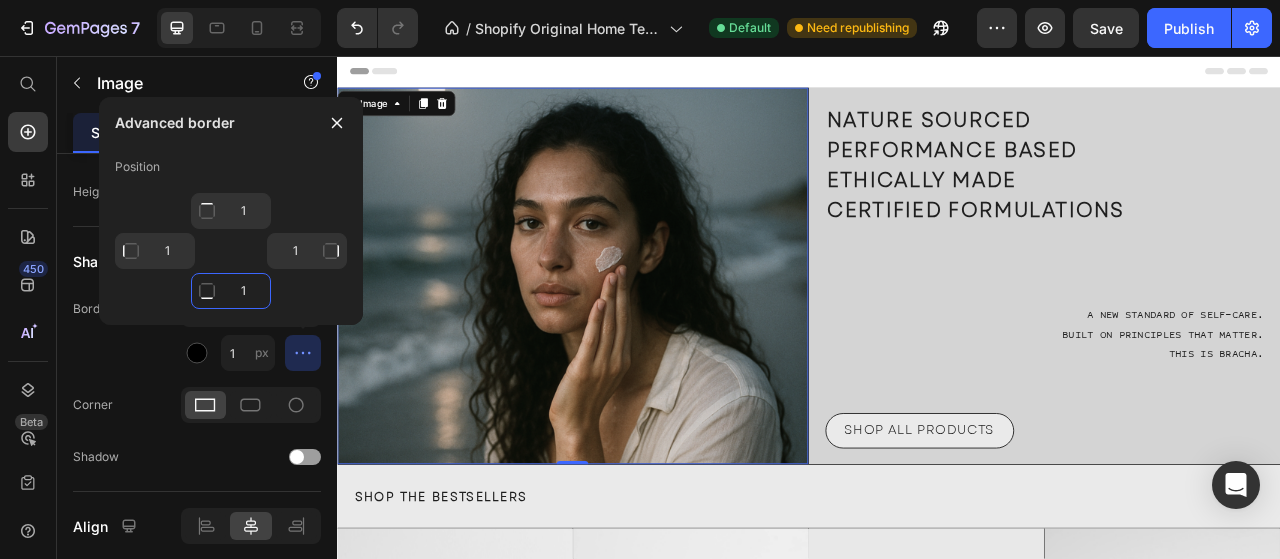 click on "1" 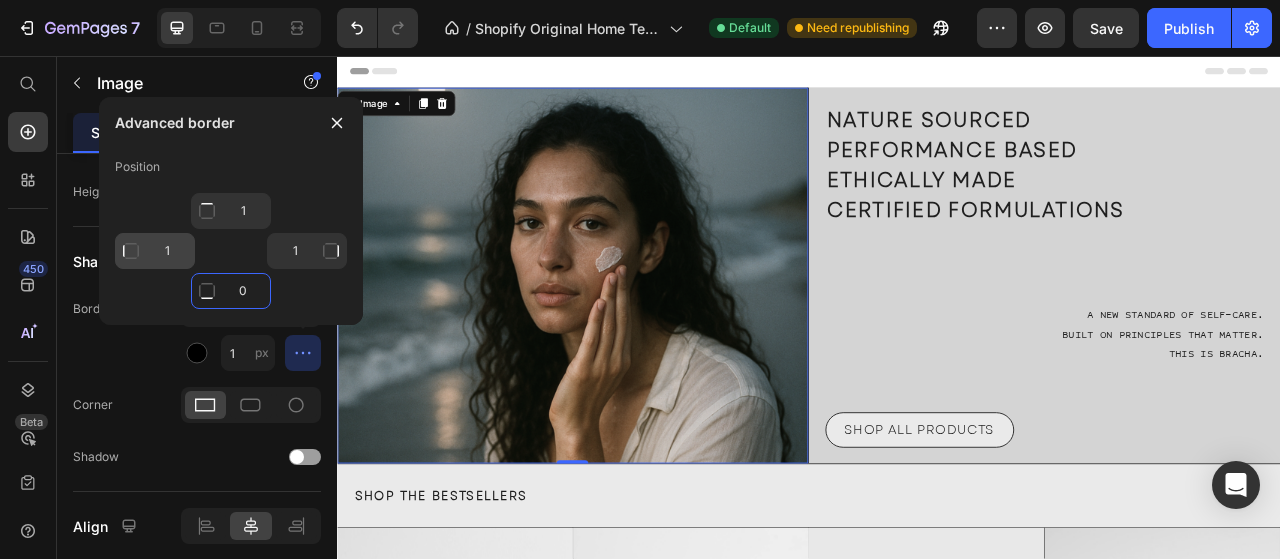 type on "0" 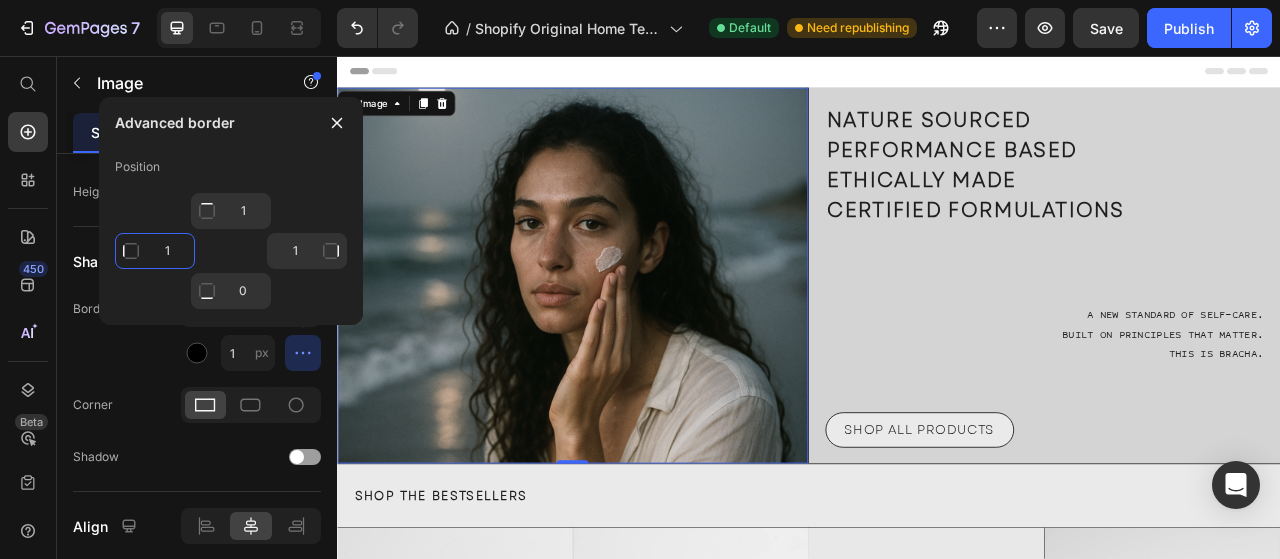 type on "Mixed" 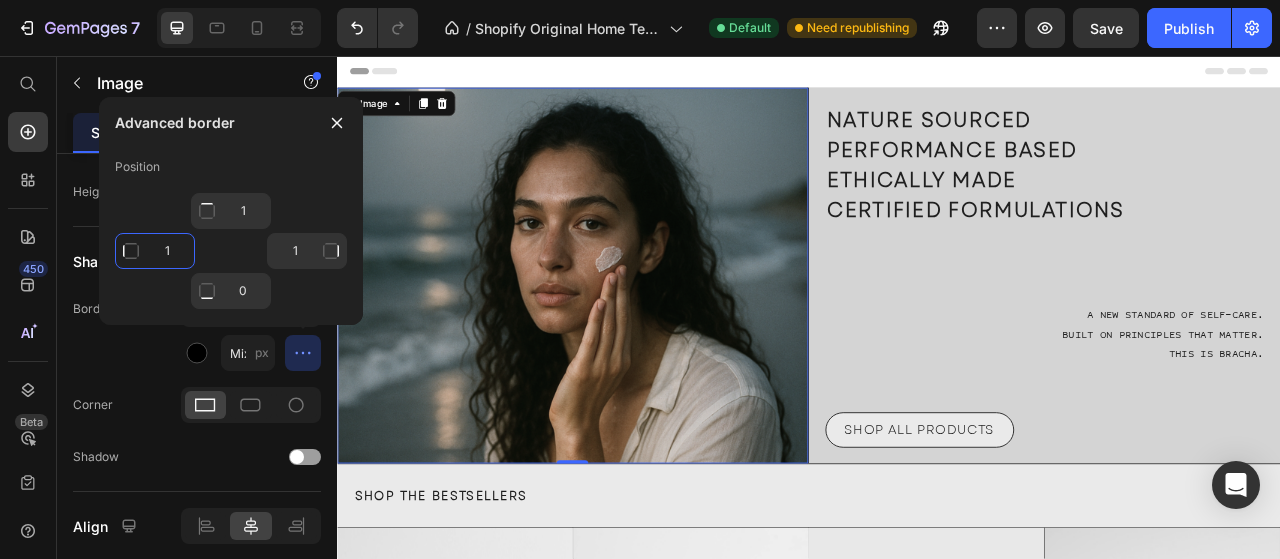 click on "1" 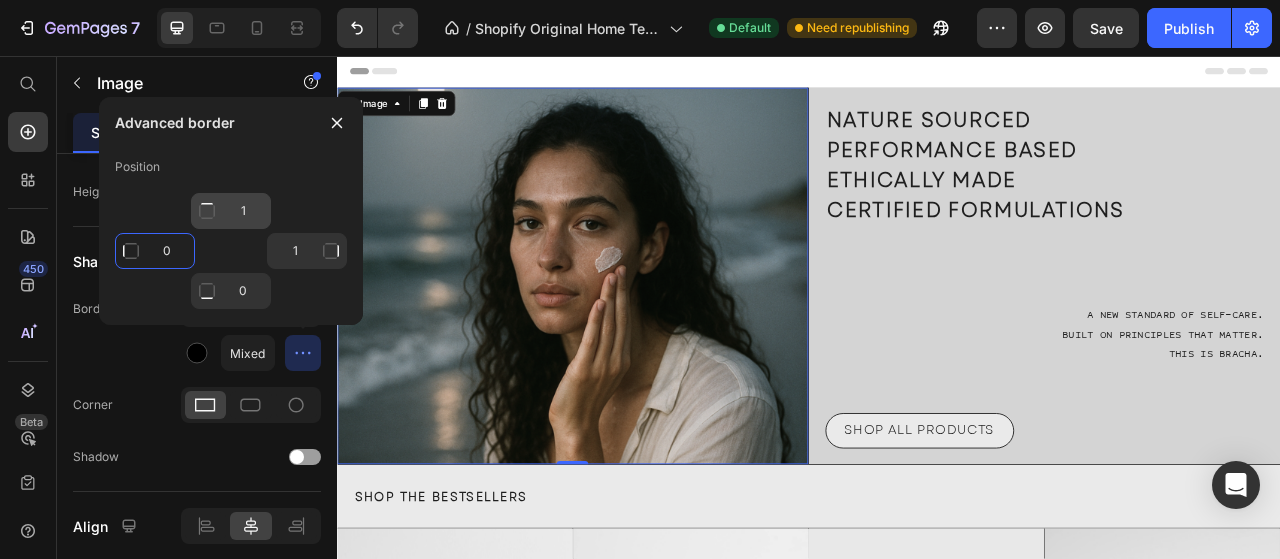 type on "0" 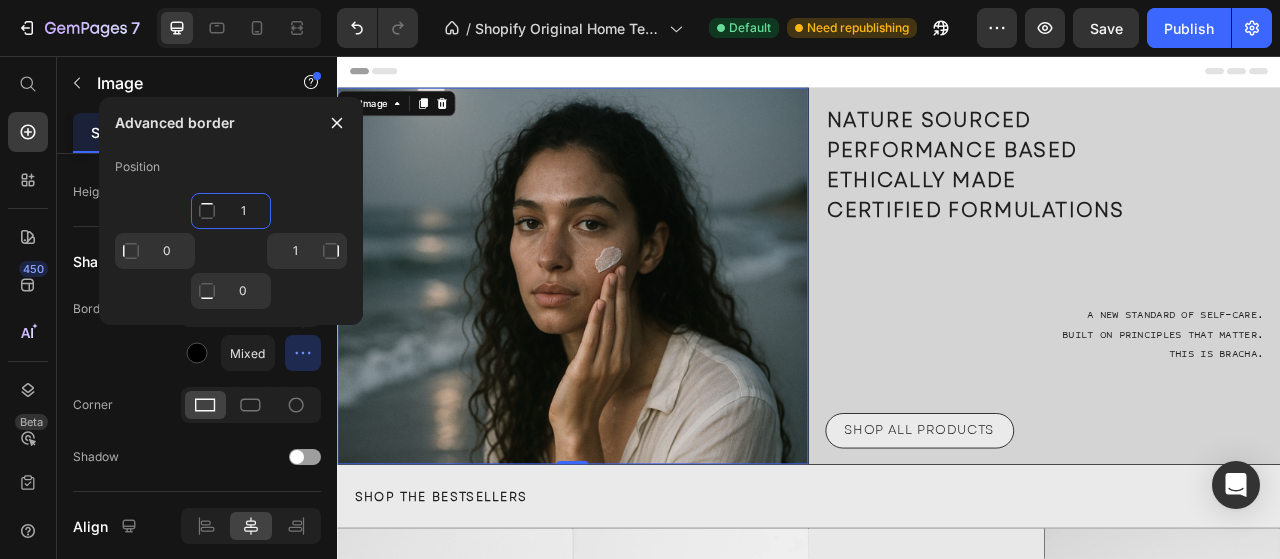 click on "1" 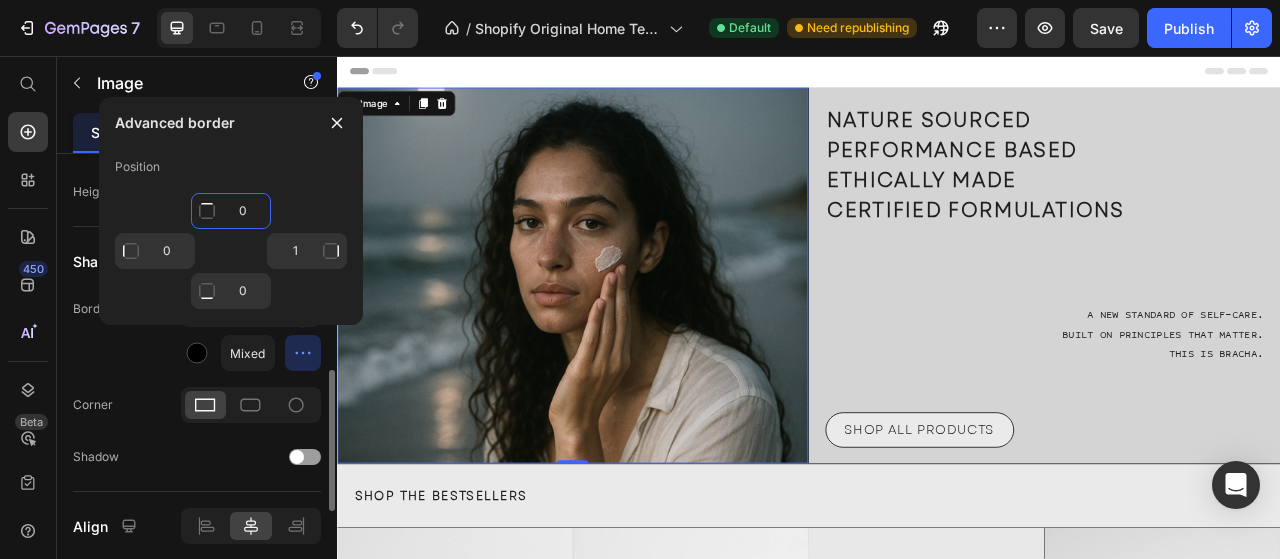 type on "0" 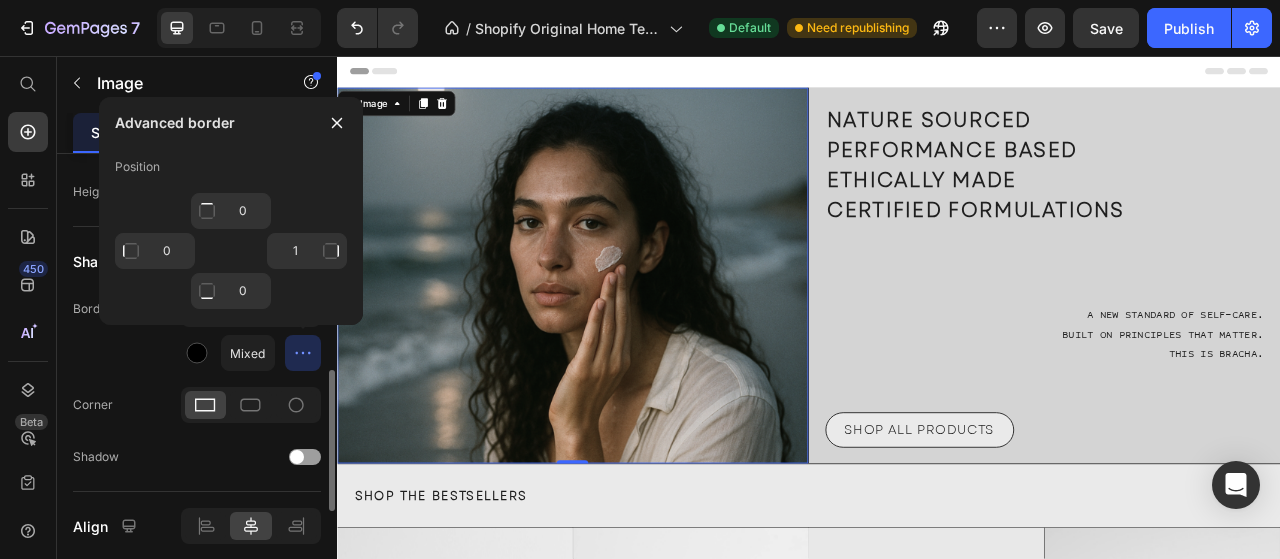 click on "Border Mixed" 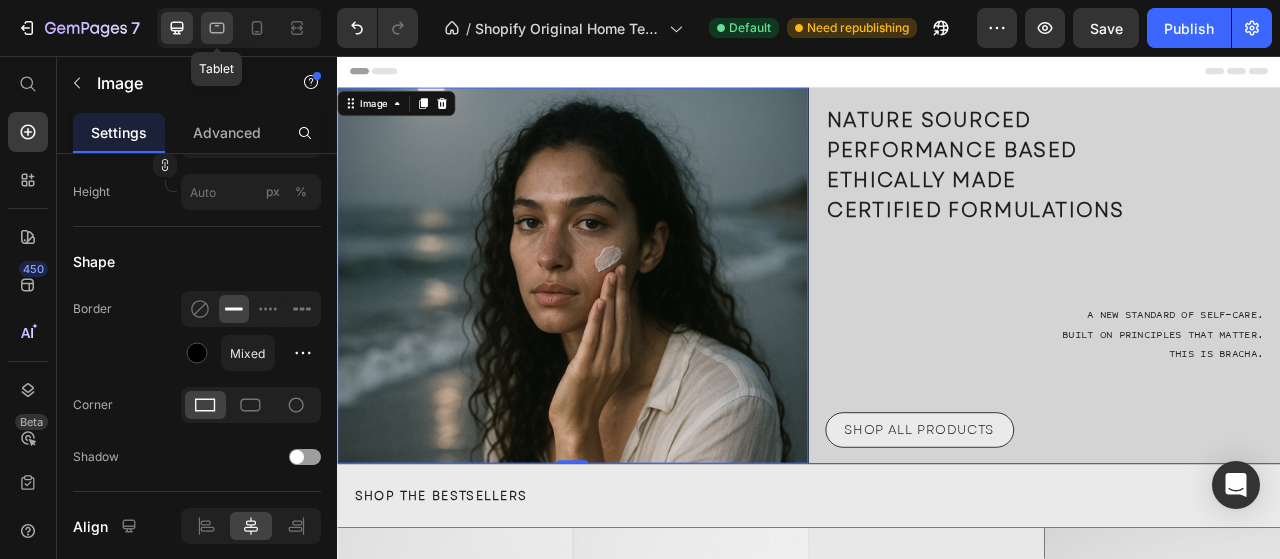click 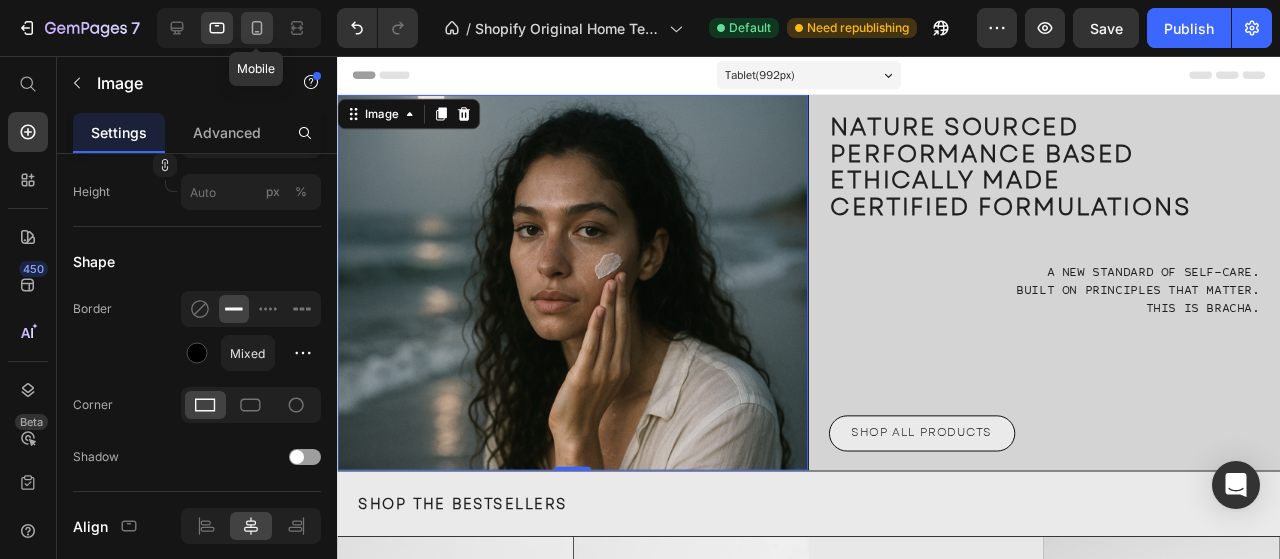 click 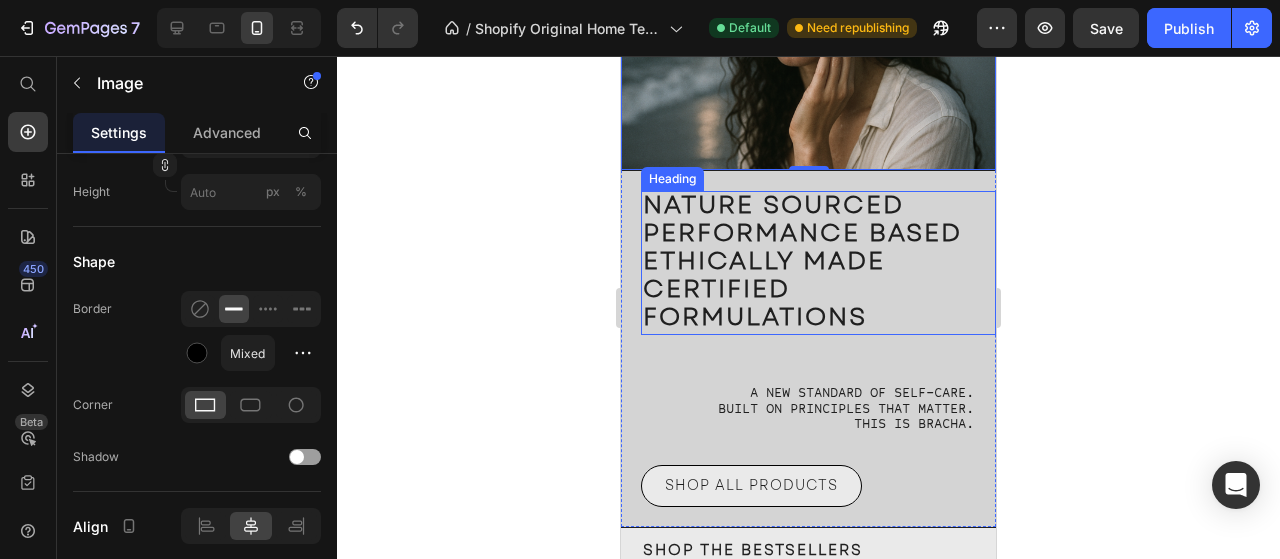 scroll, scrollTop: 300, scrollLeft: 0, axis: vertical 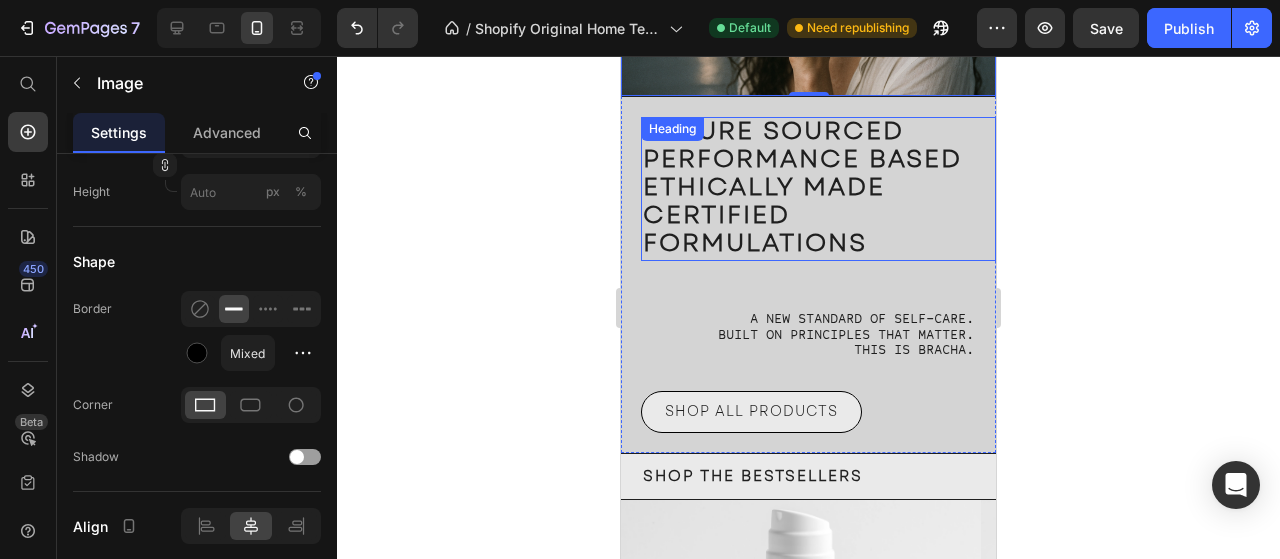 click on "CERTIFIED FORMULATIONS" at bounding box center (755, 228) 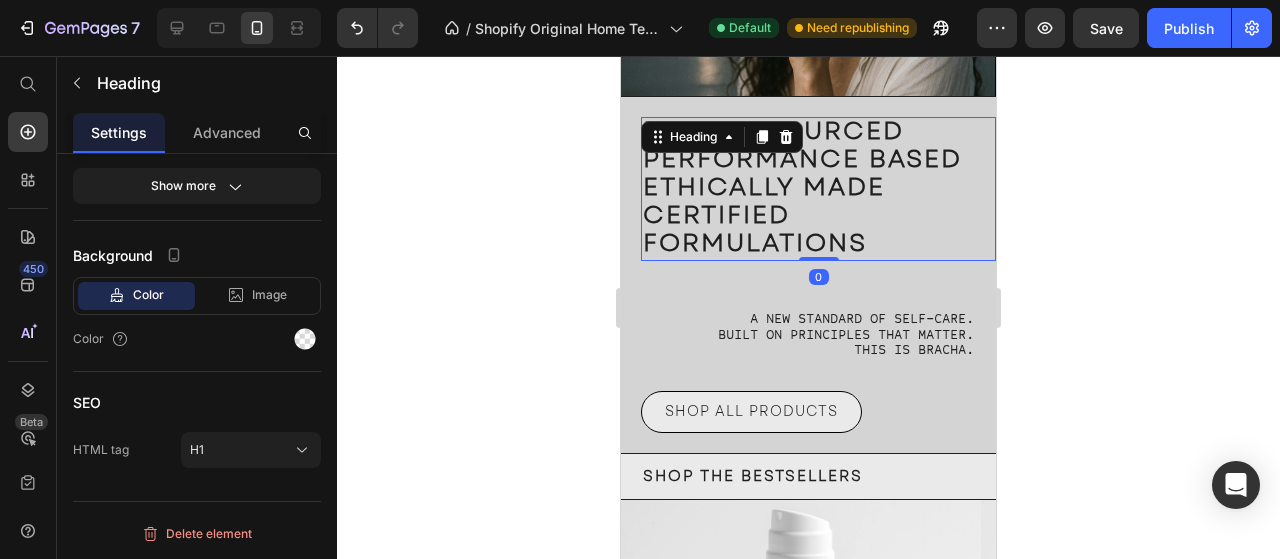 scroll, scrollTop: 0, scrollLeft: 0, axis: both 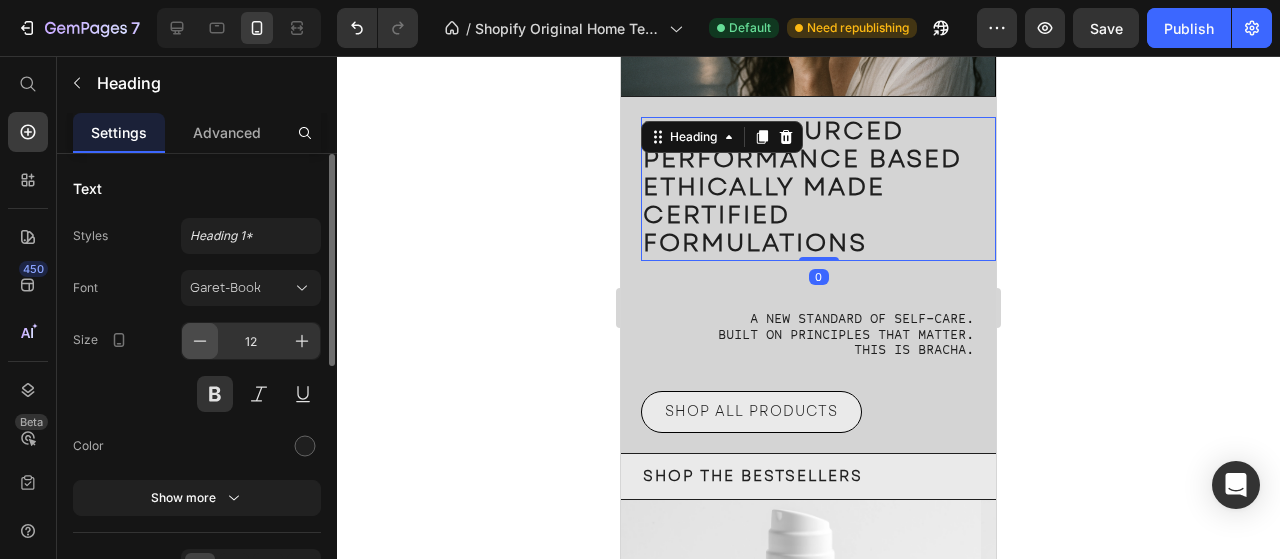 click at bounding box center [200, 341] 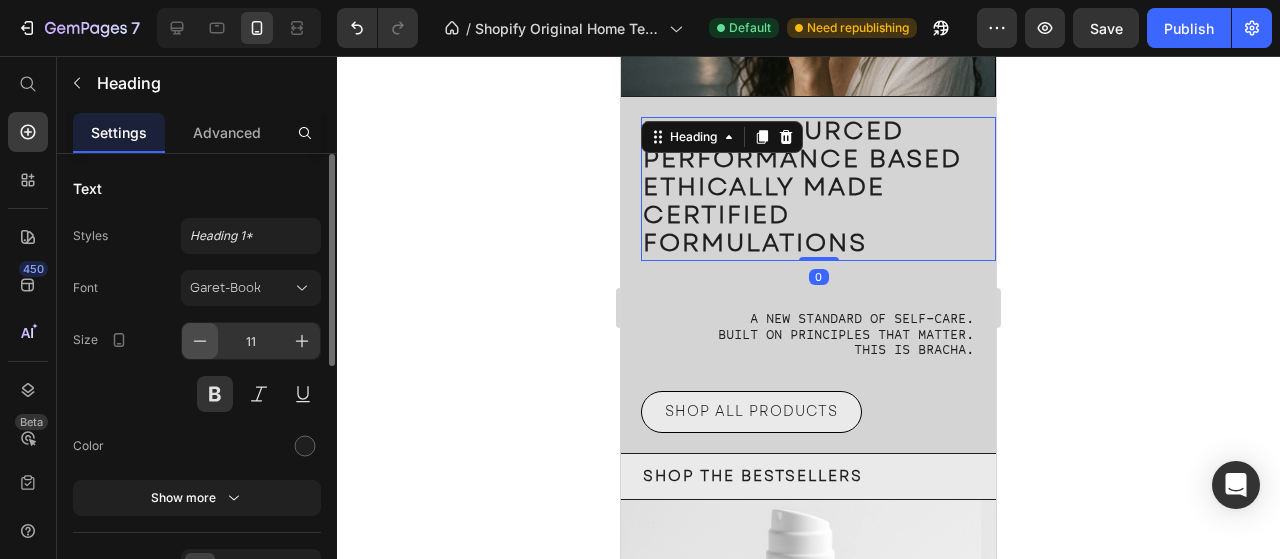 click 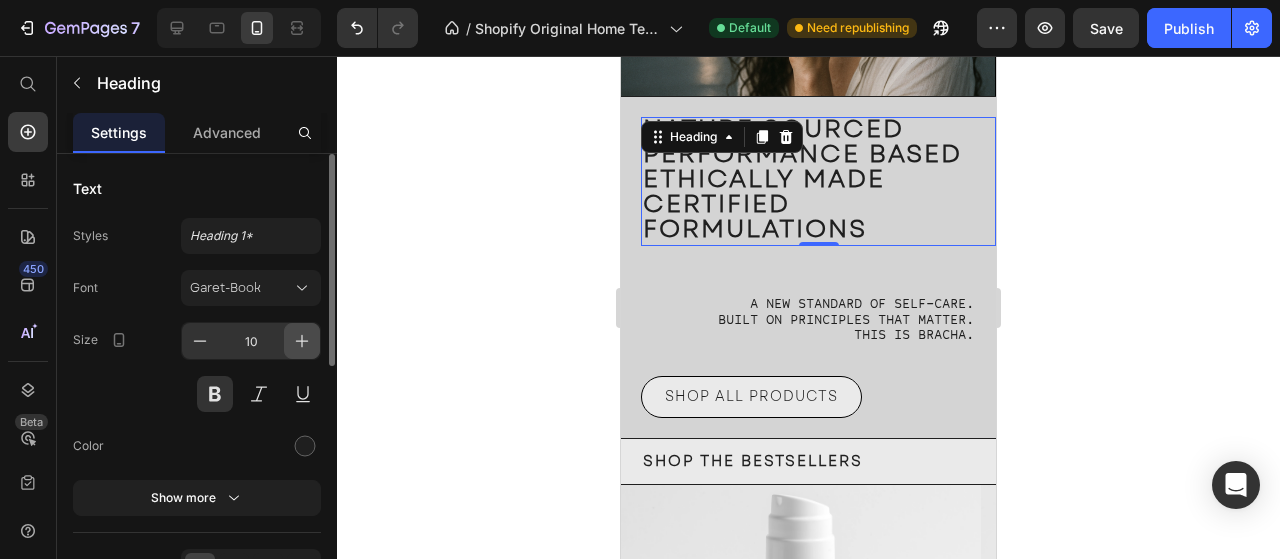 click 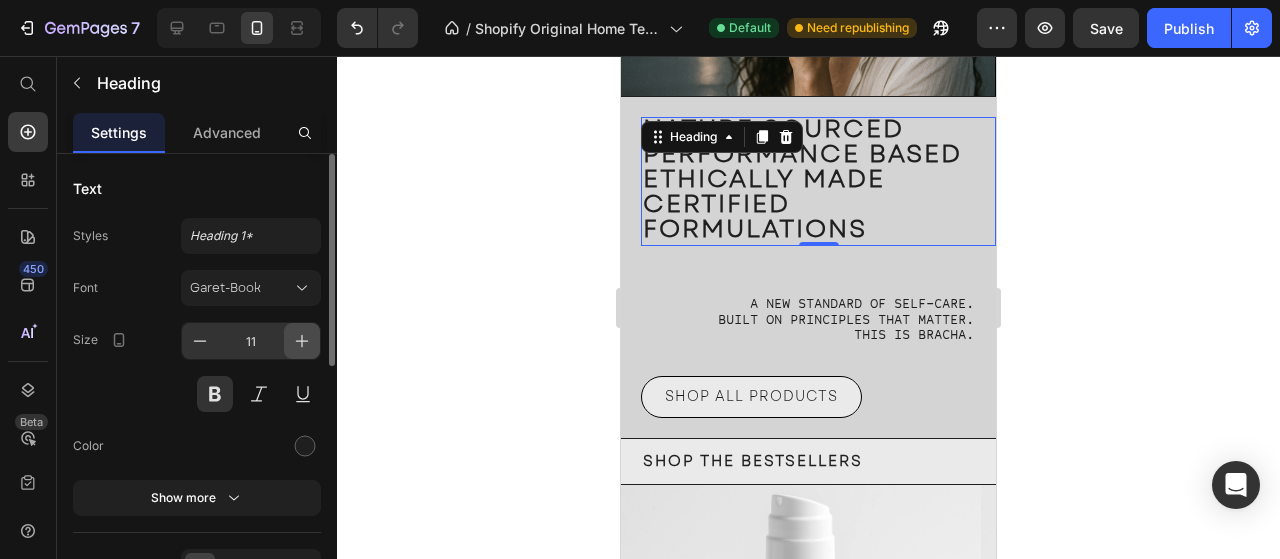 click 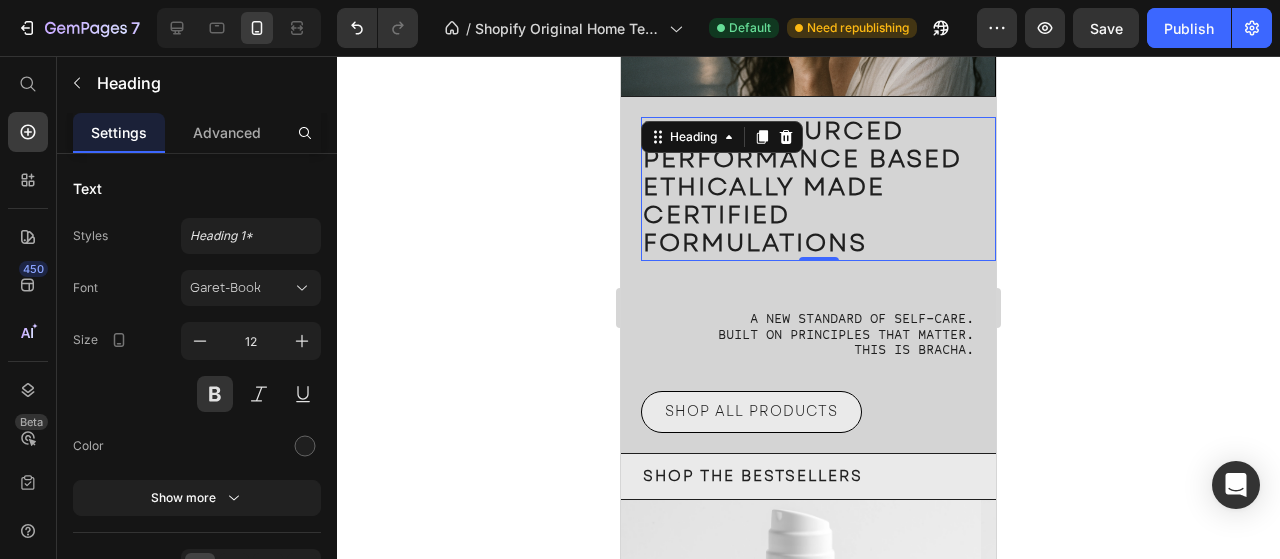 click 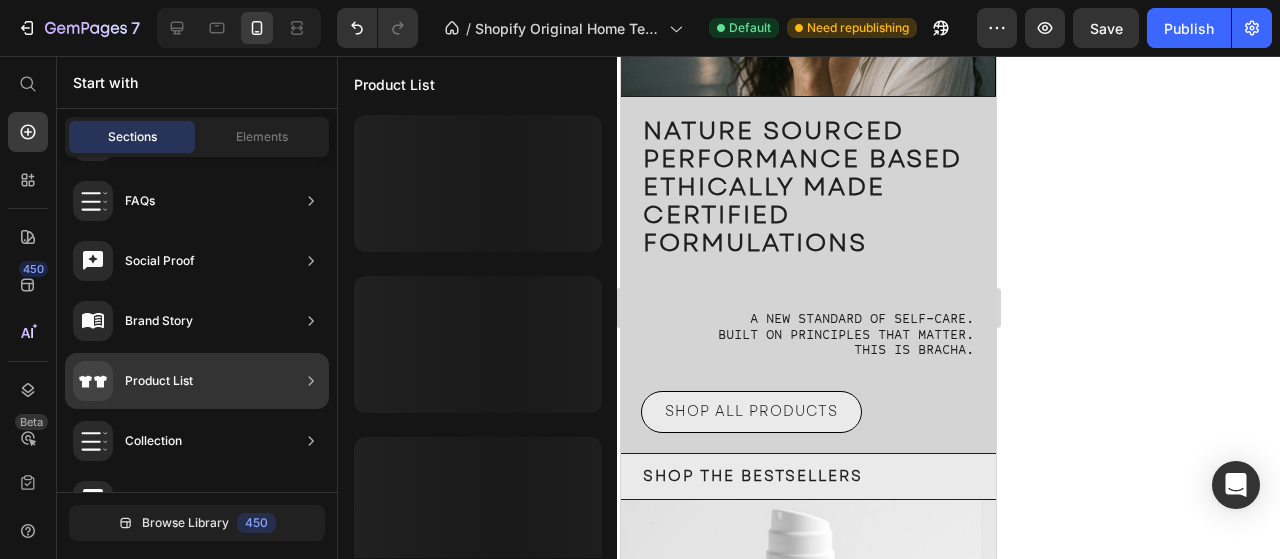 scroll, scrollTop: 0, scrollLeft: 0, axis: both 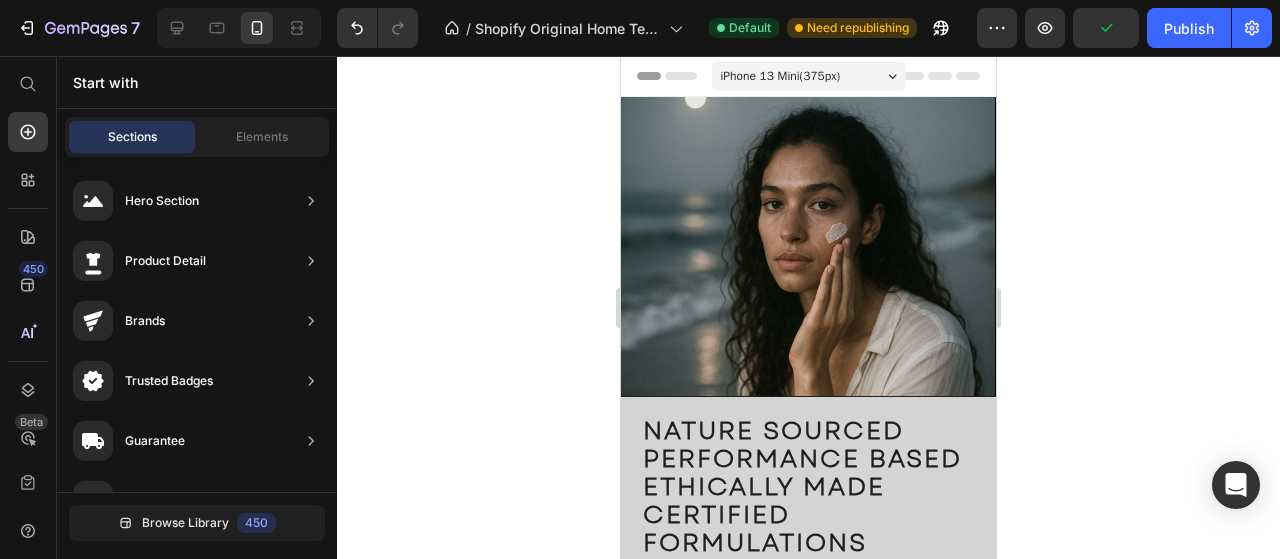 click on "iPhone 13 Mini  ( 375 px)" at bounding box center (781, 76) 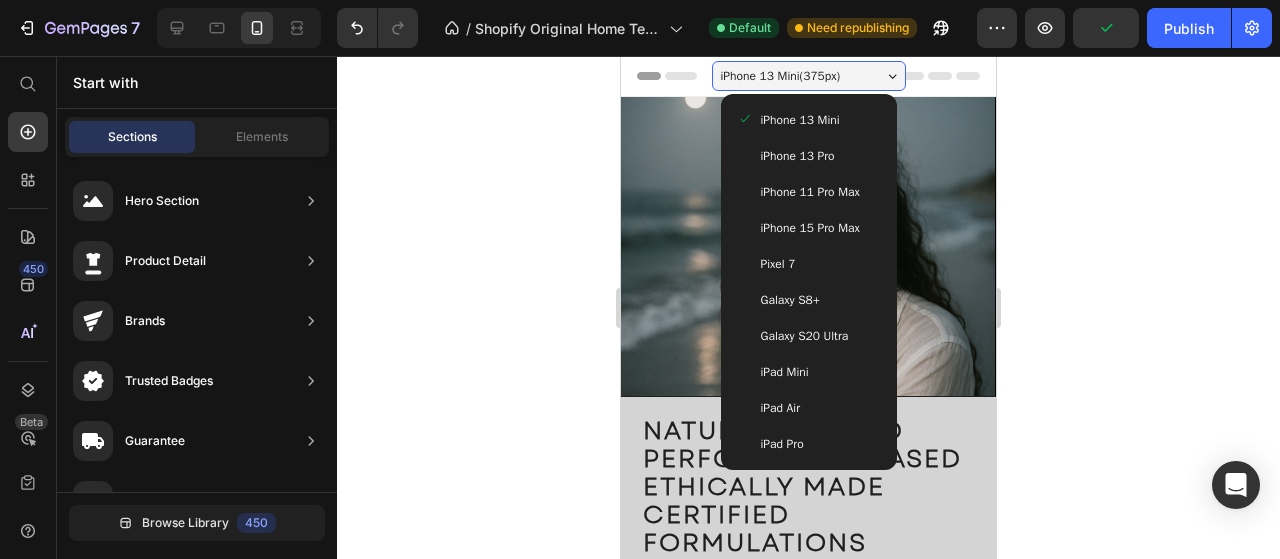 click on "iPhone 13 Mini  ( 375 px)" at bounding box center (781, 76) 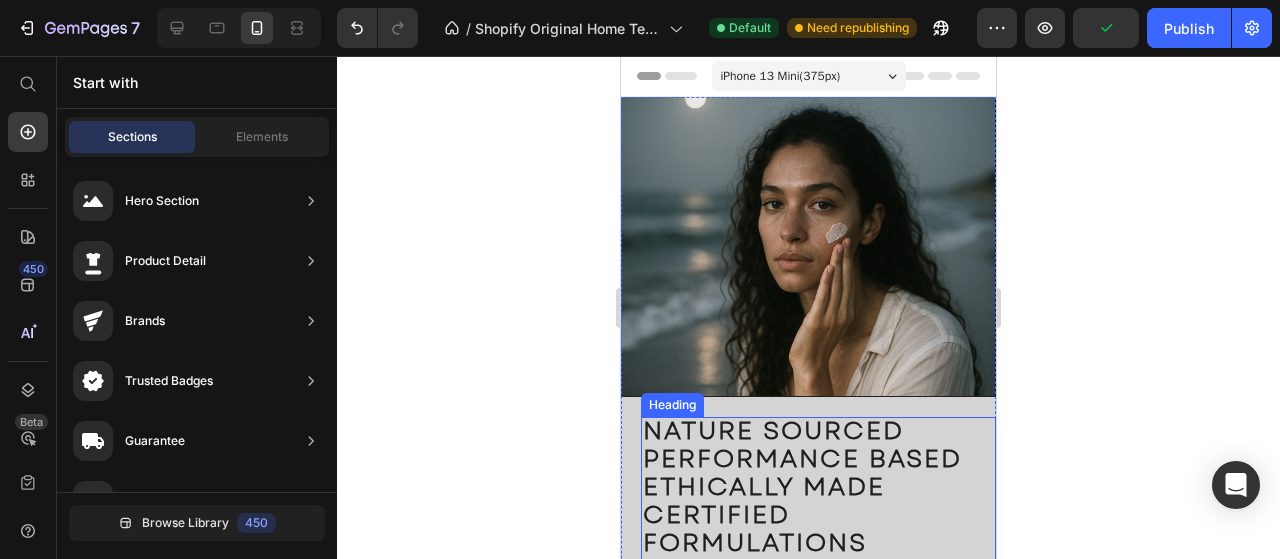 click on "PERFORMANCE BASED" at bounding box center (802, 458) 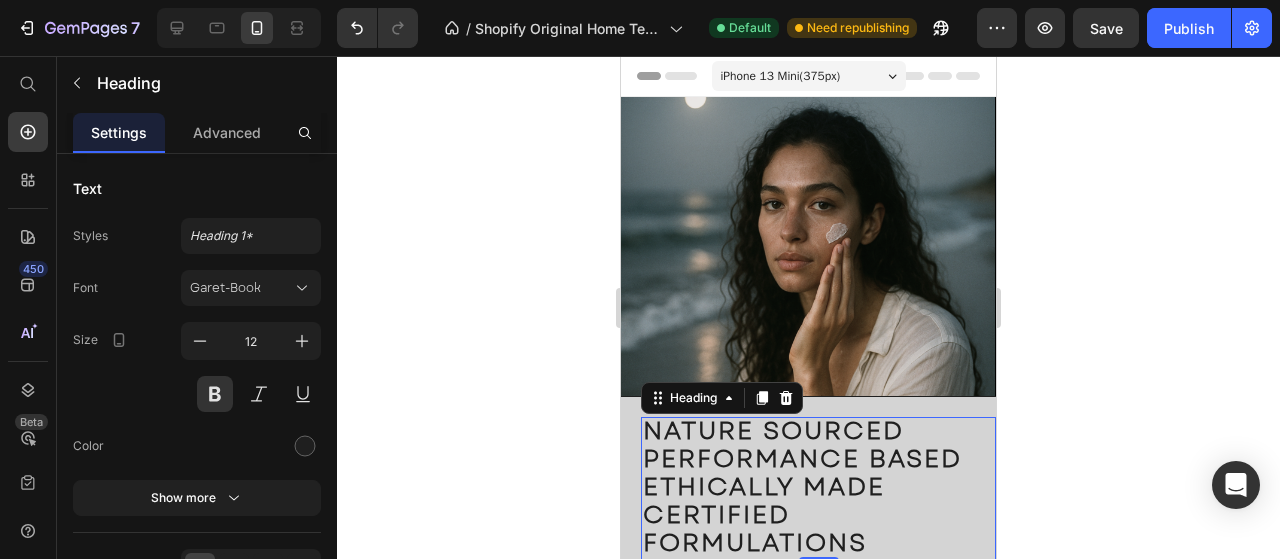 click on "PERFORMANCE BASED" at bounding box center [802, 458] 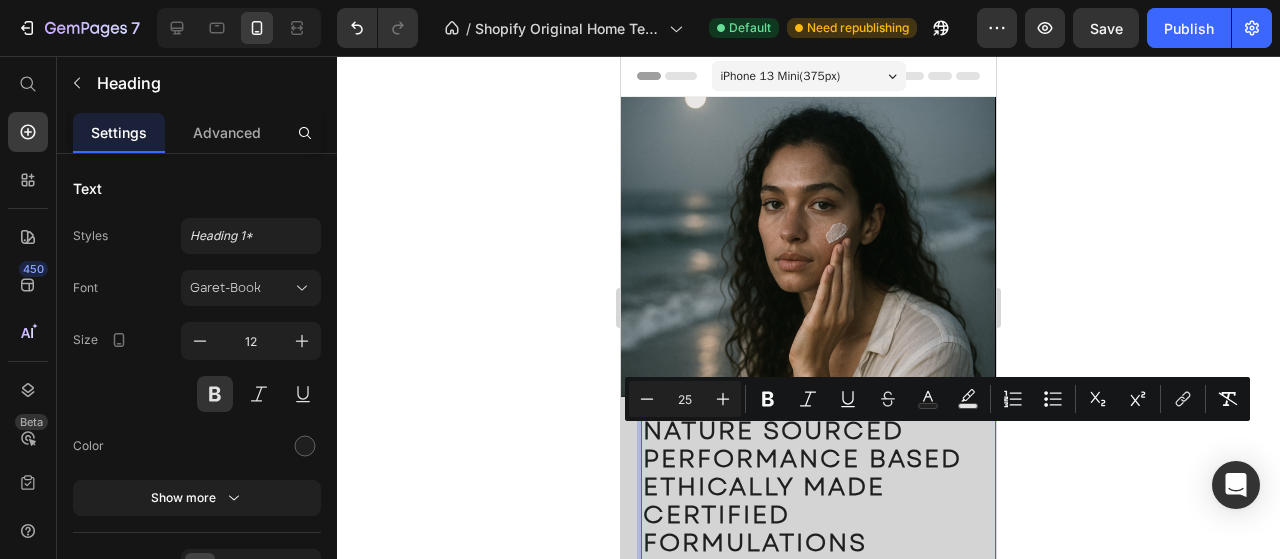 click on "25" at bounding box center [685, 399] 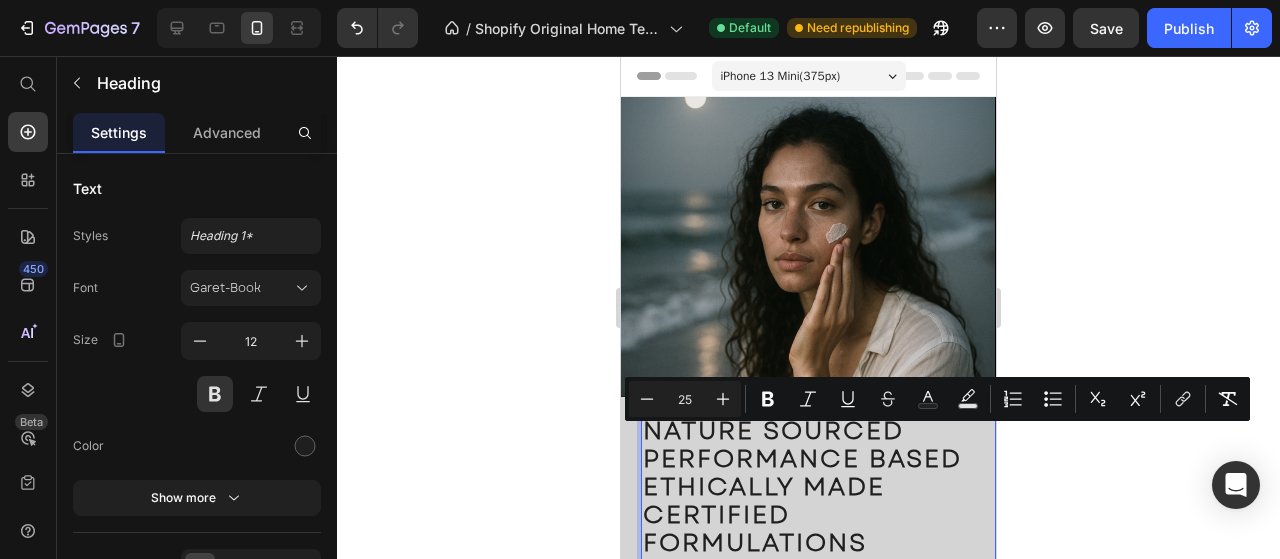 click 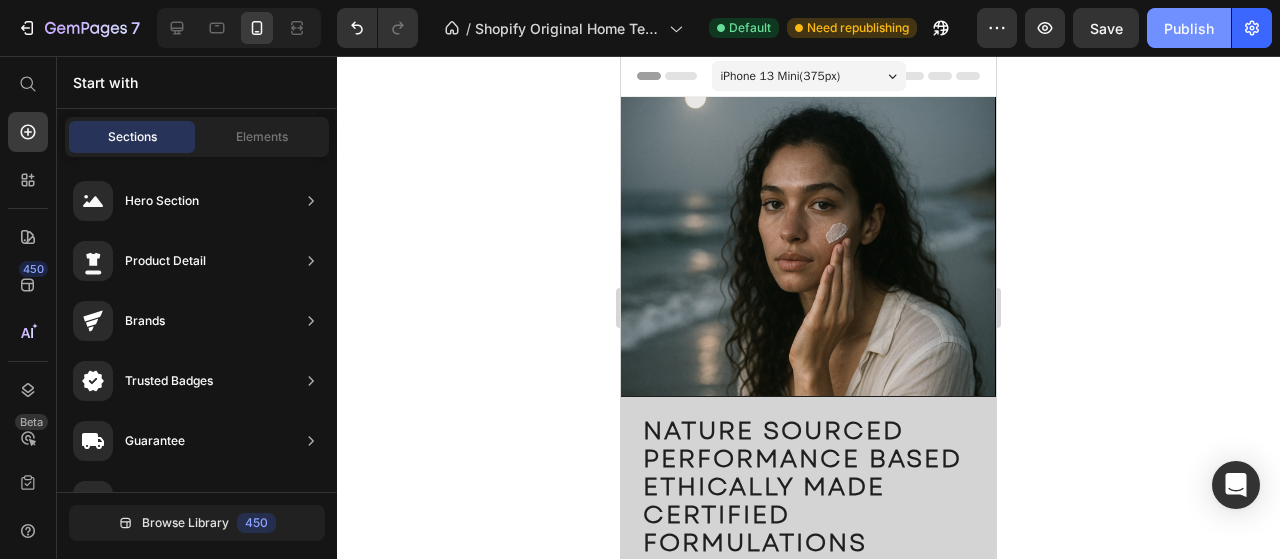 click on "Publish" at bounding box center (1189, 28) 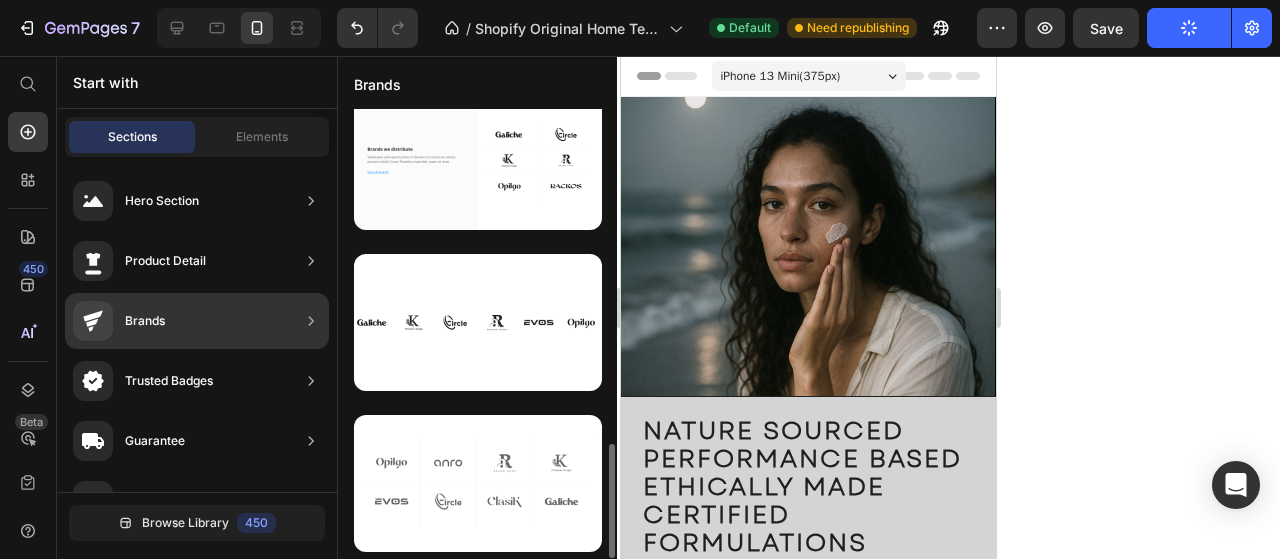 scroll, scrollTop: 1310, scrollLeft: 0, axis: vertical 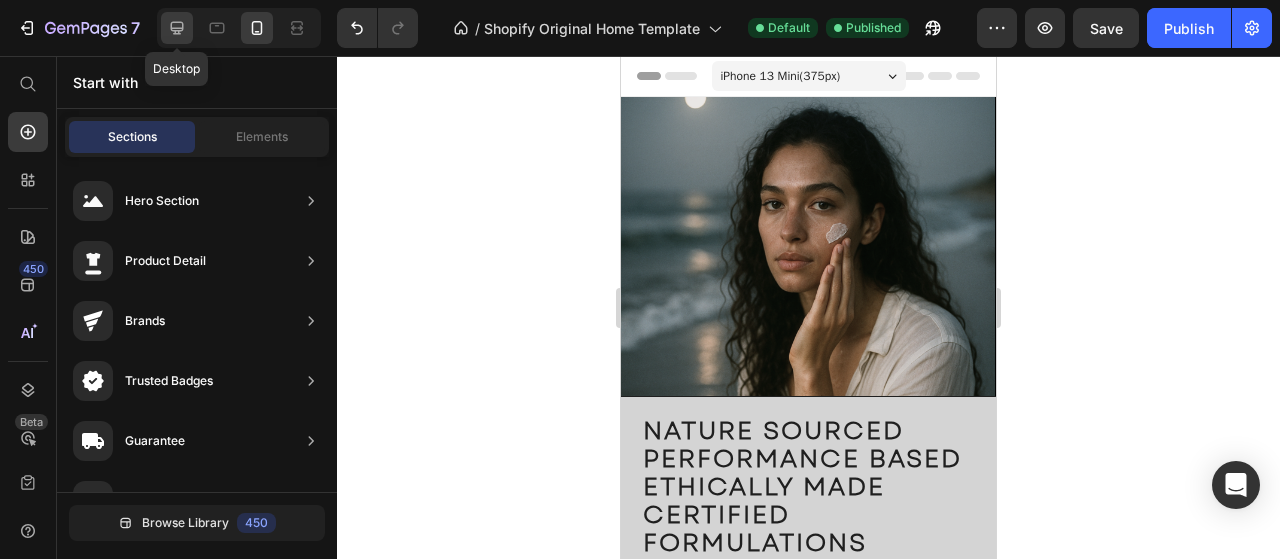 click 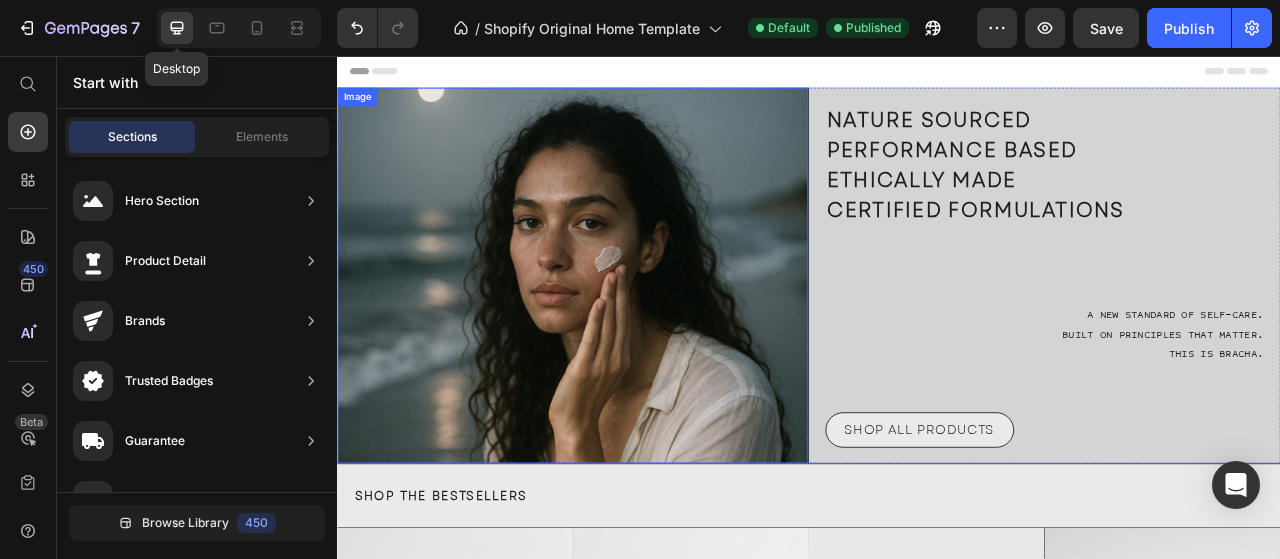 click at bounding box center [636, 336] 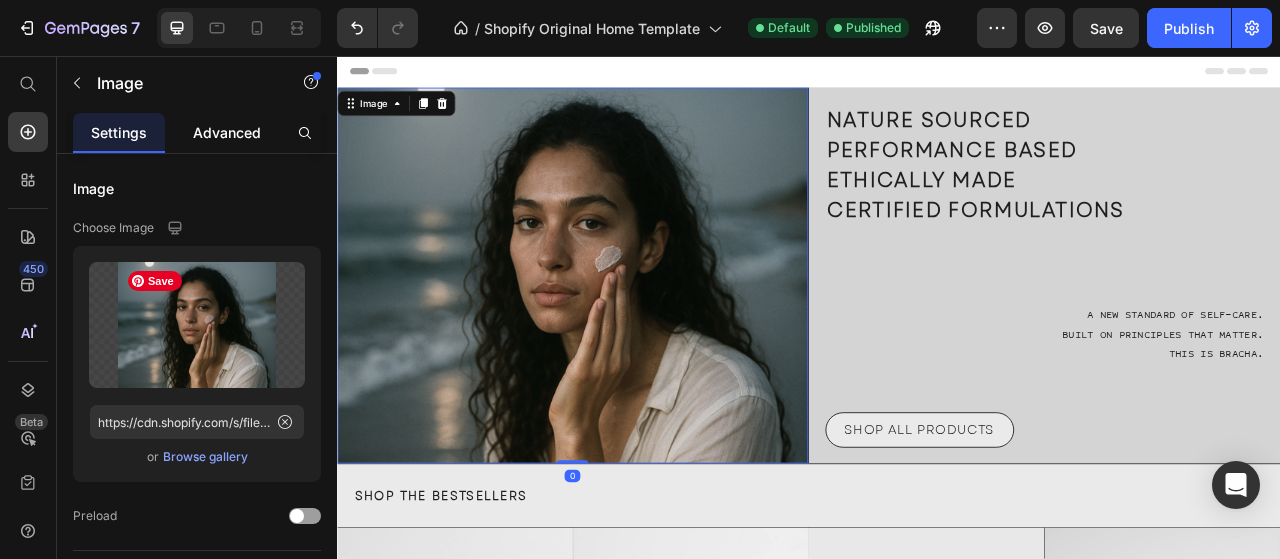 click on "Advanced" 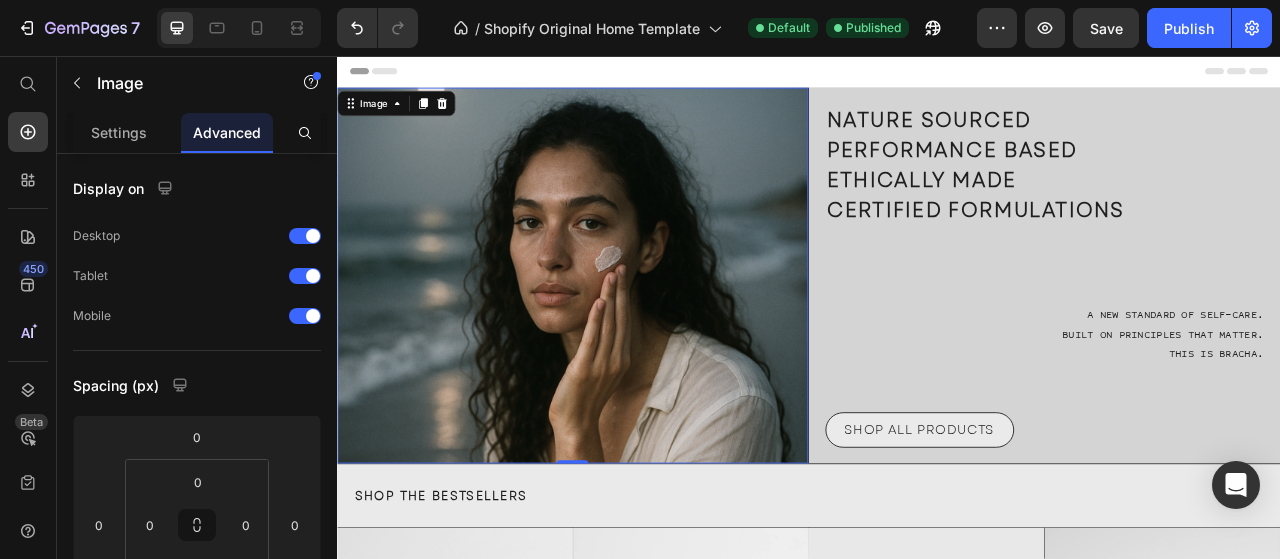scroll, scrollTop: 600, scrollLeft: 0, axis: vertical 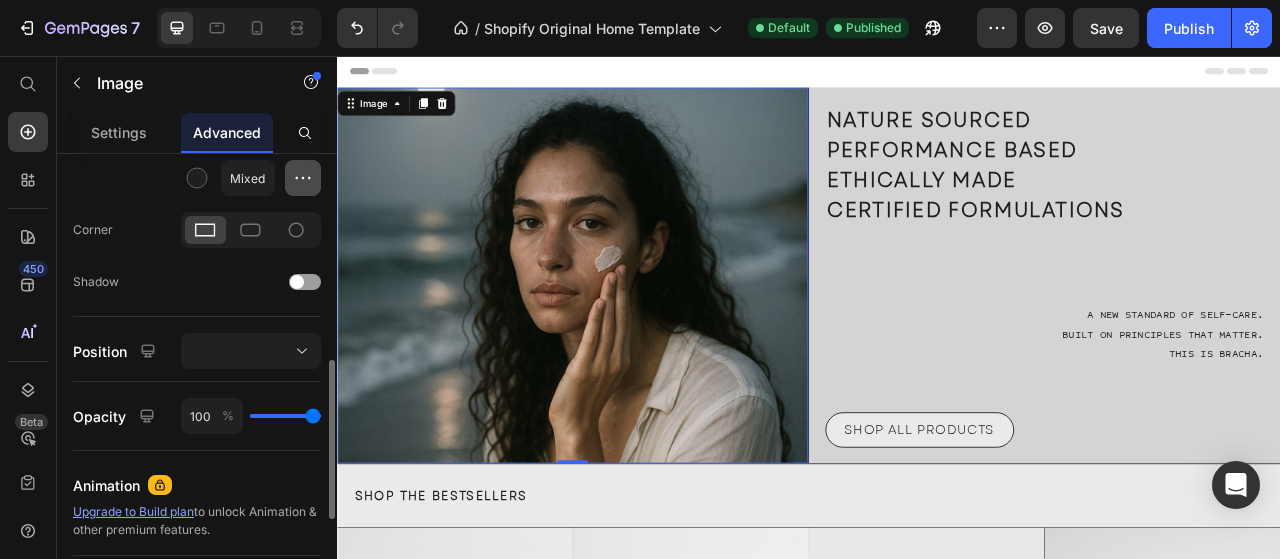 click 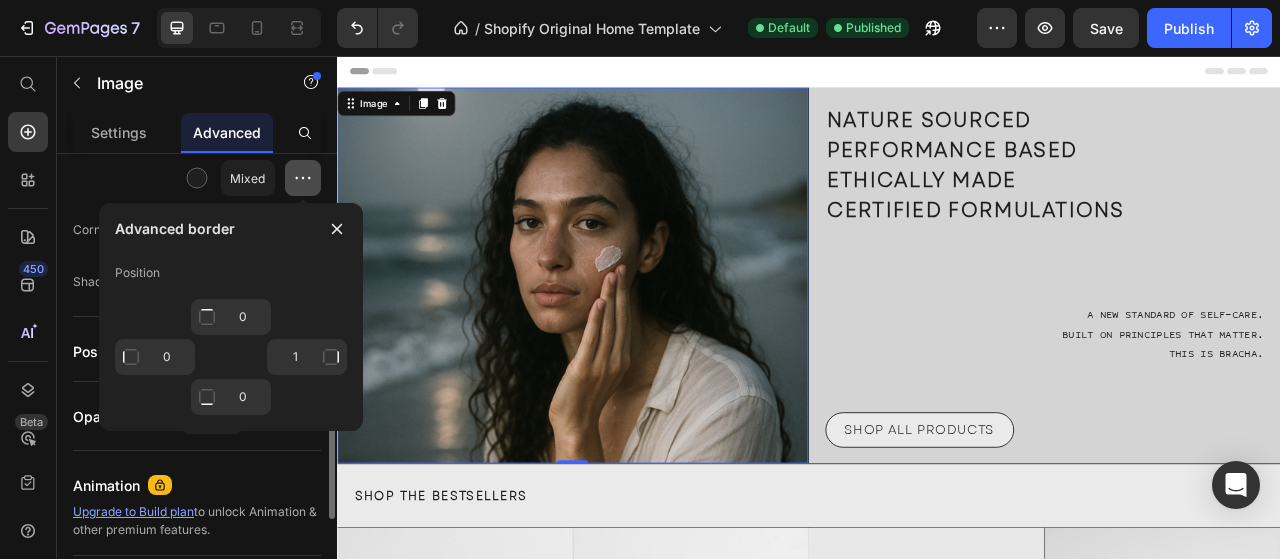 click 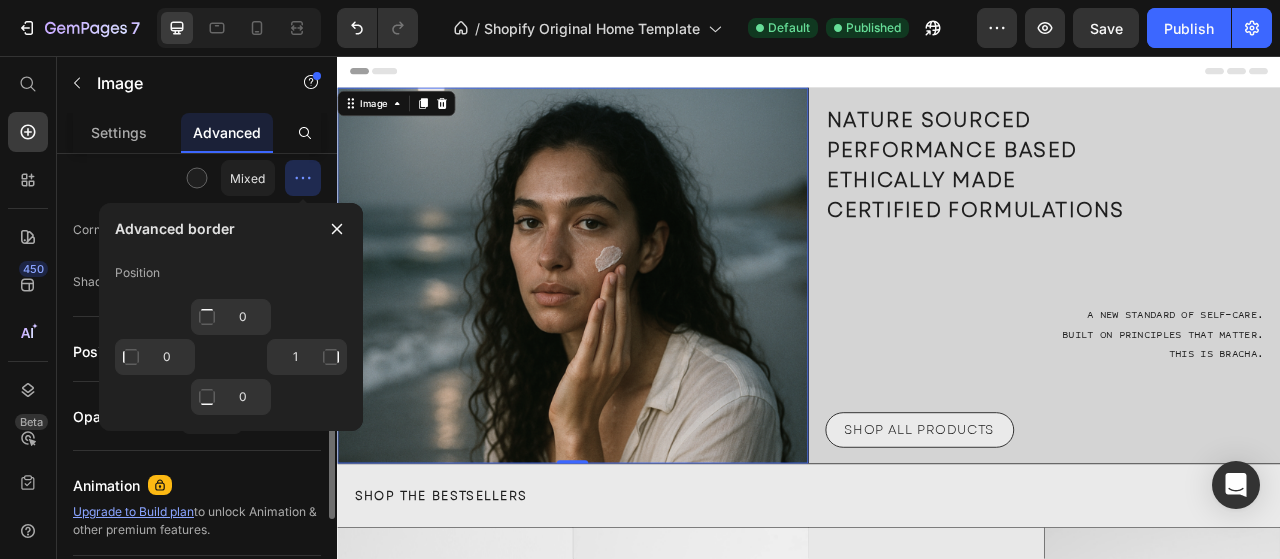 click on "Display on Desktop Tablet Mobile Spacing (px) 0 0 0 0 0 0 0 0 Shape Border Mixed Corner Shadow Position Opacity 100 % Animation Upgrade to Build plan  to unlock Animation & other premium features. Interaction Upgrade to Optimize plan  to unlock Interaction & other premium features. CSS class" at bounding box center [197, 179] 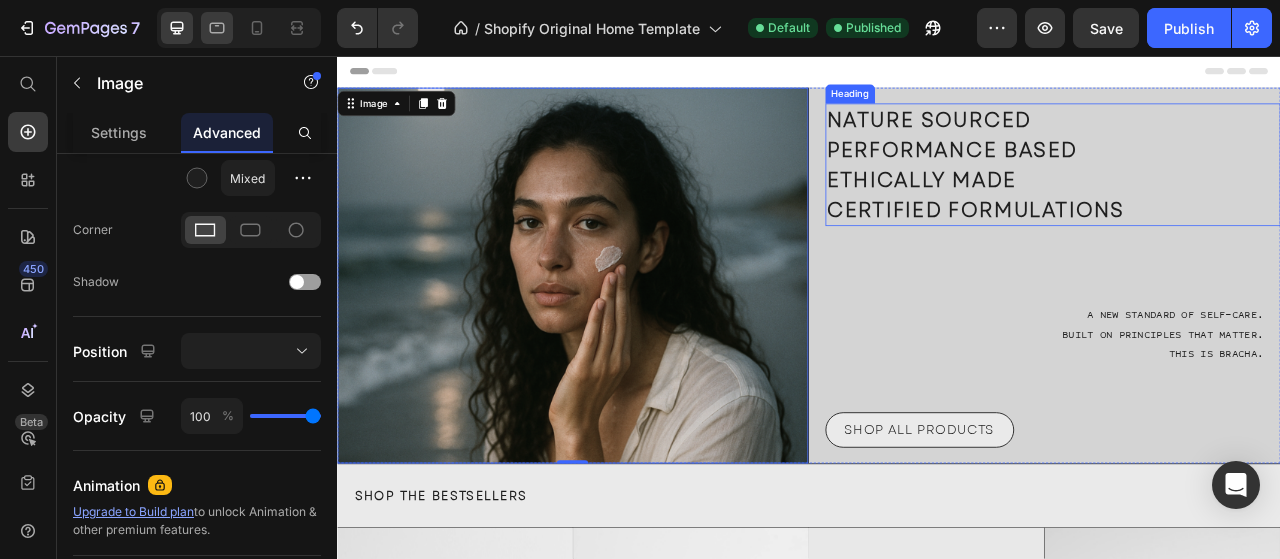 drag, startPoint x: 210, startPoint y: 13, endPoint x: 638, endPoint y: 227, distance: 478.51855 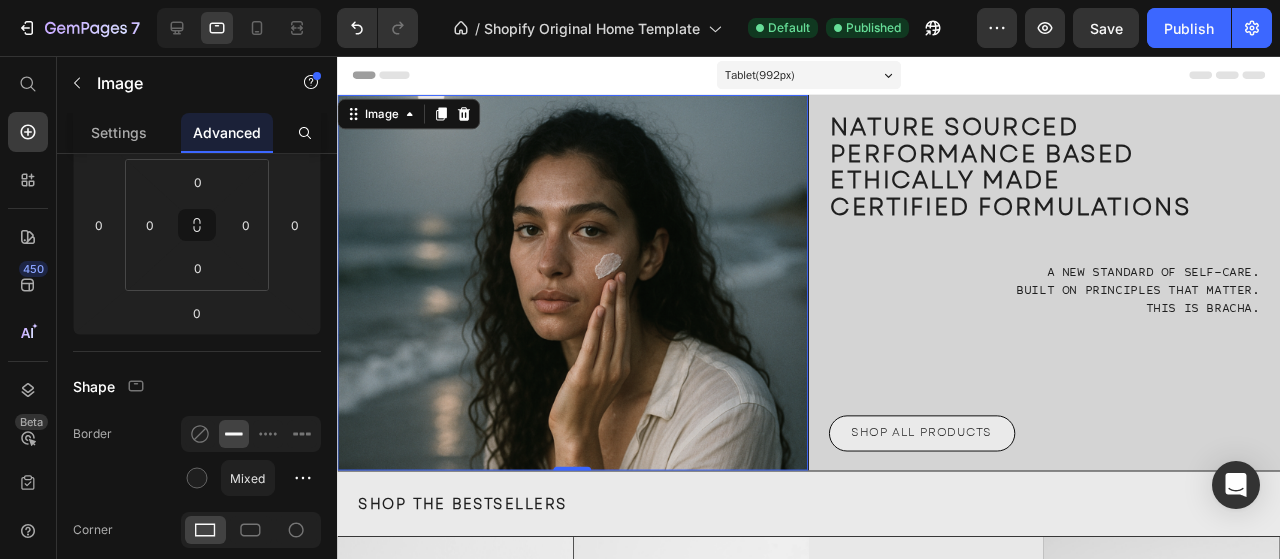 scroll, scrollTop: 600, scrollLeft: 0, axis: vertical 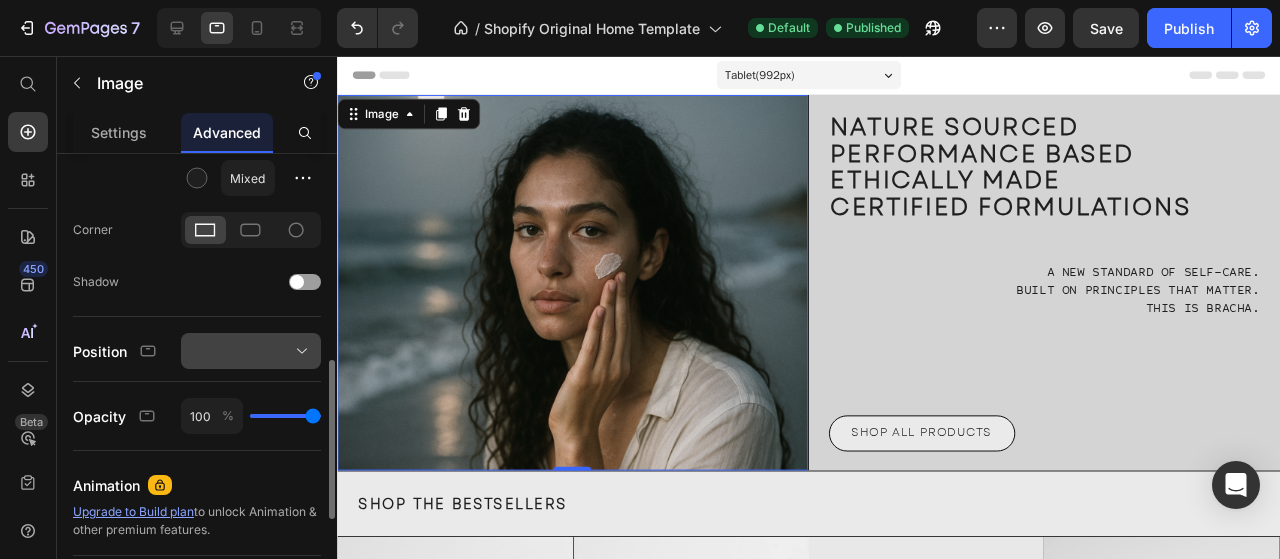 click at bounding box center [251, 351] 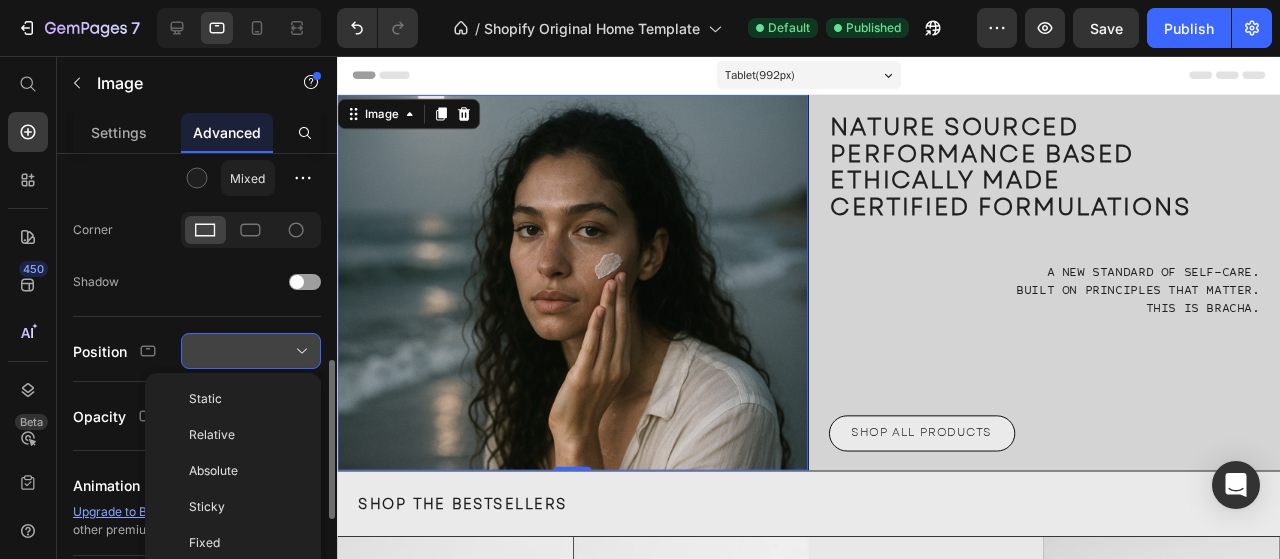 click at bounding box center [251, 351] 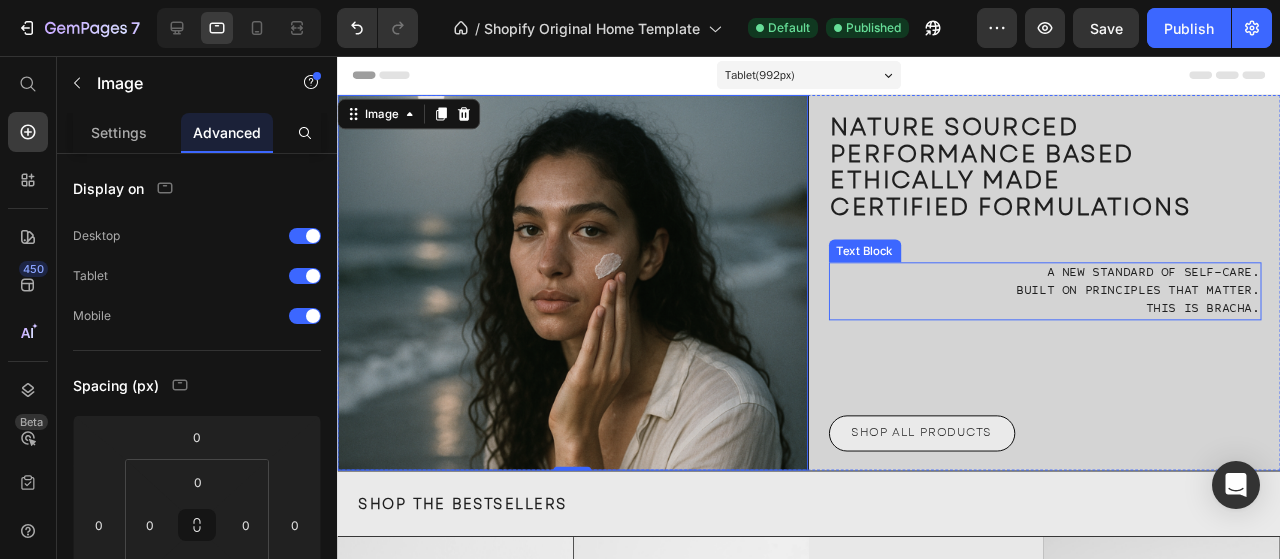 scroll, scrollTop: 600, scrollLeft: 0, axis: vertical 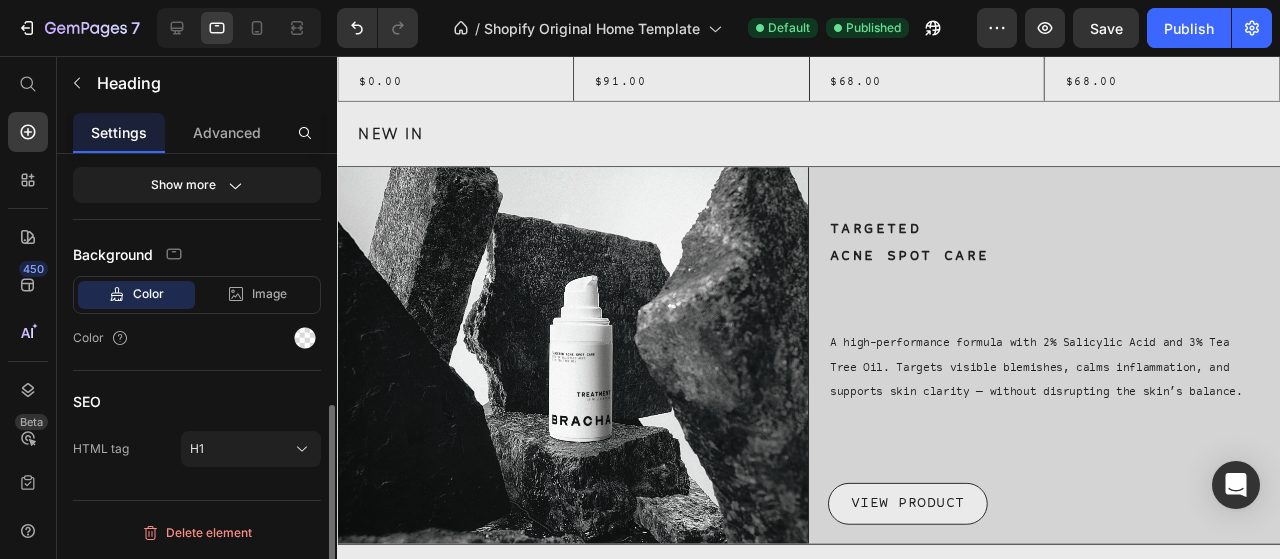 click on "CERTIFIED FORMULATIONS" at bounding box center [1045, -684] 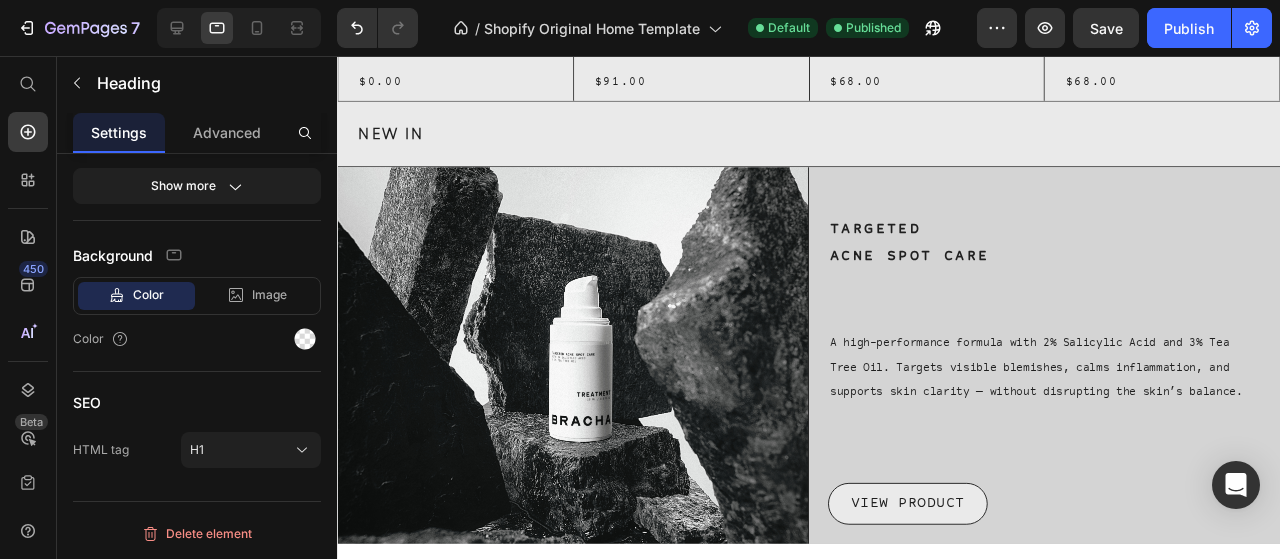 scroll, scrollTop: 0, scrollLeft: 0, axis: both 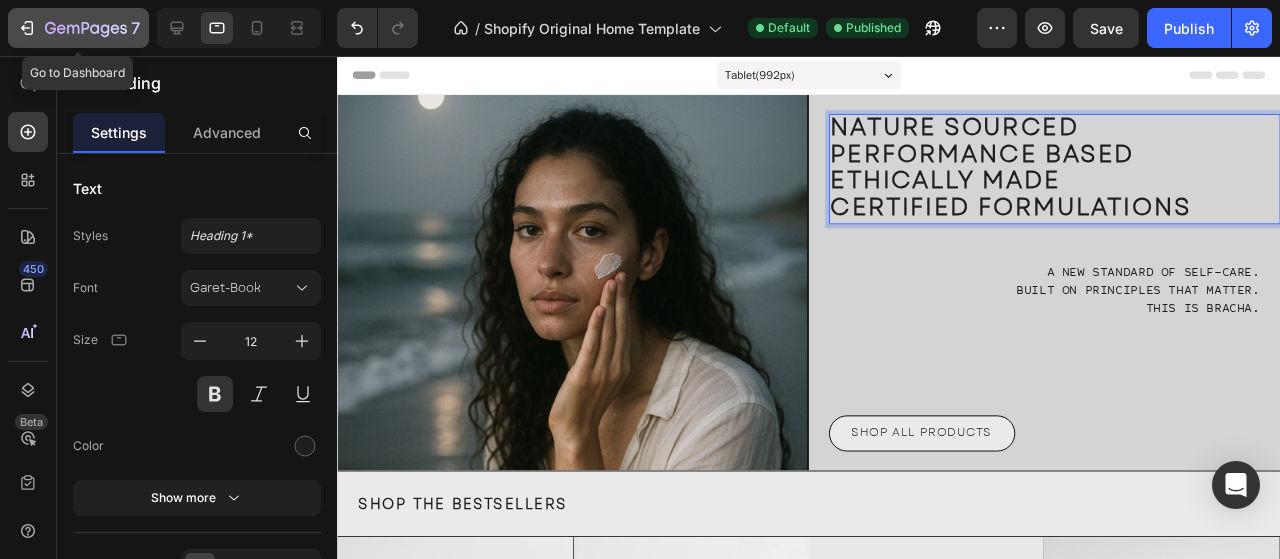 click 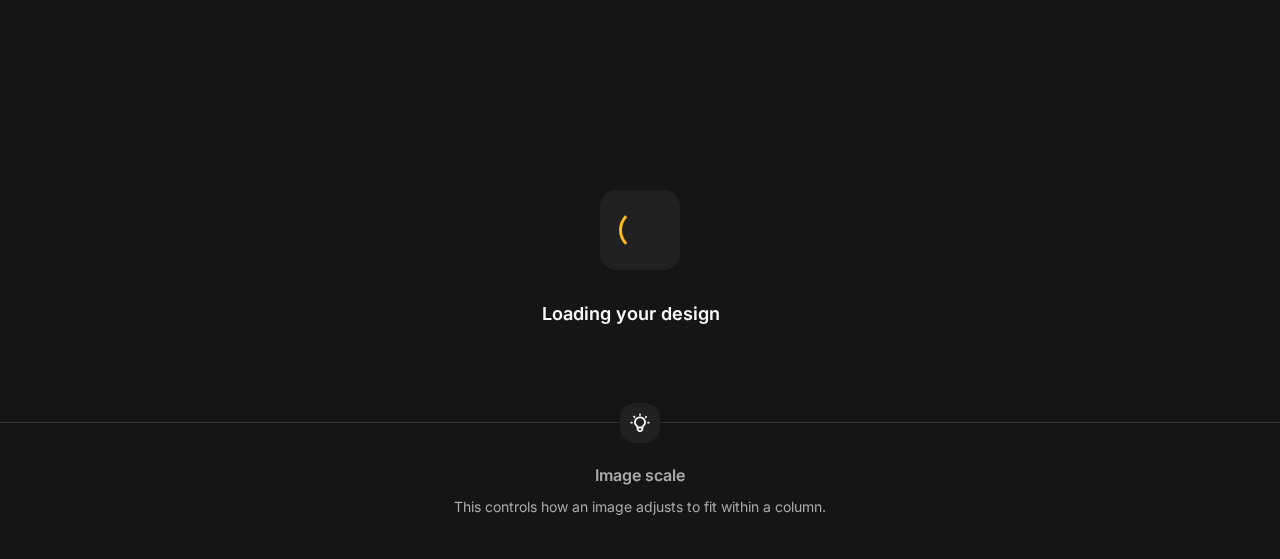 scroll, scrollTop: 0, scrollLeft: 0, axis: both 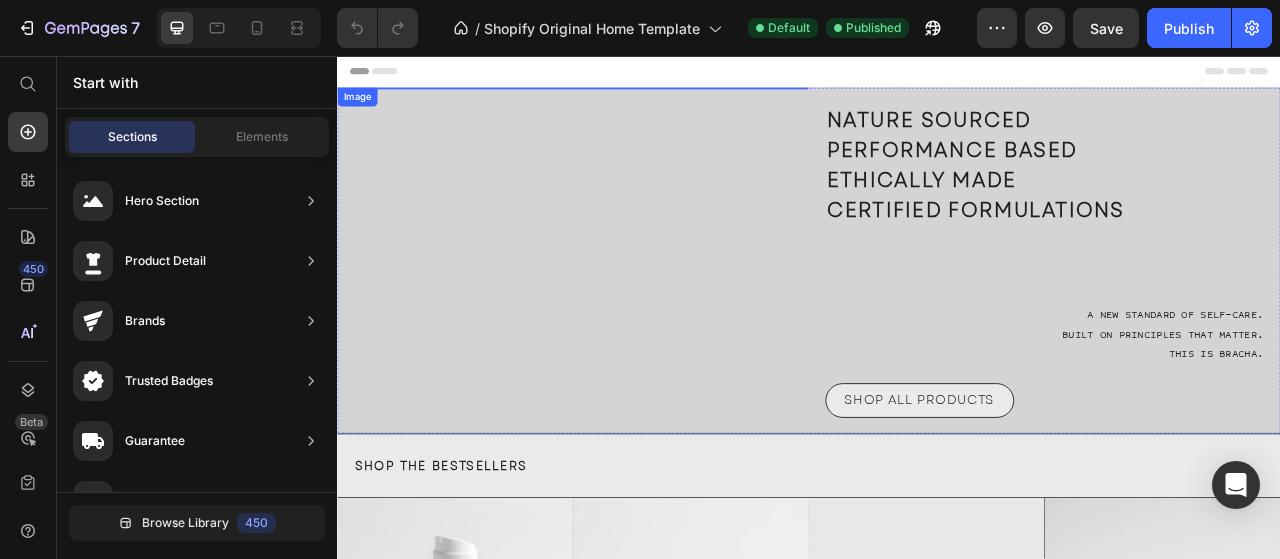 click at bounding box center [636, 97] 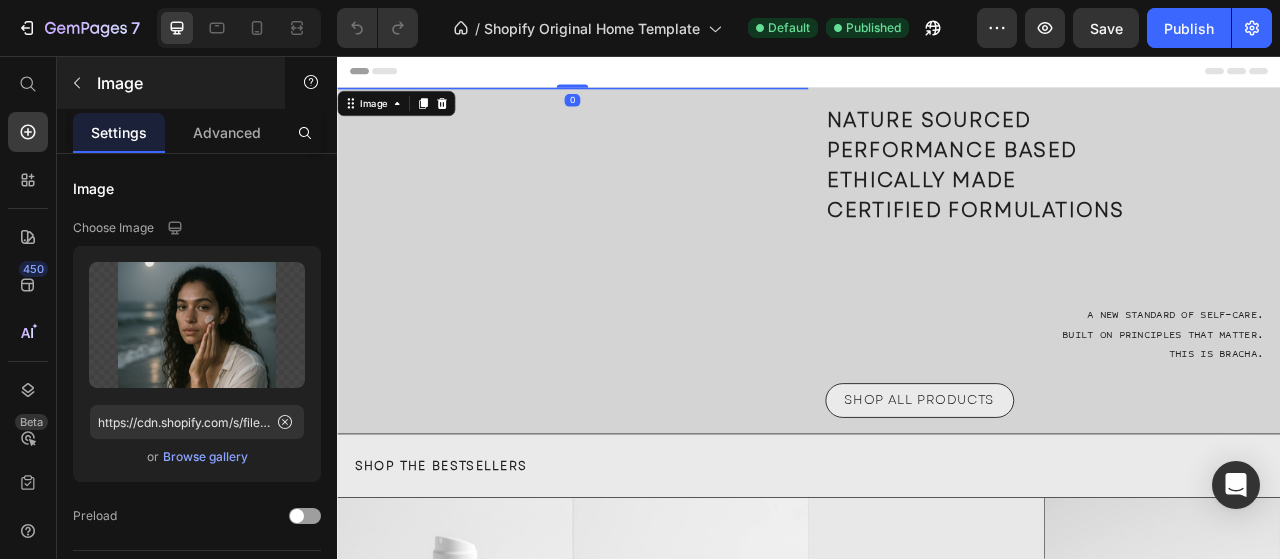 click on "Image" at bounding box center (171, 83) 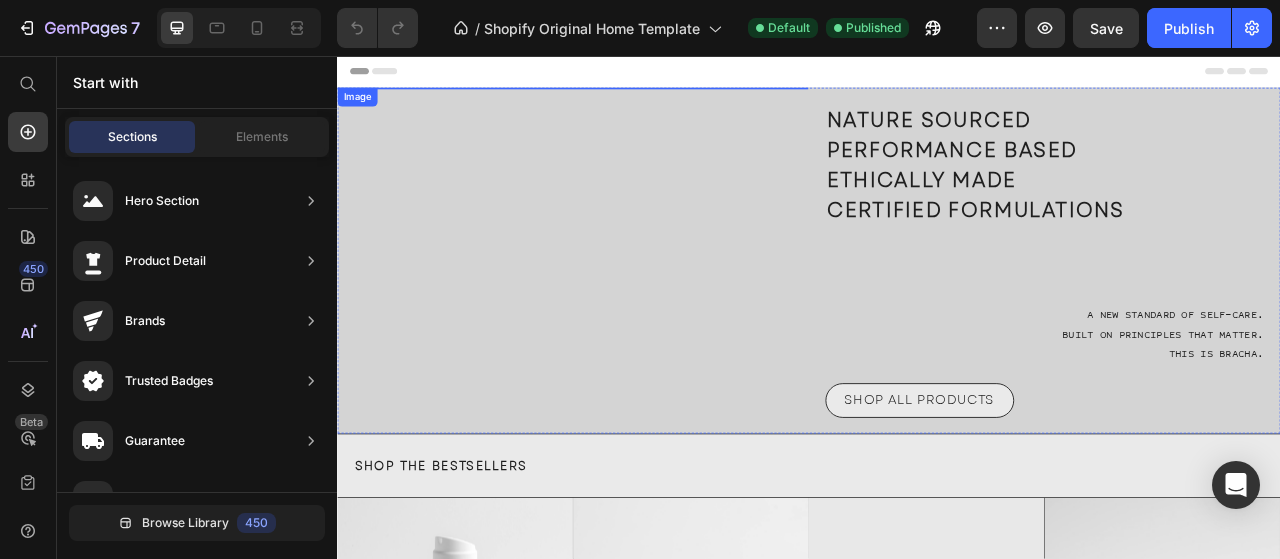 click at bounding box center [636, 97] 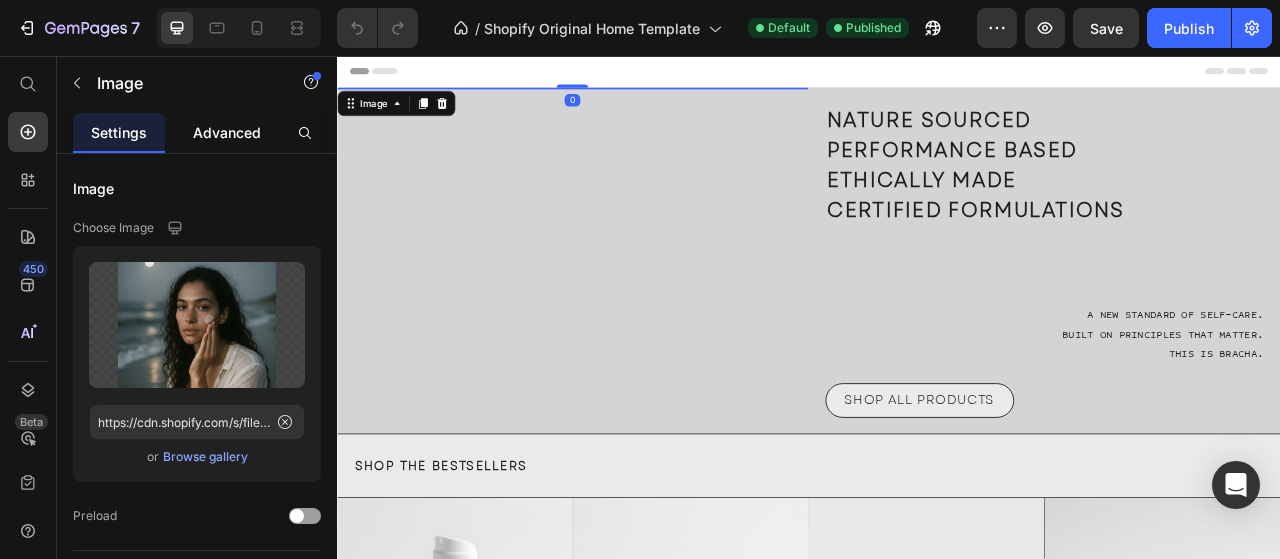 click on "Advanced" 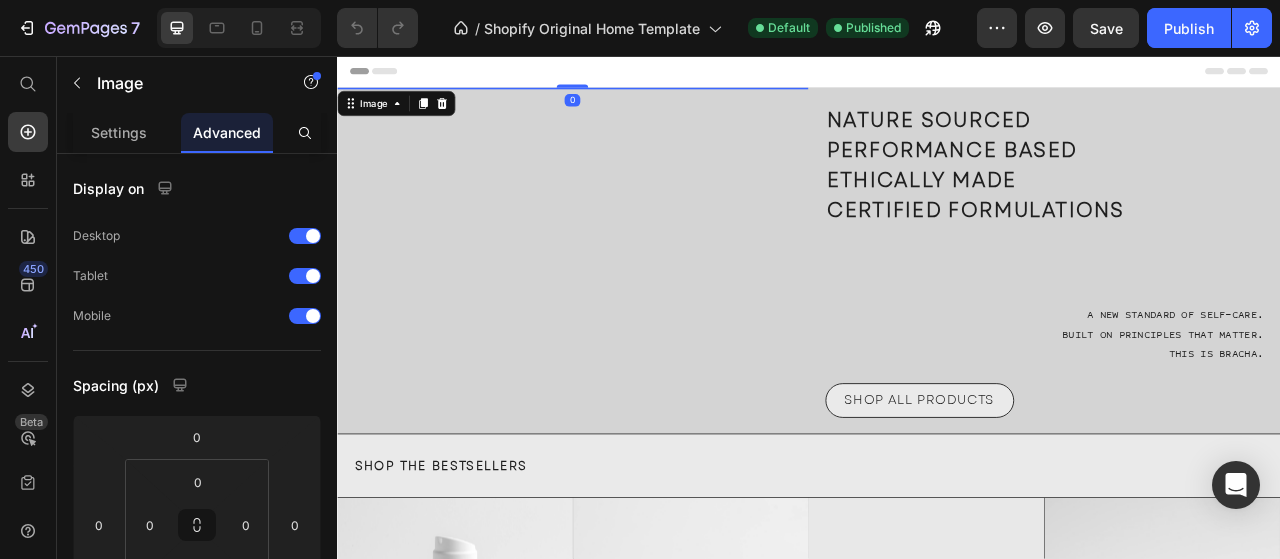 scroll, scrollTop: 600, scrollLeft: 0, axis: vertical 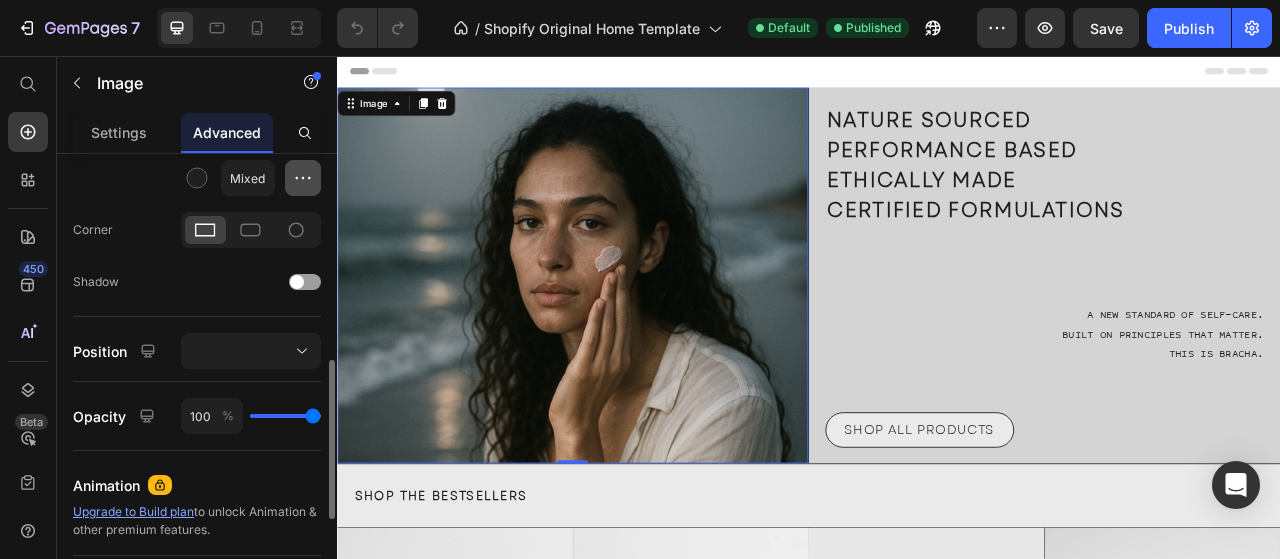 click 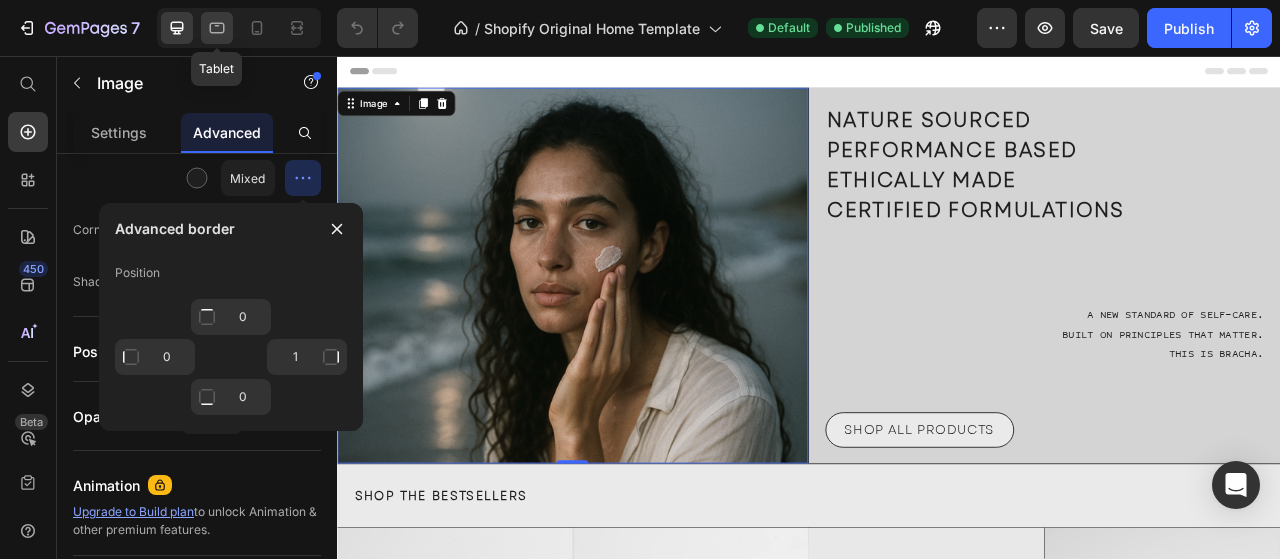 click 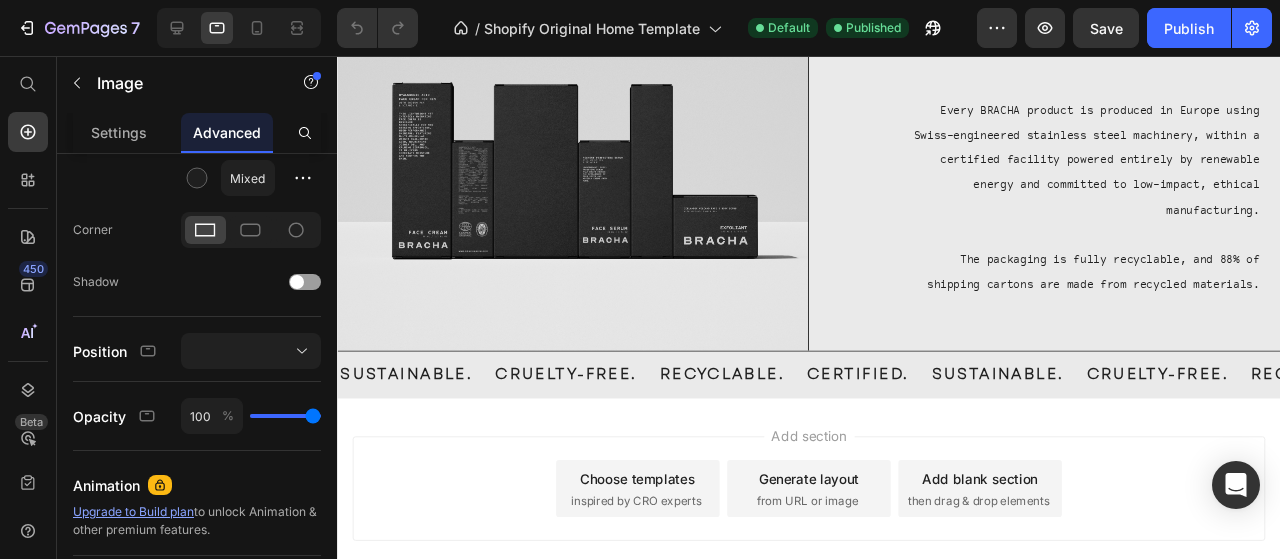 scroll, scrollTop: 1800, scrollLeft: 0, axis: vertical 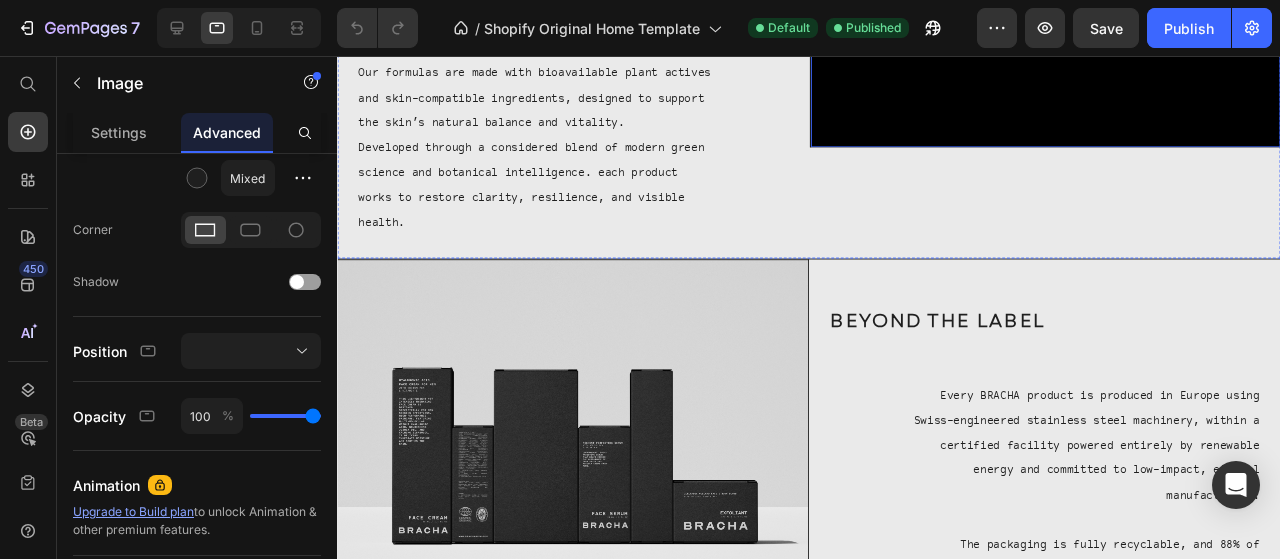 click at bounding box center [1082, 27] 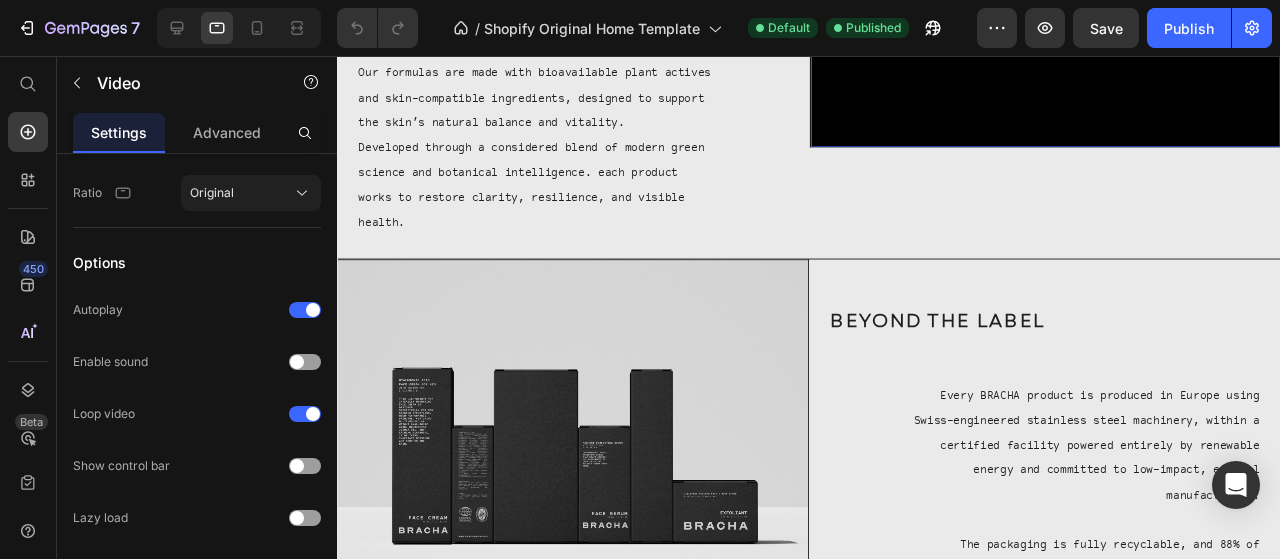scroll, scrollTop: 0, scrollLeft: 0, axis: both 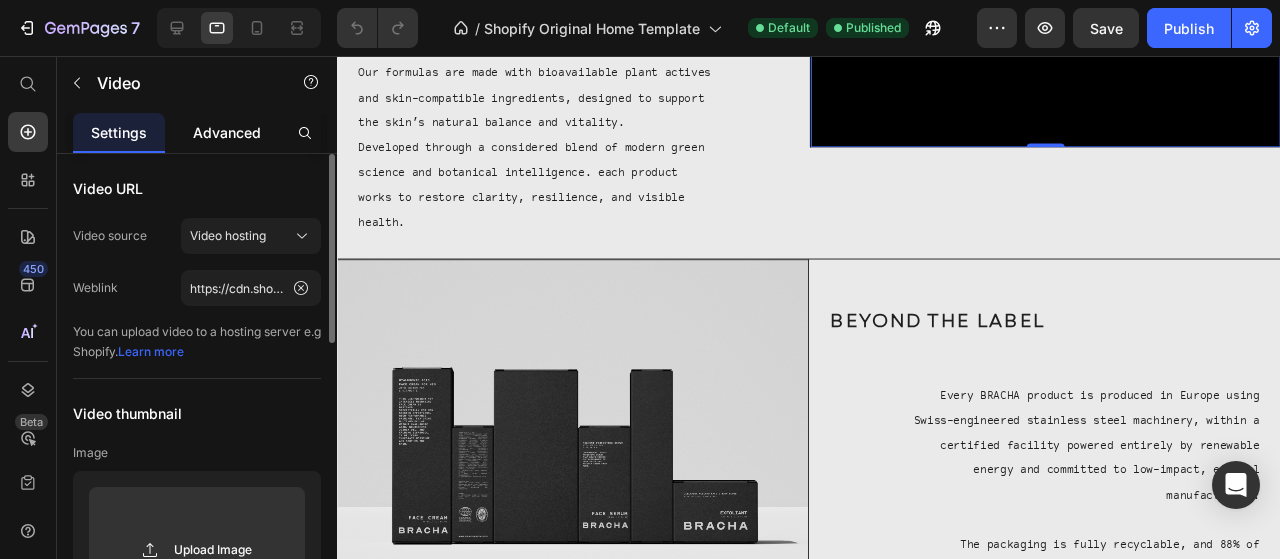 click on "Advanced" 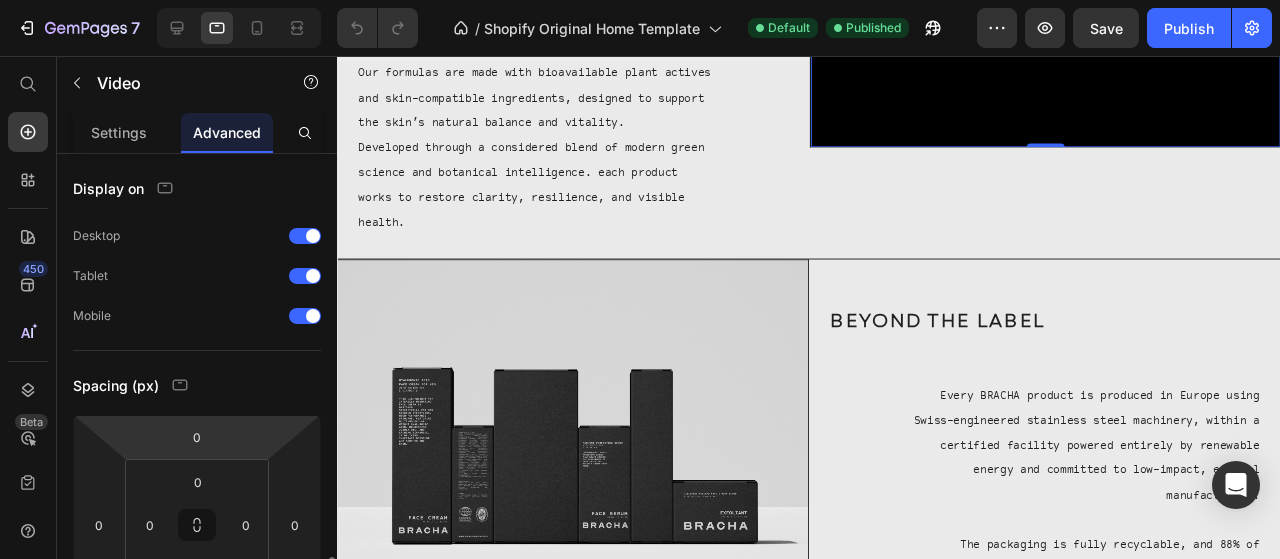scroll, scrollTop: 300, scrollLeft: 0, axis: vertical 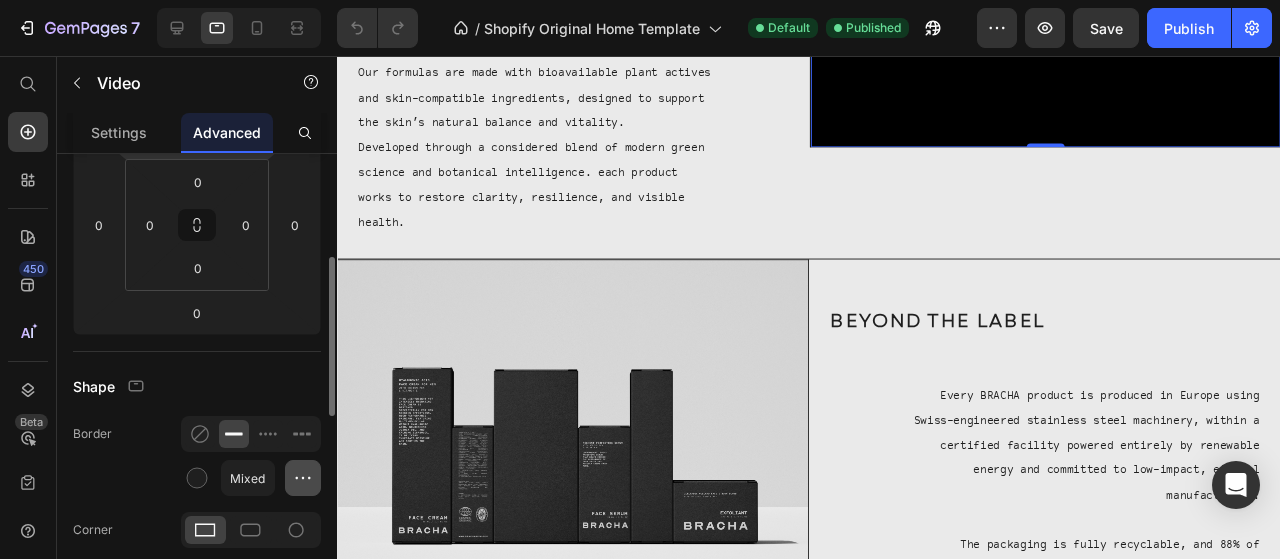 click 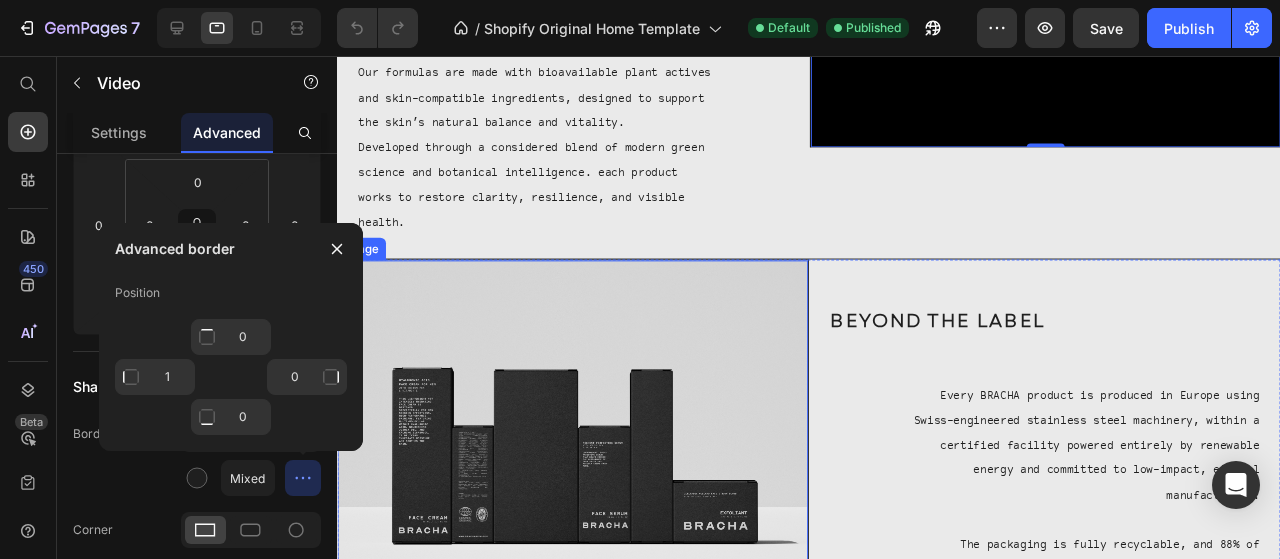 click at bounding box center (584, 469) 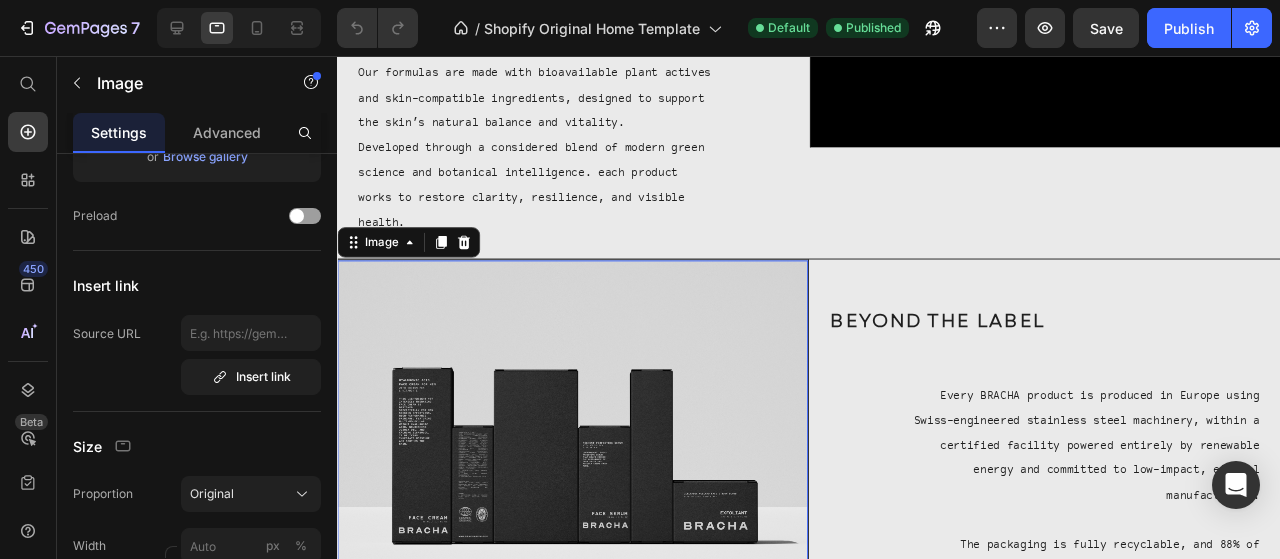 scroll, scrollTop: 0, scrollLeft: 0, axis: both 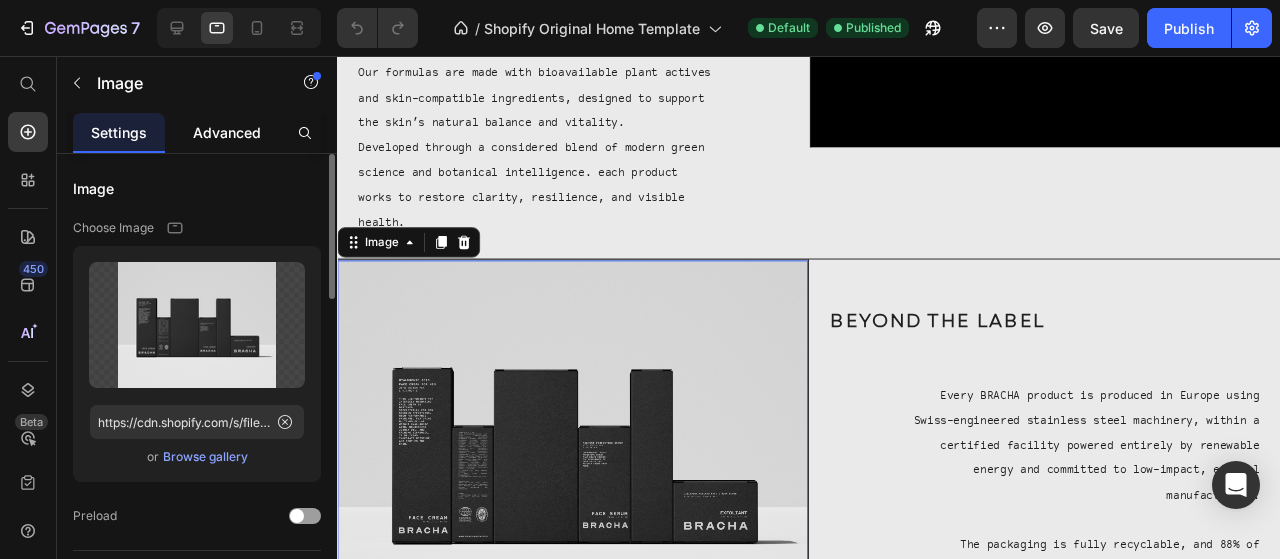 click on "Advanced" 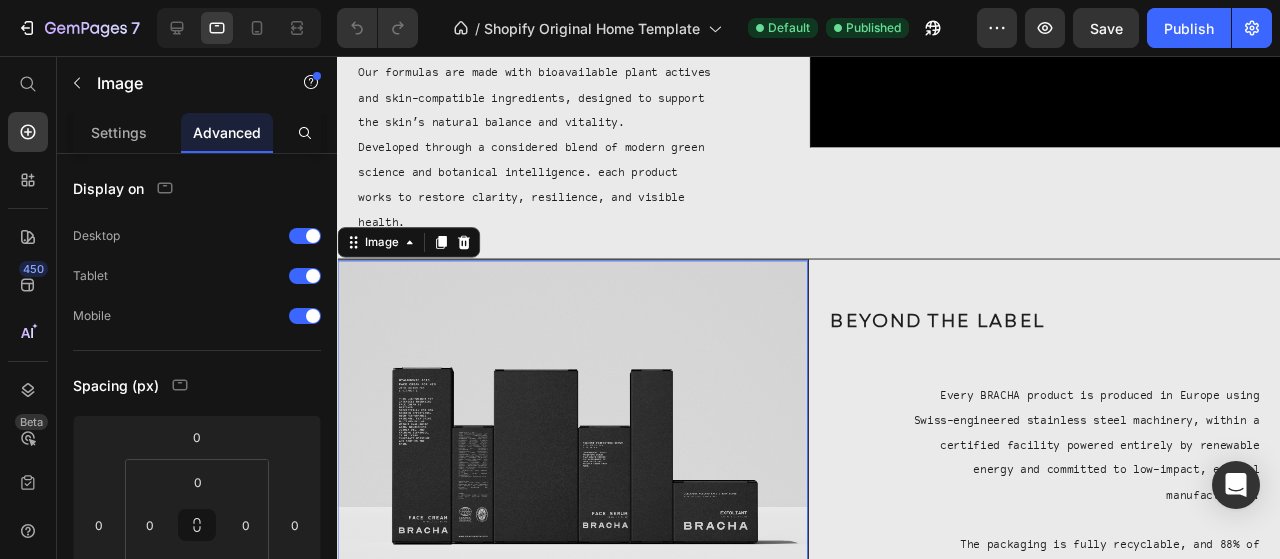 scroll, scrollTop: 600, scrollLeft: 0, axis: vertical 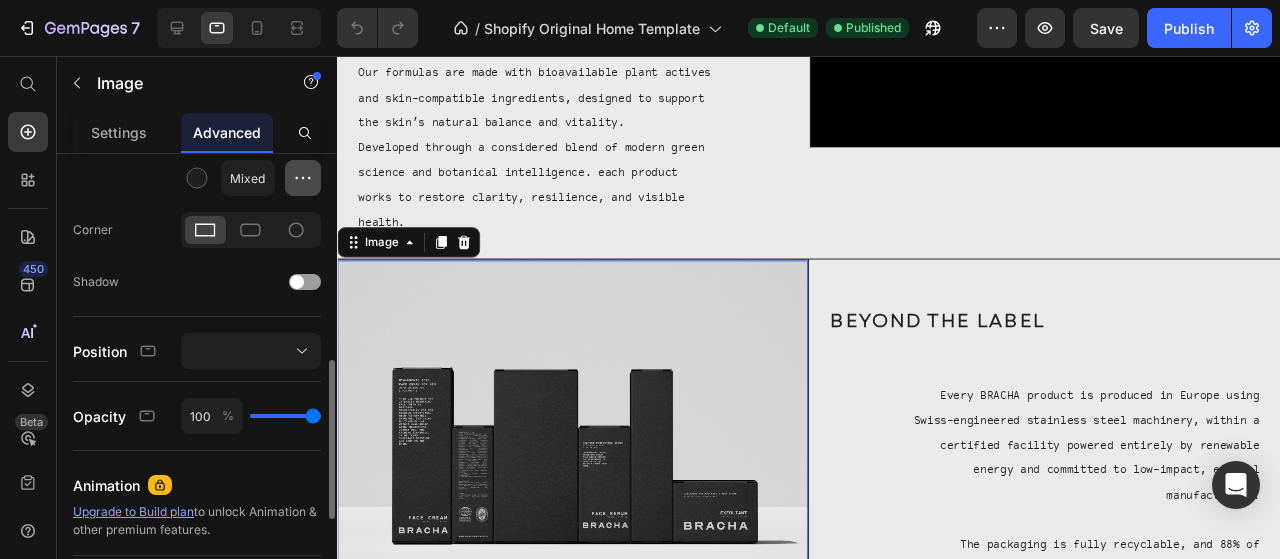 click 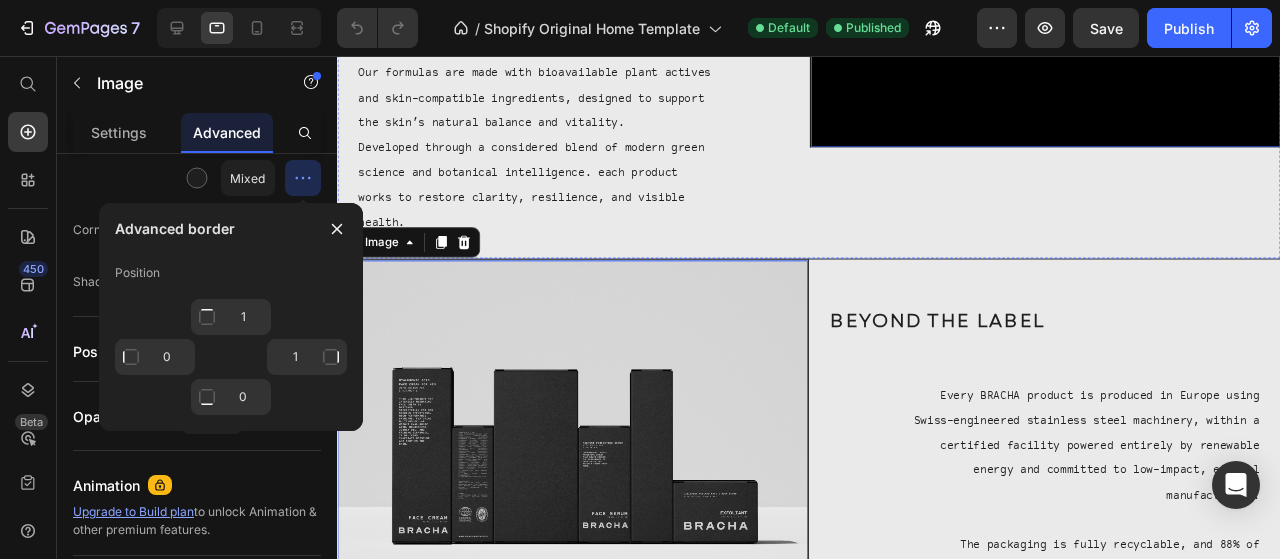 click at bounding box center [1082, 27] 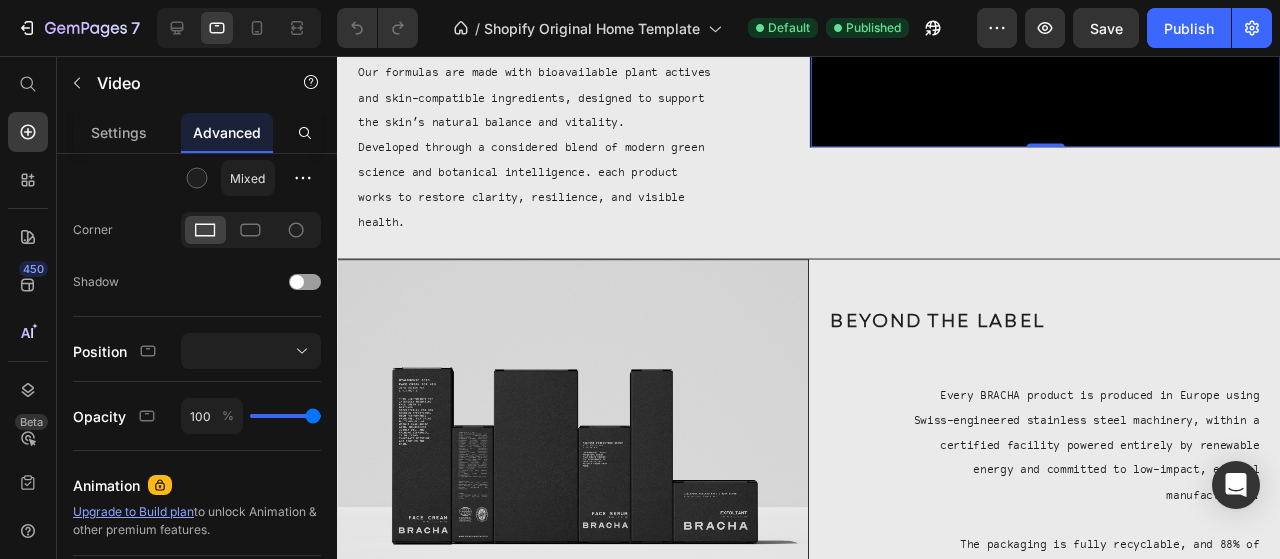 scroll, scrollTop: 0, scrollLeft: 0, axis: both 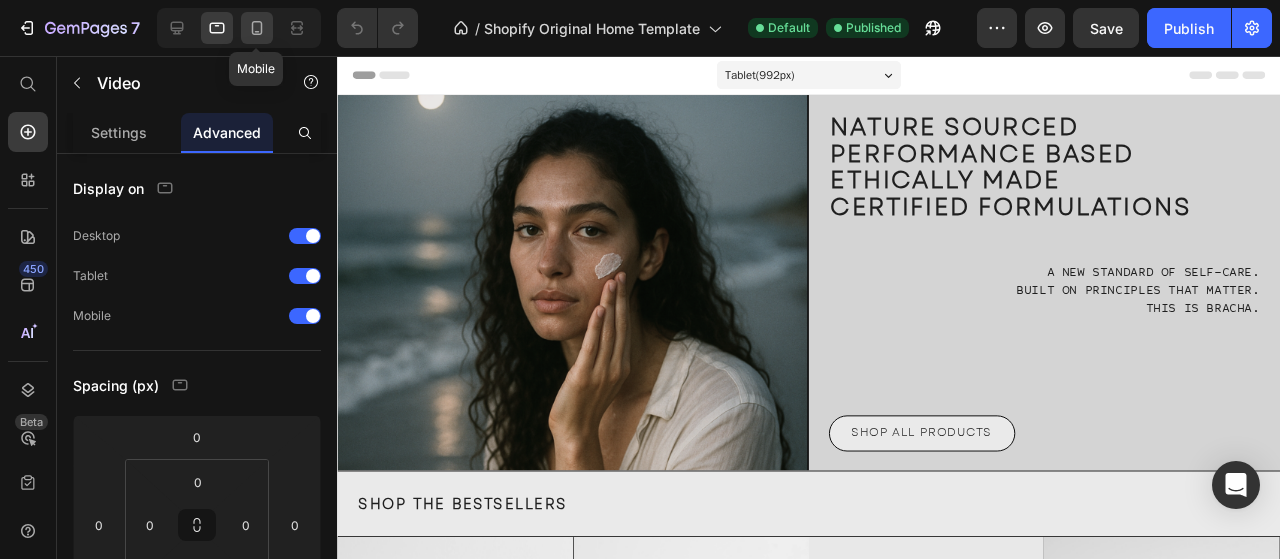 click 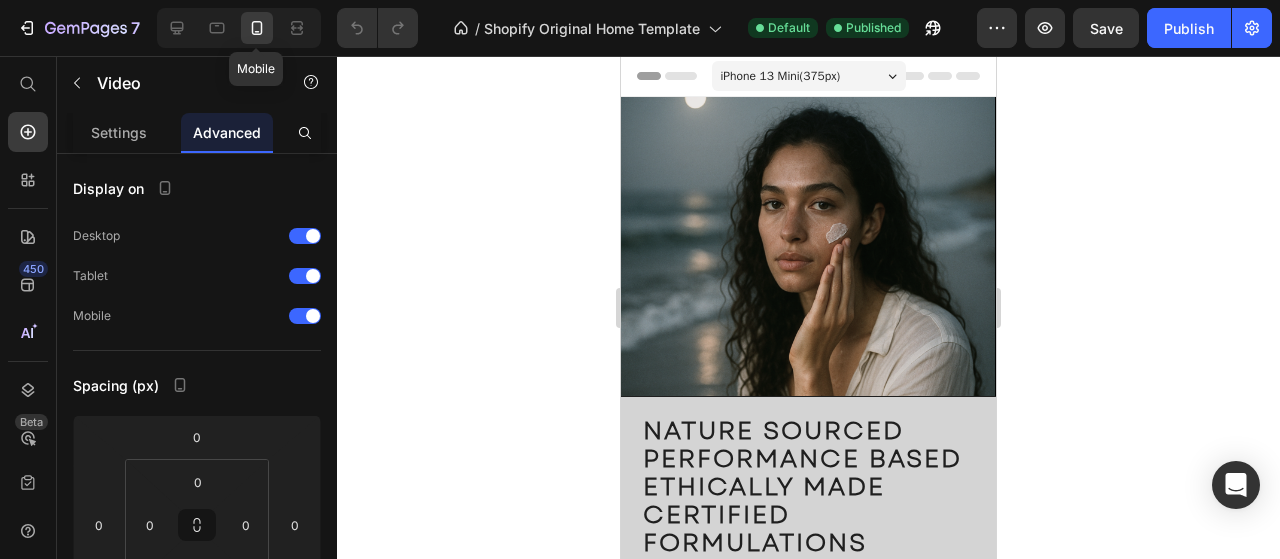 click on "ETHICALLY MADE" at bounding box center [764, 486] 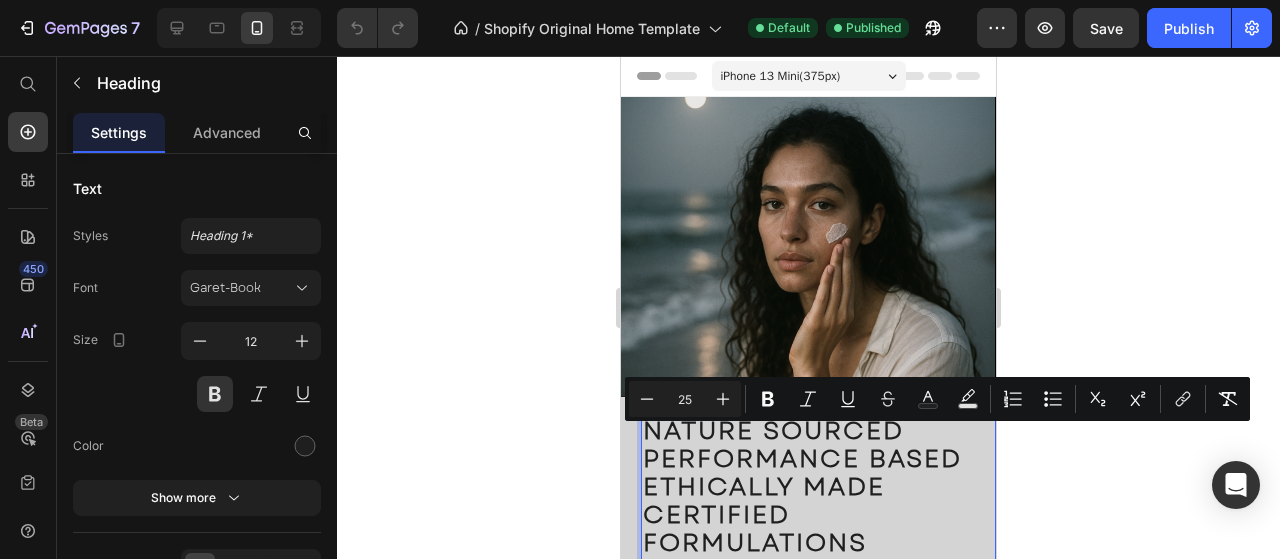 click on "NATURE SOURCED PERFORMANCE BASED ETHICALLY MADE CERTIFIED FORMULATIONS" at bounding box center [818, 489] 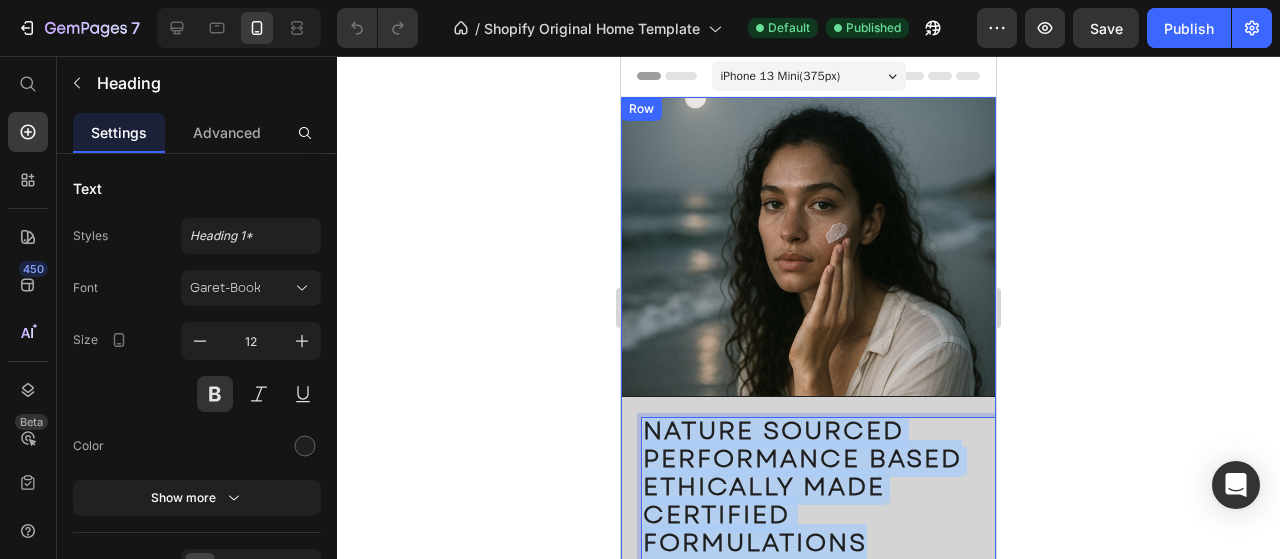 drag, startPoint x: 907, startPoint y: 533, endPoint x: 636, endPoint y: 397, distance: 303.21115 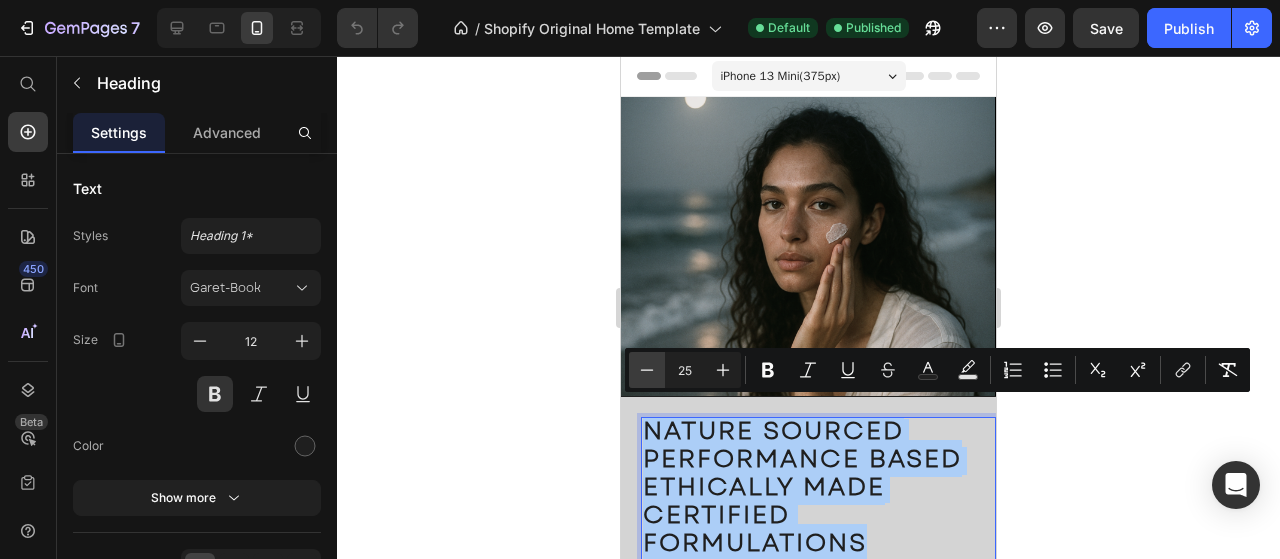 click on "Minus" at bounding box center (647, 370) 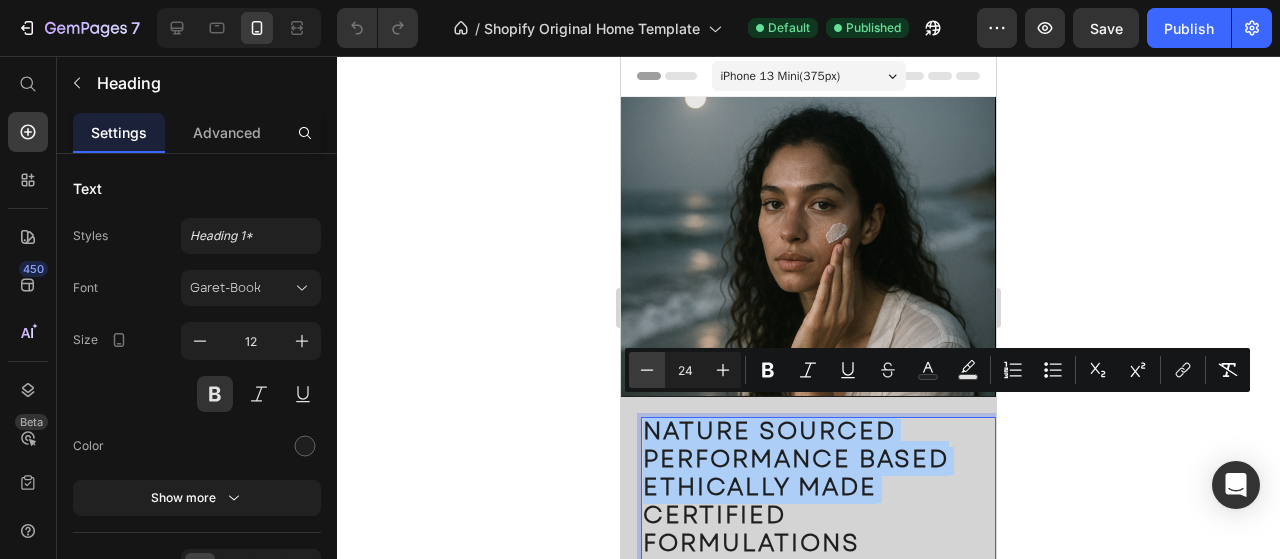 click on "Minus" at bounding box center (647, 370) 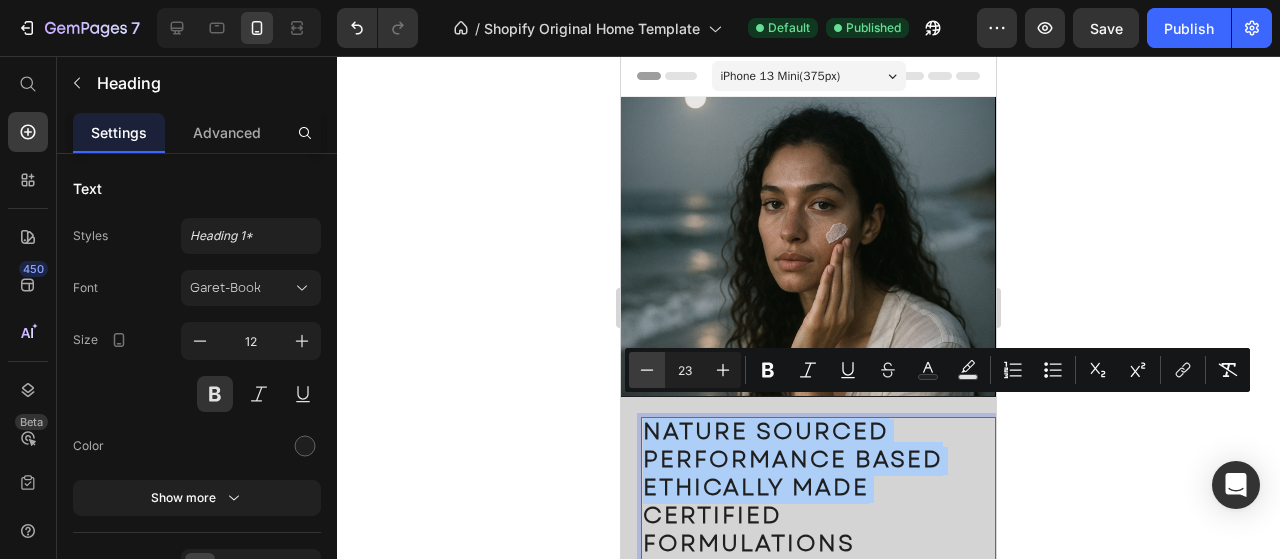 click on "Minus" at bounding box center (647, 370) 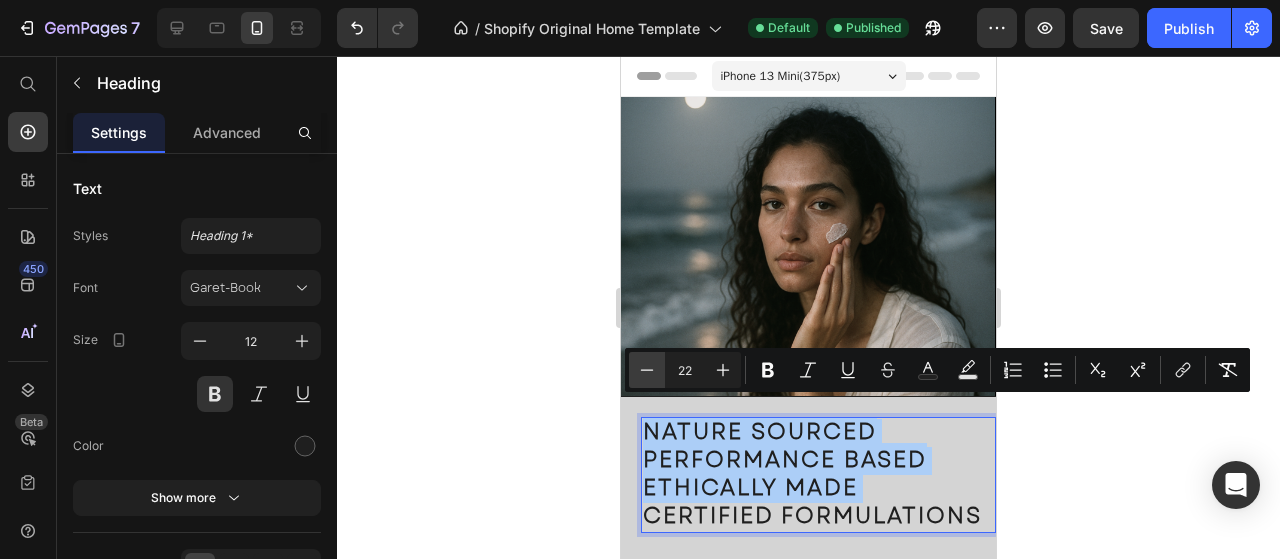 click on "Minus" at bounding box center (647, 370) 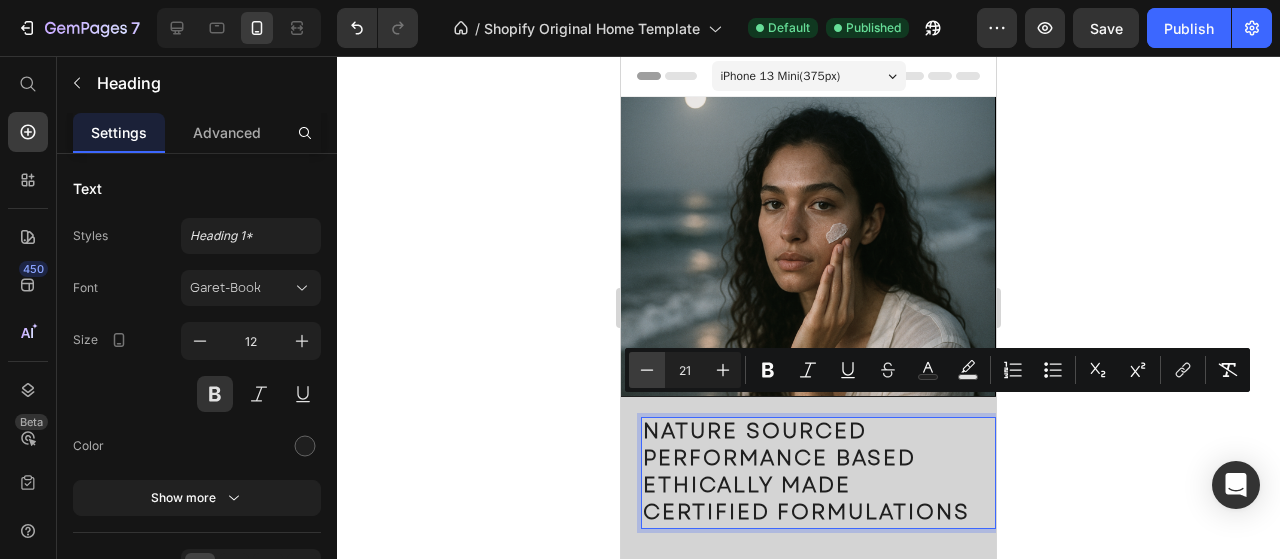 click on "Minus" at bounding box center [647, 370] 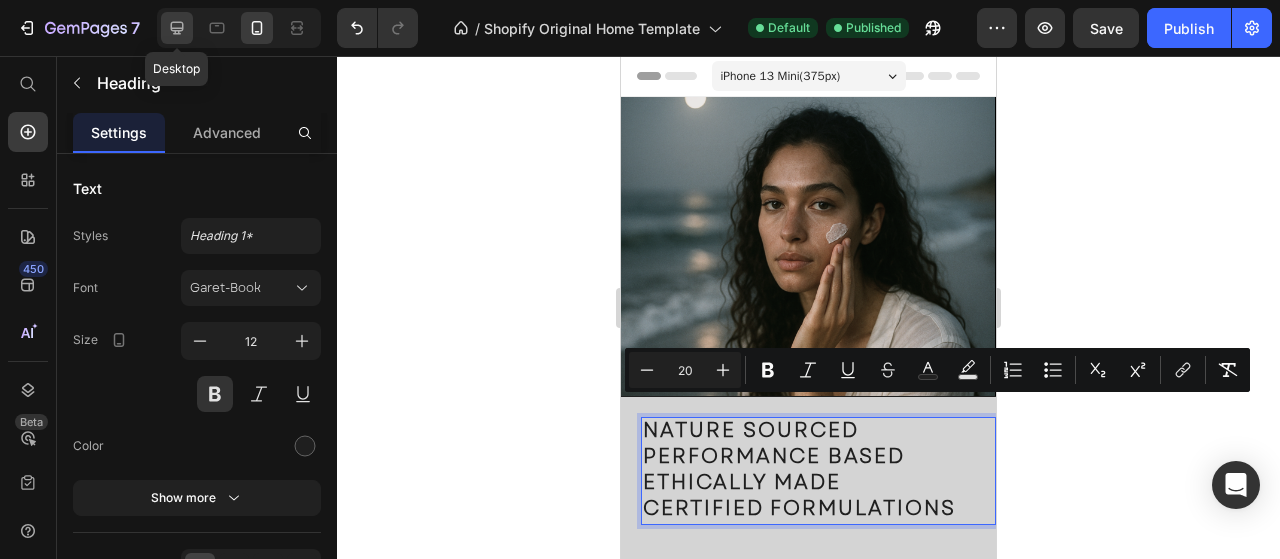 click 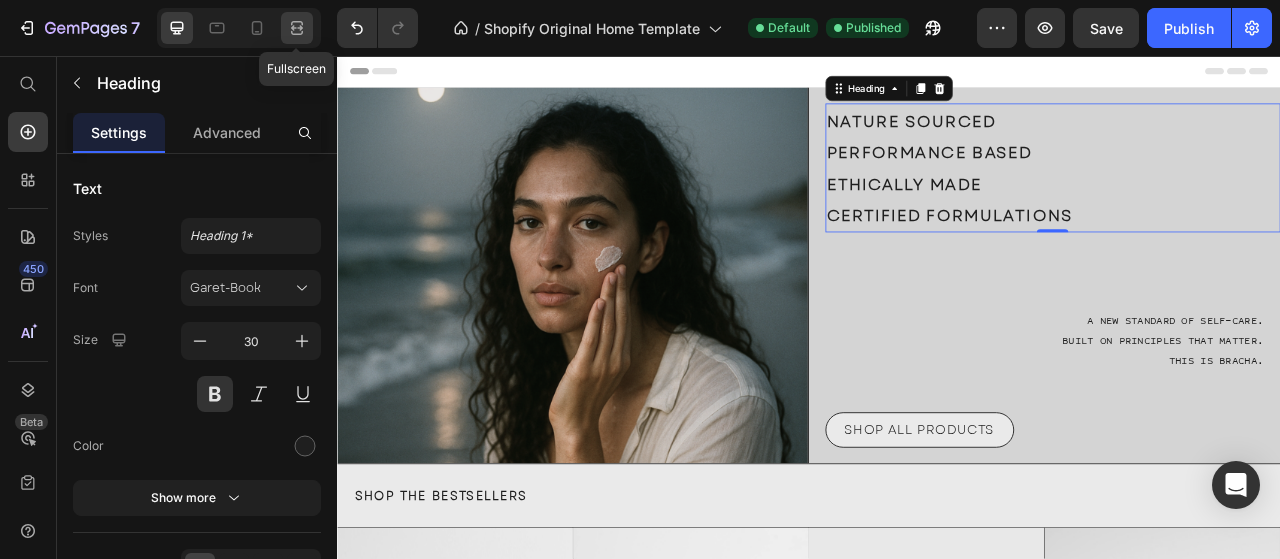 click 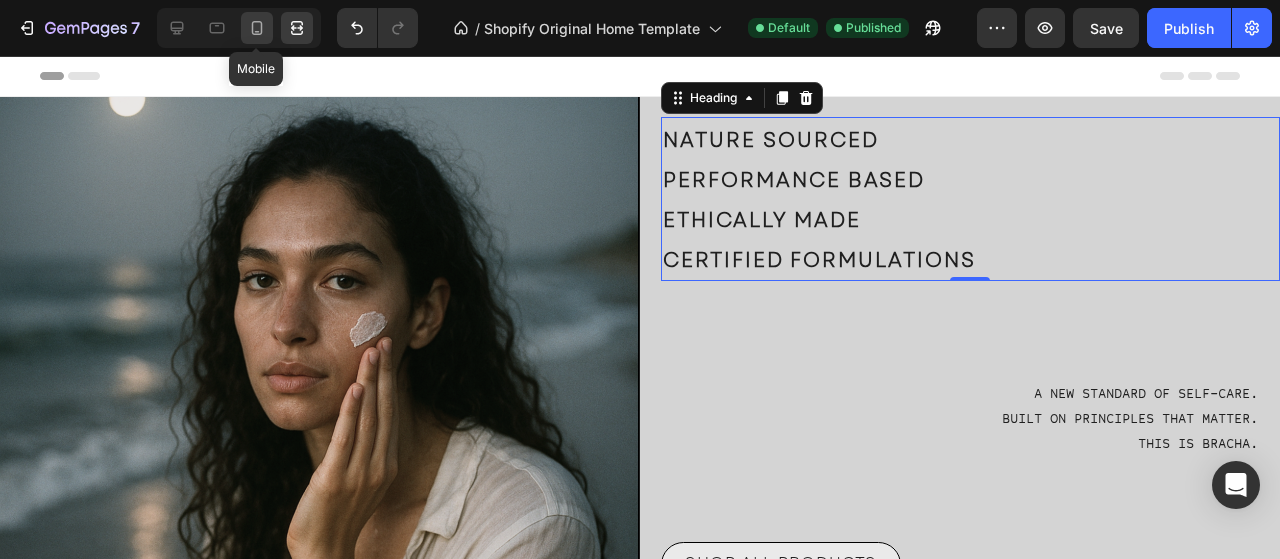 click 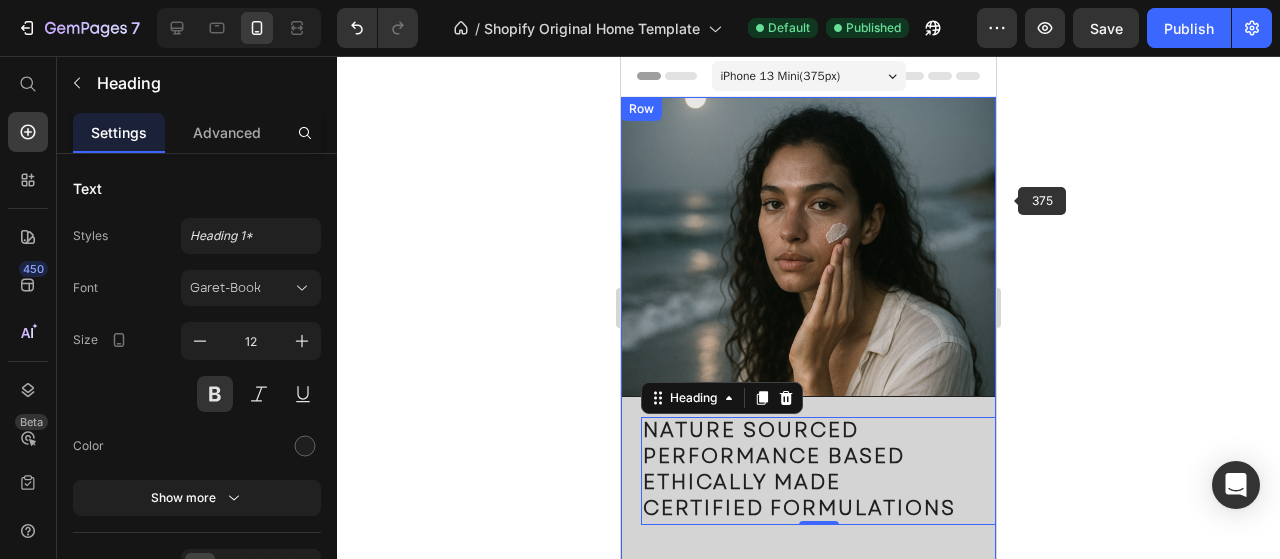 scroll, scrollTop: 278, scrollLeft: 0, axis: vertical 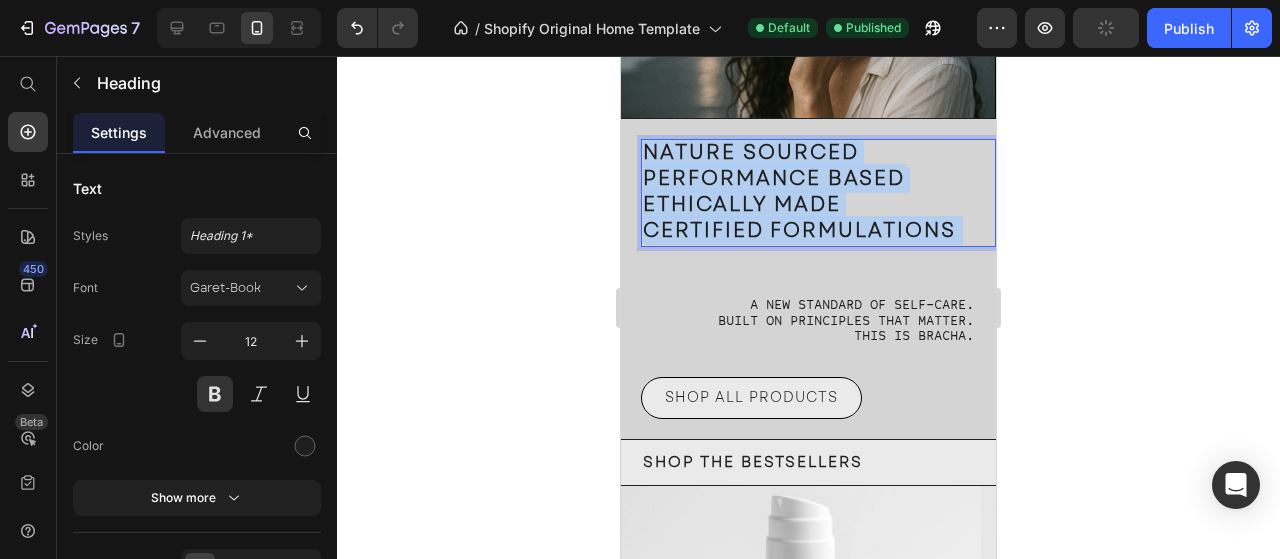 drag, startPoint x: 955, startPoint y: 223, endPoint x: 644, endPoint y: 133, distance: 323.7607 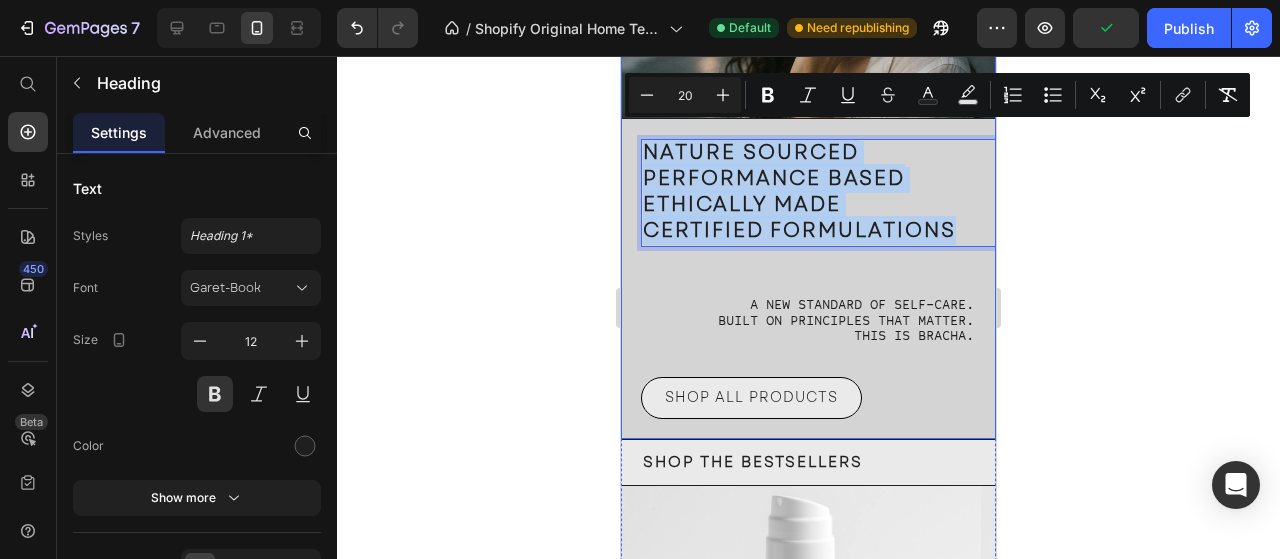 drag, startPoint x: 667, startPoint y: 150, endPoint x: 962, endPoint y: 281, distance: 322.77856 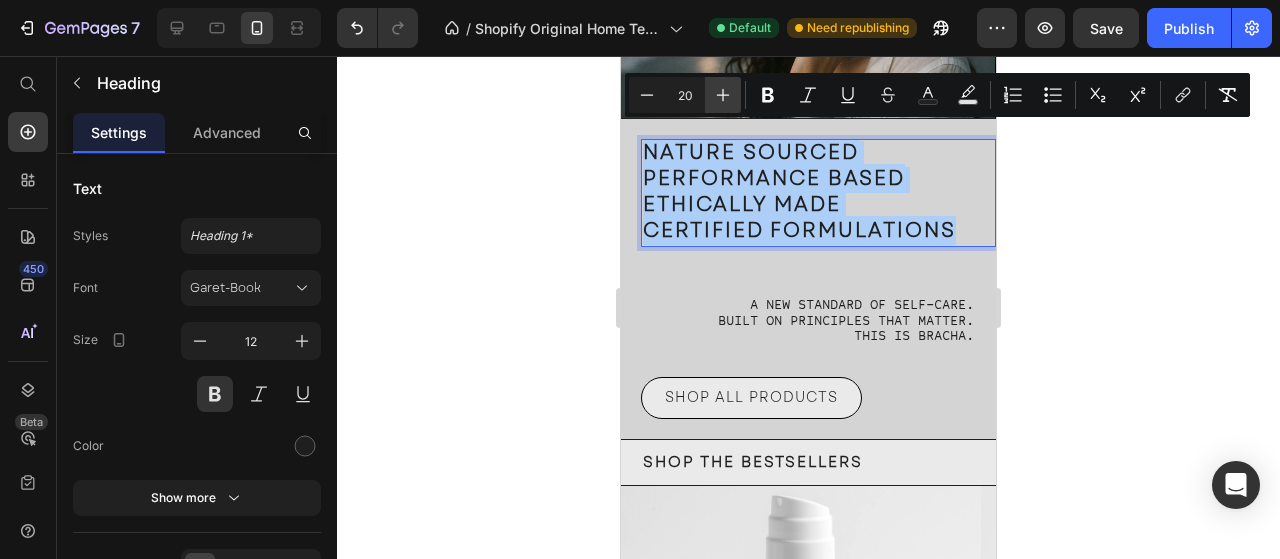 click on "Plus" at bounding box center [723, 95] 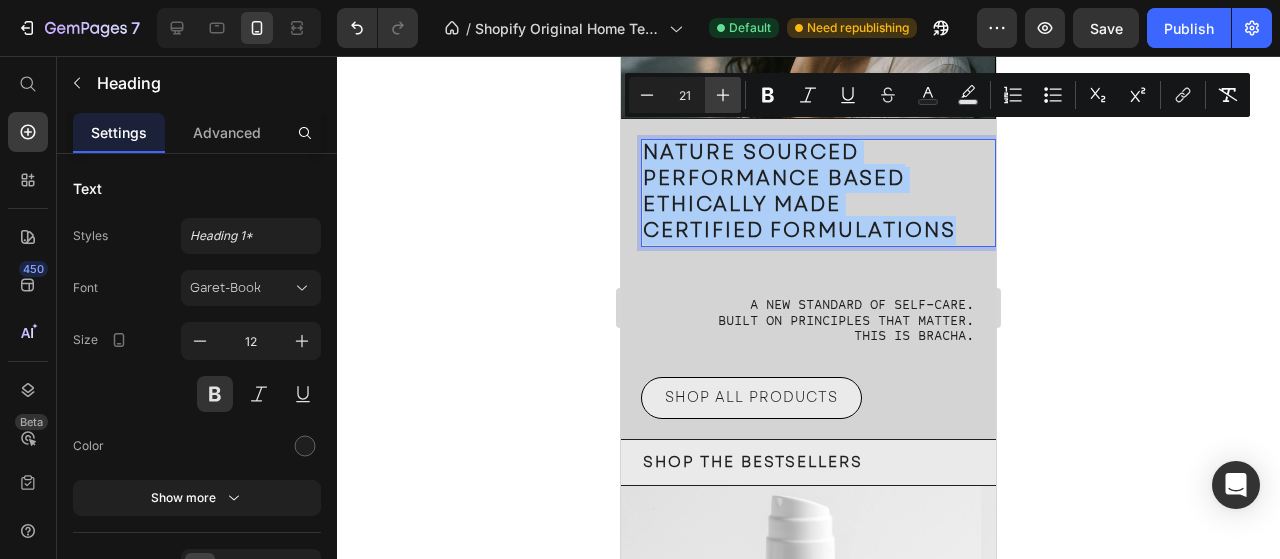 click on "Plus" at bounding box center [723, 95] 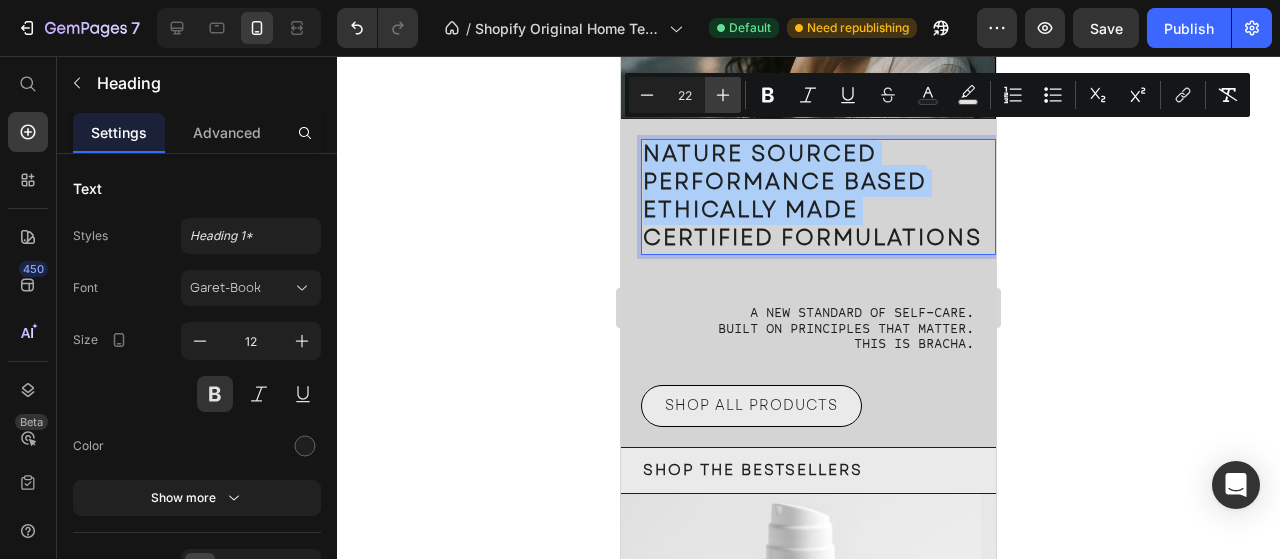 click on "Plus" at bounding box center (723, 95) 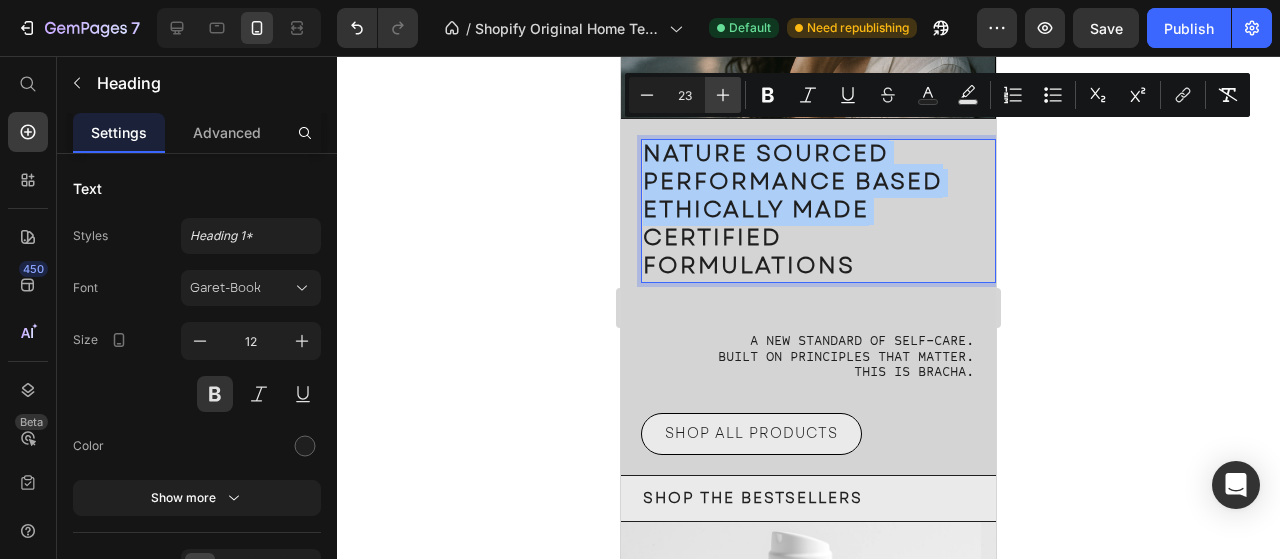 click on "Plus" at bounding box center [723, 95] 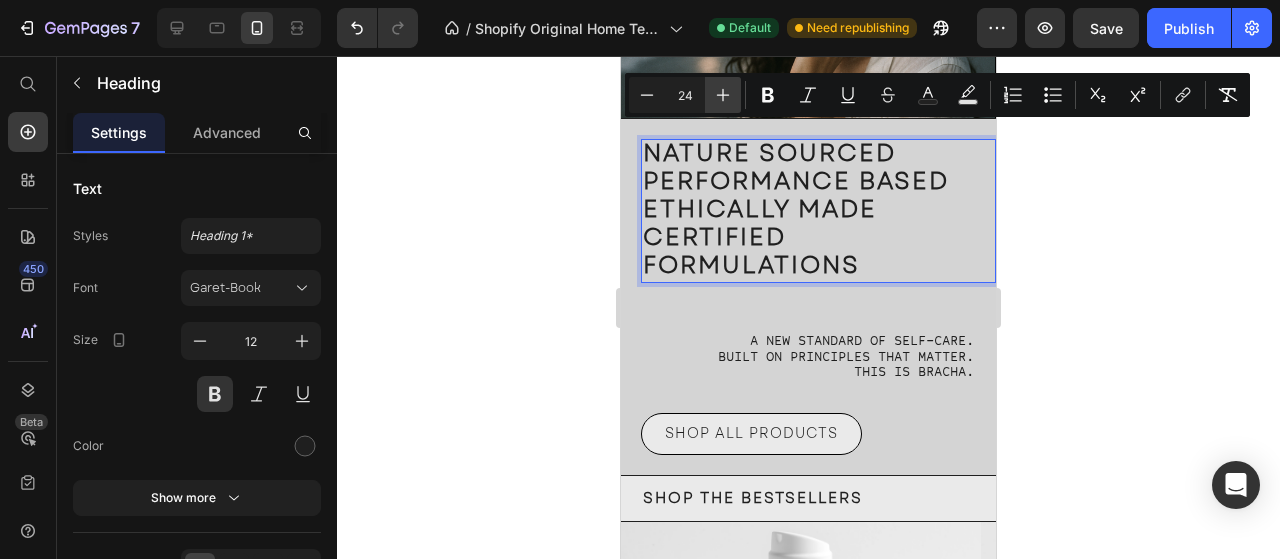 click on "Plus" at bounding box center [723, 95] 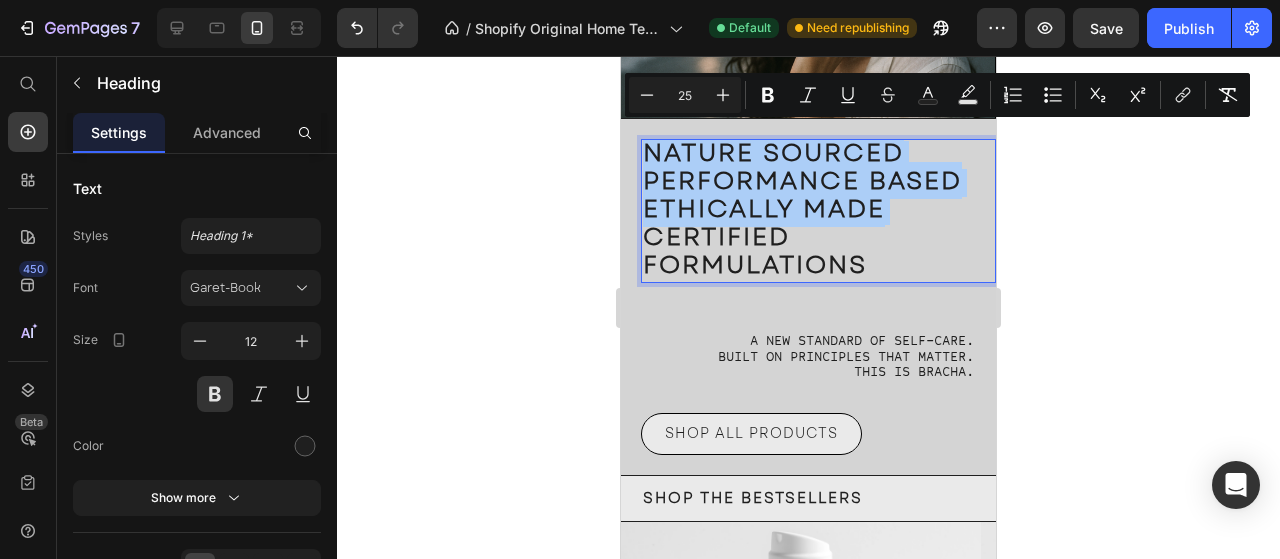 click 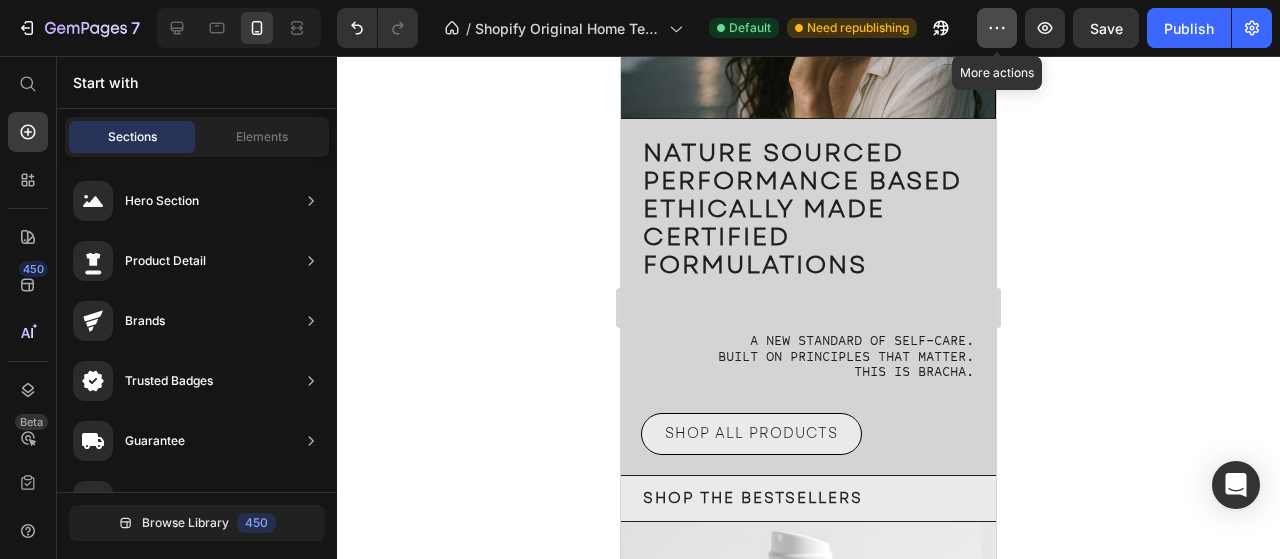 click 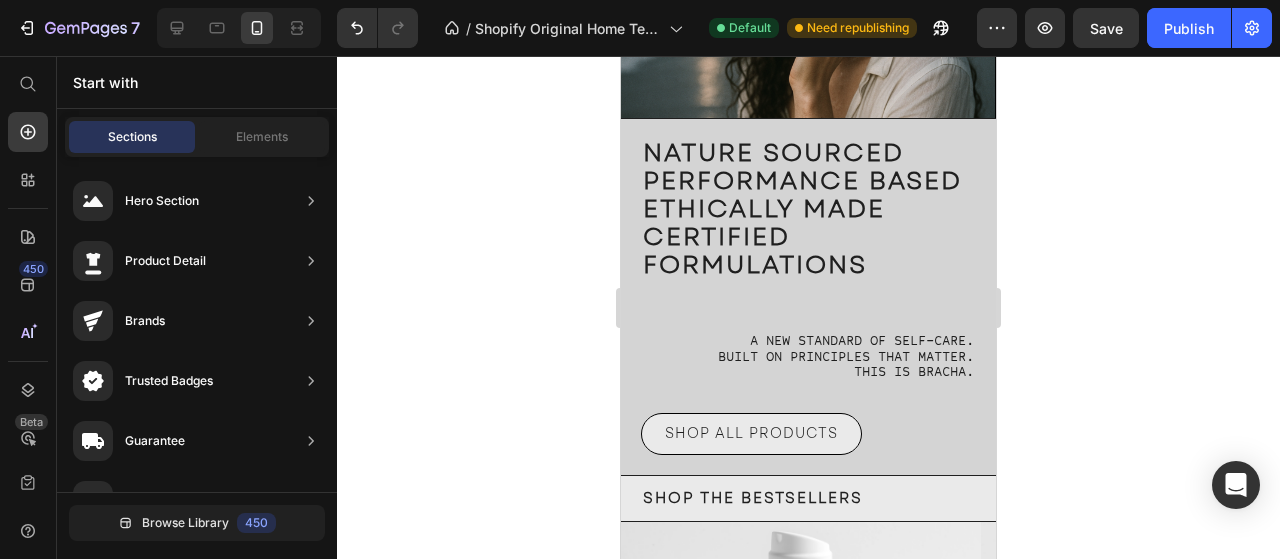 drag, startPoint x: 351, startPoint y: 23, endPoint x: 344, endPoint y: 142, distance: 119.2057 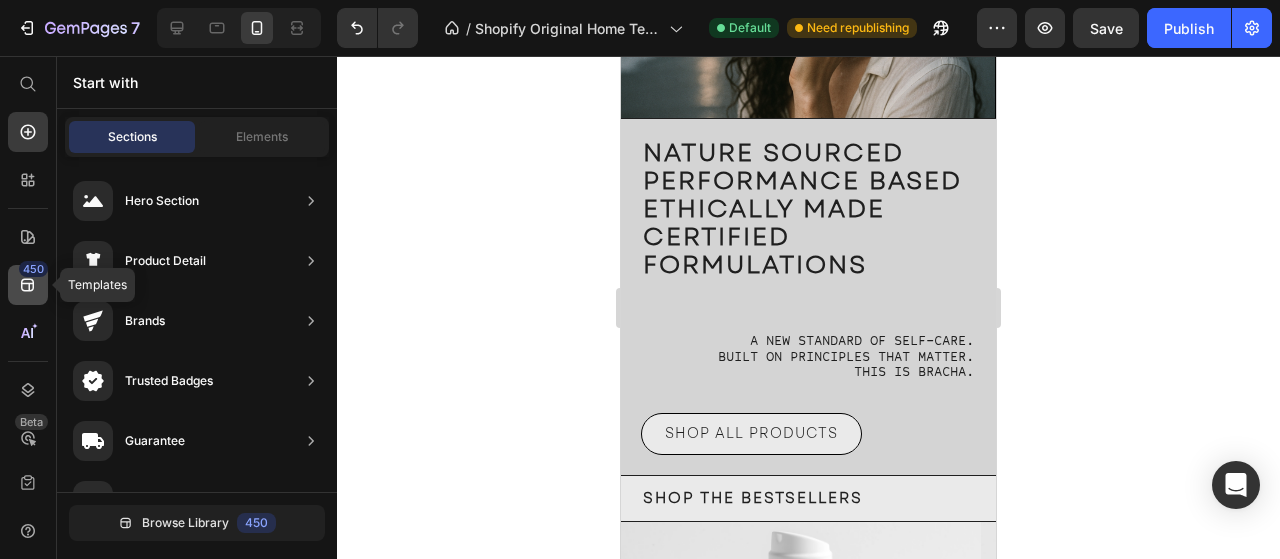 click 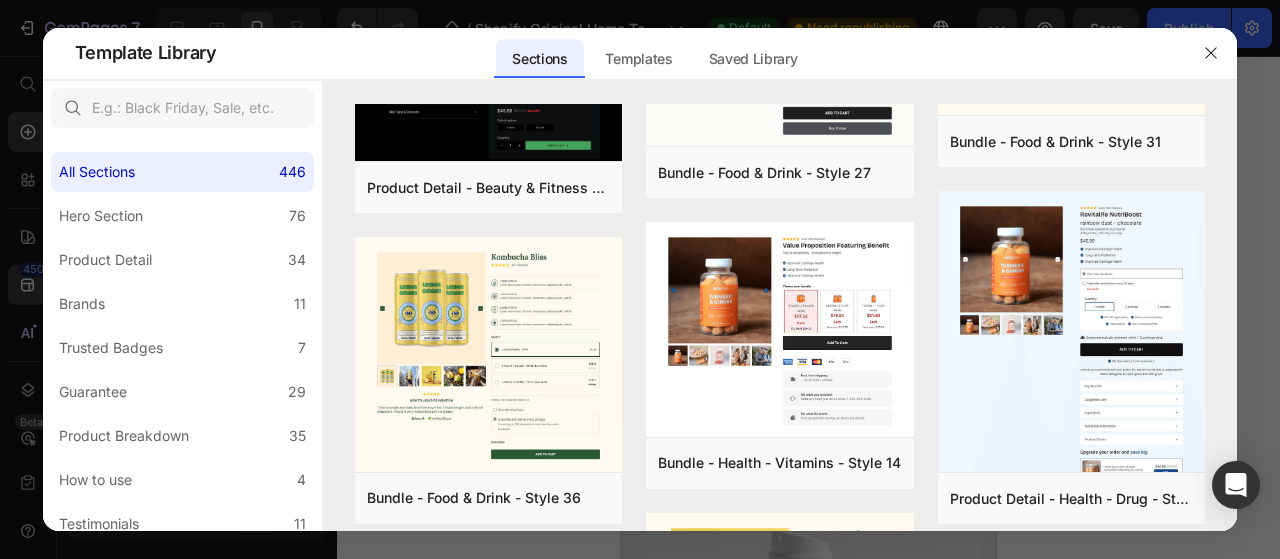 scroll, scrollTop: 2090, scrollLeft: 0, axis: vertical 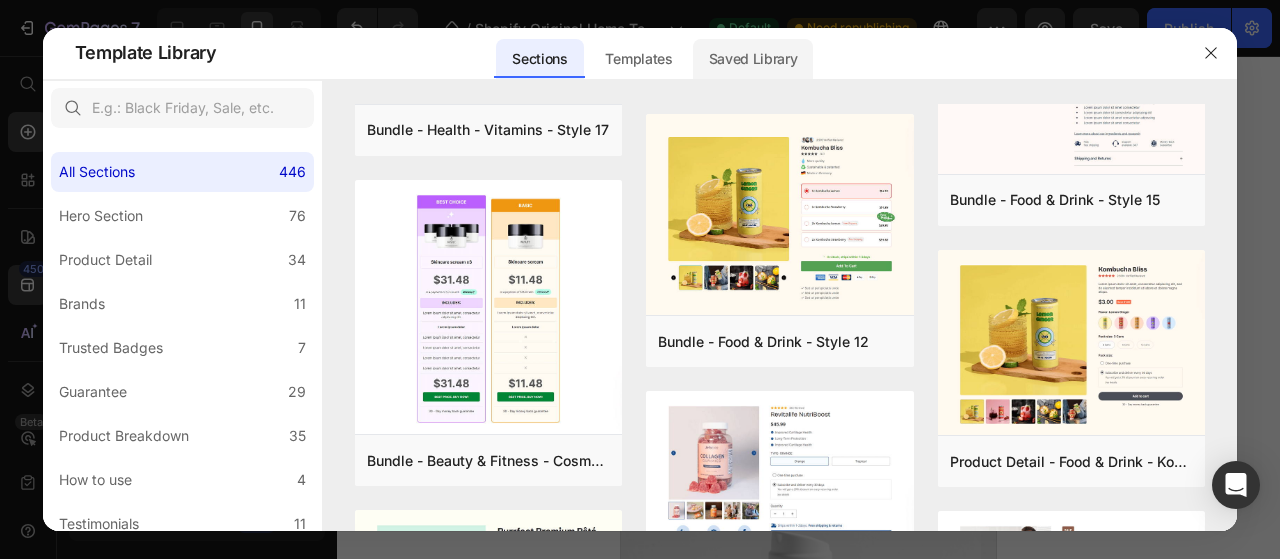 click on "Saved Library" 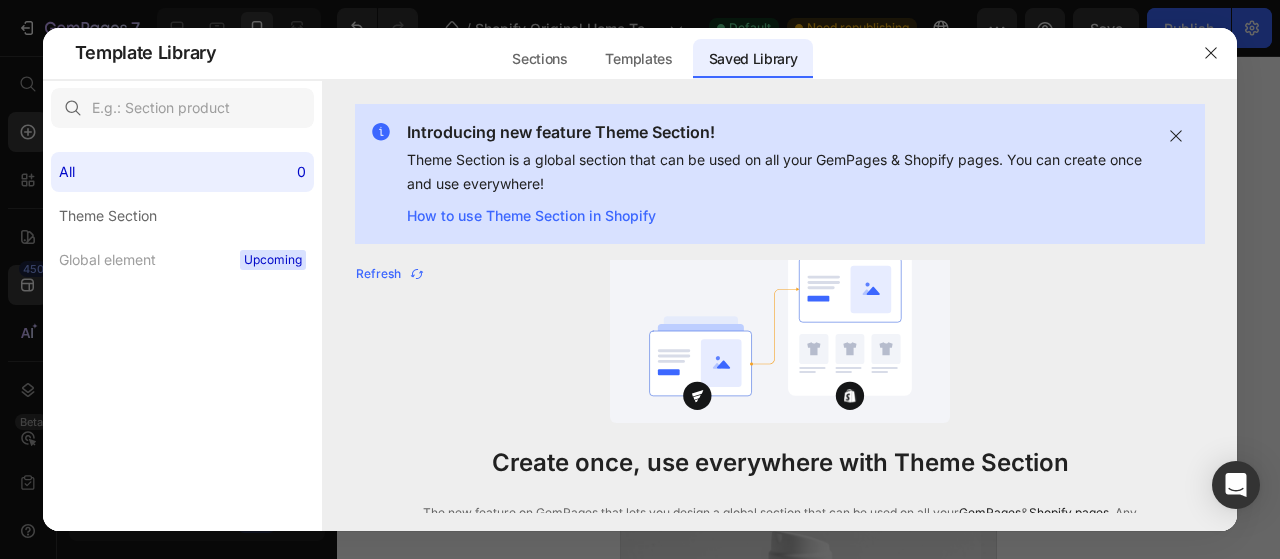 click 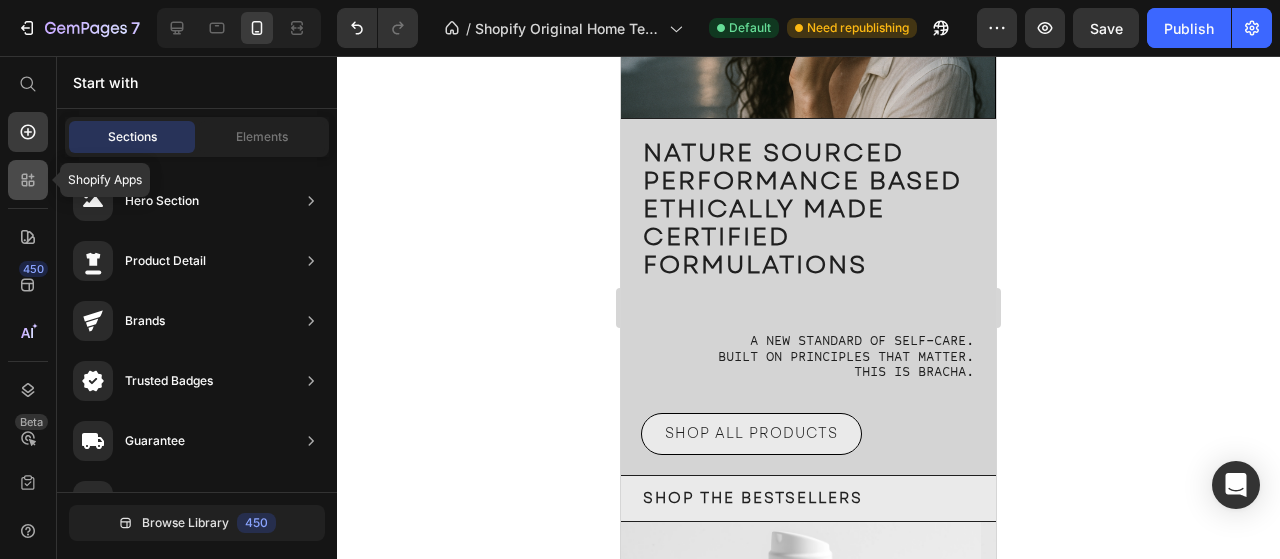 click 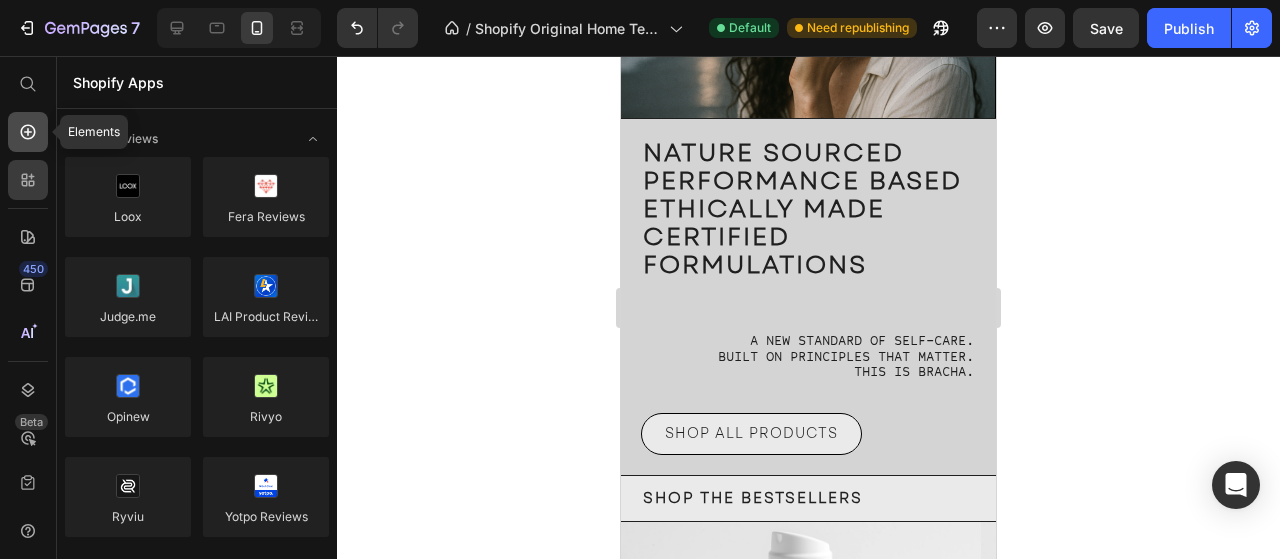 click 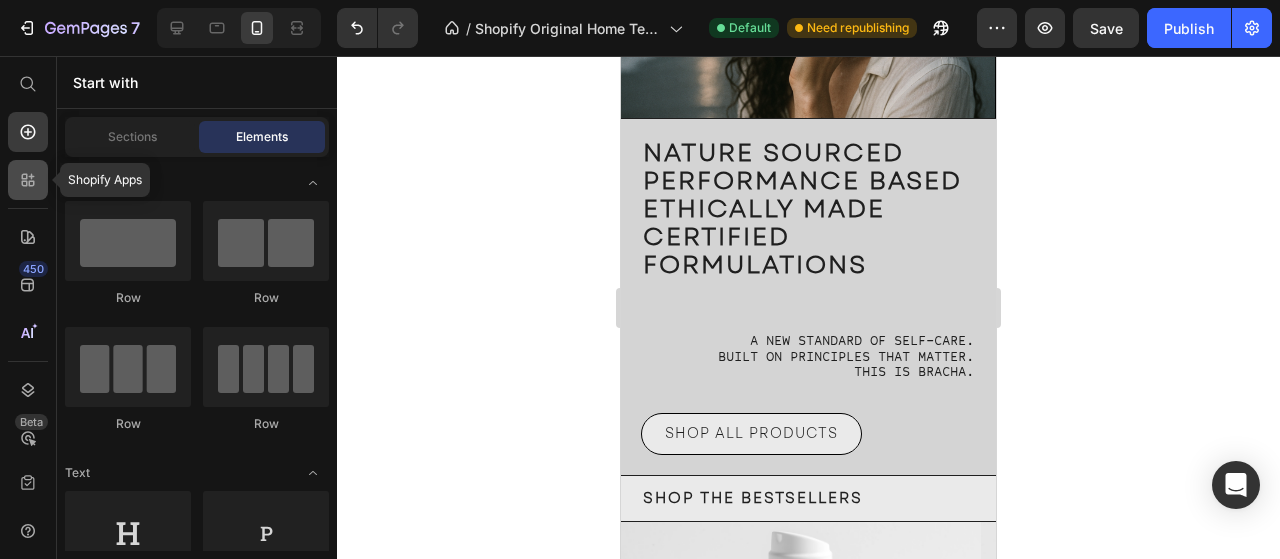 click 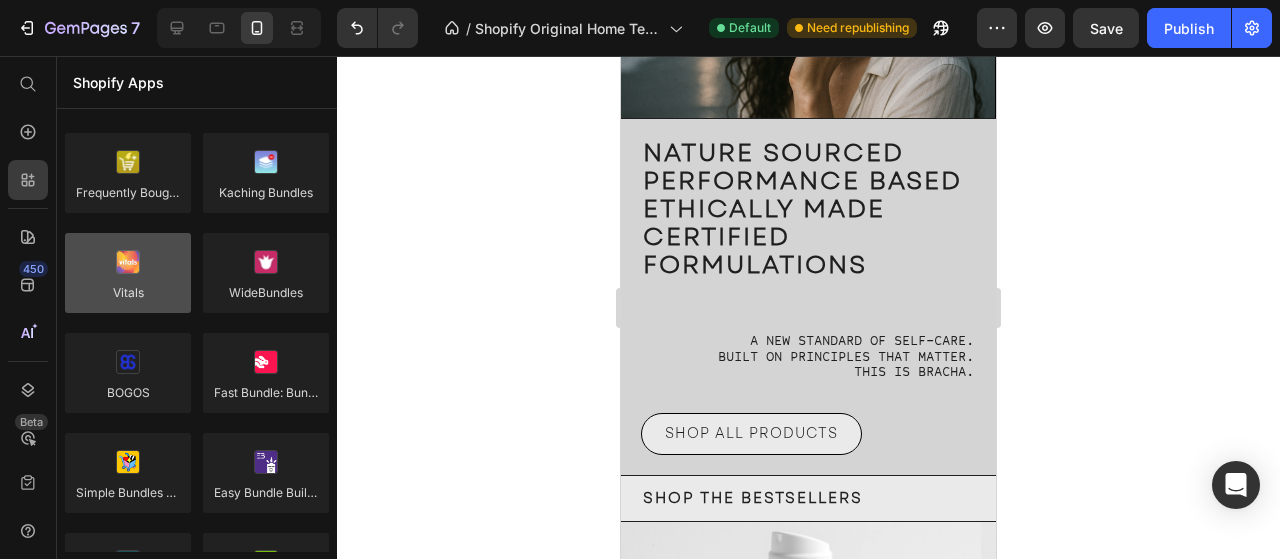 scroll, scrollTop: 2700, scrollLeft: 0, axis: vertical 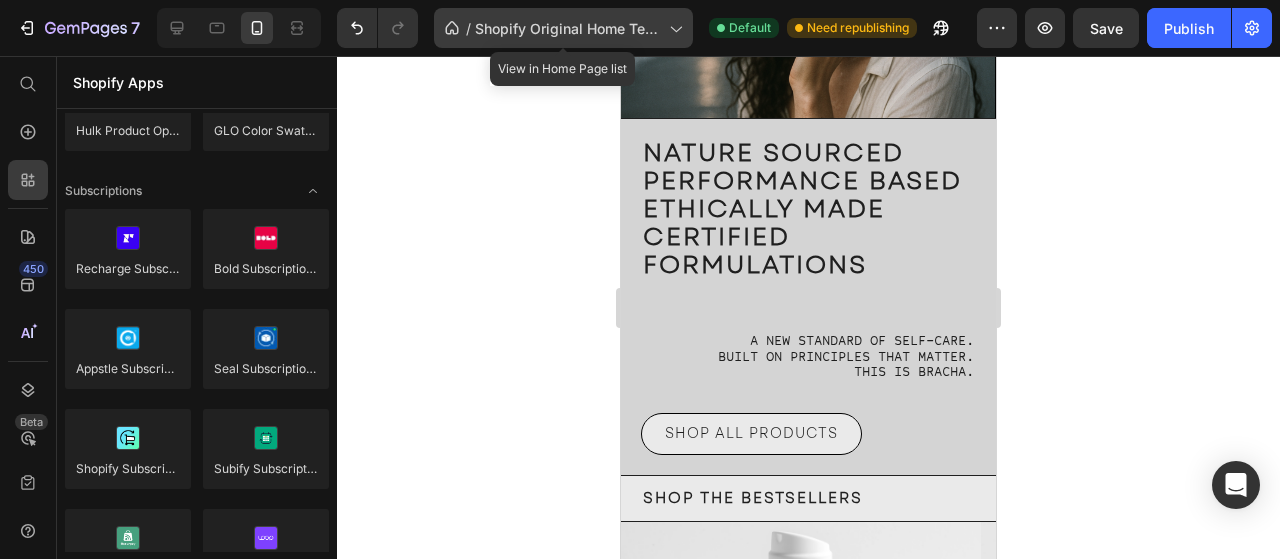 click on "Shopify Original Home Template" at bounding box center [568, 28] 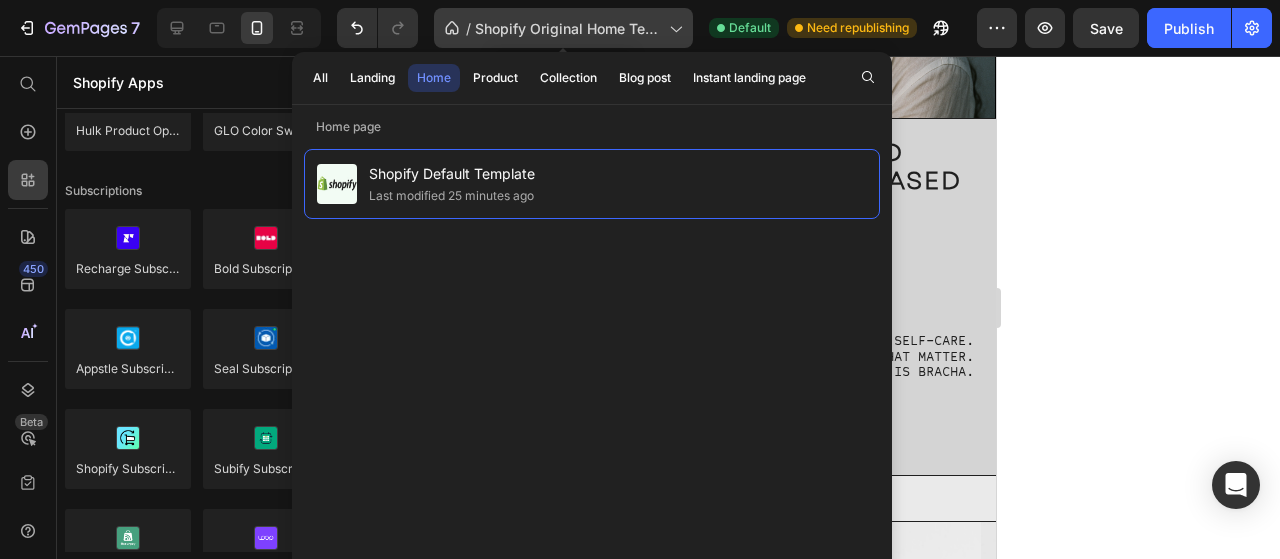 click on "Shopify Original Home Template" at bounding box center [568, 28] 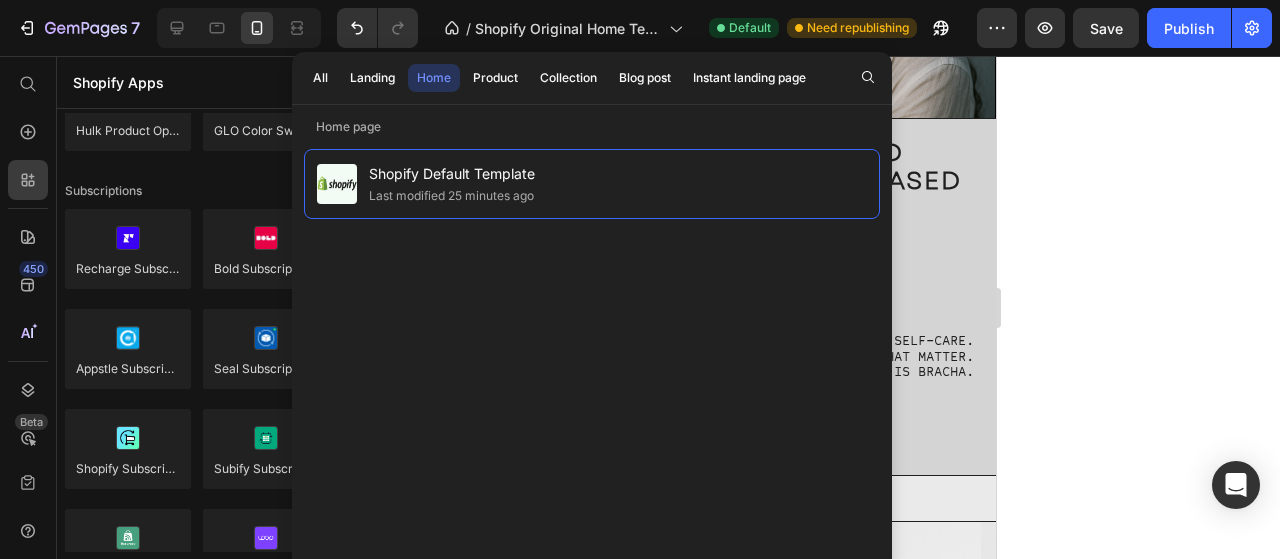 click on "Home page" at bounding box center (592, 127) 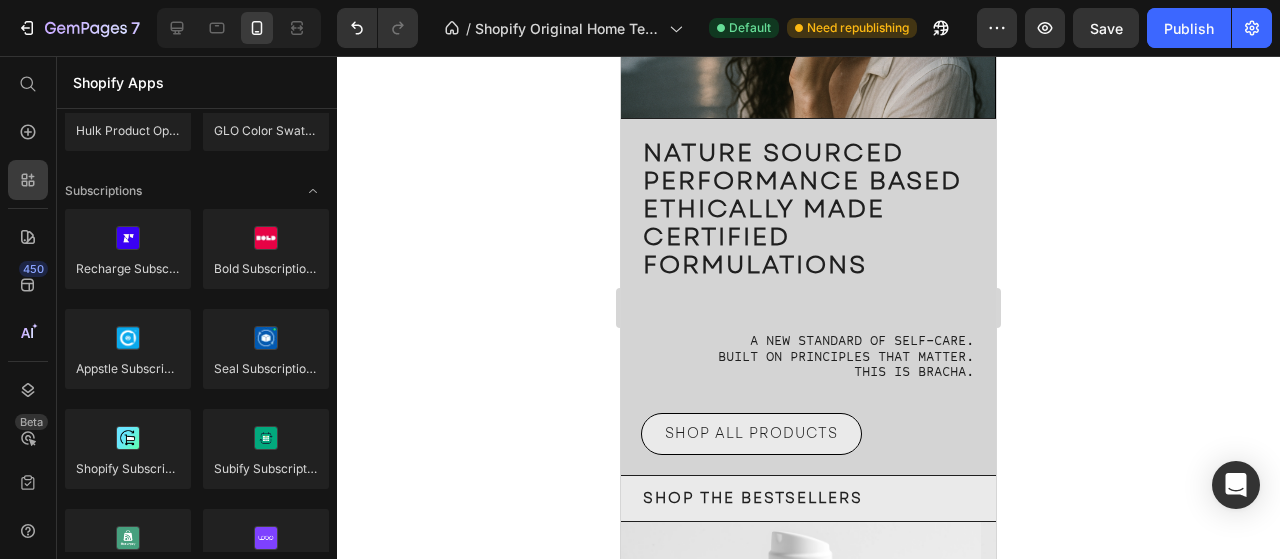 click 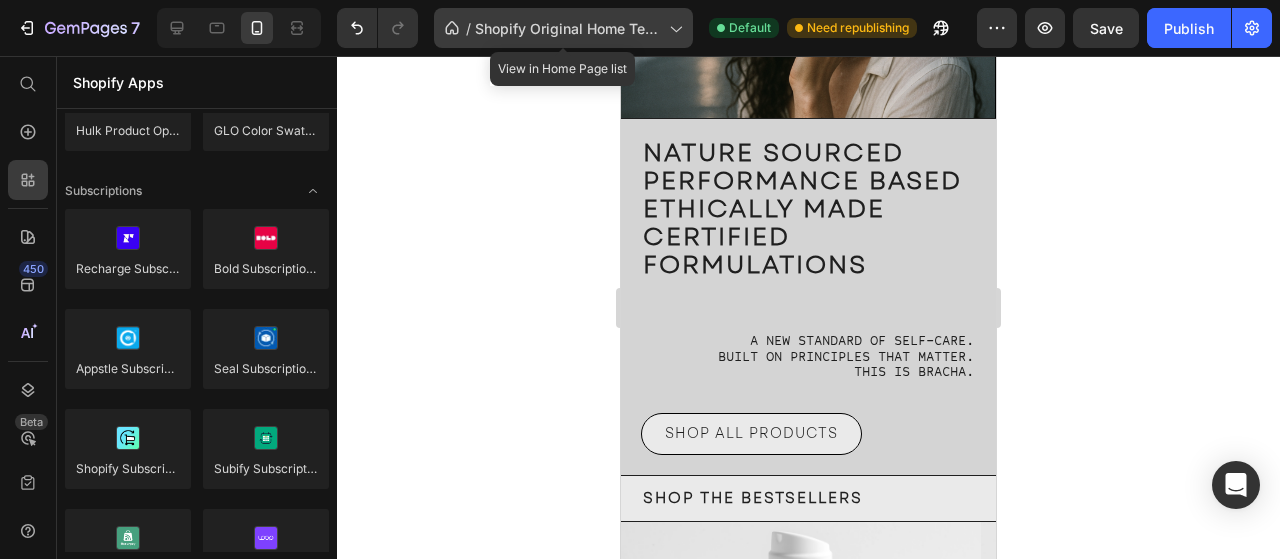 click on "Shopify Original Home Template" at bounding box center (568, 28) 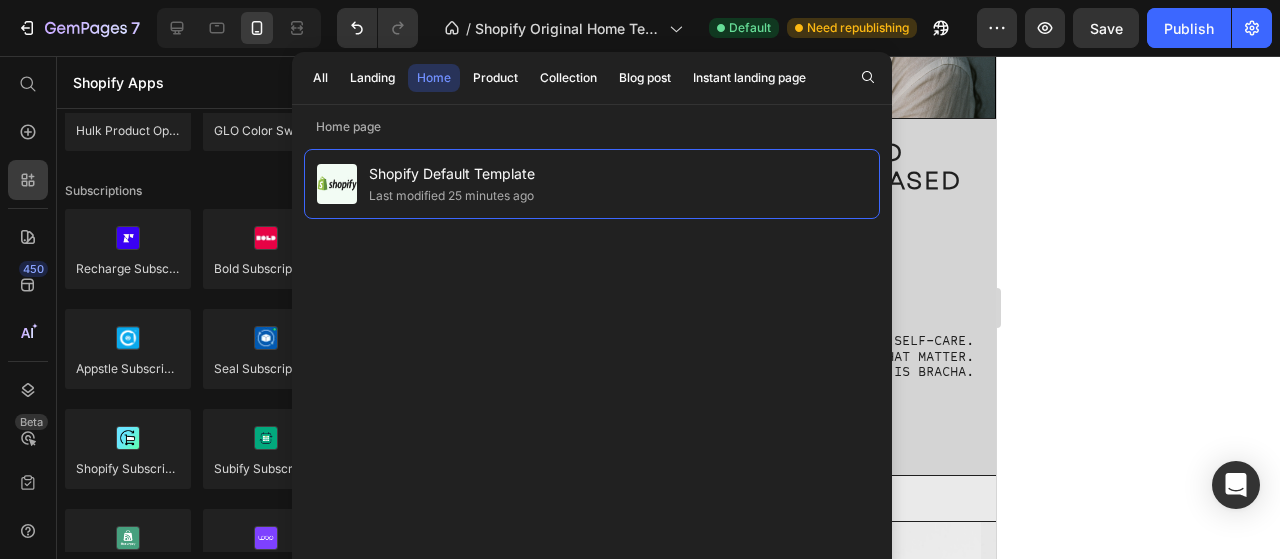click 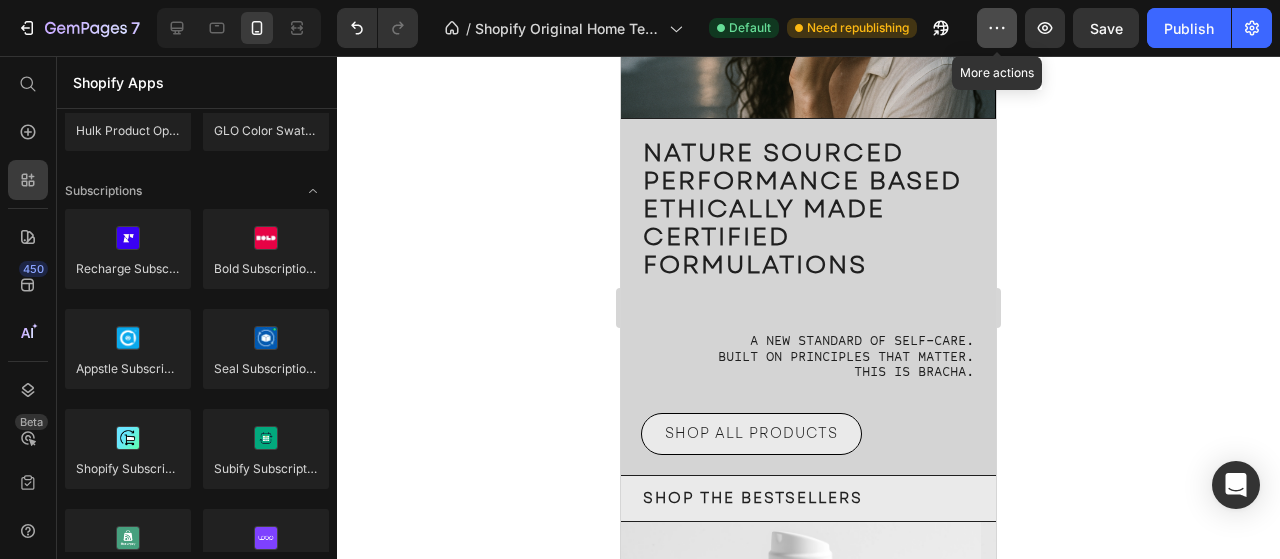 click 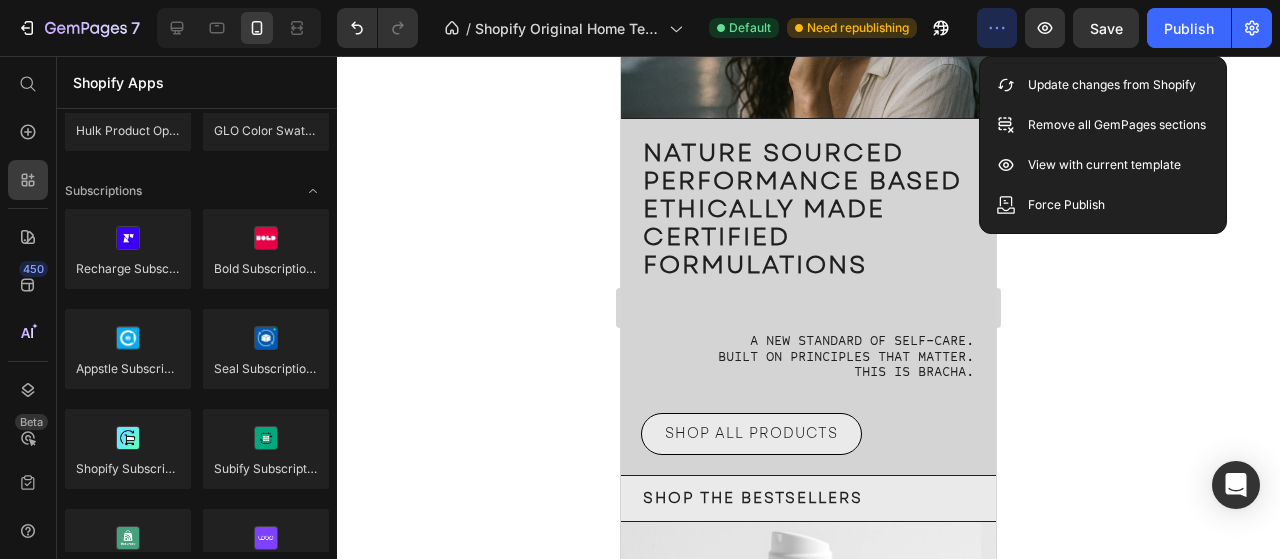 click 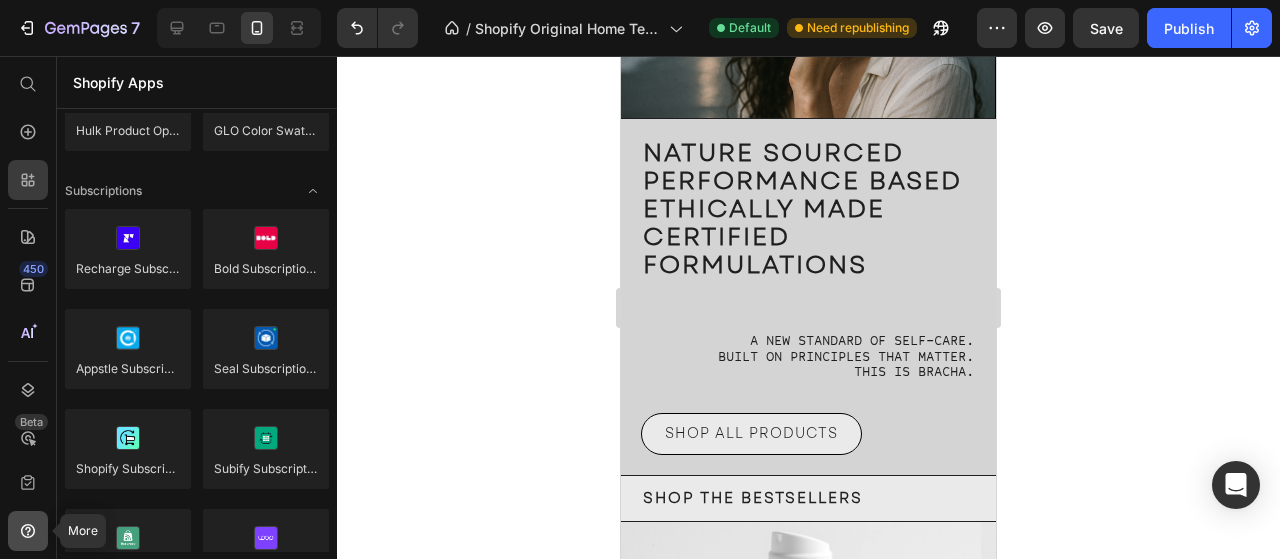 click 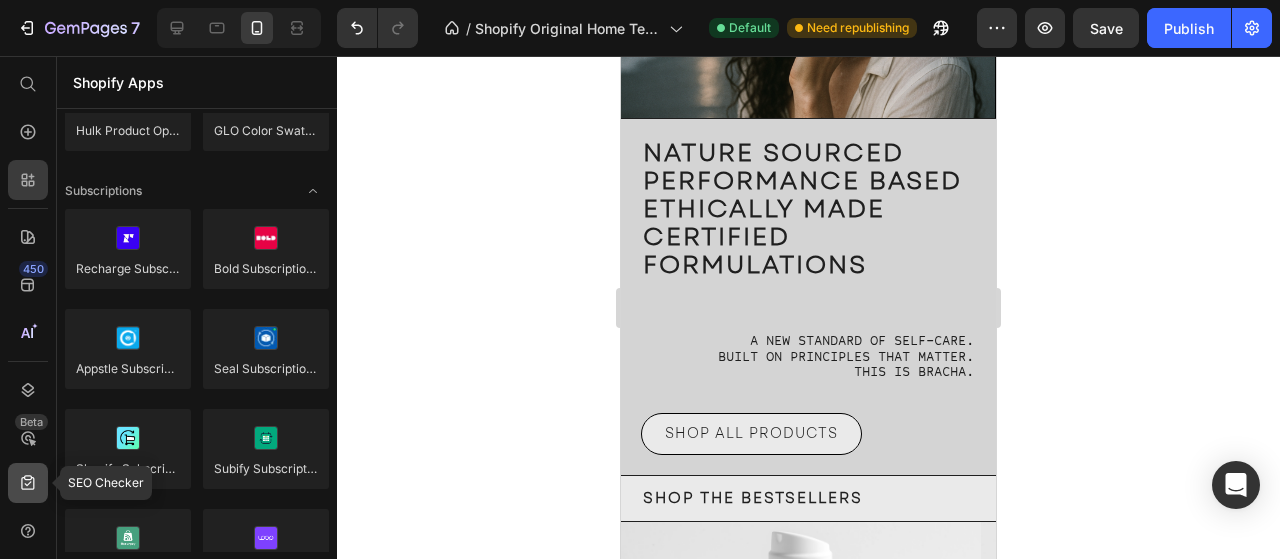 click 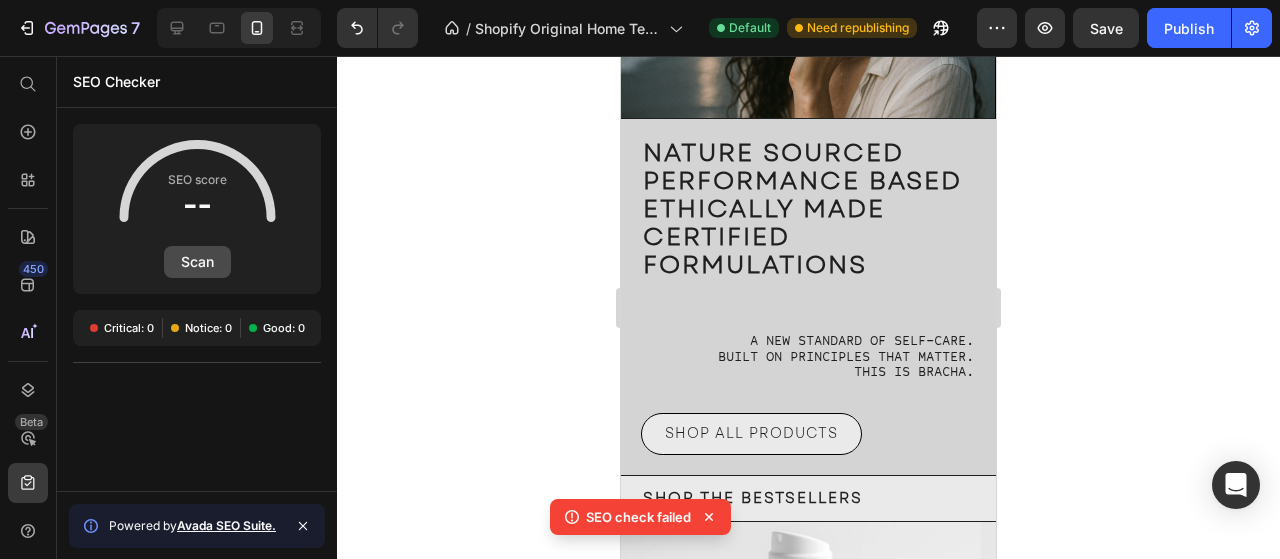 click on "Scan" at bounding box center [197, 262] 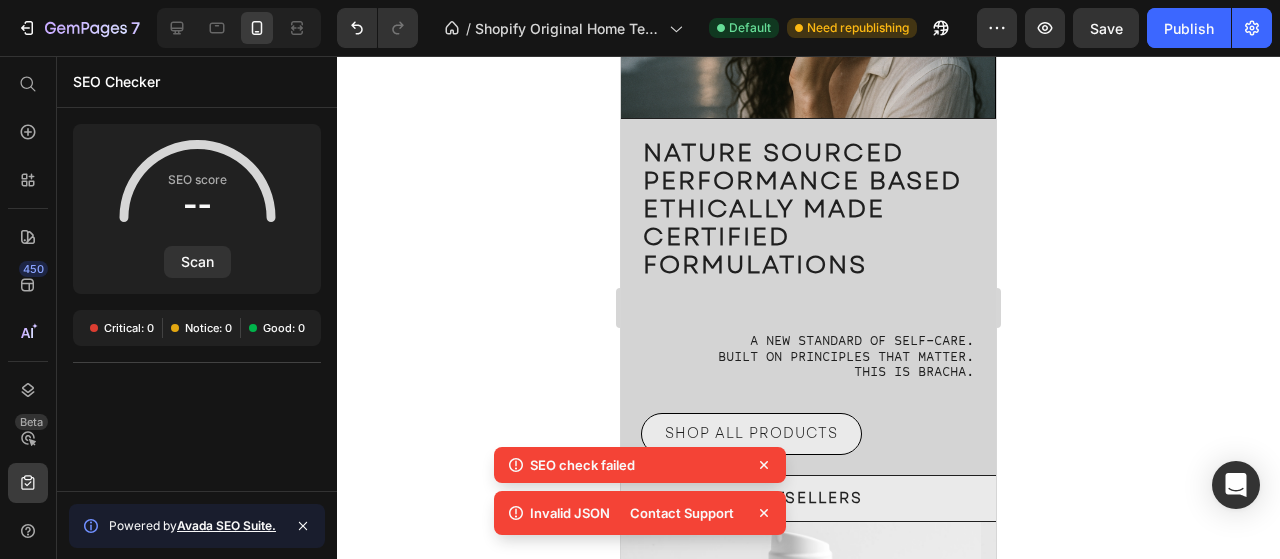 click on "Contact Support" at bounding box center (682, 513) 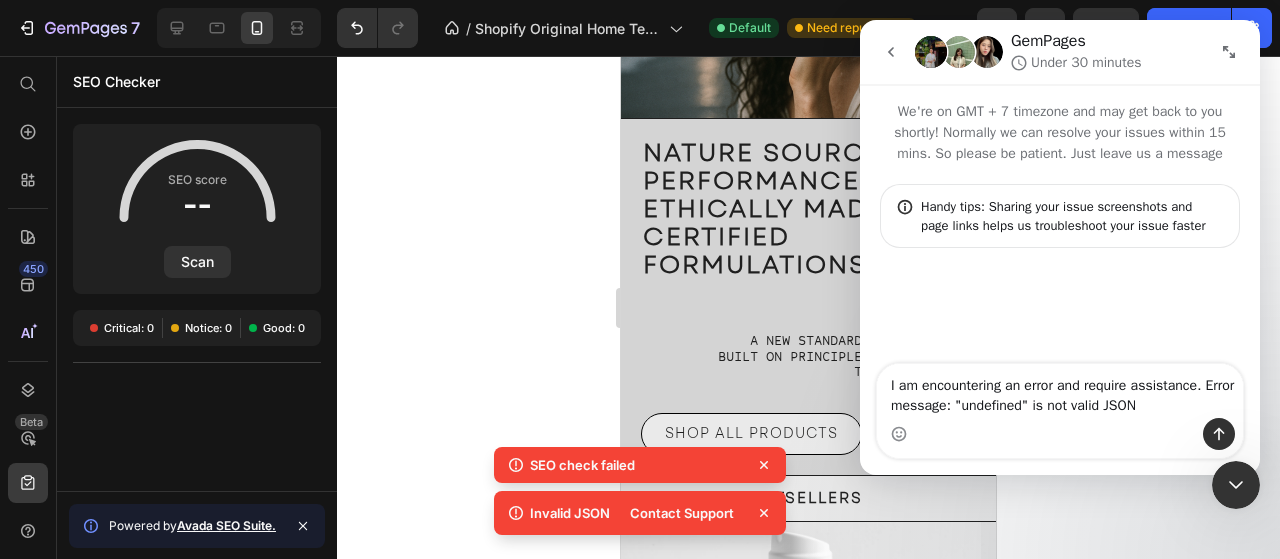 scroll, scrollTop: 0, scrollLeft: 0, axis: both 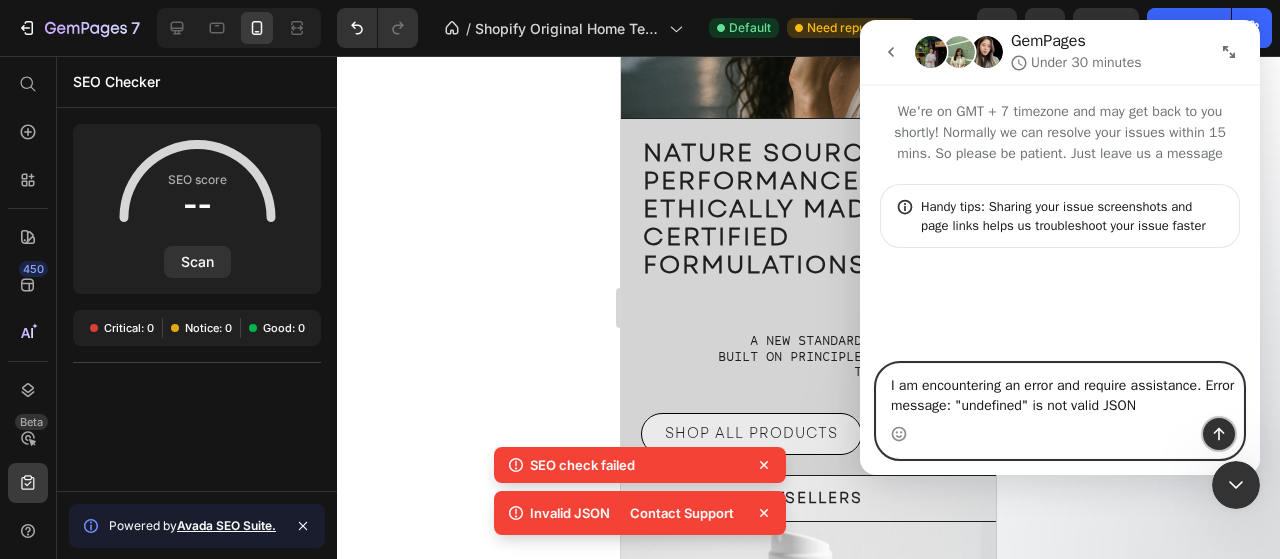 click 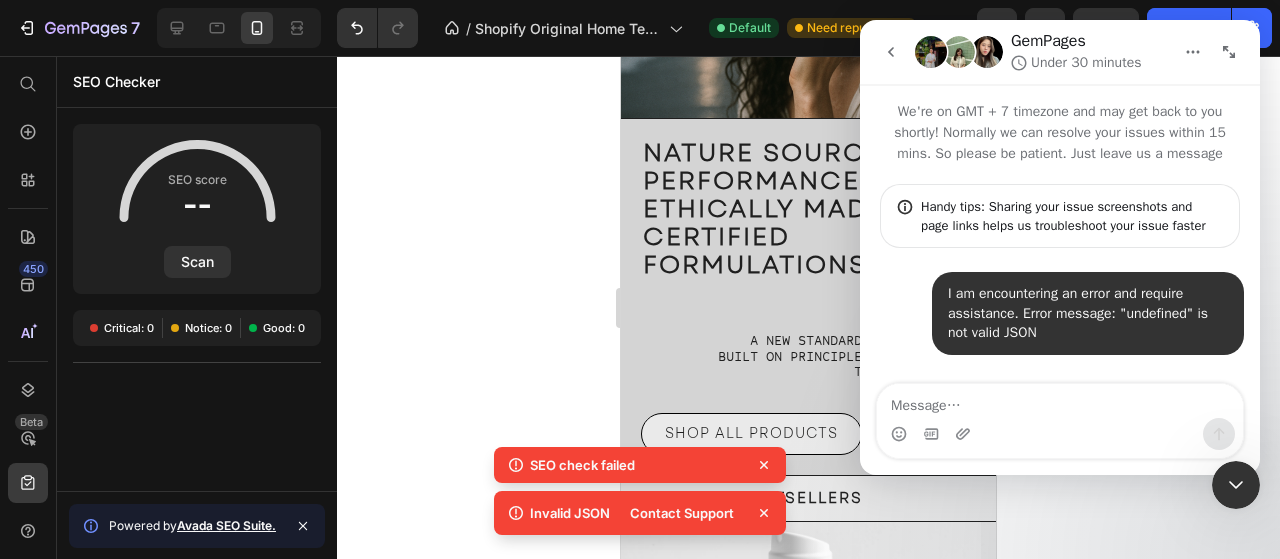 click on "SEO check failed" at bounding box center (582, 465) 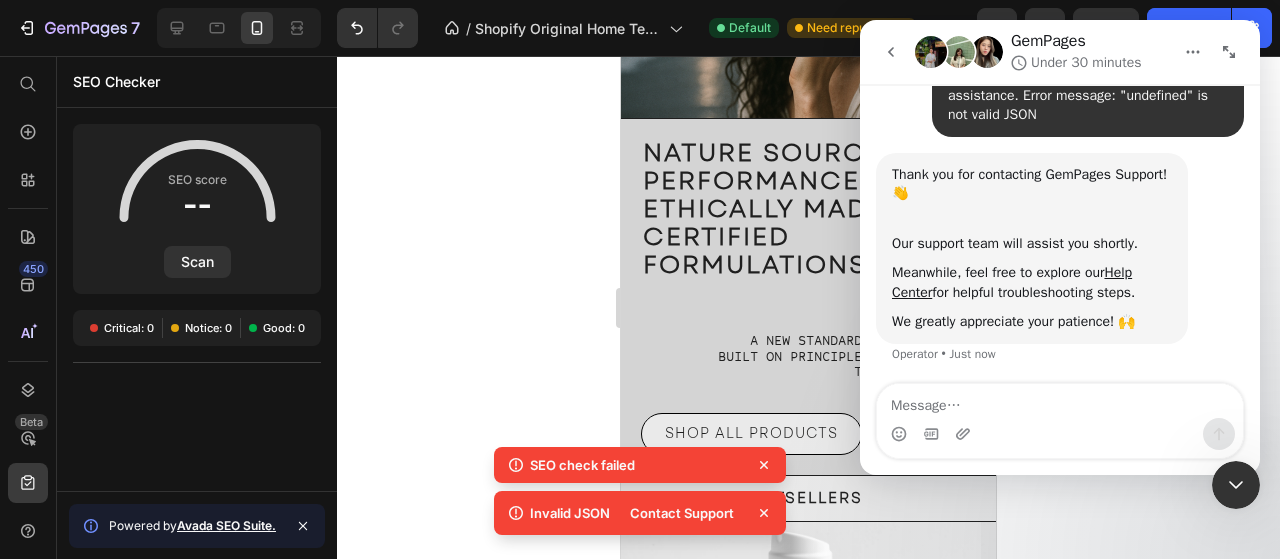 scroll, scrollTop: 0, scrollLeft: 0, axis: both 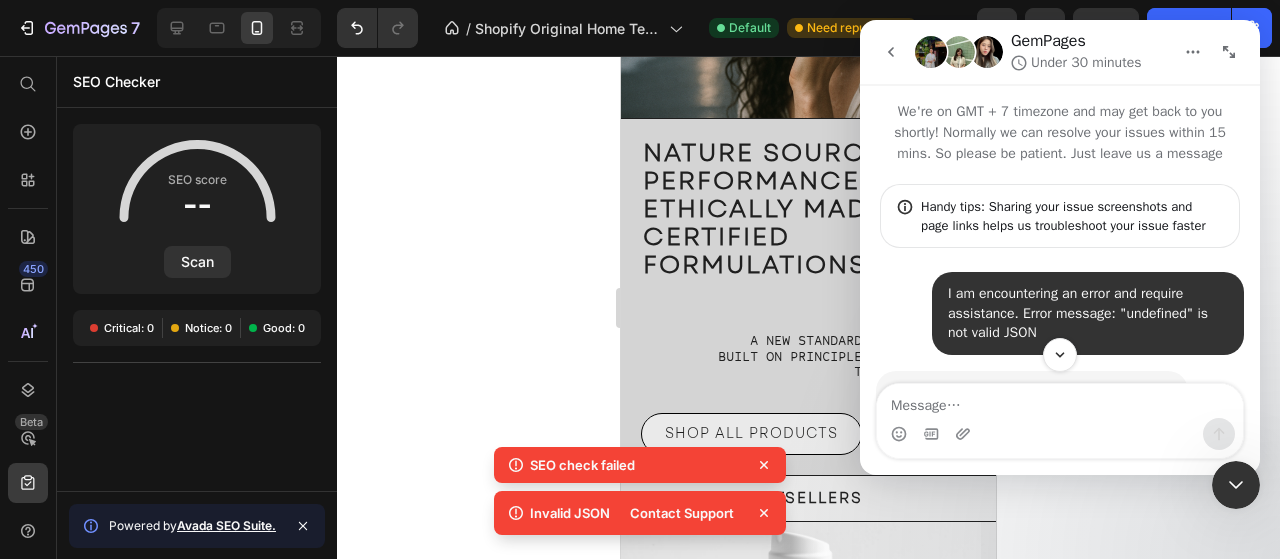 click 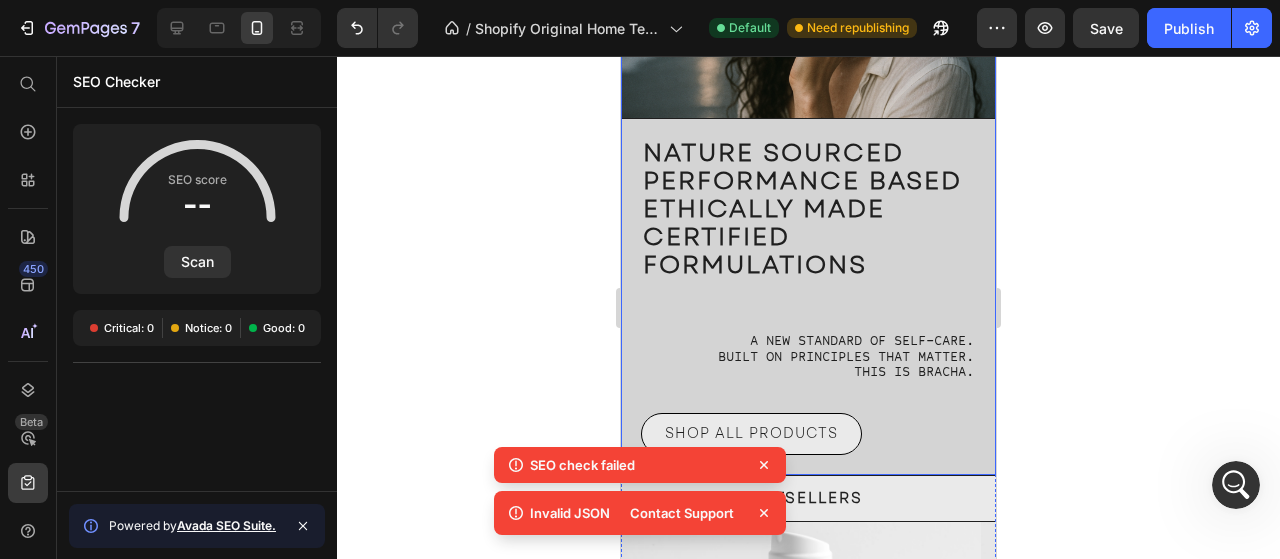 scroll, scrollTop: 0, scrollLeft: 0, axis: both 